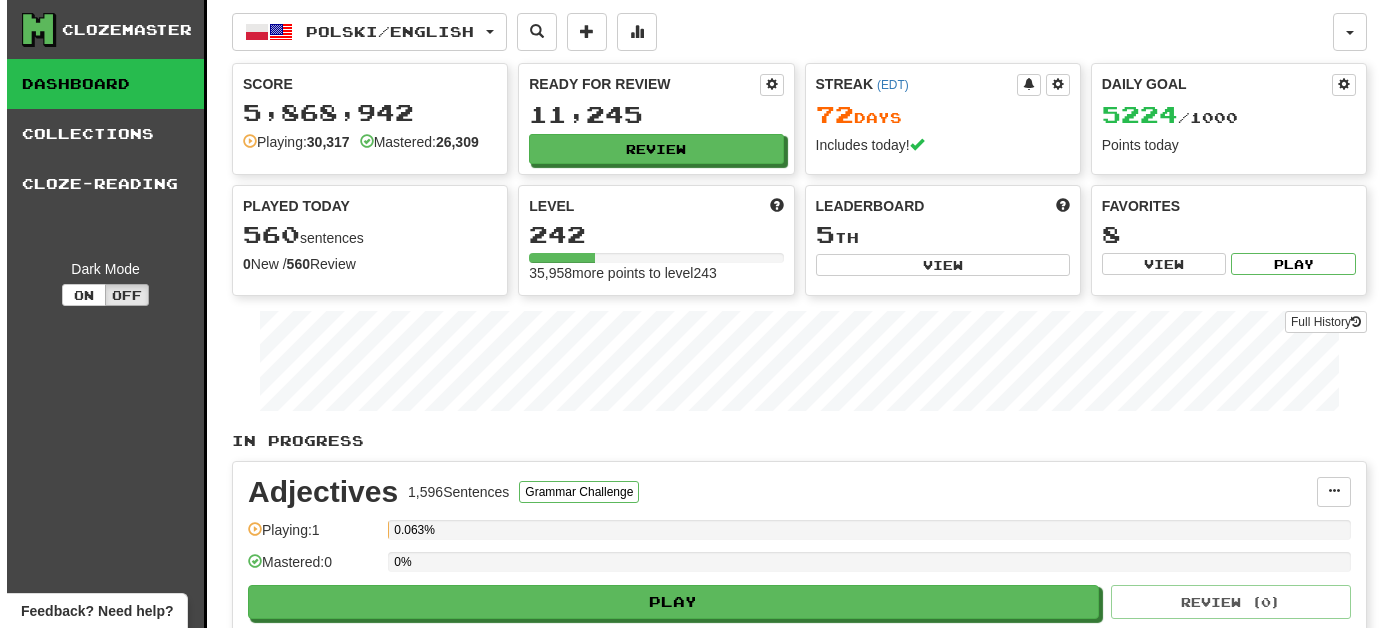 scroll, scrollTop: 0, scrollLeft: 0, axis: both 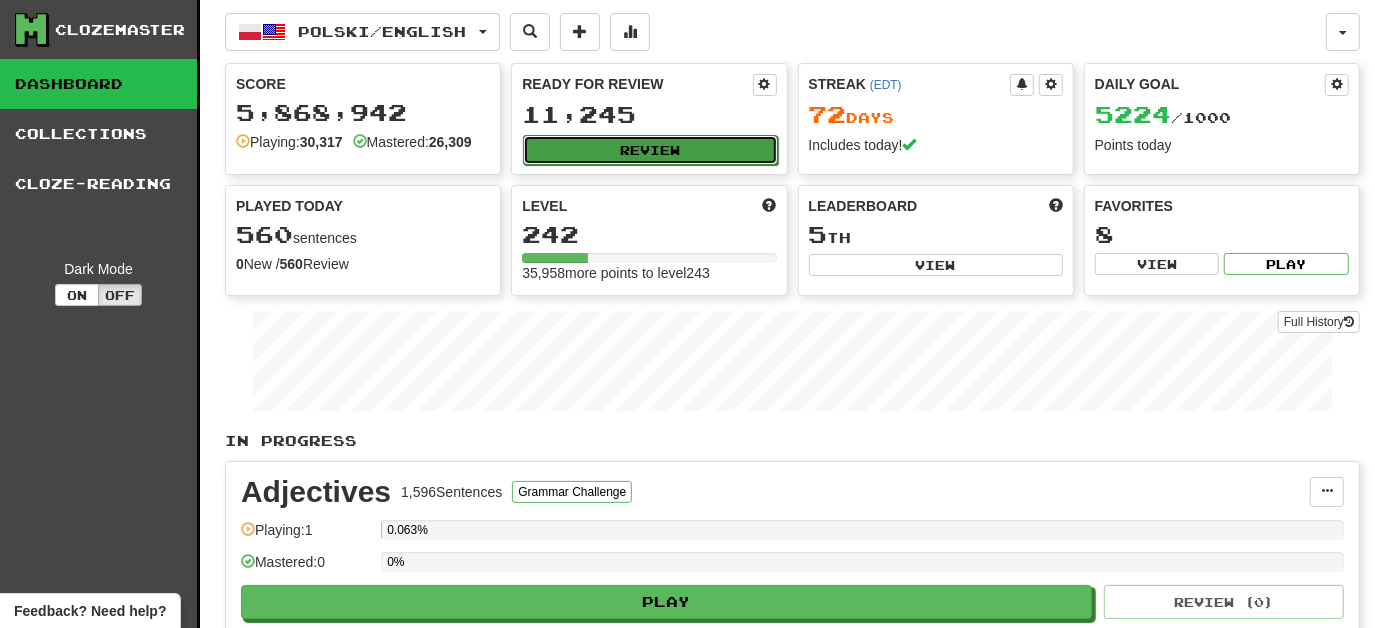 click on "Review" at bounding box center [650, 150] 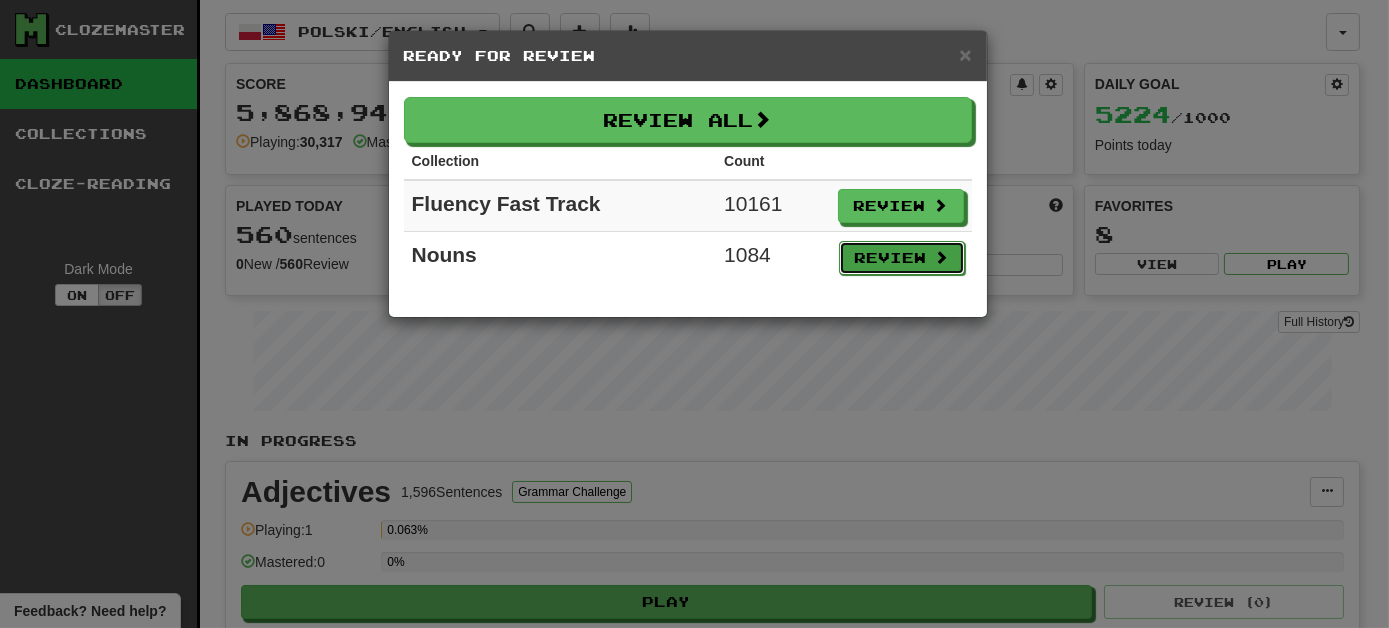 click on "Review" at bounding box center [902, 258] 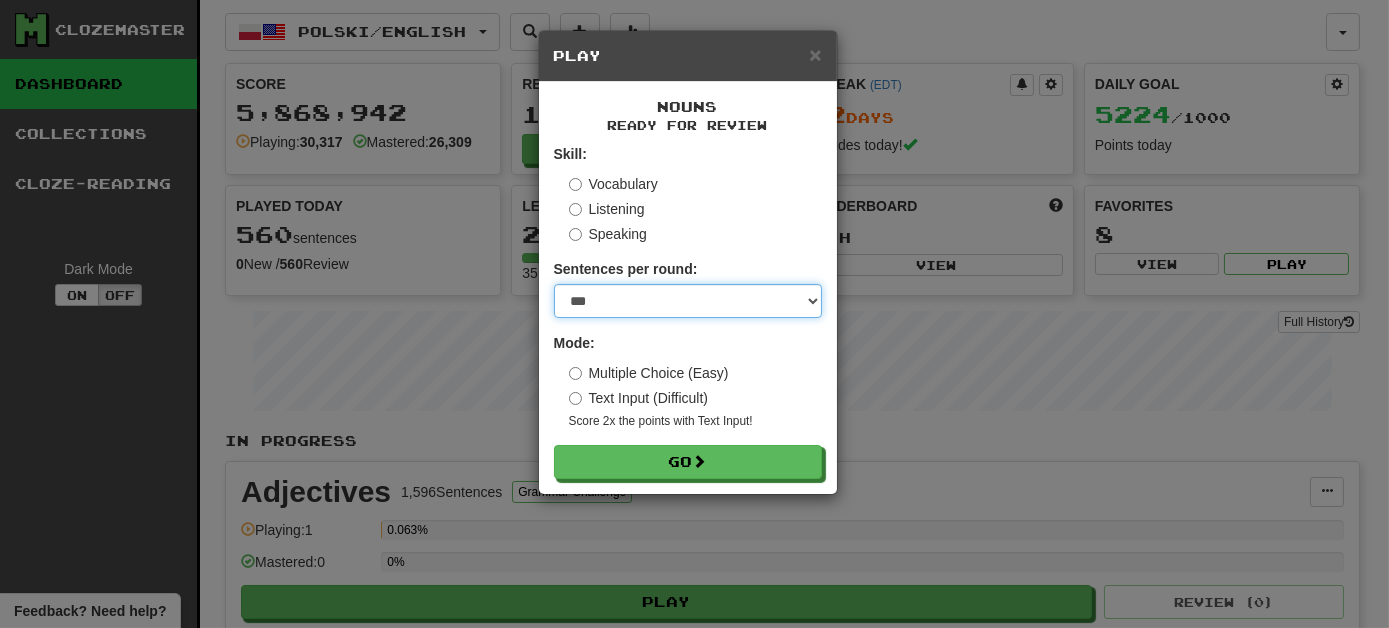 click on "* ** ** ** ** ** *** ********" at bounding box center (688, 301) 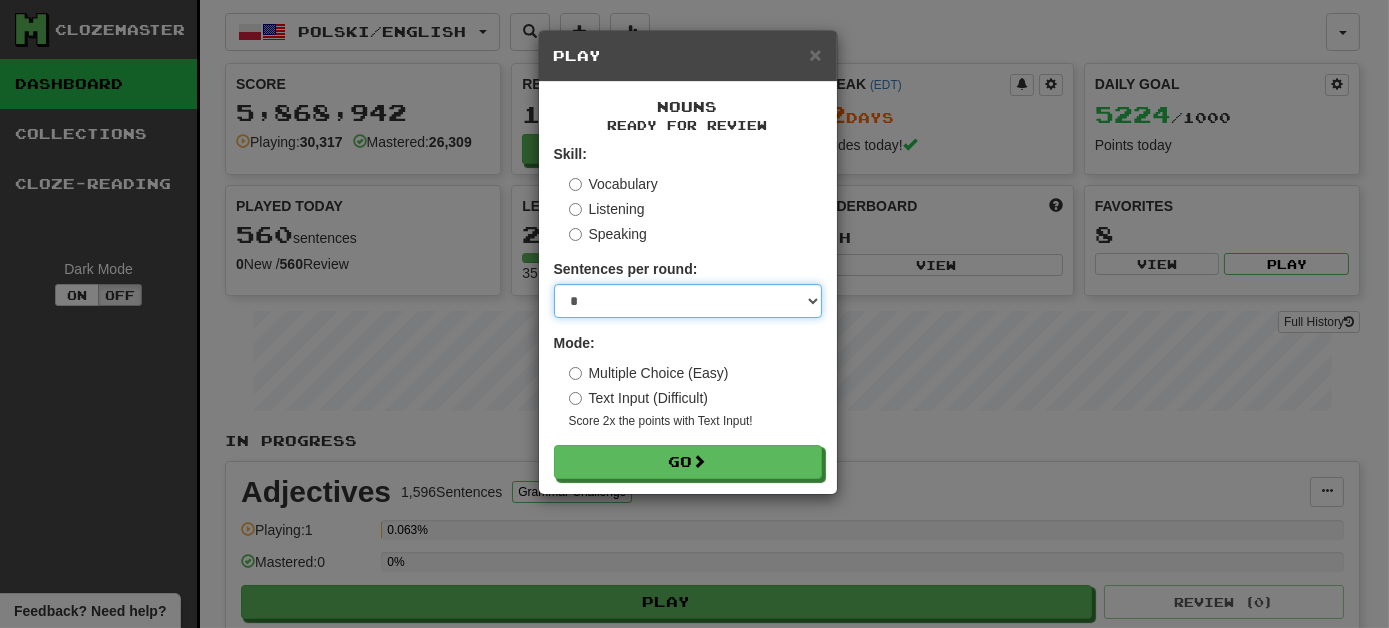 click on "* ** ** ** ** ** *** ********" at bounding box center [688, 301] 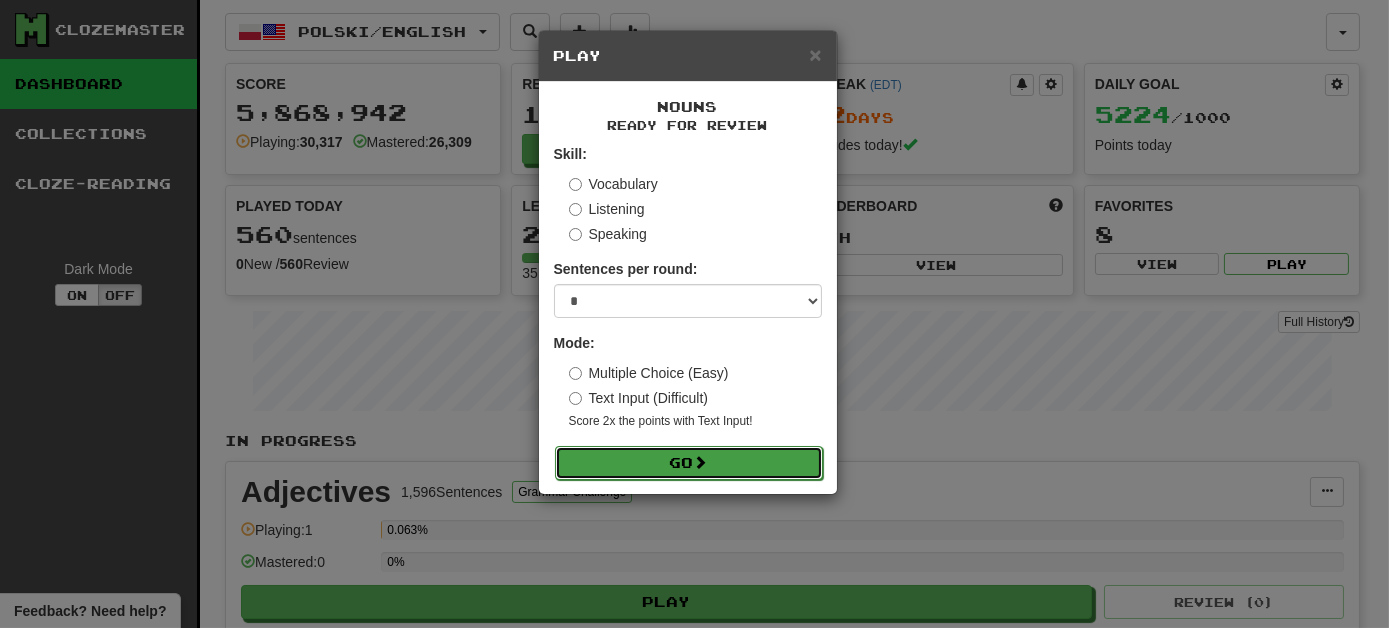 click at bounding box center (701, 462) 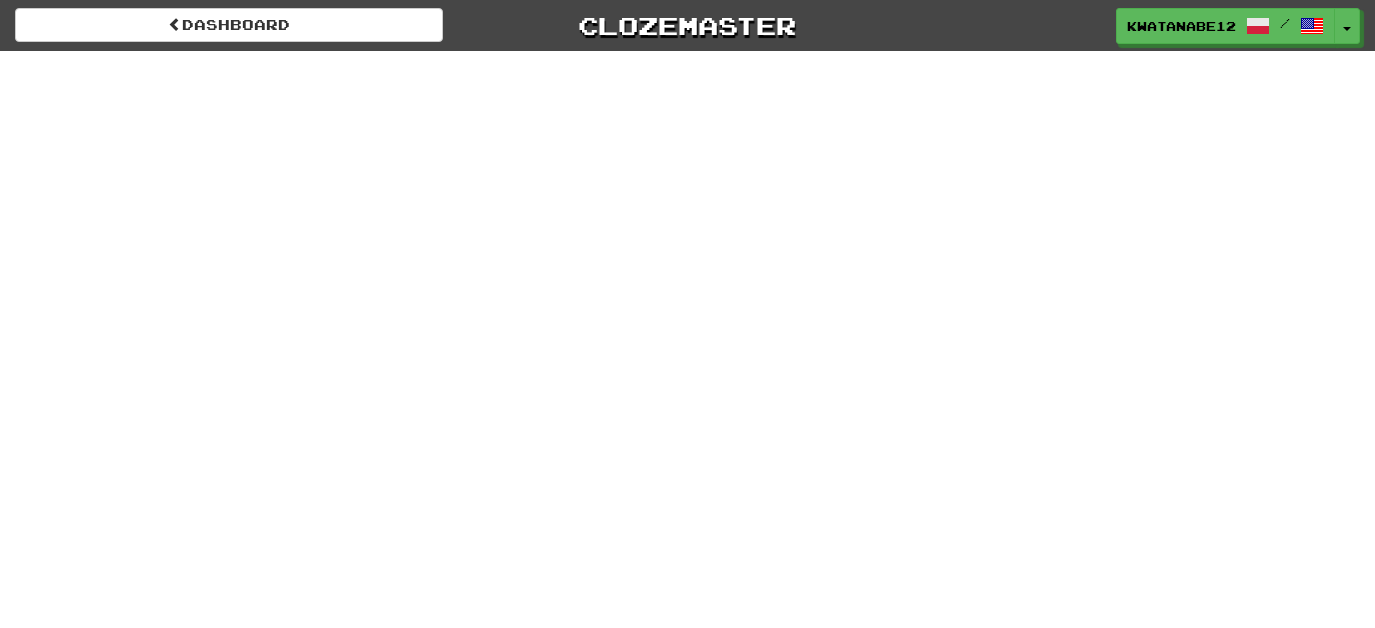 scroll, scrollTop: 0, scrollLeft: 0, axis: both 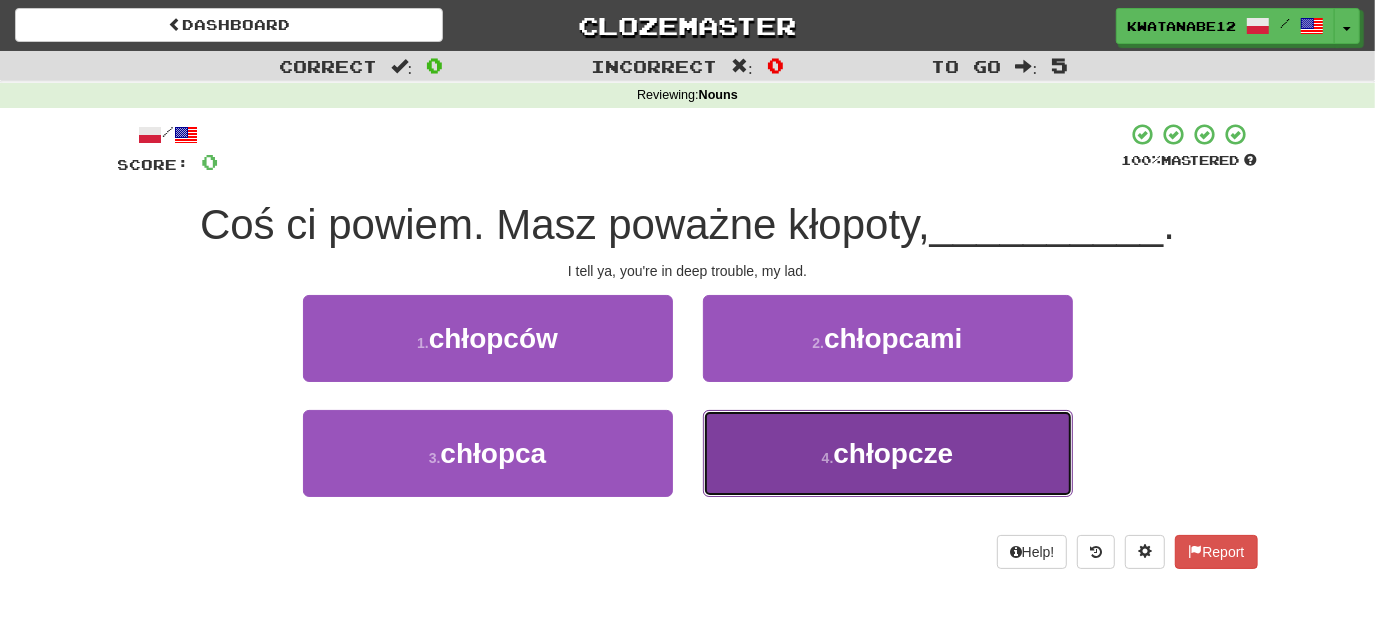 click on "4 .  chłopcze" at bounding box center [888, 453] 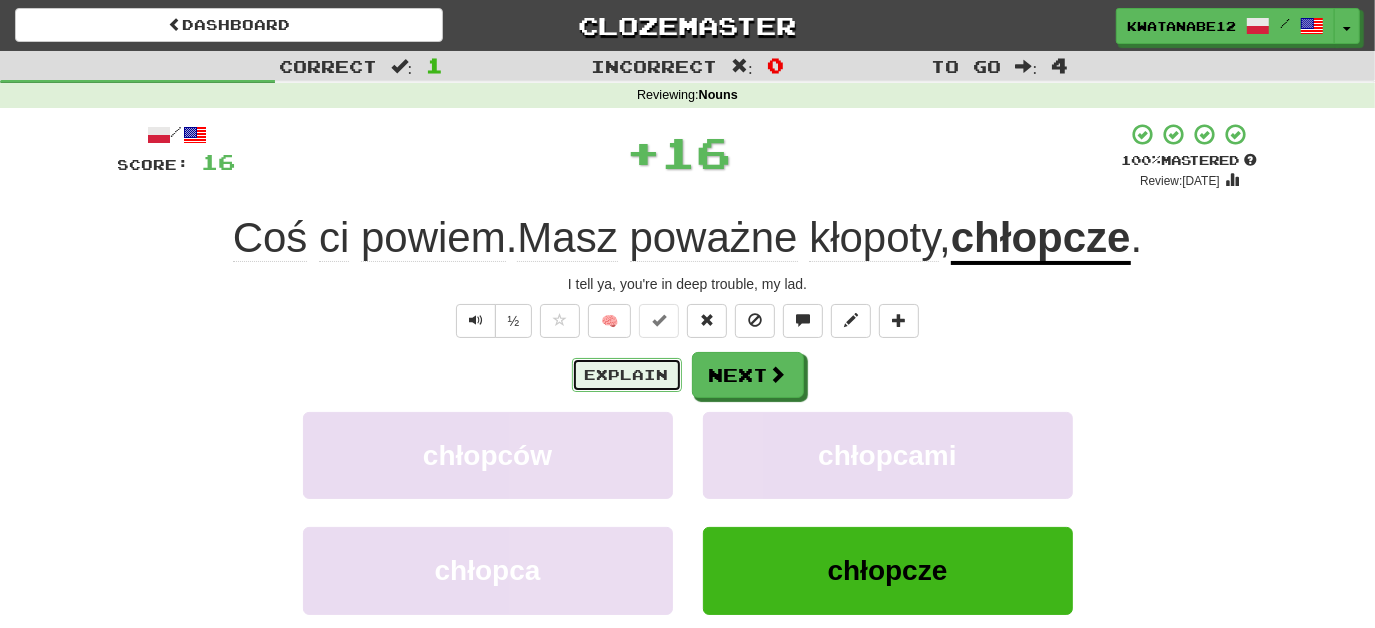 click on "Explain" at bounding box center [627, 375] 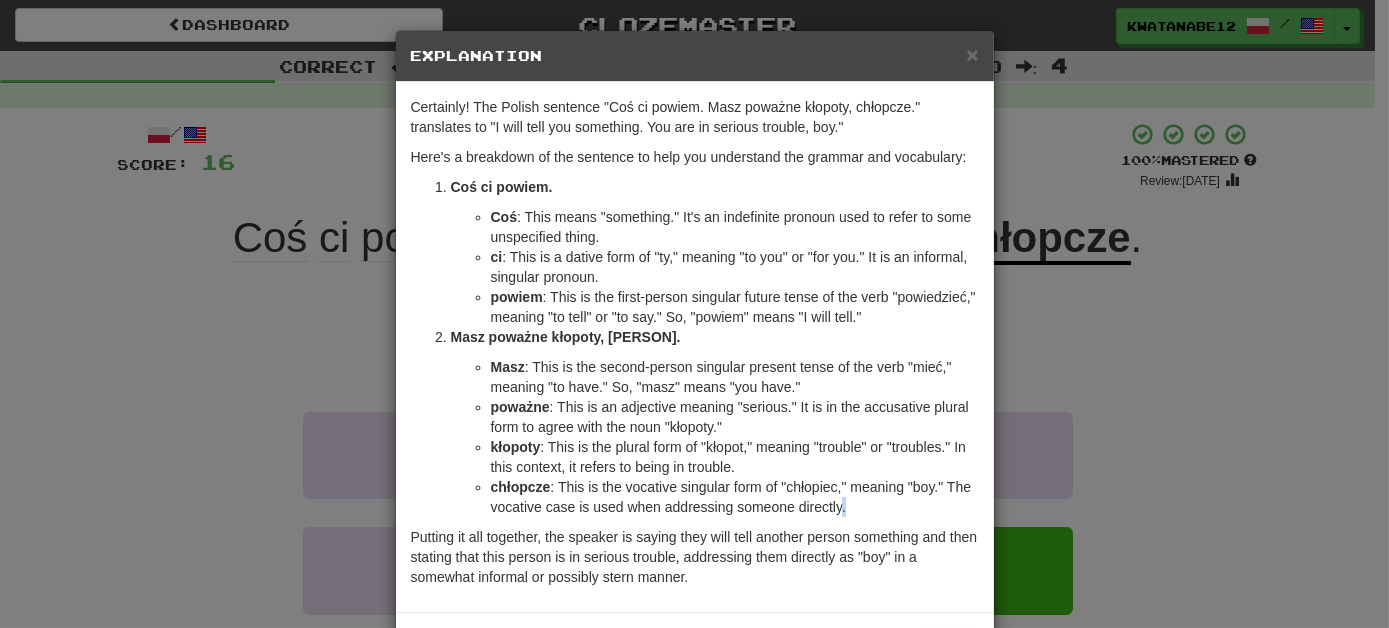 drag, startPoint x: 832, startPoint y: 512, endPoint x: 847, endPoint y: 509, distance: 15.297058 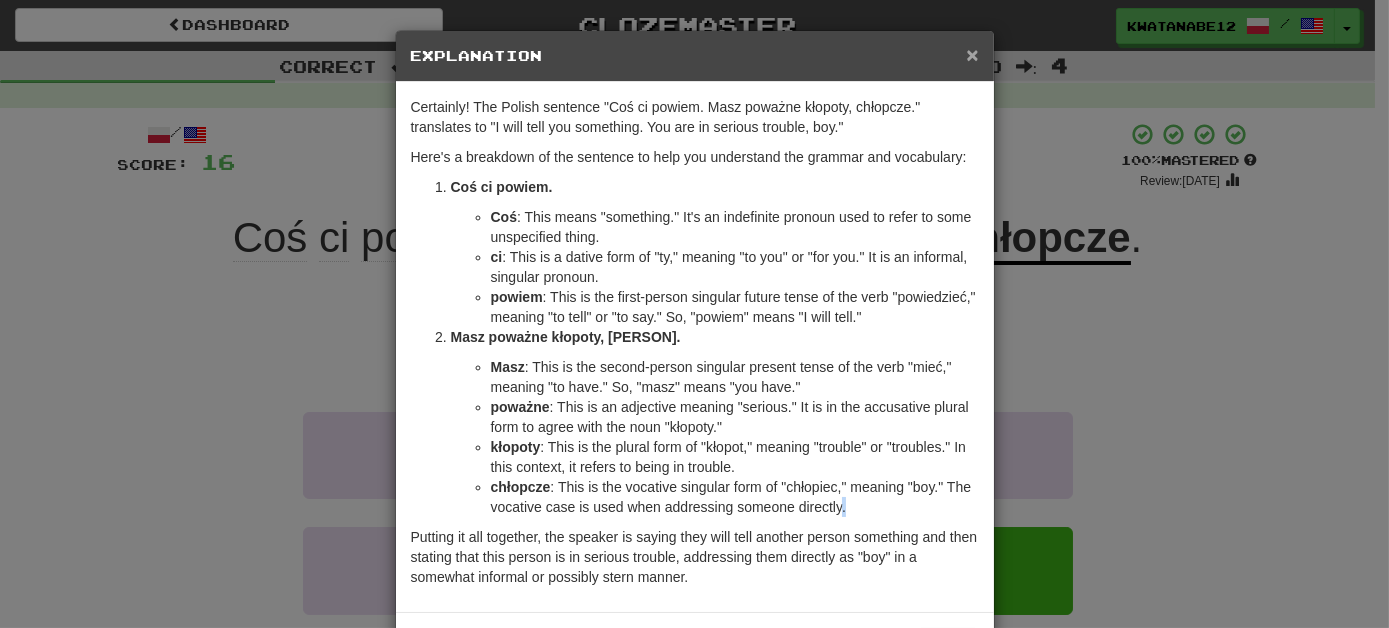 click on "×" at bounding box center (972, 54) 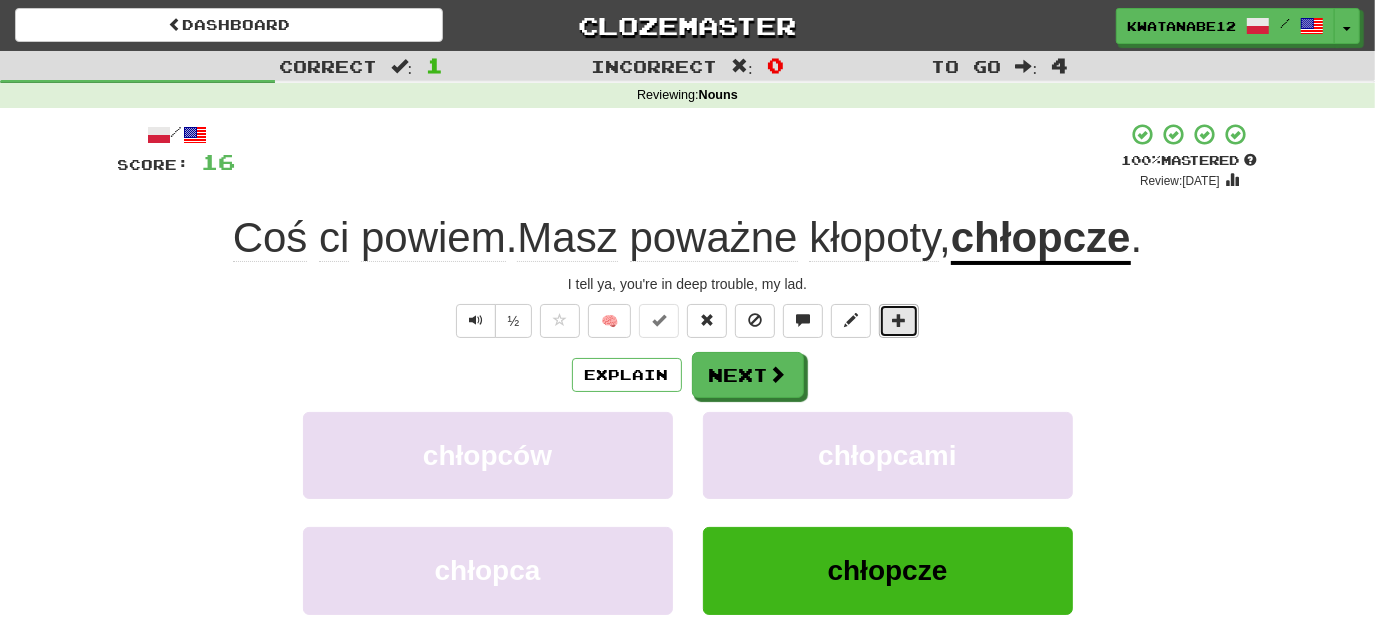 click at bounding box center [899, 320] 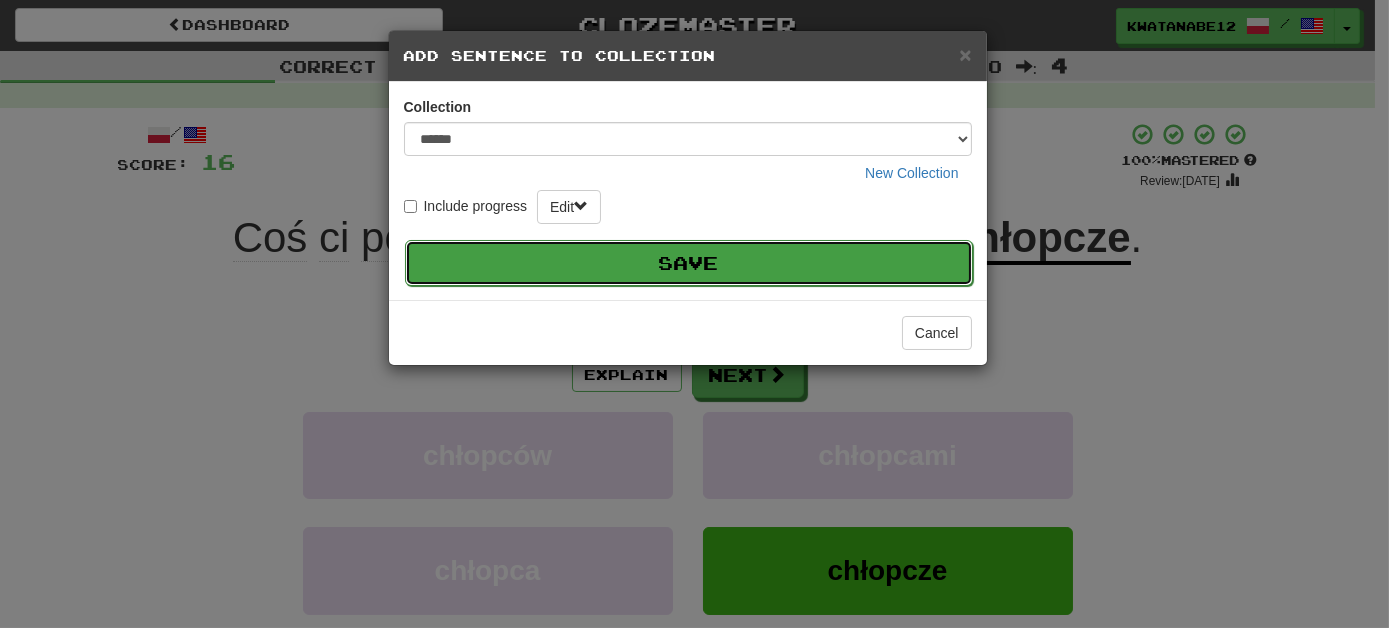 click on "Save" at bounding box center (689, 263) 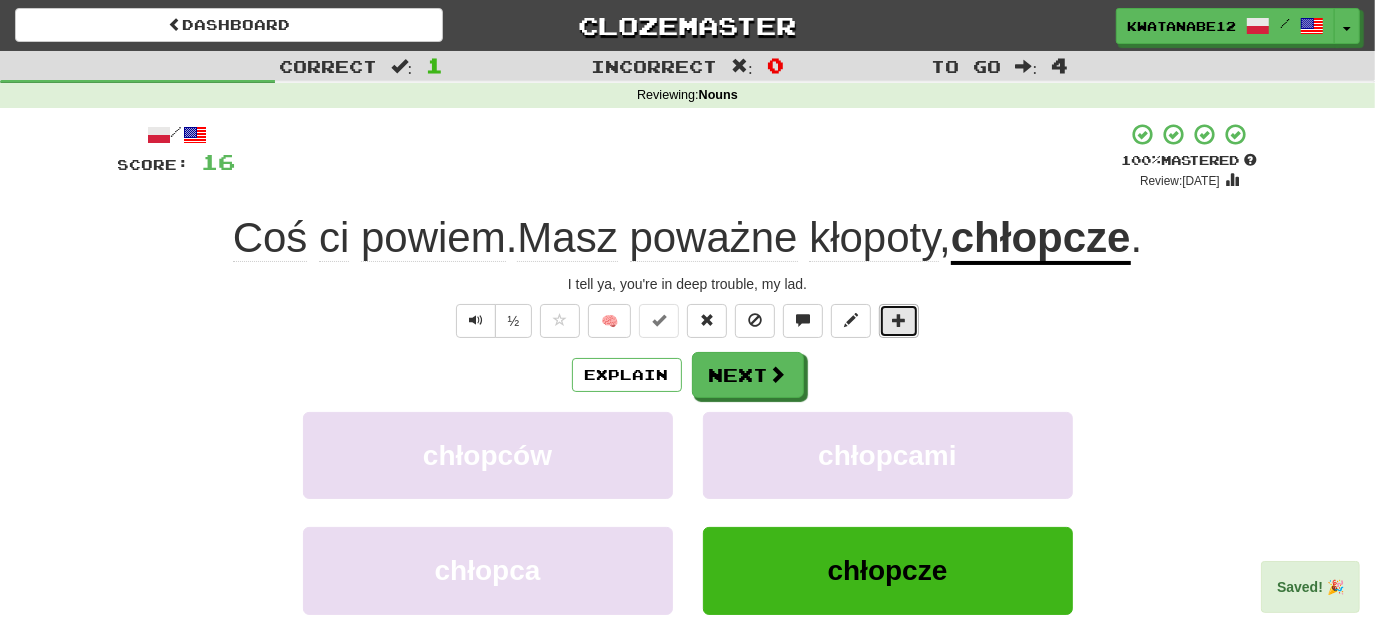 click at bounding box center [899, 321] 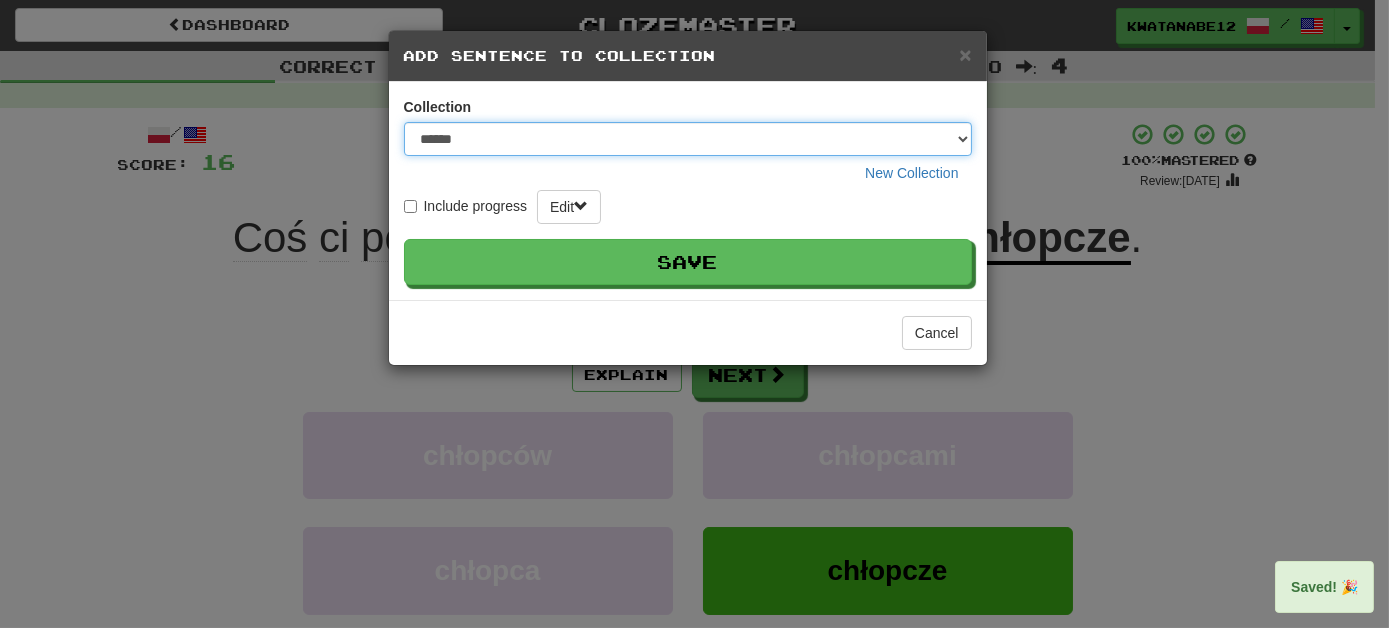 click on "****** **** ***** ********* ********" at bounding box center (688, 139) 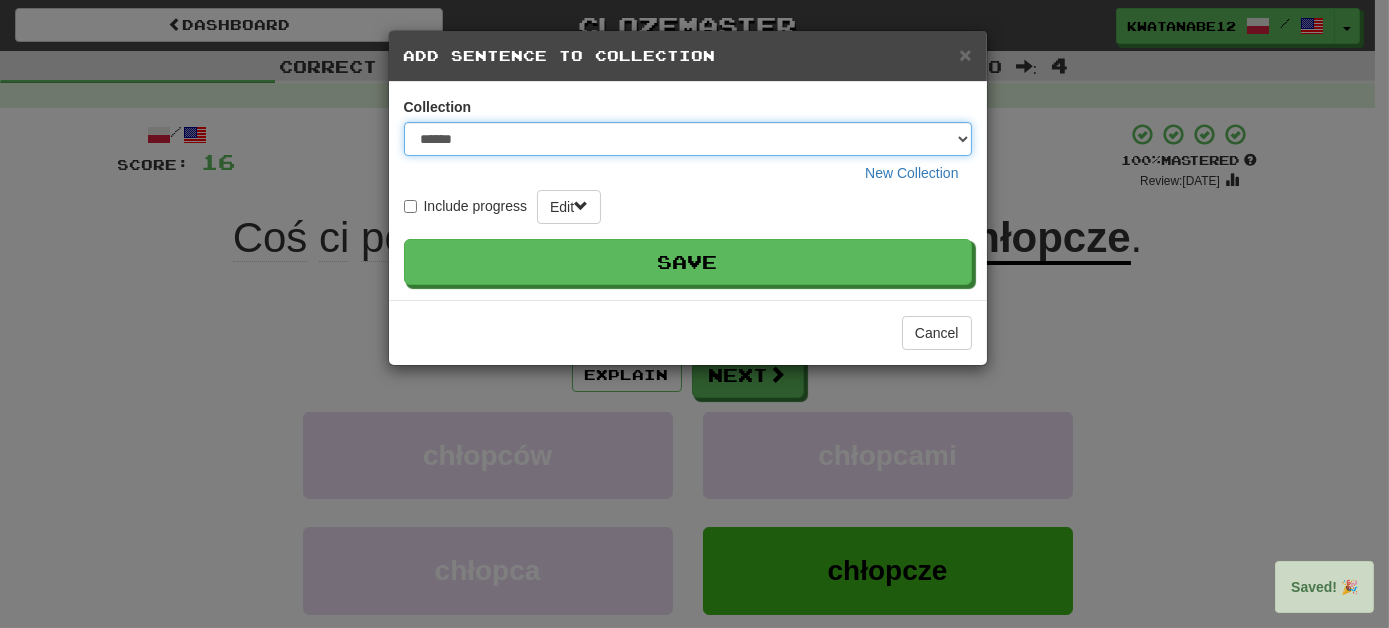 select on "****" 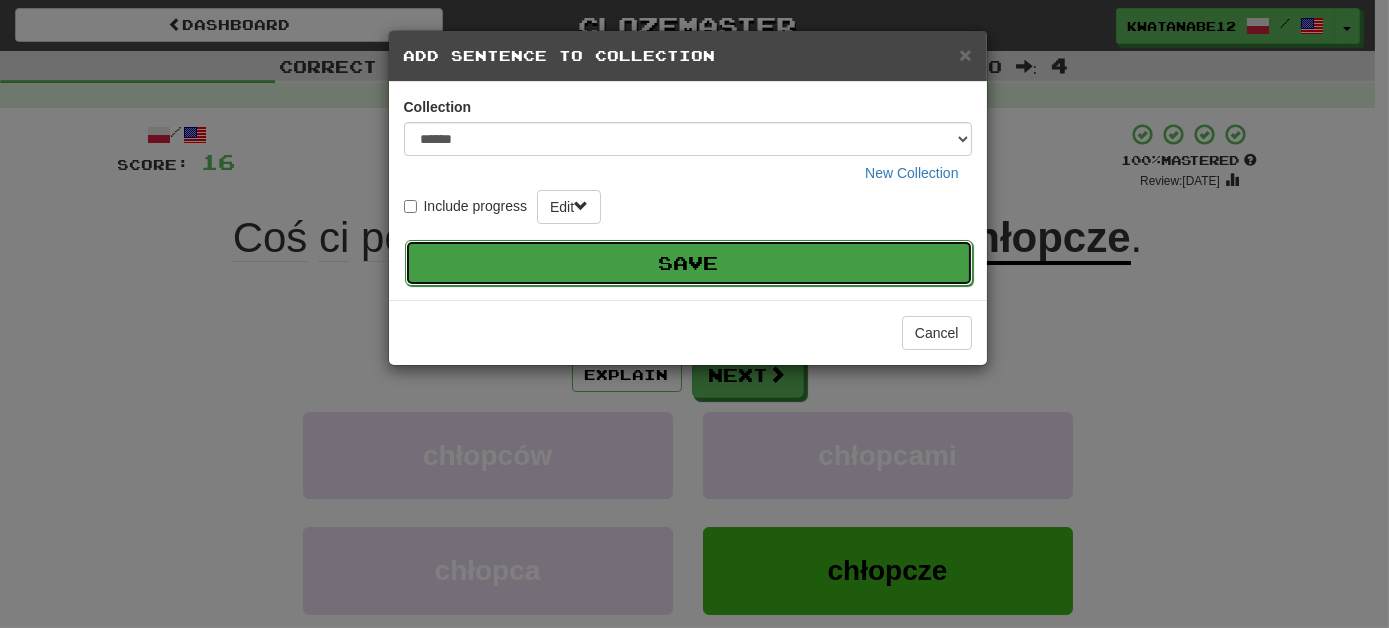 click on "Save" at bounding box center (689, 263) 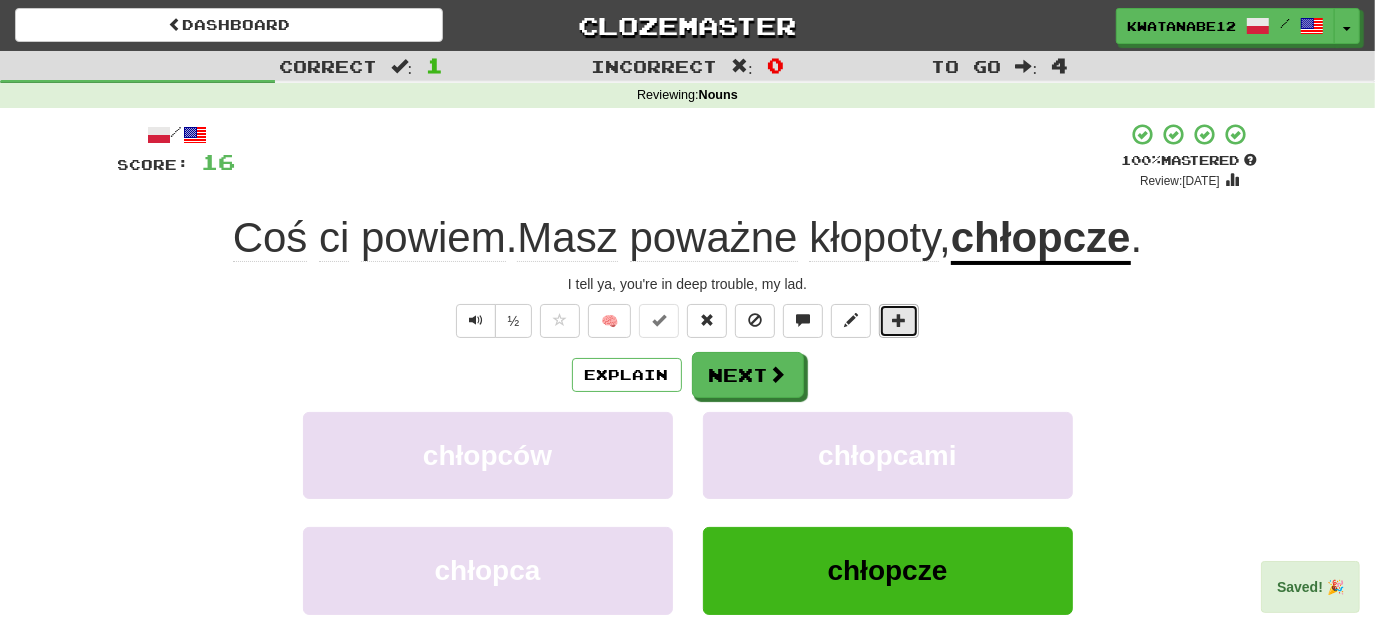 click at bounding box center (899, 321) 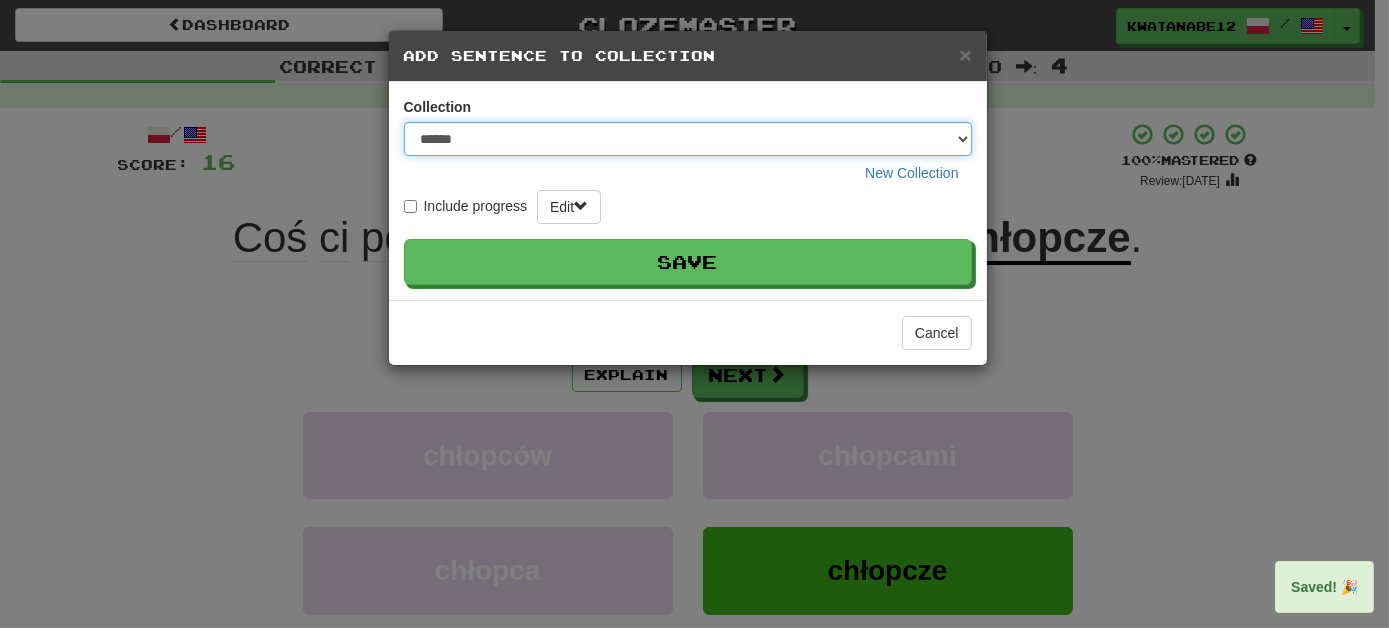 click on "****** **** ***** ********* ********" at bounding box center (688, 139) 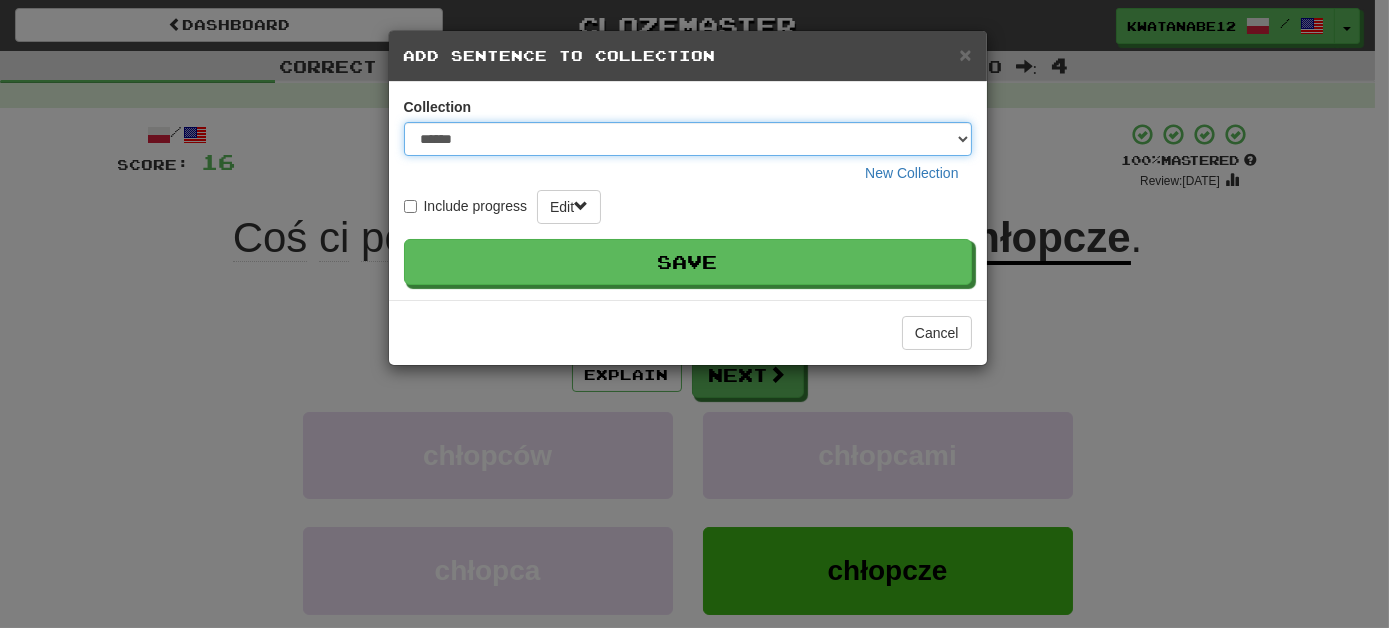 select on "*****" 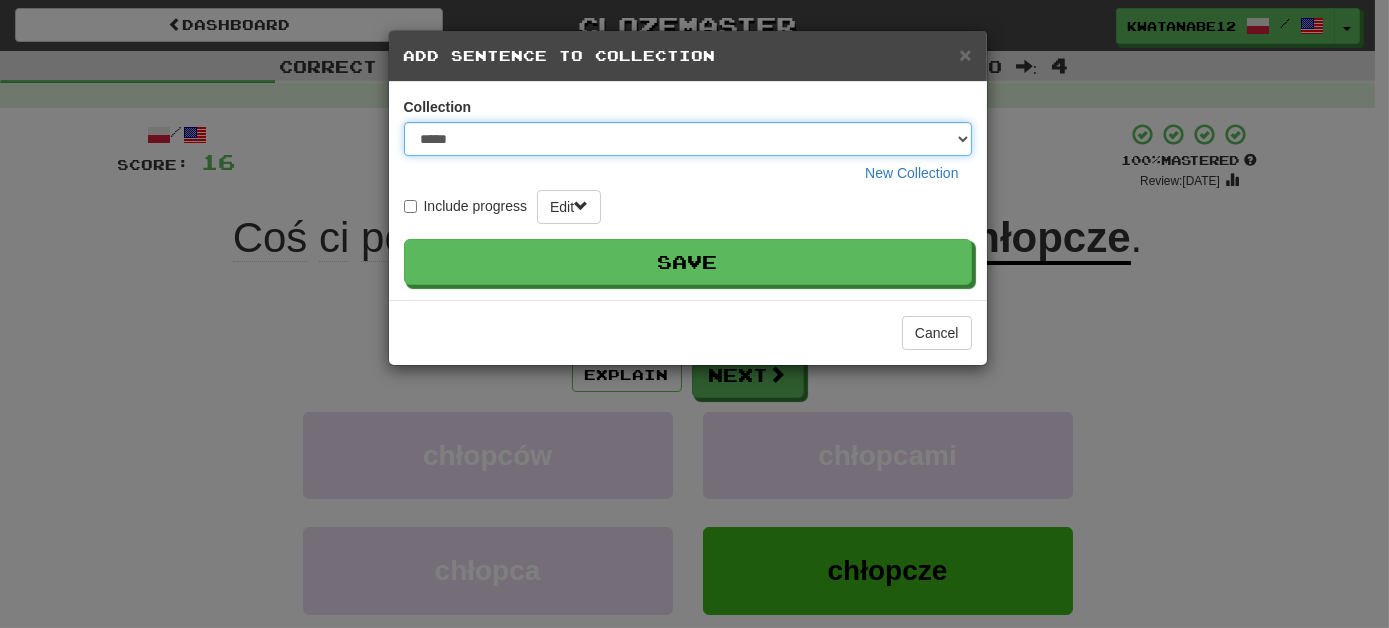 click on "****** **** ***** ********* ********" at bounding box center [688, 139] 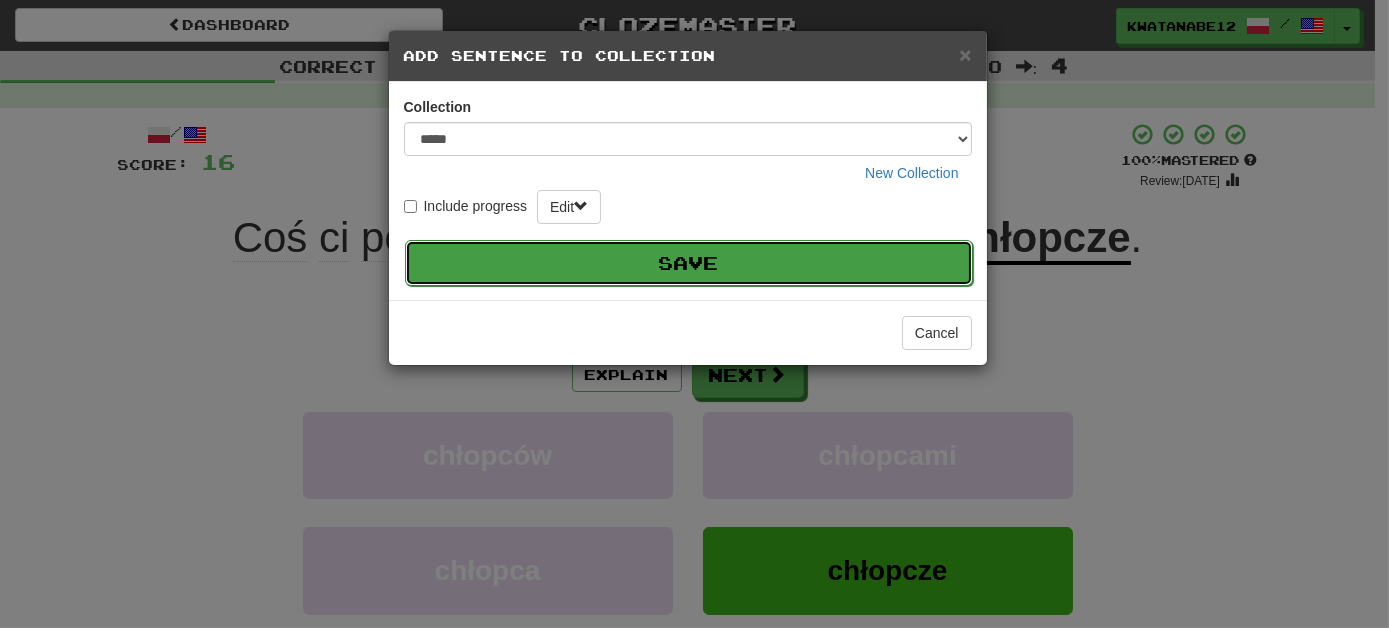 click on "Save" at bounding box center [689, 263] 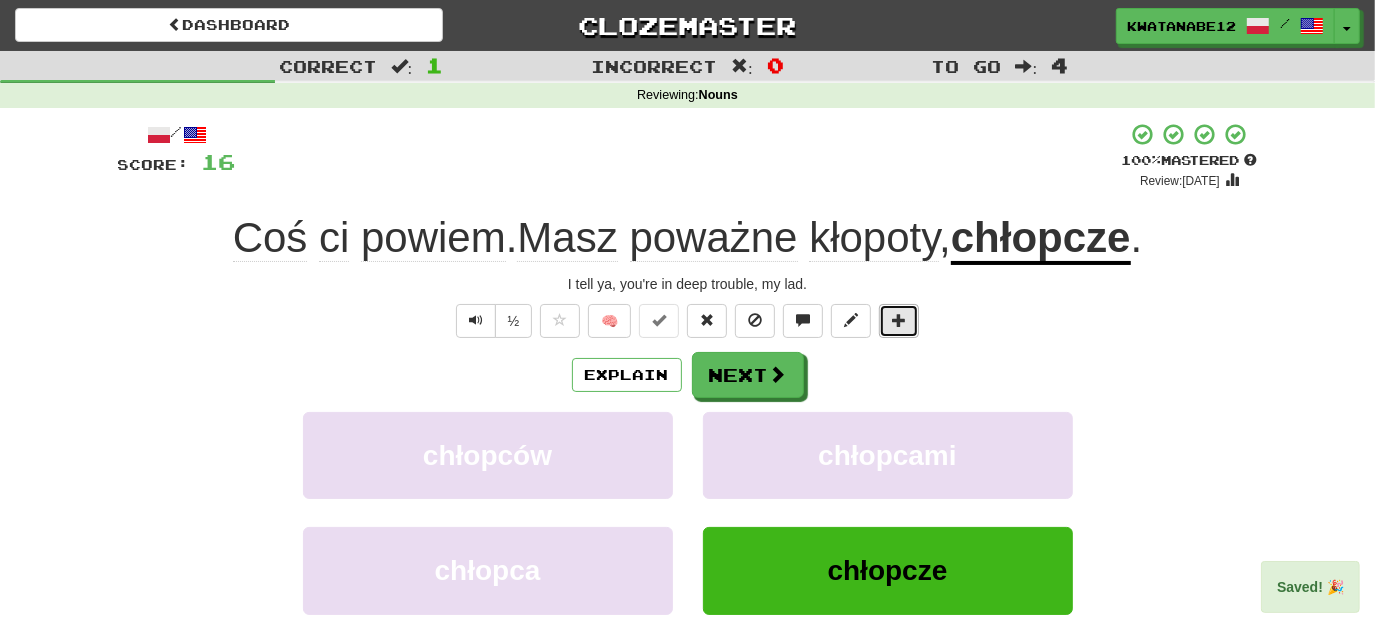 click at bounding box center [899, 320] 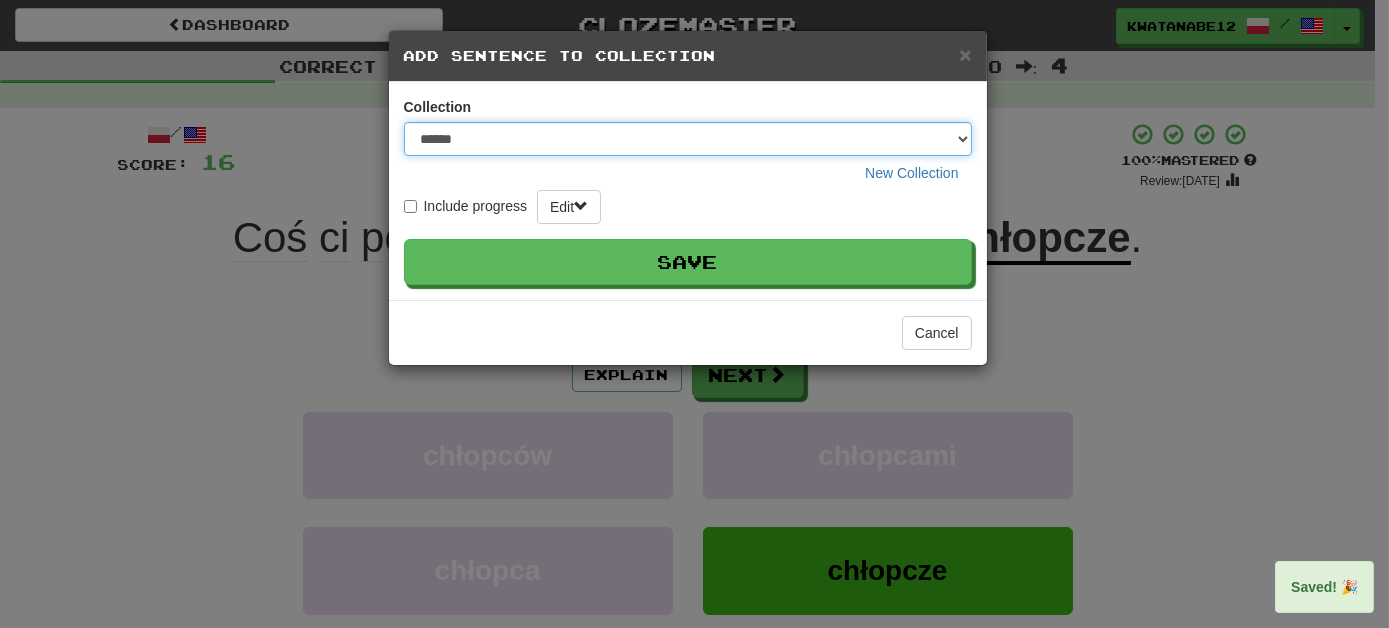 click on "****** **** ***** ********* ********" at bounding box center [688, 139] 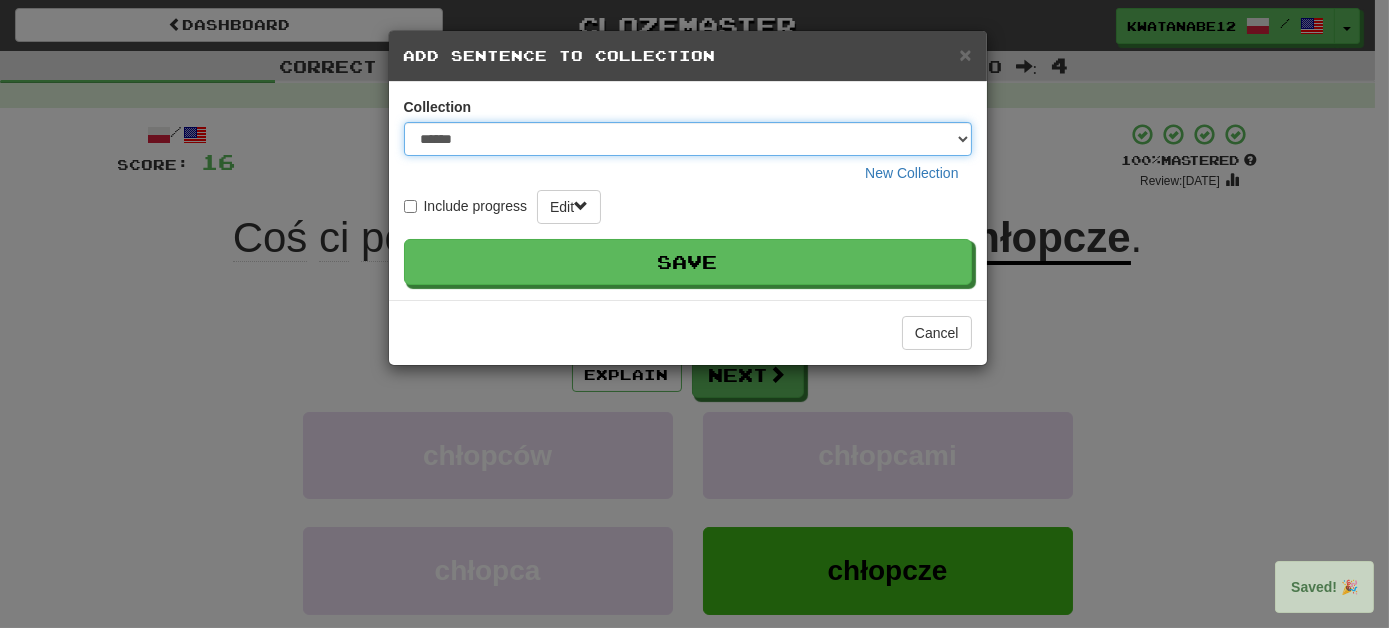 select on "*****" 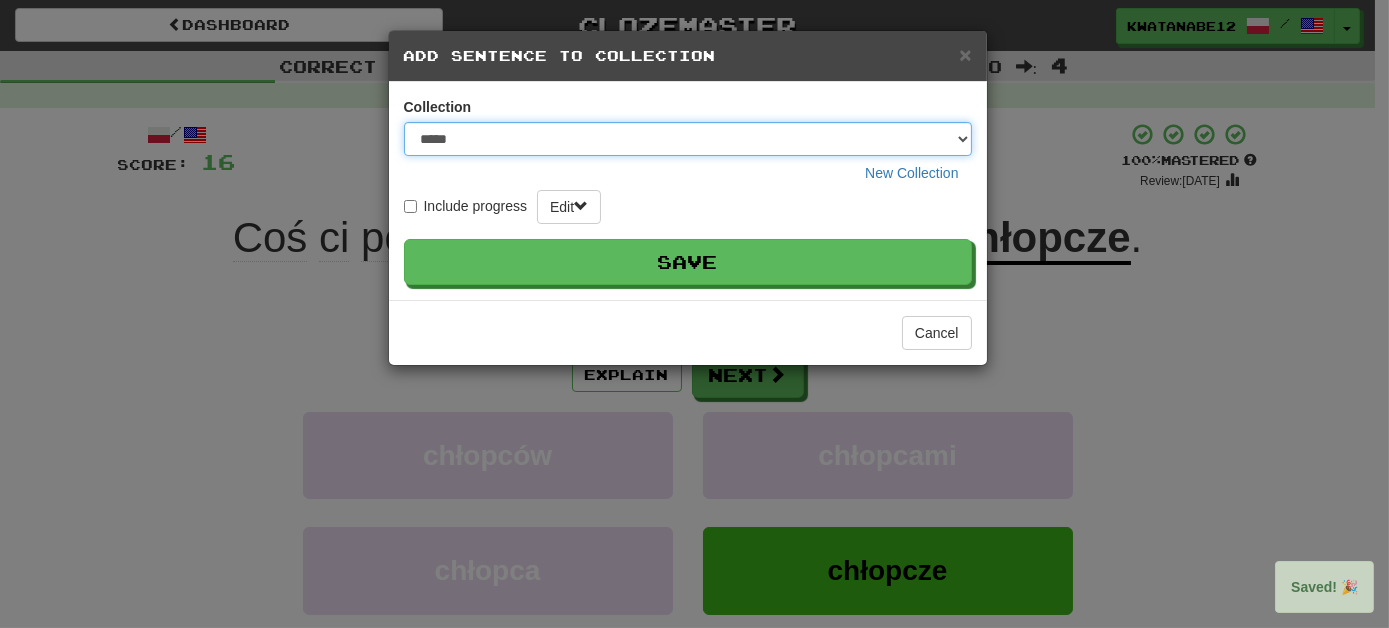 click on "****** **** ***** ********* ********" at bounding box center (688, 139) 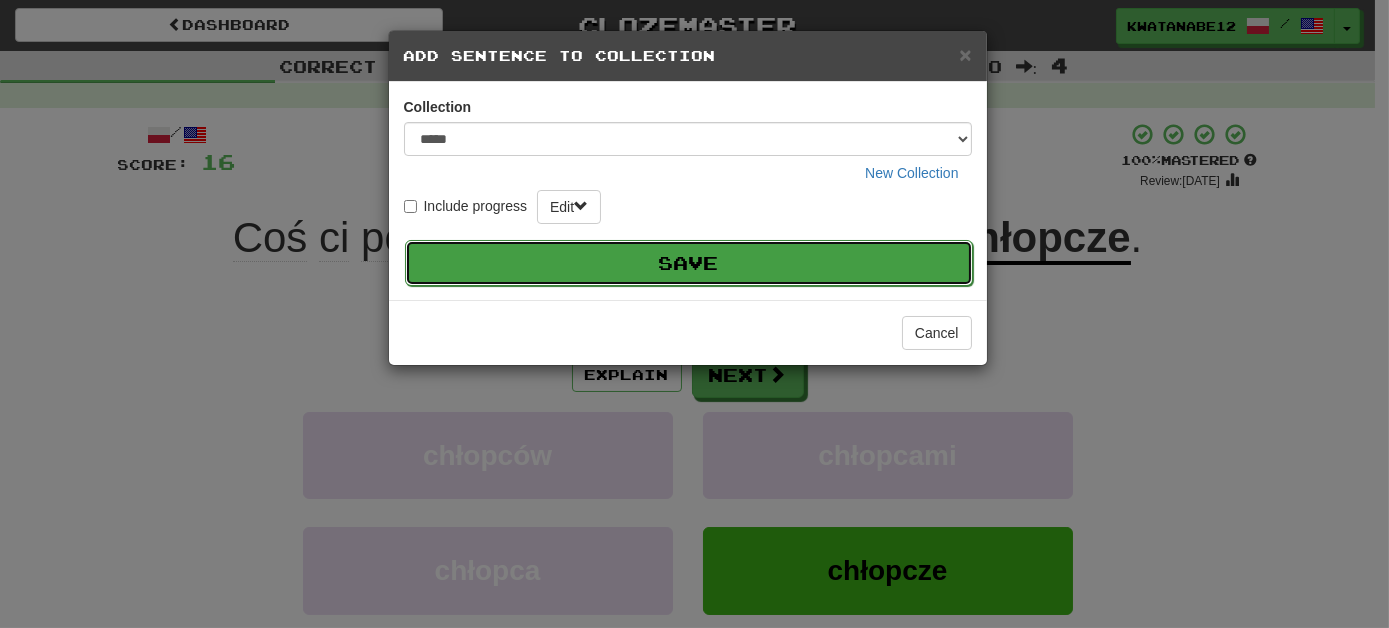 click on "Save" at bounding box center [689, 263] 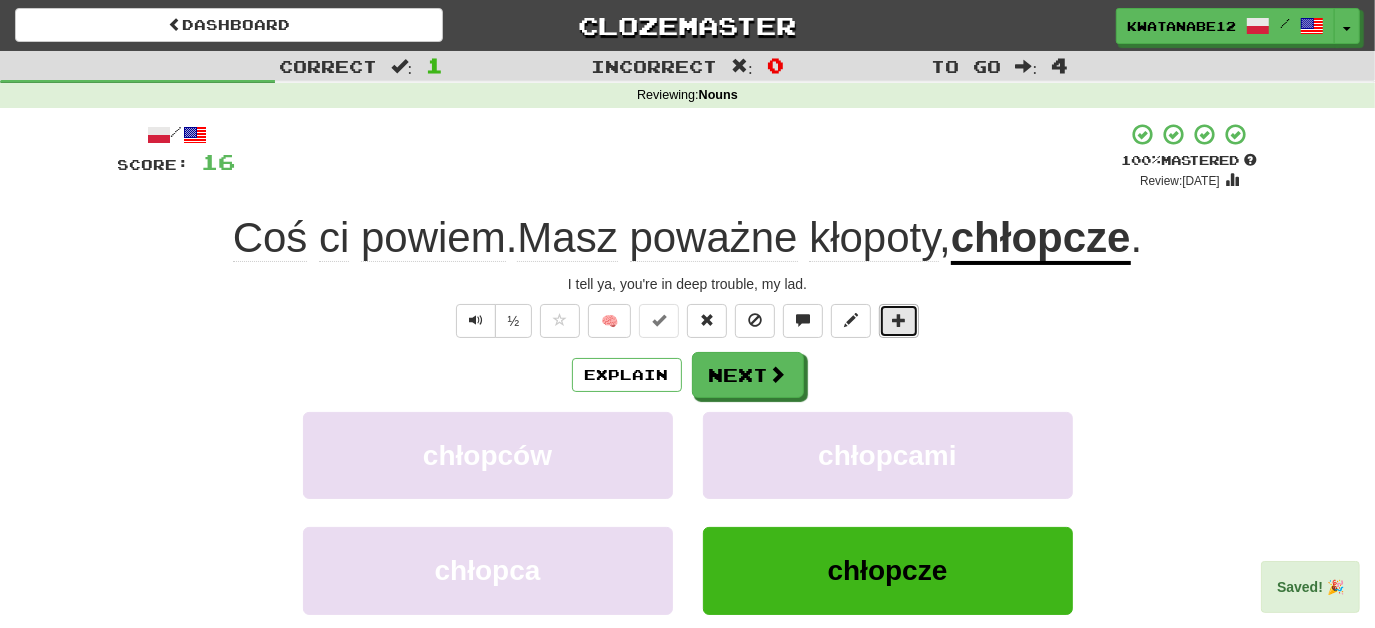 click at bounding box center [899, 321] 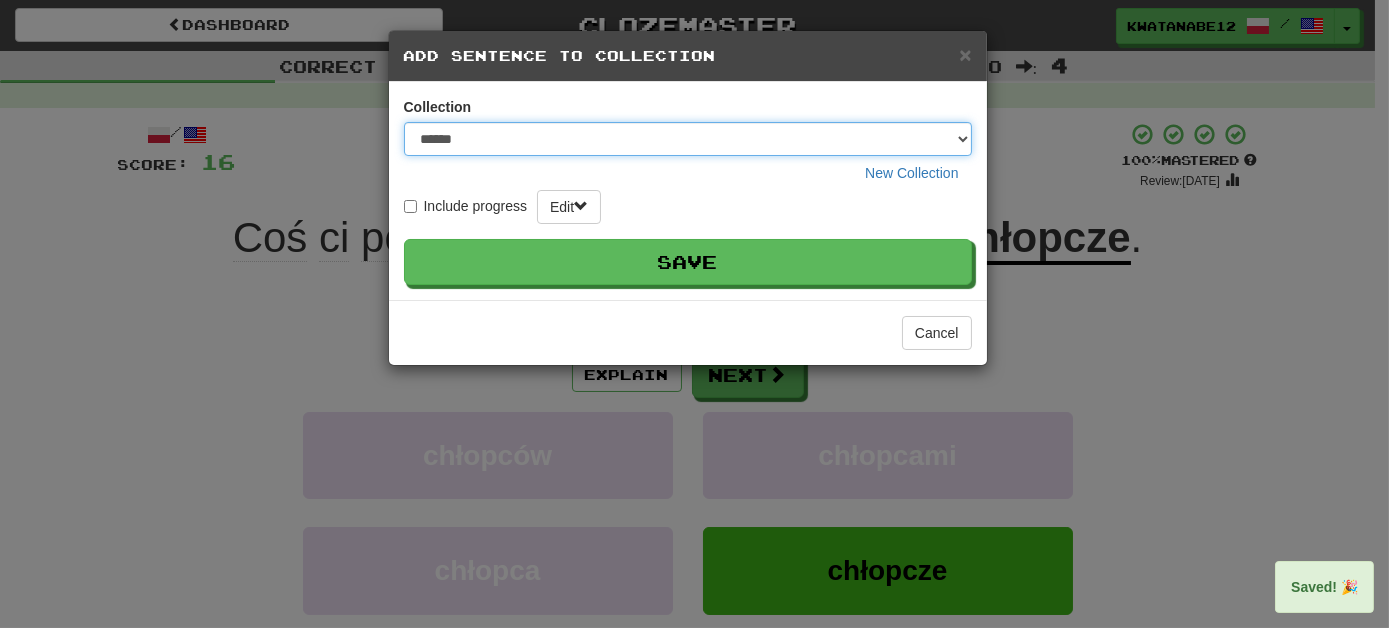 click on "****** **** ***** ********* ********" at bounding box center (688, 139) 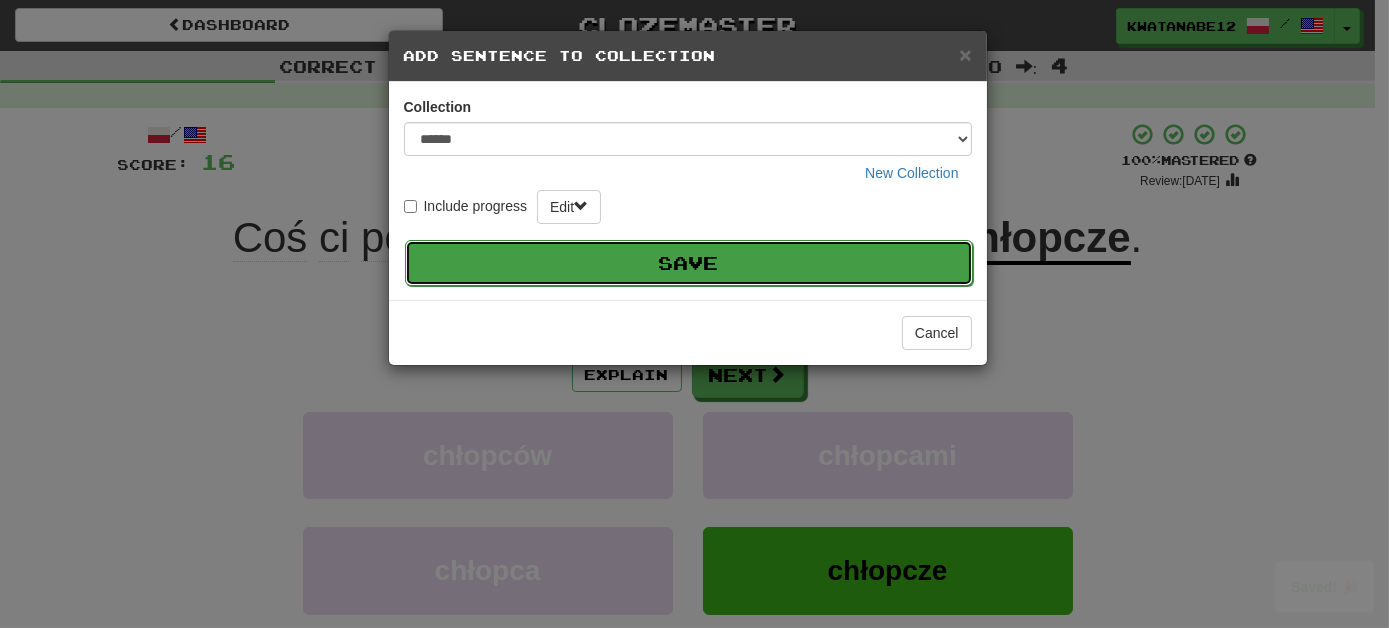 click on "Save" at bounding box center [689, 263] 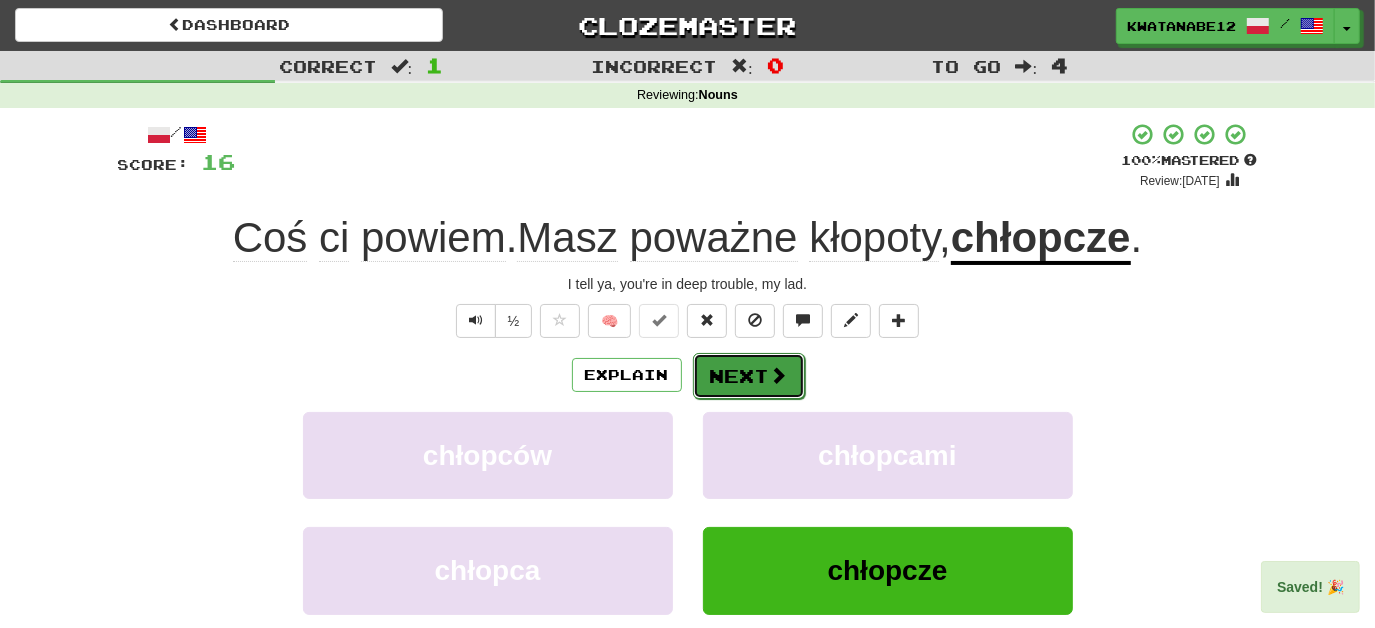 click at bounding box center (779, 375) 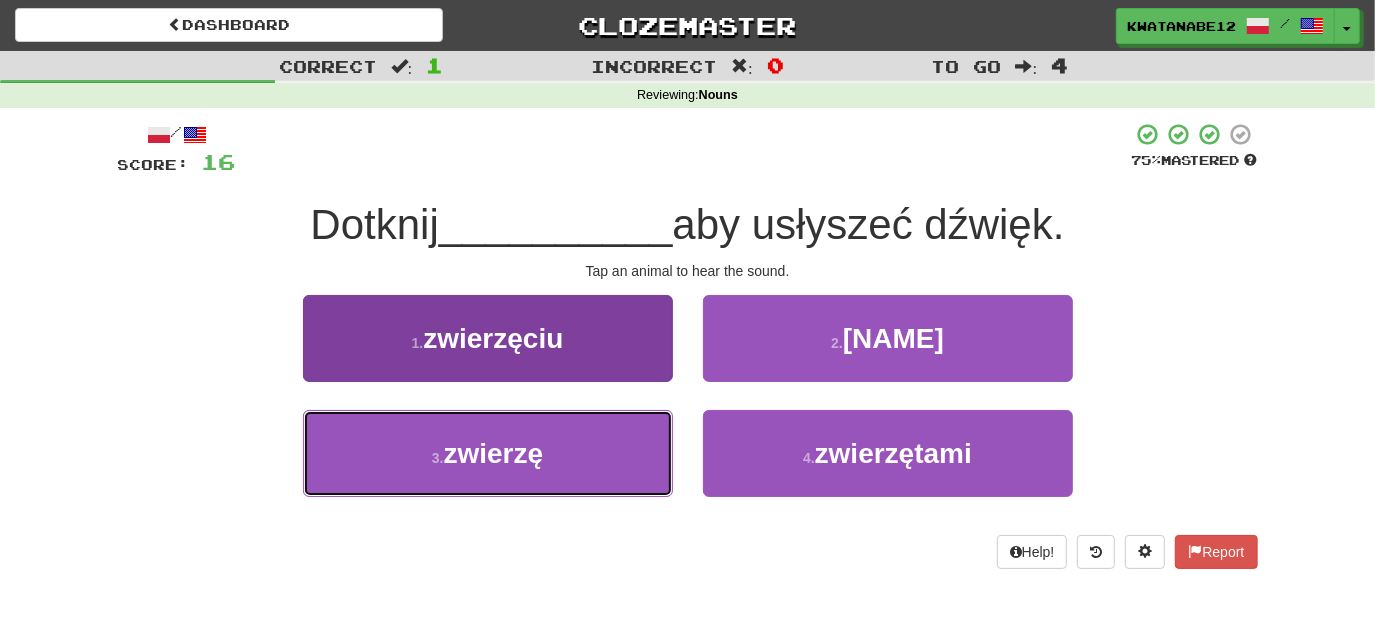 drag, startPoint x: 631, startPoint y: 440, endPoint x: 666, endPoint y: 415, distance: 43.011627 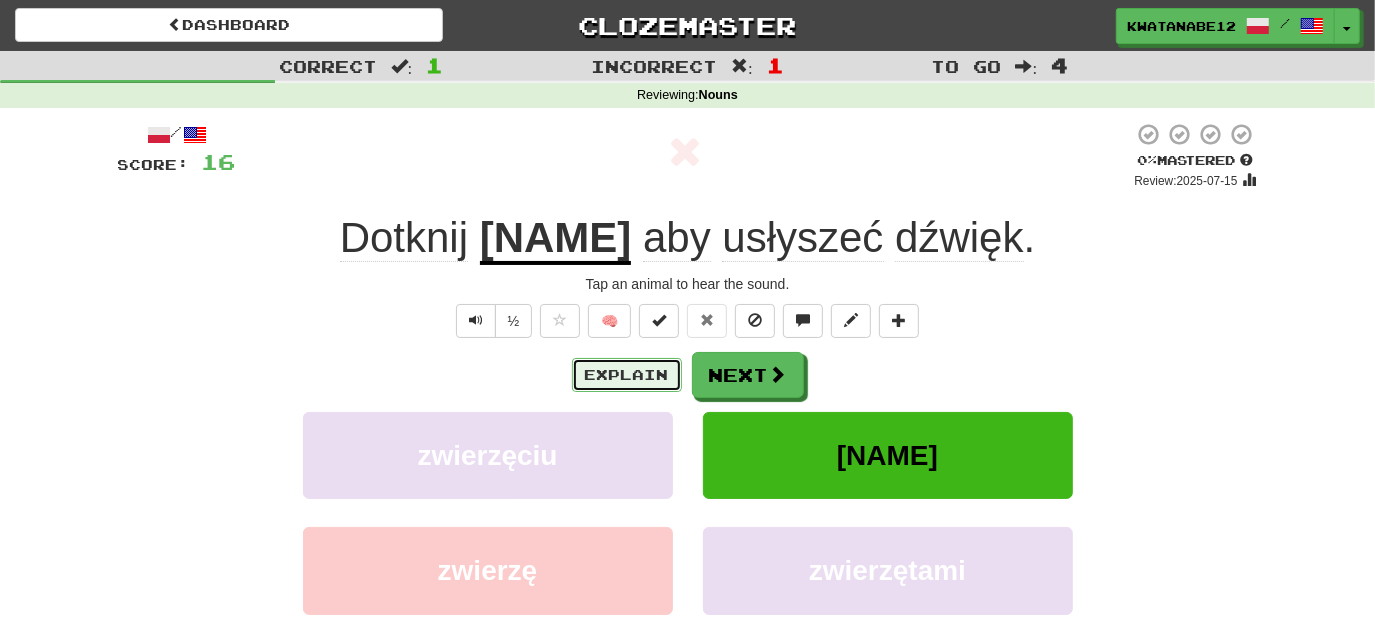 click on "Explain" at bounding box center [627, 375] 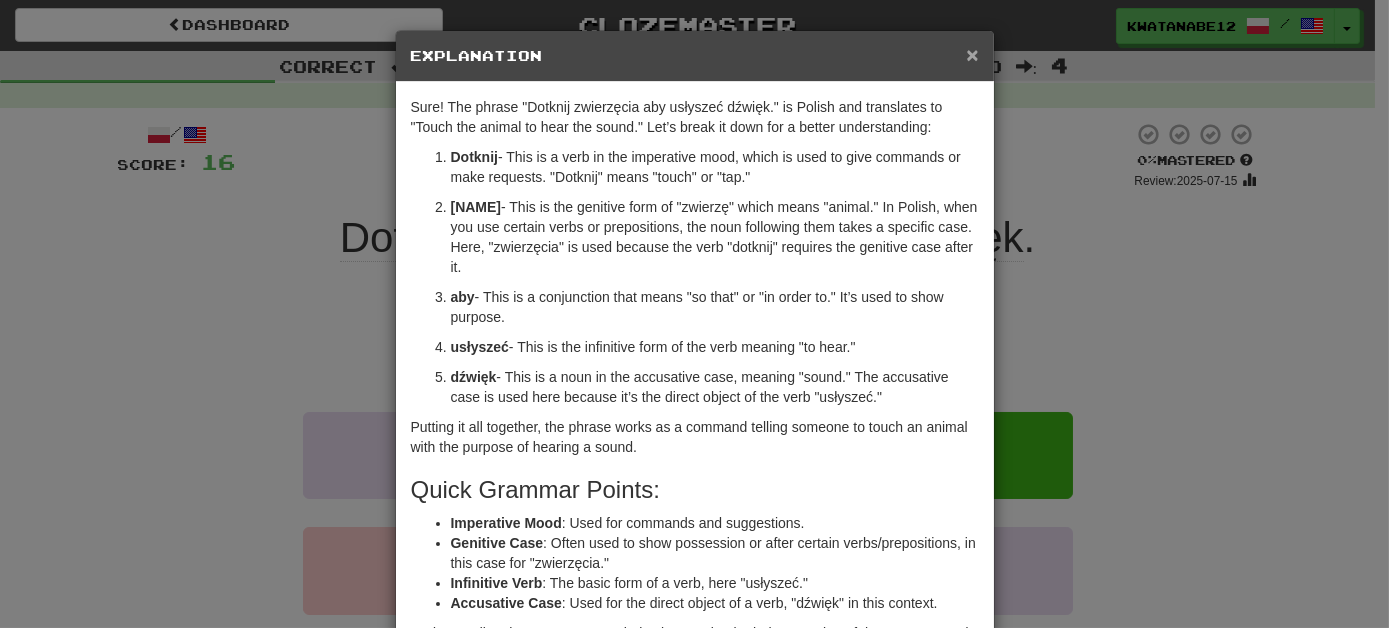 click on "×" at bounding box center (972, 54) 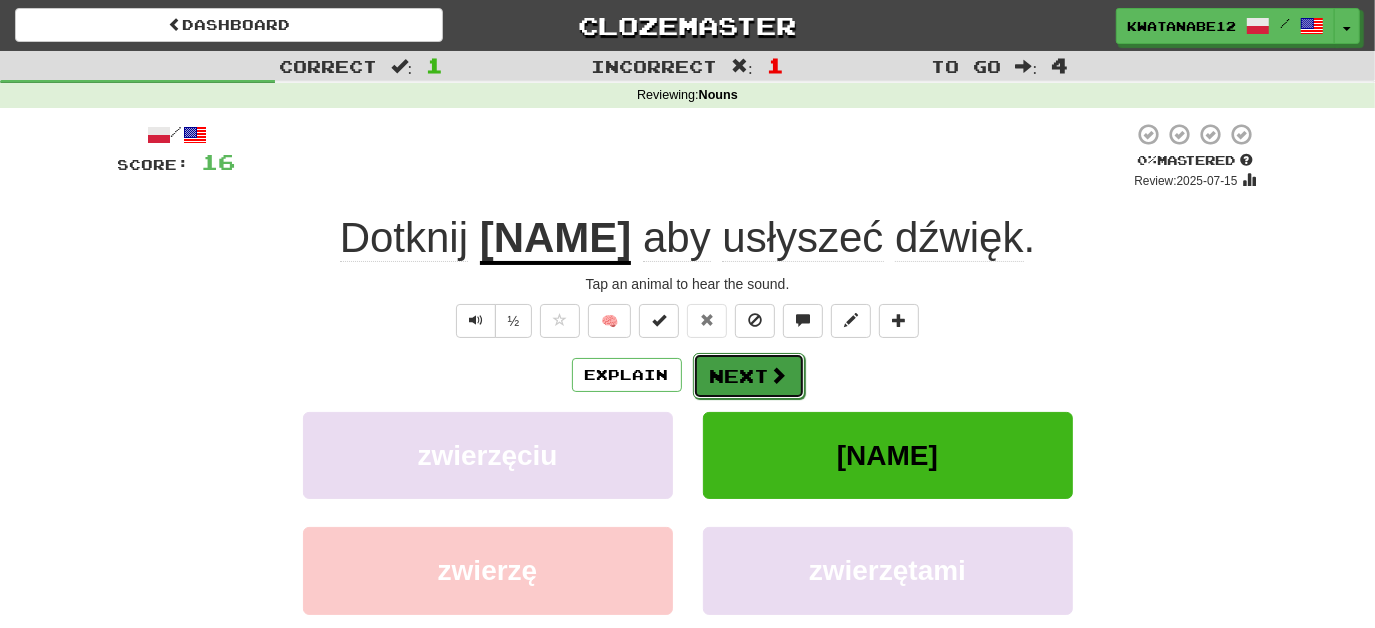 click at bounding box center [779, 375] 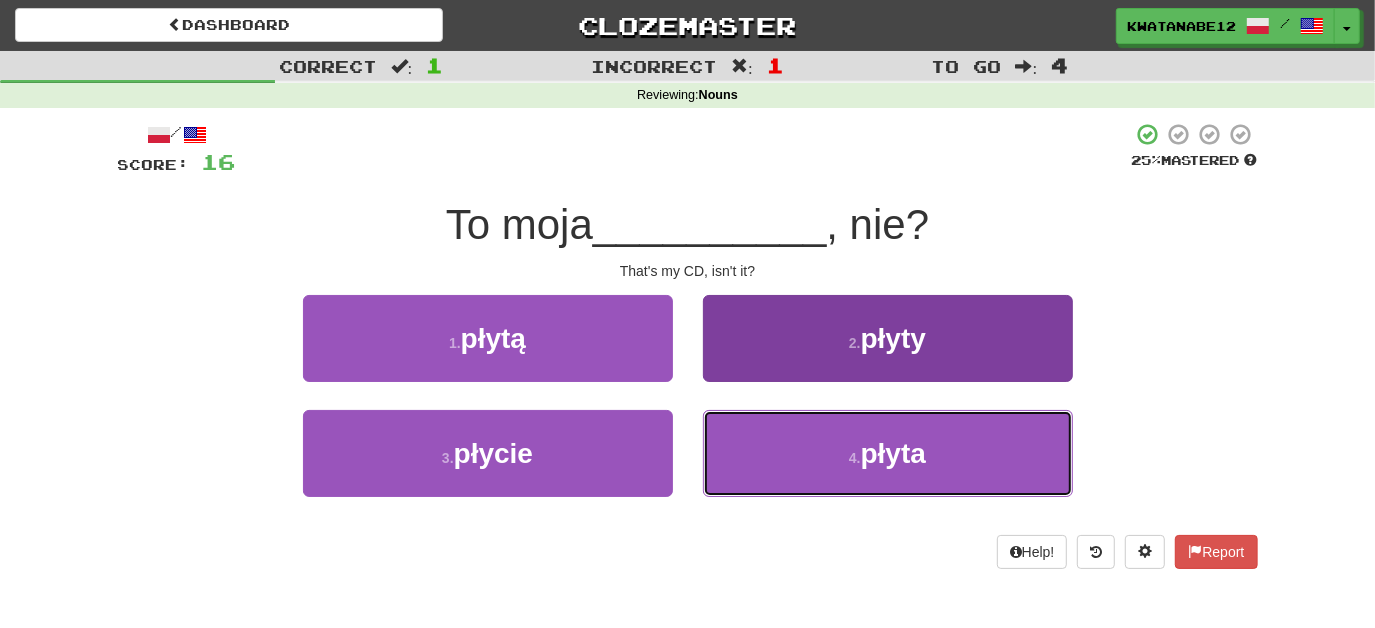 drag, startPoint x: 746, startPoint y: 455, endPoint x: 744, endPoint y: 421, distance: 34.058773 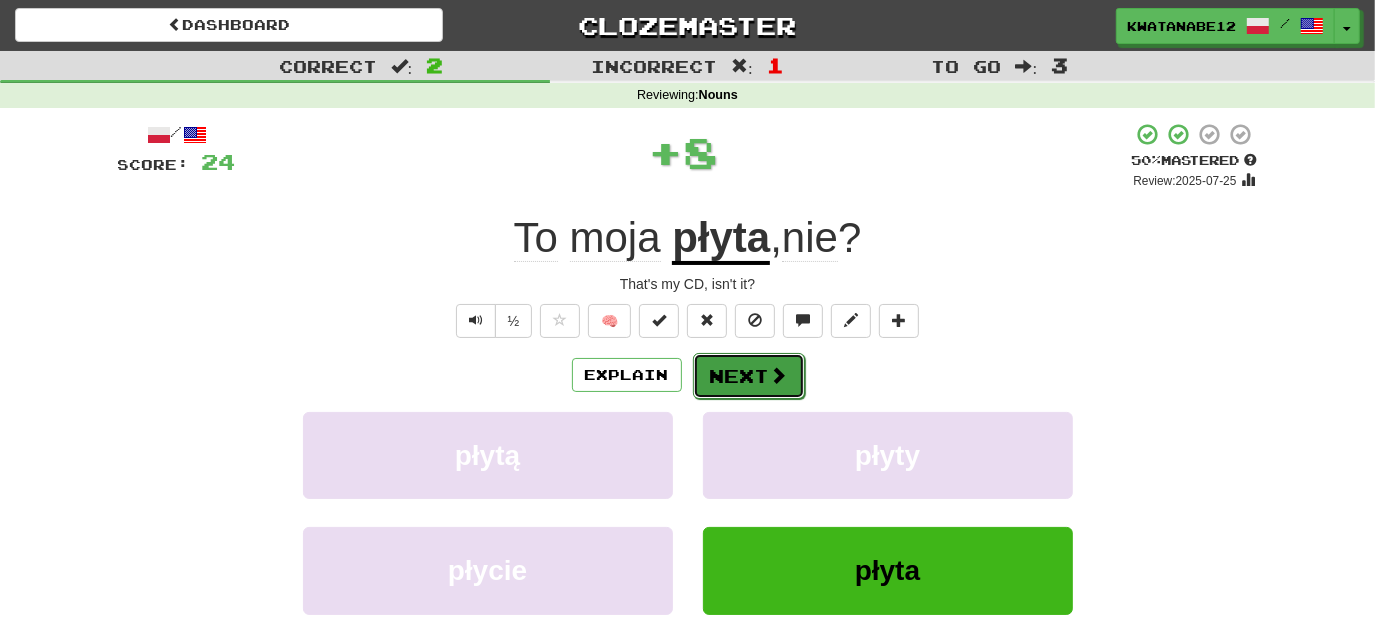 click on "Next" at bounding box center [749, 376] 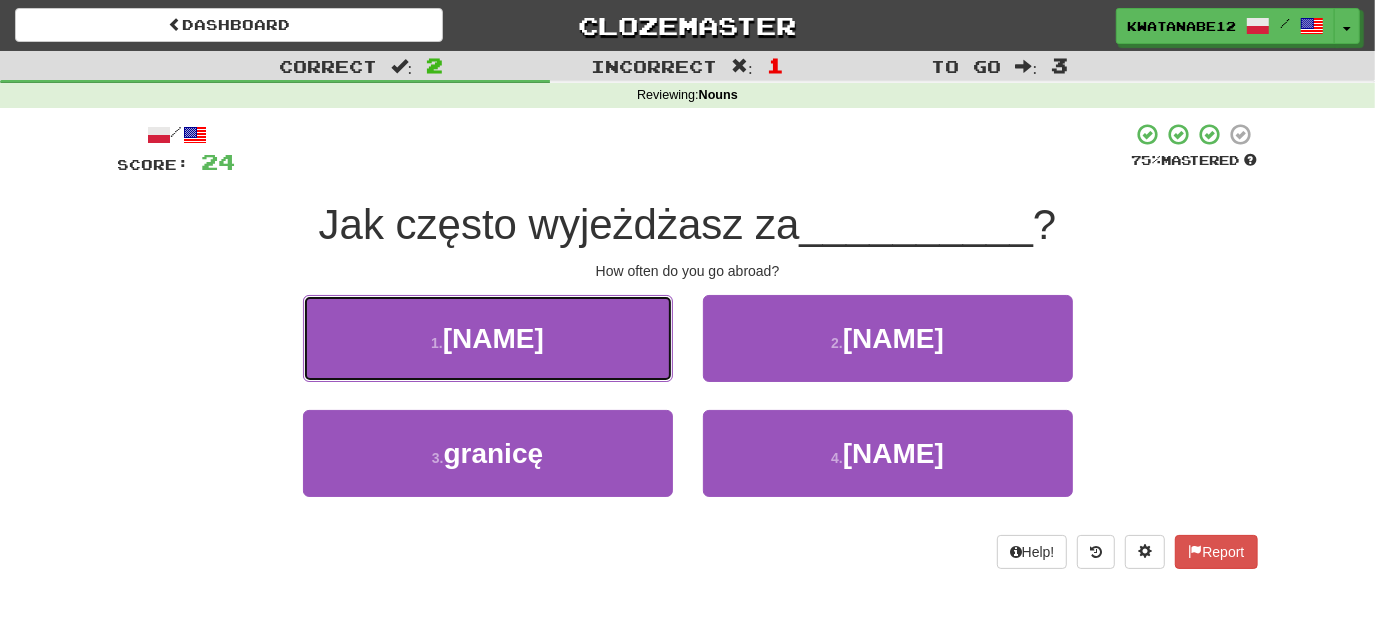 click on "1 .  granicą" at bounding box center (488, 338) 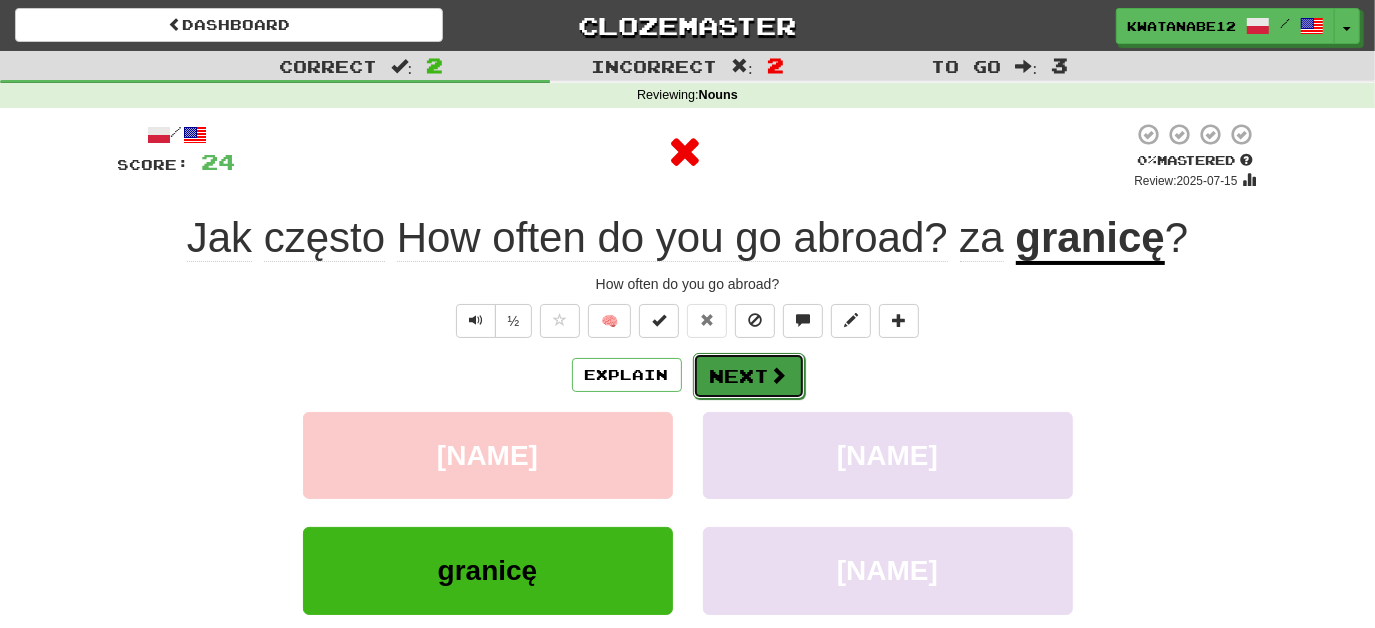 click on "Next" at bounding box center [749, 376] 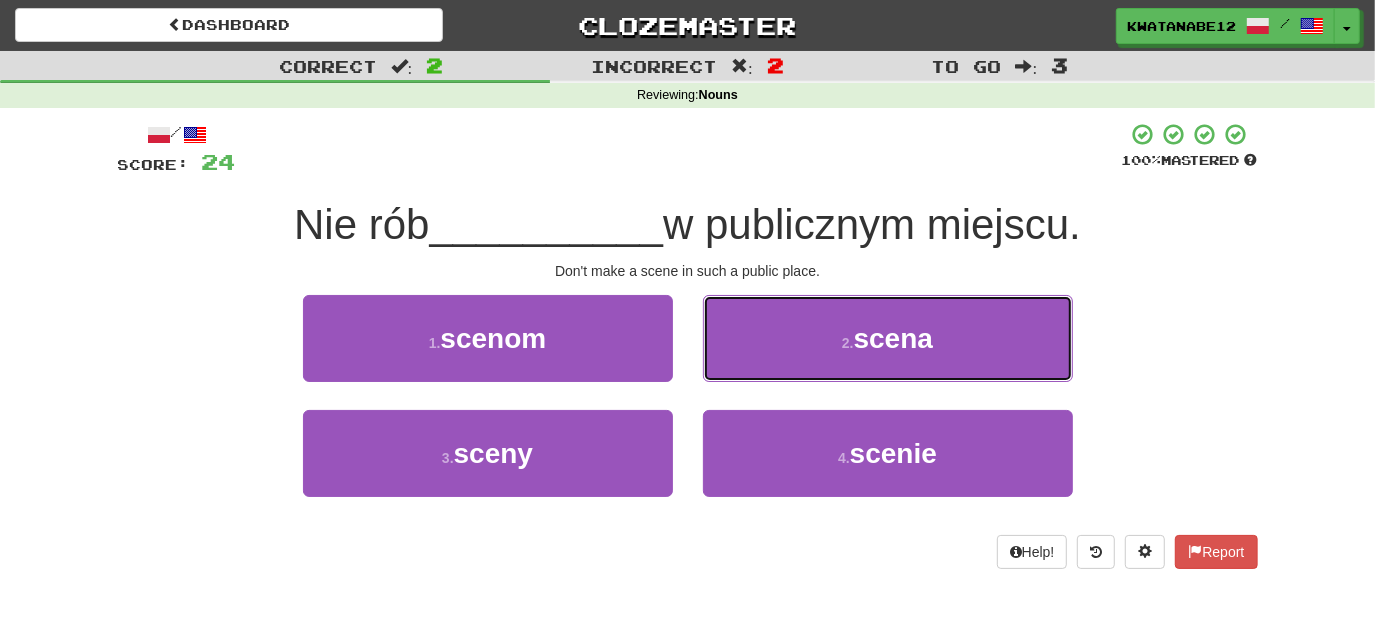 click on "2 .  scena" at bounding box center [888, 338] 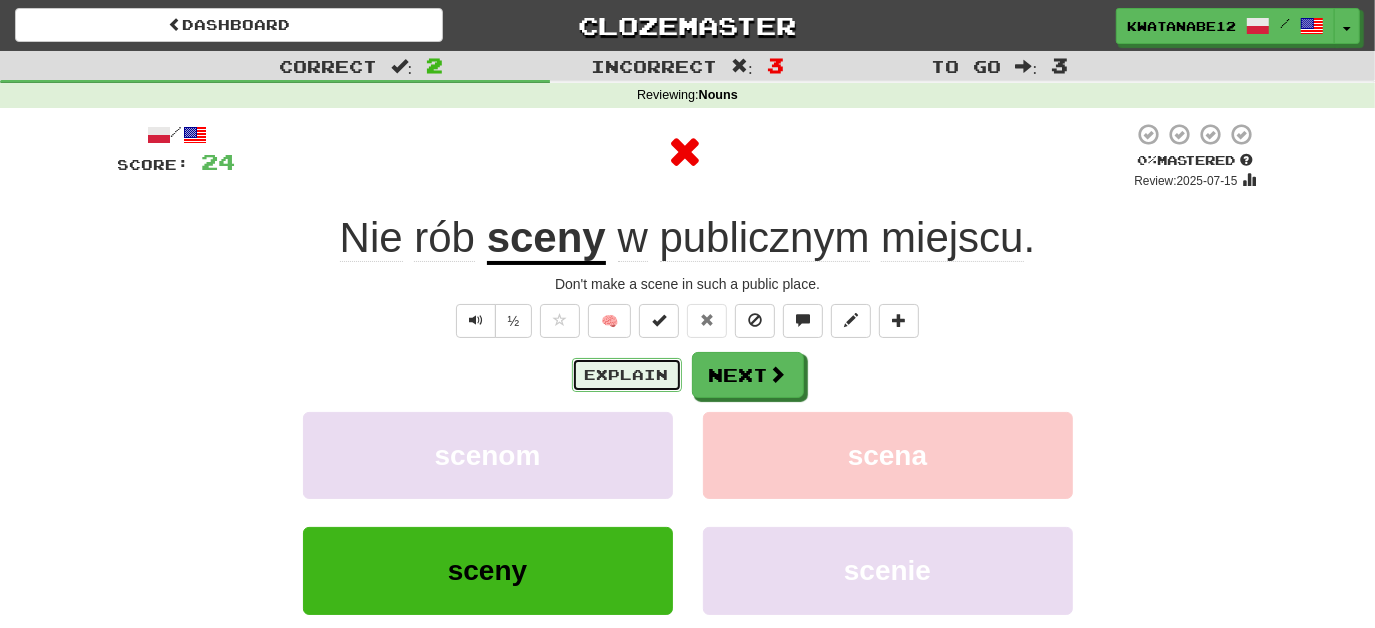 click on "Explain" at bounding box center [627, 375] 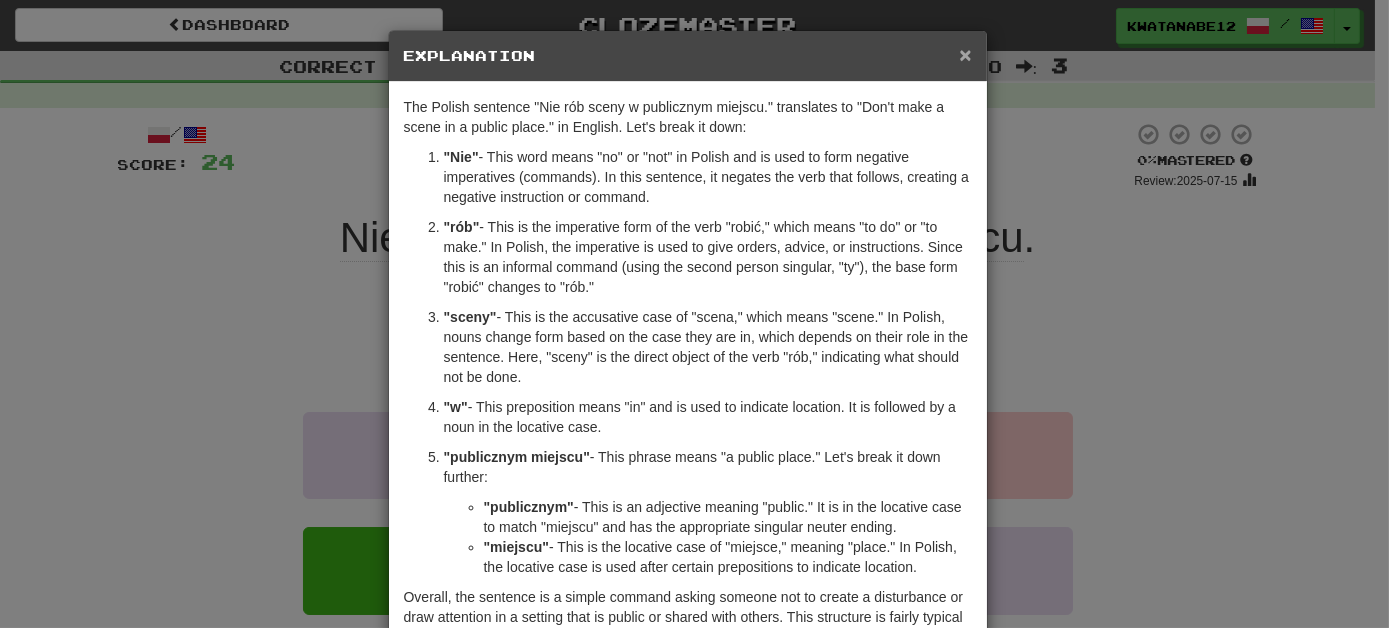 click on "×" at bounding box center [965, 54] 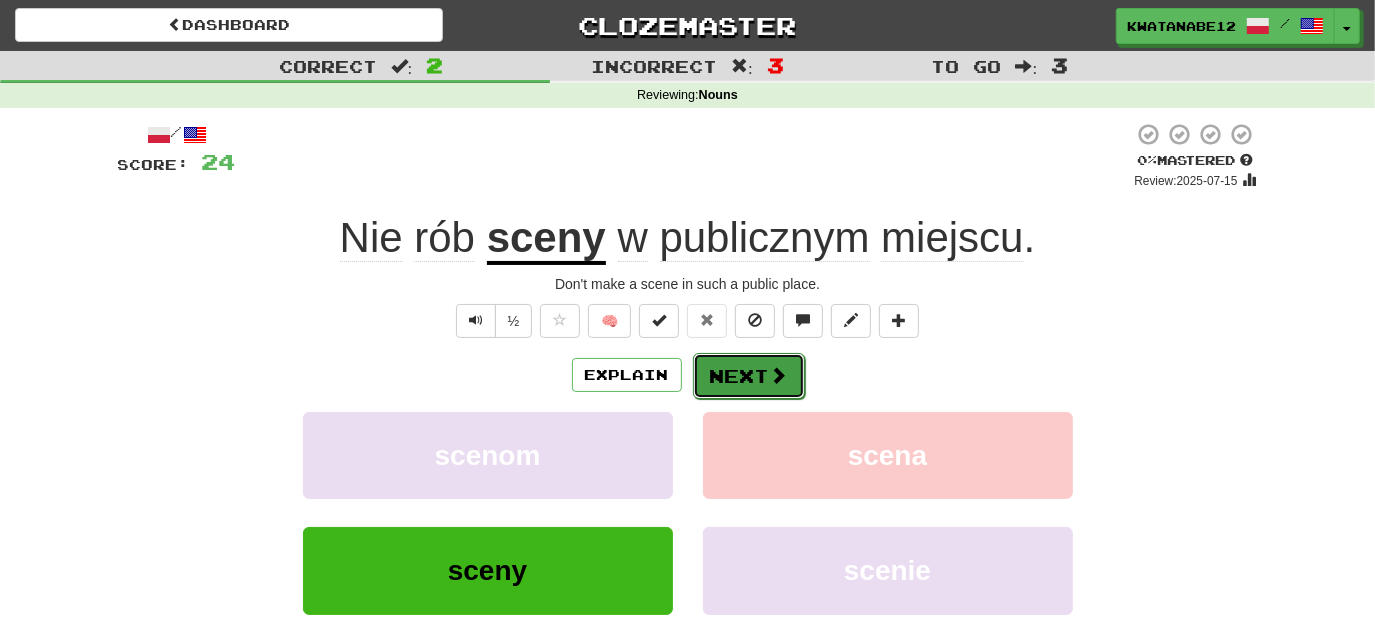 click on "Next" at bounding box center (749, 376) 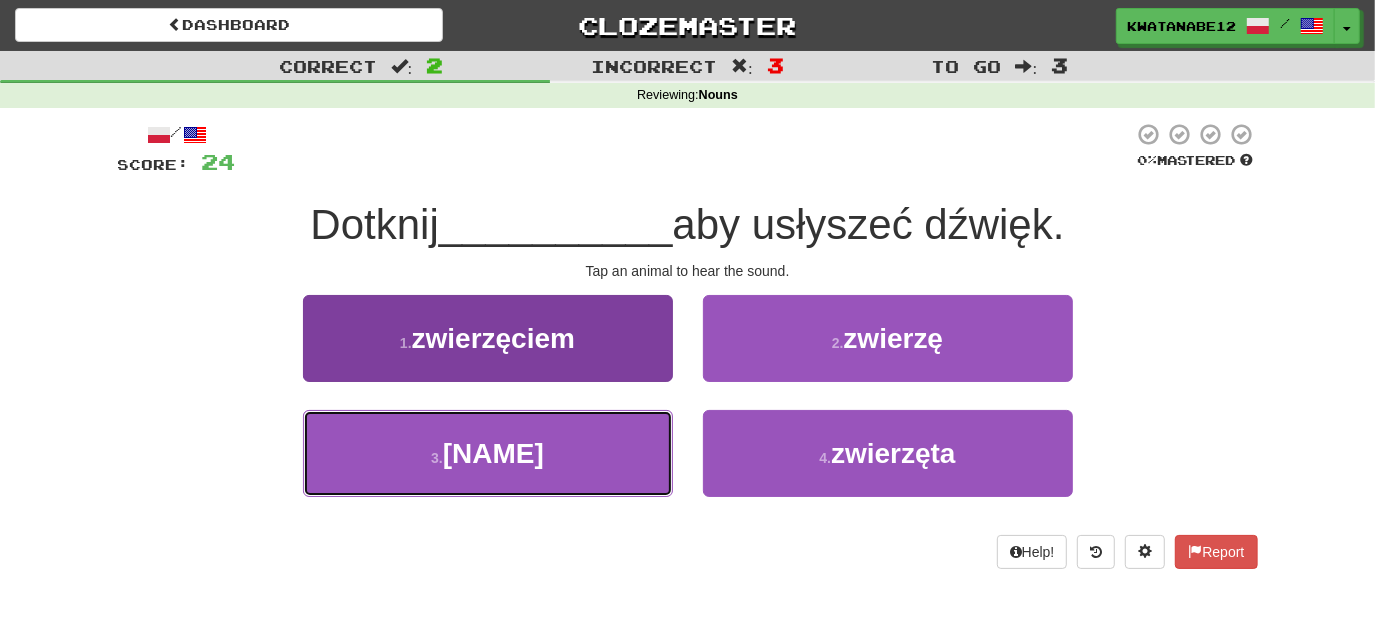 drag, startPoint x: 585, startPoint y: 427, endPoint x: 613, endPoint y: 441, distance: 31.304953 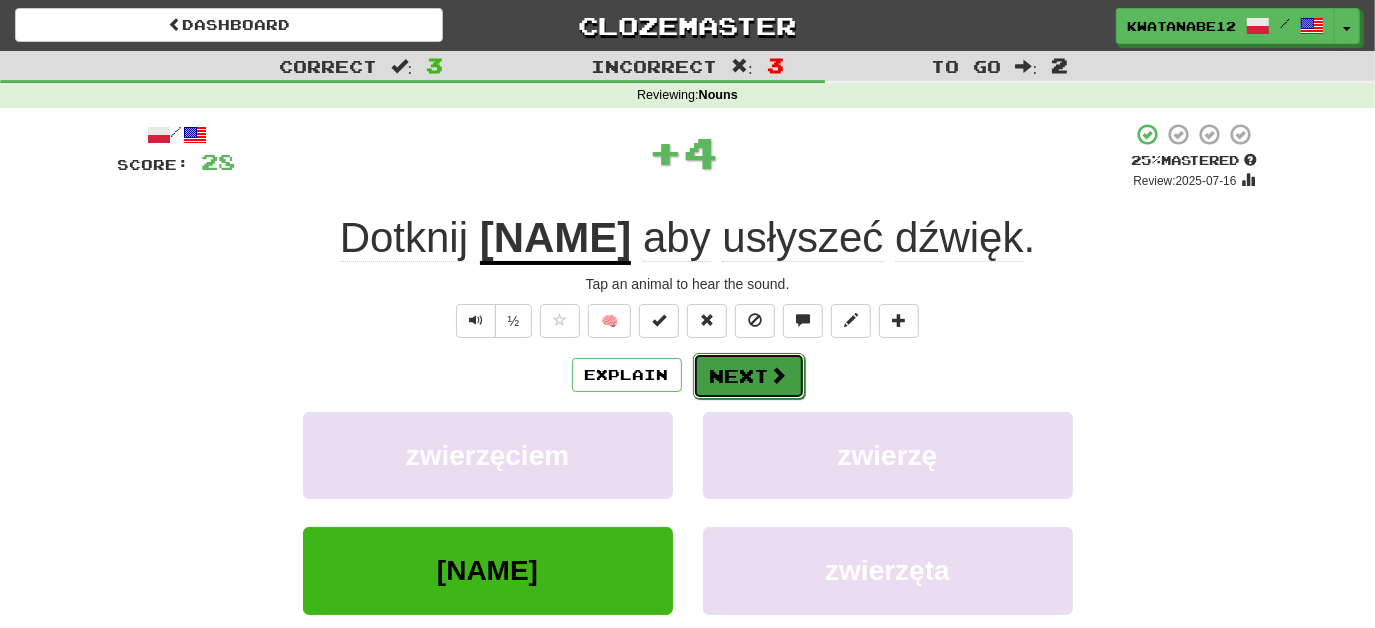 click on "Next" at bounding box center [749, 376] 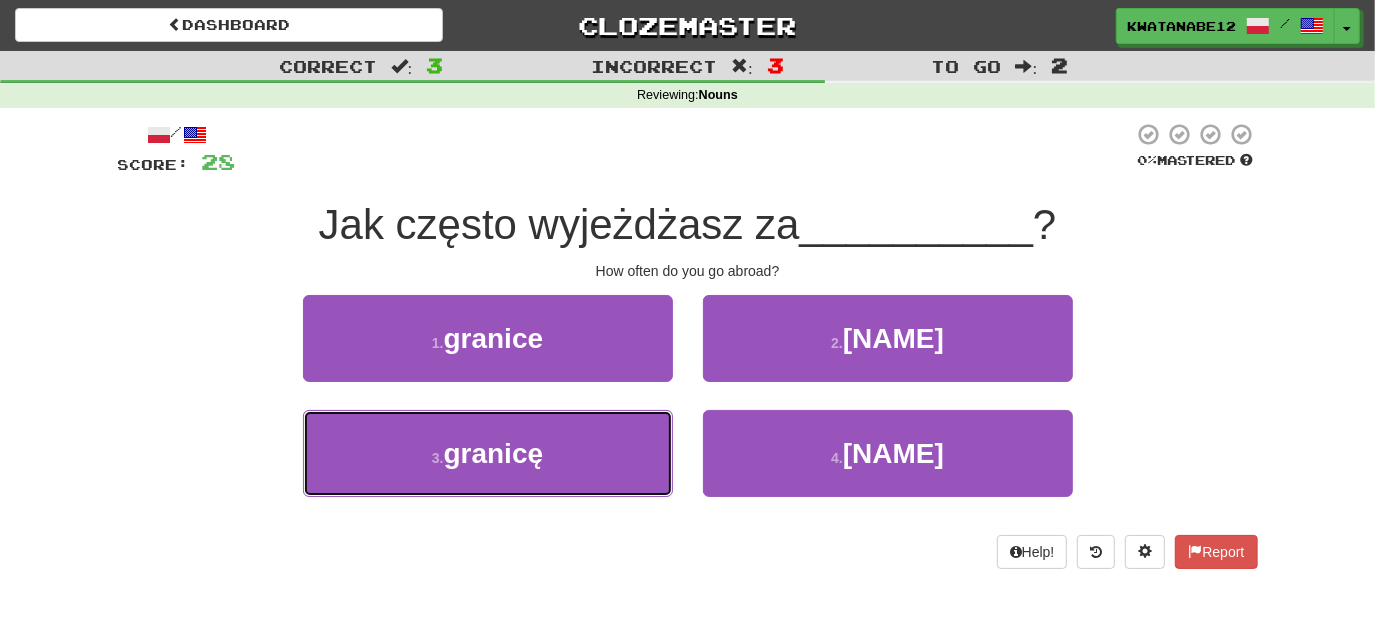 drag, startPoint x: 604, startPoint y: 446, endPoint x: 680, endPoint y: 423, distance: 79.40403 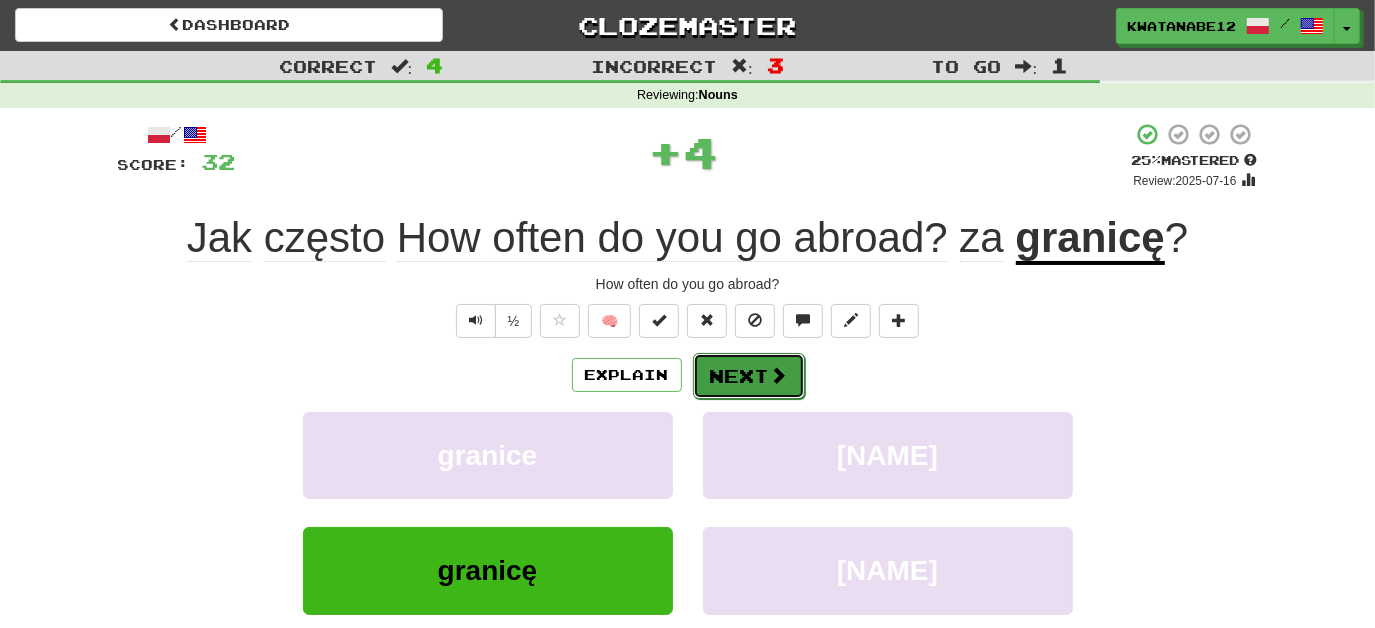 click on "Next" at bounding box center (749, 376) 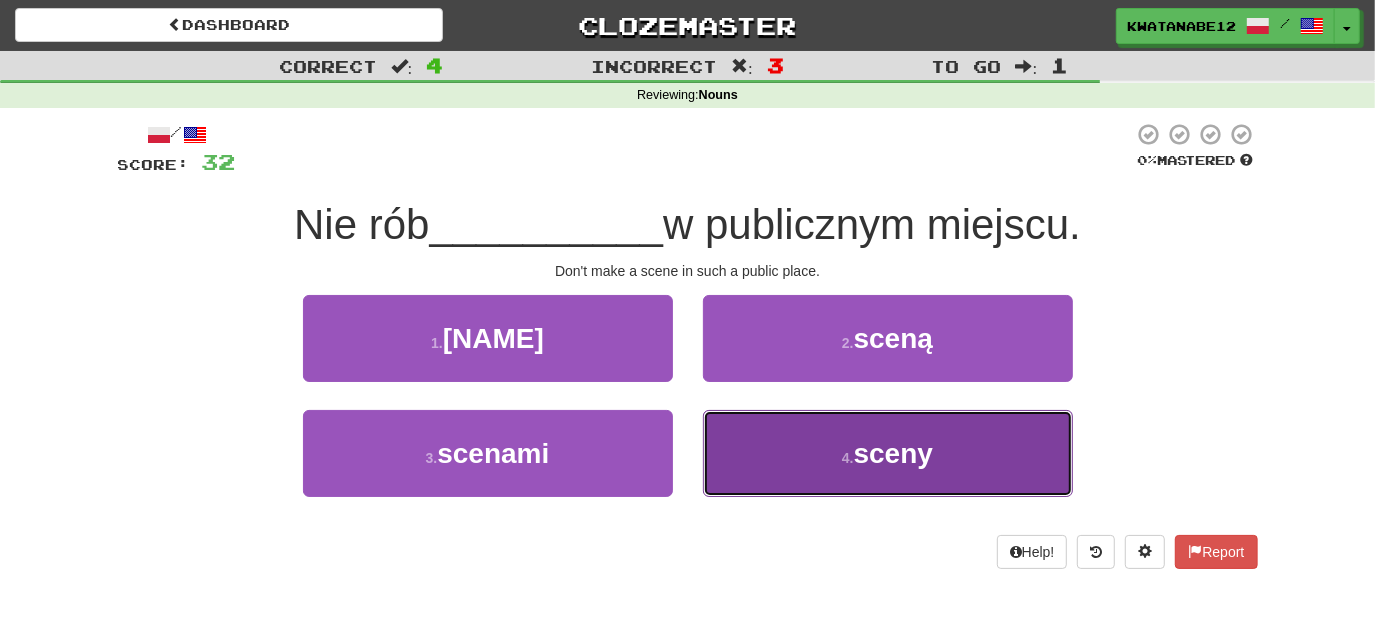 click on "4 .  sceny" at bounding box center (888, 453) 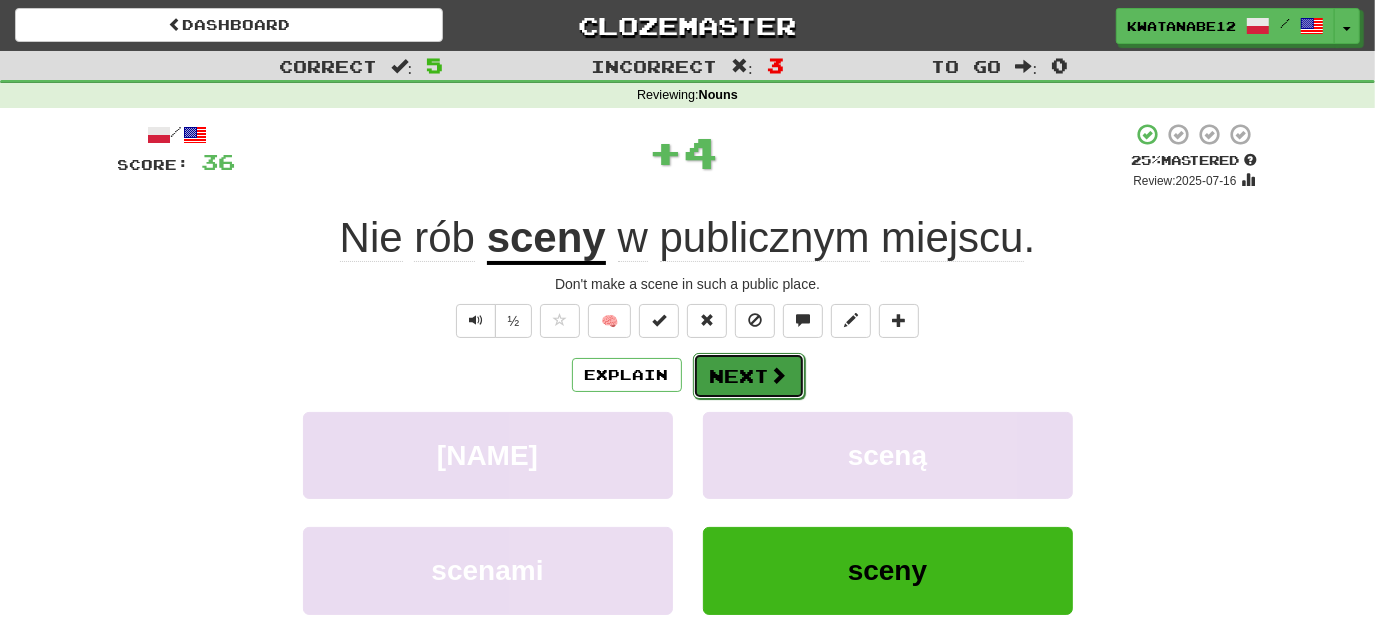 click on "Next" at bounding box center (749, 376) 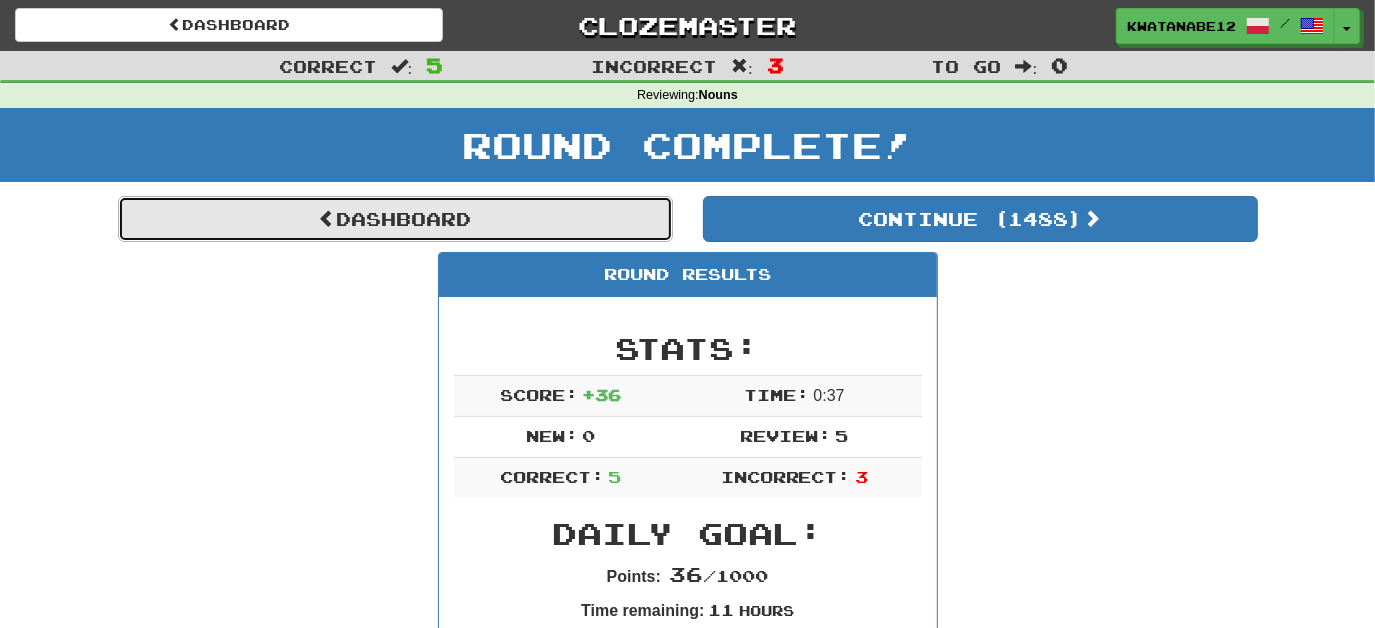 click on "Dashboard" at bounding box center [395, 219] 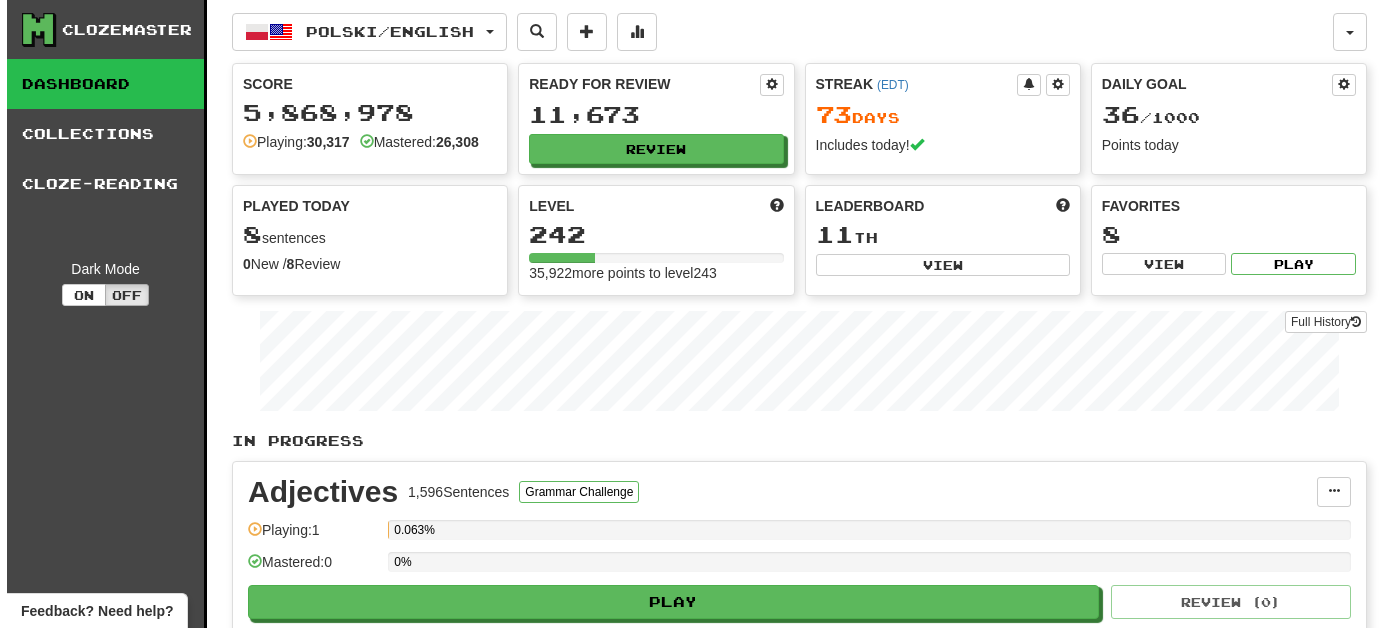 scroll, scrollTop: 0, scrollLeft: 0, axis: both 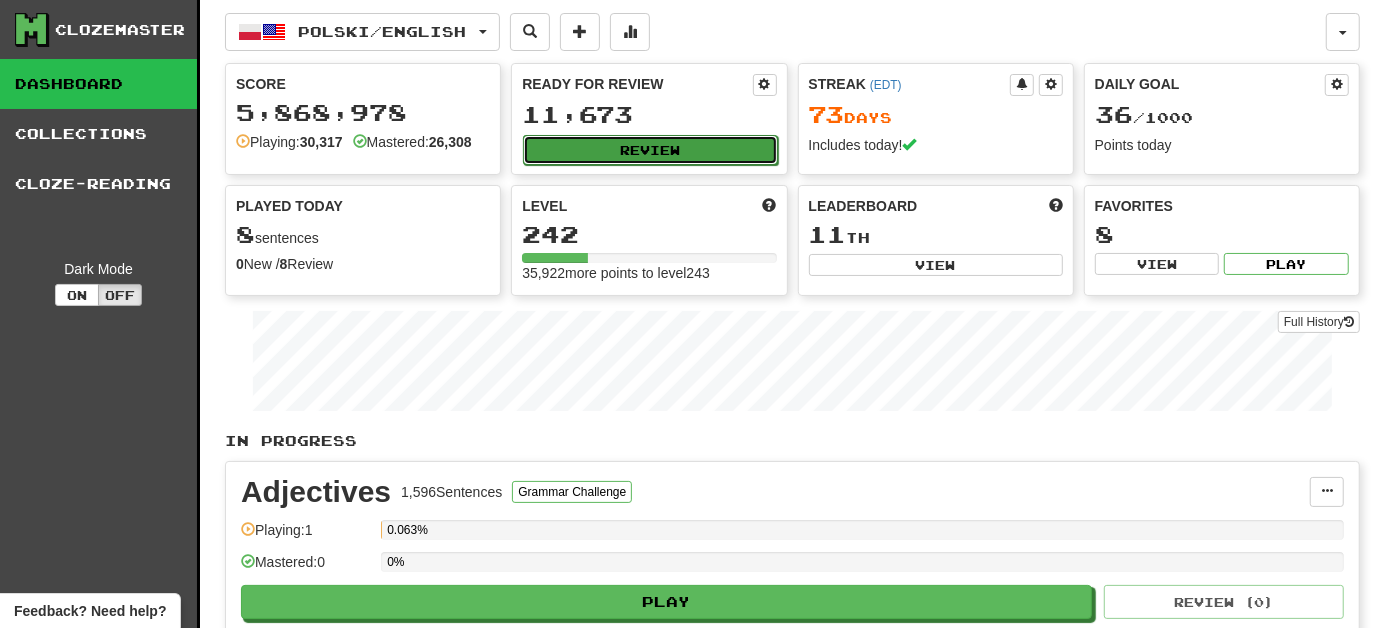 click on "Review" at bounding box center [650, 150] 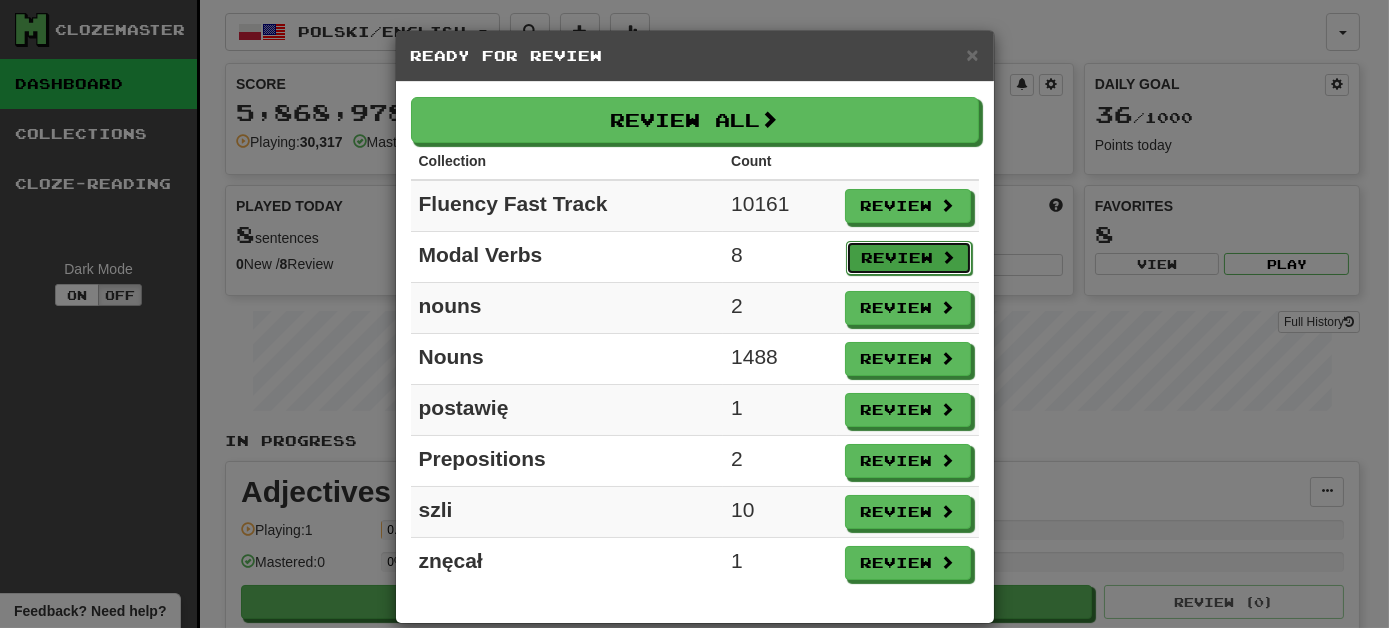 click on "Review" at bounding box center [909, 258] 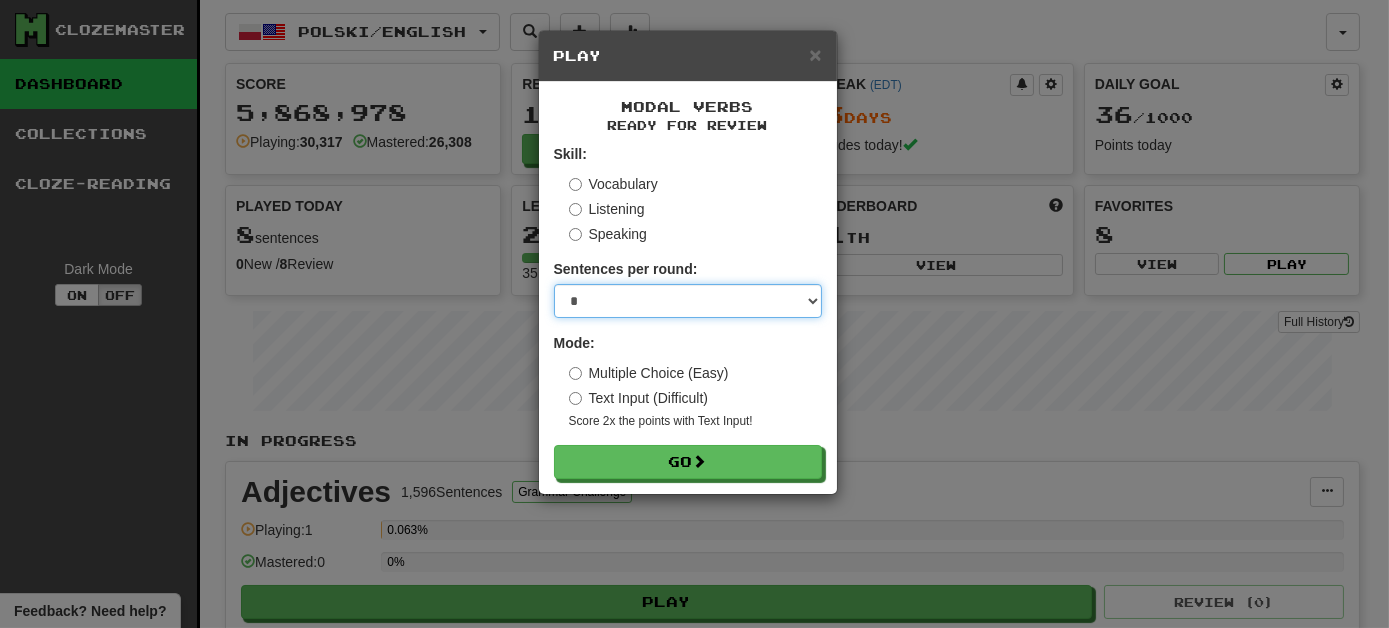 click on "* ** ** ** ** ** *** ********" at bounding box center [688, 301] 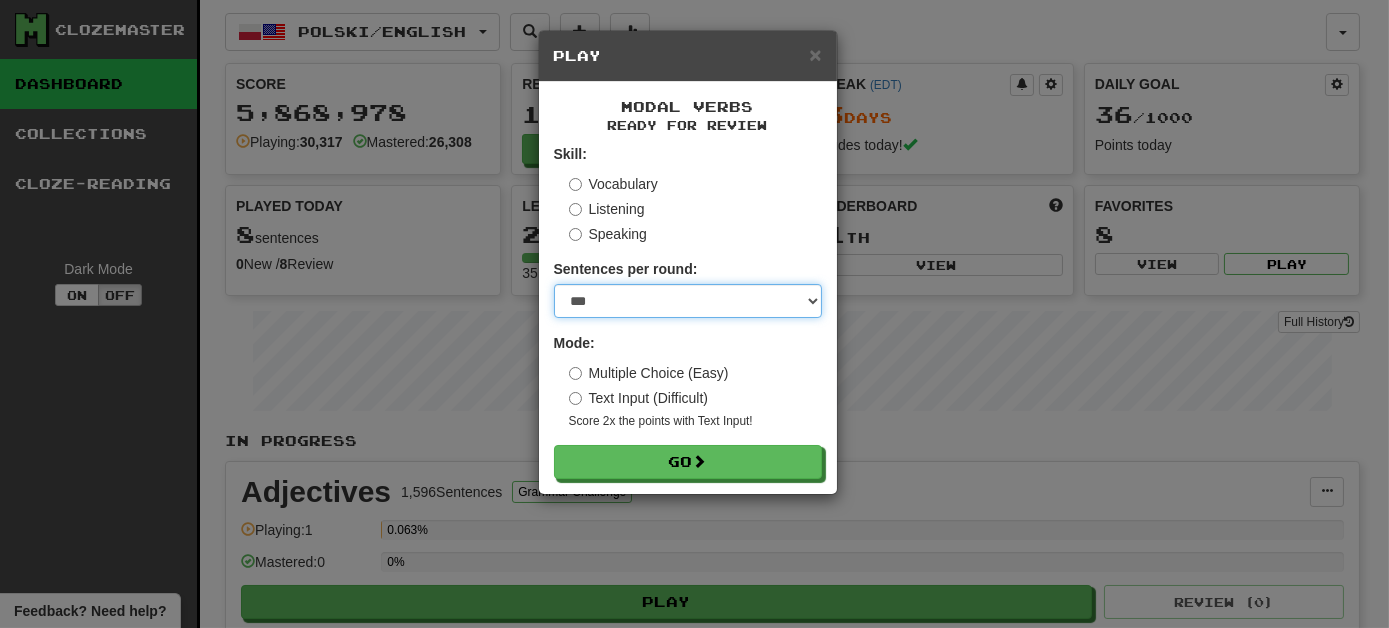 click on "* ** ** ** ** ** *** ********" at bounding box center [688, 301] 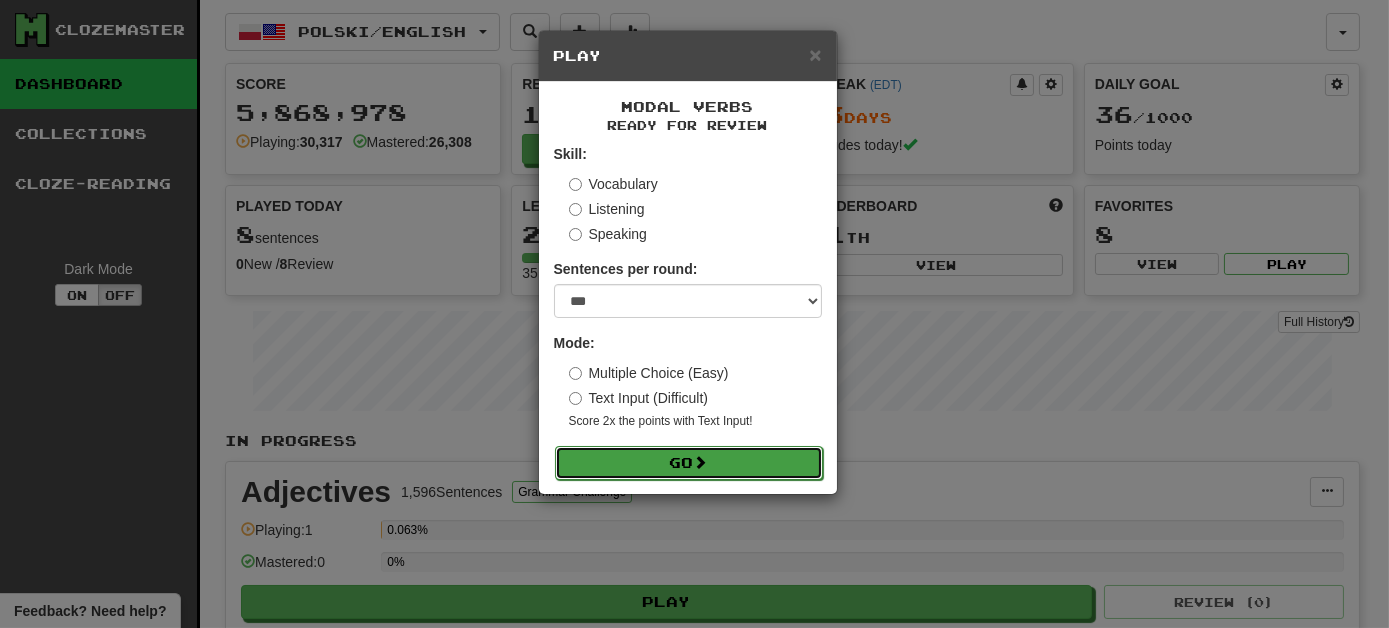 click on "Go" at bounding box center [689, 463] 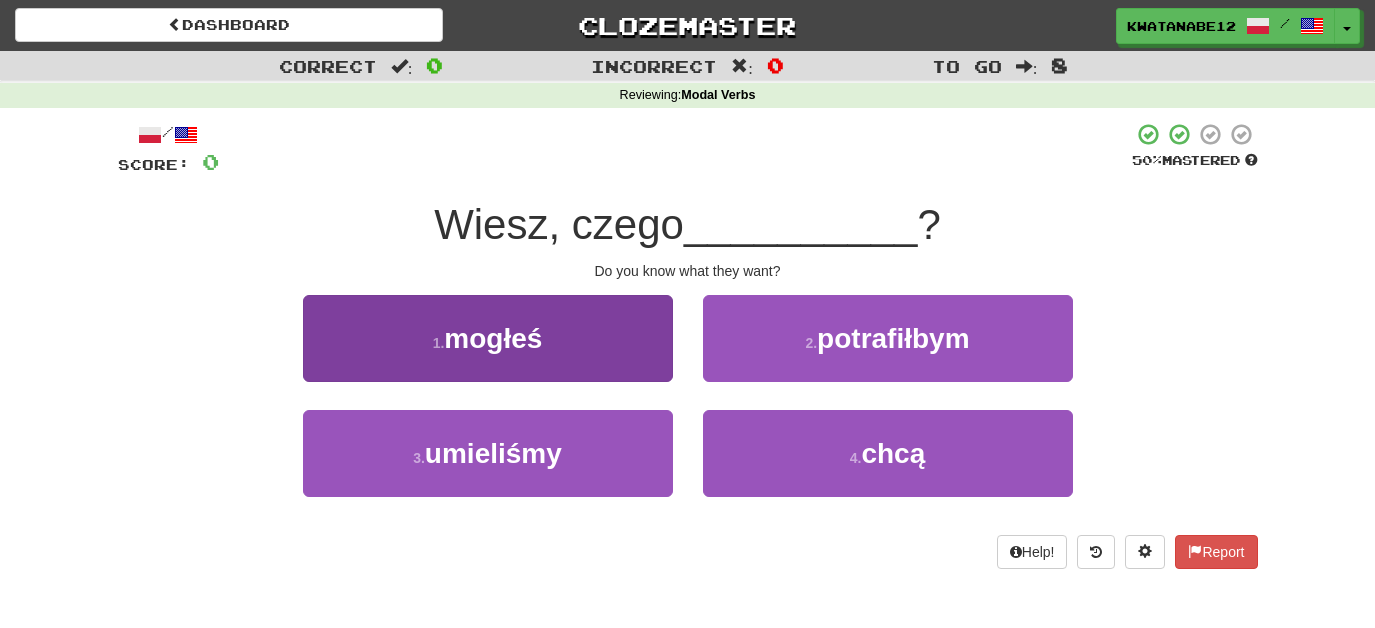 scroll, scrollTop: 0, scrollLeft: 0, axis: both 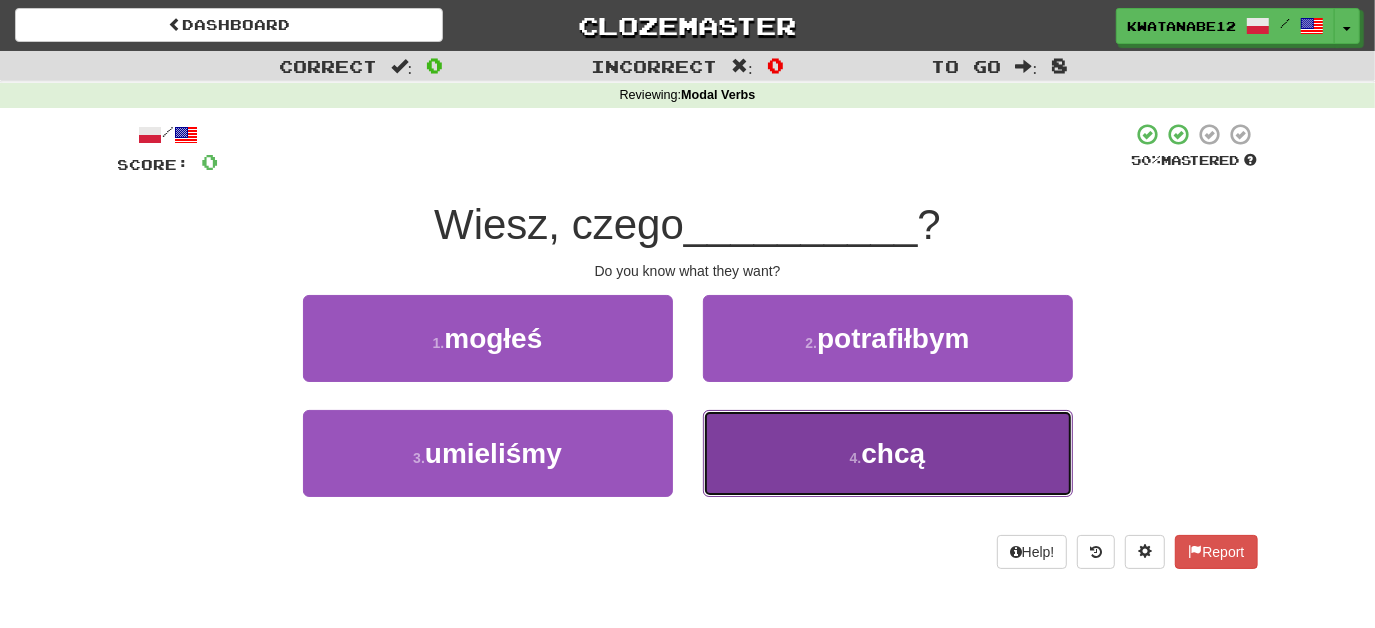 click on "4 .  chcą" at bounding box center (888, 453) 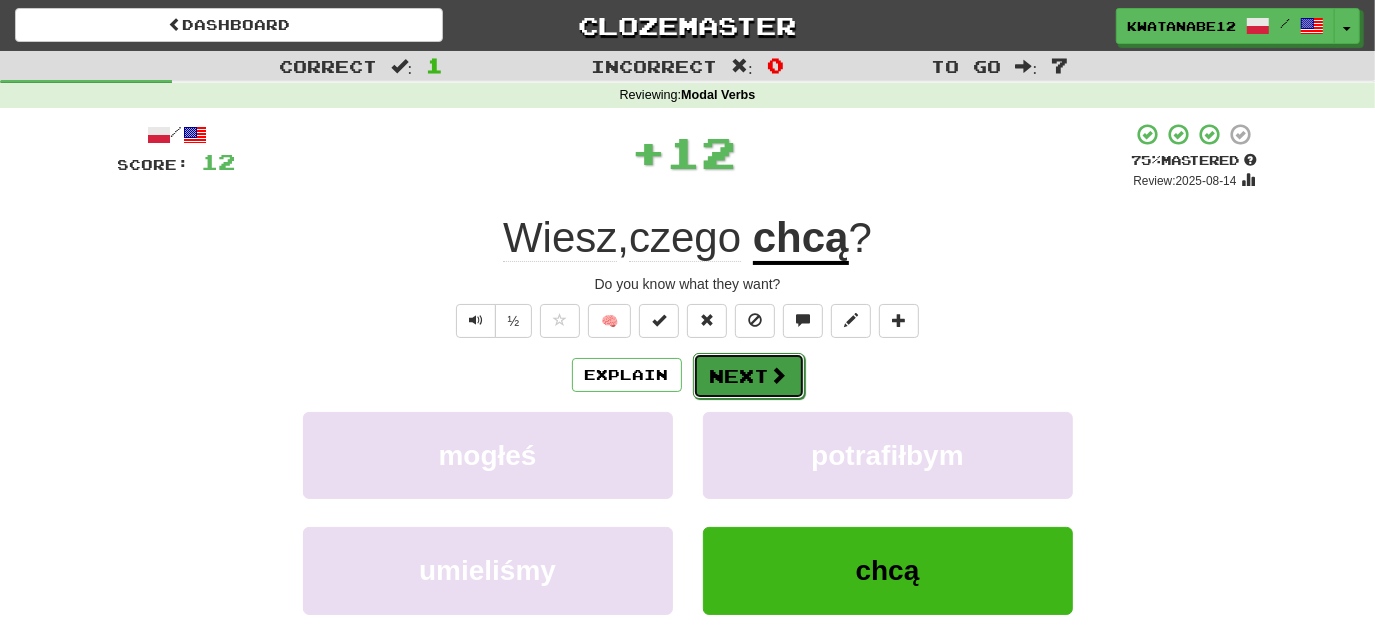 click on "Next" at bounding box center (749, 376) 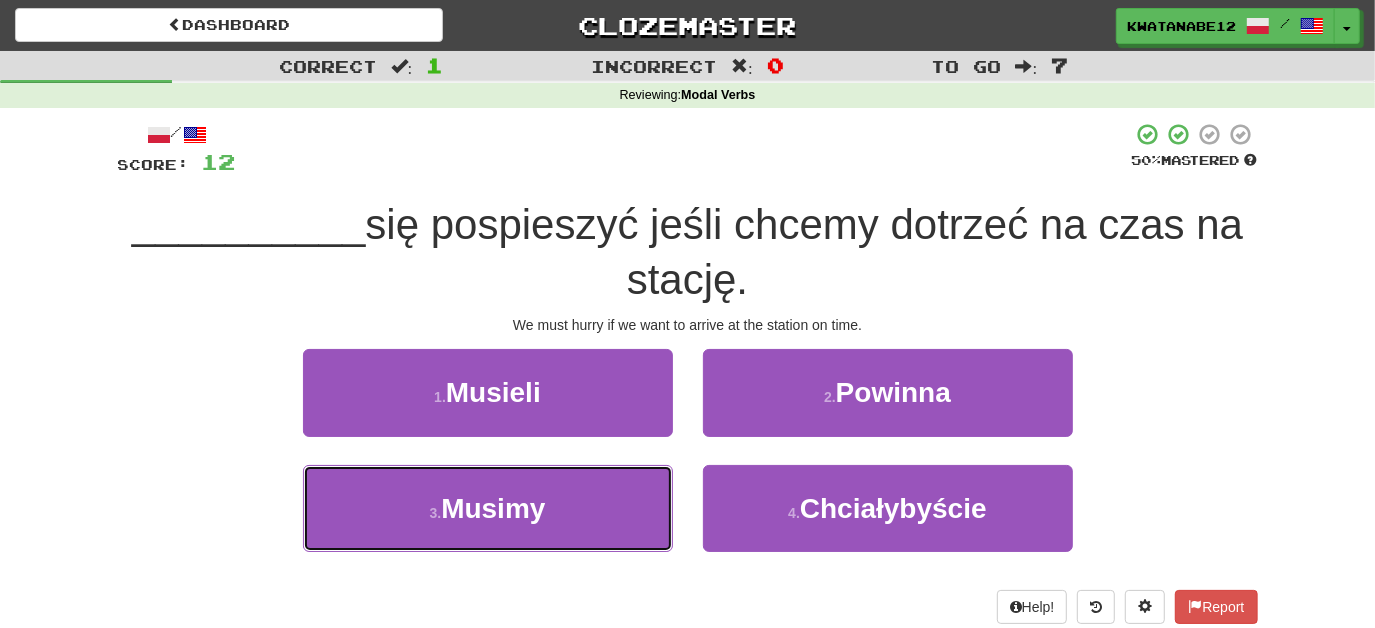 drag, startPoint x: 636, startPoint y: 482, endPoint x: 676, endPoint y: 457, distance: 47.169907 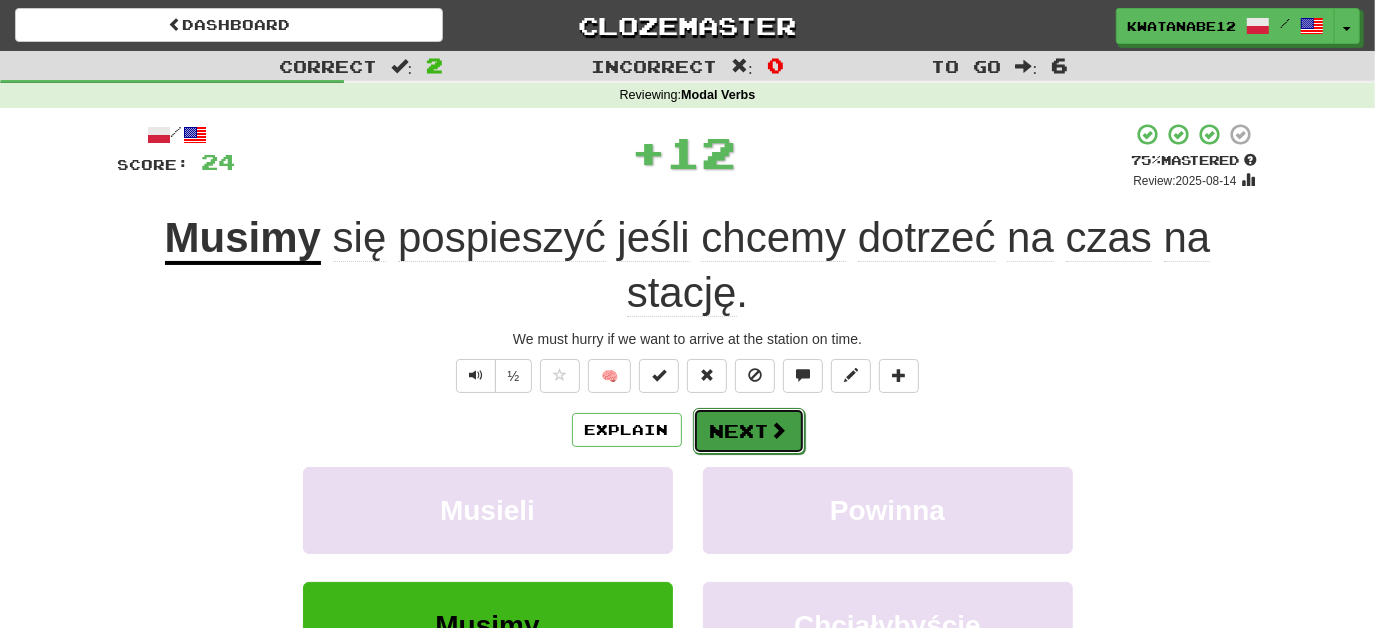 click on "Next" at bounding box center [749, 431] 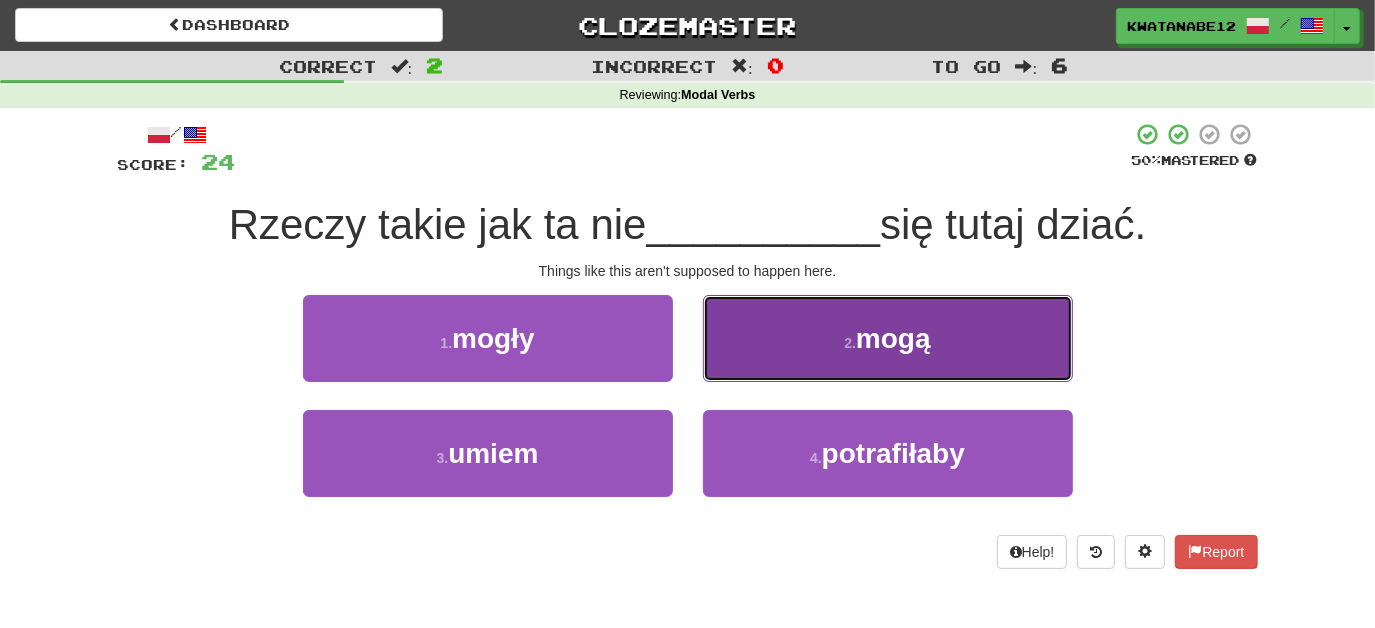 click on "2 .  mogą" at bounding box center (888, 338) 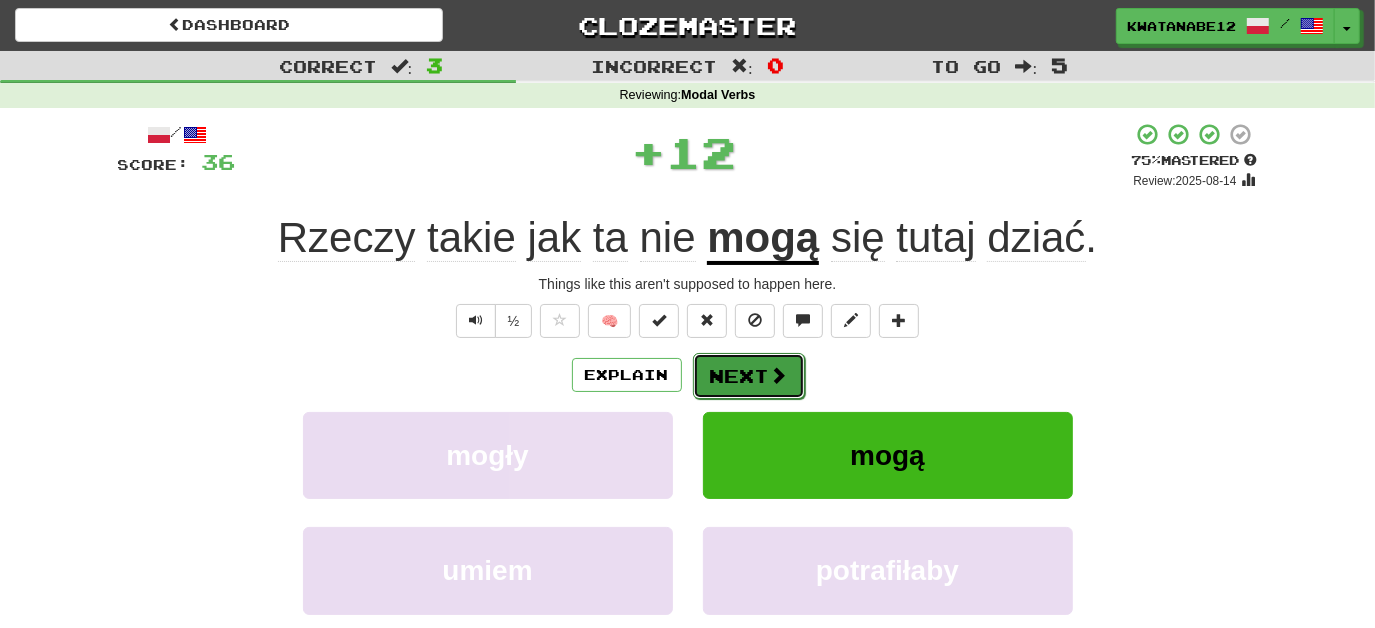 click on "Next" at bounding box center (749, 376) 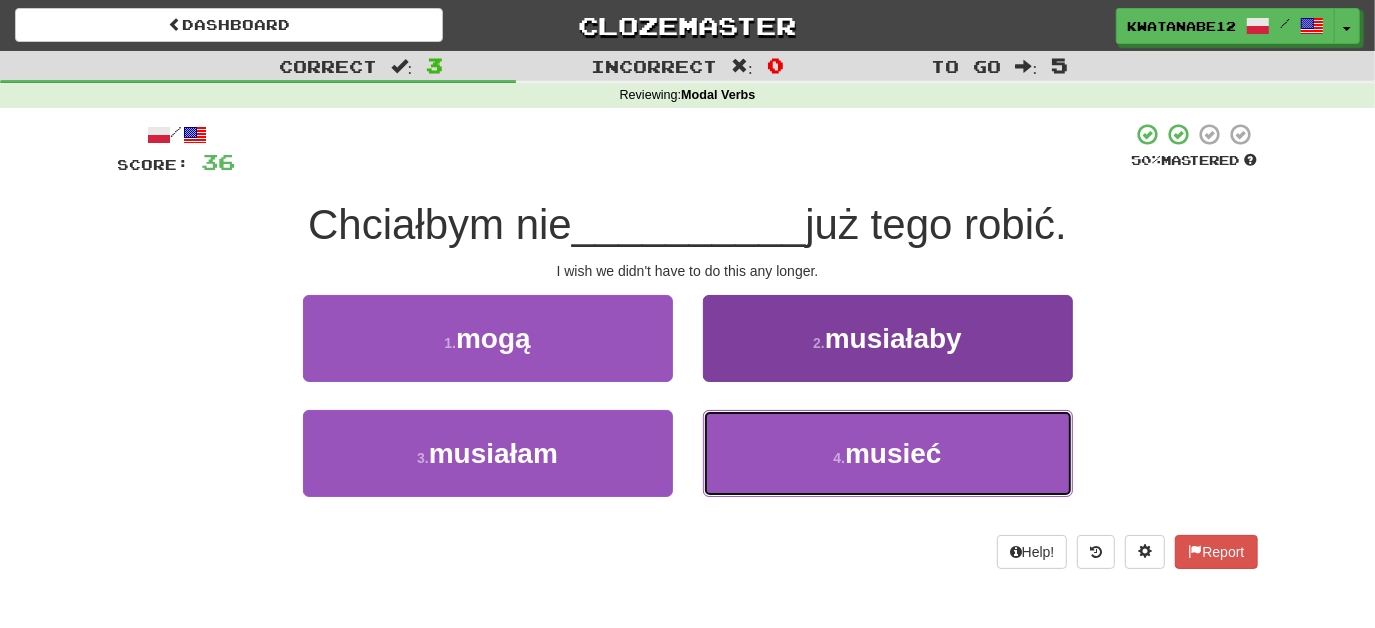 click on "4 .  musieć" at bounding box center [888, 453] 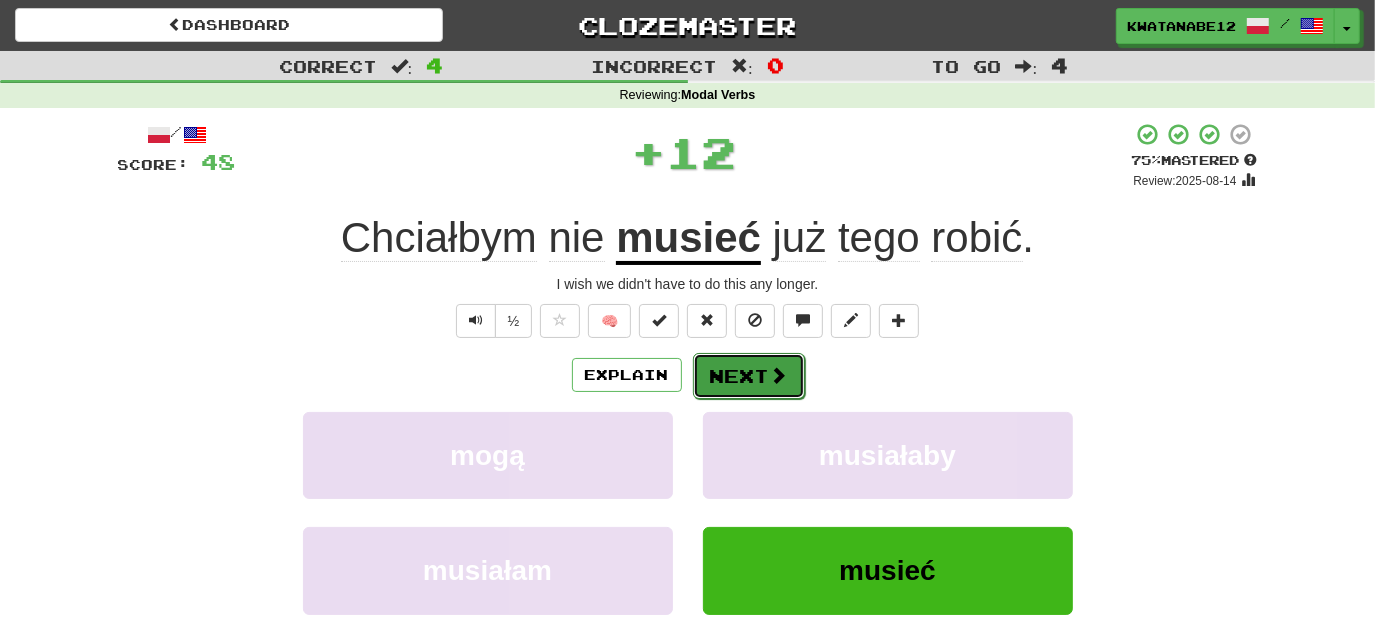 click on "Next" at bounding box center [749, 376] 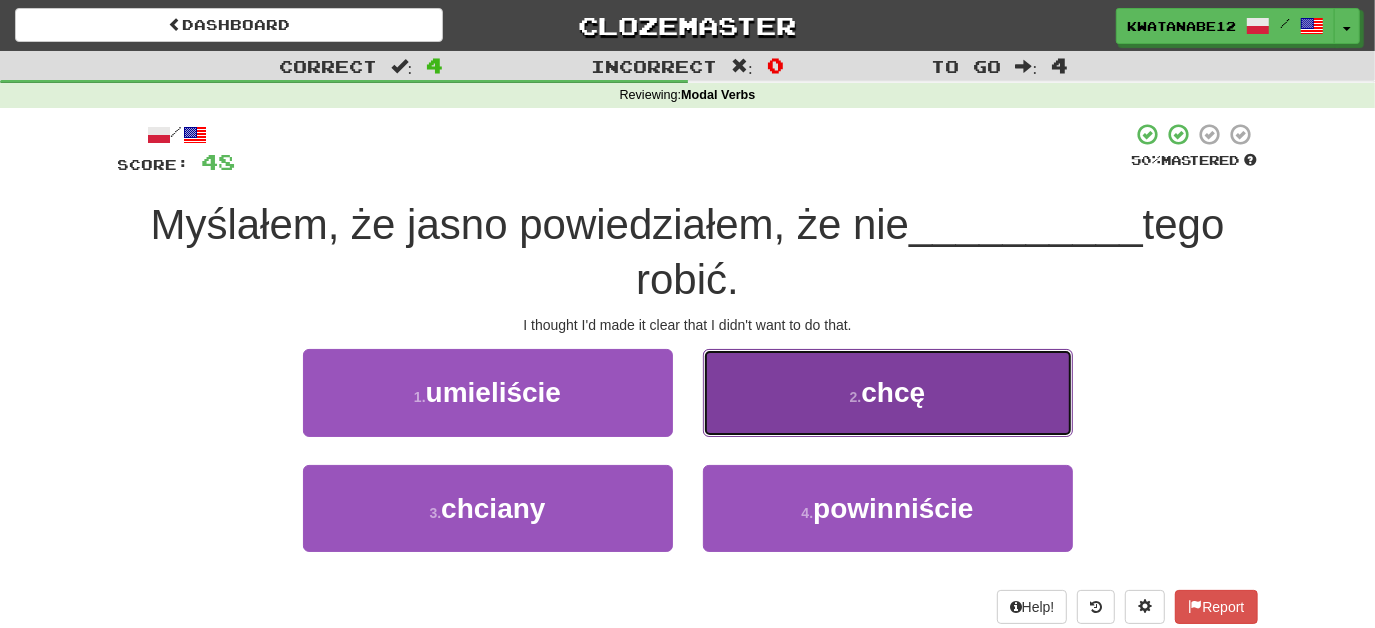 click on "2 .  chcę" at bounding box center (888, 392) 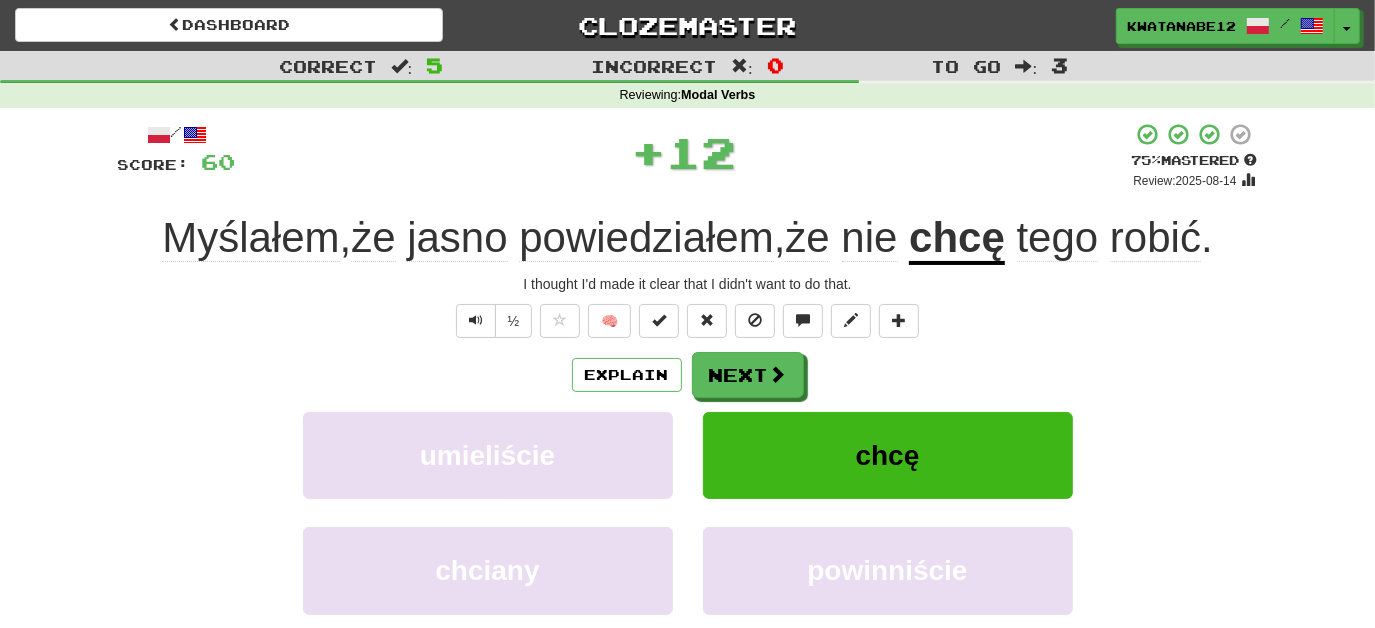 click on "Explain Next umieliście chcę chciany powinniście Learn more: umieliście chcę chciany powinniście" at bounding box center [688, 512] 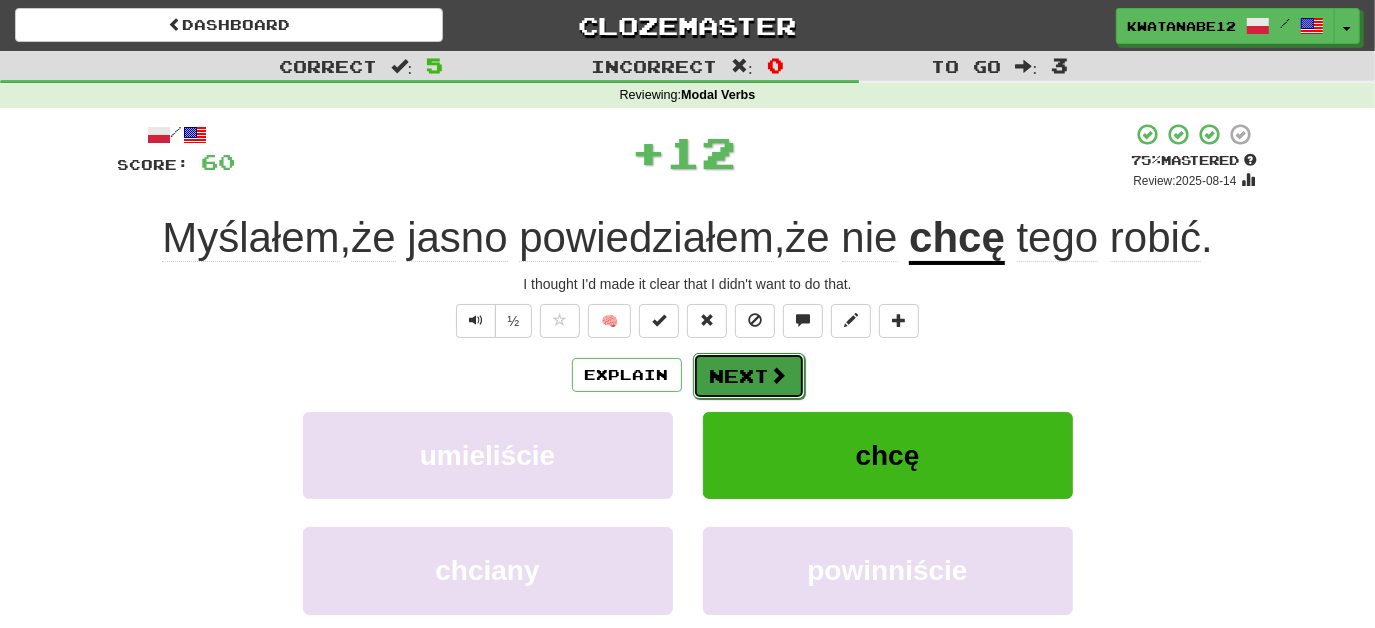 click on "Next" at bounding box center [749, 376] 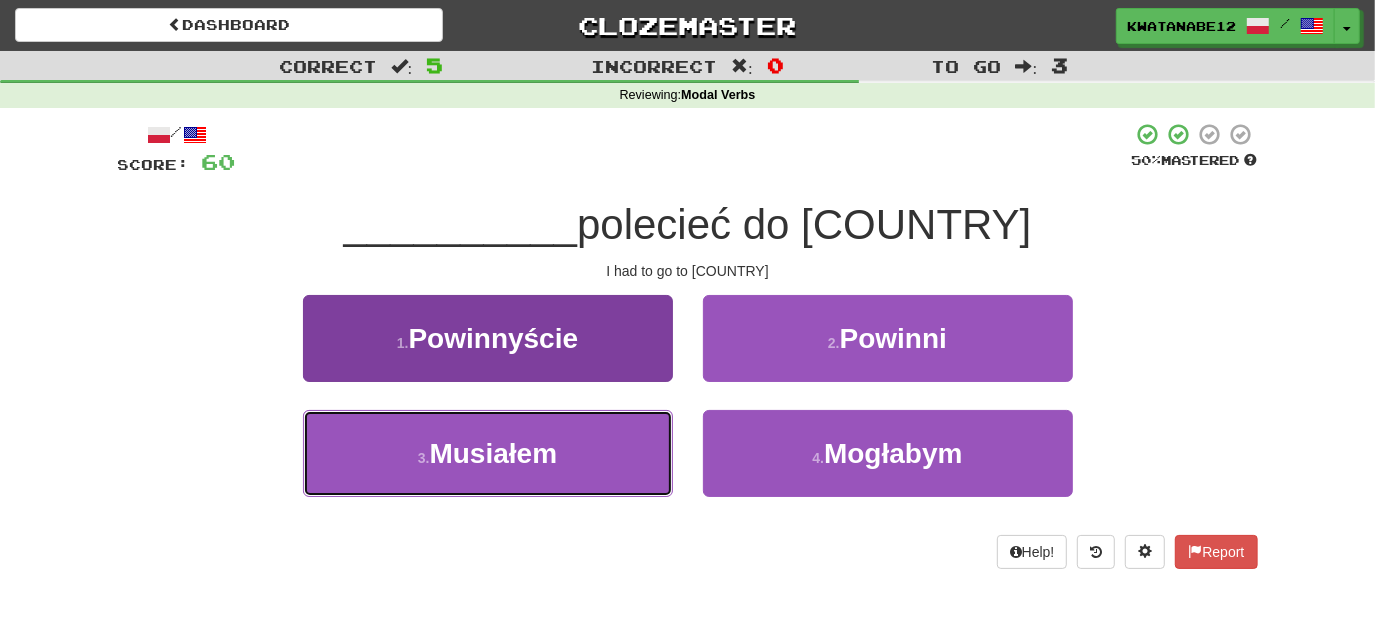 drag, startPoint x: 616, startPoint y: 439, endPoint x: 635, endPoint y: 433, distance: 19.924858 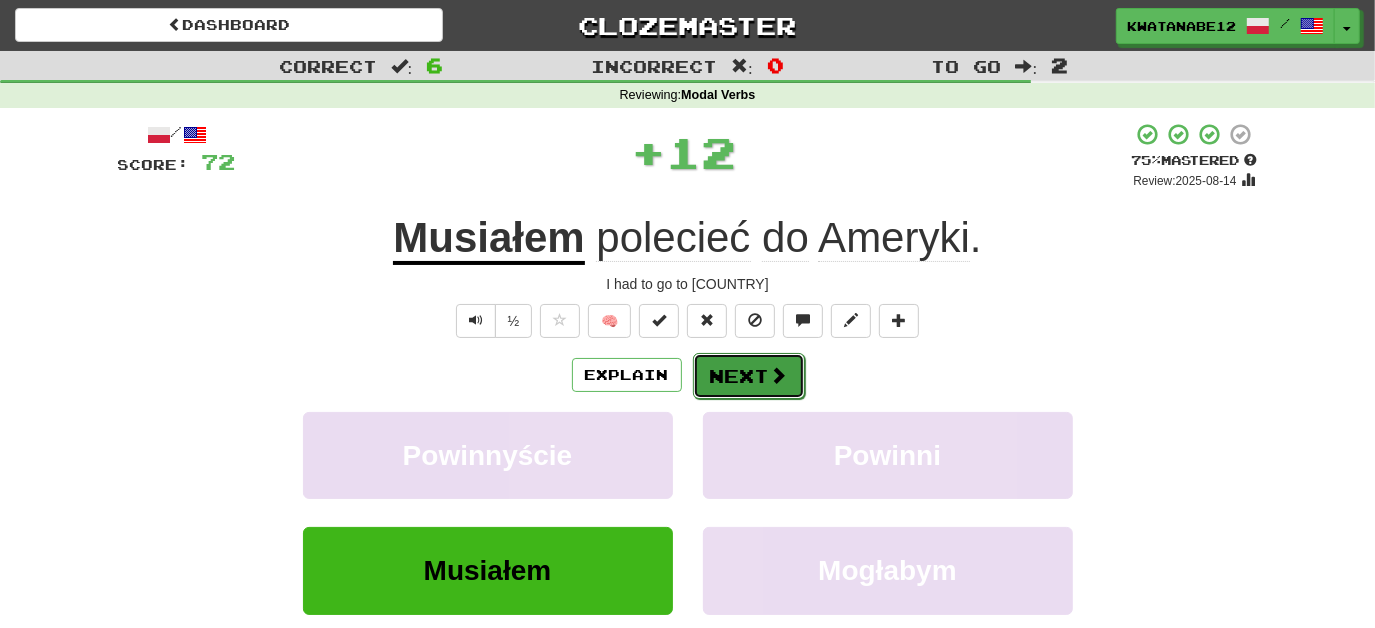 click on "Next" at bounding box center [749, 376] 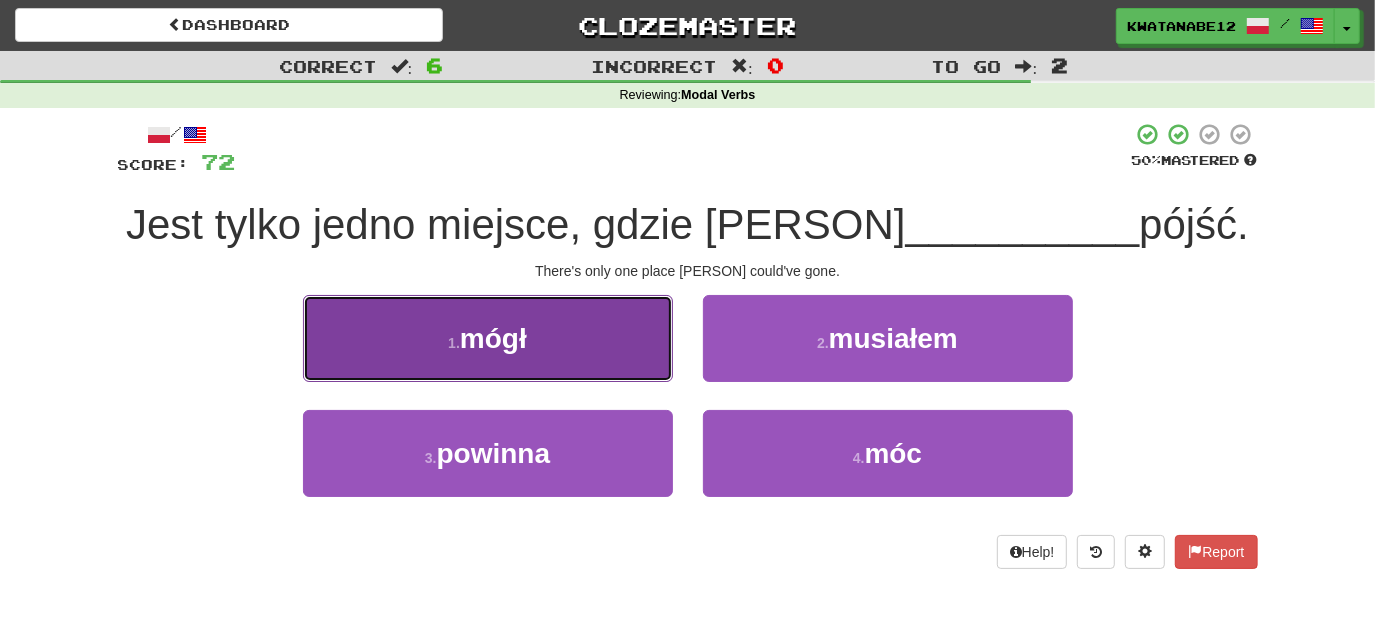 click on "1 .  mógł" at bounding box center (488, 338) 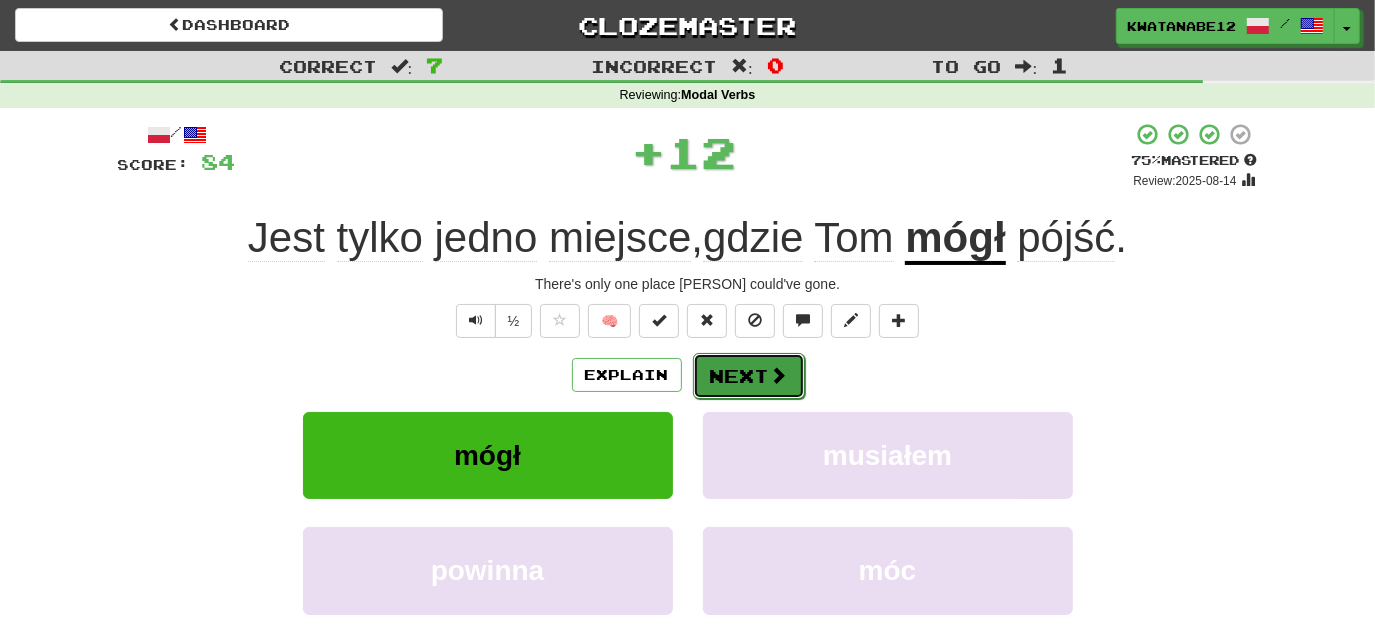 click at bounding box center [779, 375] 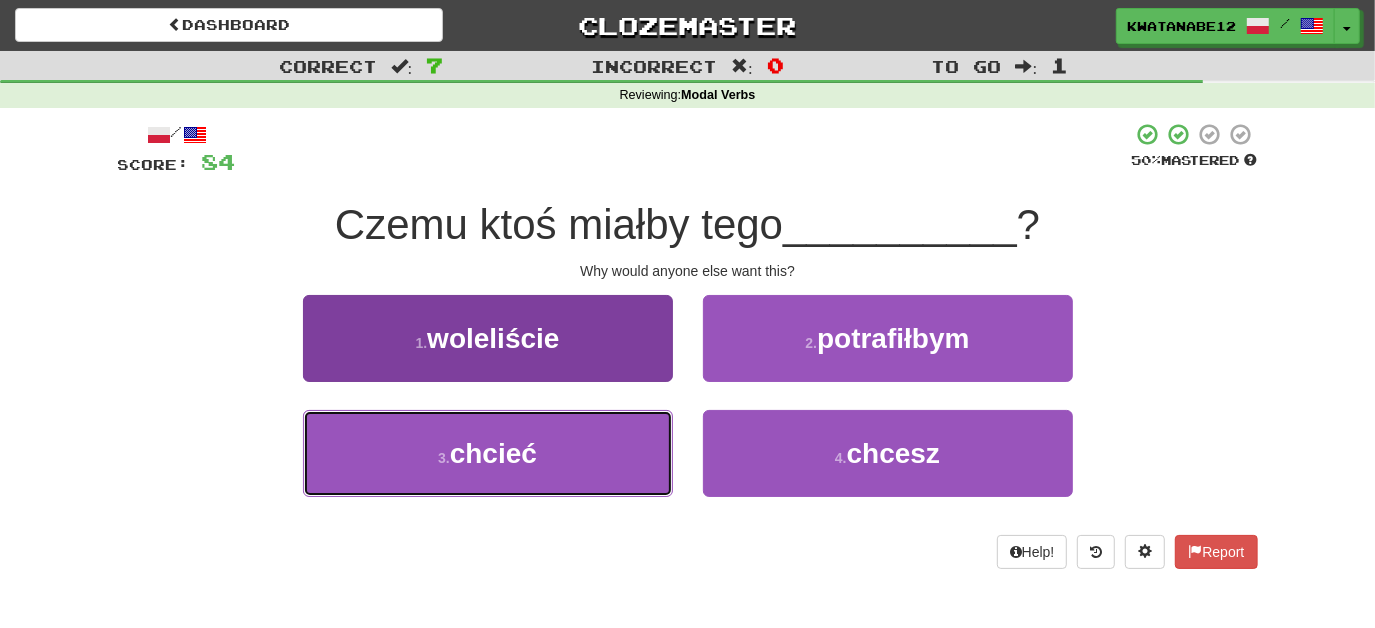 click on "3 .  chcieć" at bounding box center [488, 453] 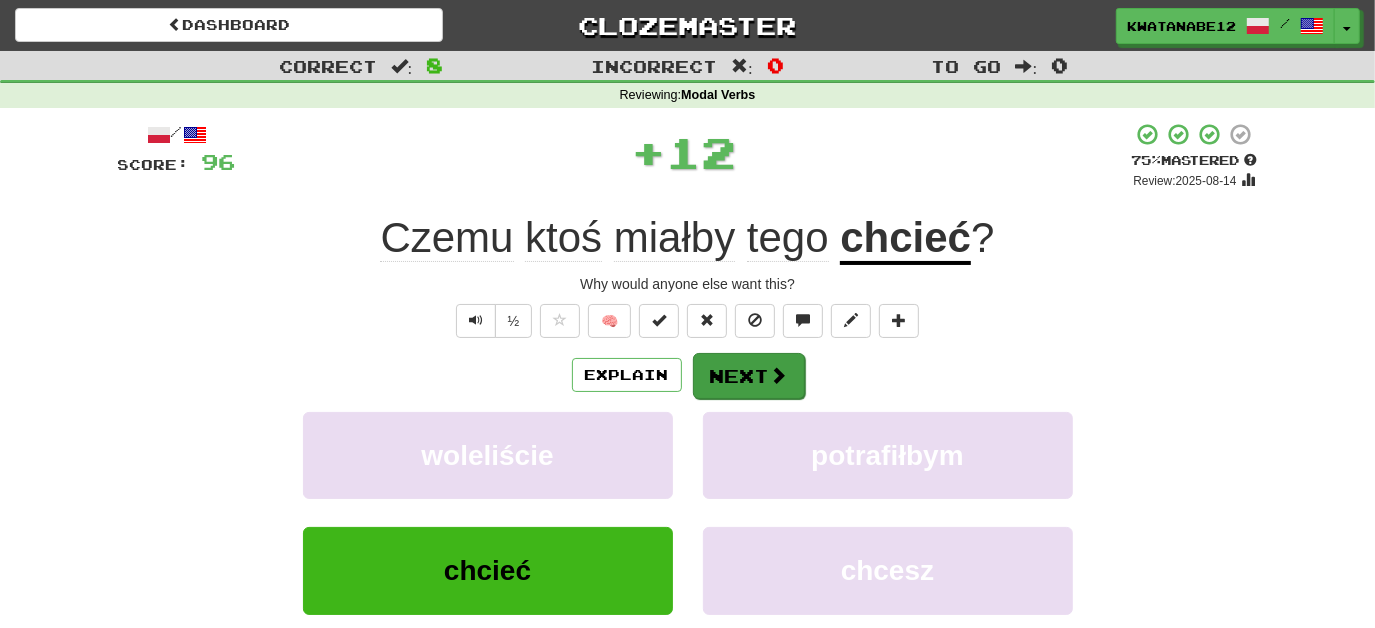 click on "Explain Next woleliście potrafiłbym chcieć chcesz Learn more: woleliście potrafiłbym chcieć chcesz" at bounding box center (688, 512) 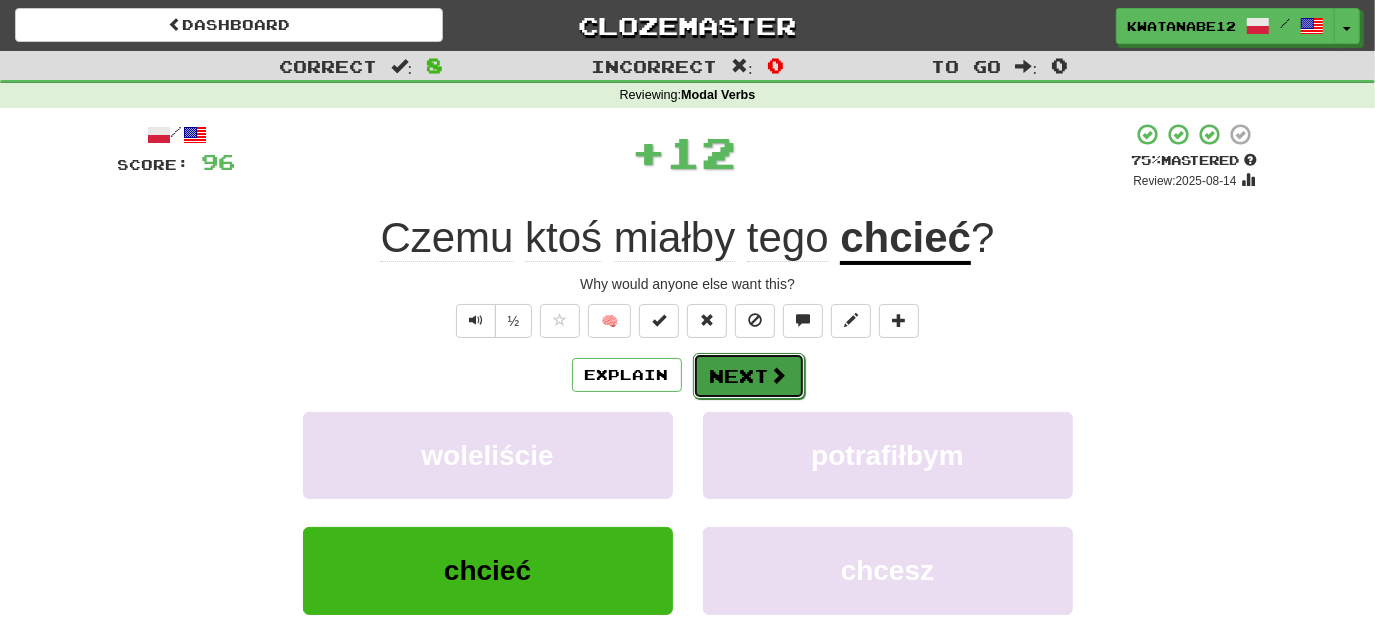 click on "Next" at bounding box center (749, 376) 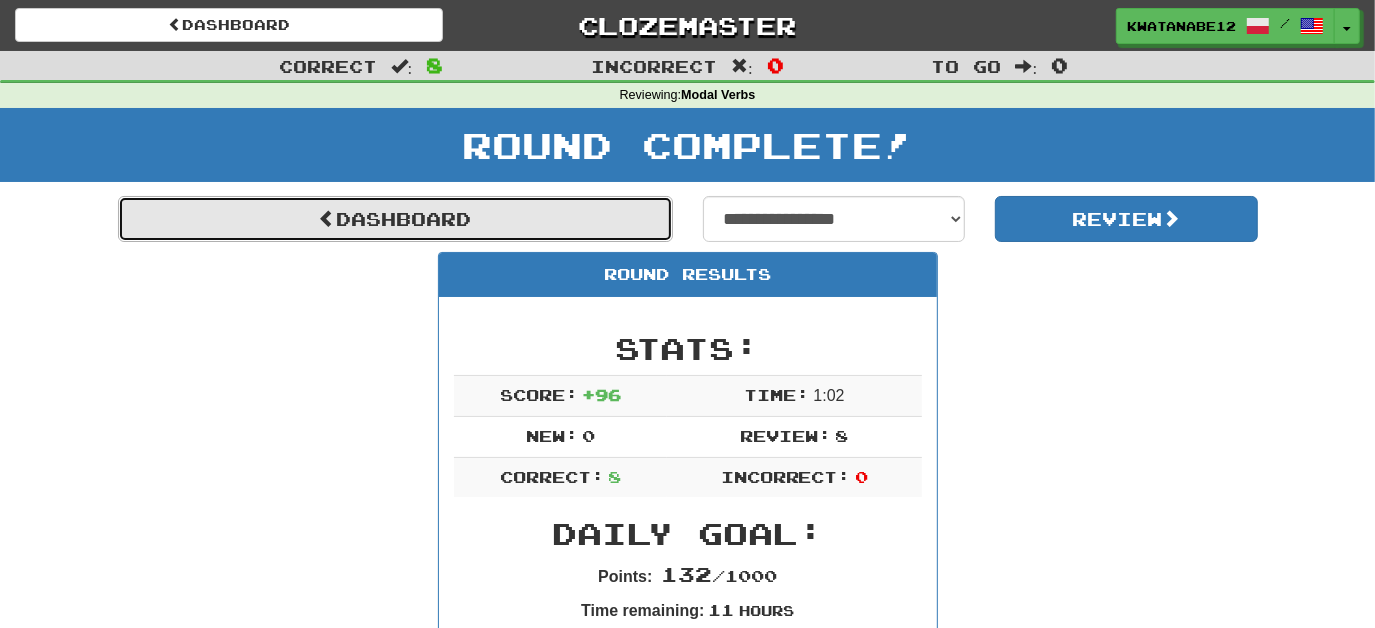click on "Dashboard" at bounding box center (395, 219) 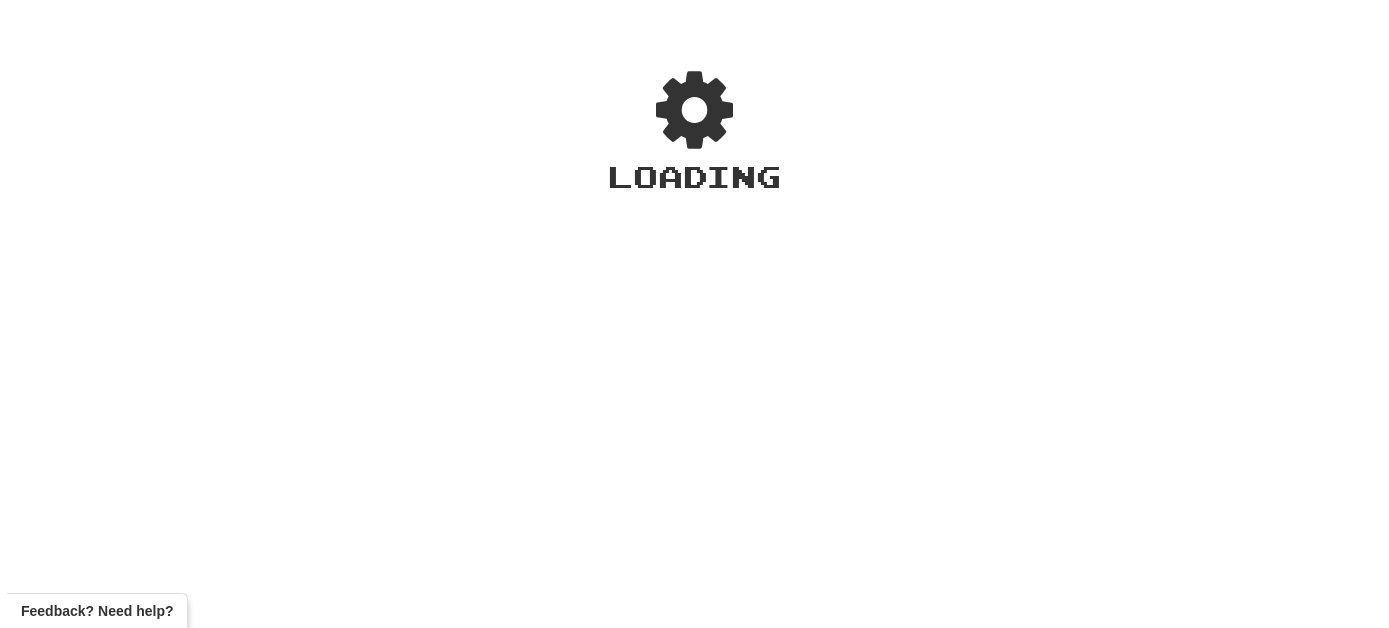 scroll, scrollTop: 0, scrollLeft: 0, axis: both 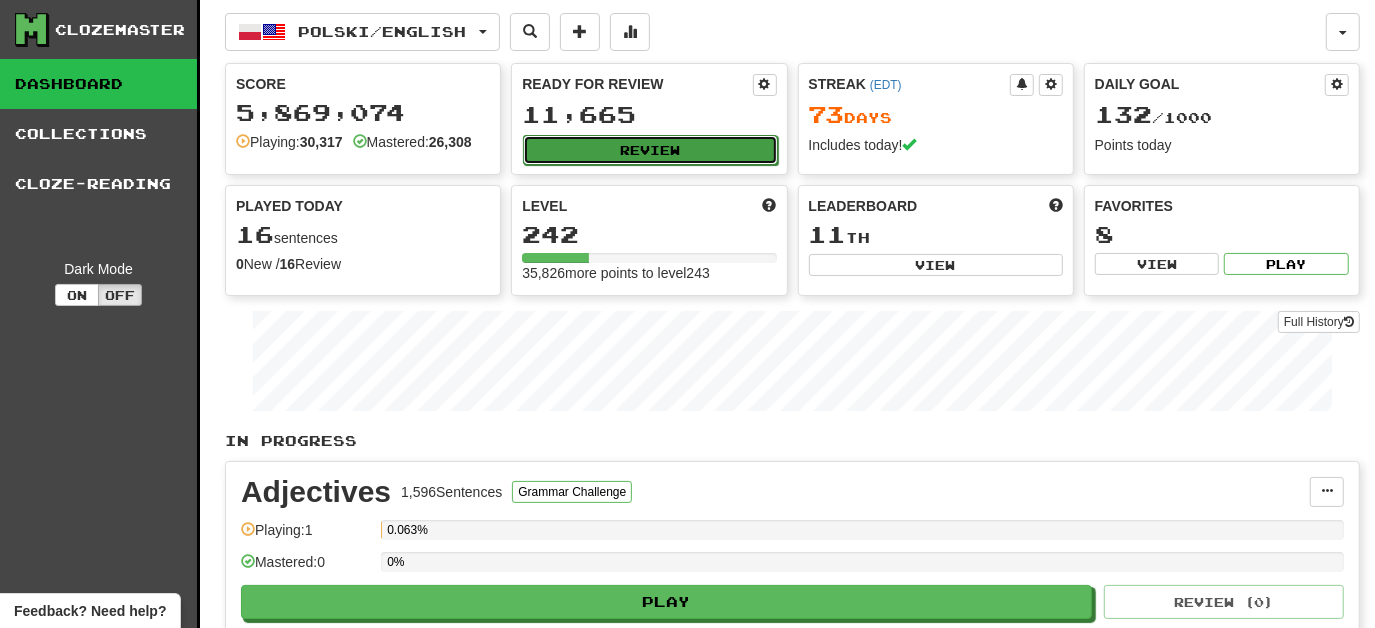 click on "Review" at bounding box center [650, 150] 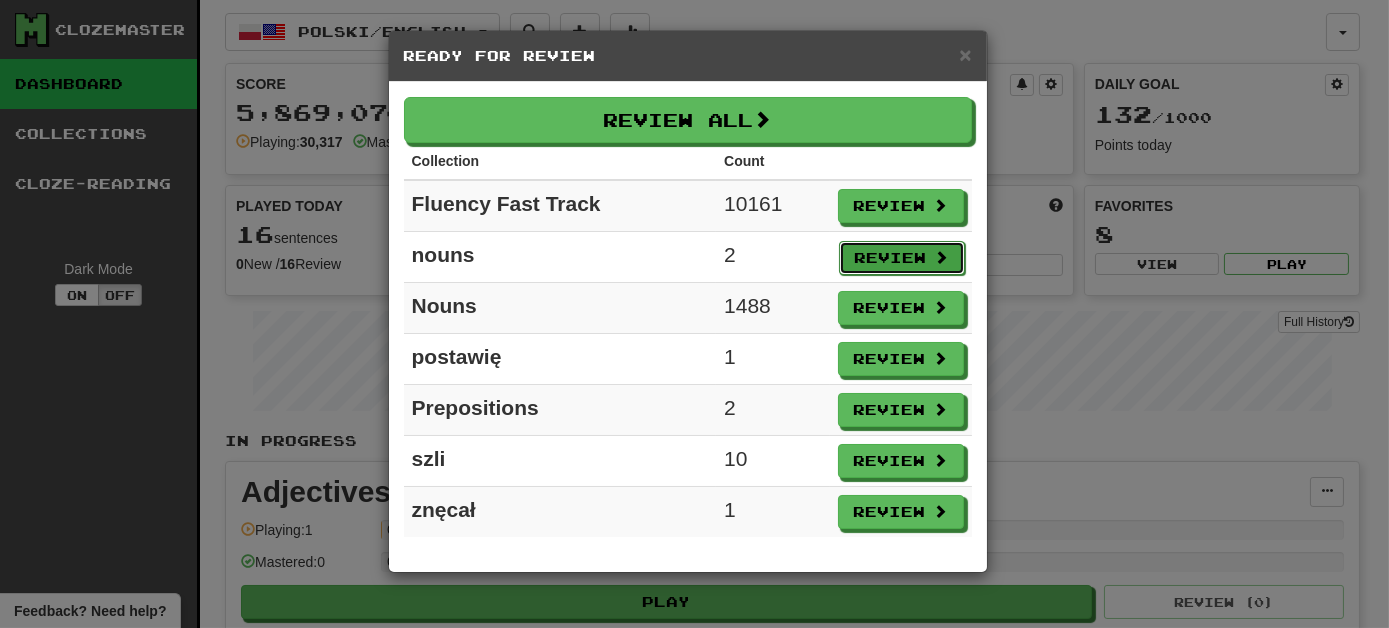 click on "Review" at bounding box center (902, 258) 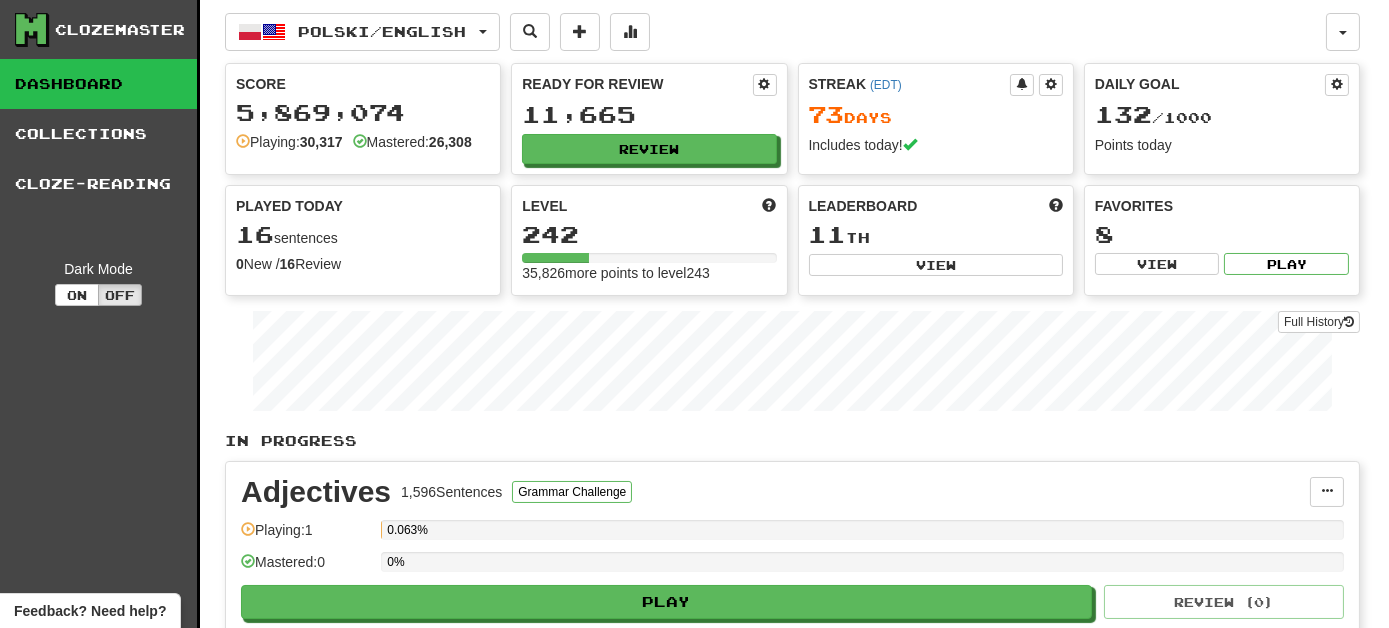 select on "***" 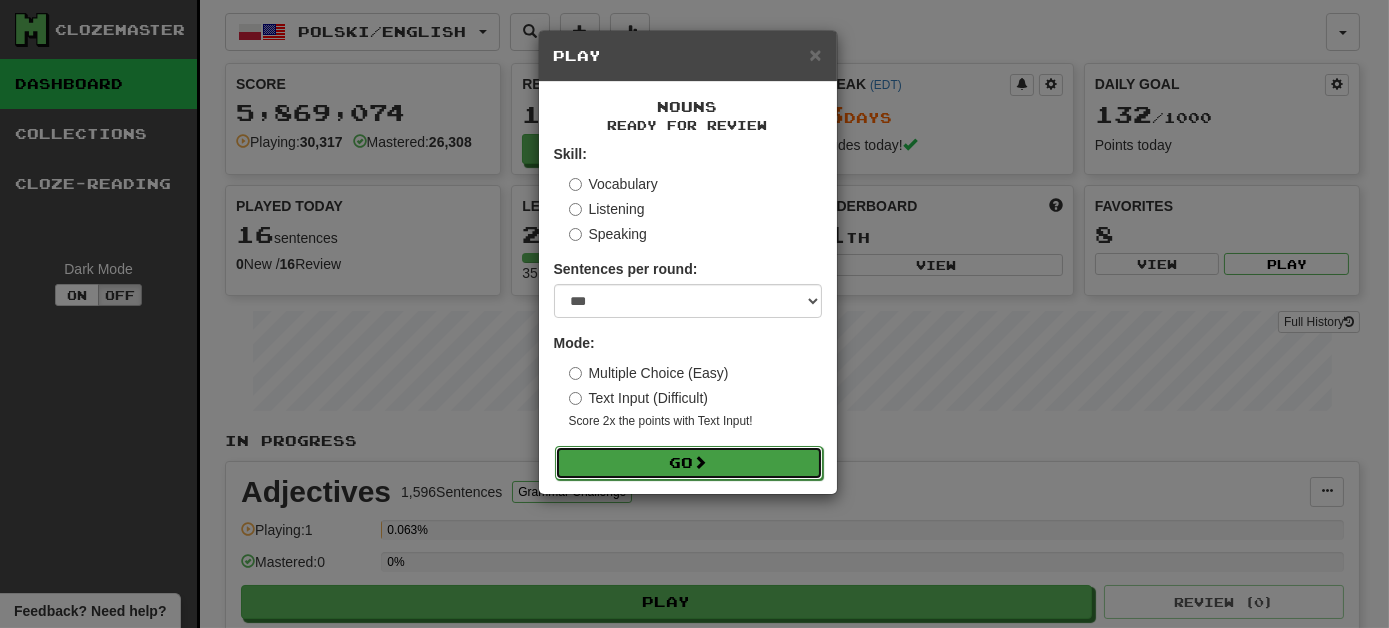 click at bounding box center (701, 462) 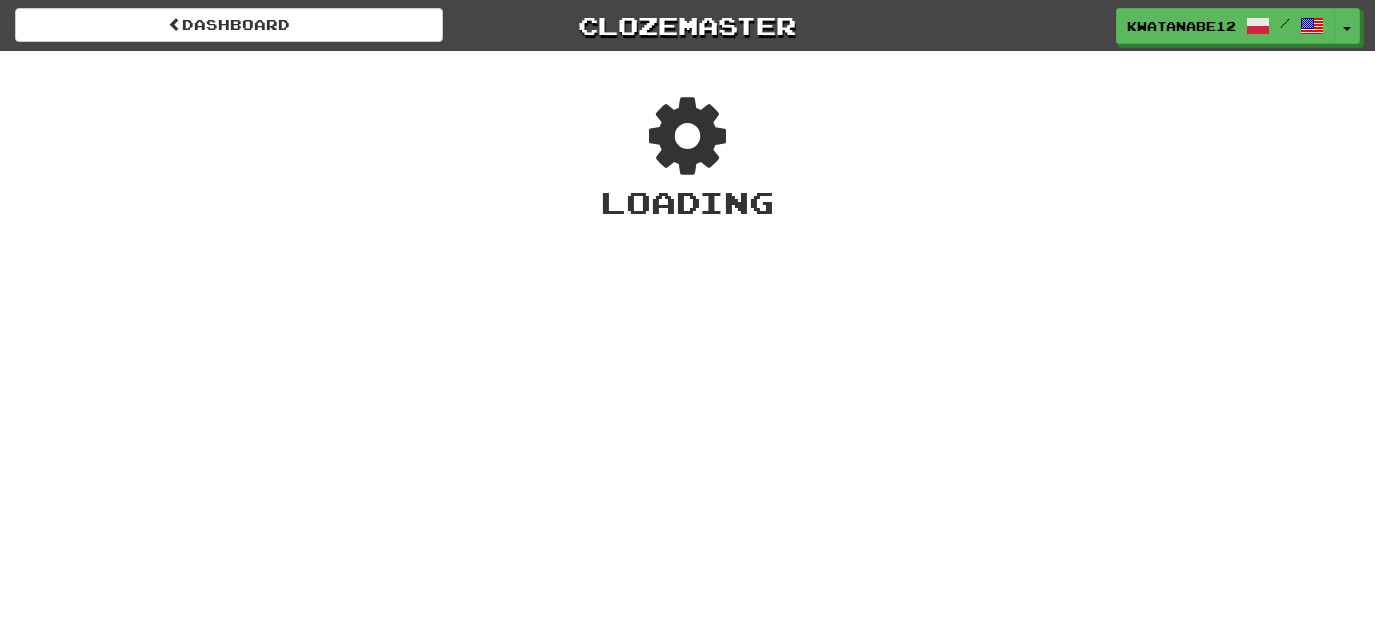 scroll, scrollTop: 0, scrollLeft: 0, axis: both 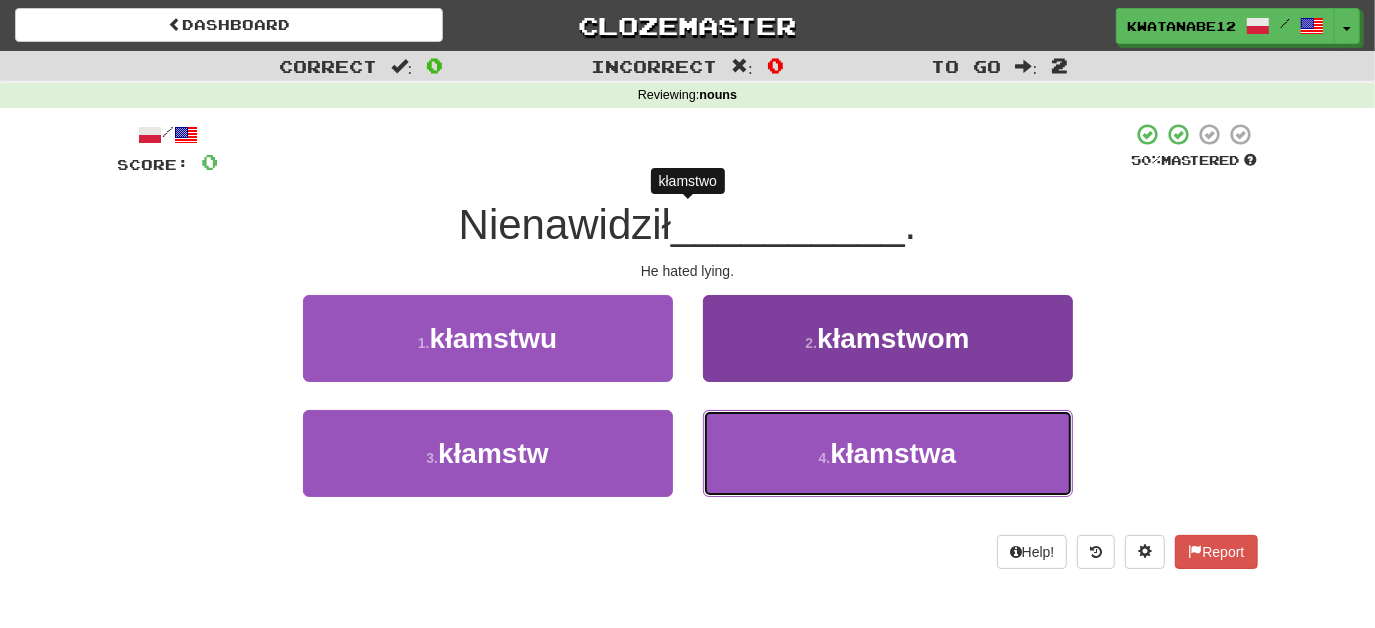 click on "4 .  kłamstwa" at bounding box center (888, 453) 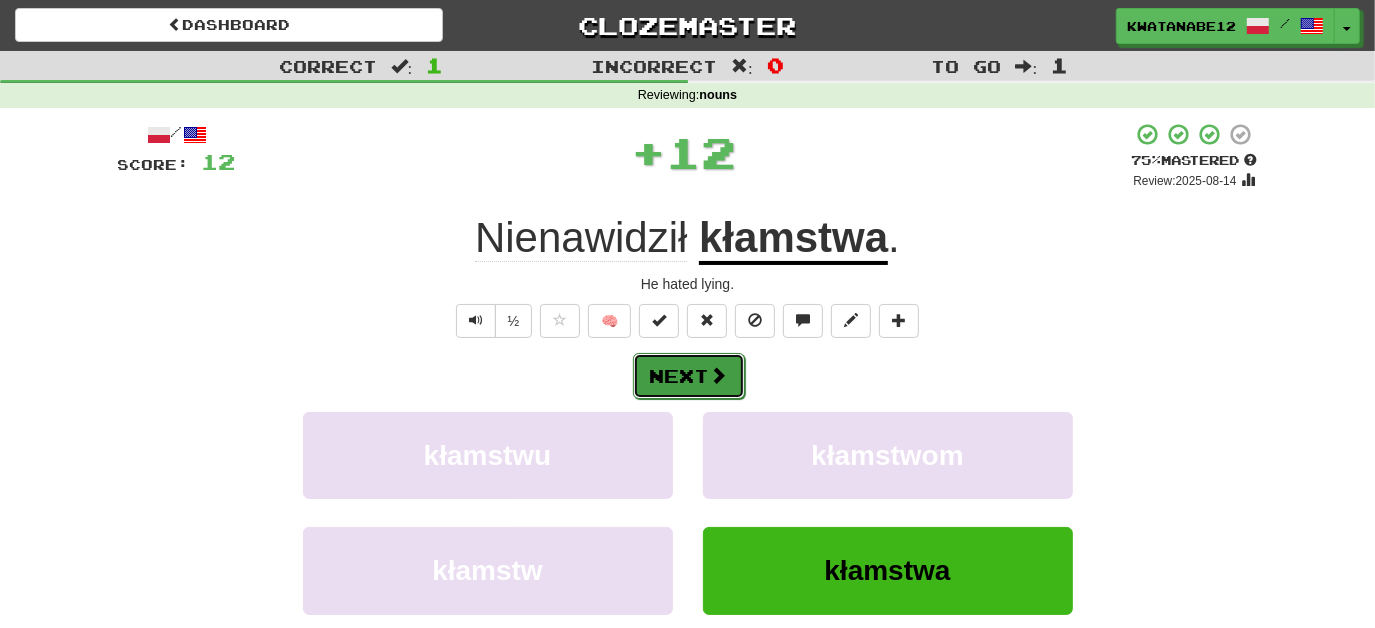 click on "Next" at bounding box center (689, 376) 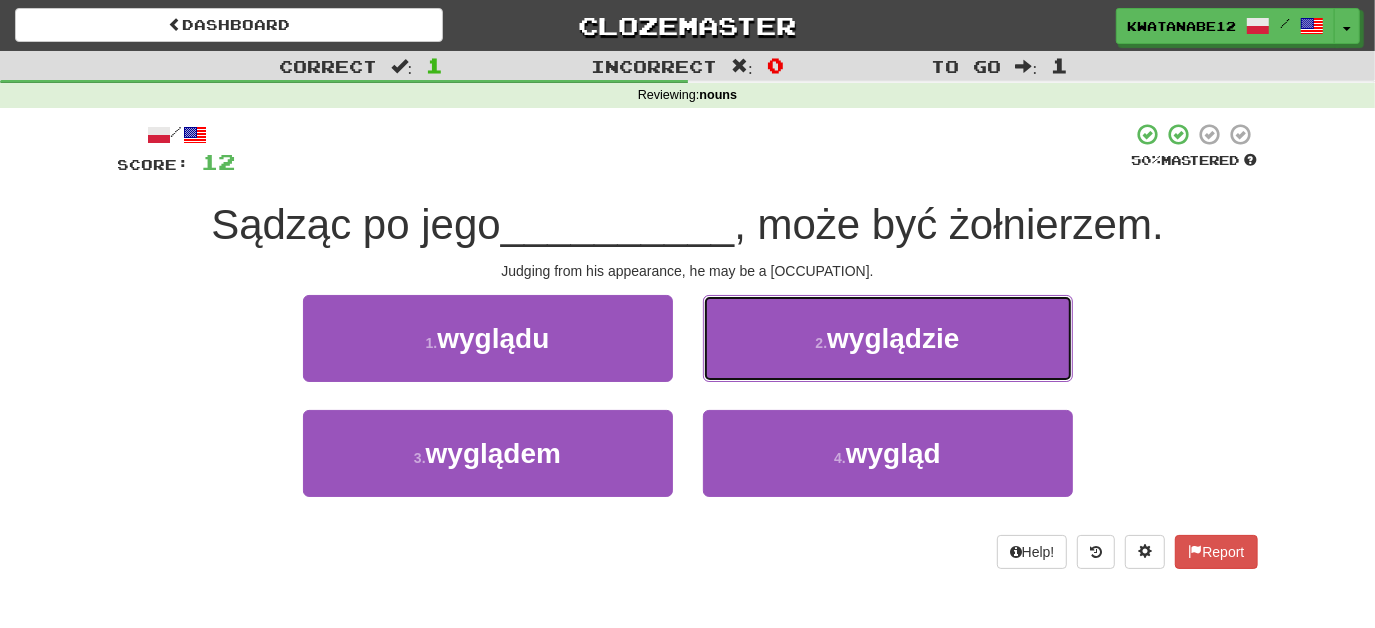 click on "2 .  wyglądzie" at bounding box center (888, 338) 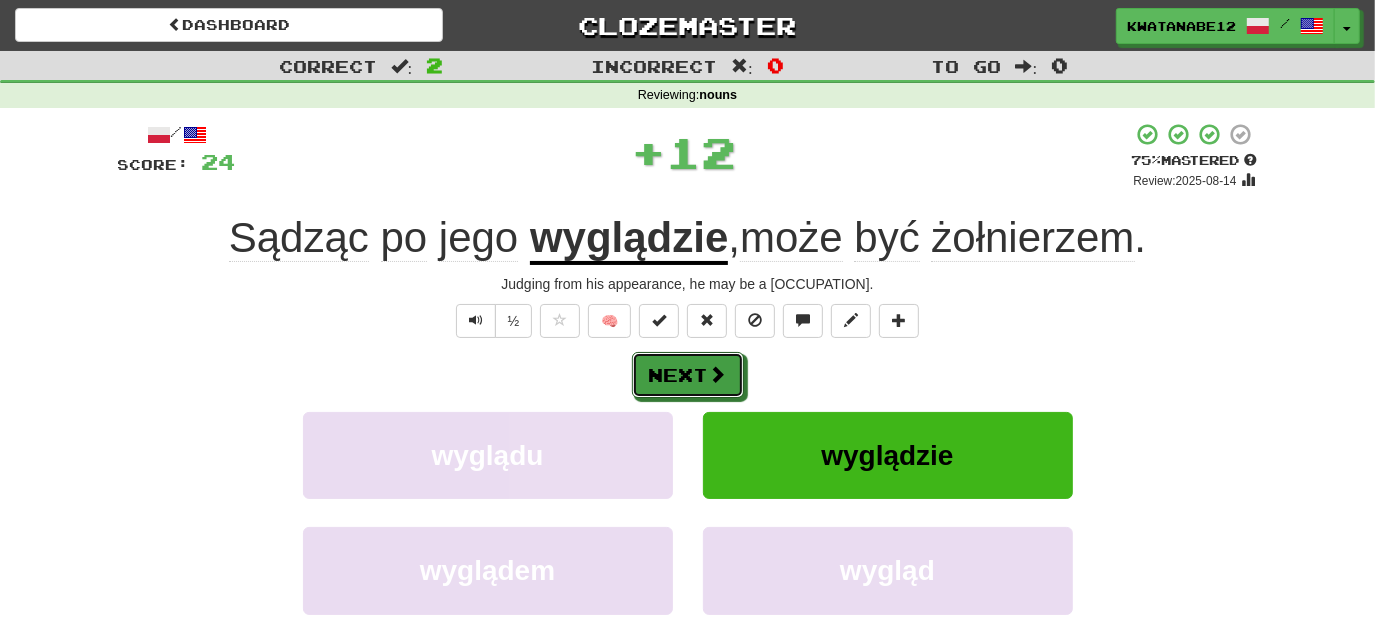click at bounding box center [718, 374] 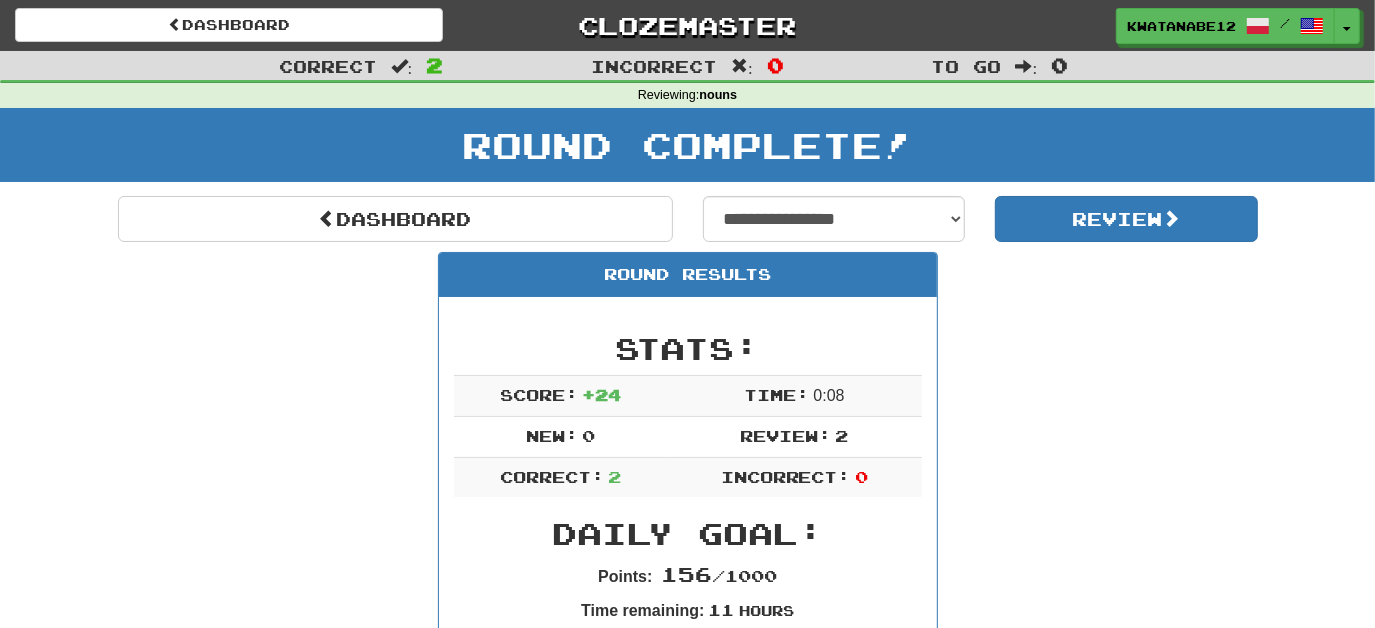 click on "Round Complete!" at bounding box center [687, 152] 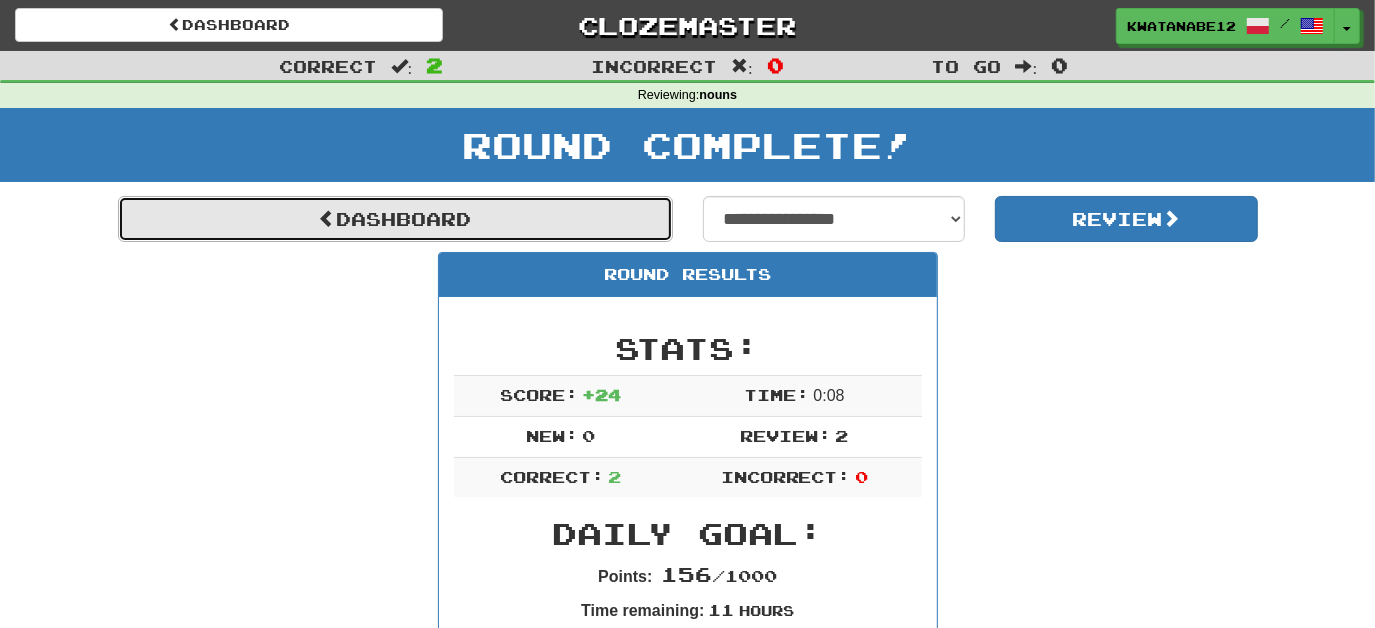 click on "Dashboard" at bounding box center [395, 219] 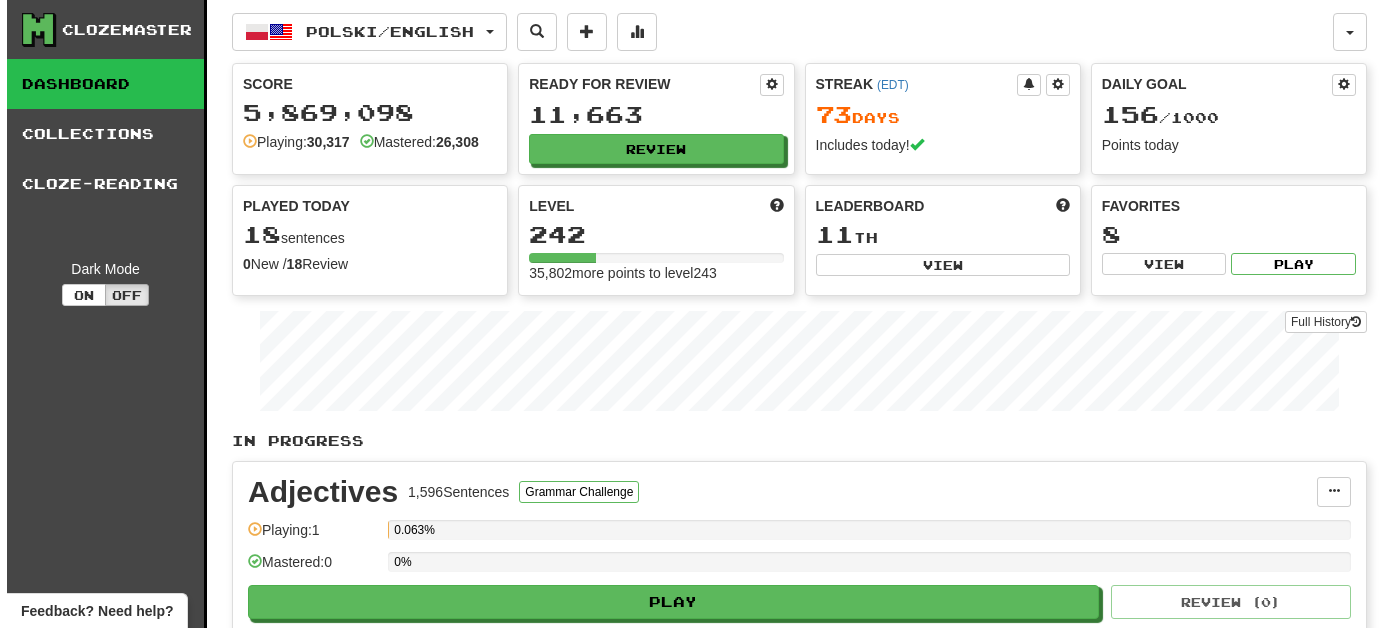 scroll, scrollTop: 0, scrollLeft: 0, axis: both 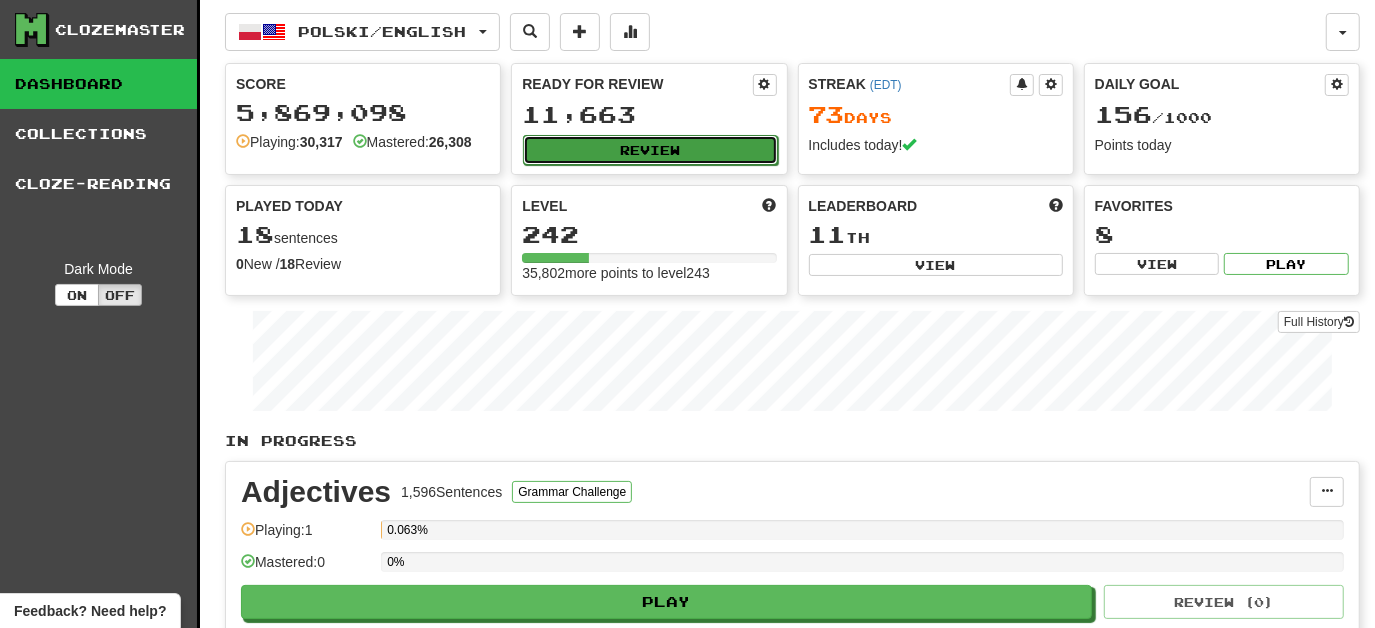 click on "Review" at bounding box center [650, 150] 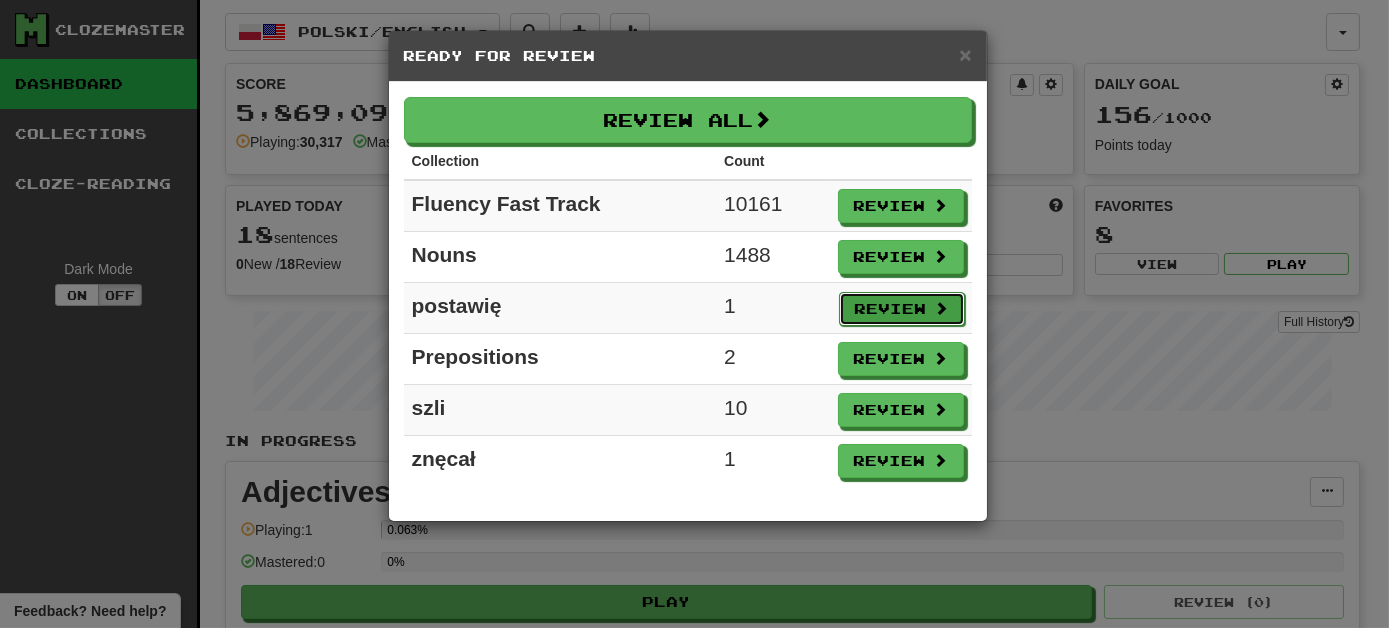 click on "Review" at bounding box center (902, 309) 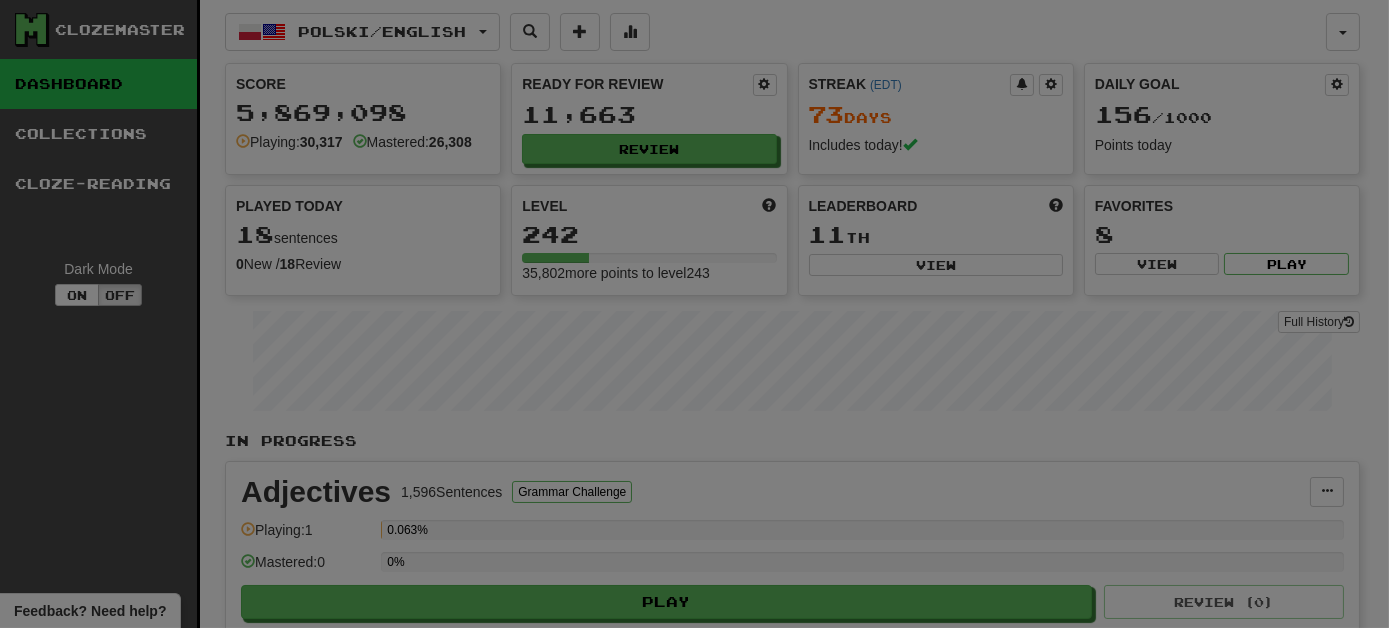 select on "***" 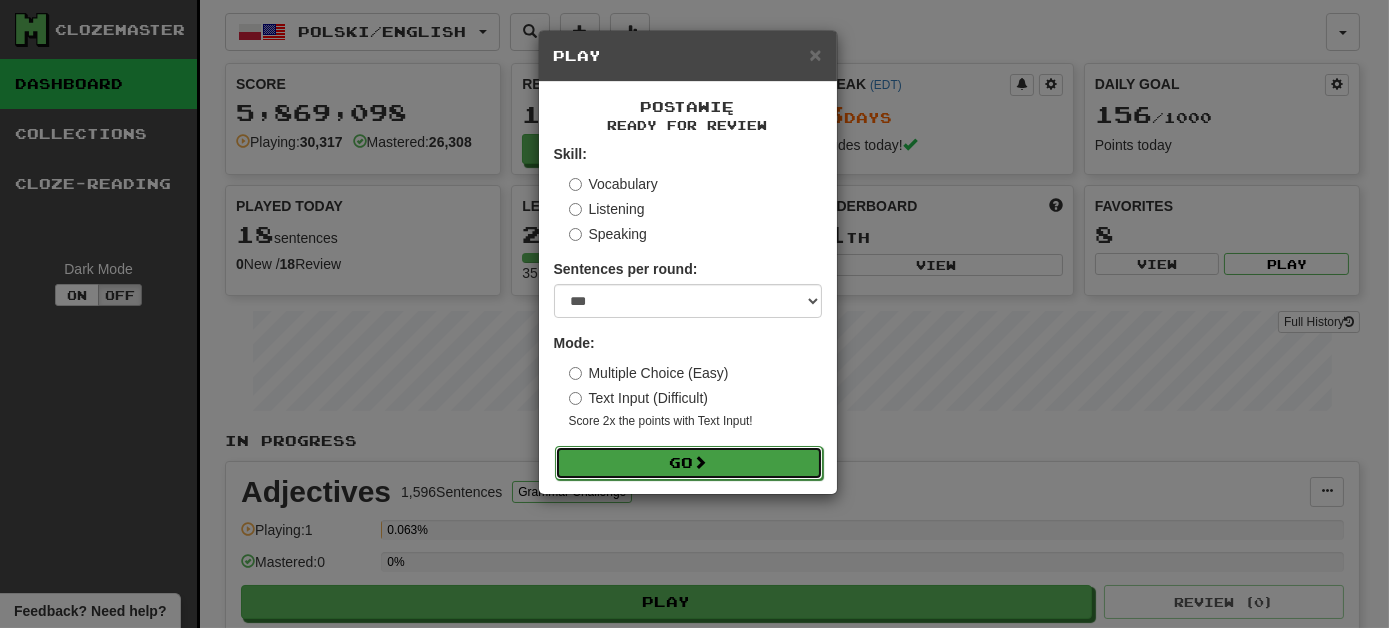 click on "Go" at bounding box center [689, 463] 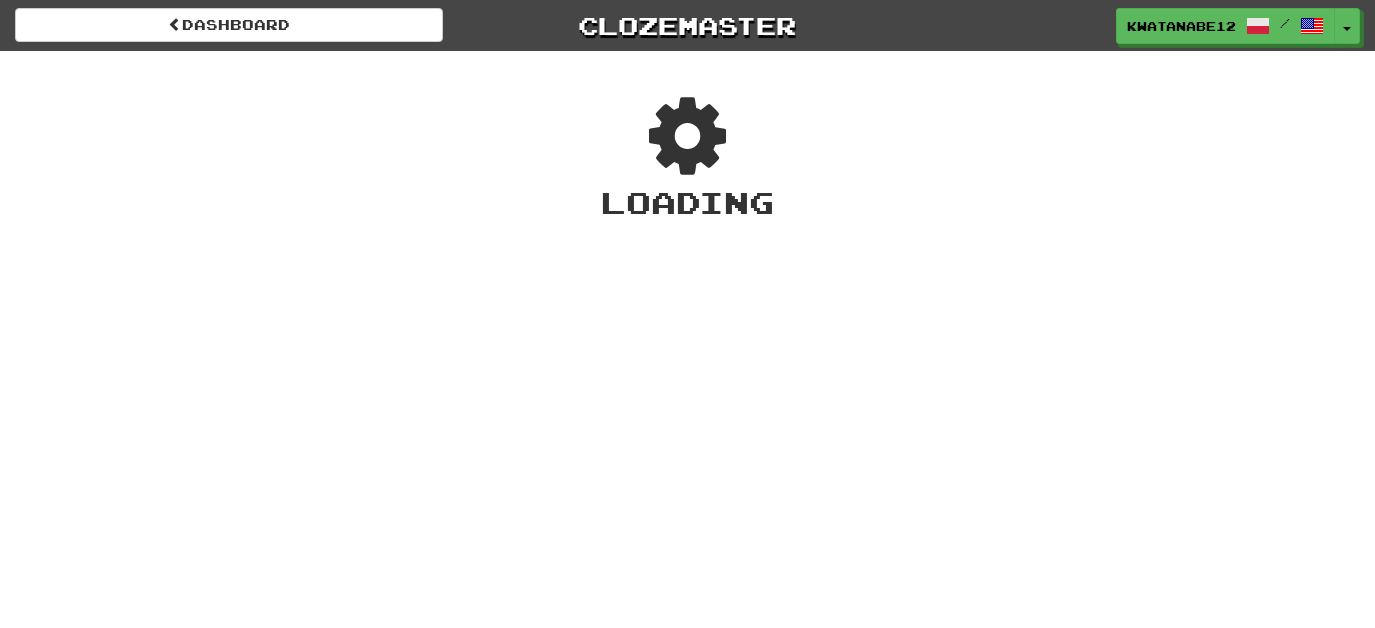 scroll, scrollTop: 0, scrollLeft: 0, axis: both 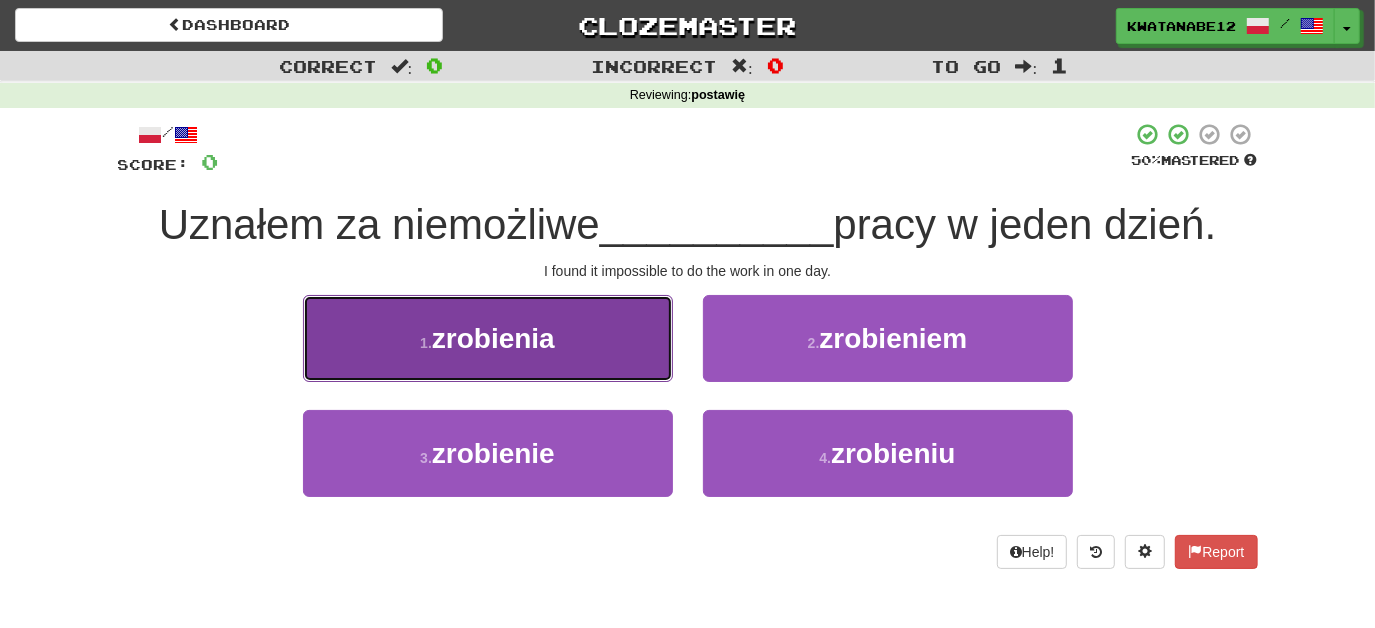 click on "1 .  zrobienia" at bounding box center [488, 338] 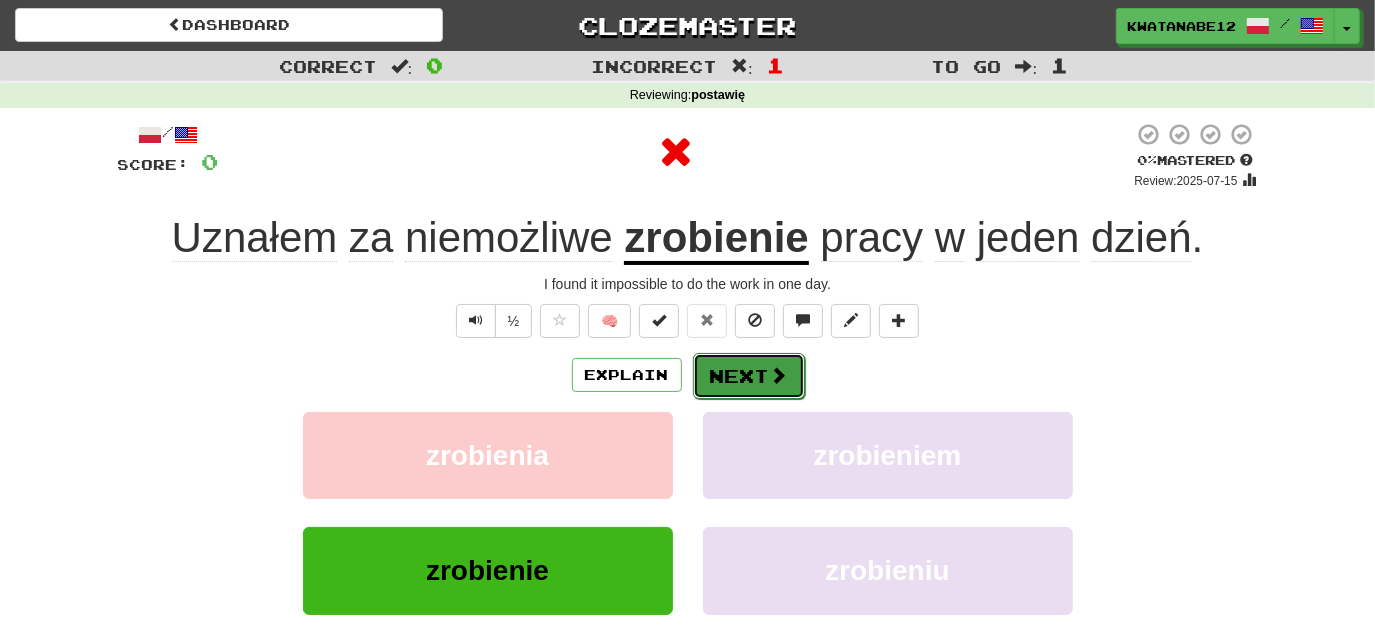 click on "Next" at bounding box center [749, 376] 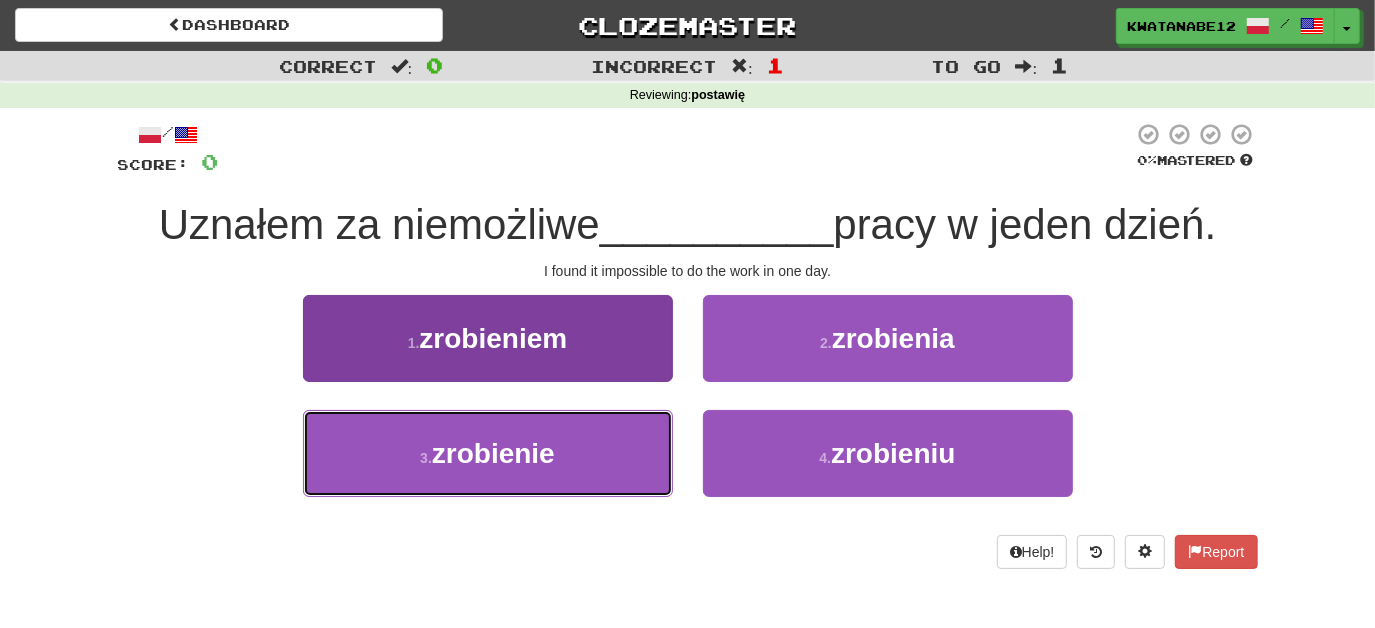 drag, startPoint x: 581, startPoint y: 452, endPoint x: 635, endPoint y: 431, distance: 57.939625 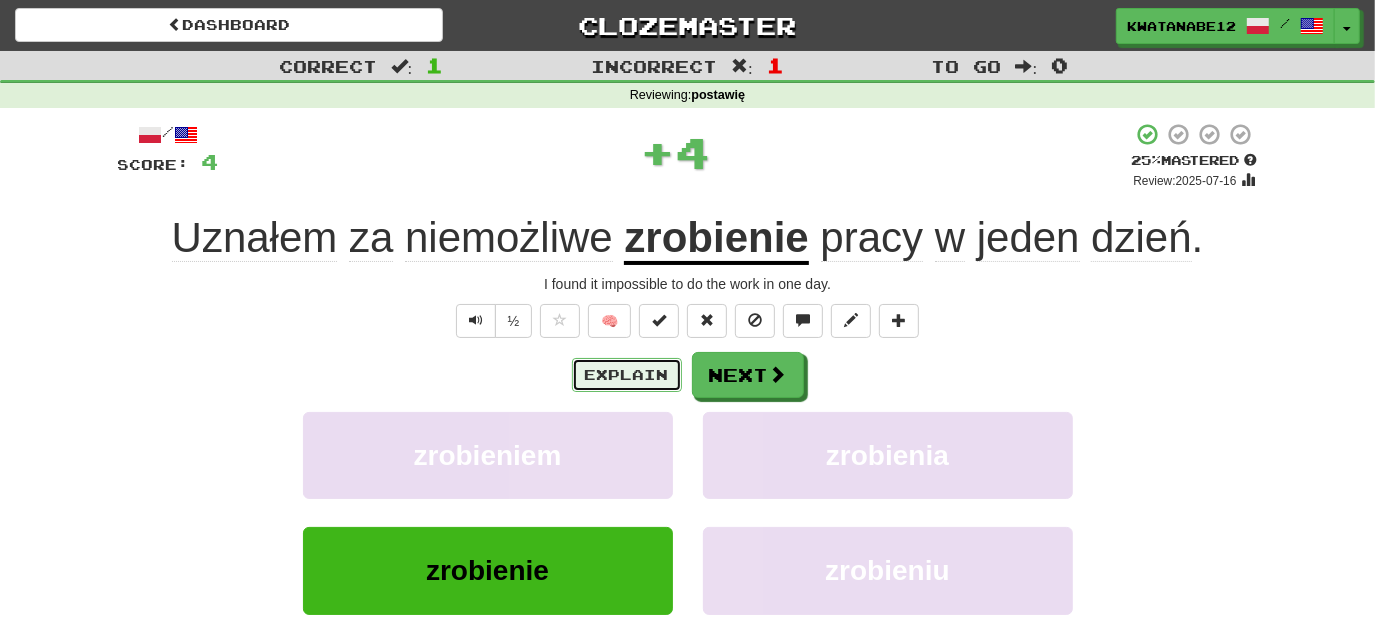 click on "Explain" at bounding box center (627, 375) 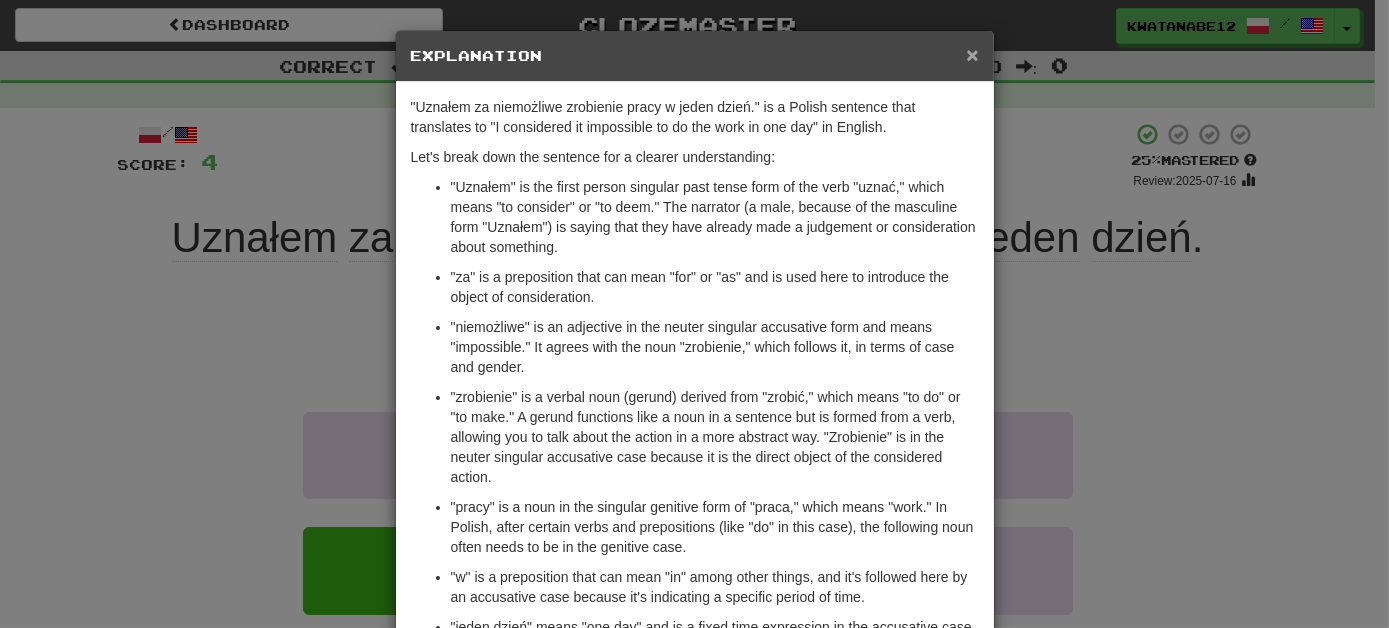 click on "×" at bounding box center [972, 54] 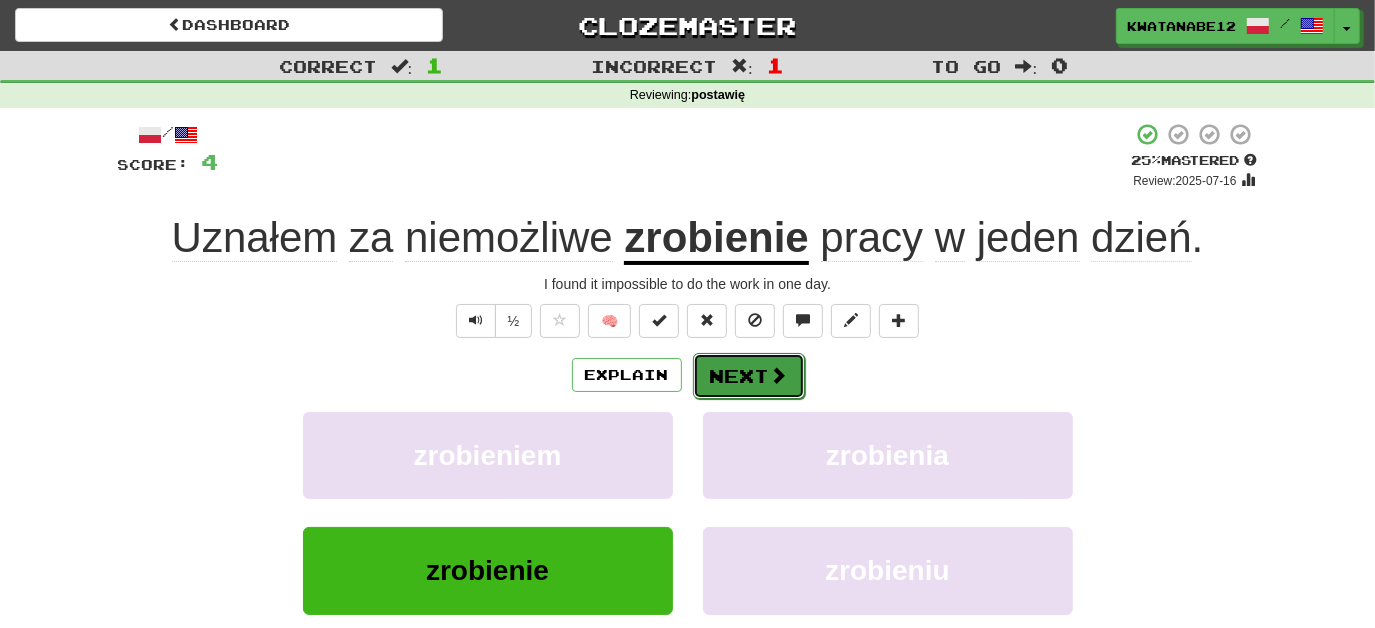 click on "Next" at bounding box center [749, 376] 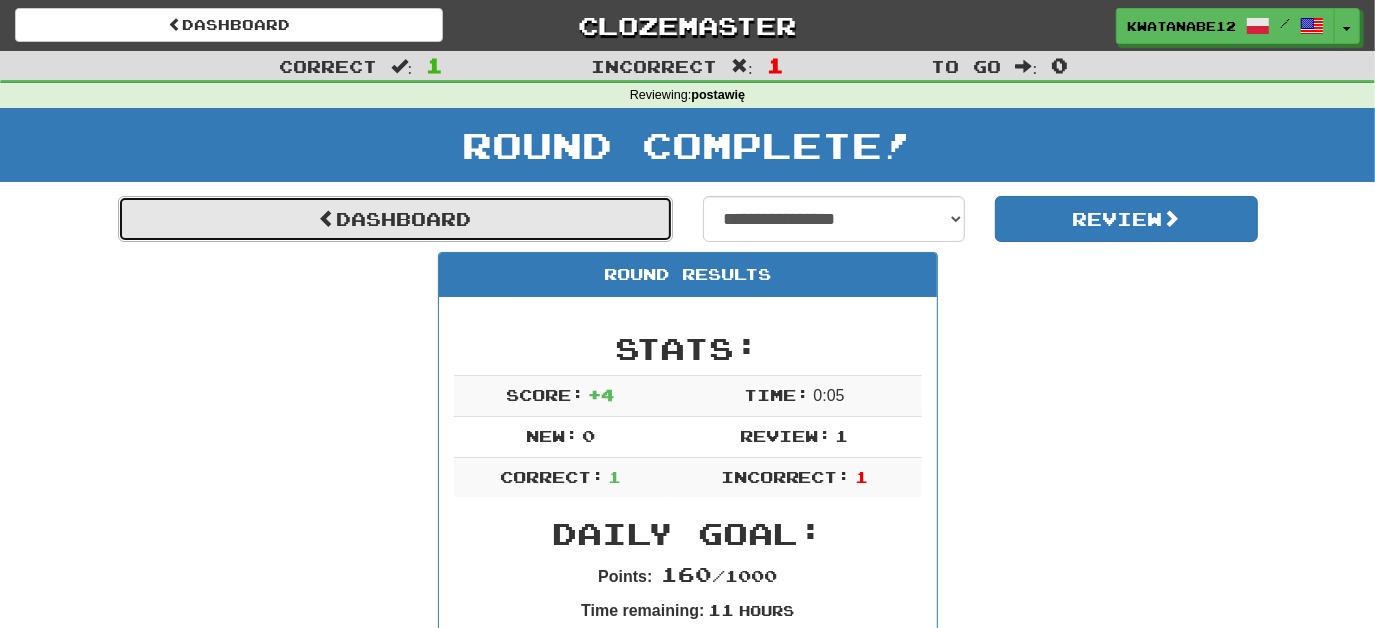 click on "Dashboard" at bounding box center (395, 219) 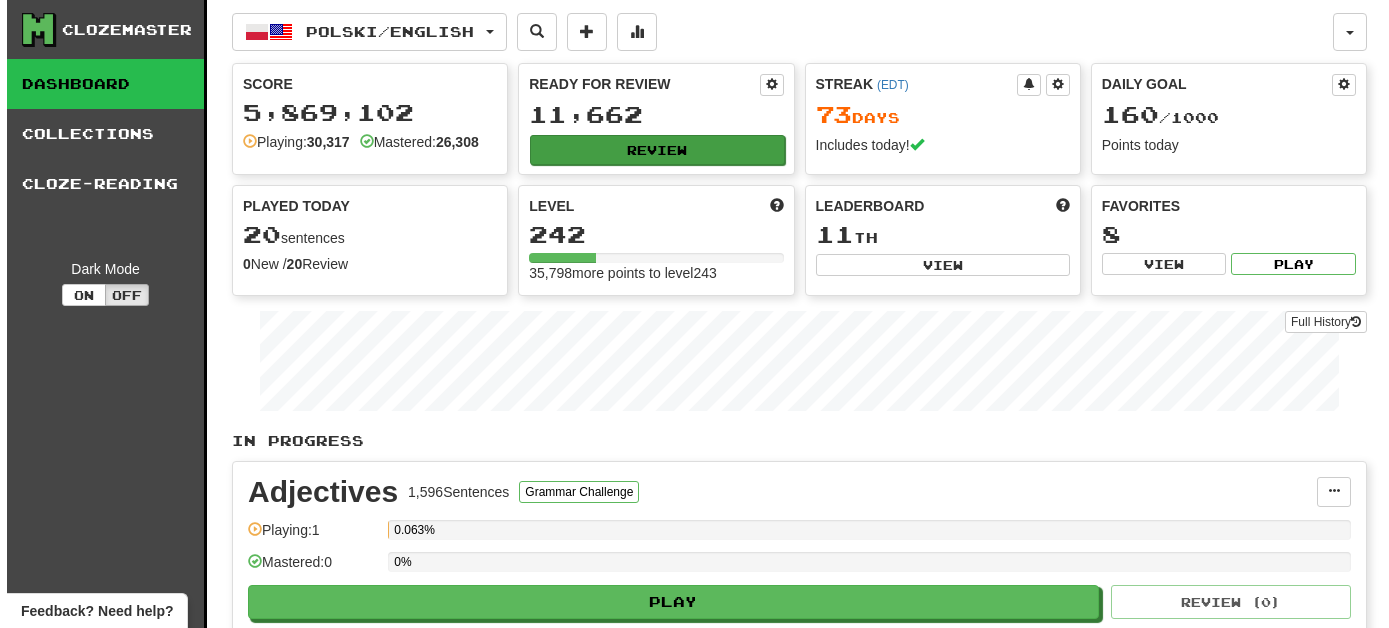 scroll, scrollTop: 0, scrollLeft: 0, axis: both 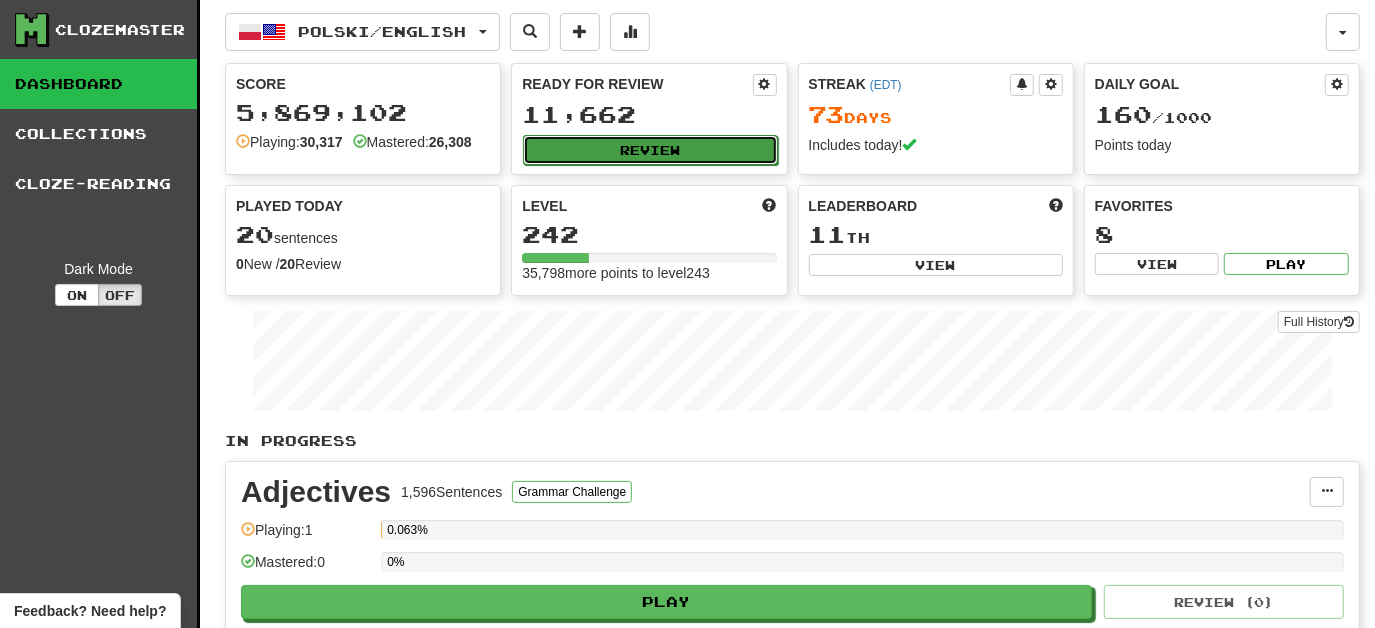 click on "Review" at bounding box center [650, 150] 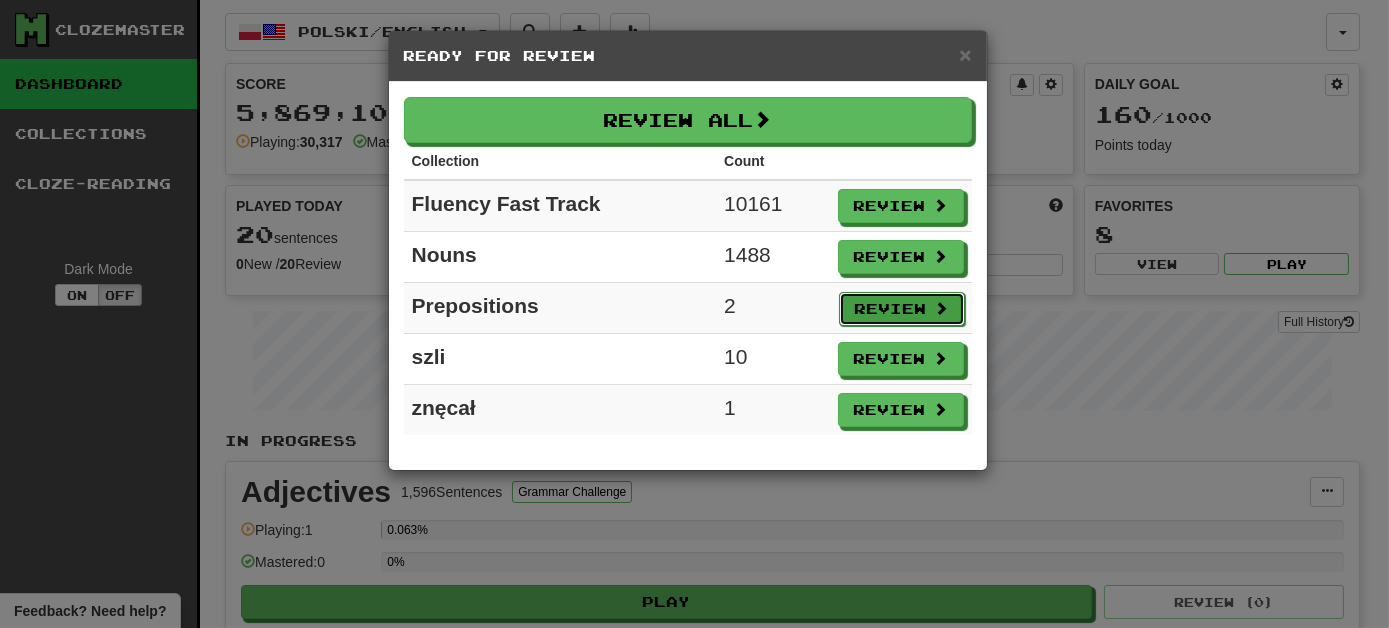click on "Review" at bounding box center [902, 309] 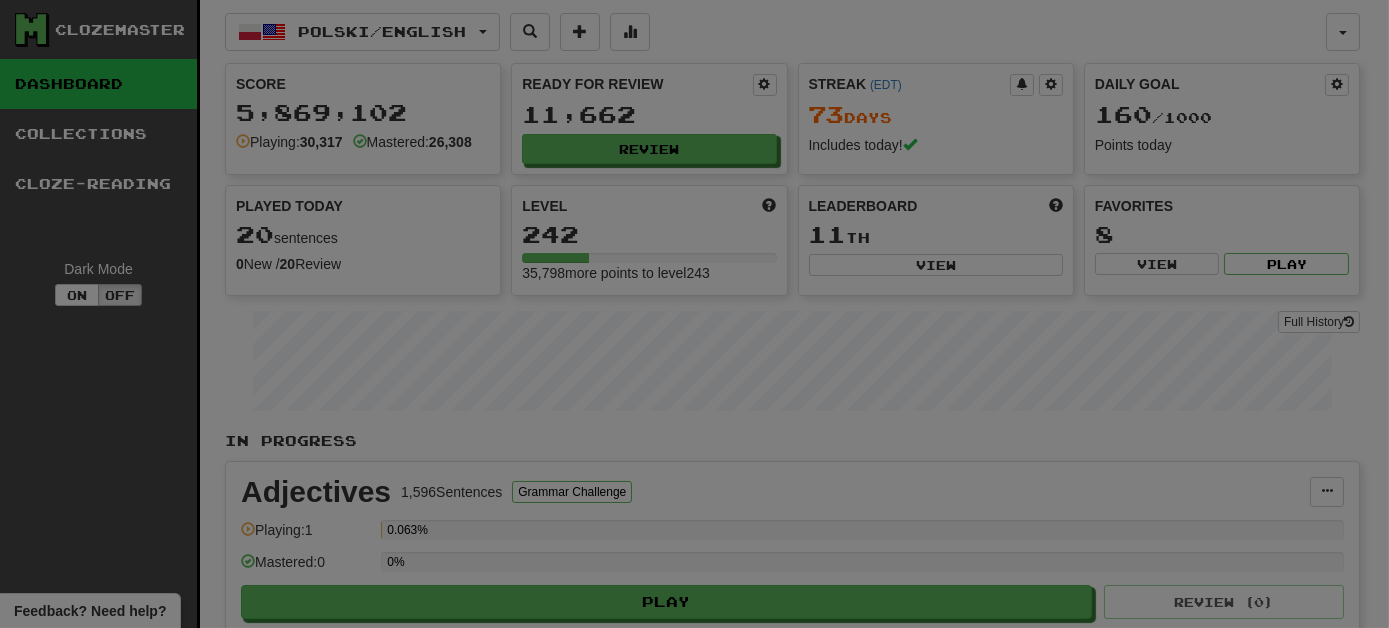select on "***" 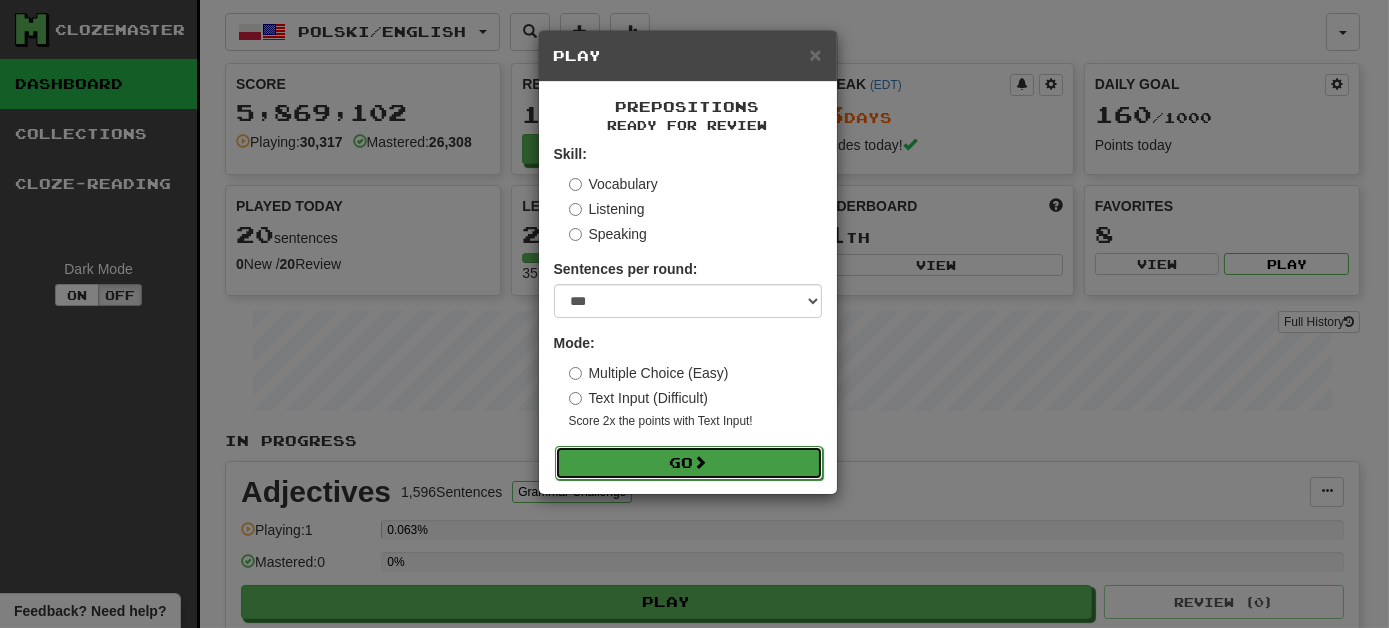 click on "Go" at bounding box center [689, 463] 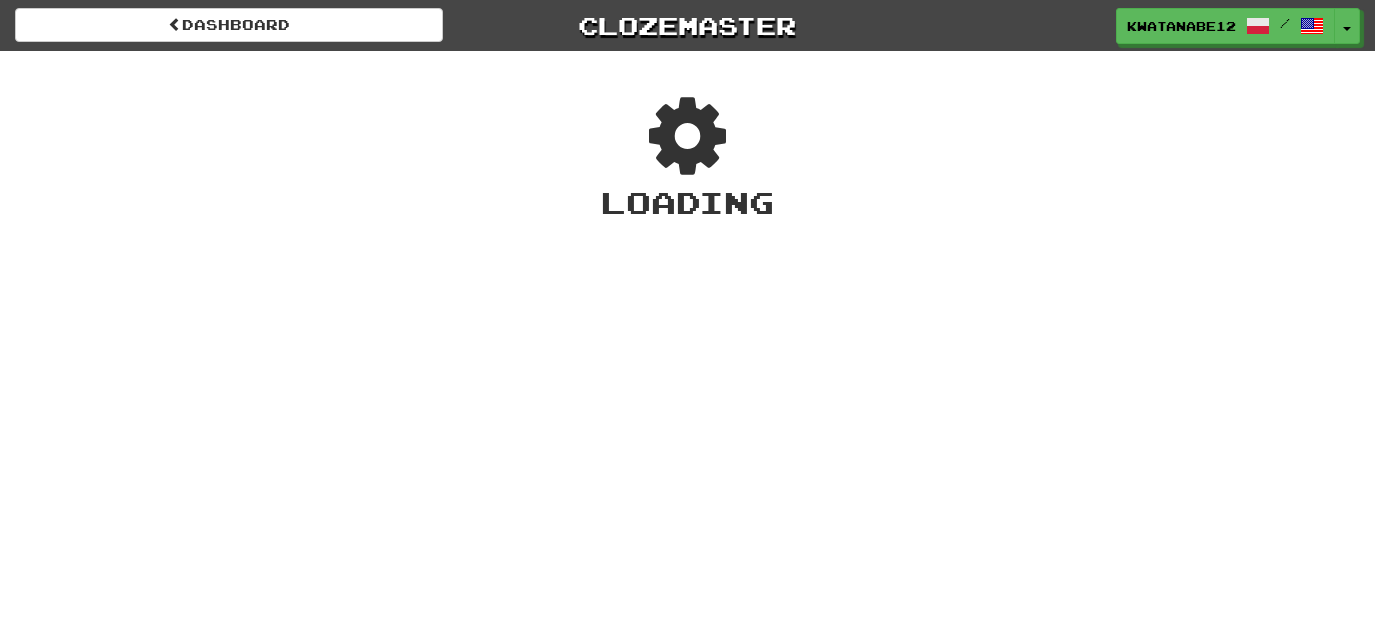 scroll, scrollTop: 0, scrollLeft: 0, axis: both 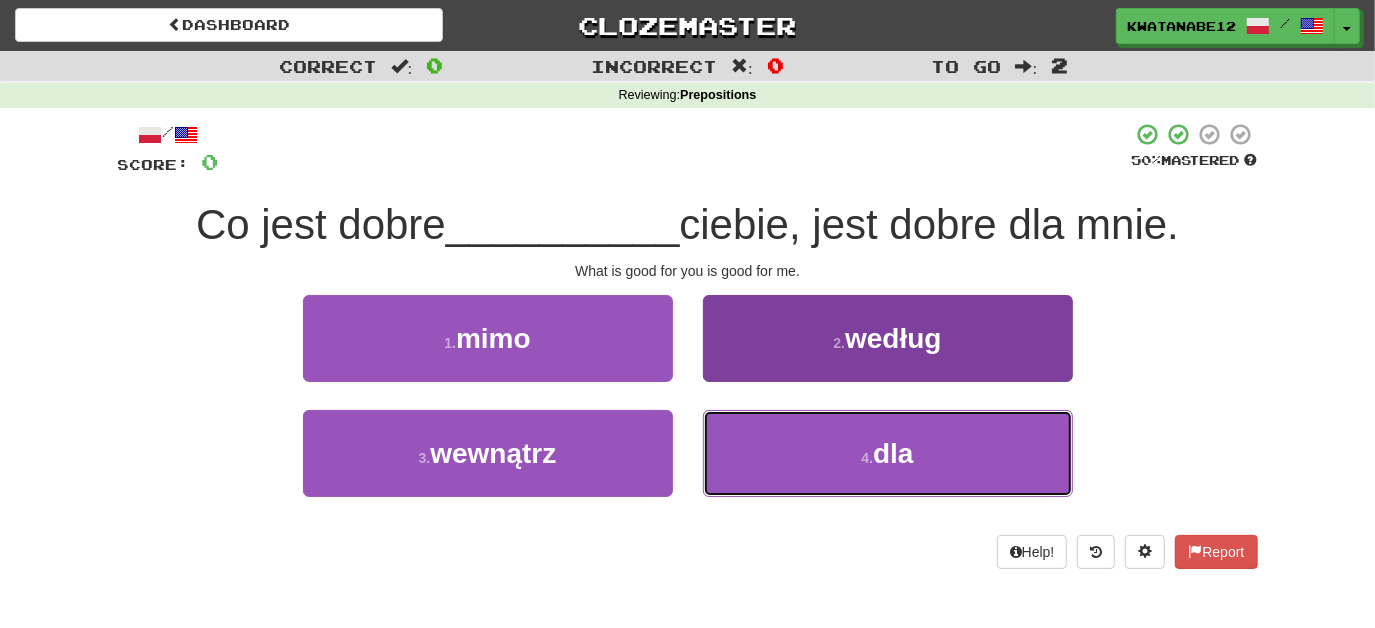 click on "[NUMBER] . dla" at bounding box center [888, 453] 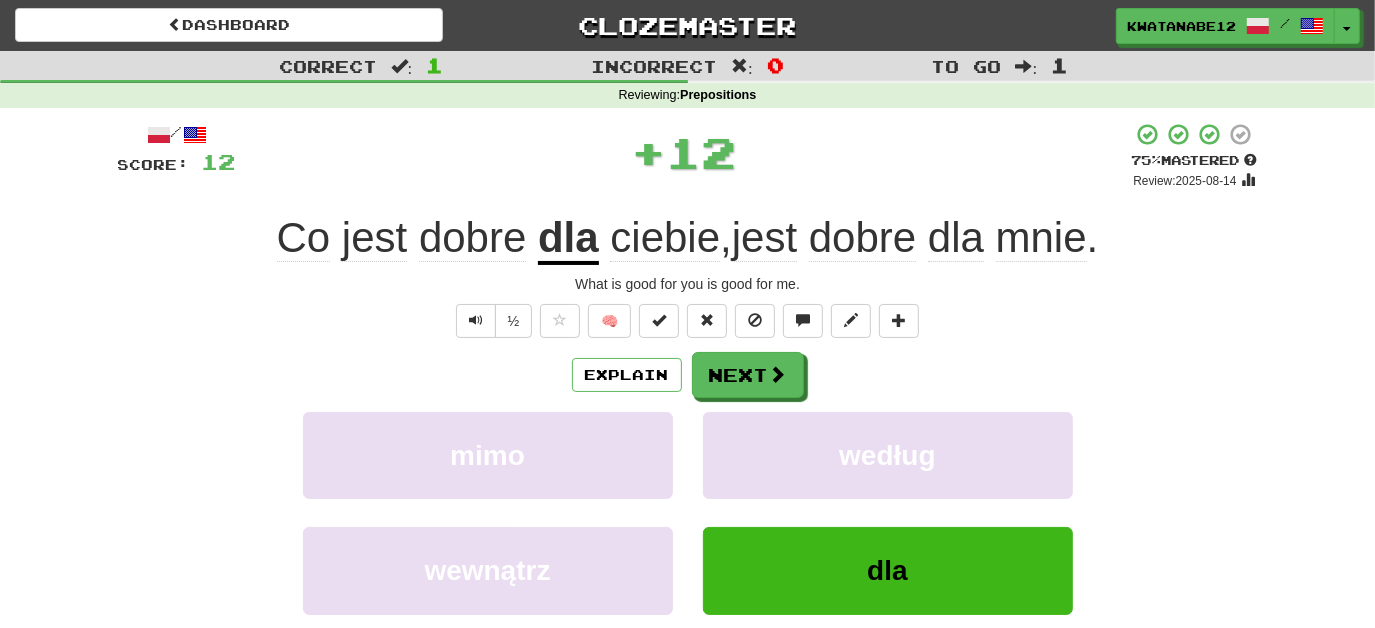 click on "/  Score:   12 + 12 75 %  Mastered Review:  2025-08-14 Co   jest   dobre   dla   ciebie ,  jest   dobre   dla   mnie . What is good for you is good for me. ½ 🧠 Explain Next mimo według wewnątrz dla Learn more: mimo według wewnątrz dla  Help!  Report Sentence Source" at bounding box center (688, 435) 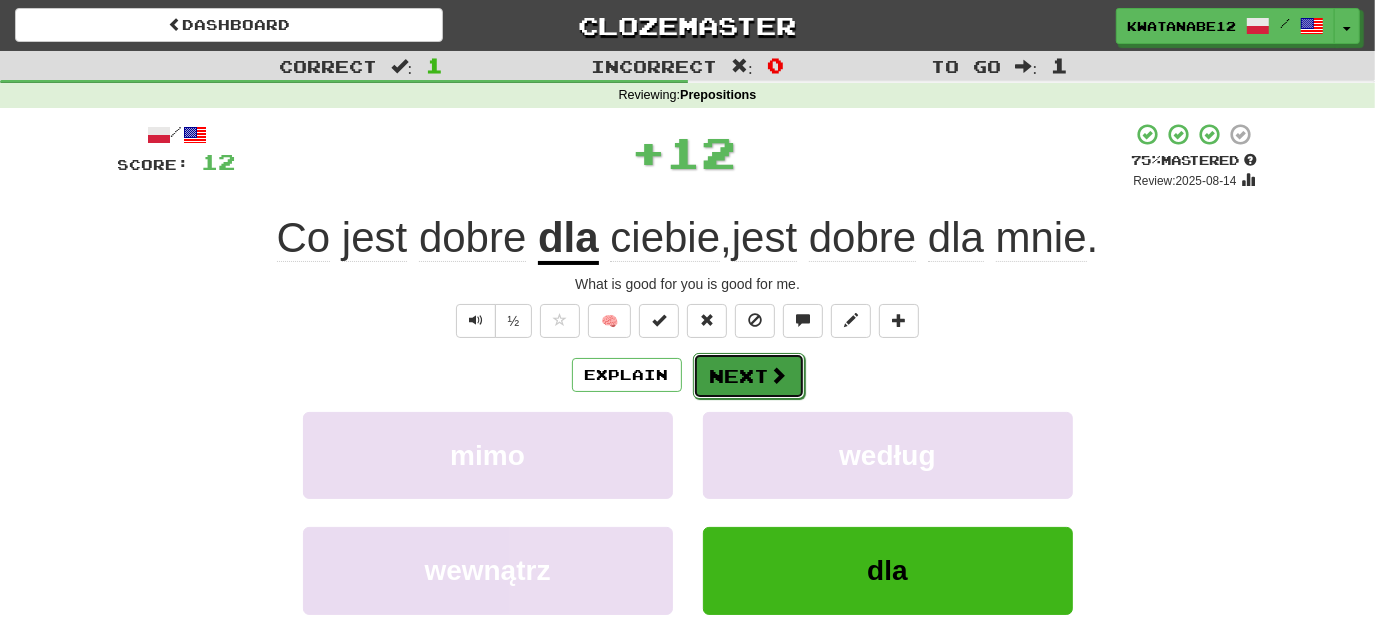 click on "Next" at bounding box center [749, 376] 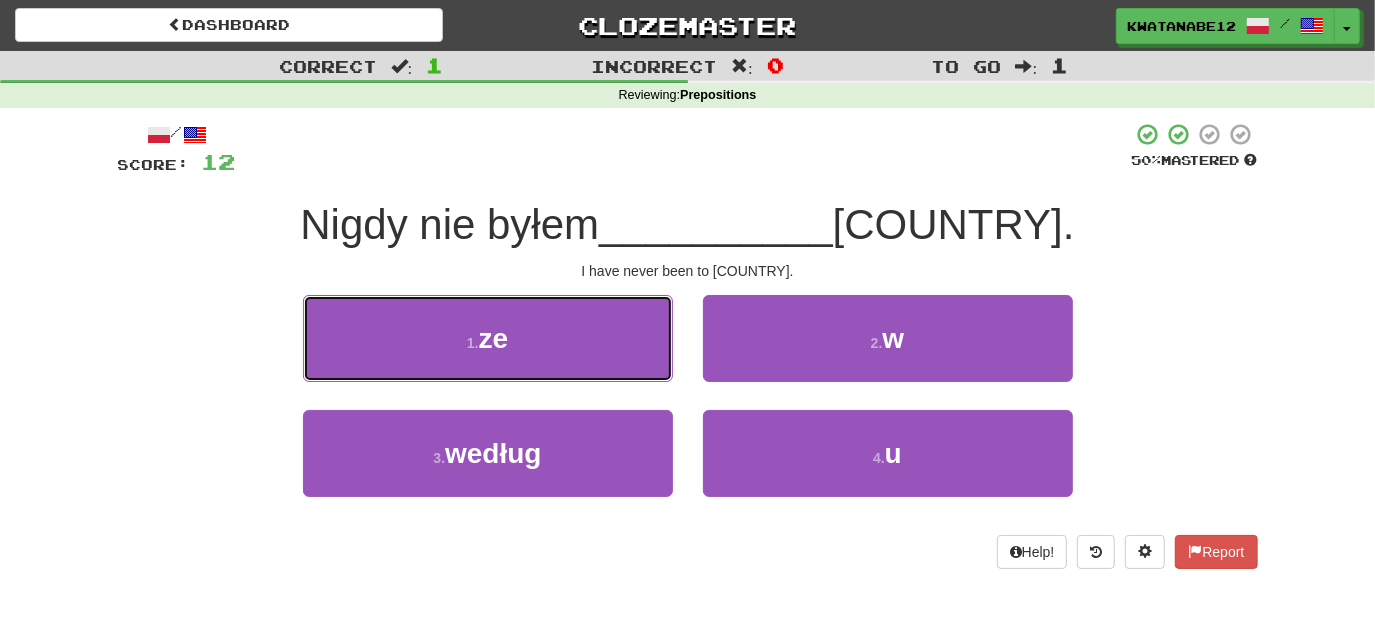 drag, startPoint x: 587, startPoint y: 307, endPoint x: 680, endPoint y: 348, distance: 101.636604 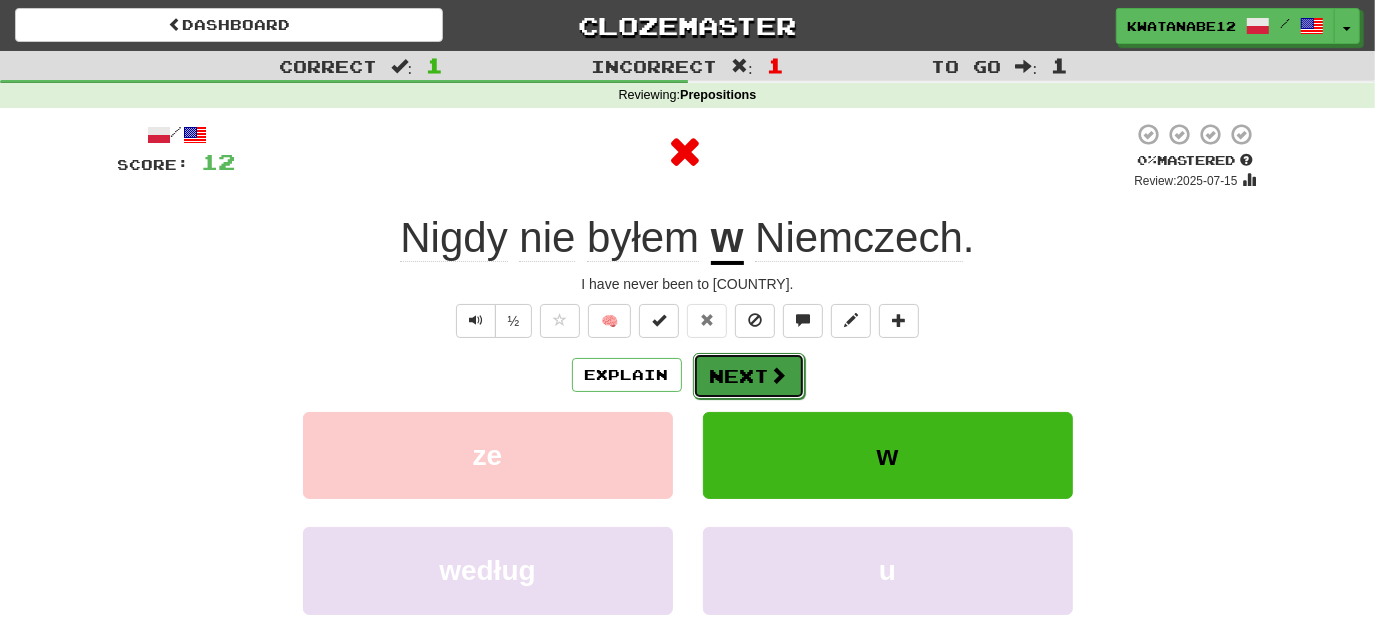 click on "Next" at bounding box center (749, 376) 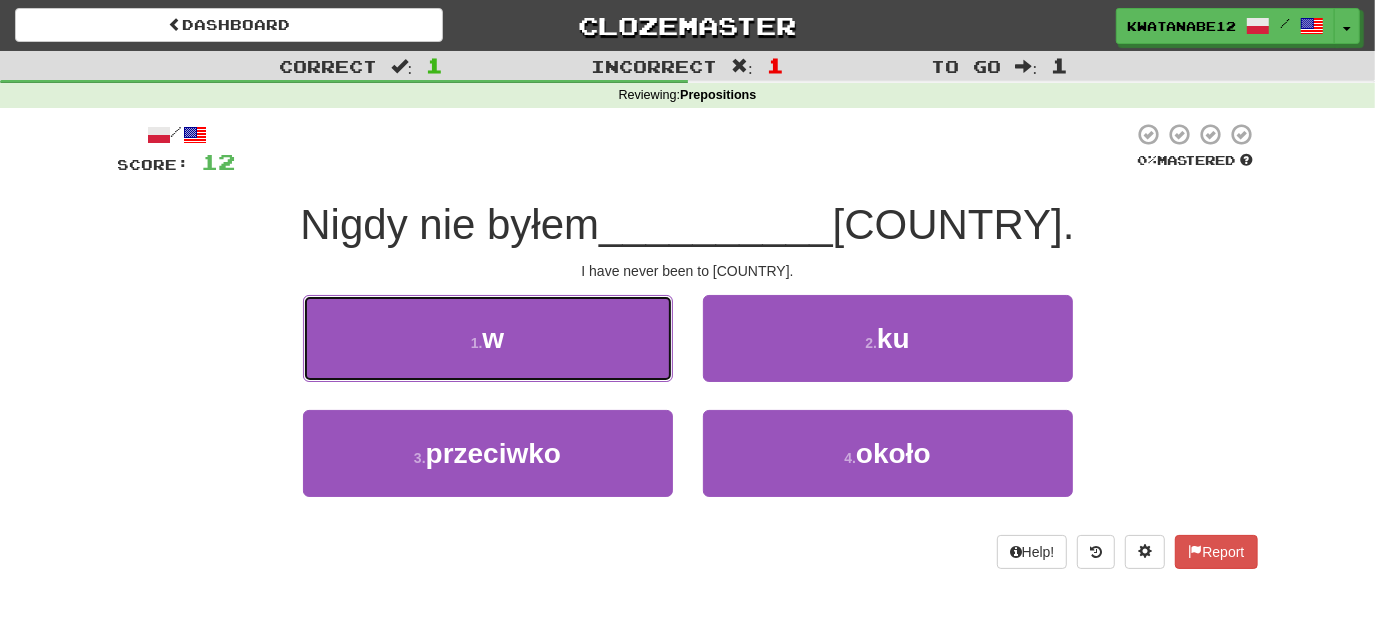 drag, startPoint x: 609, startPoint y: 332, endPoint x: 634, endPoint y: 350, distance: 30.805843 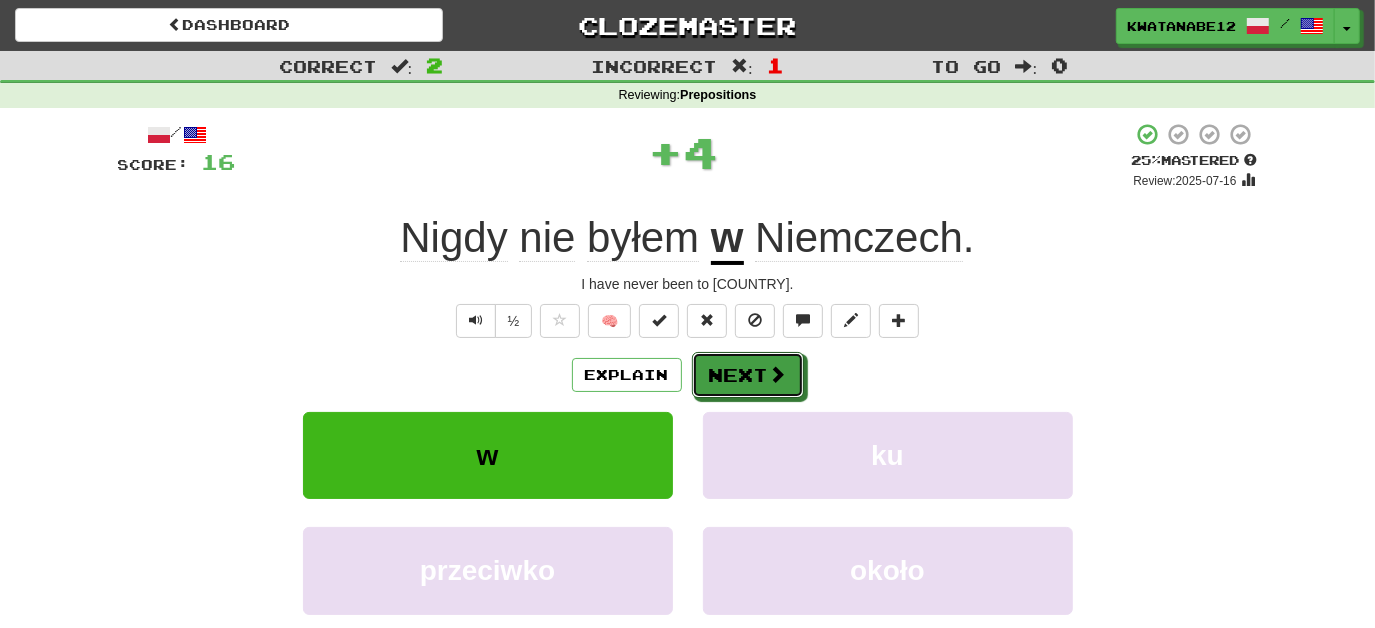 click on "Next" at bounding box center (748, 375) 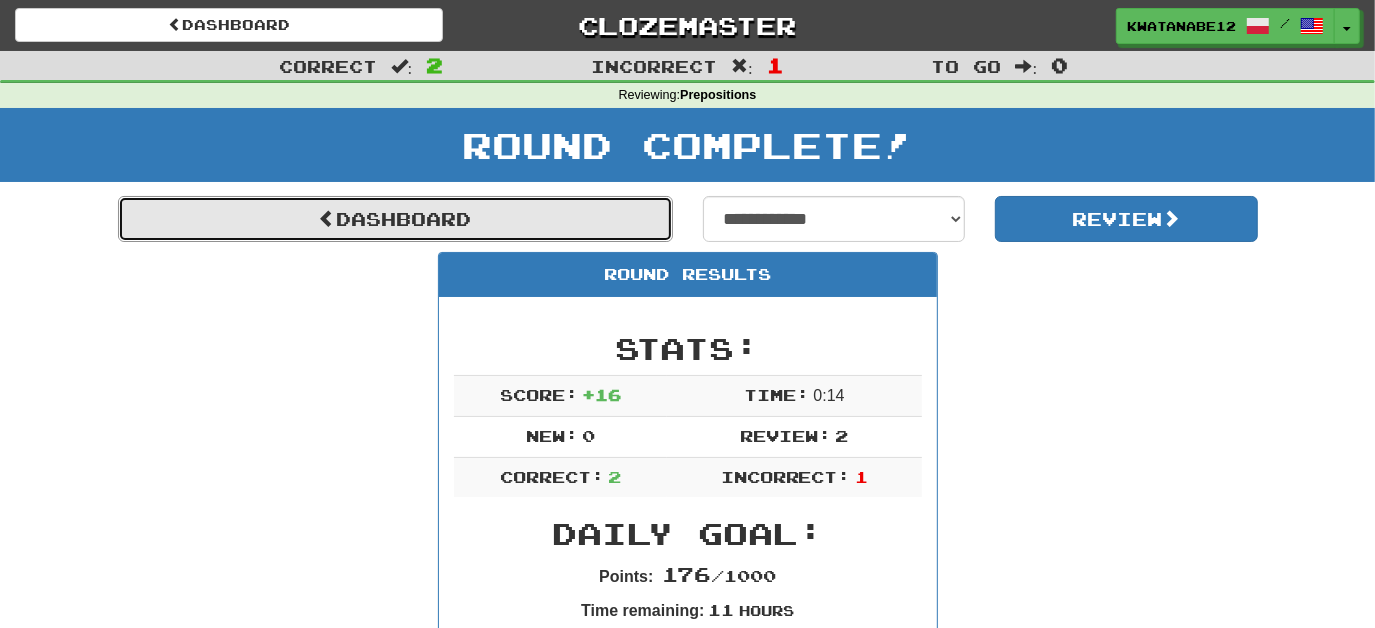 drag, startPoint x: 600, startPoint y: 223, endPoint x: 734, endPoint y: 275, distance: 143.73587 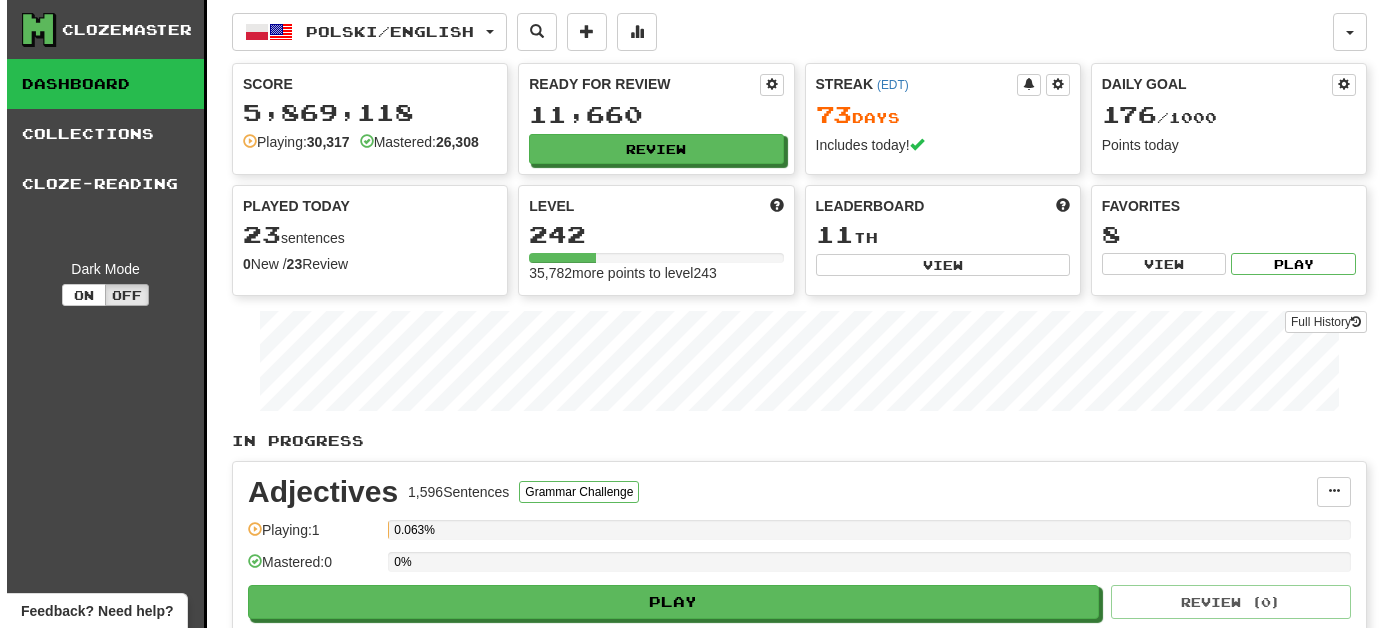 scroll, scrollTop: 0, scrollLeft: 0, axis: both 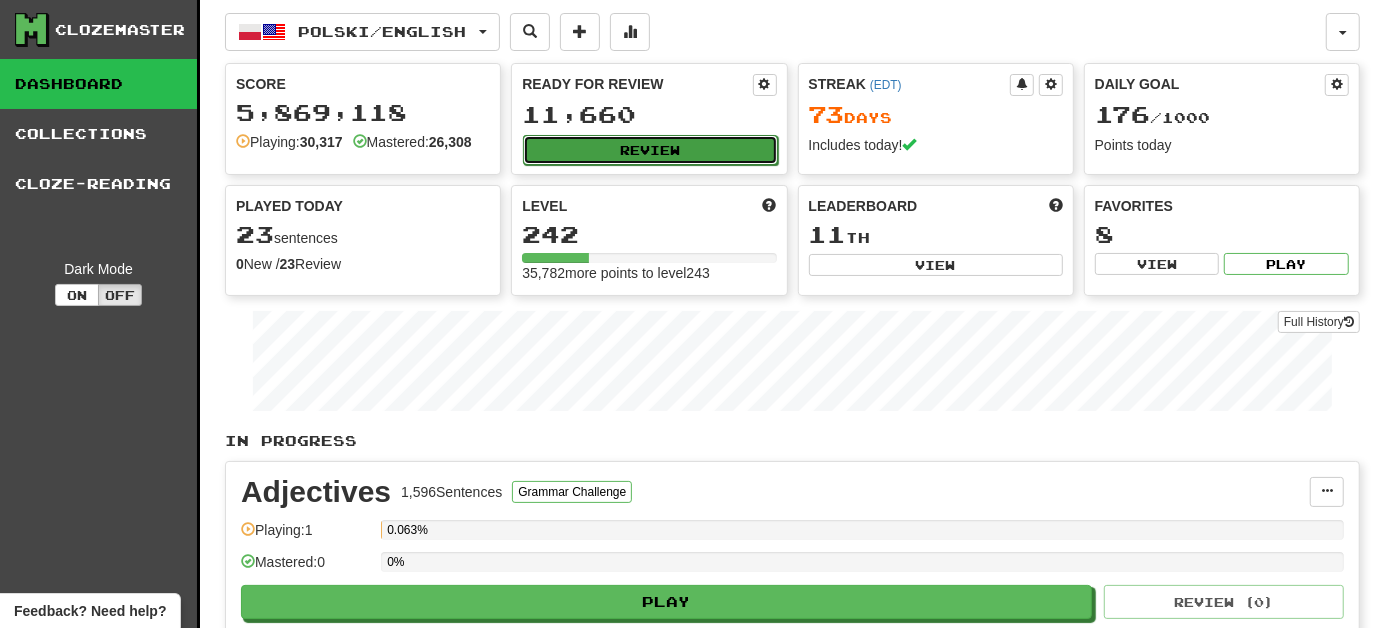 click on "Review" at bounding box center (650, 150) 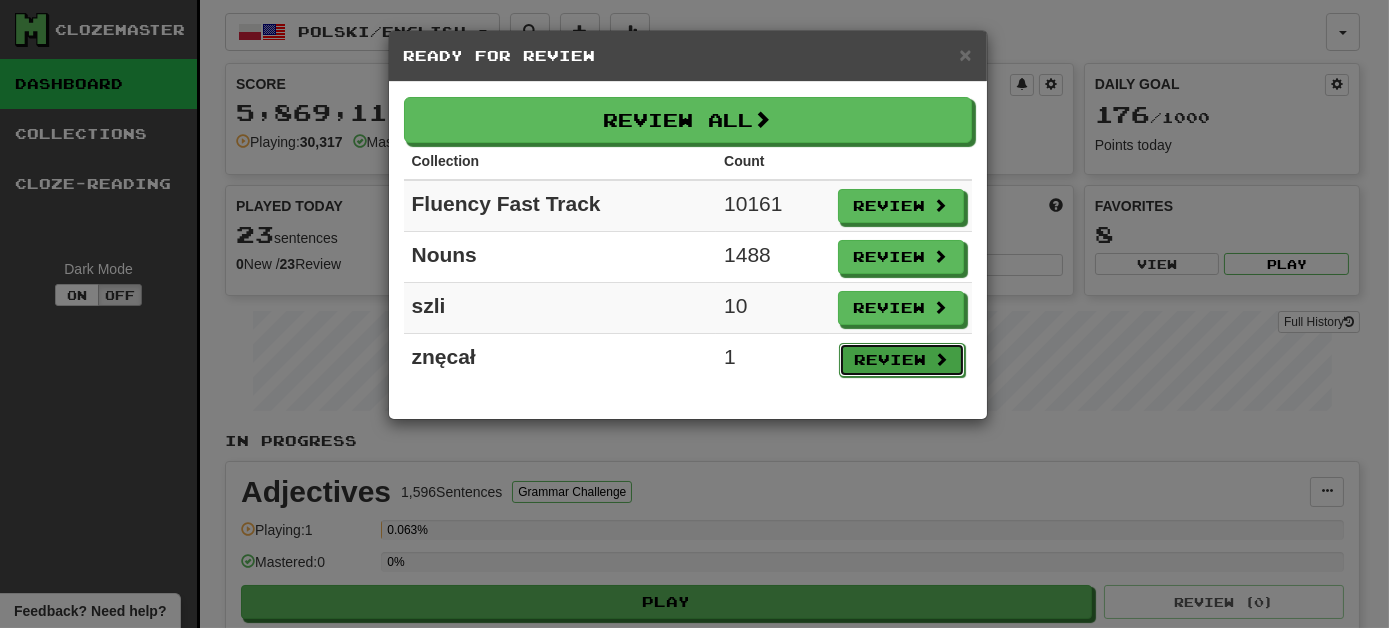 click on "Review" at bounding box center [902, 360] 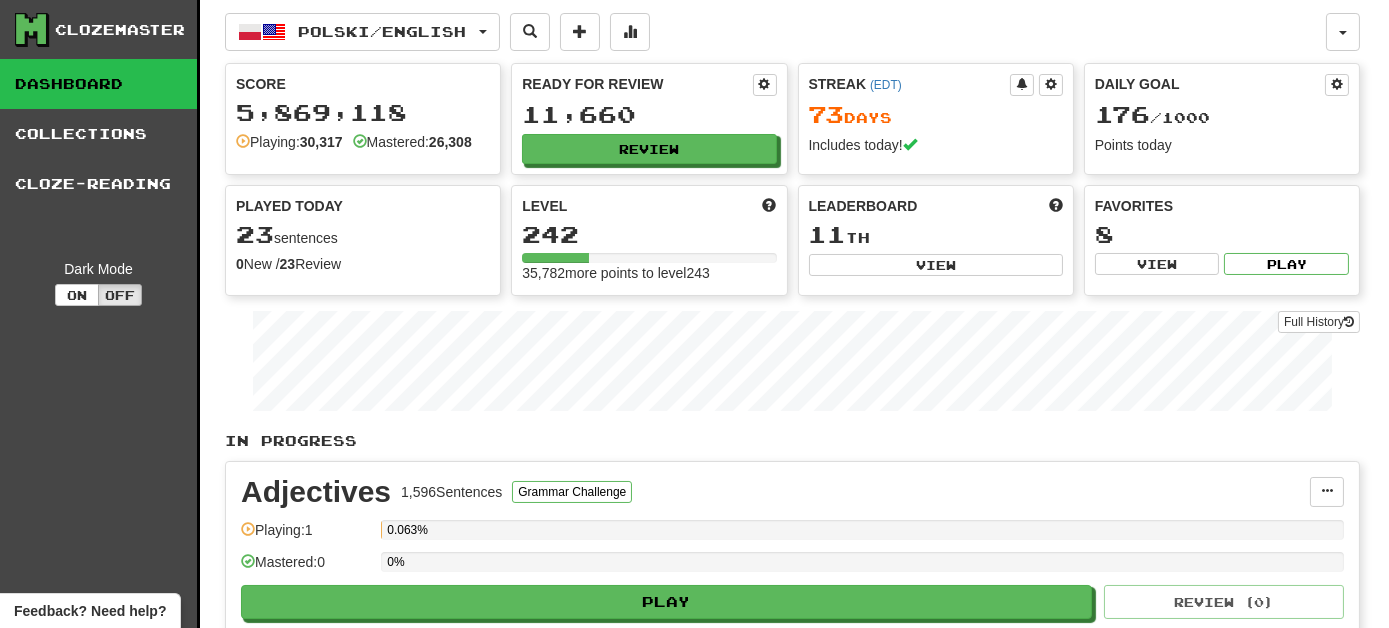select on "***" 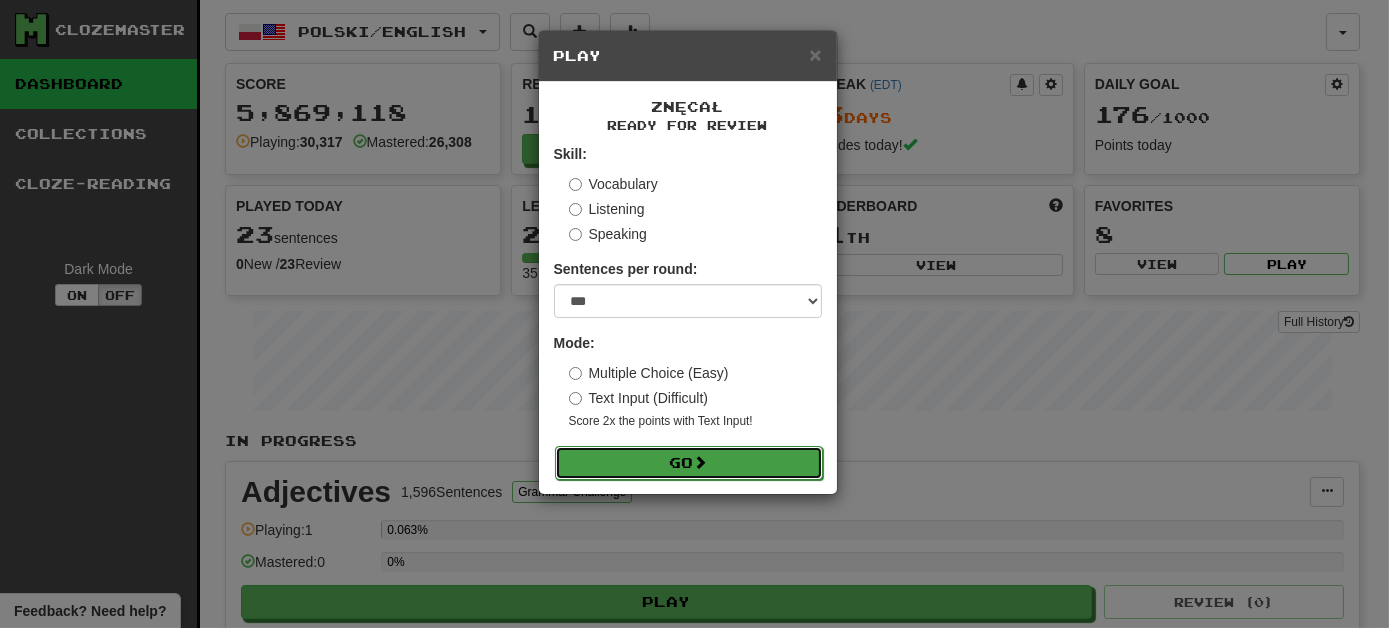click on "Go" at bounding box center (689, 463) 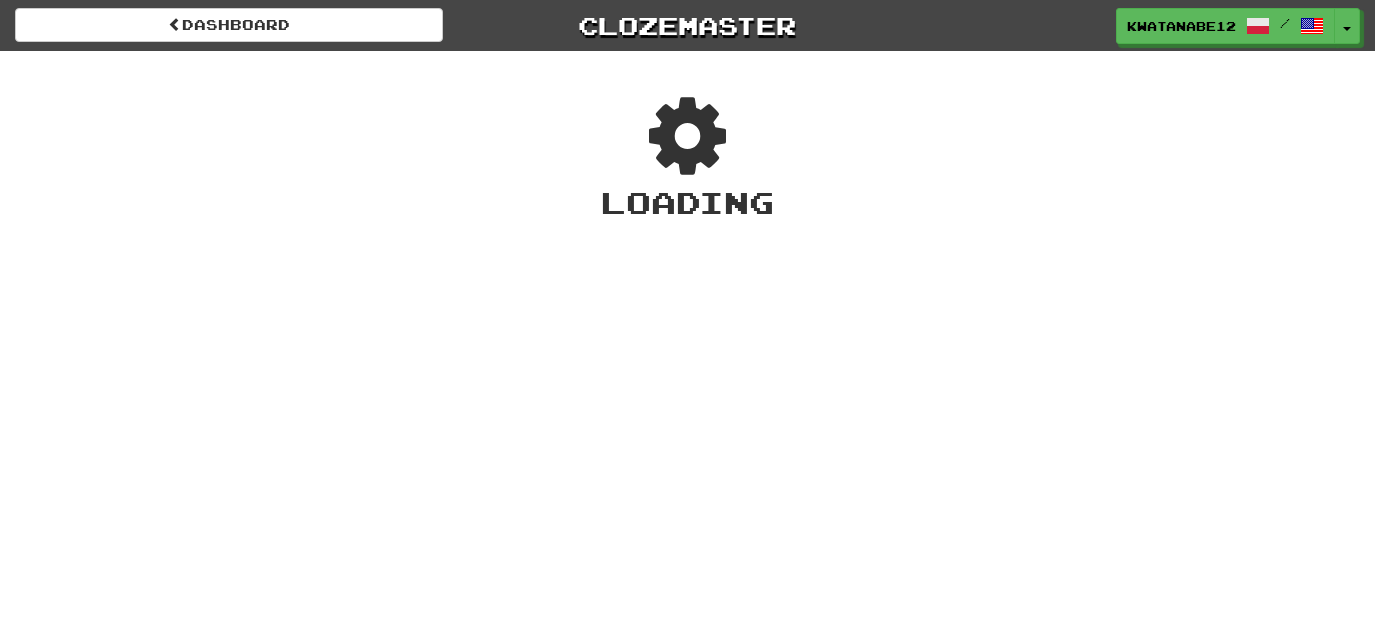 scroll, scrollTop: 0, scrollLeft: 0, axis: both 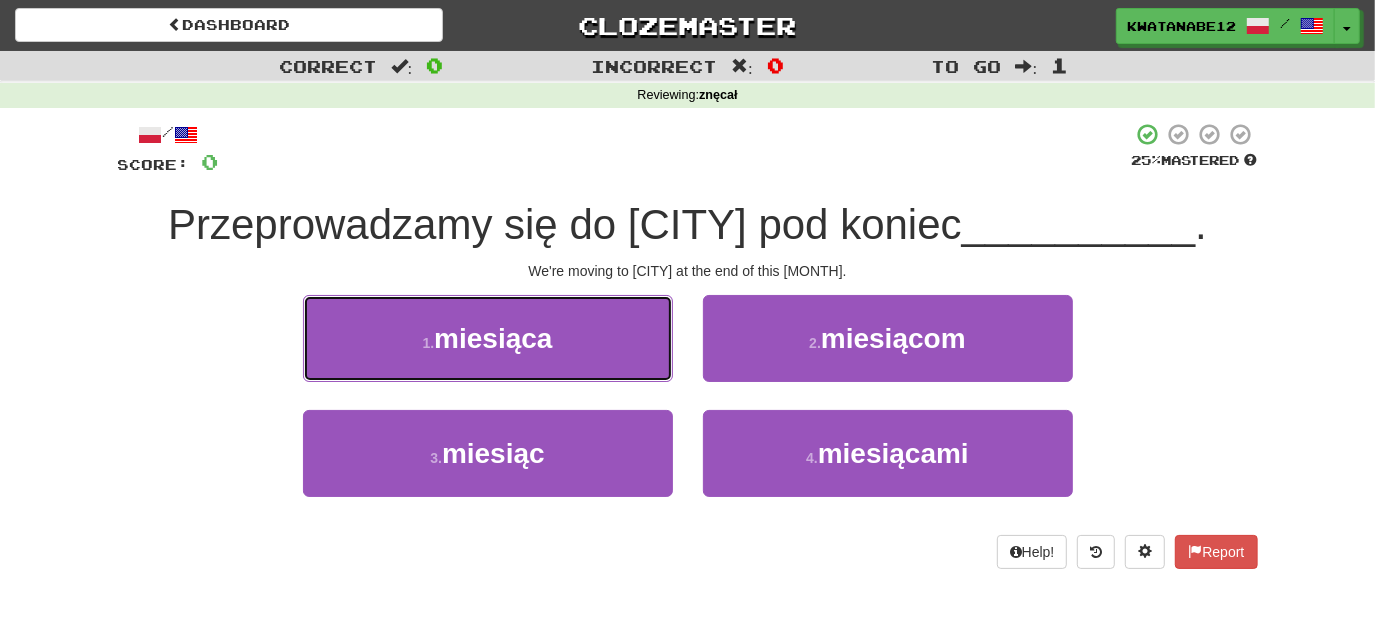 drag, startPoint x: 629, startPoint y: 339, endPoint x: 656, endPoint y: 342, distance: 27.166155 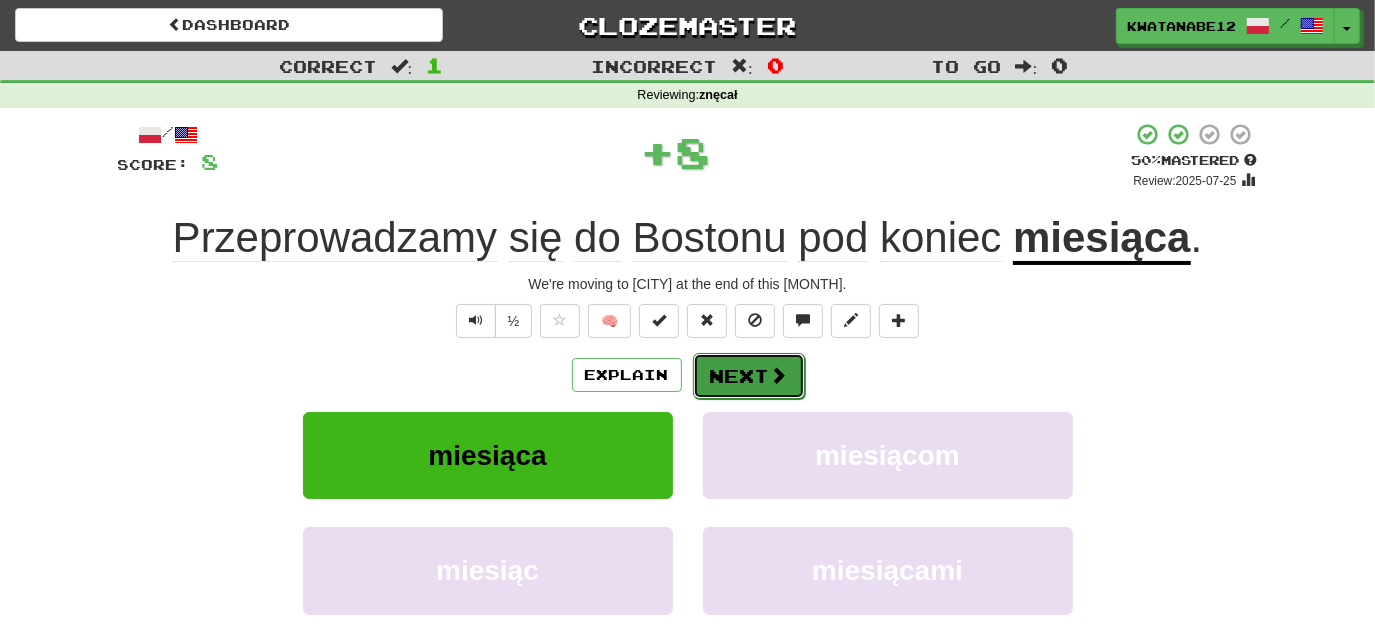 click on "Next" at bounding box center (749, 376) 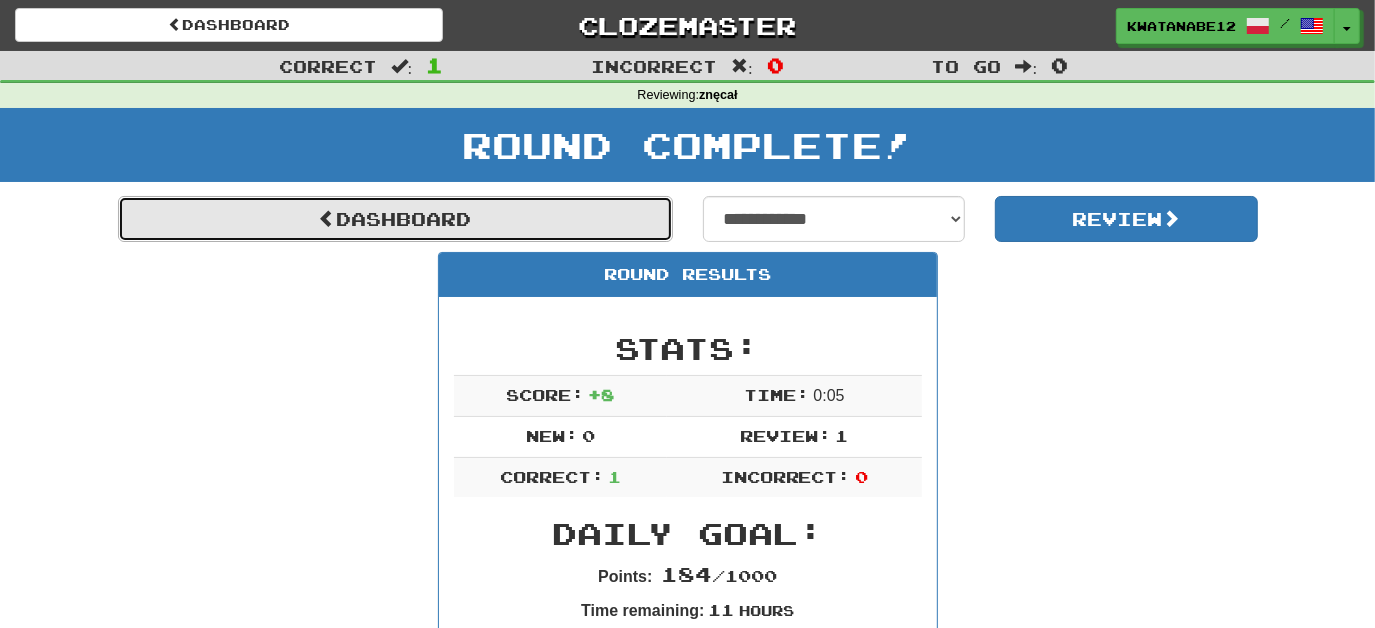 click on "Dashboard" at bounding box center [395, 219] 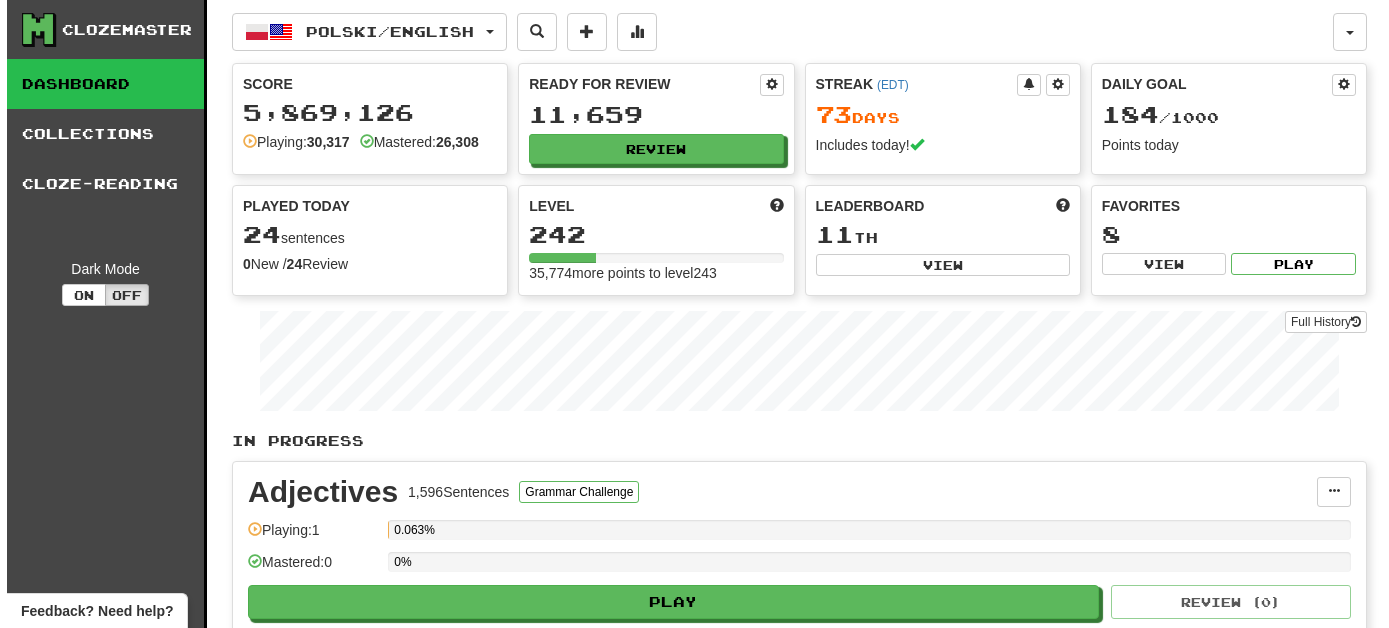 scroll, scrollTop: 0, scrollLeft: 0, axis: both 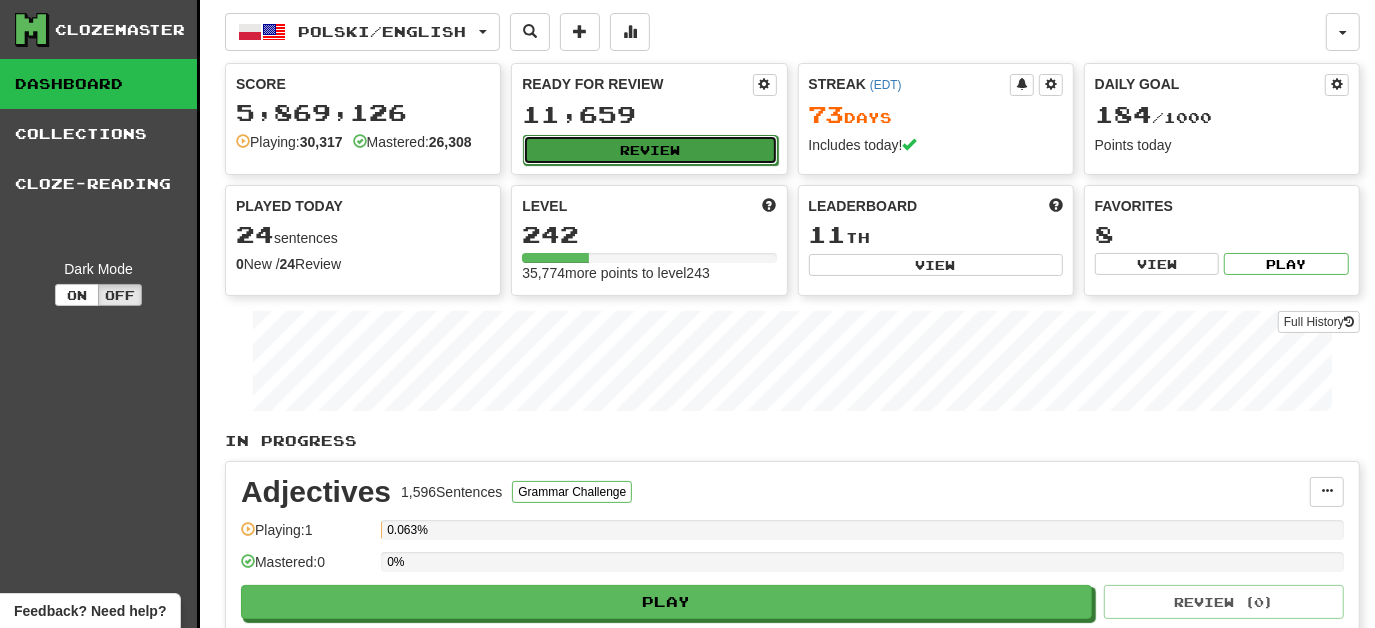 click on "Review" at bounding box center [650, 150] 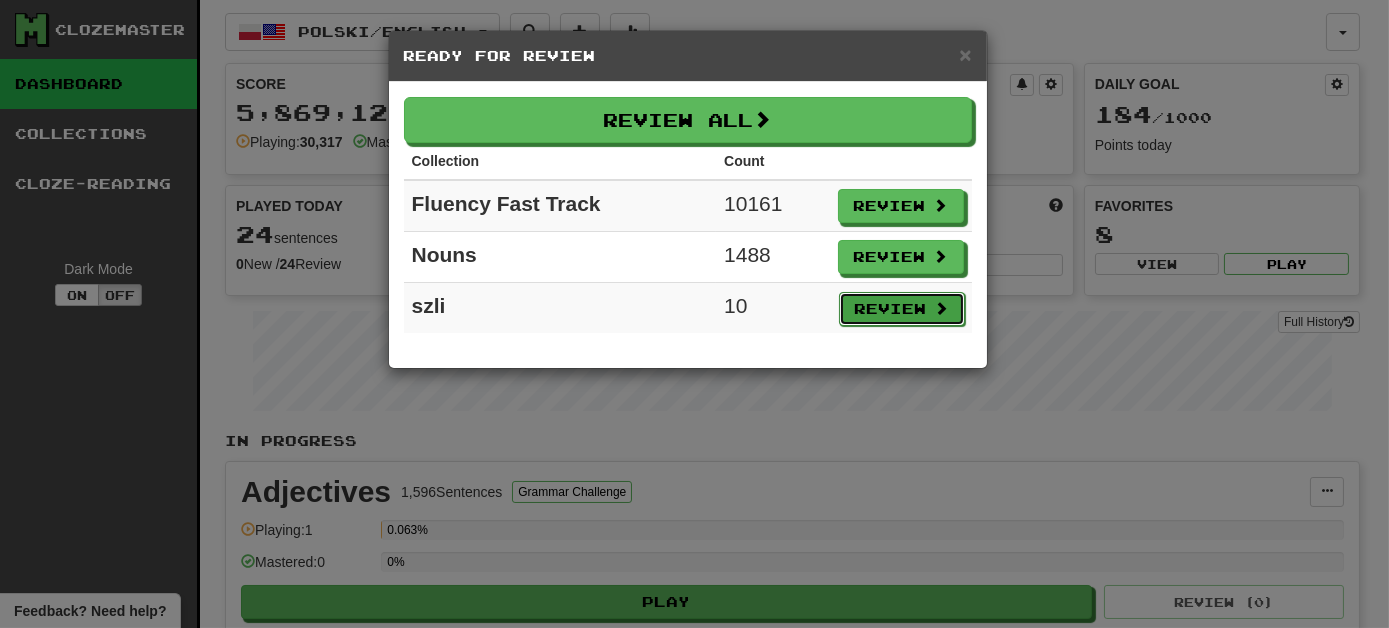click on "Review" at bounding box center (902, 309) 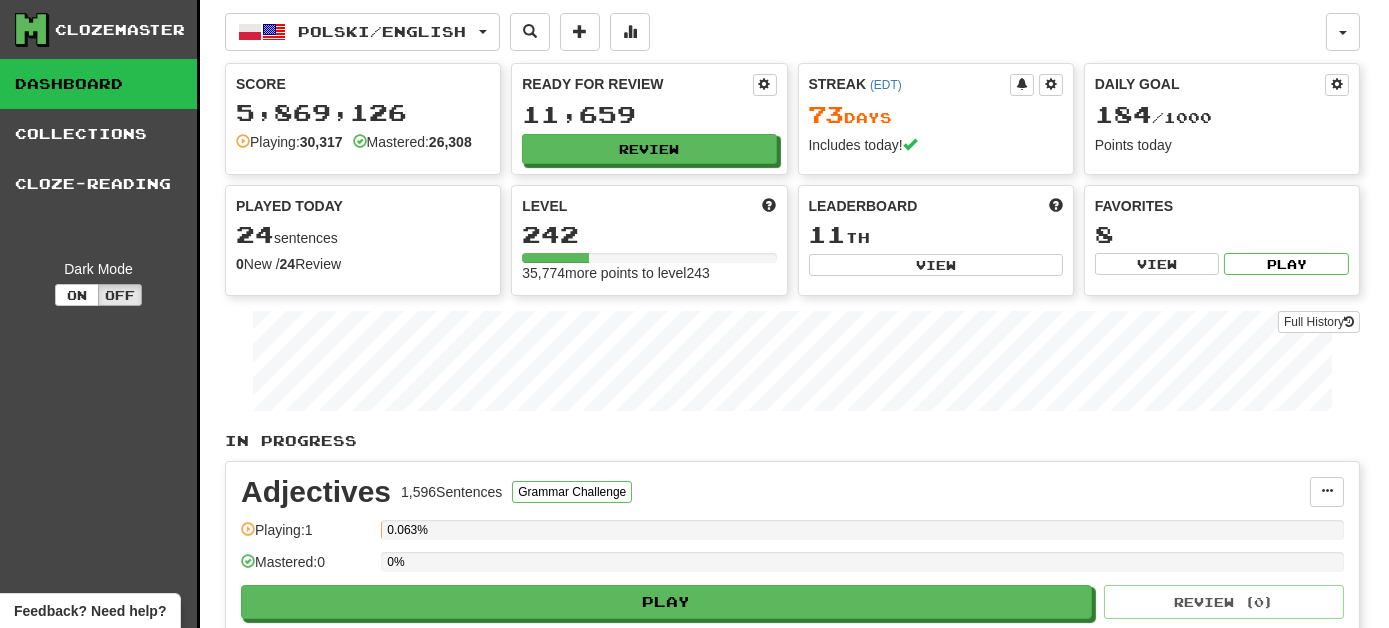 select on "***" 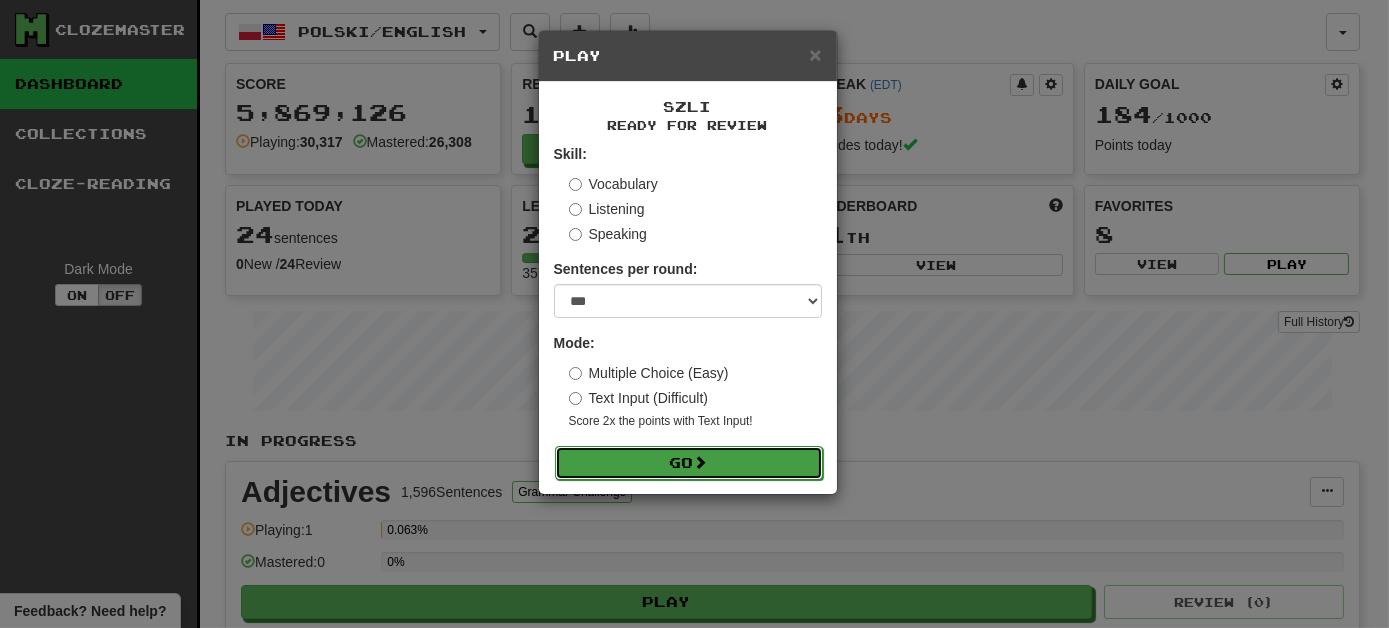 click on "Go" at bounding box center (689, 463) 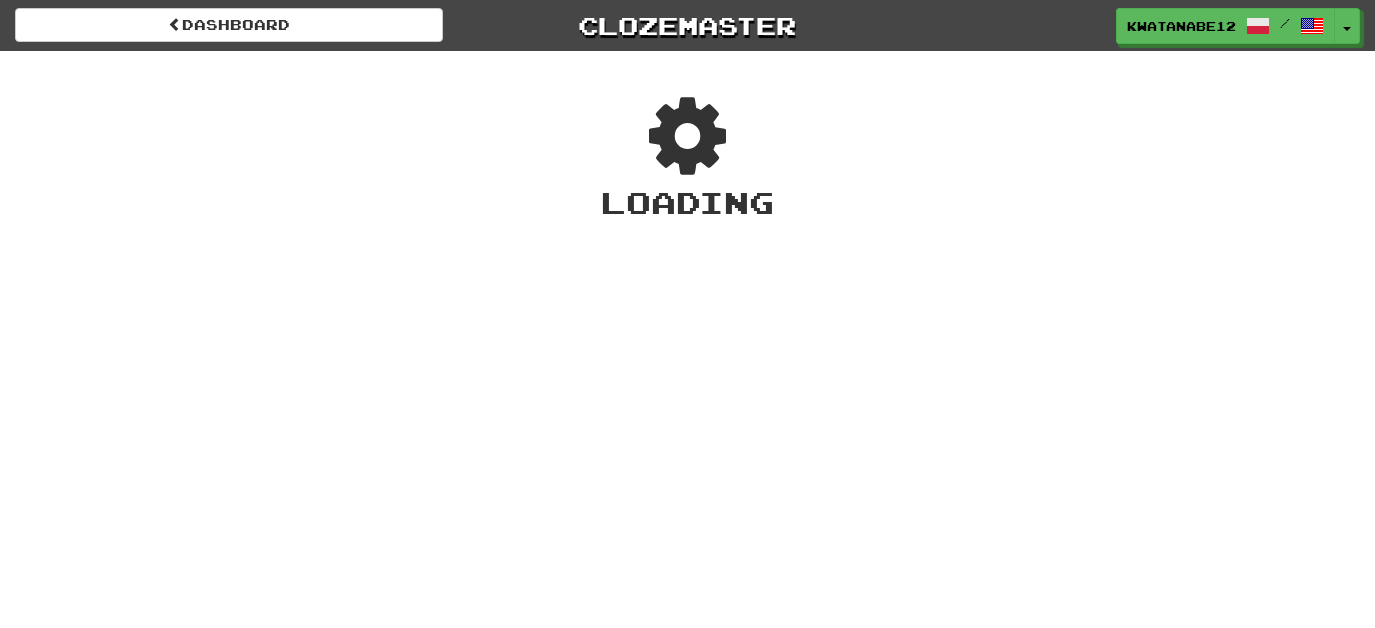 scroll, scrollTop: 0, scrollLeft: 0, axis: both 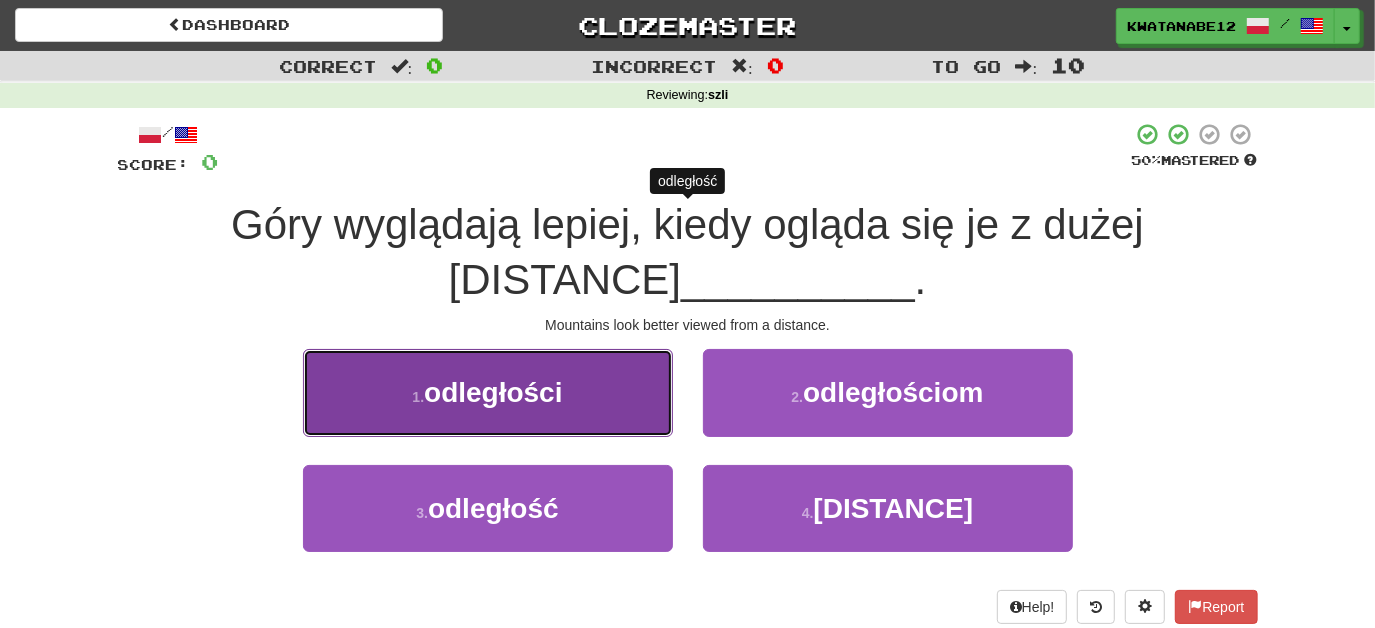 click on "1 .  odległości" at bounding box center (488, 392) 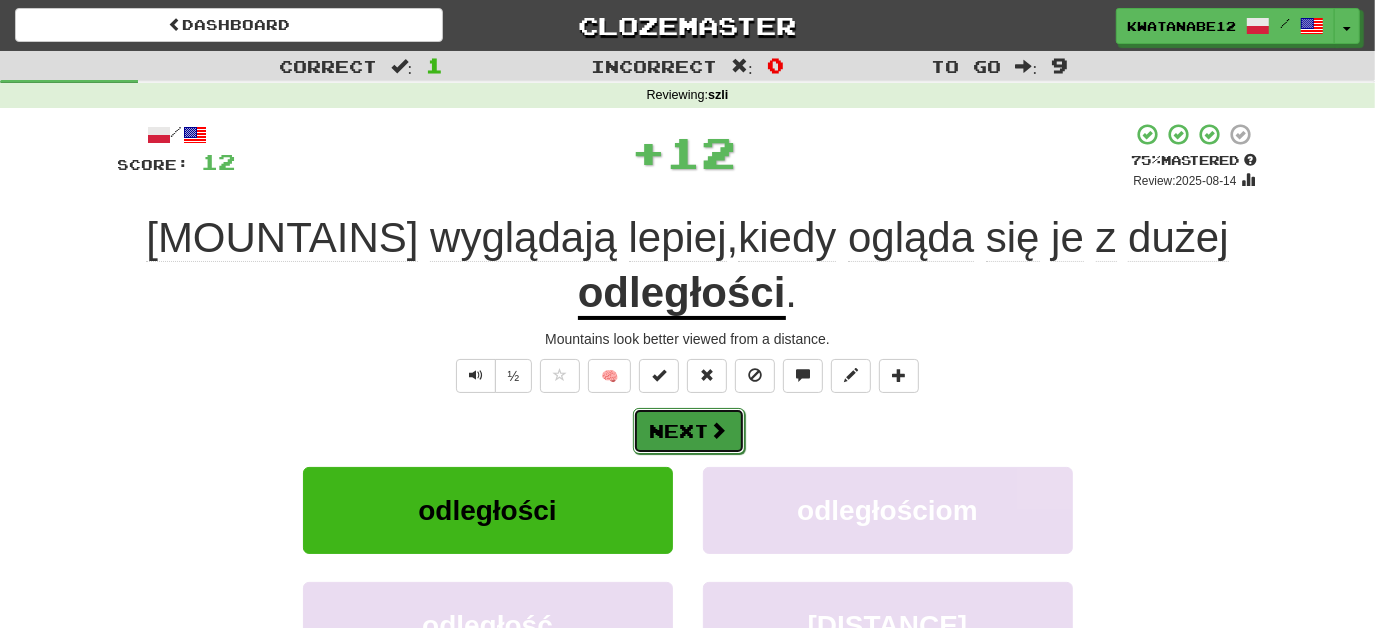 click at bounding box center (719, 430) 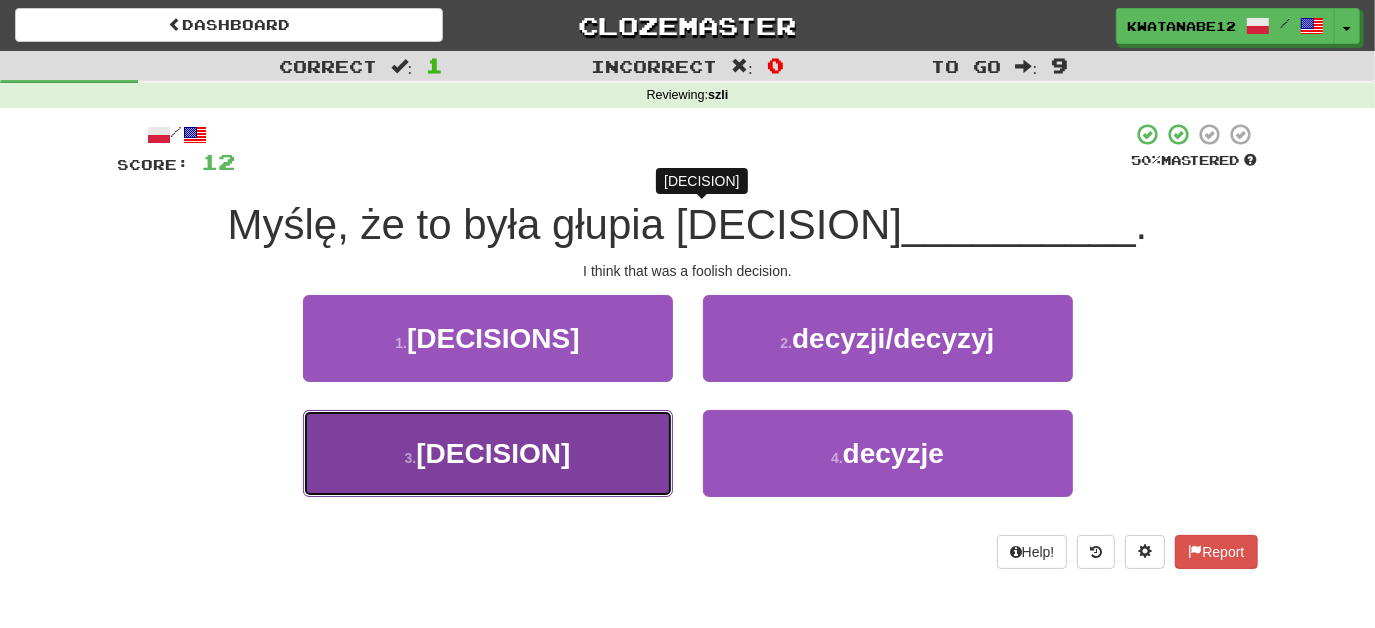 click on "3 .  decyzja" at bounding box center (488, 453) 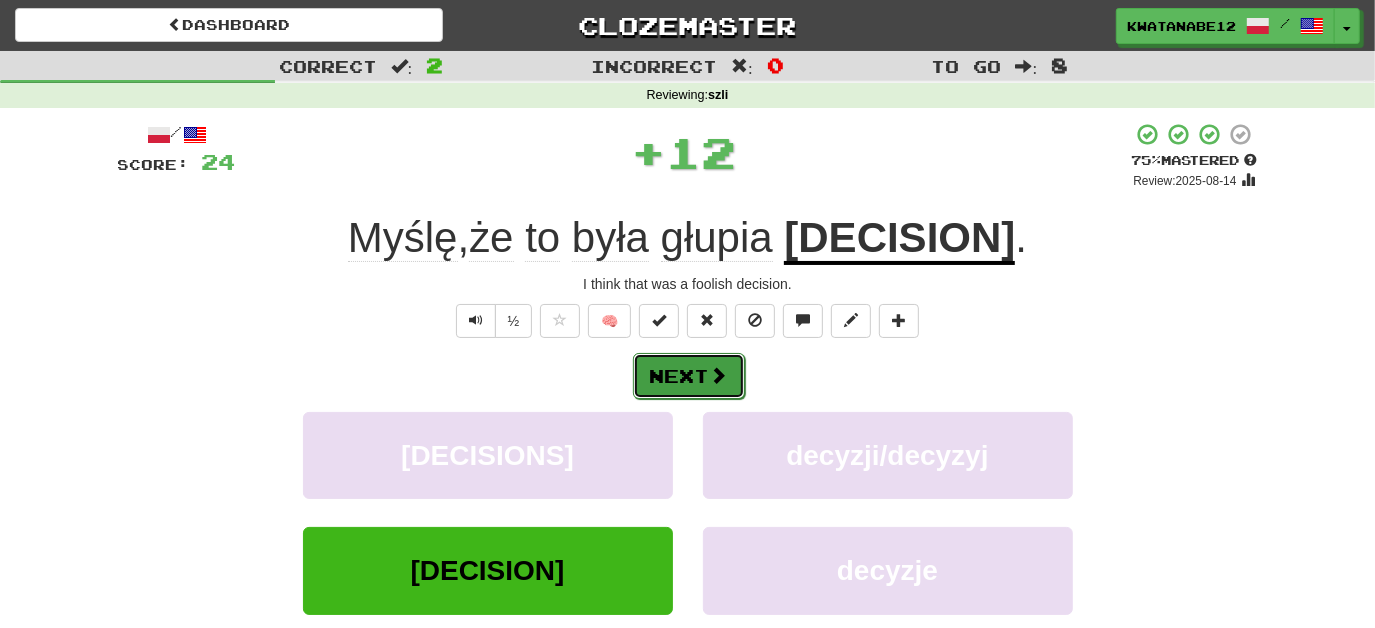 click on "Next" at bounding box center [689, 376] 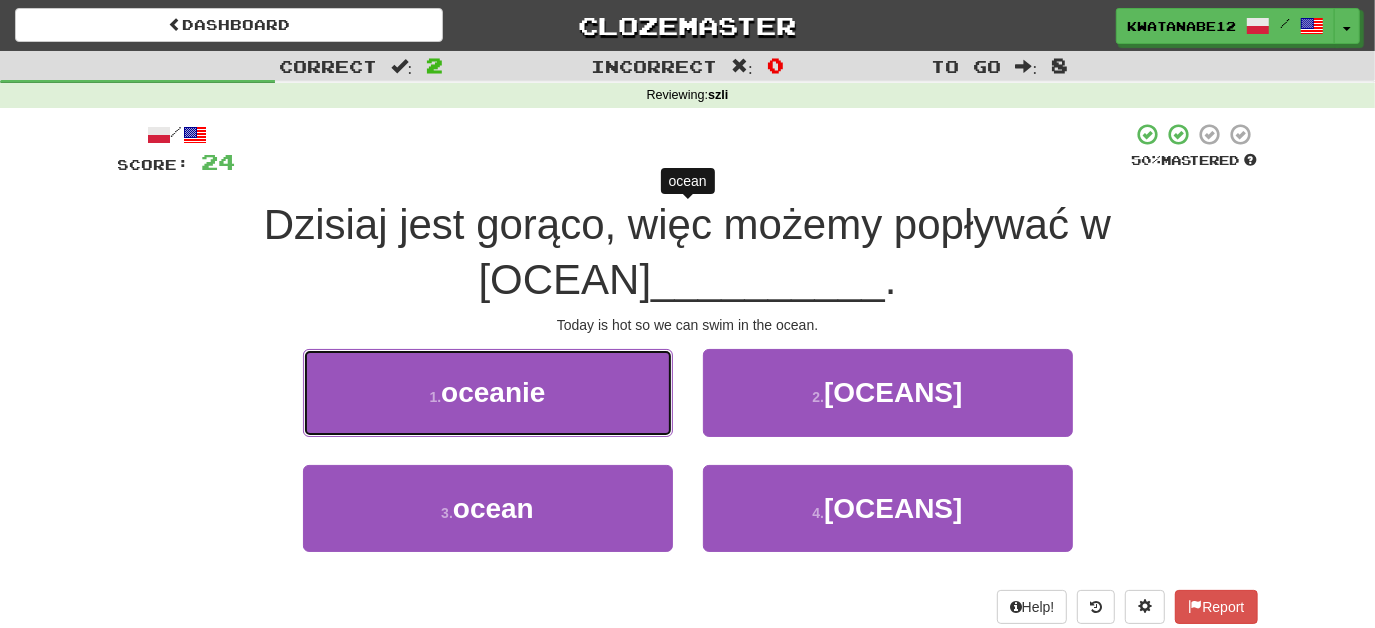 drag, startPoint x: 608, startPoint y: 343, endPoint x: 633, endPoint y: 349, distance: 25.70992 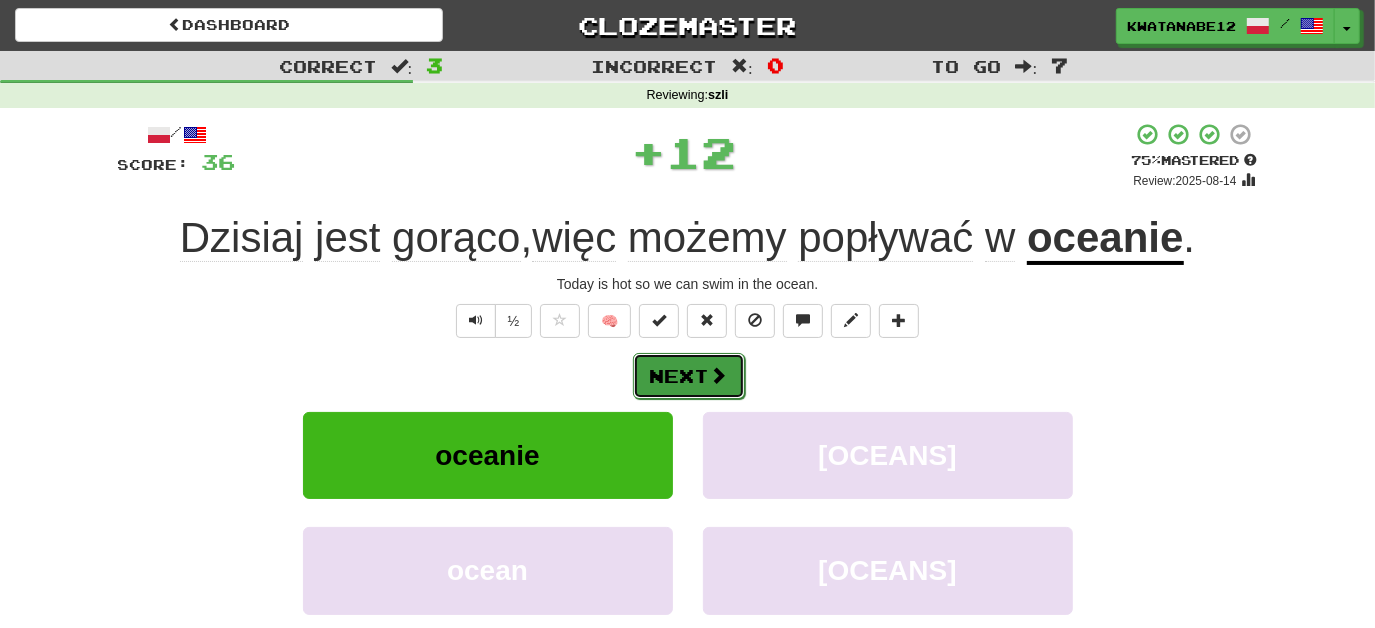 click at bounding box center [719, 375] 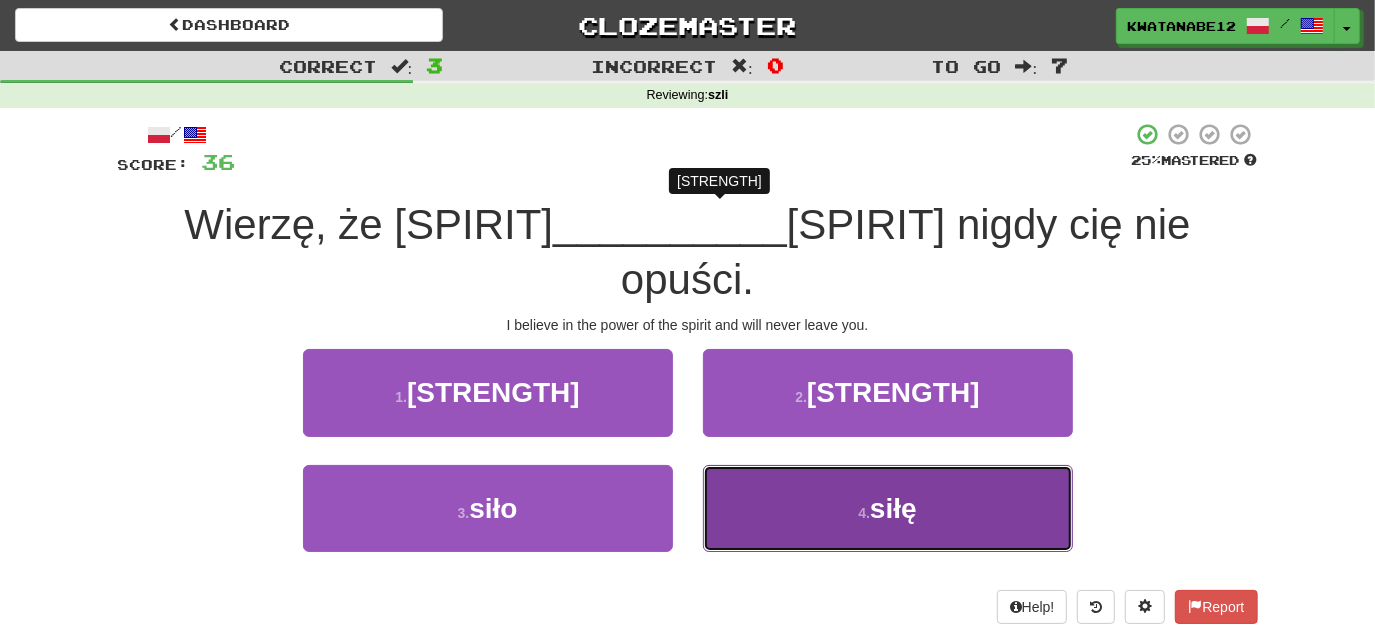 click on "4 .  siłę" at bounding box center [888, 508] 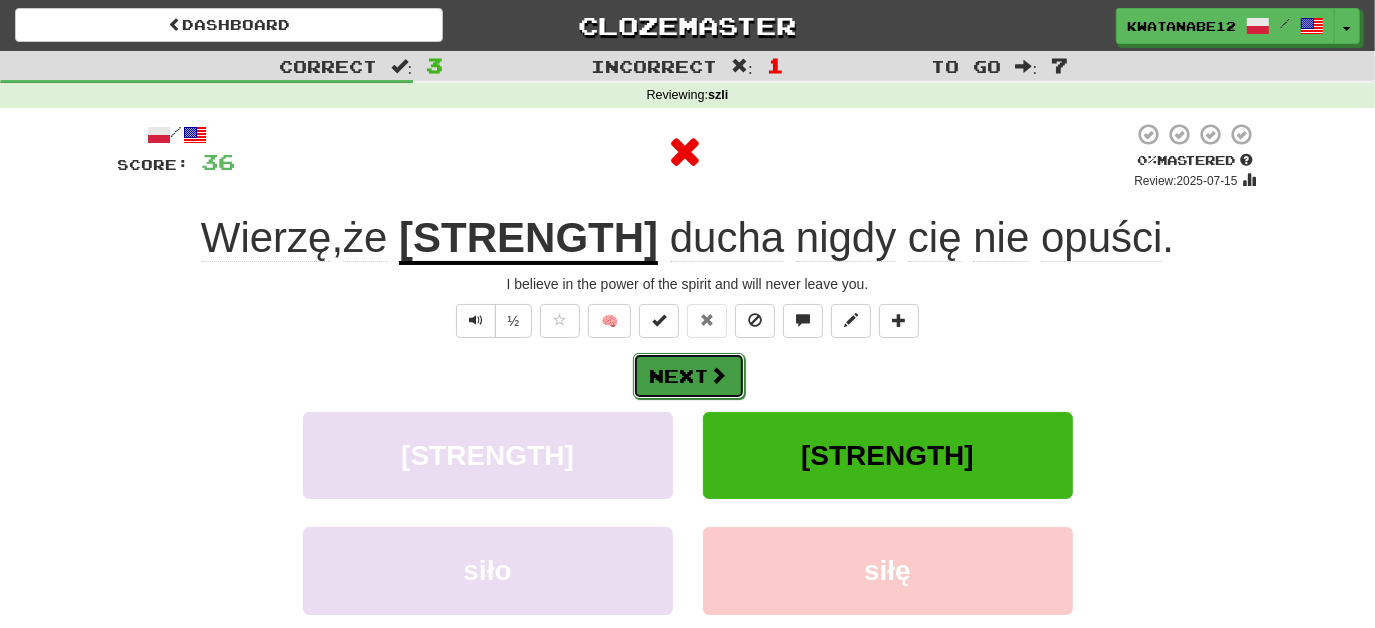 click on "Next" at bounding box center (689, 376) 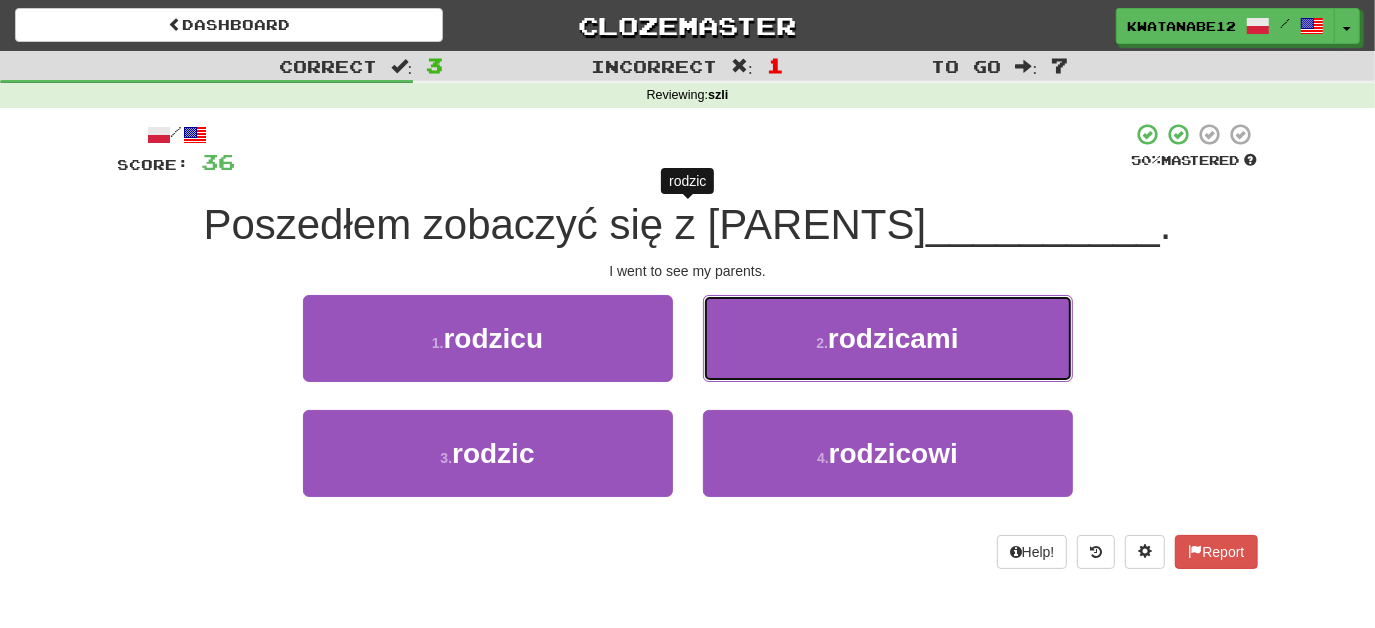 click on "2 .  rodzicami" at bounding box center [888, 338] 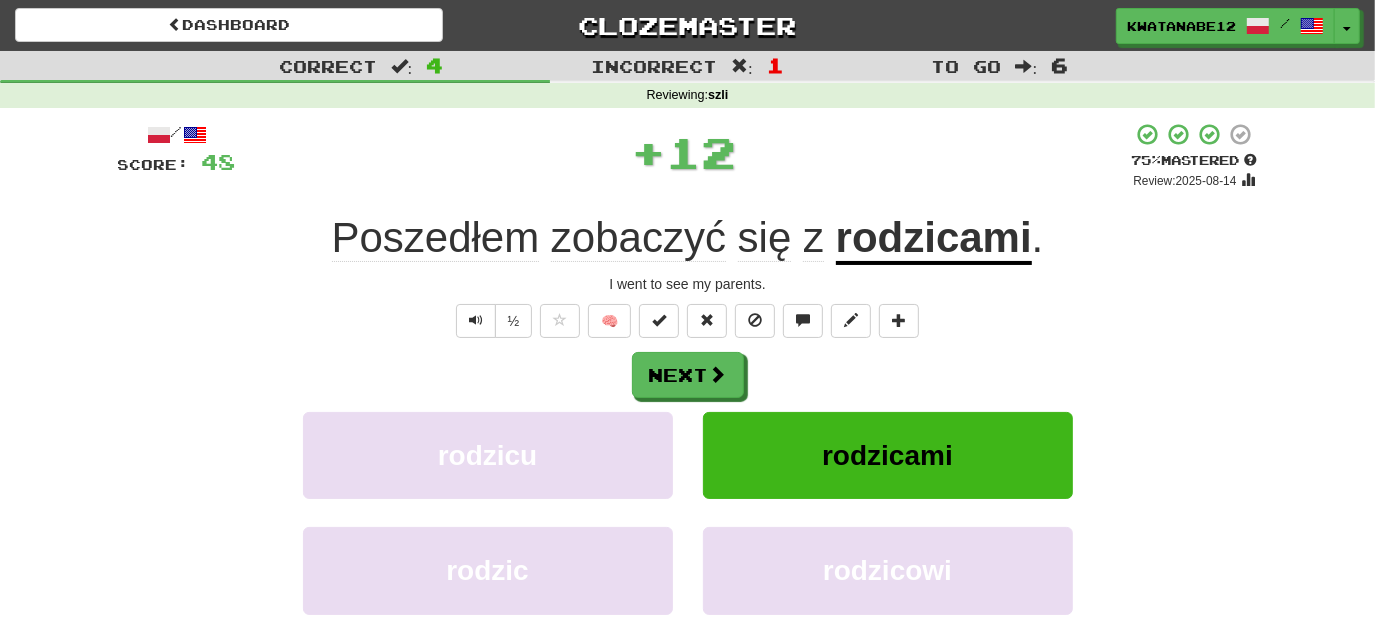 click on "Next" at bounding box center (688, 375) 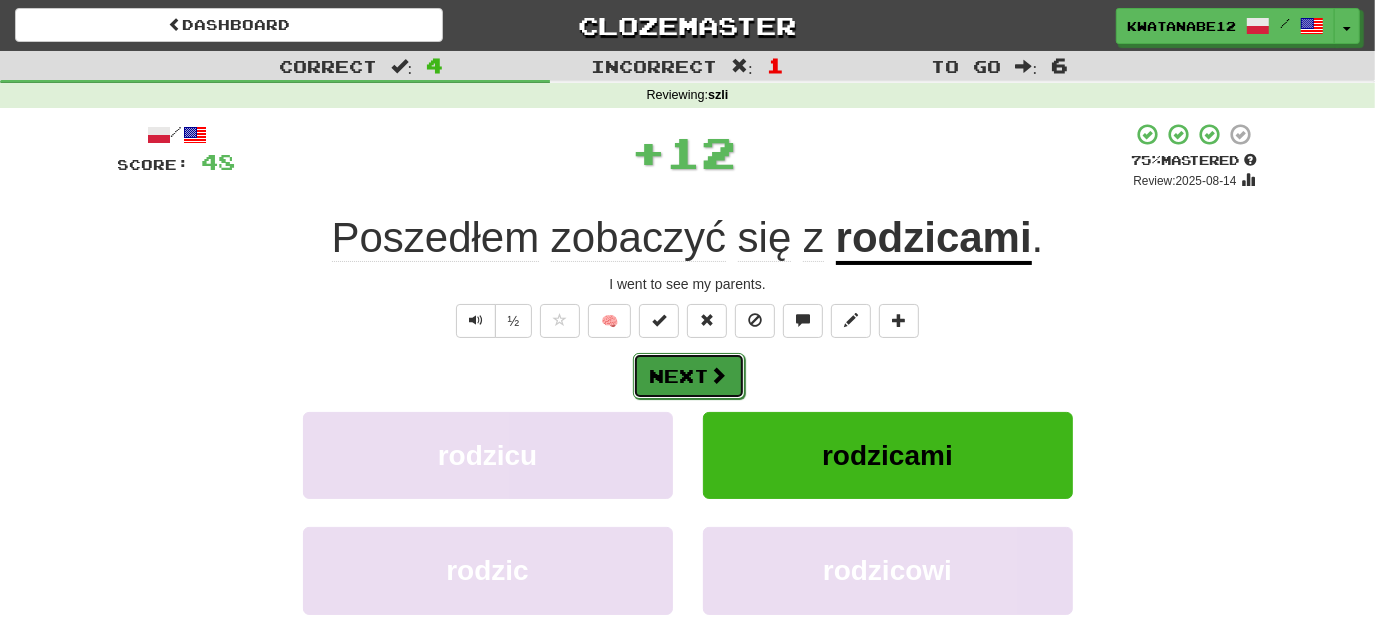 click at bounding box center (719, 375) 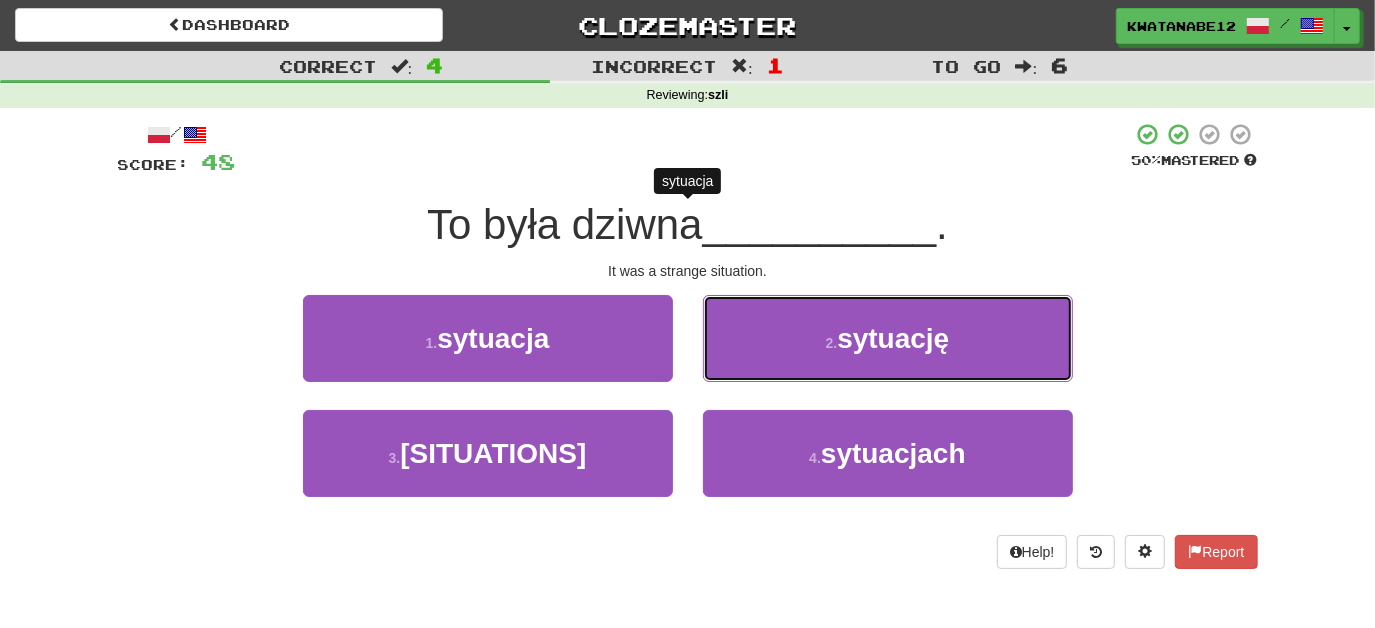 drag, startPoint x: 741, startPoint y: 330, endPoint x: 739, endPoint y: 340, distance: 10.198039 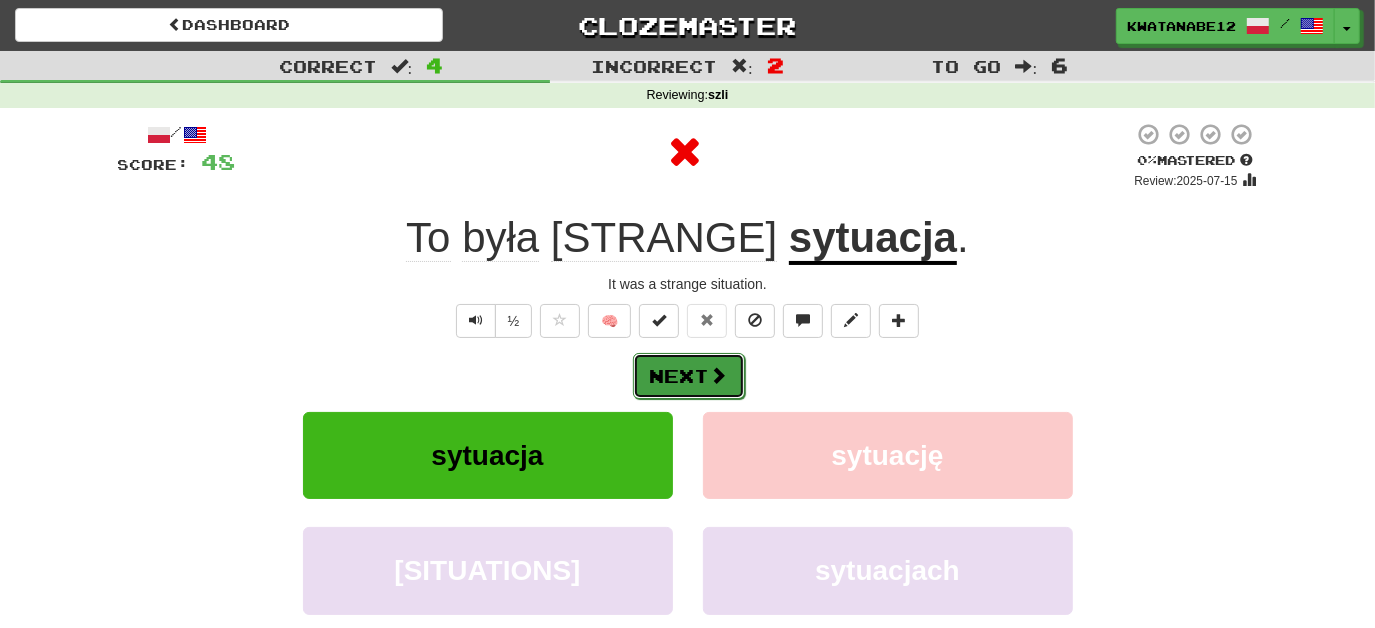 click on "Next" at bounding box center [689, 376] 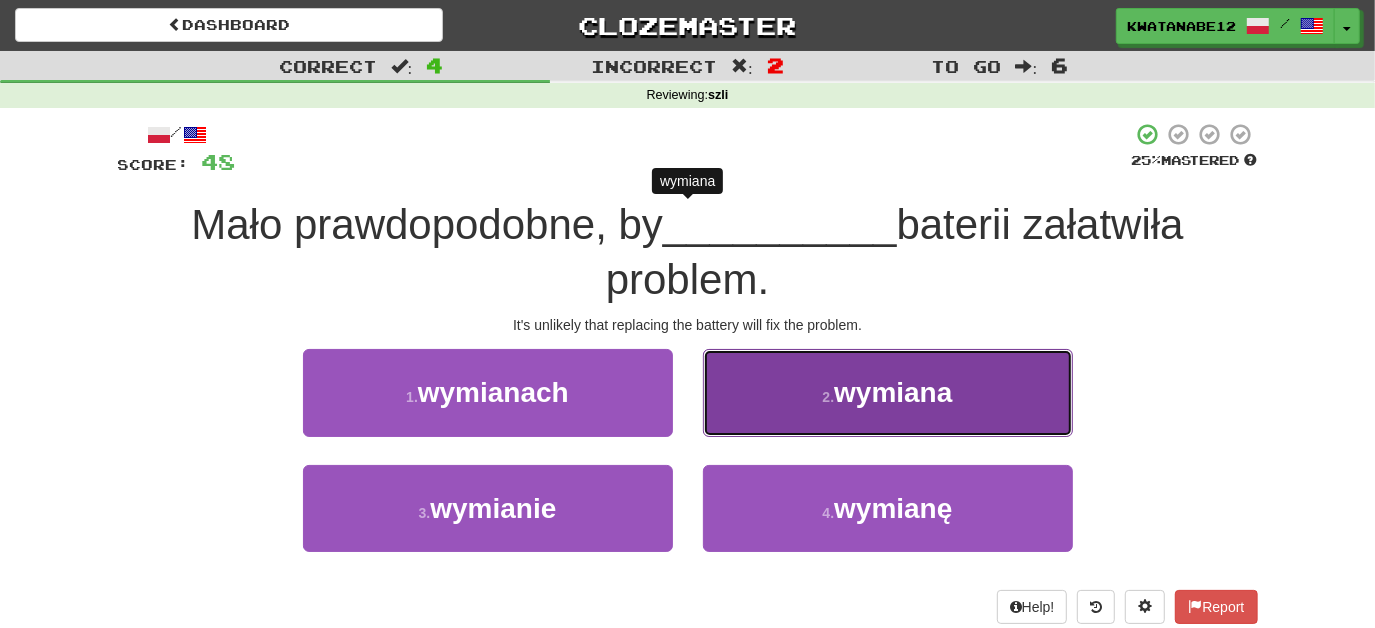 click on "2 .  wymiana" at bounding box center (888, 392) 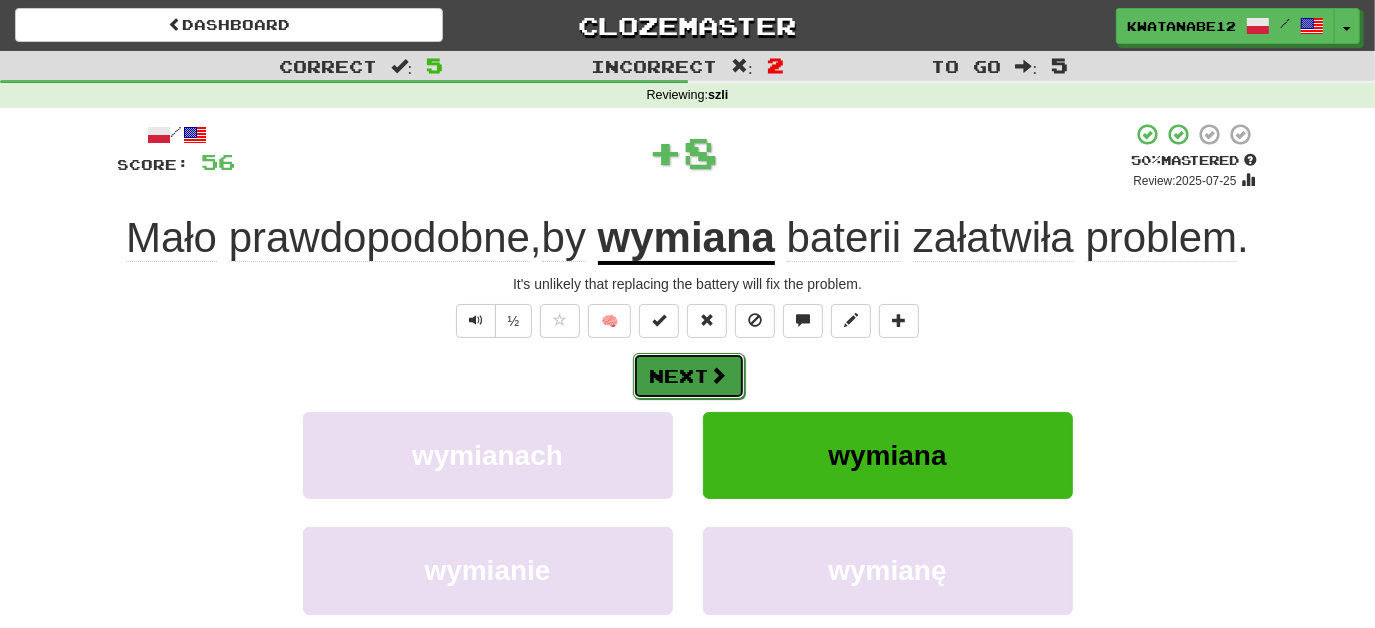 click at bounding box center (719, 375) 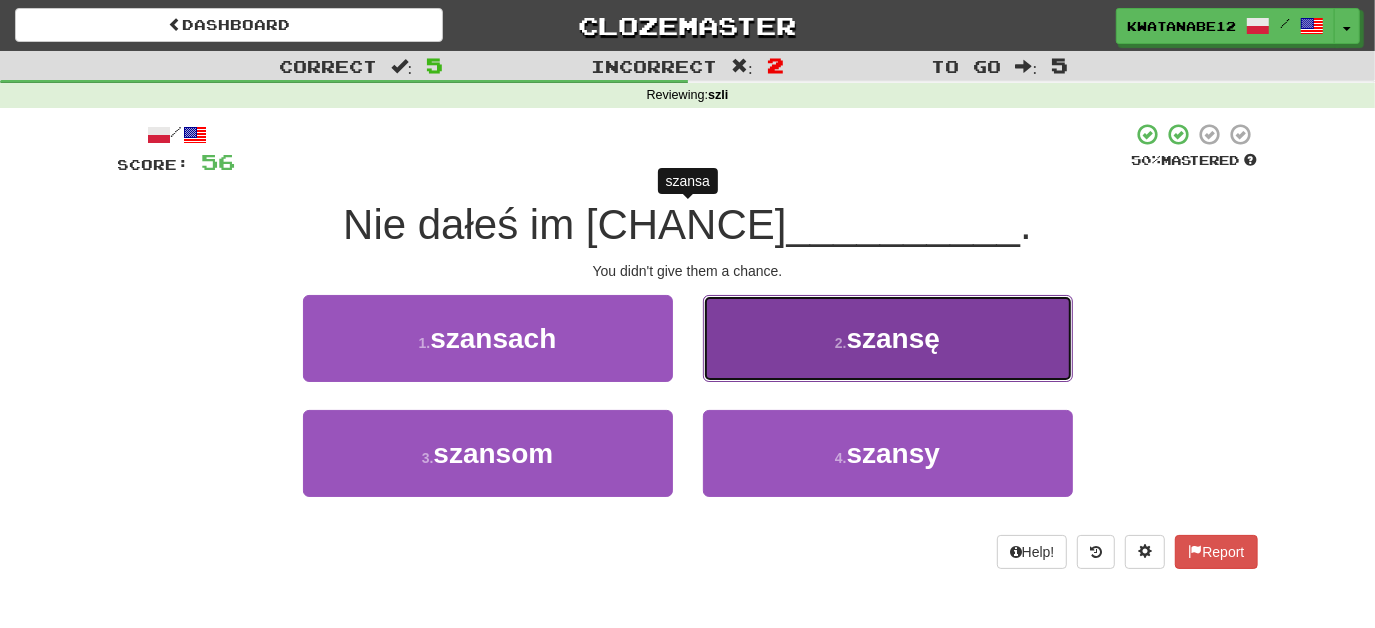 click on "2 .  szansę" at bounding box center [888, 338] 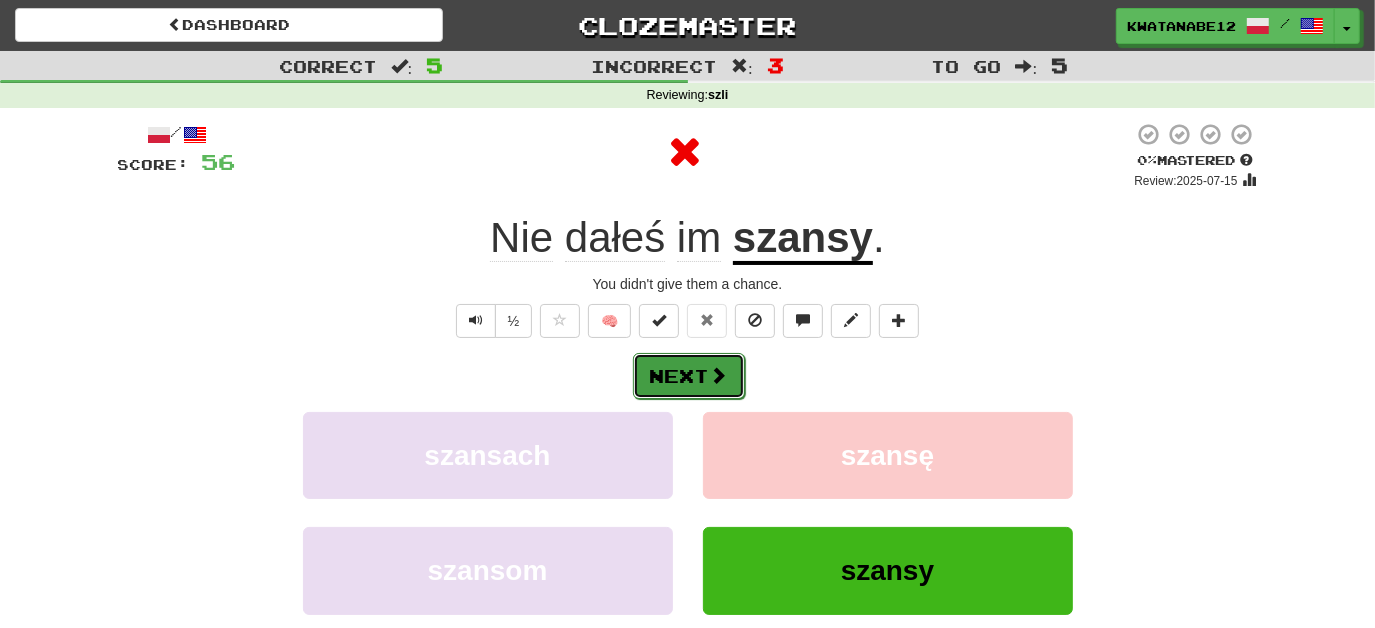 click on "Next" at bounding box center [689, 376] 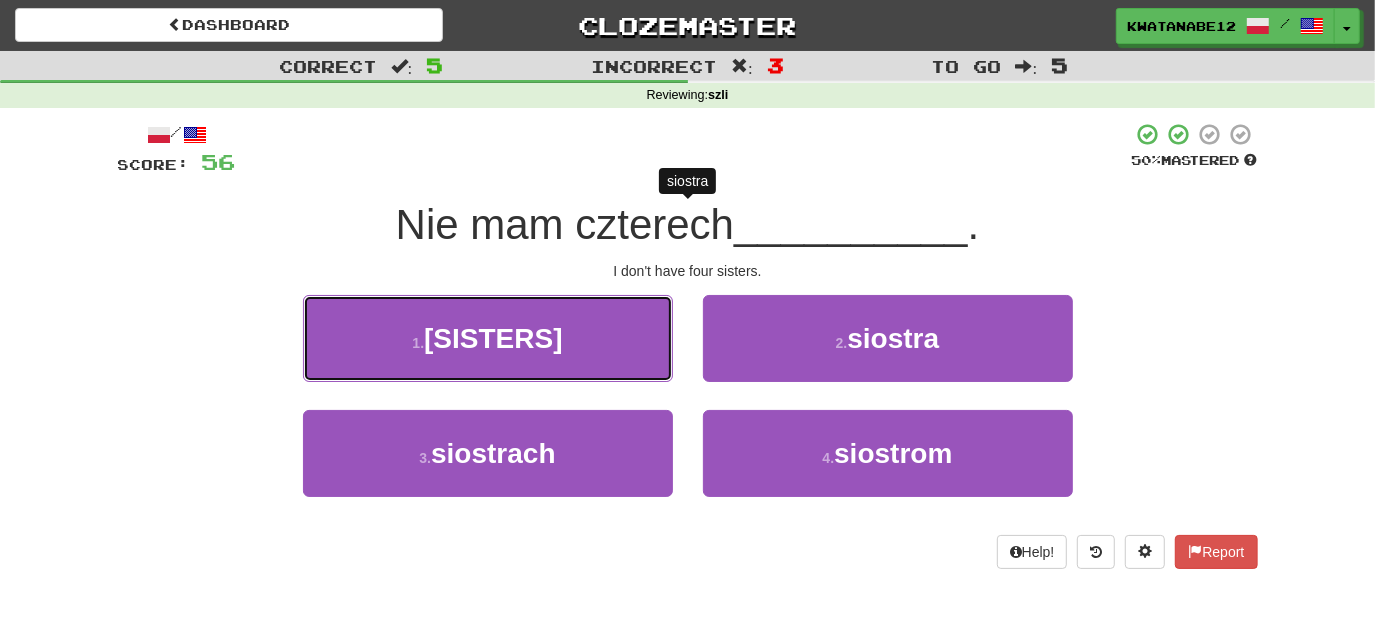 drag, startPoint x: 605, startPoint y: 327, endPoint x: 649, endPoint y: 347, distance: 48.332184 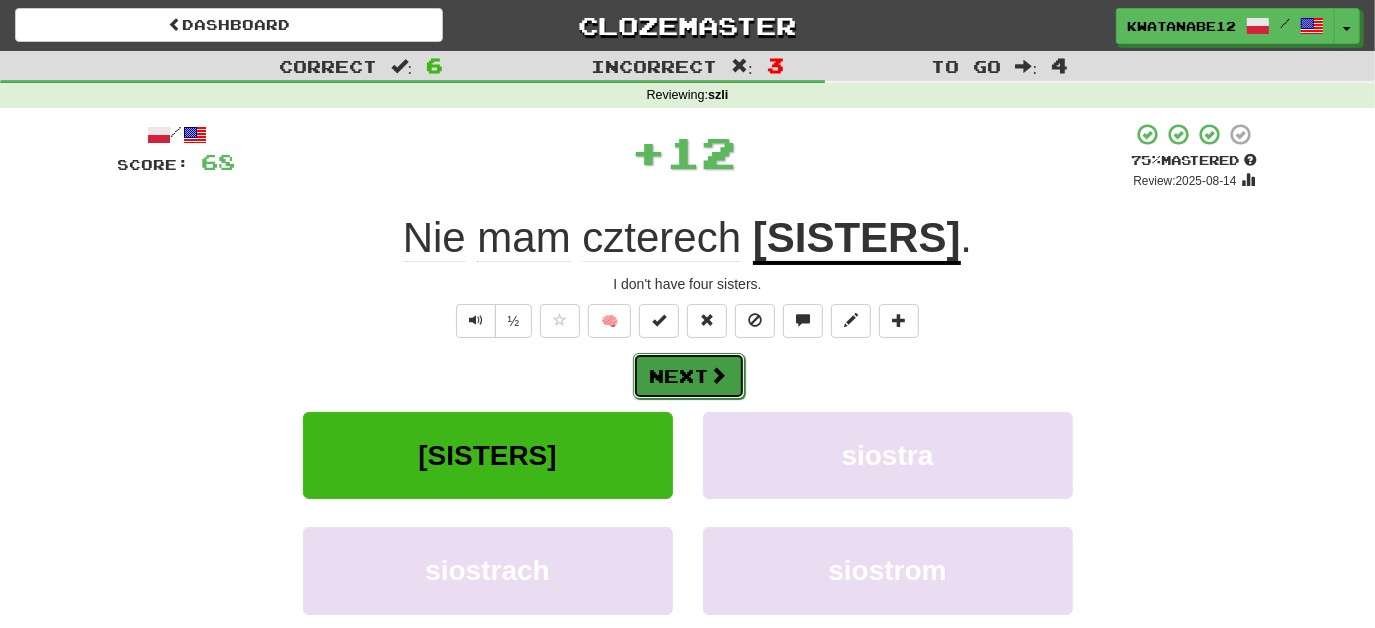 click on "Next" at bounding box center (689, 376) 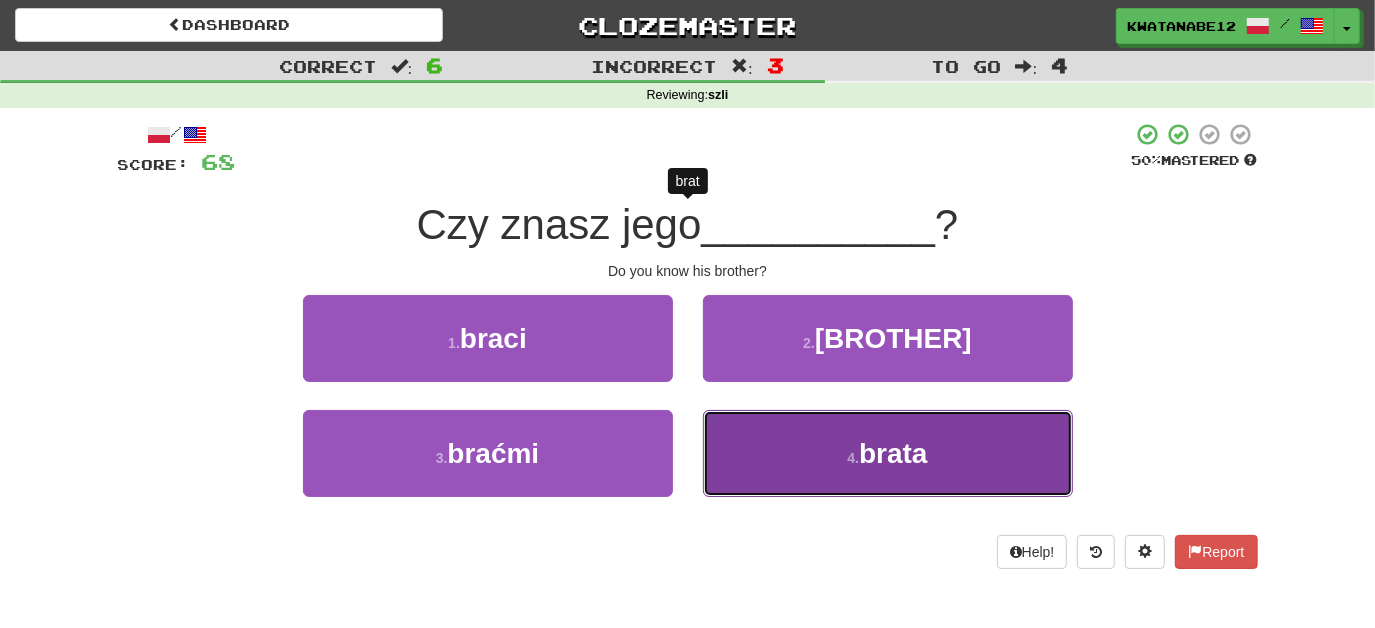 click on "4 .  brata" at bounding box center (888, 453) 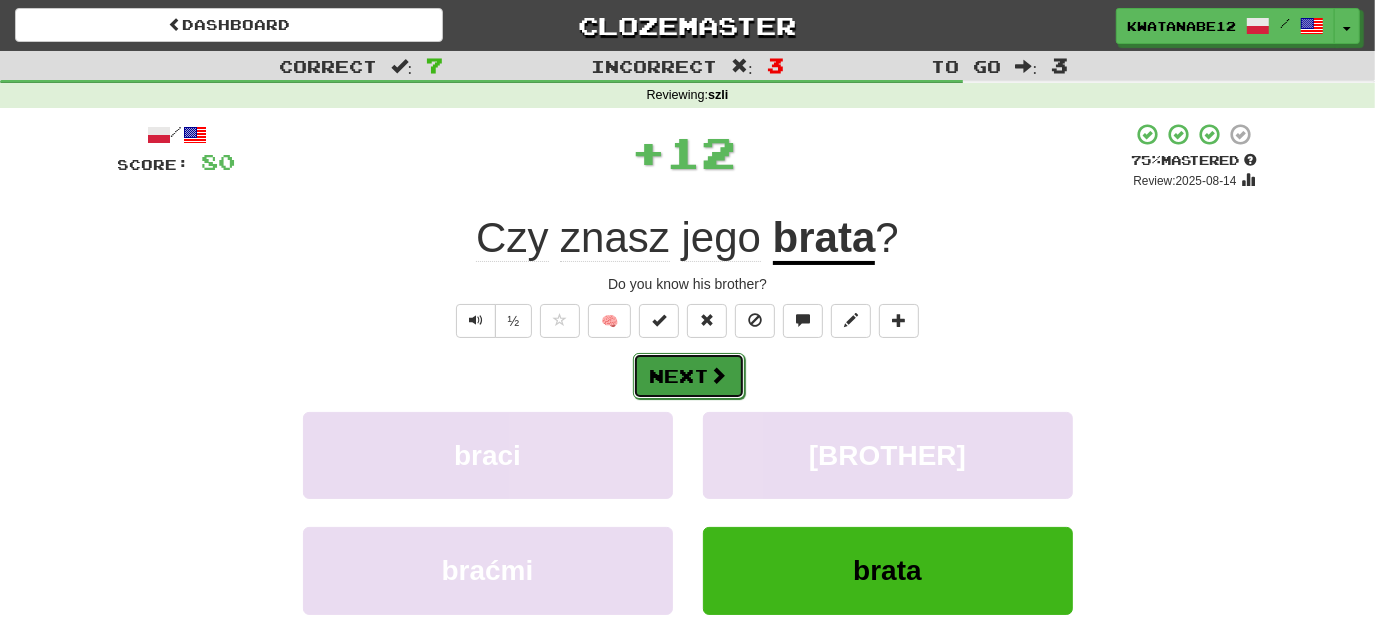 click on "Next" at bounding box center (689, 376) 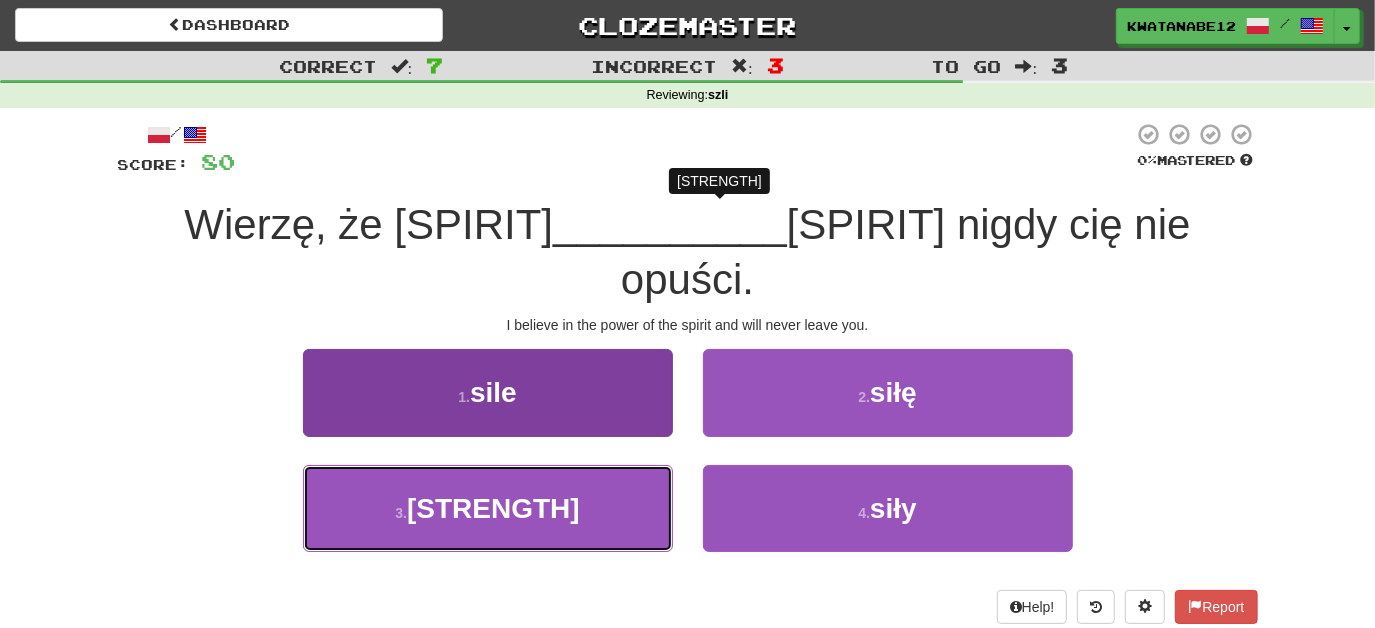drag, startPoint x: 597, startPoint y: 447, endPoint x: 624, endPoint y: 443, distance: 27.294687 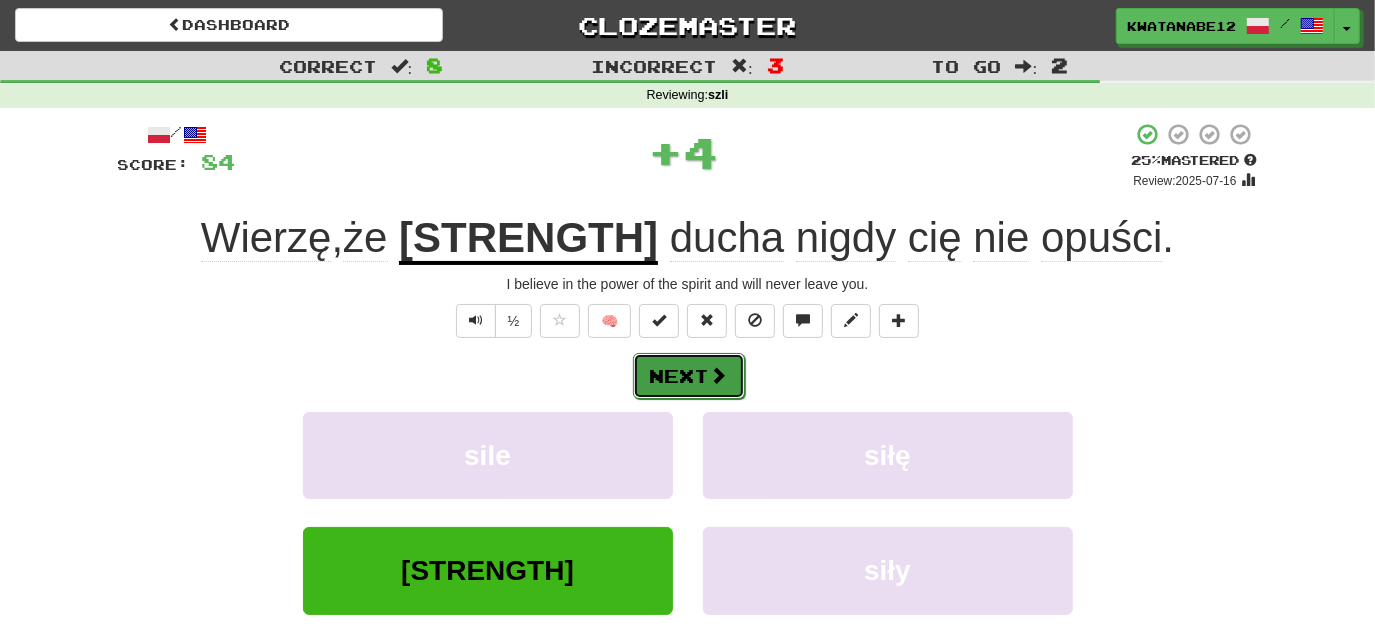 click on "Next" at bounding box center [689, 376] 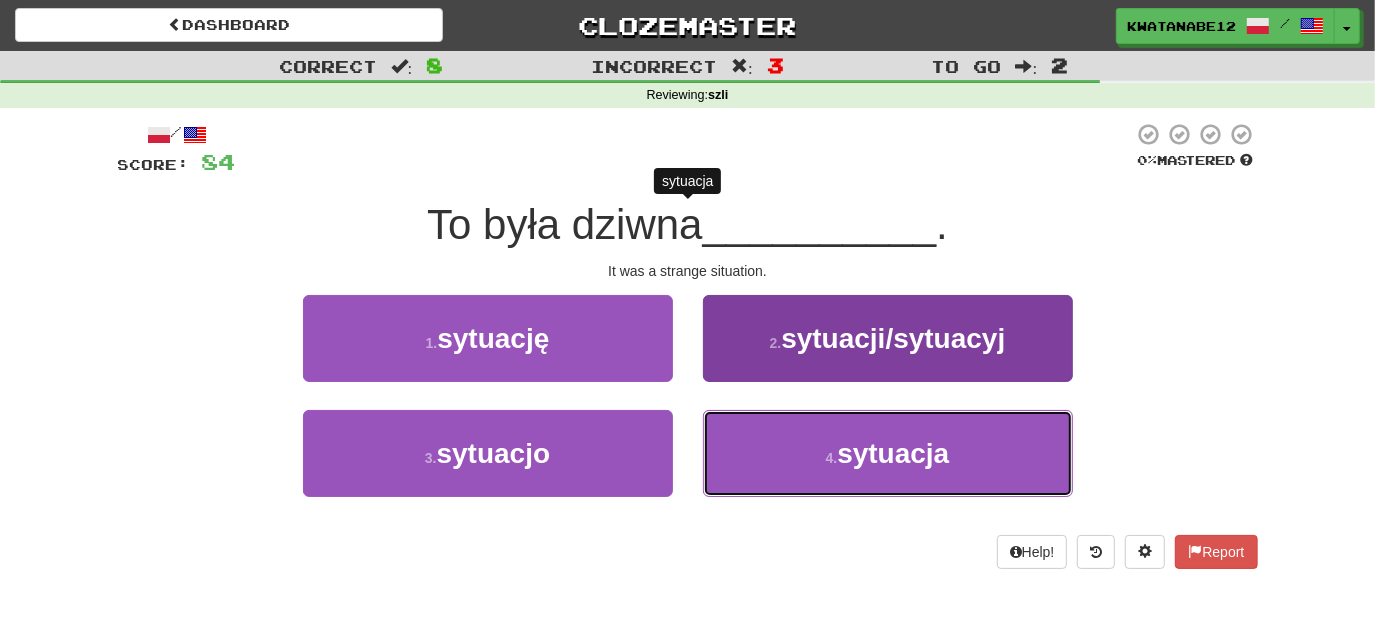 drag, startPoint x: 768, startPoint y: 455, endPoint x: 768, endPoint y: 444, distance: 11 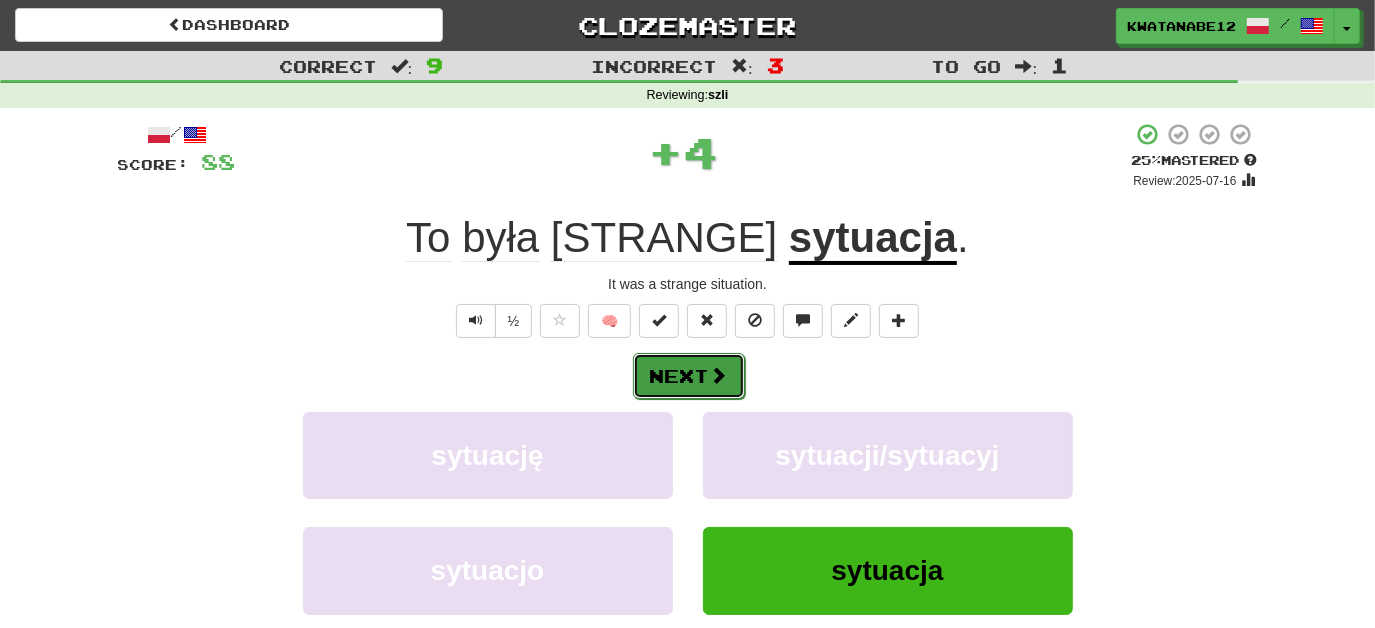 click at bounding box center [719, 375] 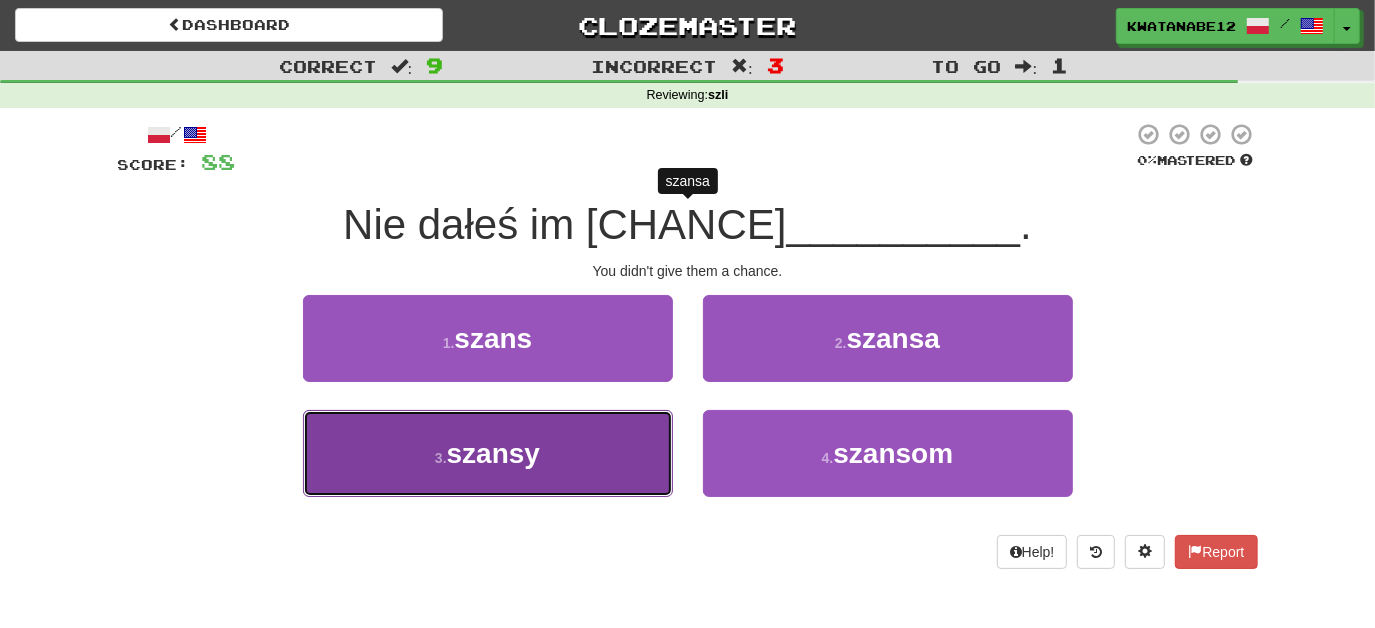 click on "3 .  szansy" at bounding box center (488, 453) 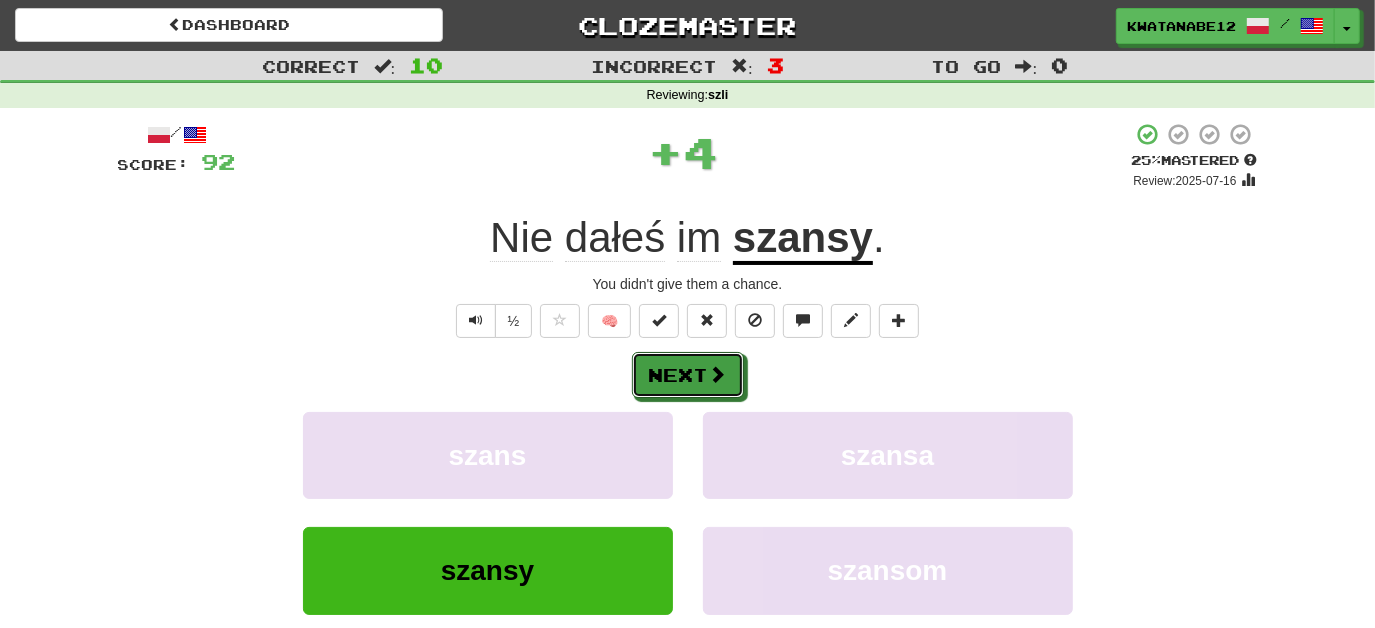 drag, startPoint x: 715, startPoint y: 368, endPoint x: 690, endPoint y: 293, distance: 79.05694 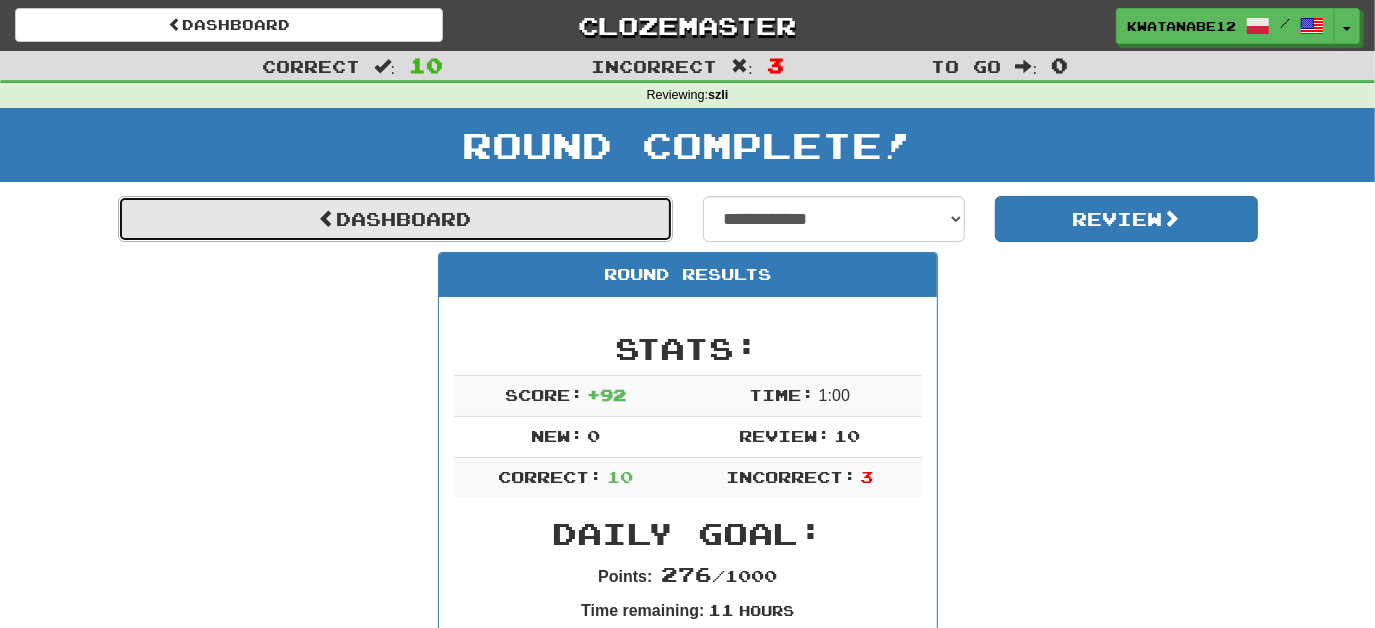 click on "Dashboard" at bounding box center [395, 219] 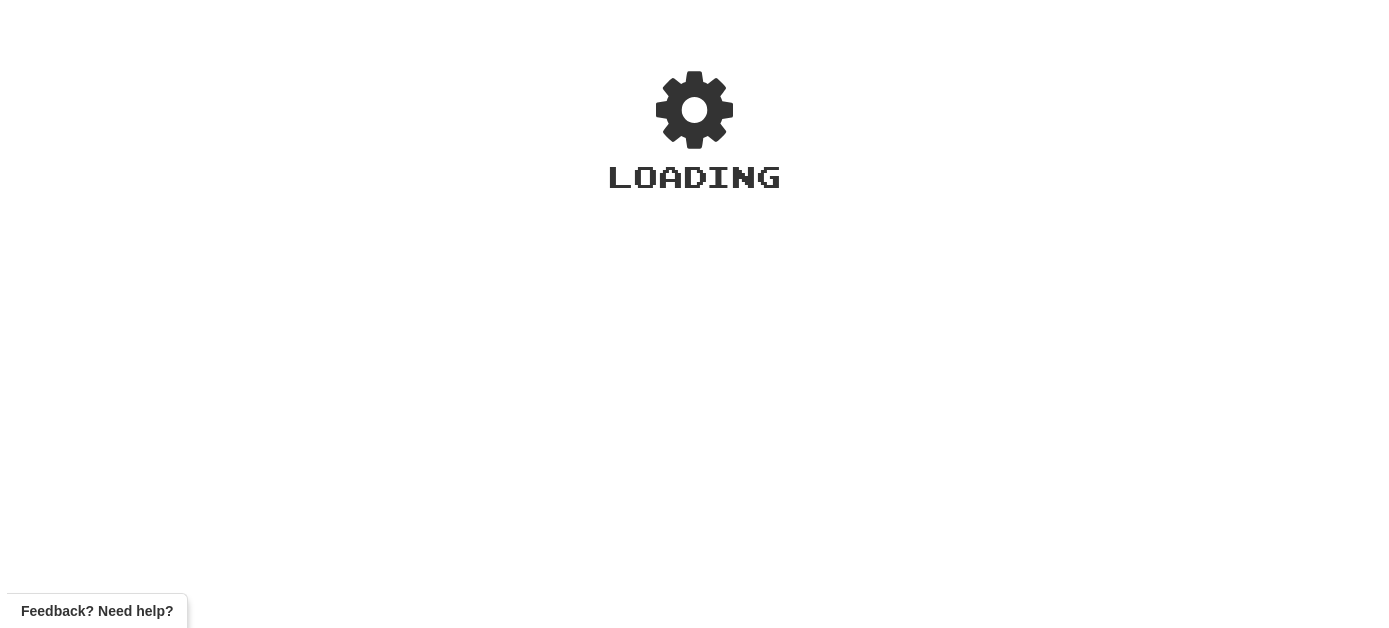scroll, scrollTop: 0, scrollLeft: 0, axis: both 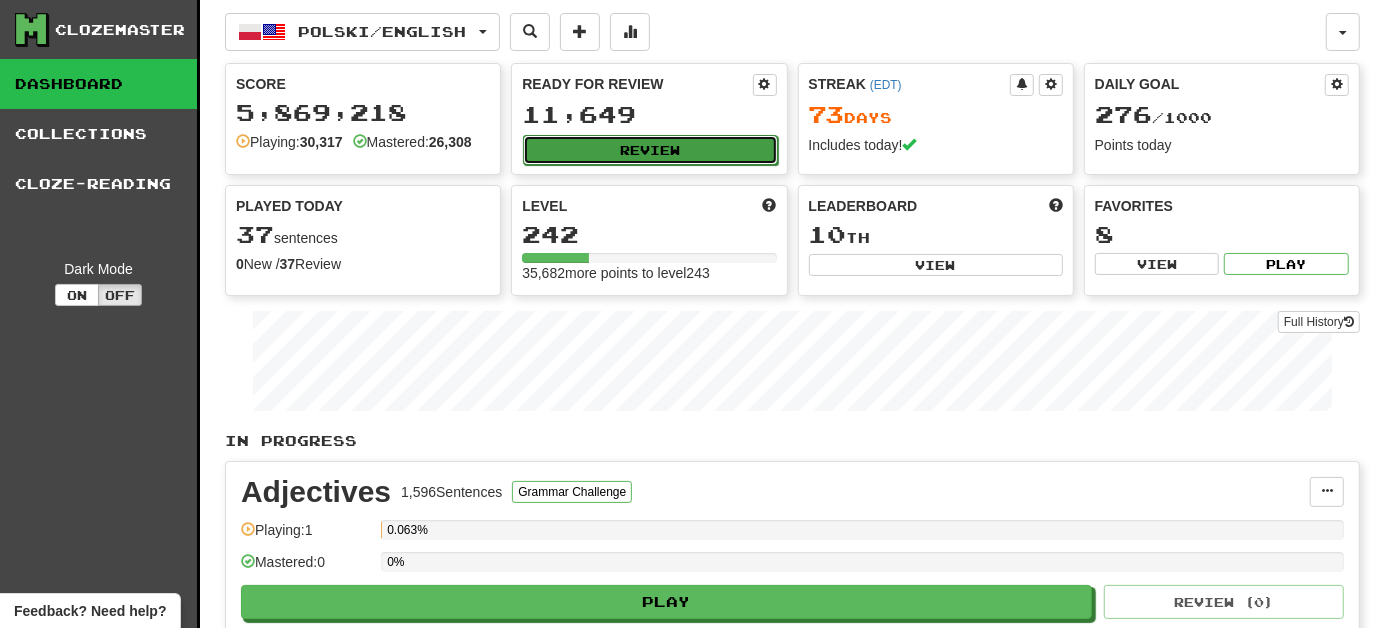 click on "Review" at bounding box center (650, 150) 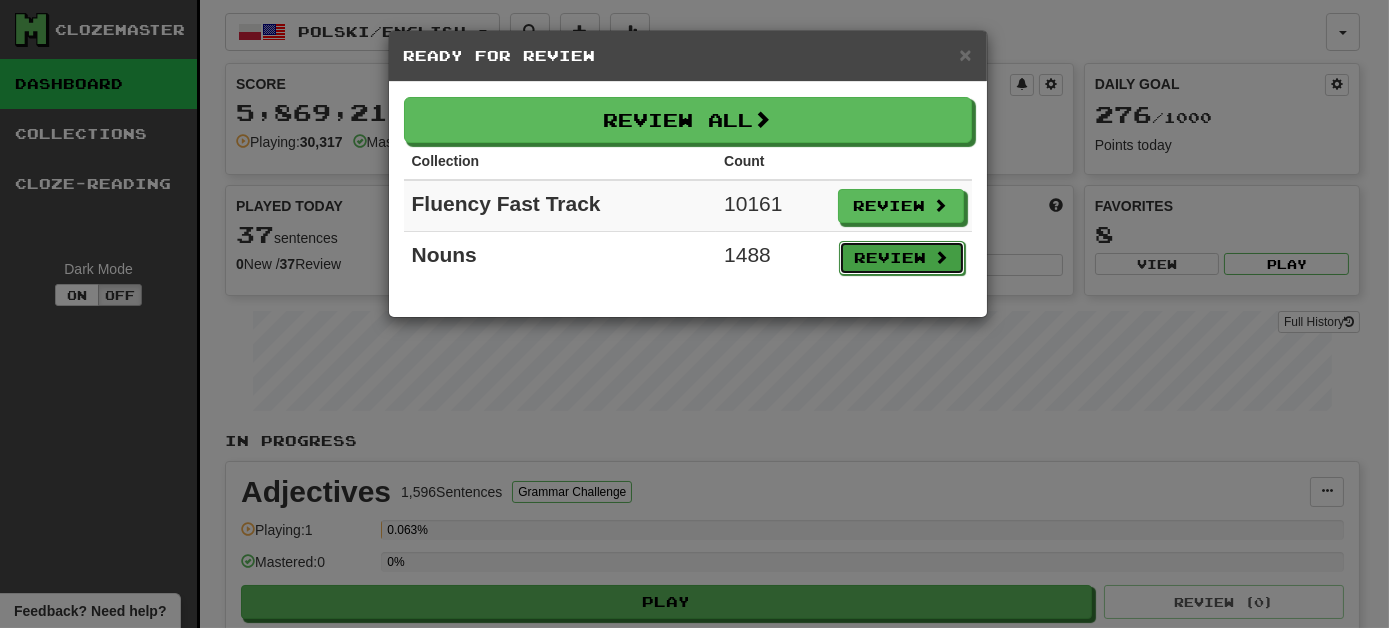 click on "Review" at bounding box center (902, 258) 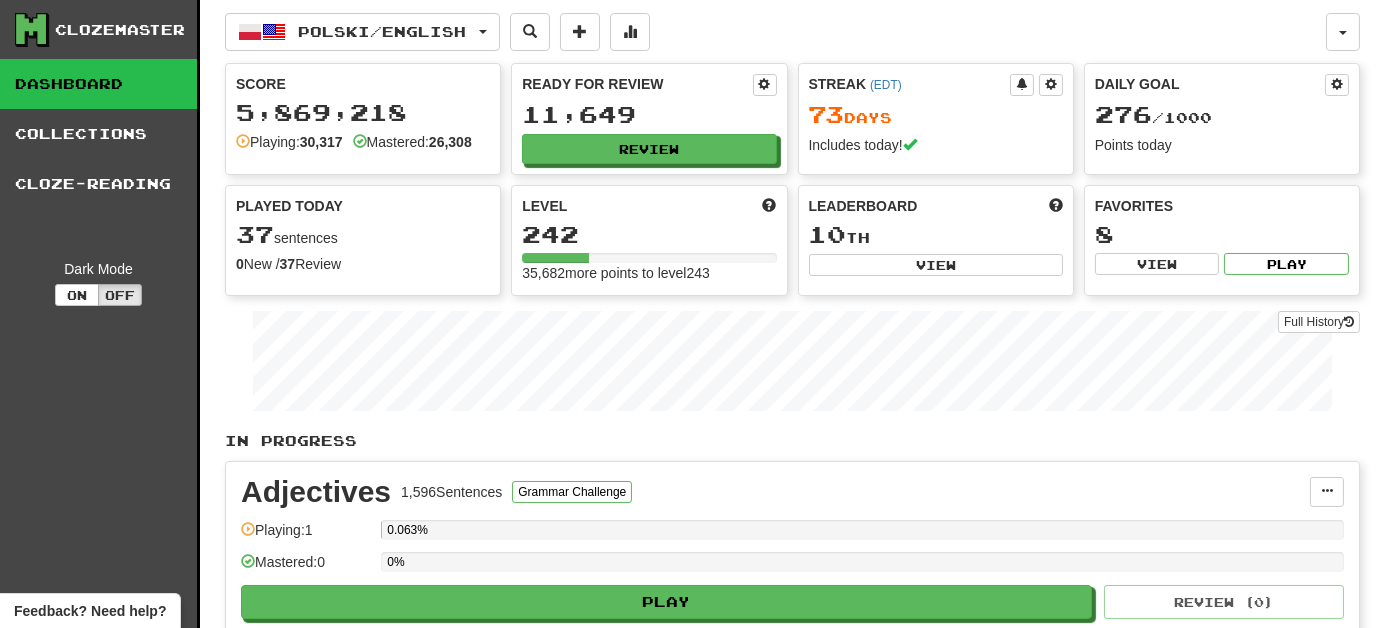 select on "***" 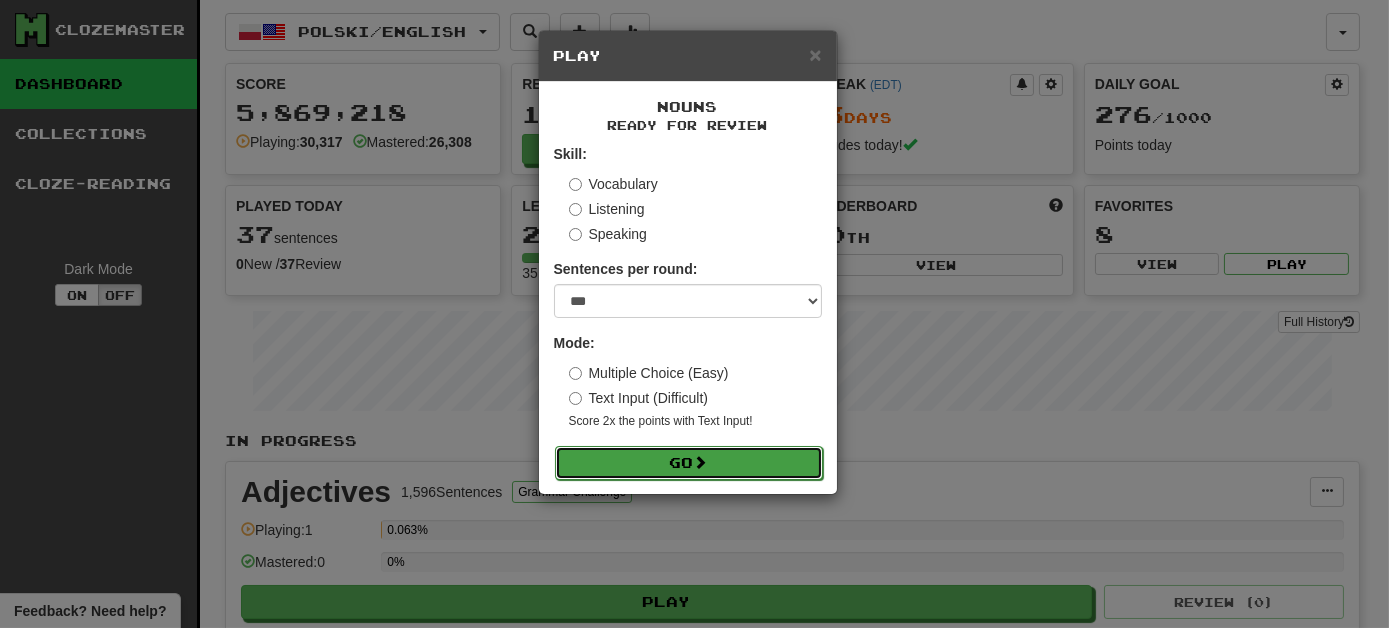 click on "Go" at bounding box center (689, 463) 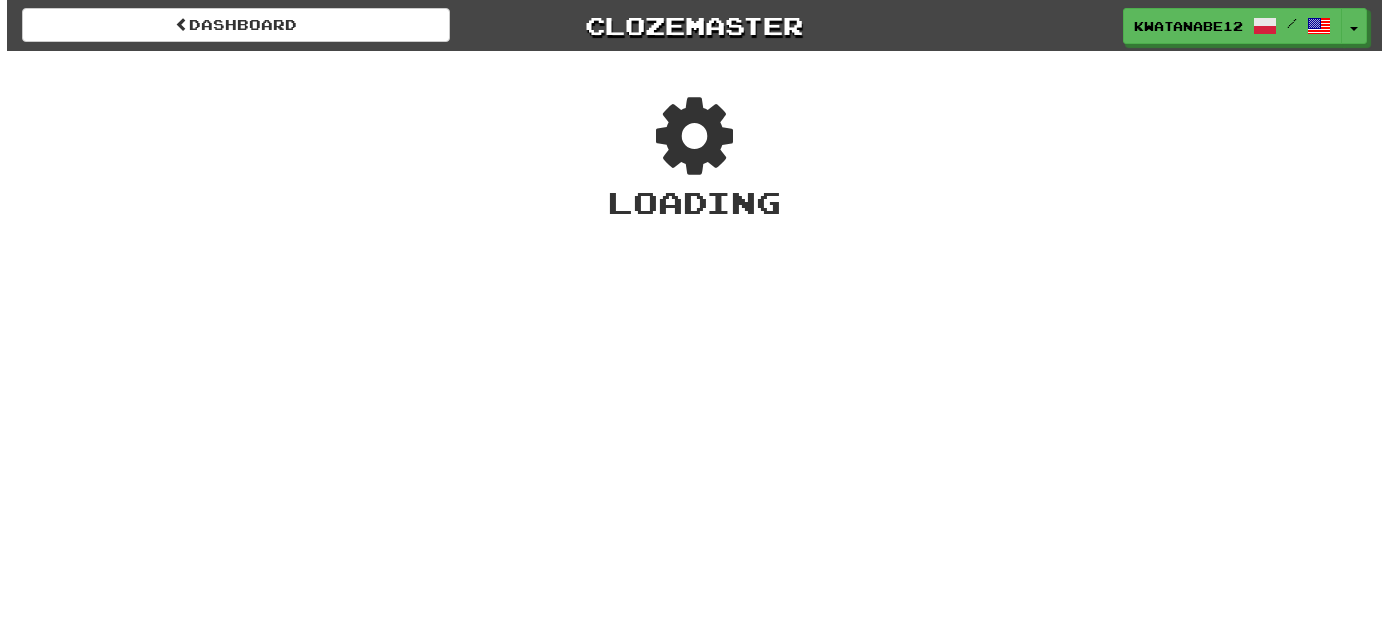 scroll, scrollTop: 0, scrollLeft: 0, axis: both 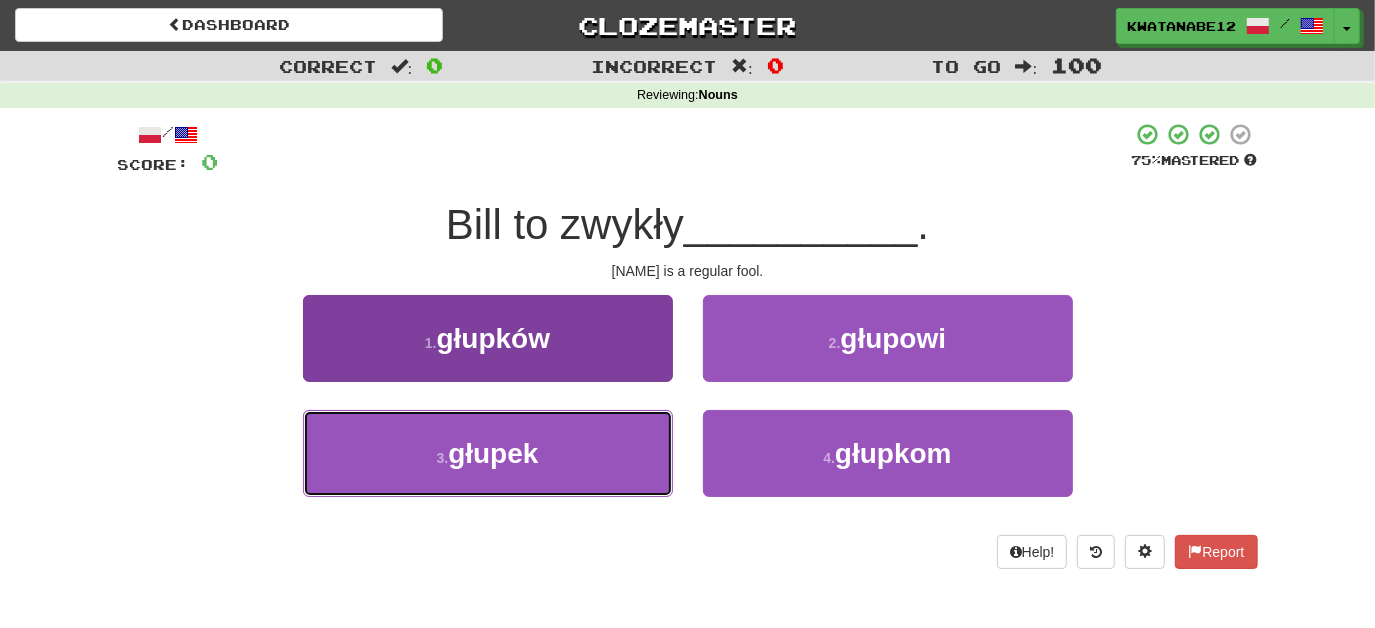 drag, startPoint x: 600, startPoint y: 430, endPoint x: 645, endPoint y: 430, distance: 45 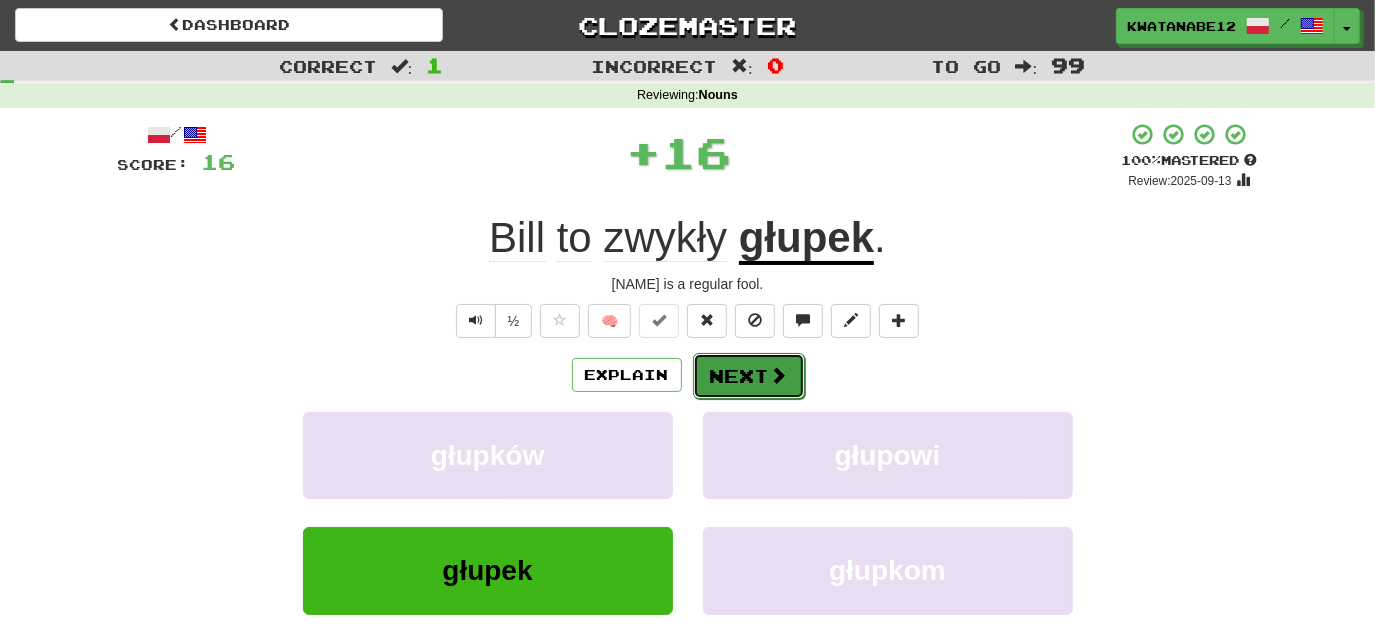 click on "Next" at bounding box center [749, 376] 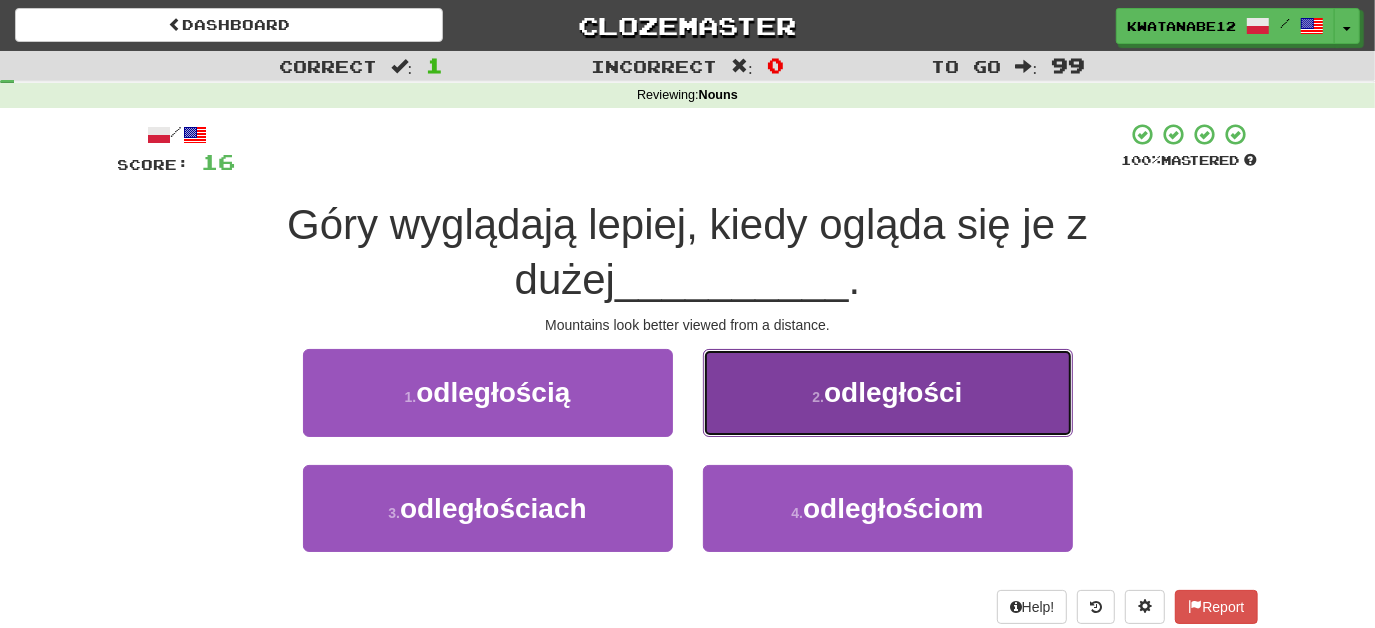 click on "2 .  odległości" at bounding box center [888, 392] 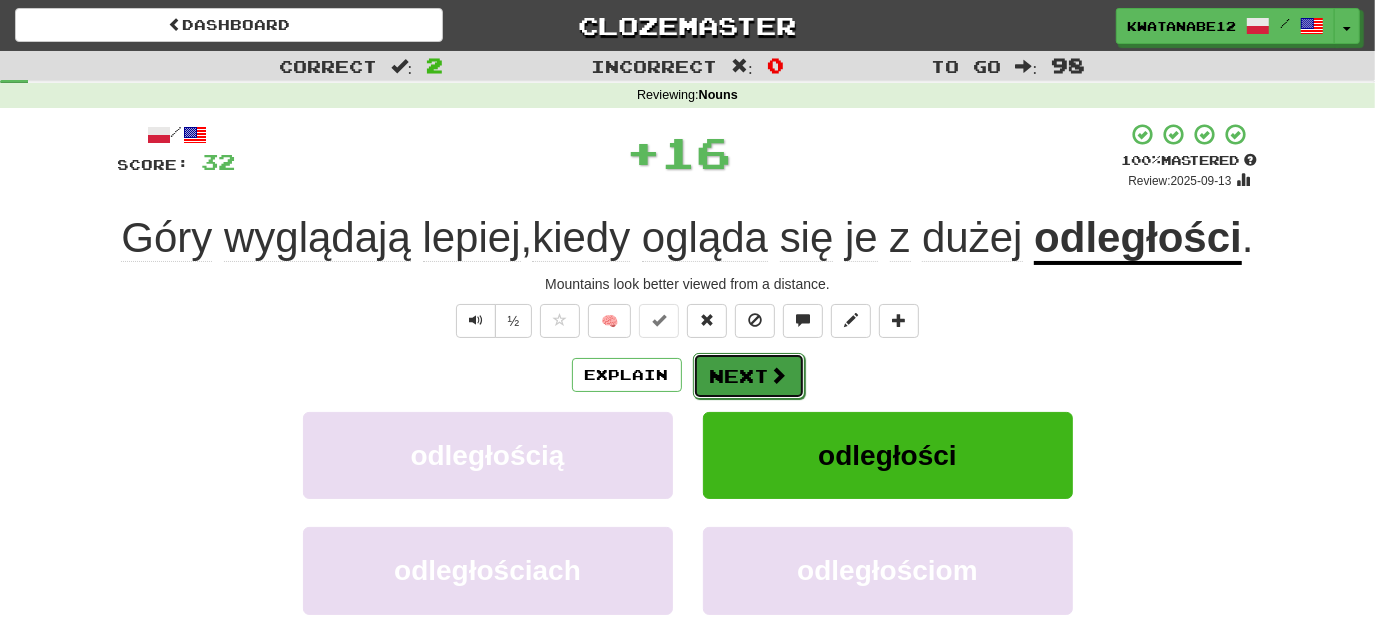 click on "Next" at bounding box center (749, 376) 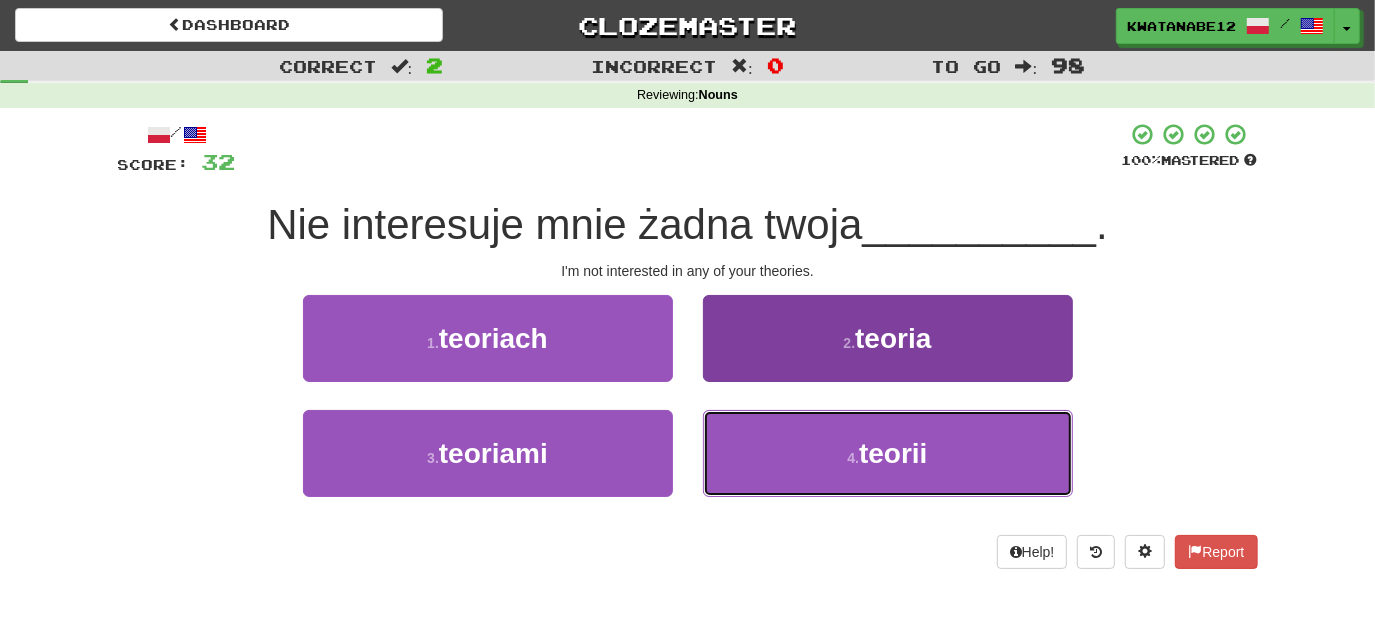 click on "4 .  teorii" at bounding box center [888, 453] 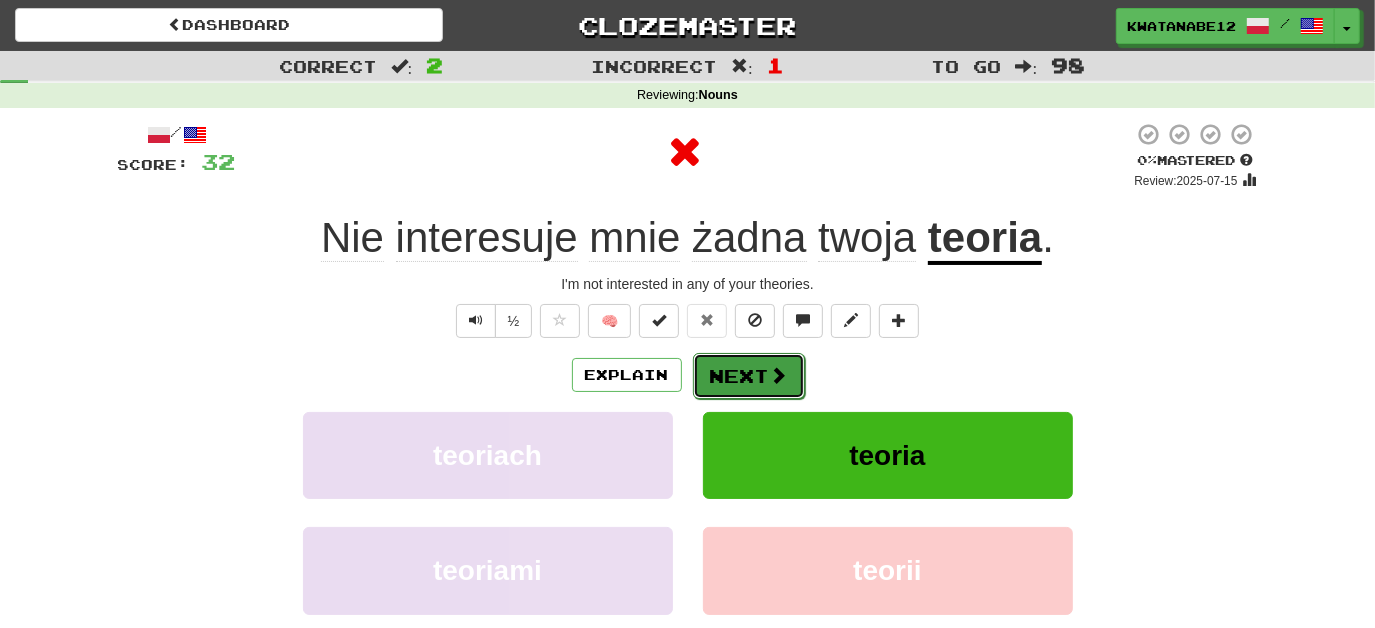 click on "Next" at bounding box center (749, 376) 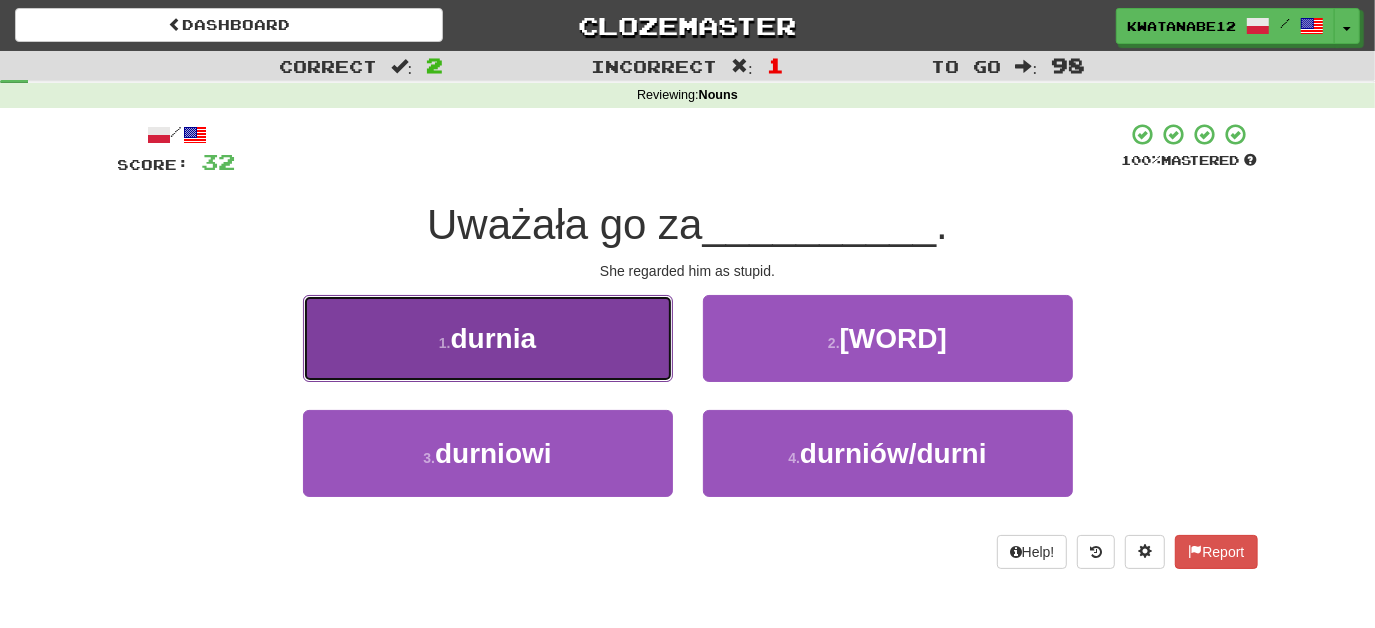 click on "1 .  durnia" at bounding box center (488, 338) 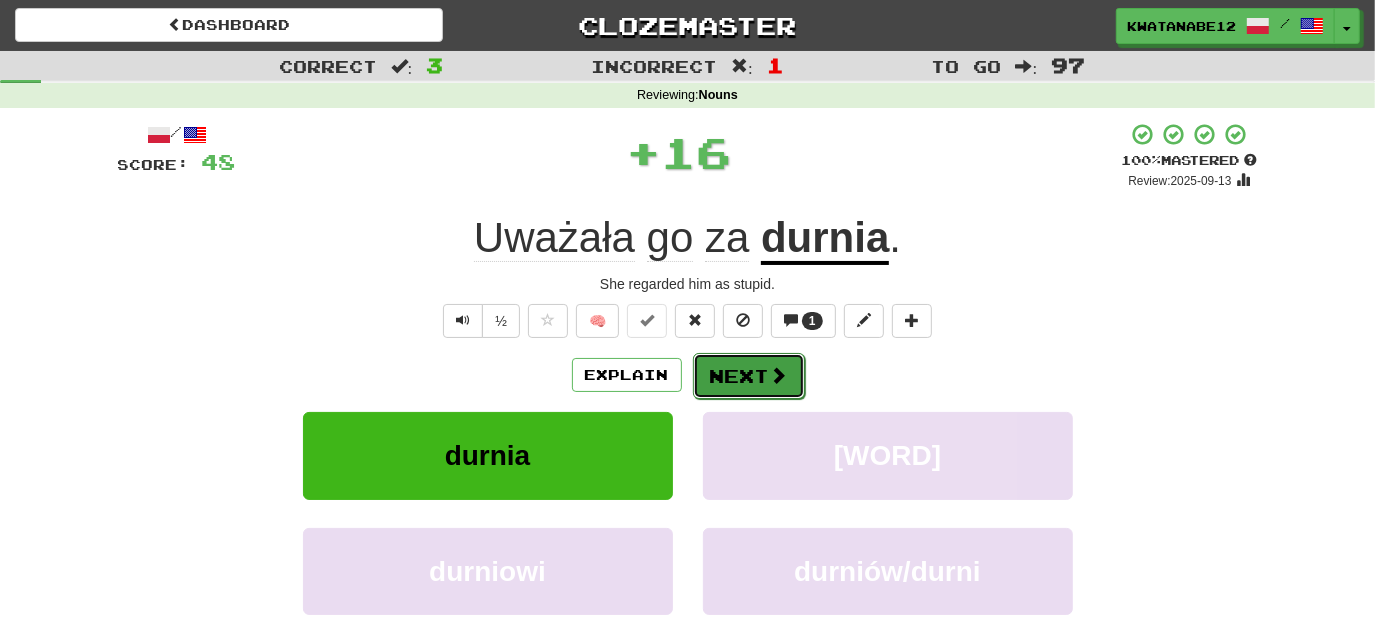 click on "Next" at bounding box center [749, 376] 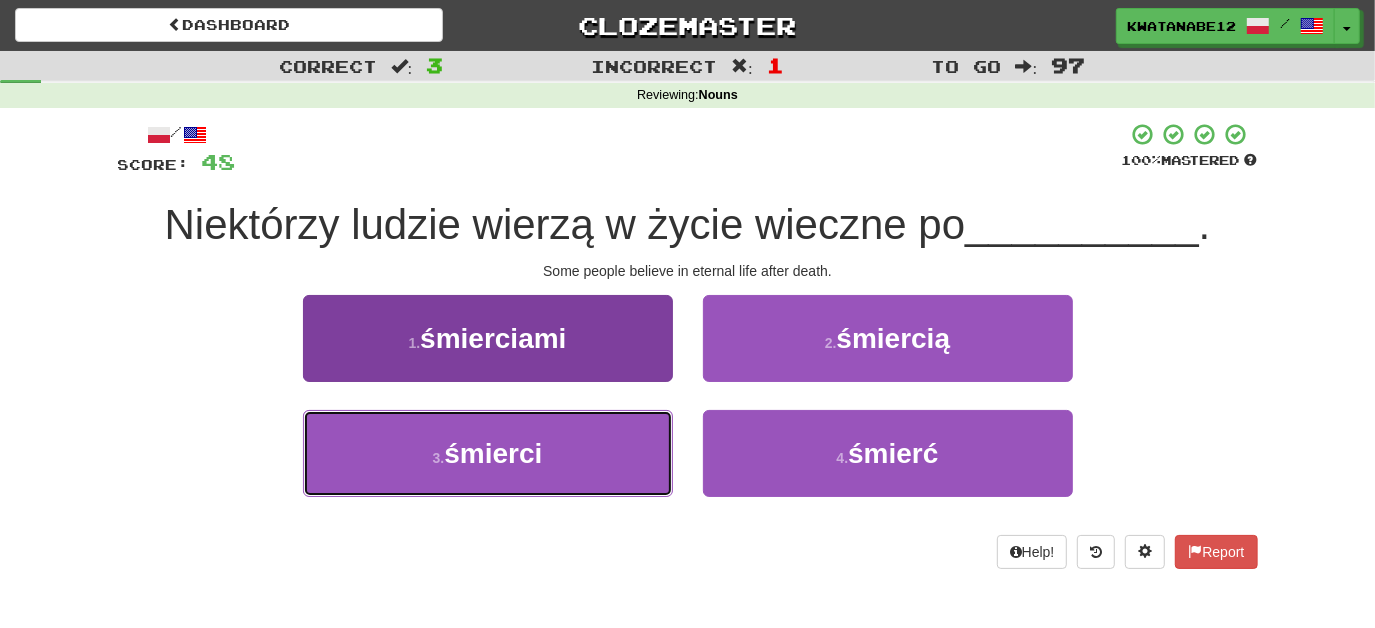 drag, startPoint x: 639, startPoint y: 450, endPoint x: 651, endPoint y: 451, distance: 12.0415945 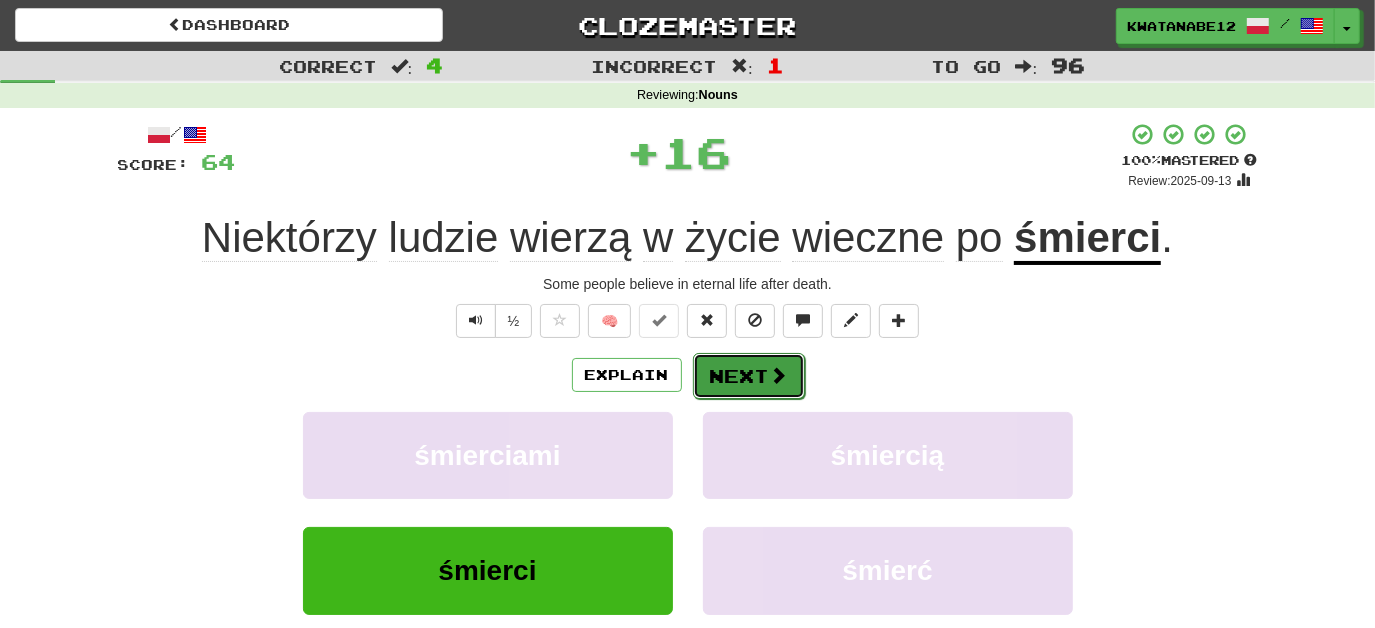 click on "Next" at bounding box center (749, 376) 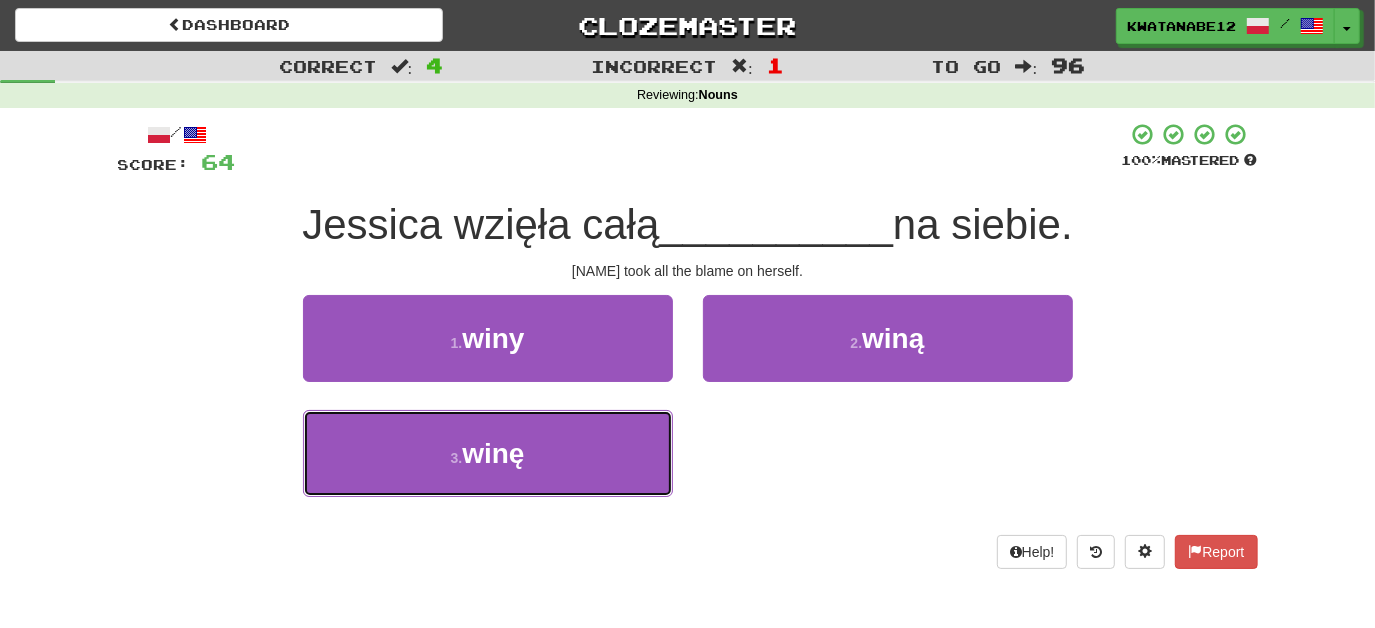drag, startPoint x: 597, startPoint y: 455, endPoint x: 677, endPoint y: 431, distance: 83.52245 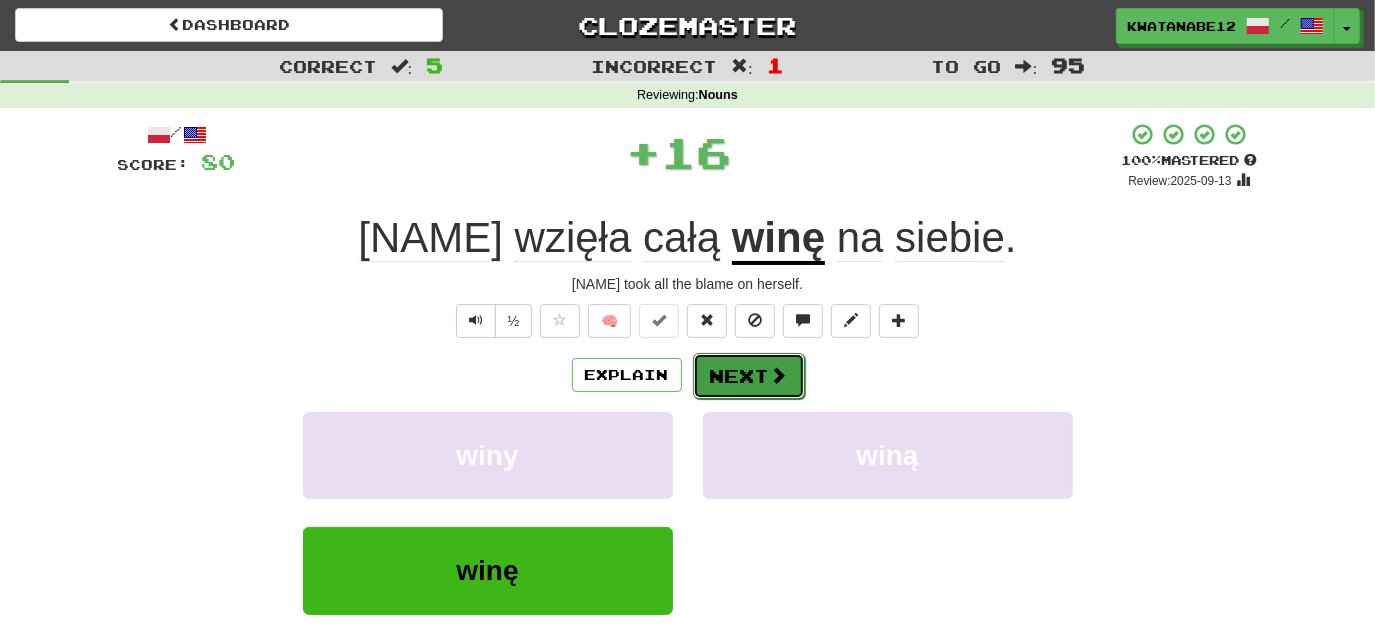 click at bounding box center [779, 375] 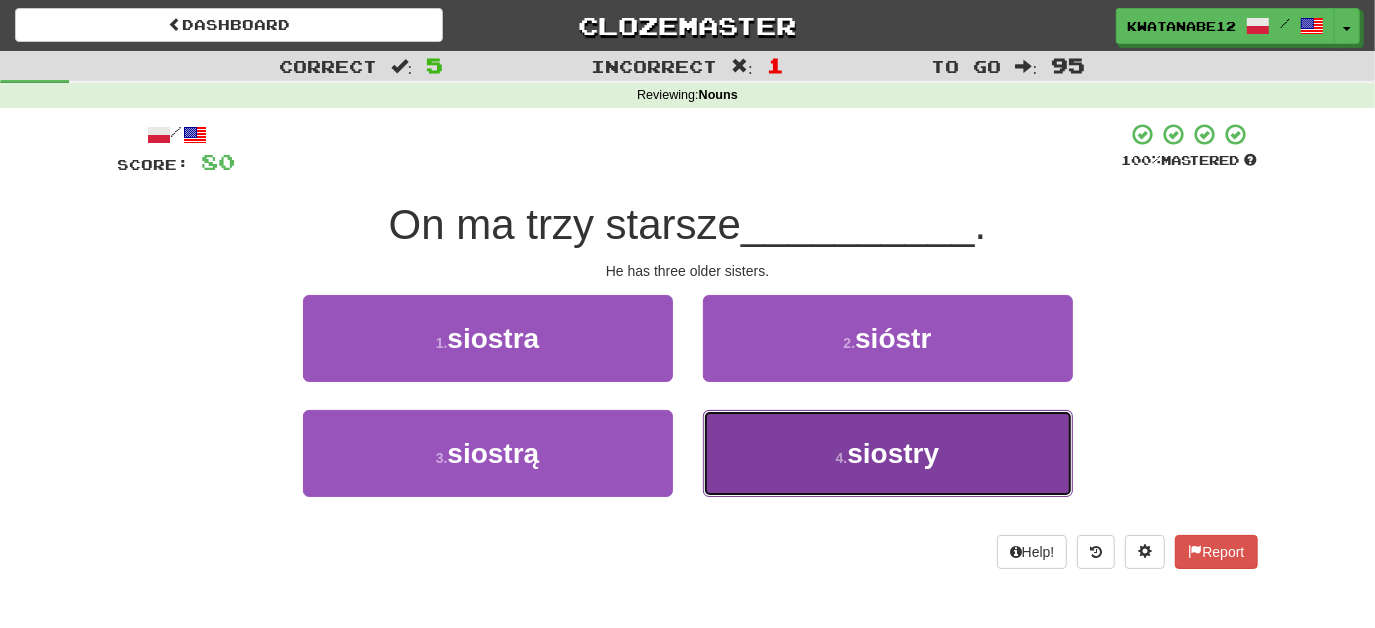click on "4 .  siostry" at bounding box center [888, 453] 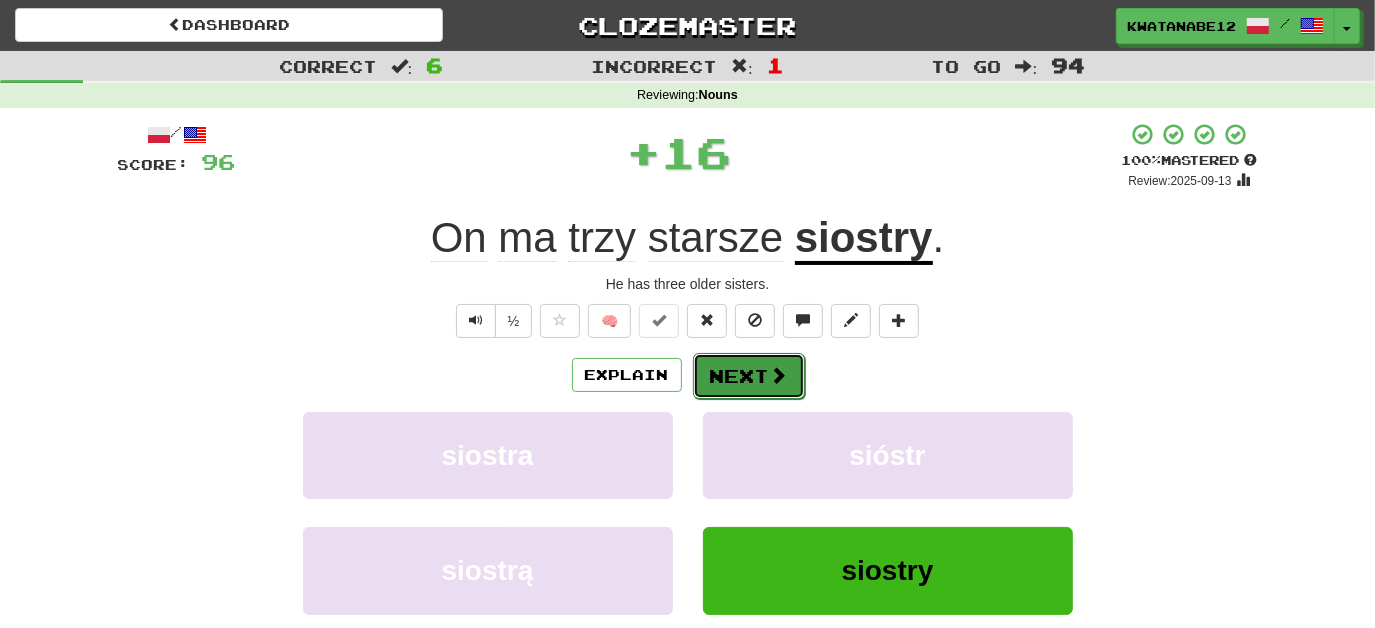 click on "Next" at bounding box center [749, 376] 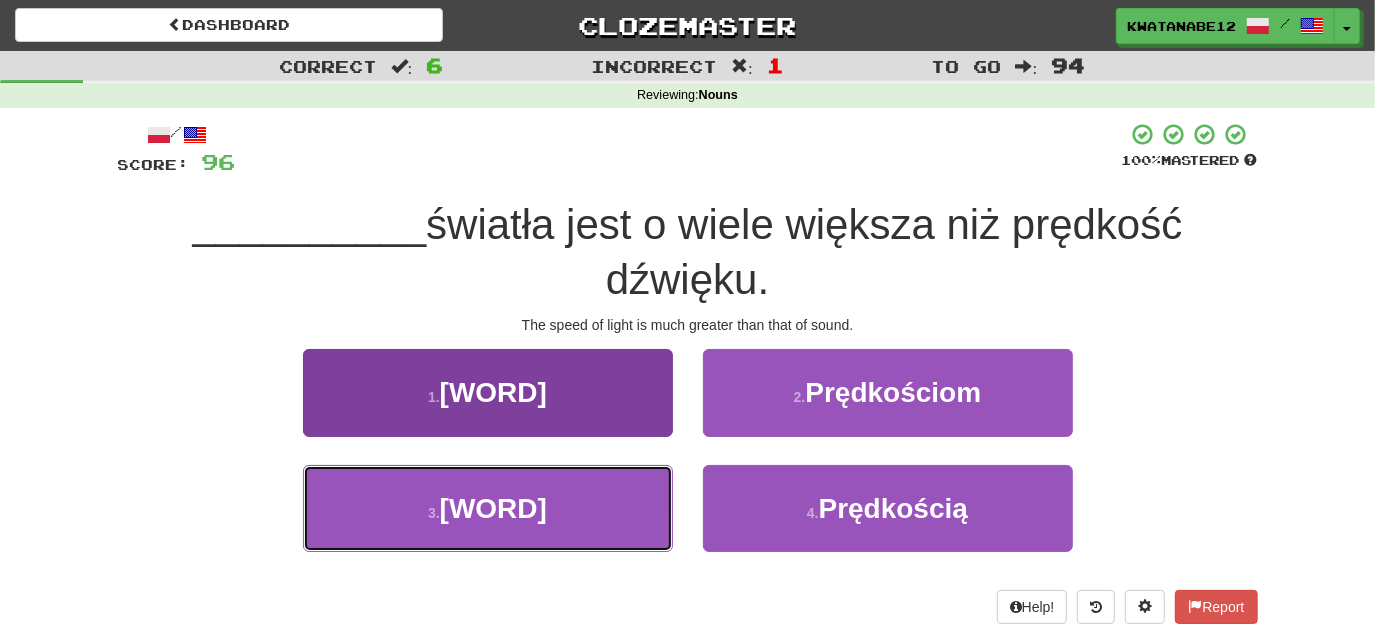 click on "3 .  Prędkość" at bounding box center [488, 508] 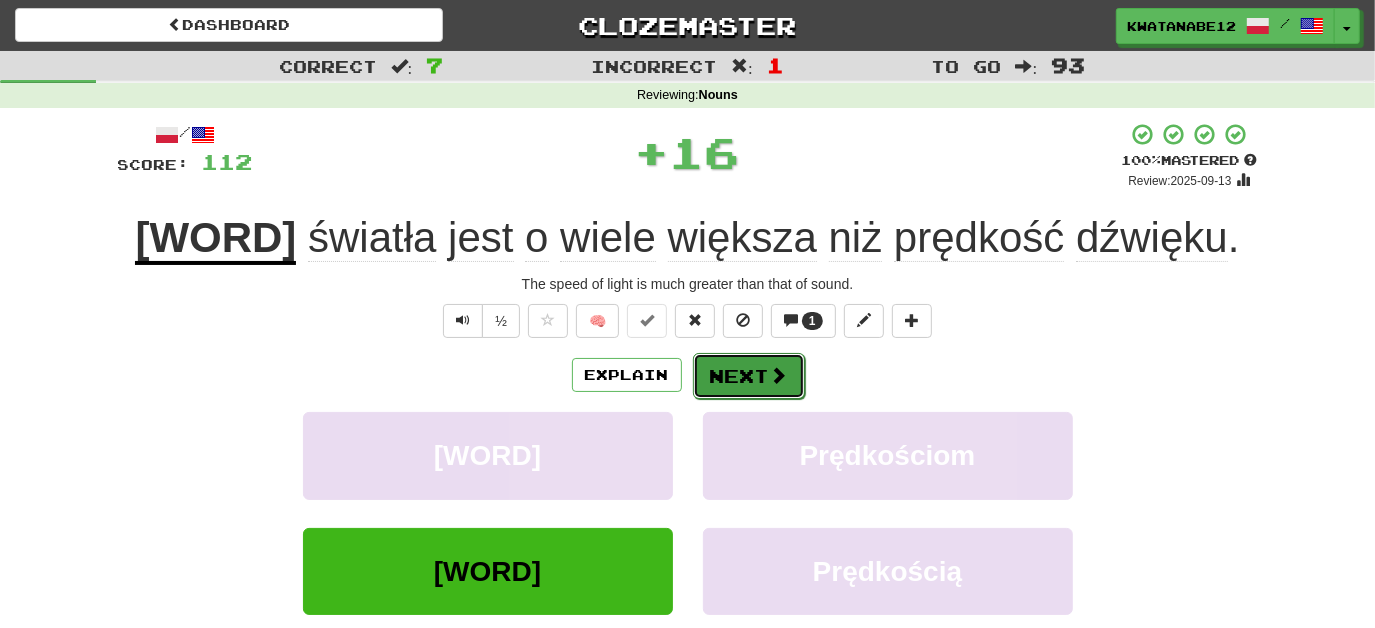 click on "Next" at bounding box center (749, 376) 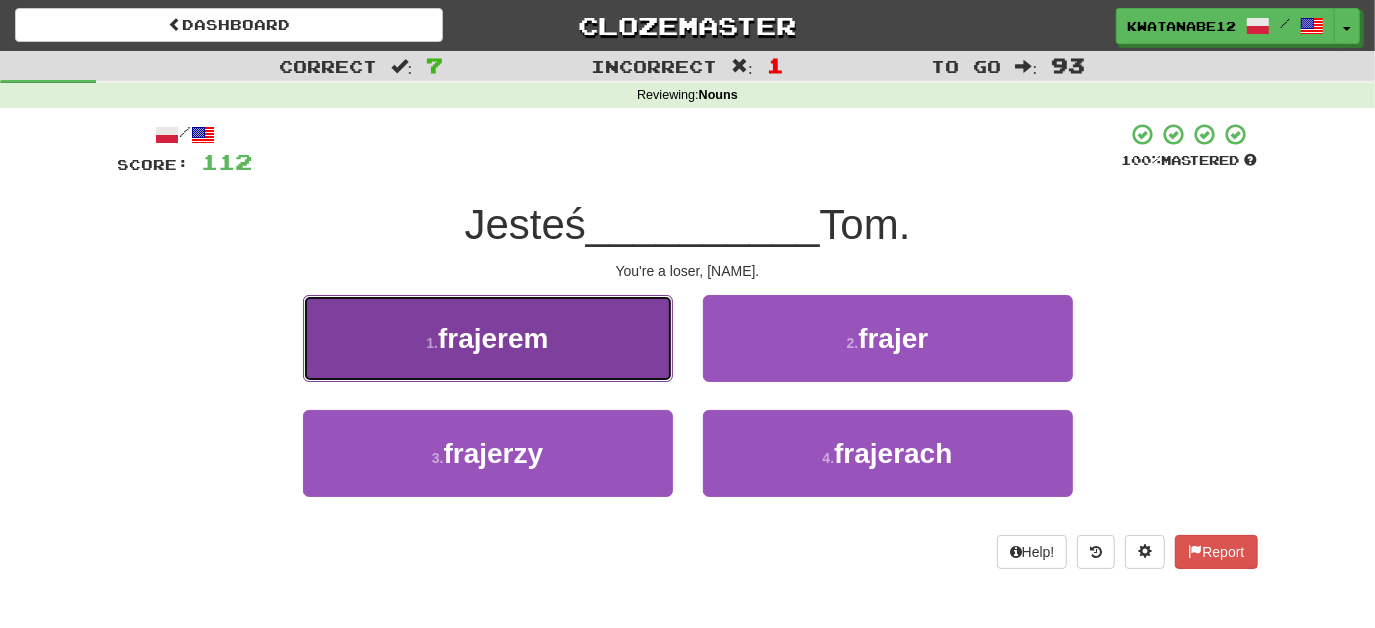 drag, startPoint x: 629, startPoint y: 361, endPoint x: 640, endPoint y: 362, distance: 11.045361 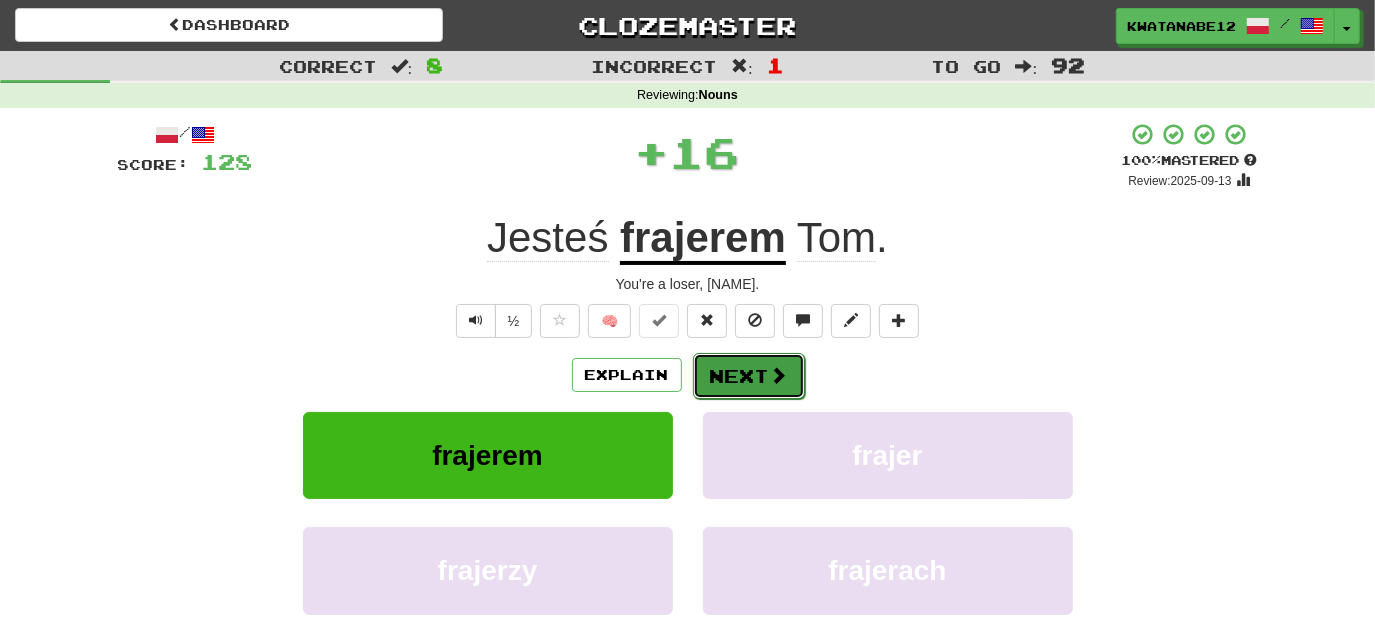 drag, startPoint x: 733, startPoint y: 373, endPoint x: 746, endPoint y: 370, distance: 13.341664 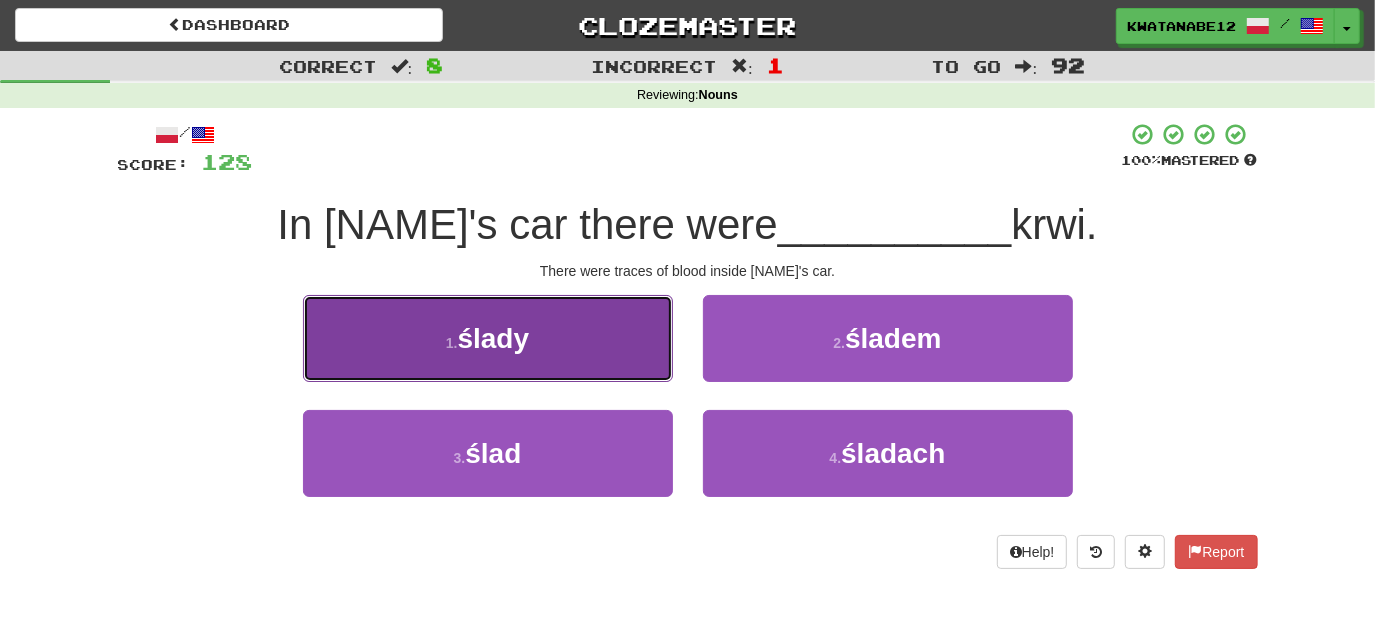 click on "1 .  ślady" at bounding box center (488, 338) 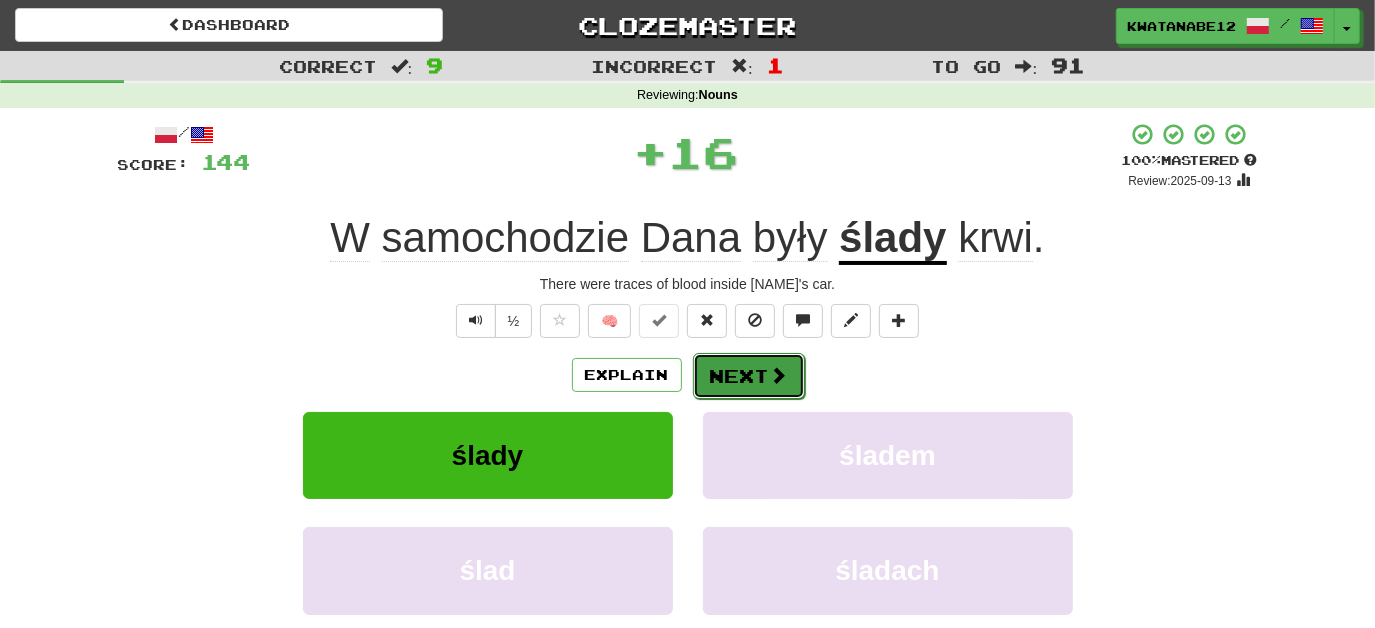 click on "Next" at bounding box center (749, 376) 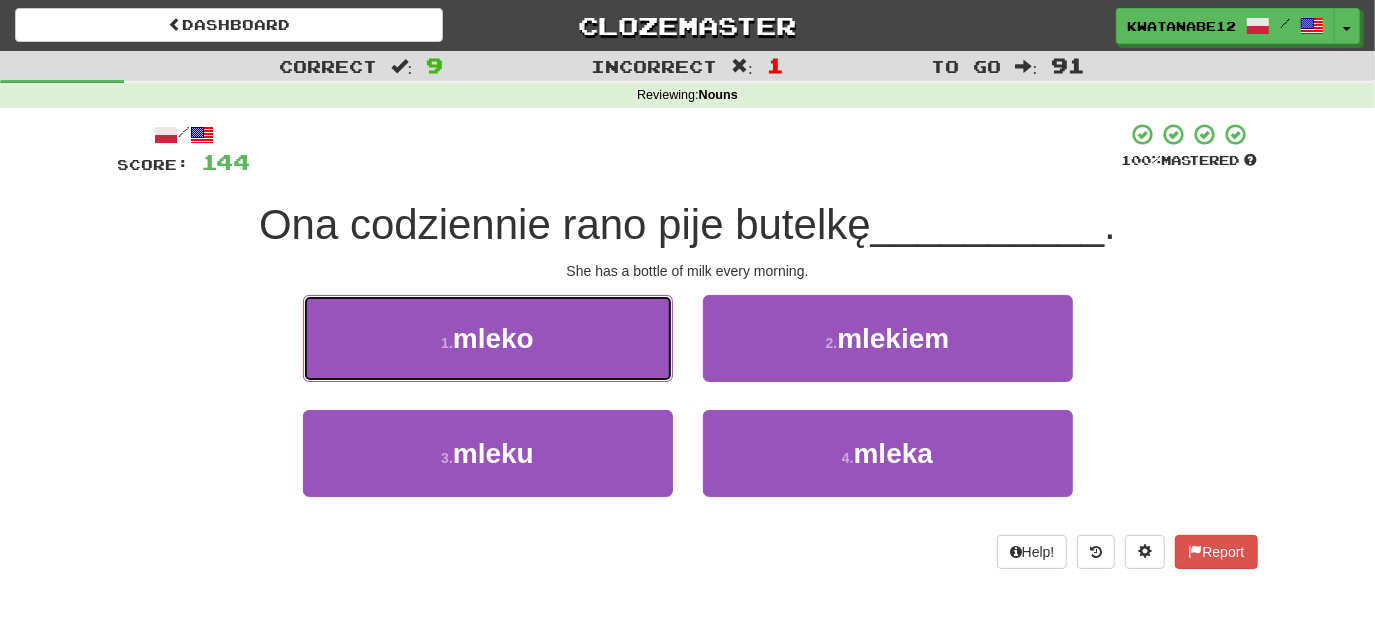 drag, startPoint x: 590, startPoint y: 334, endPoint x: 675, endPoint y: 350, distance: 86.492775 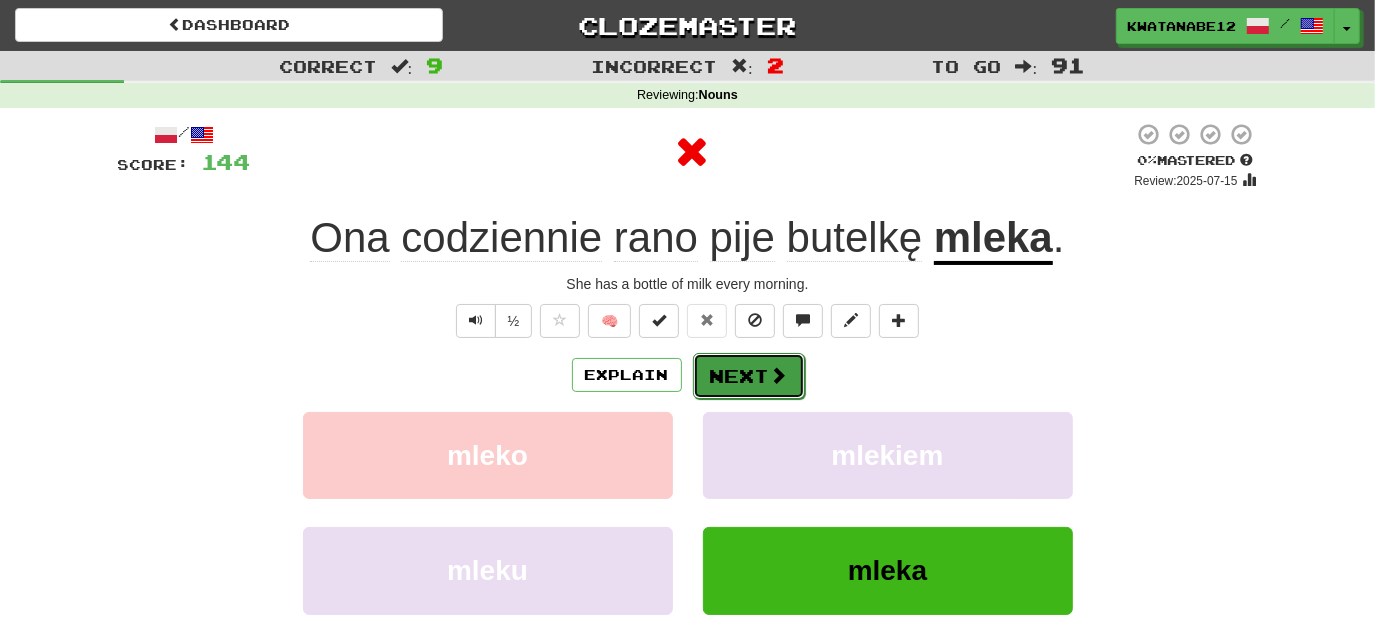 click on "Next" at bounding box center (749, 376) 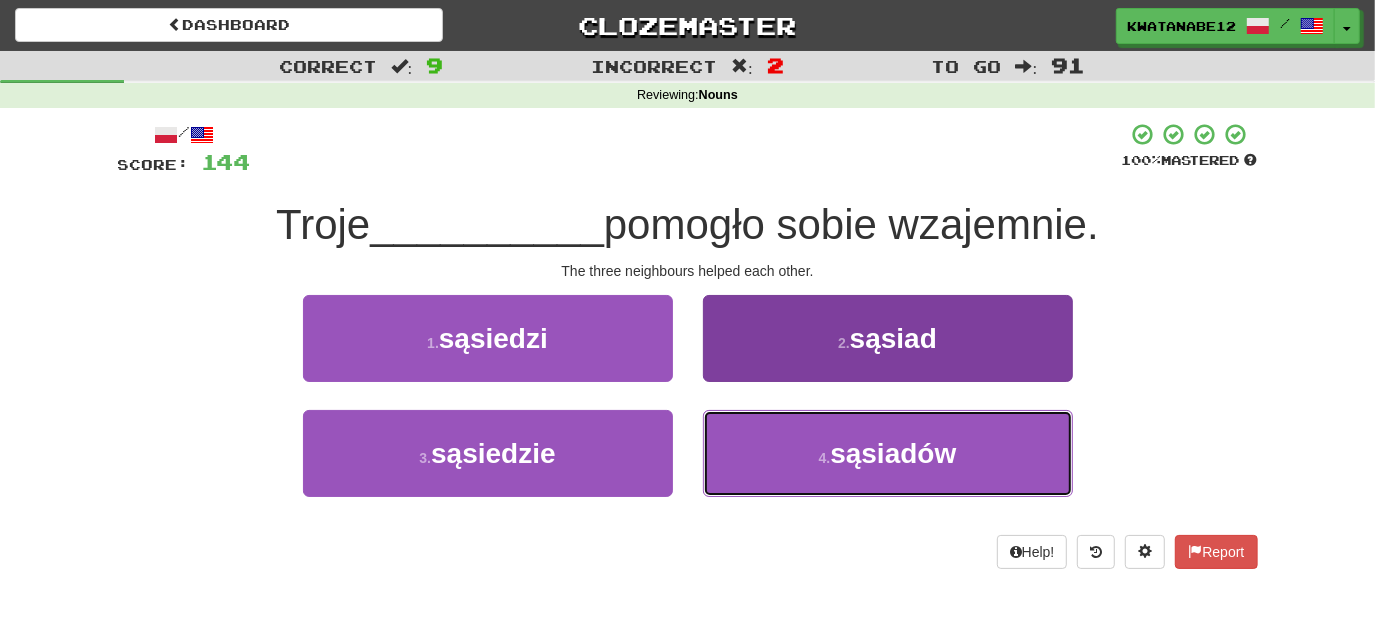 click on "4 .  sąsiadów" at bounding box center (888, 453) 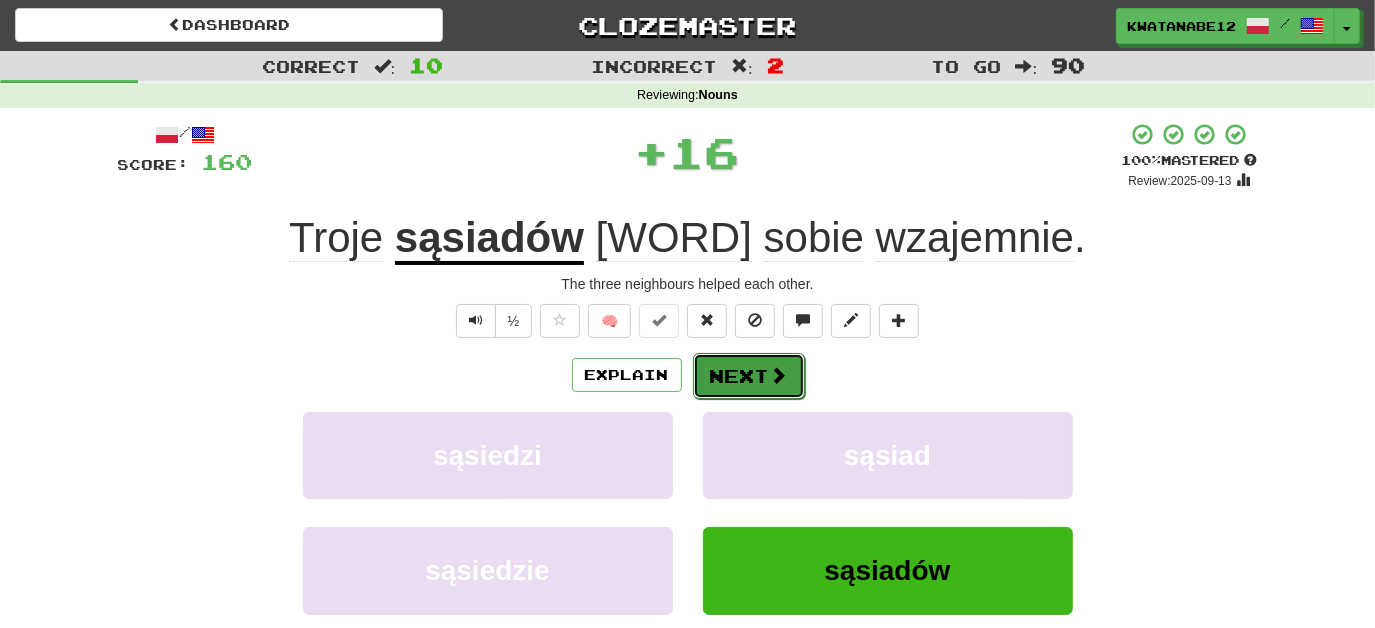 click on "Next" at bounding box center [749, 376] 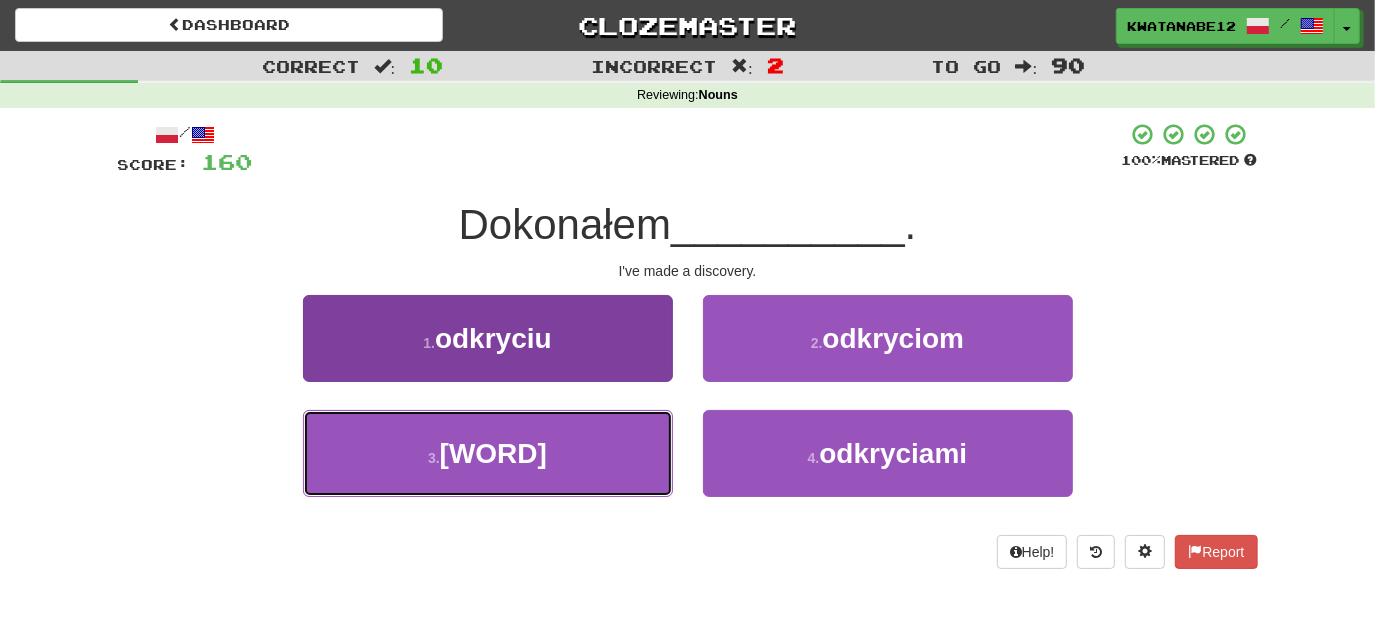 drag, startPoint x: 608, startPoint y: 435, endPoint x: 624, endPoint y: 433, distance: 16.124516 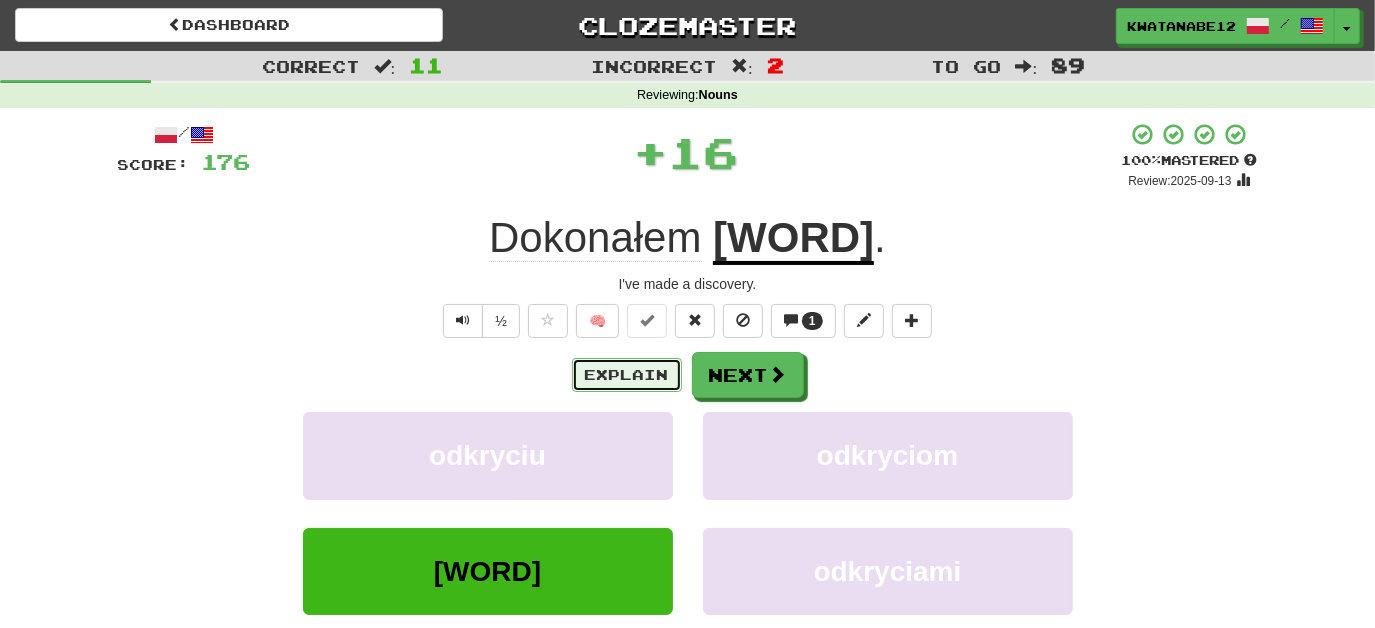 click on "Explain" at bounding box center (627, 375) 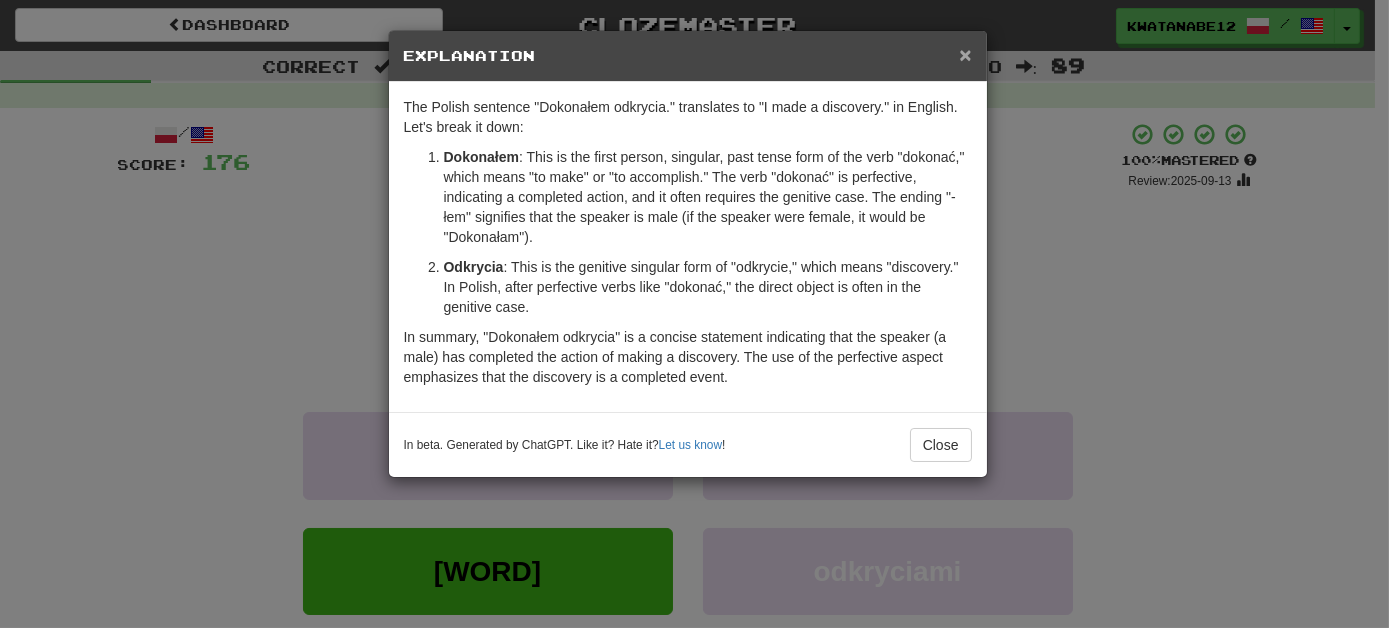 click on "×" at bounding box center [965, 54] 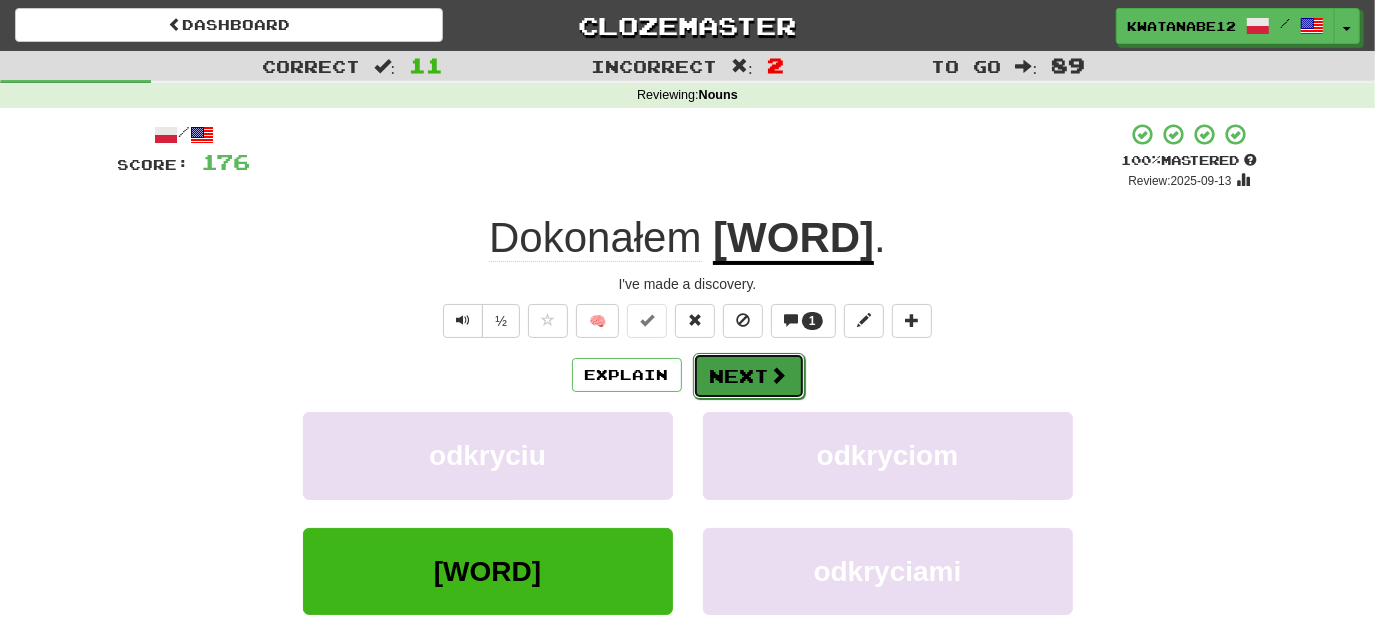 click on "Next" at bounding box center (749, 376) 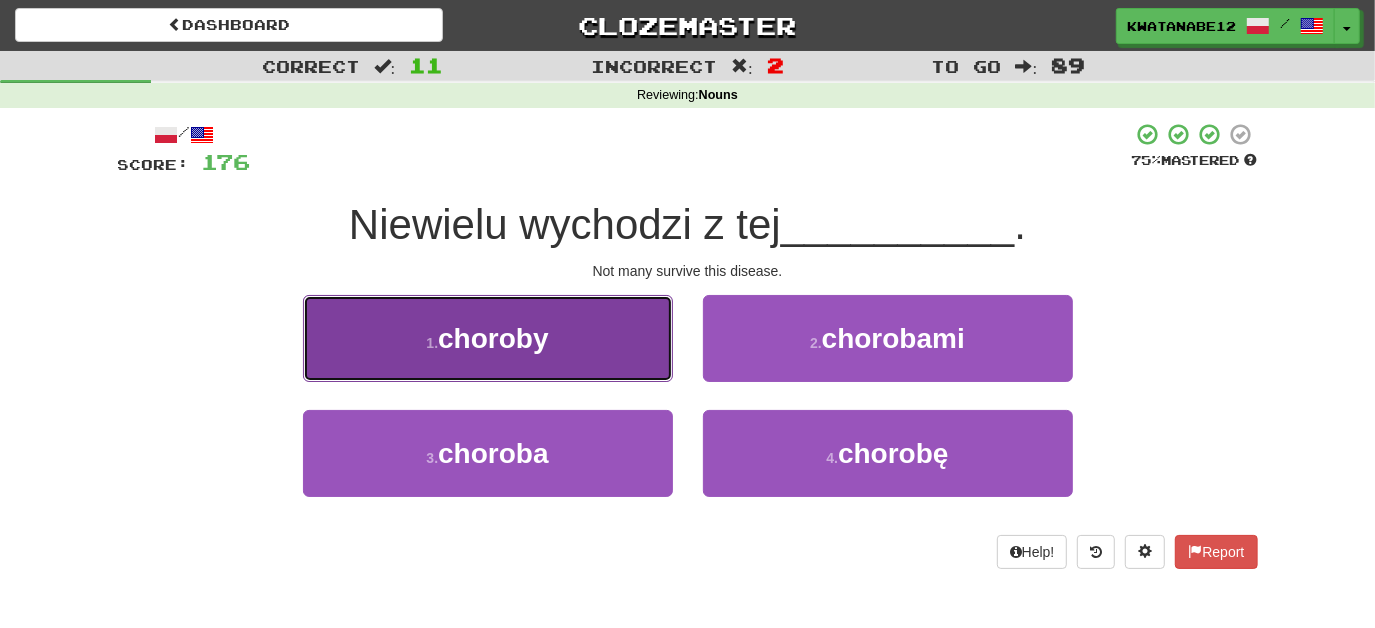 click on "1 .  choroby" at bounding box center (488, 338) 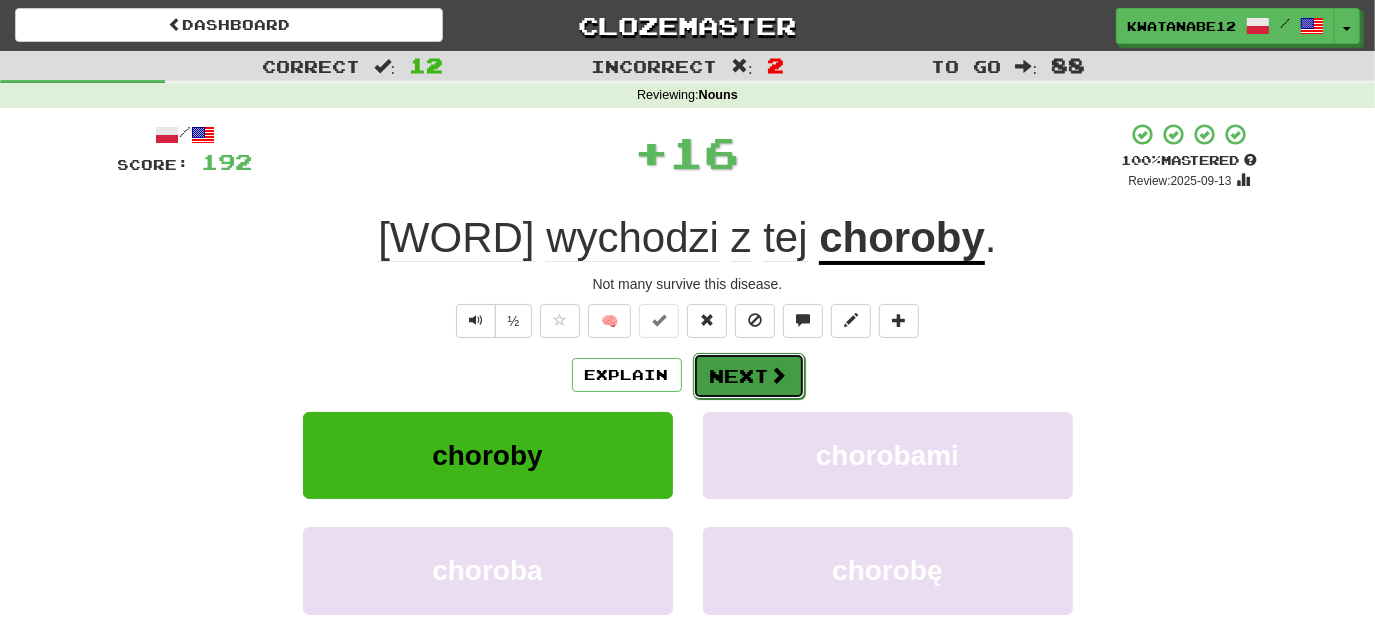 click on "Next" at bounding box center (749, 376) 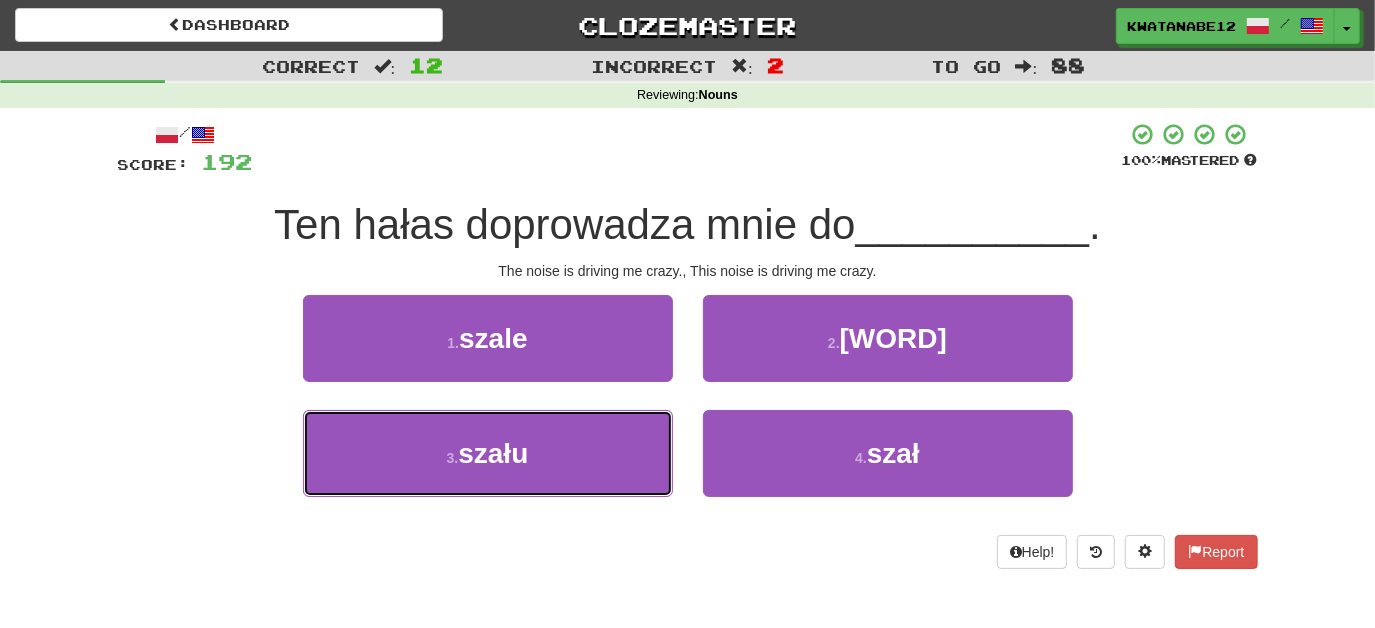 drag, startPoint x: 645, startPoint y: 429, endPoint x: 689, endPoint y: 400, distance: 52.69725 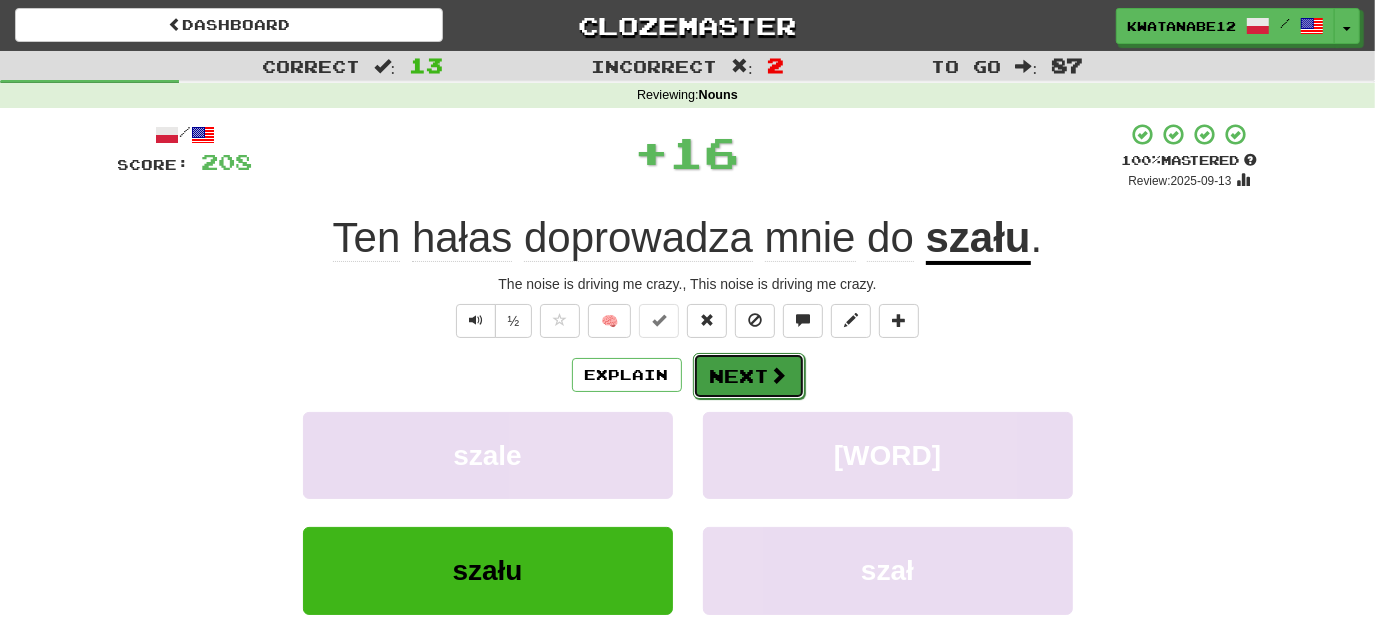 click on "Next" at bounding box center (749, 376) 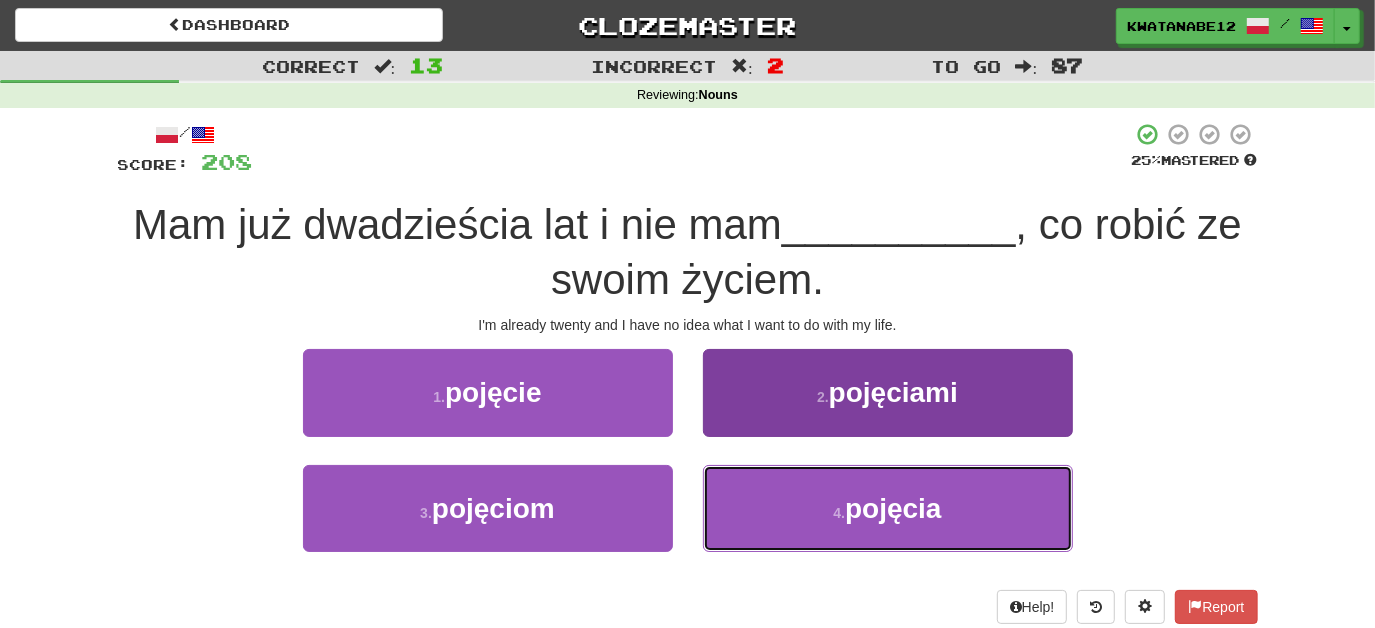 click on "4 .  [WORD]" at bounding box center (888, 508) 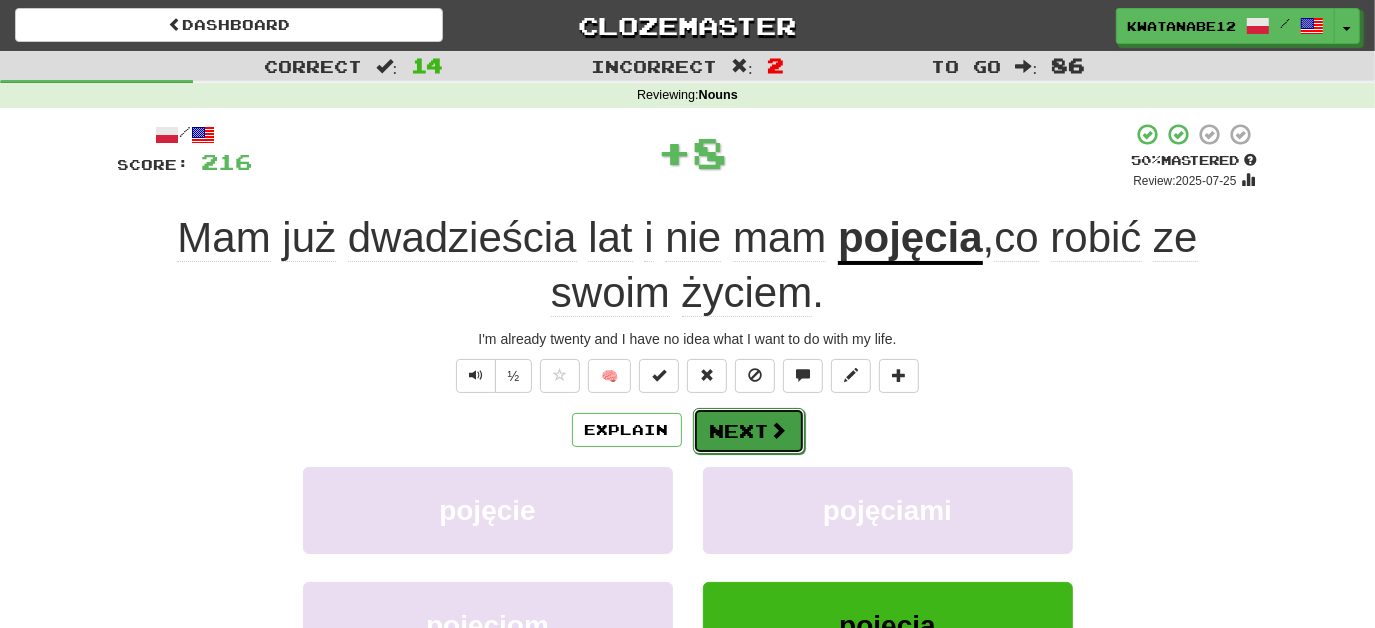 click on "Next" at bounding box center [749, 431] 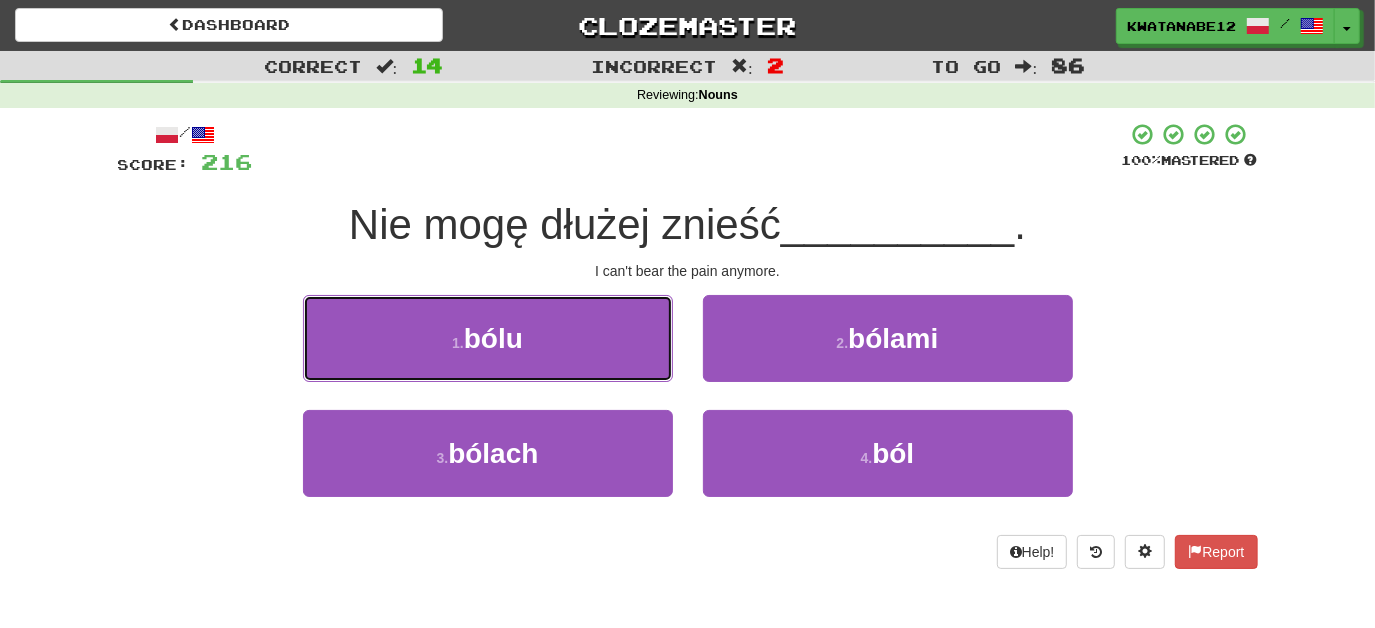 click on "1 .  bólu" at bounding box center (488, 338) 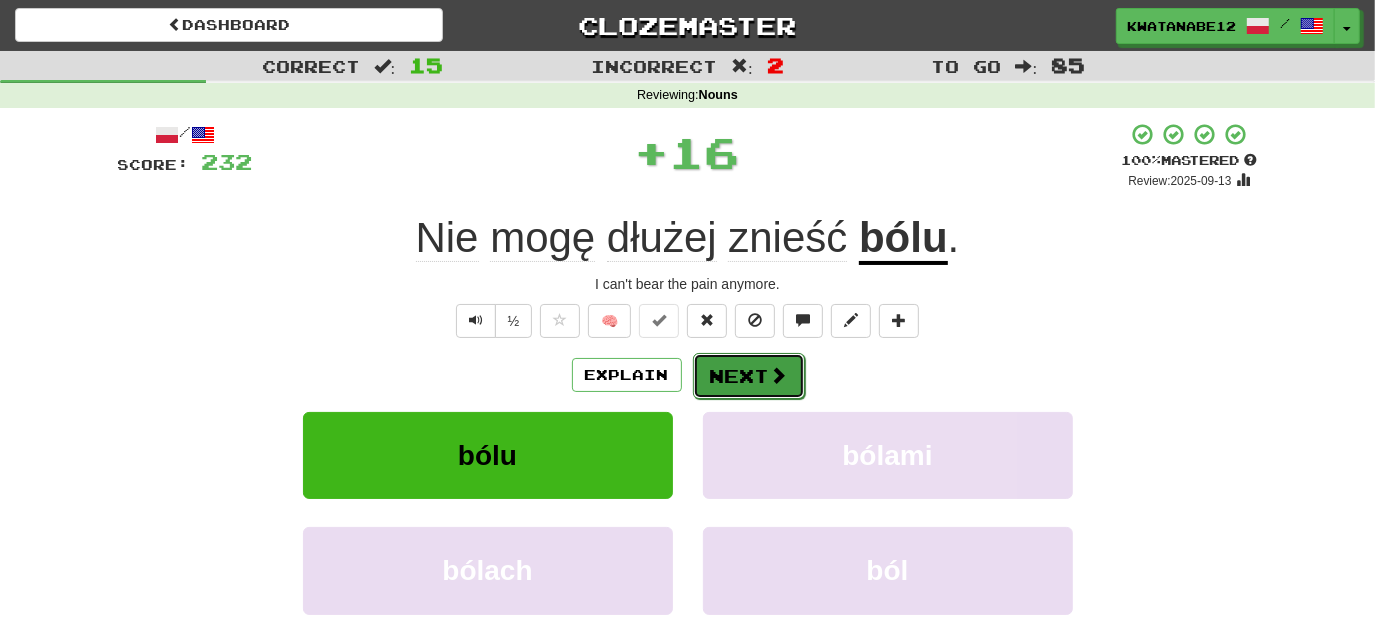 click on "Next" at bounding box center [749, 376] 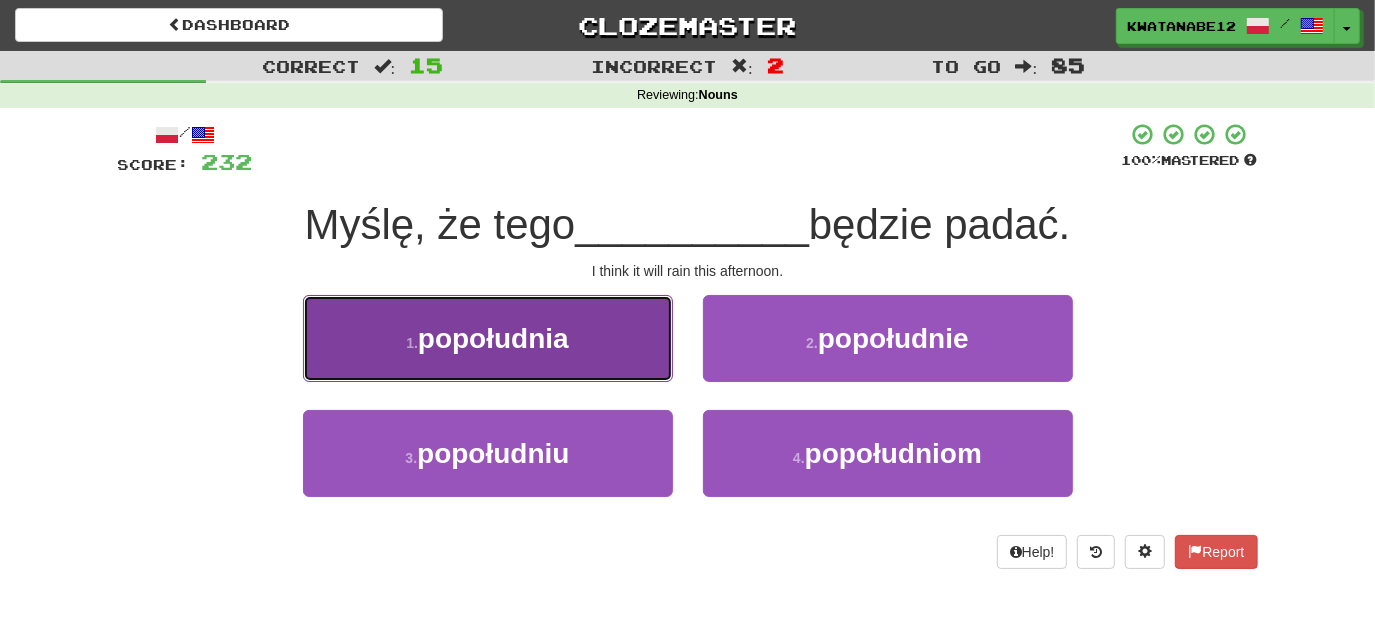 click on "1 .  popołudnia" at bounding box center [488, 338] 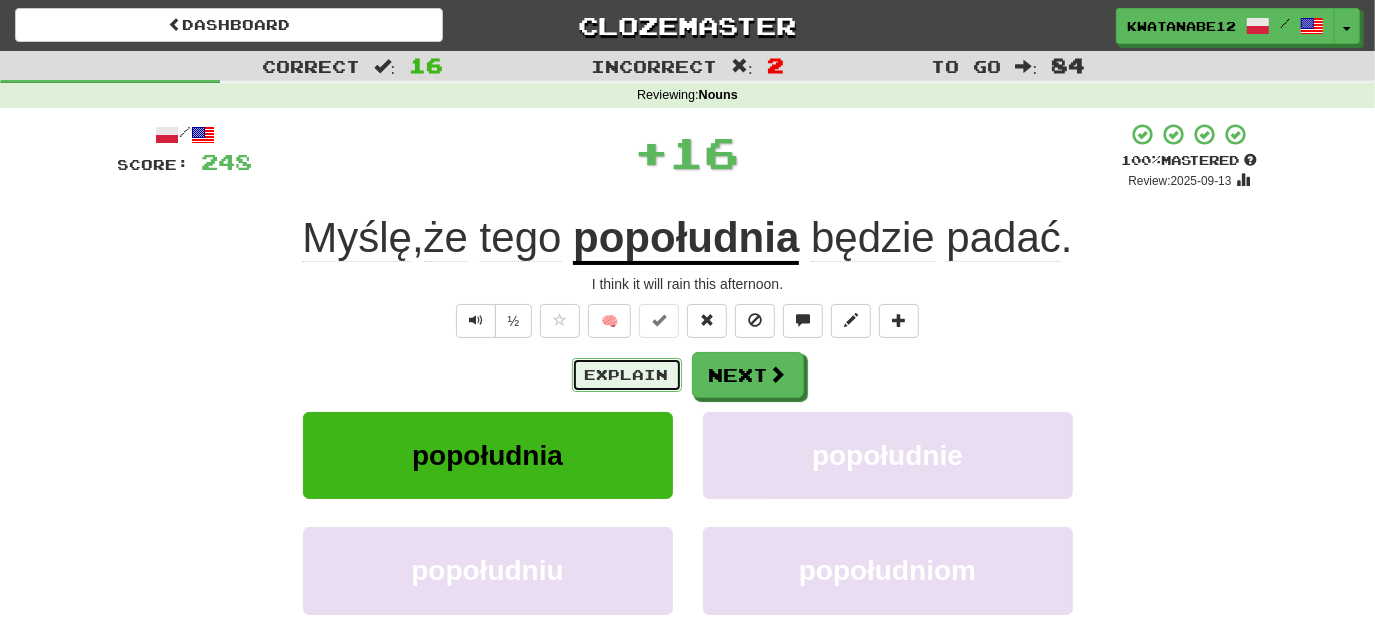 click on "Explain" at bounding box center [627, 375] 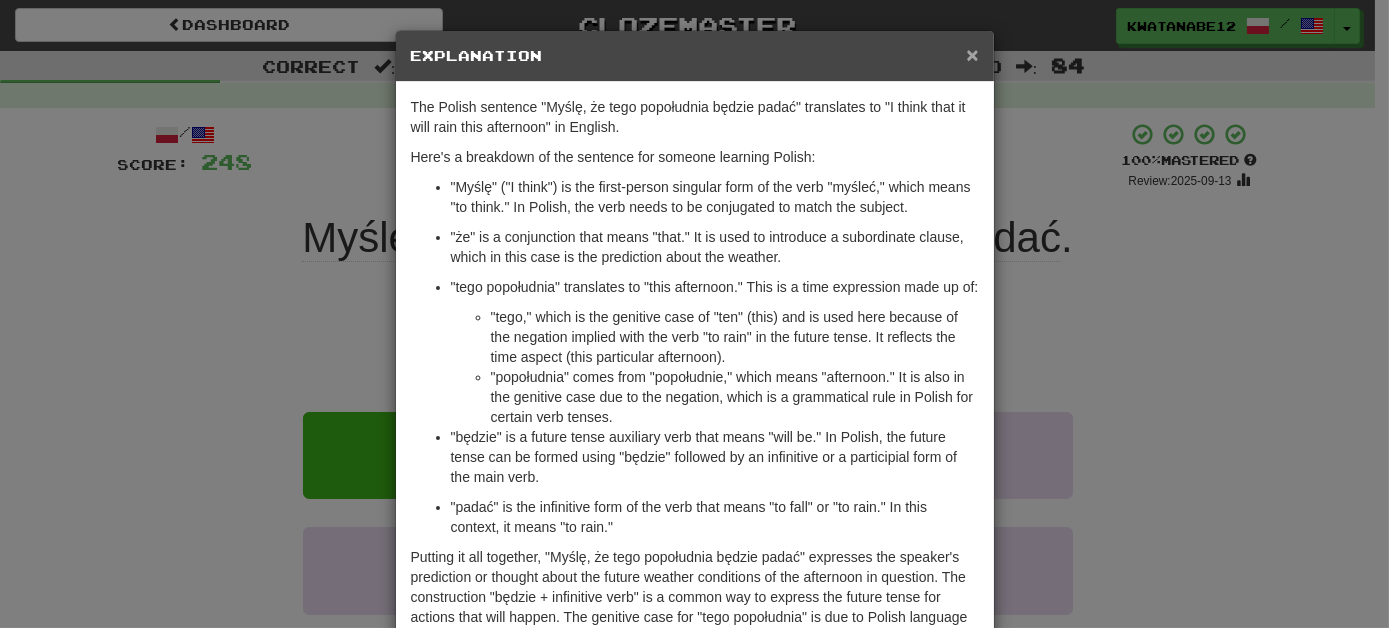 click on "×" at bounding box center (972, 54) 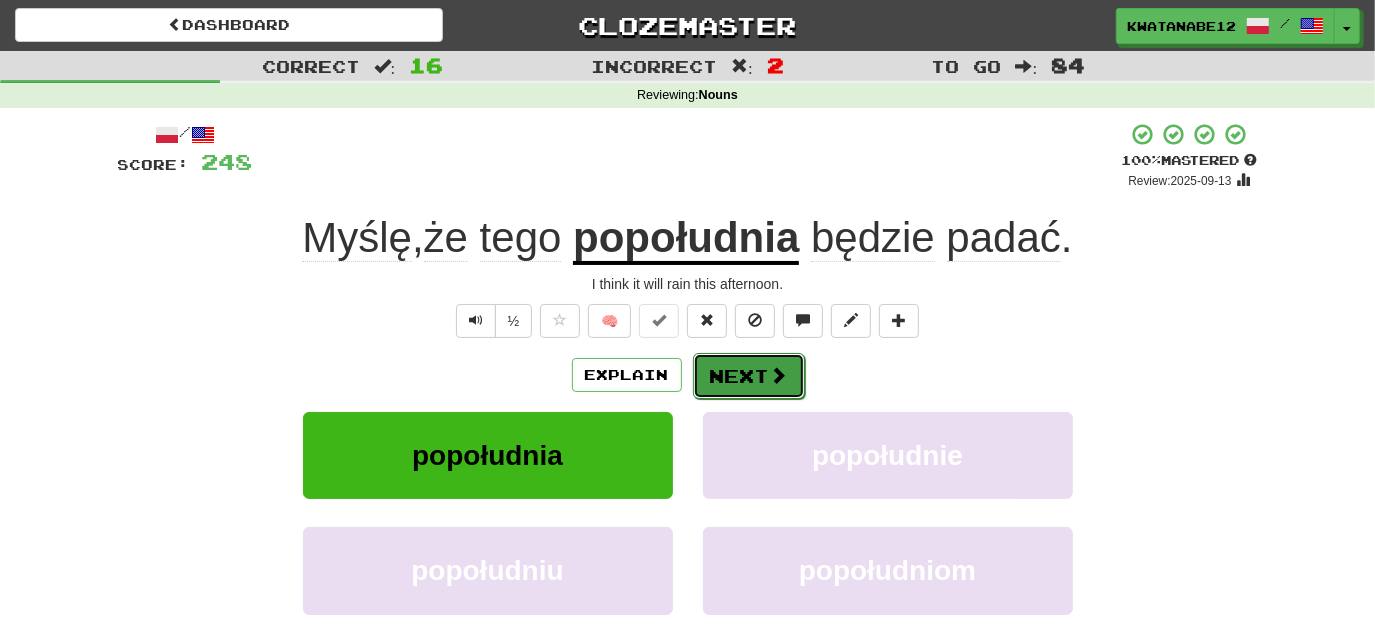 click on "Next" at bounding box center (749, 376) 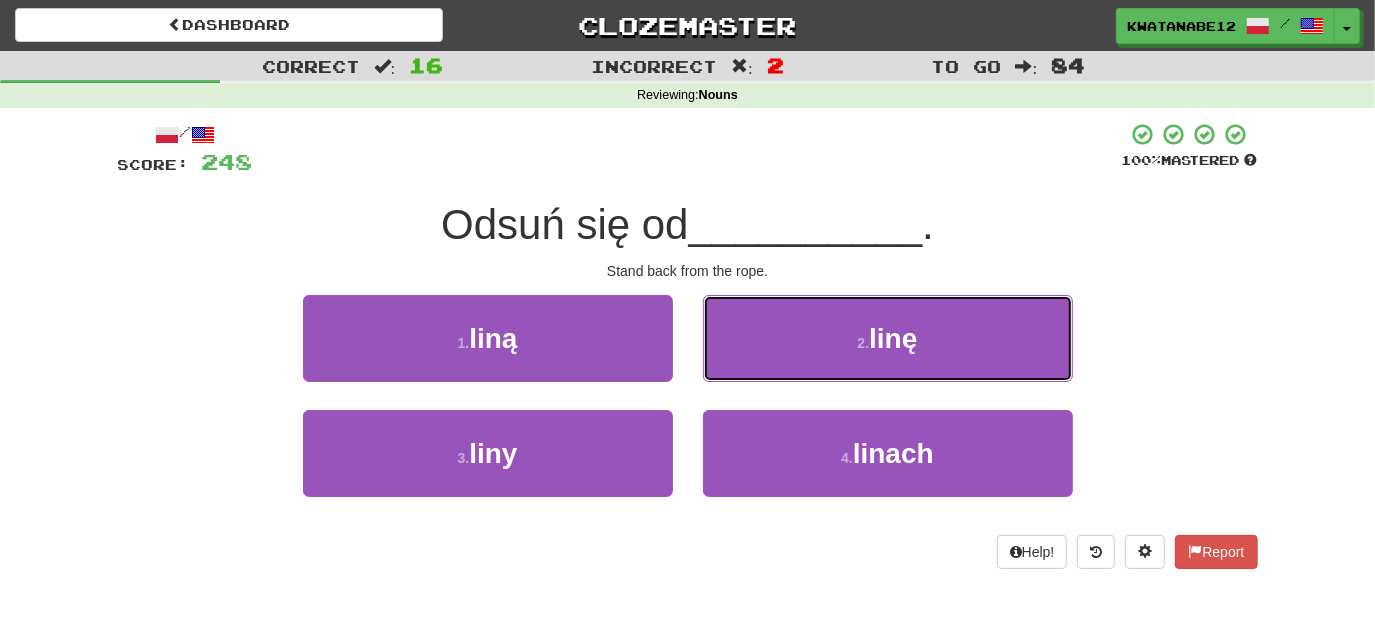 click on "[NUMBER] . linę" at bounding box center [888, 338] 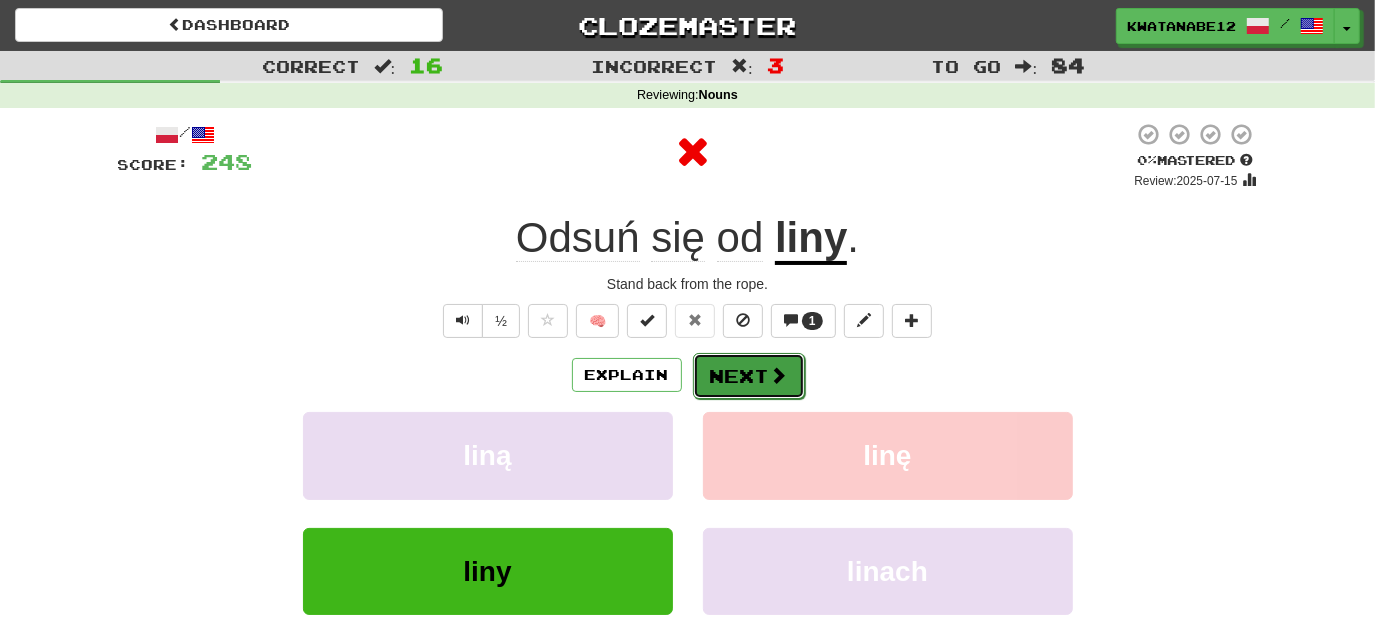click on "Next" at bounding box center (749, 376) 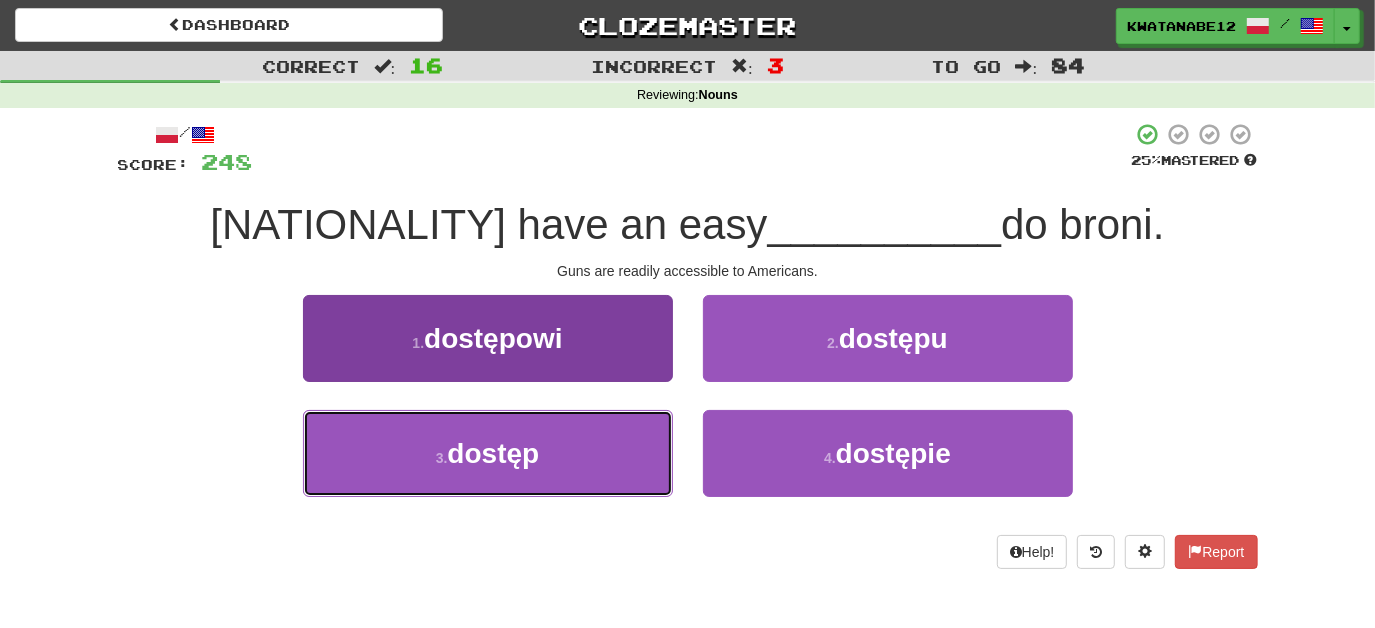 click on "3 .  dostęp" at bounding box center (488, 453) 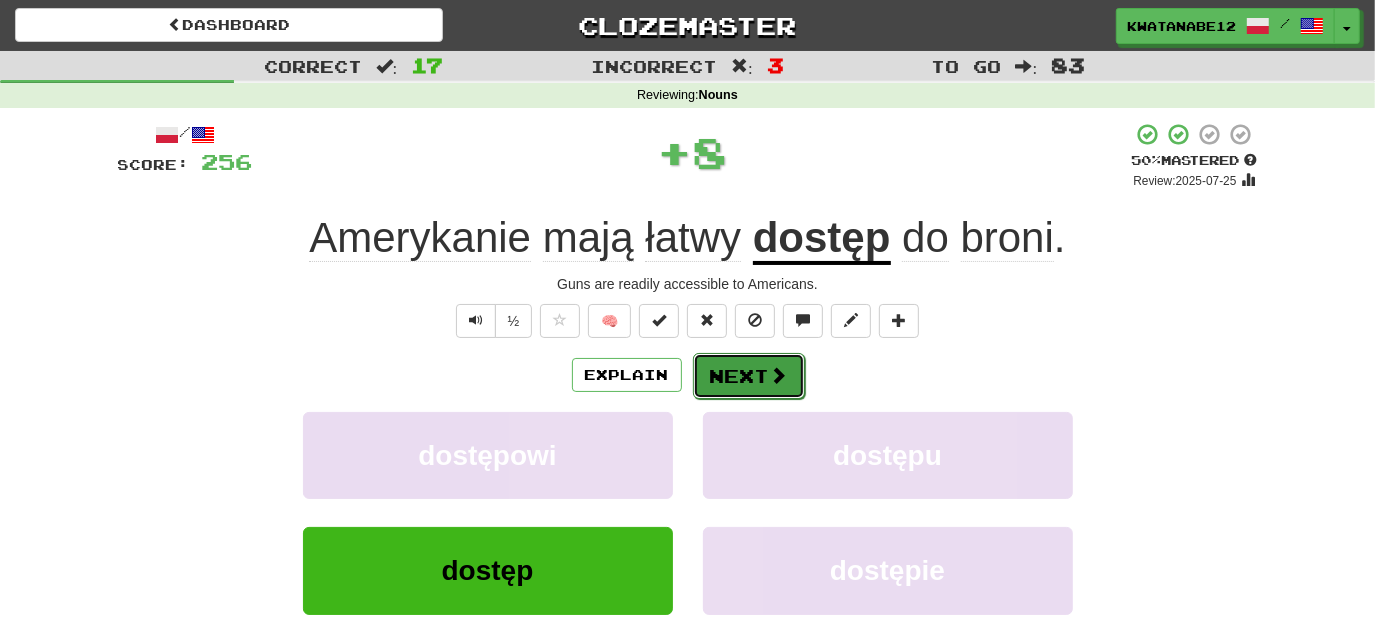 click on "Next" at bounding box center [749, 376] 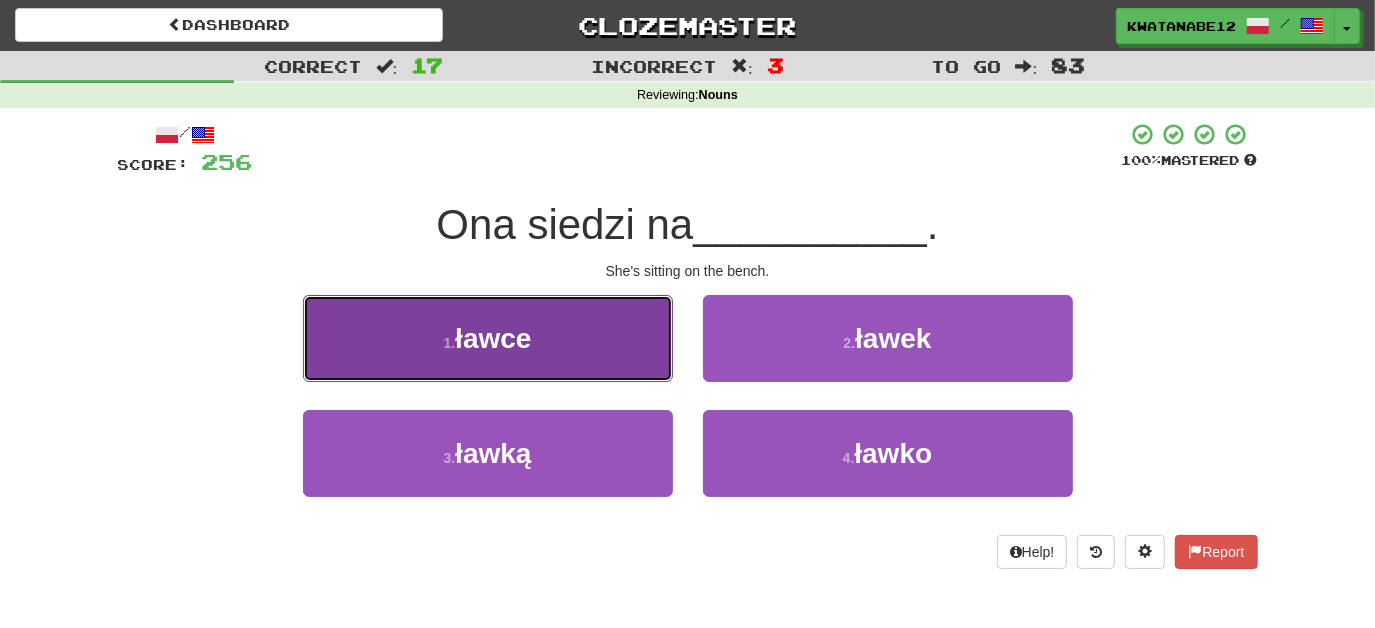 click on "1 .  ławce" at bounding box center [488, 338] 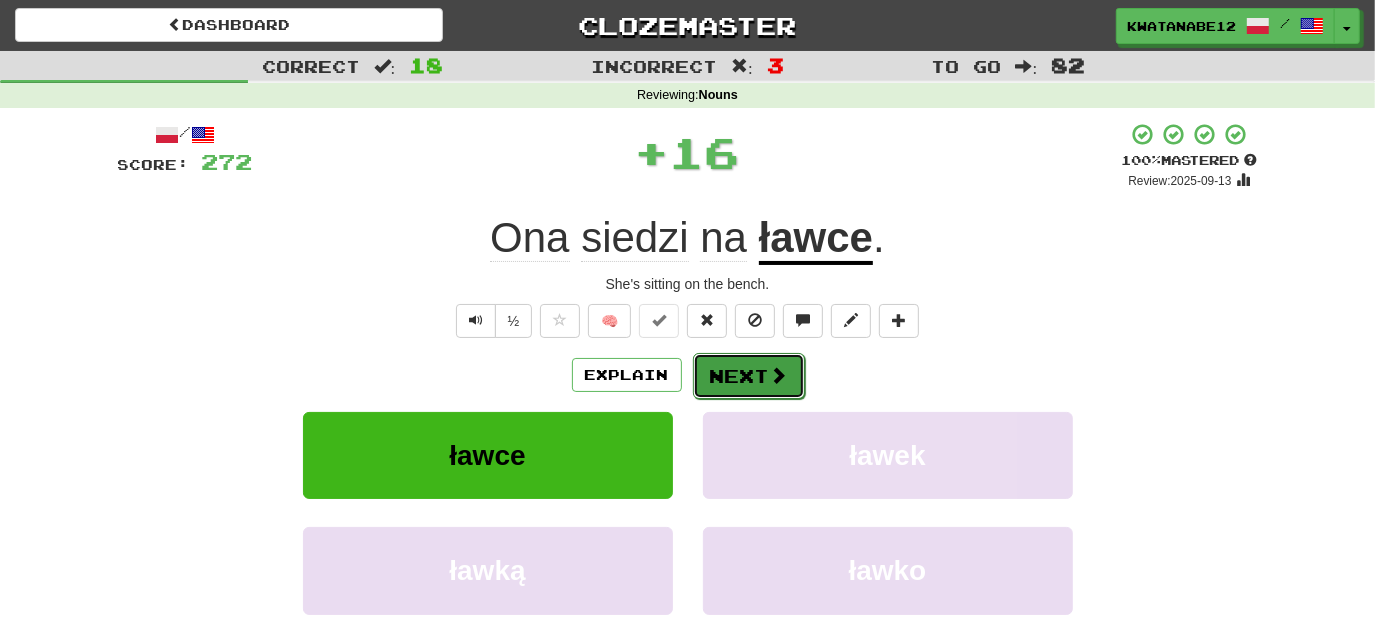 click on "Next" at bounding box center [749, 376] 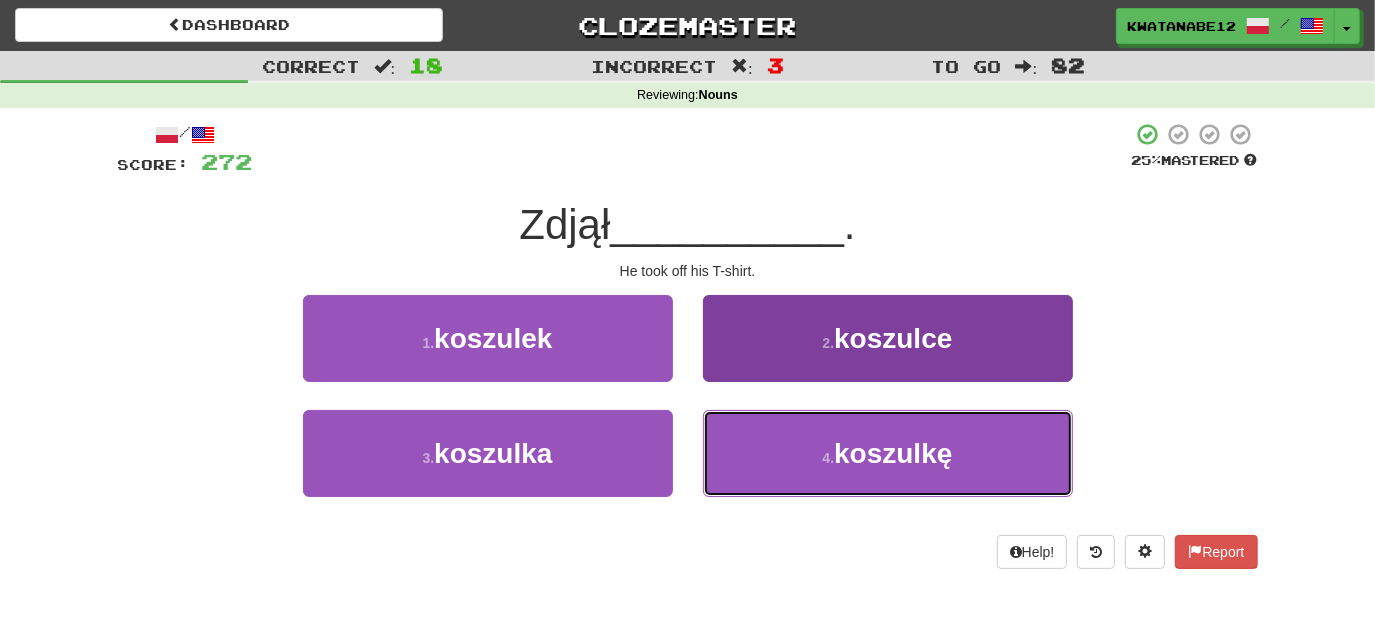 drag, startPoint x: 773, startPoint y: 463, endPoint x: 768, endPoint y: 444, distance: 19.646883 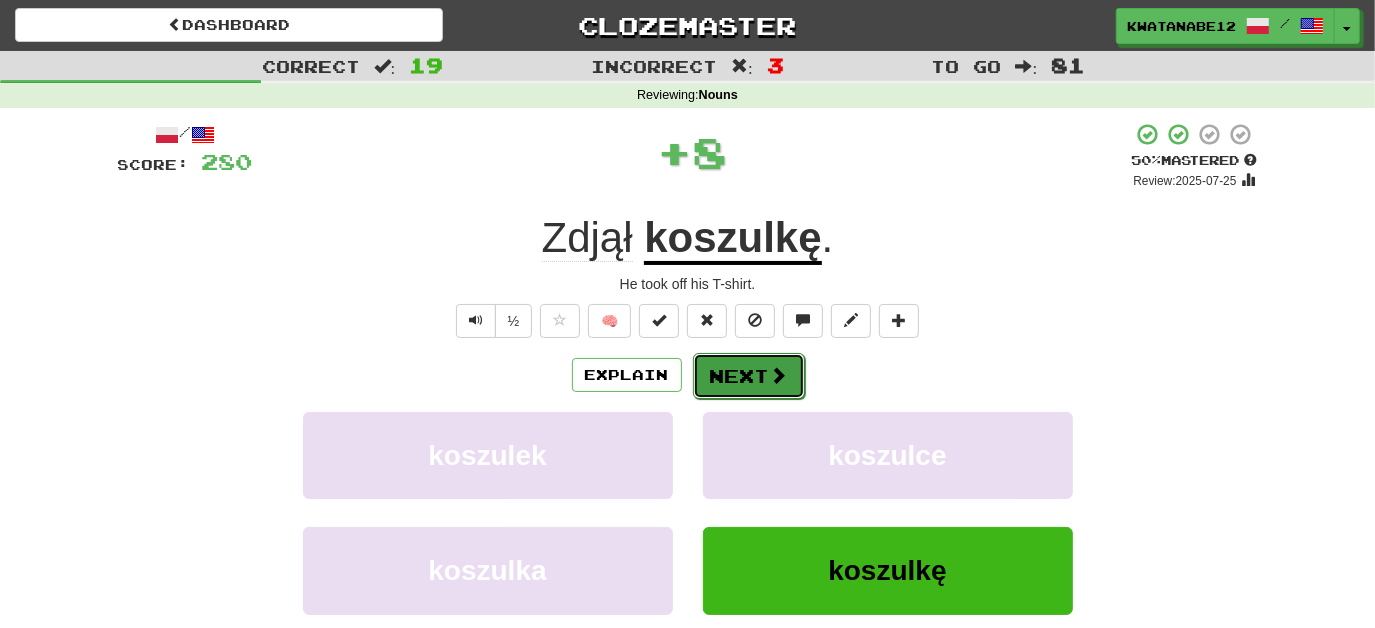 click on "Next" at bounding box center [749, 376] 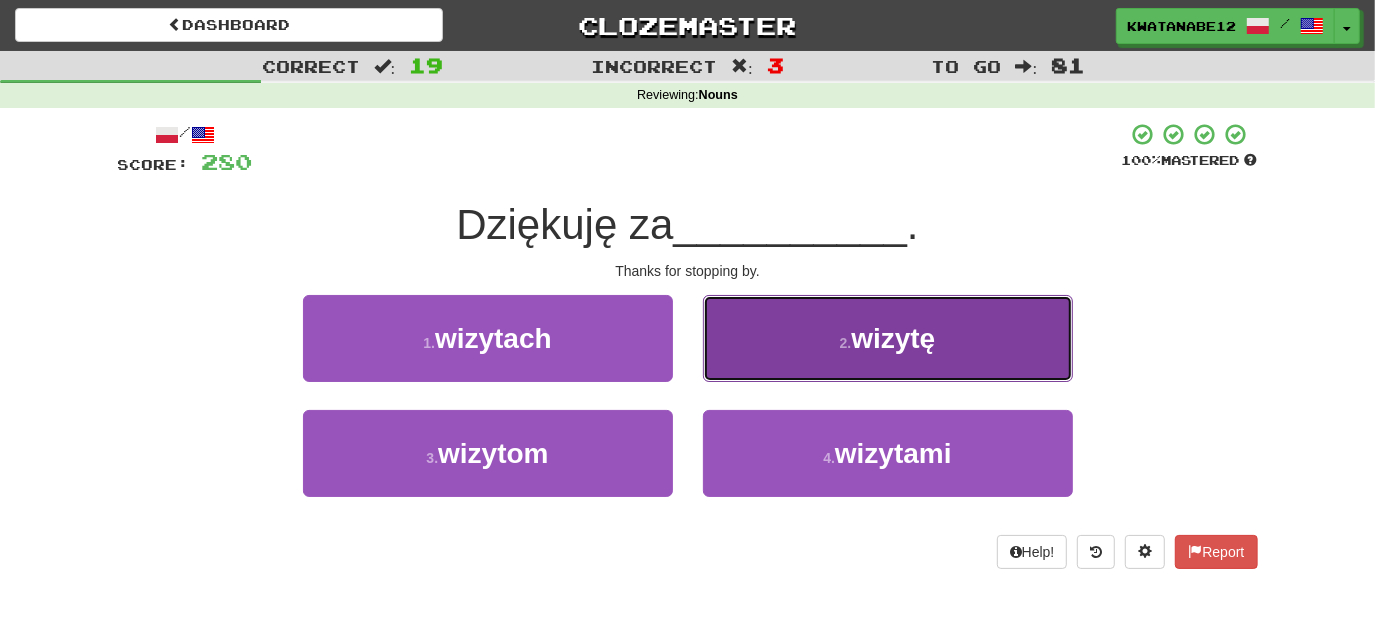 click on "2 .  wizytę" at bounding box center (888, 338) 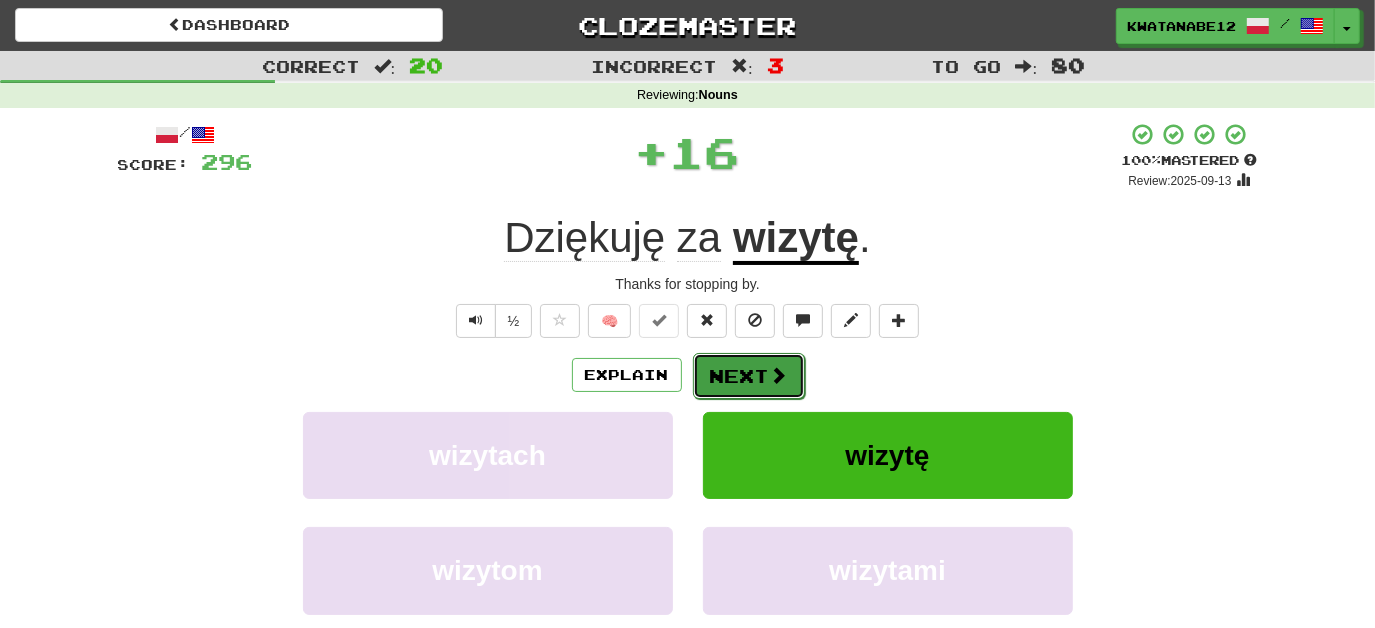click on "Next" at bounding box center [749, 376] 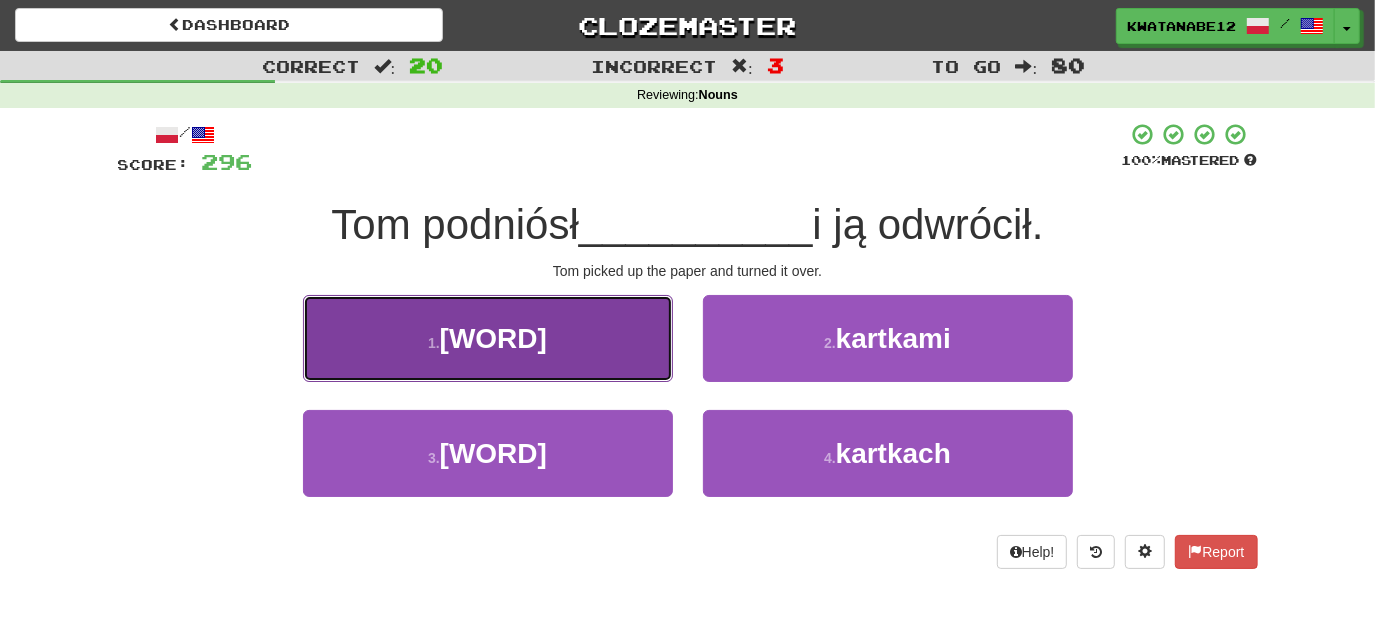 click on "[NUMBER] . kartkę" at bounding box center [488, 338] 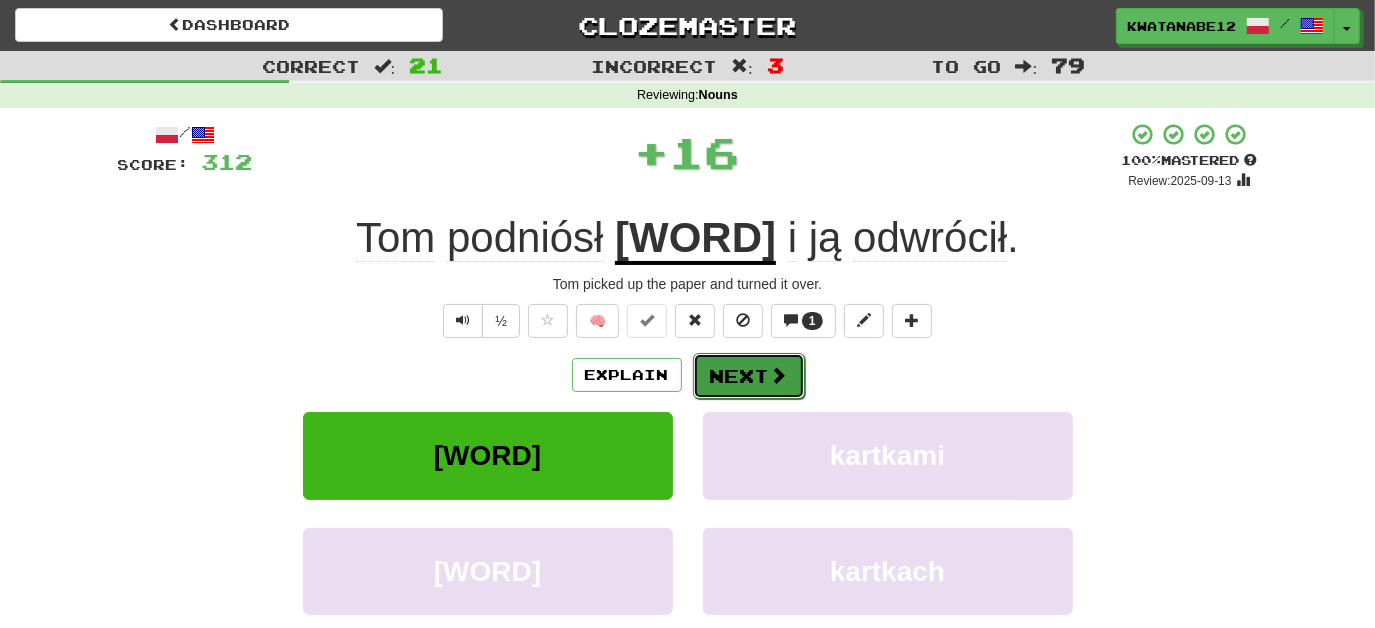 click on "Next" at bounding box center (749, 376) 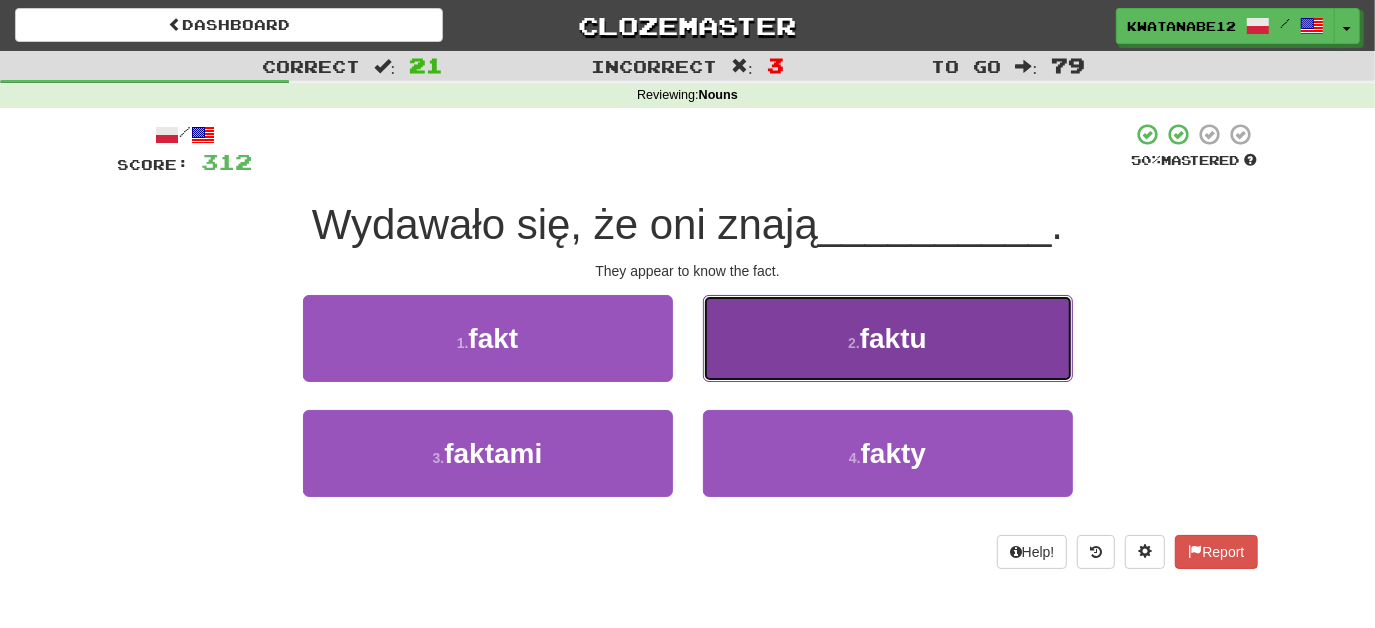 click on "[NUMBER] . faktu" at bounding box center [888, 338] 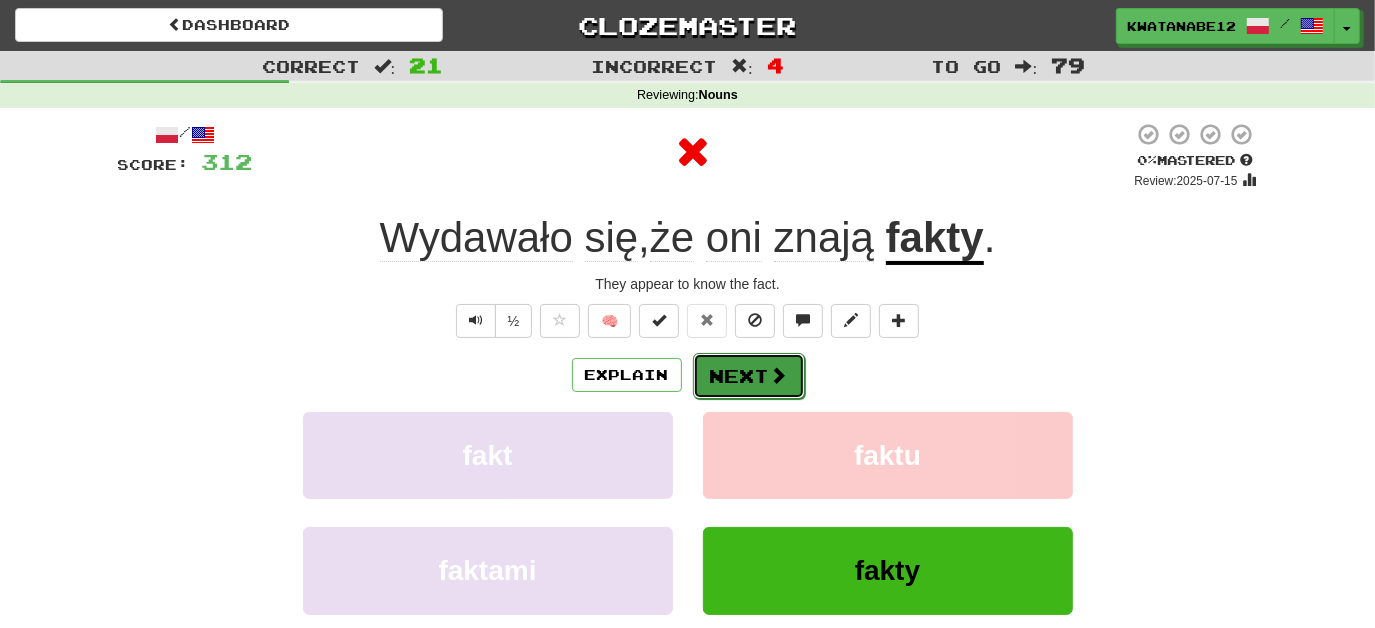 click on "Next" at bounding box center [749, 376] 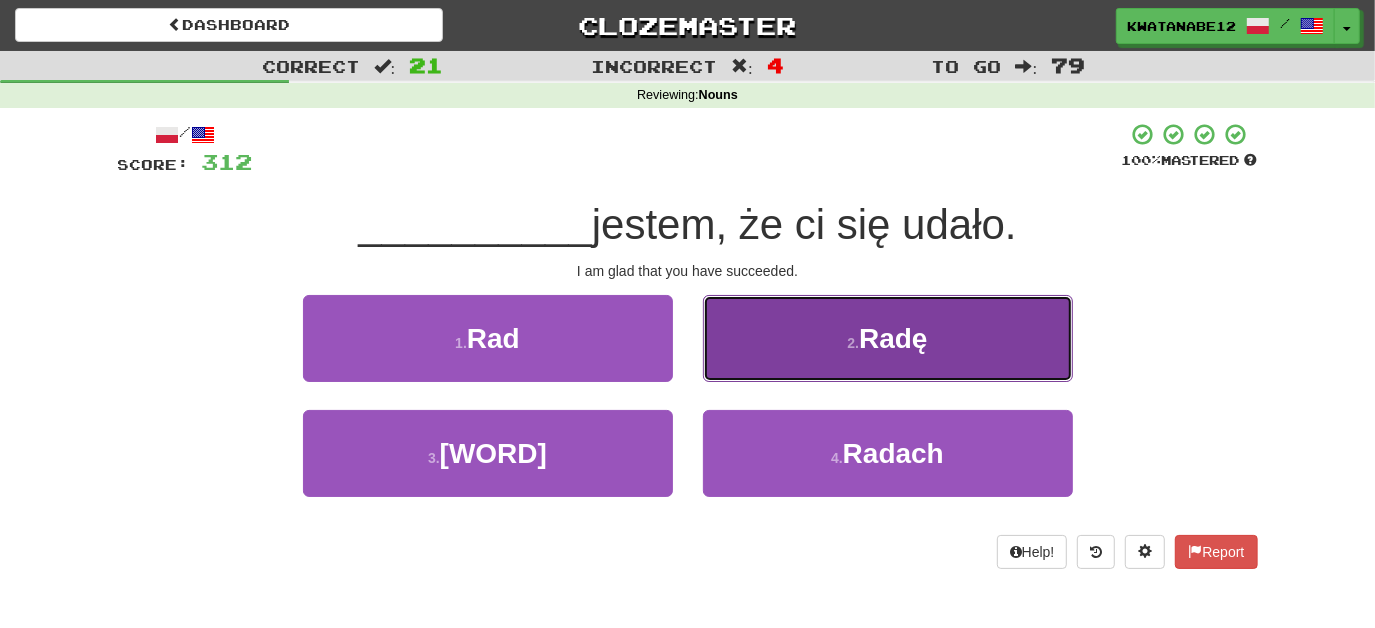 click on "2 .  Radę" at bounding box center [888, 338] 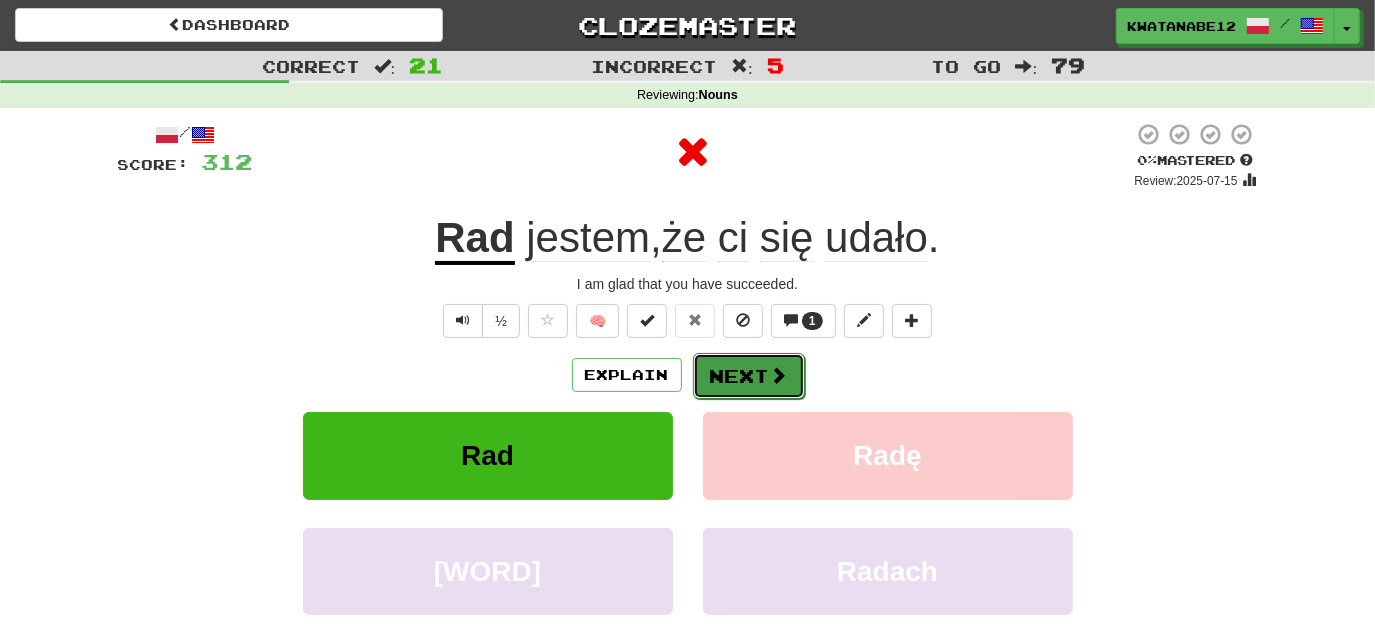 click on "Next" at bounding box center (749, 376) 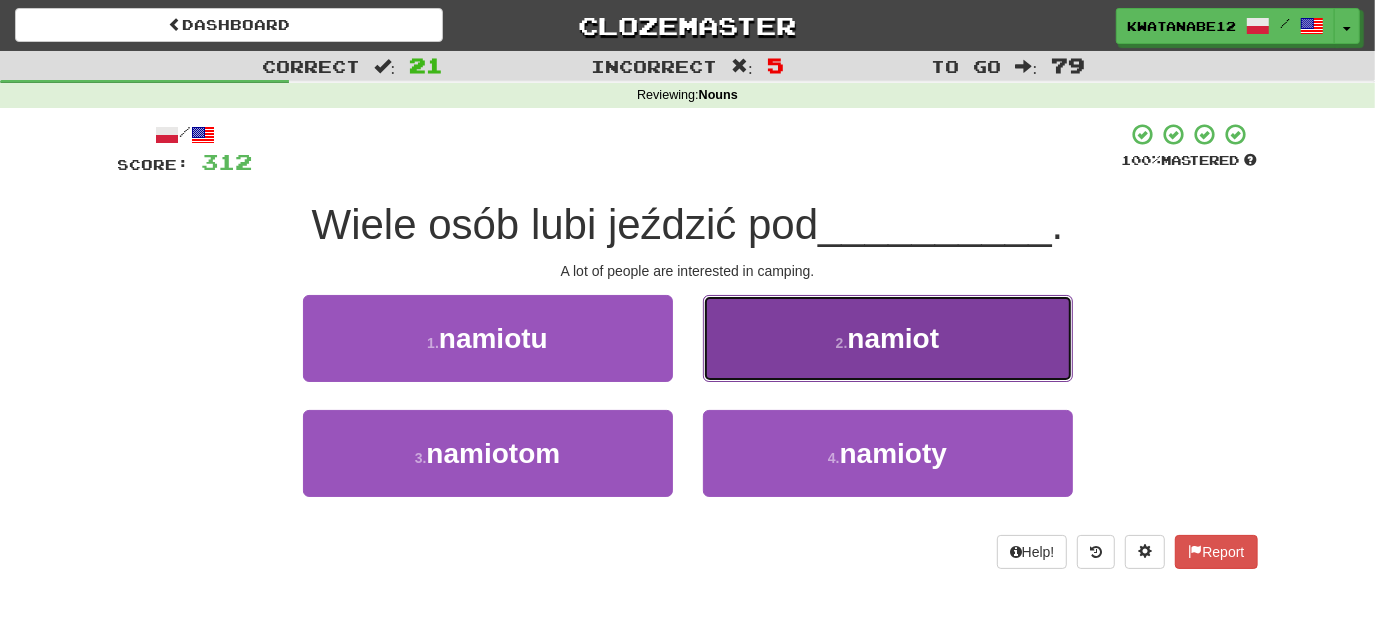 click on "2 .  namiot" at bounding box center (888, 338) 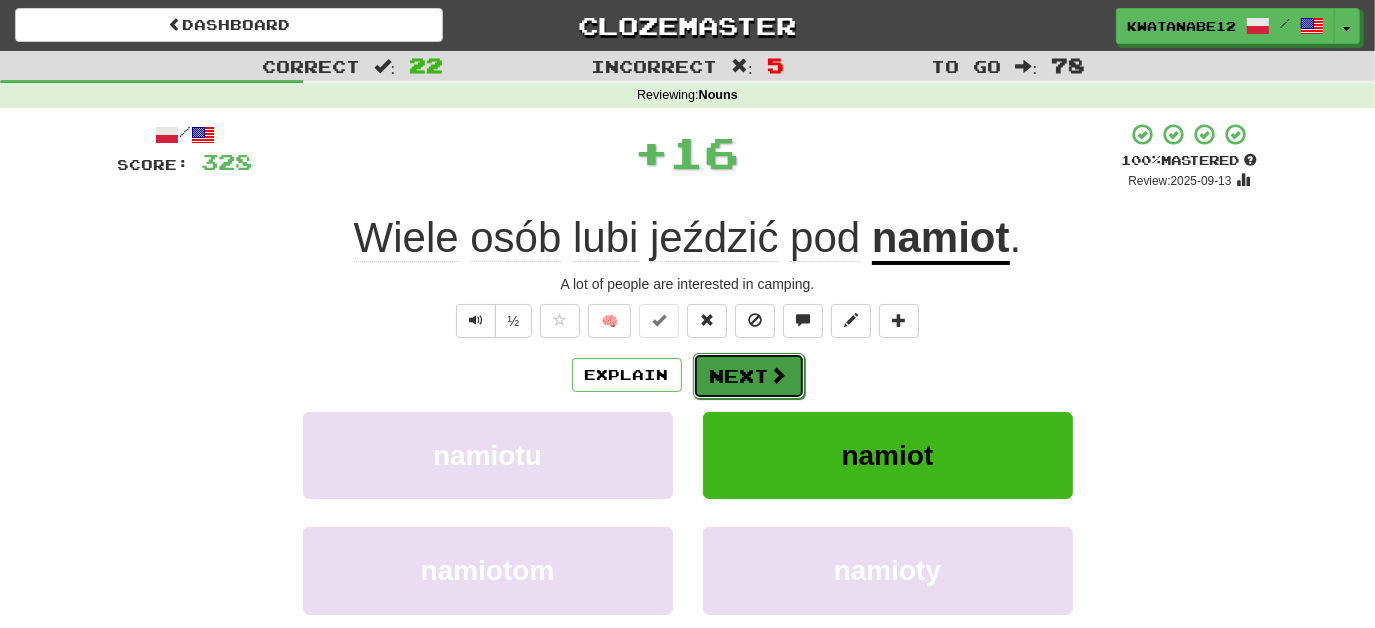 click on "Next" at bounding box center (749, 376) 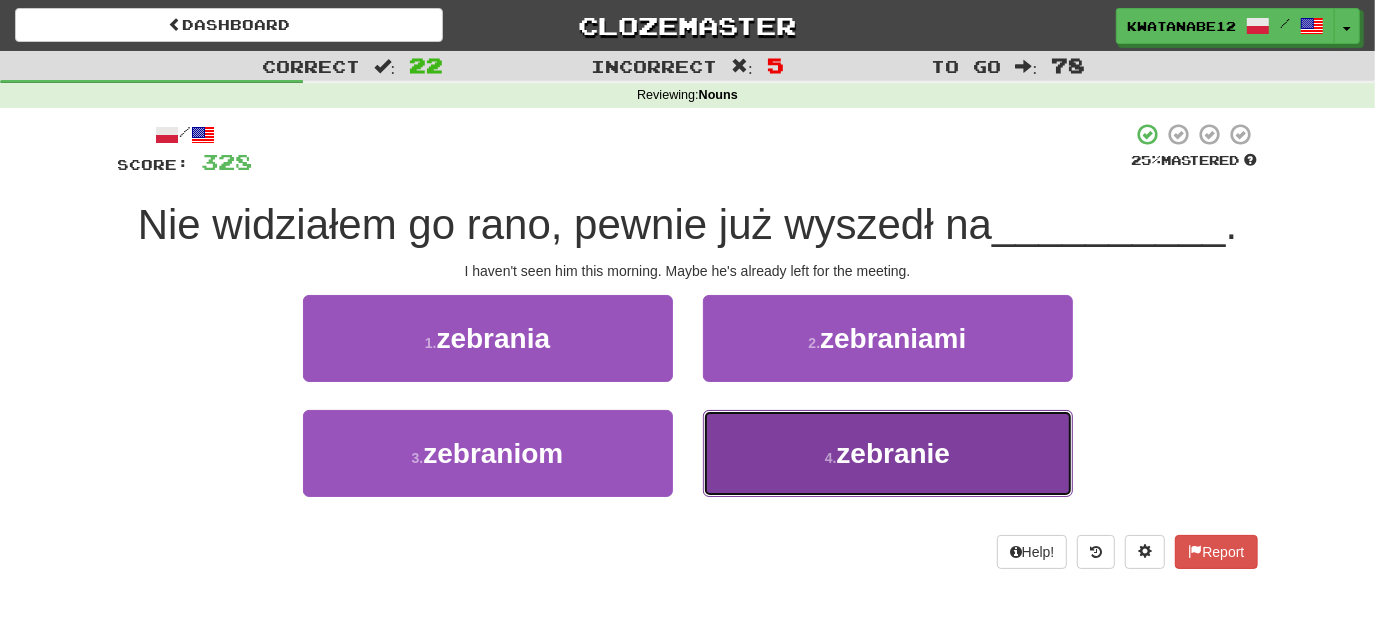click on "4 .  zebranie" at bounding box center (888, 453) 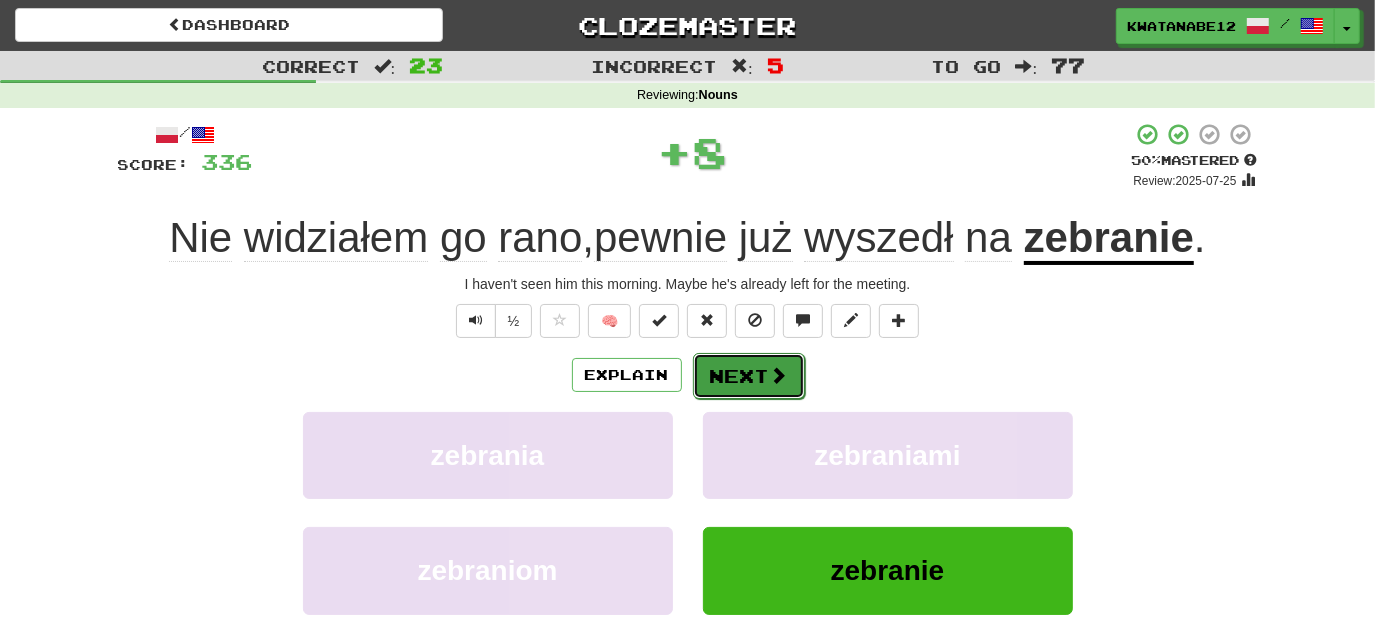 click on "Next" at bounding box center [749, 376] 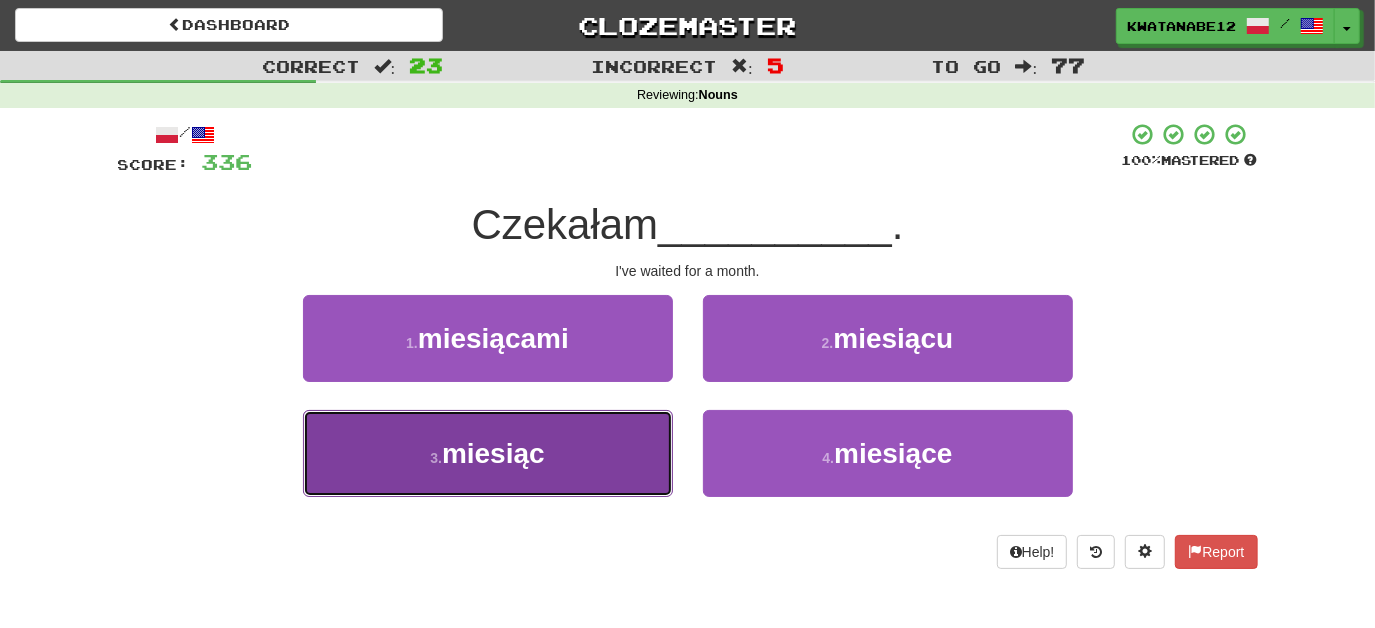 click on "3 .  miesiąc" at bounding box center (488, 453) 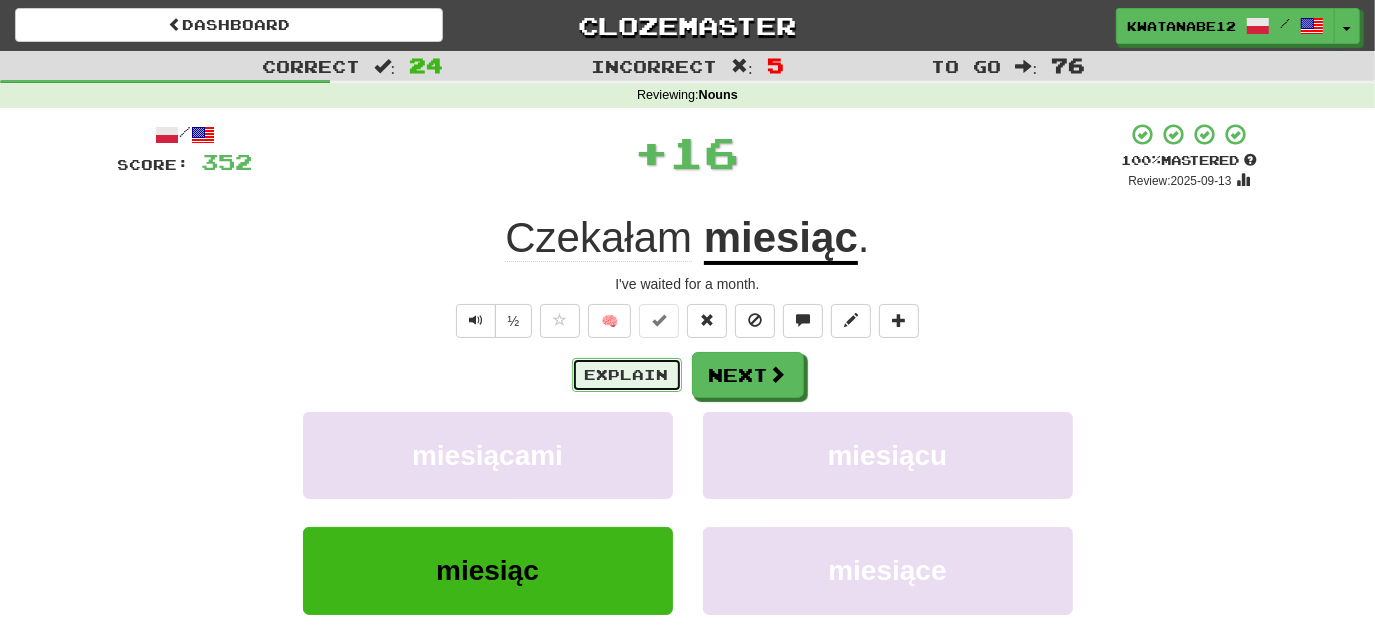 click on "Explain" at bounding box center [627, 375] 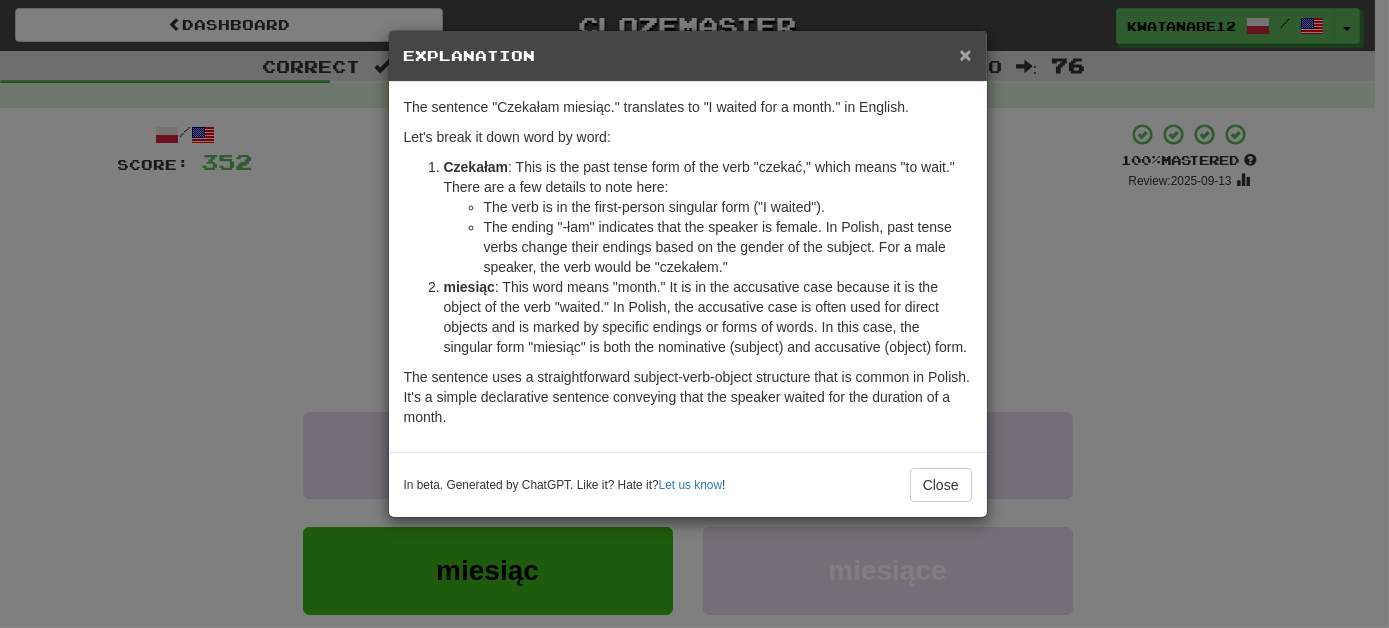click on "×" at bounding box center [965, 54] 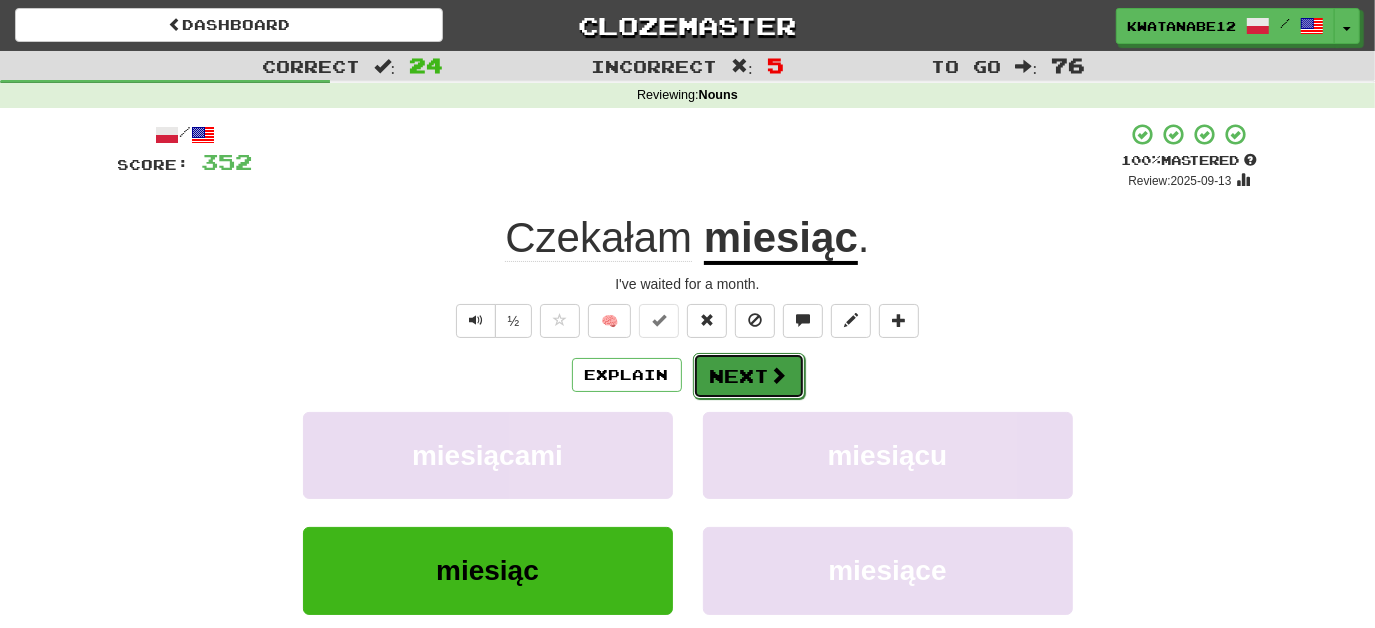 click at bounding box center [779, 375] 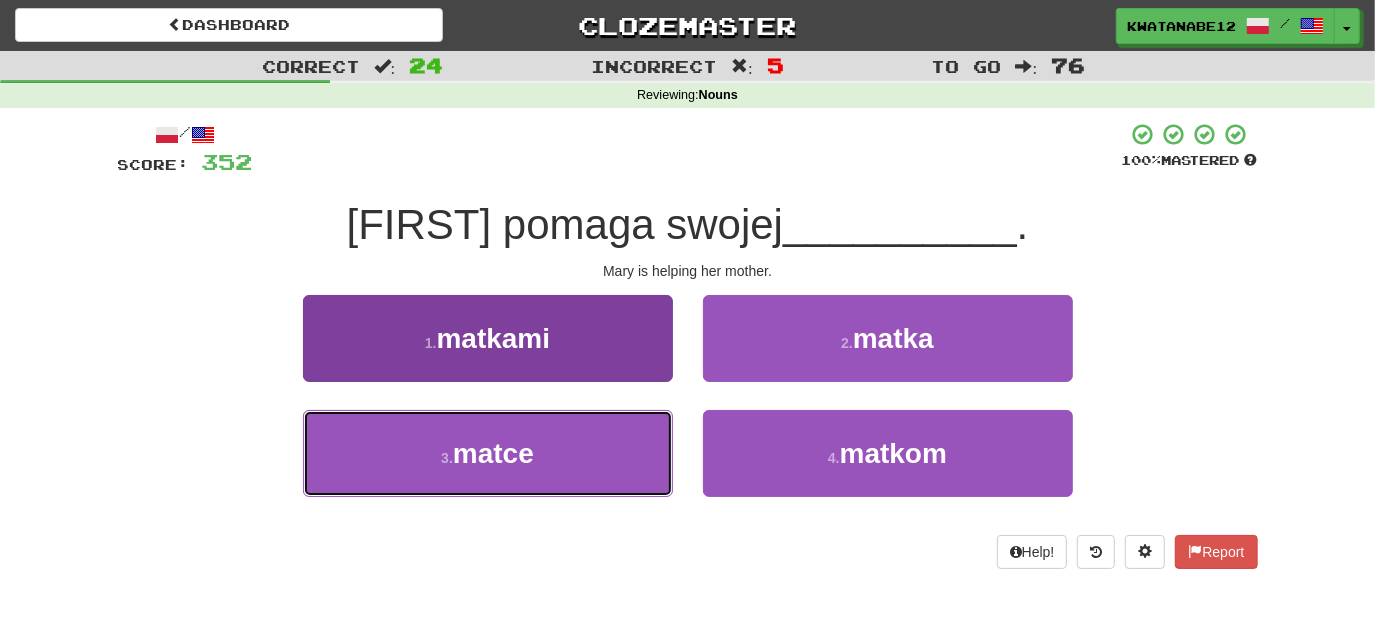 drag, startPoint x: 608, startPoint y: 441, endPoint x: 619, endPoint y: 447, distance: 12.529964 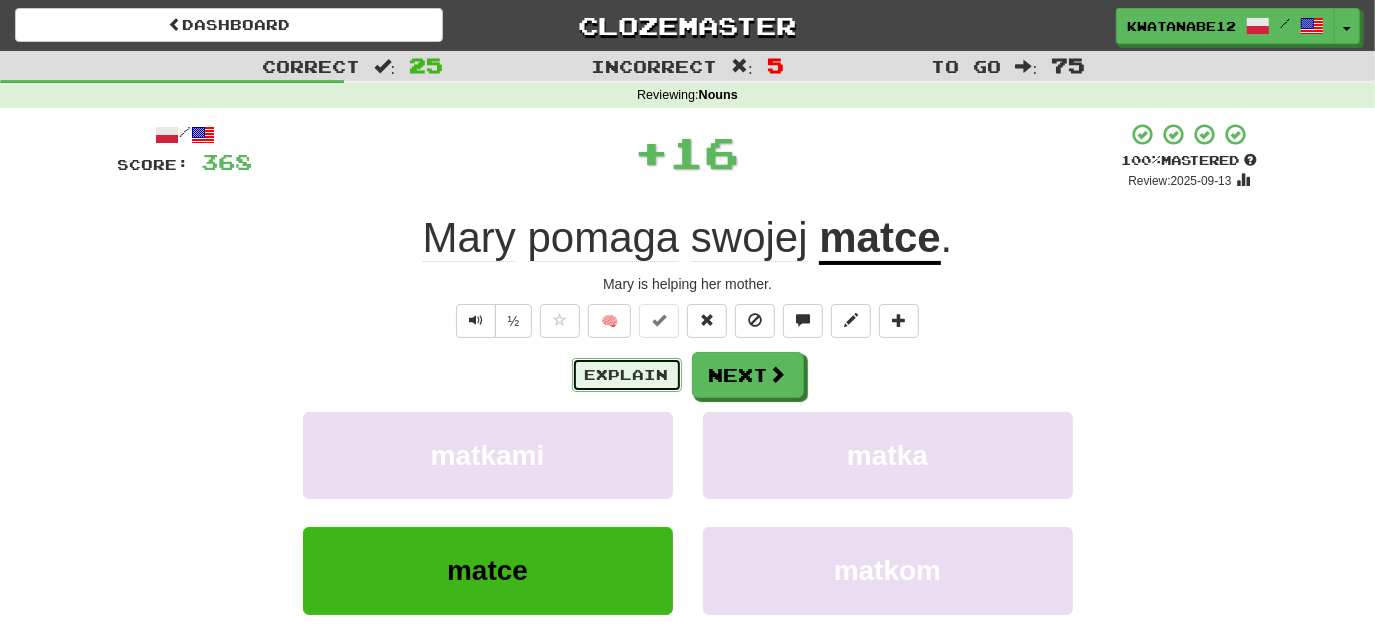 click on "Explain" at bounding box center (627, 375) 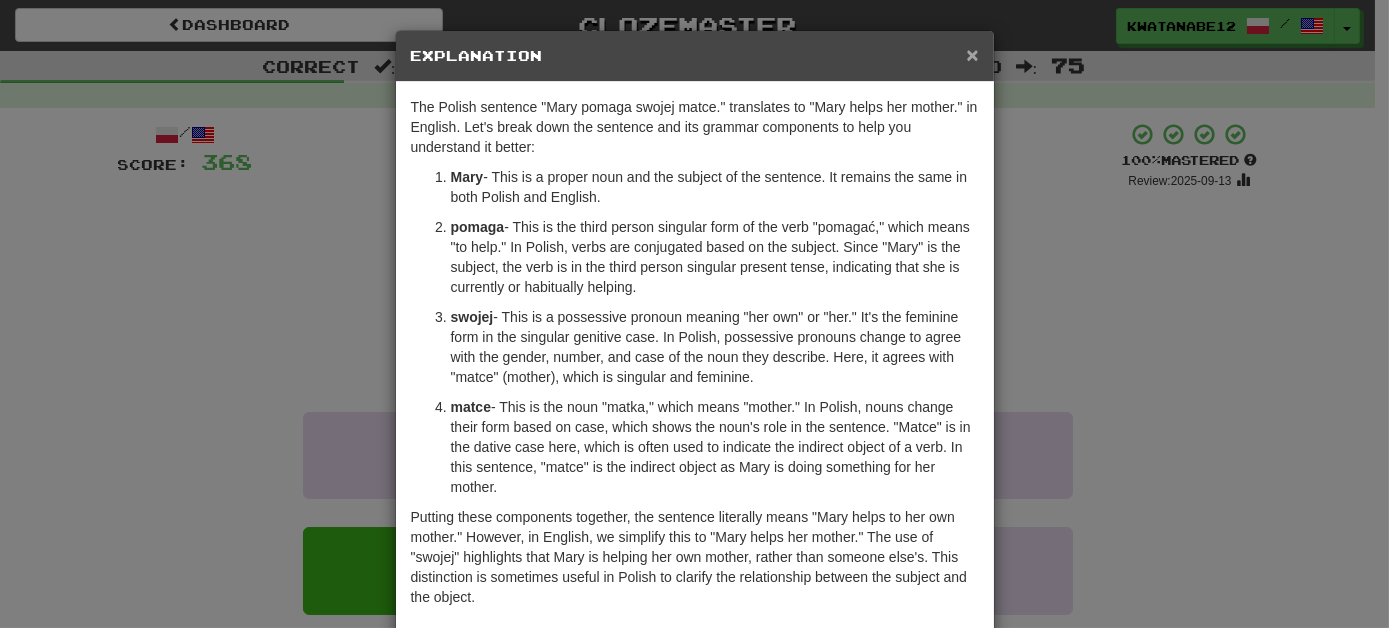 click on "×" at bounding box center (972, 54) 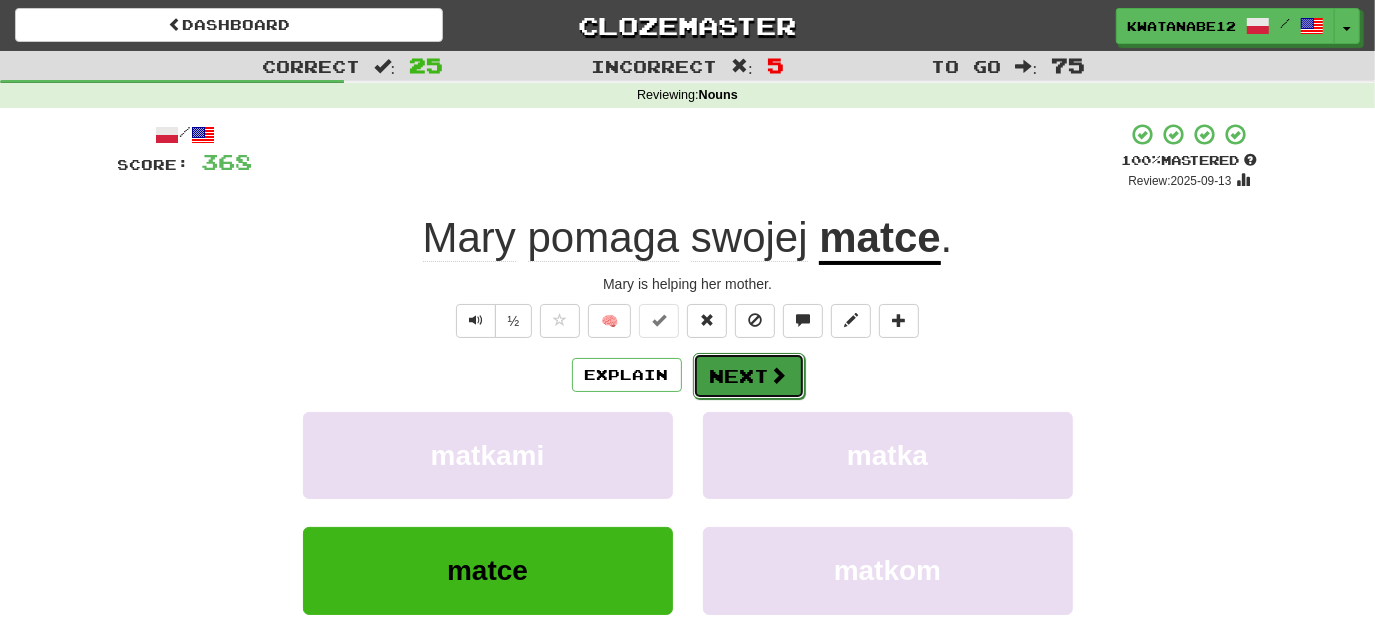 click on "Next" at bounding box center [749, 376] 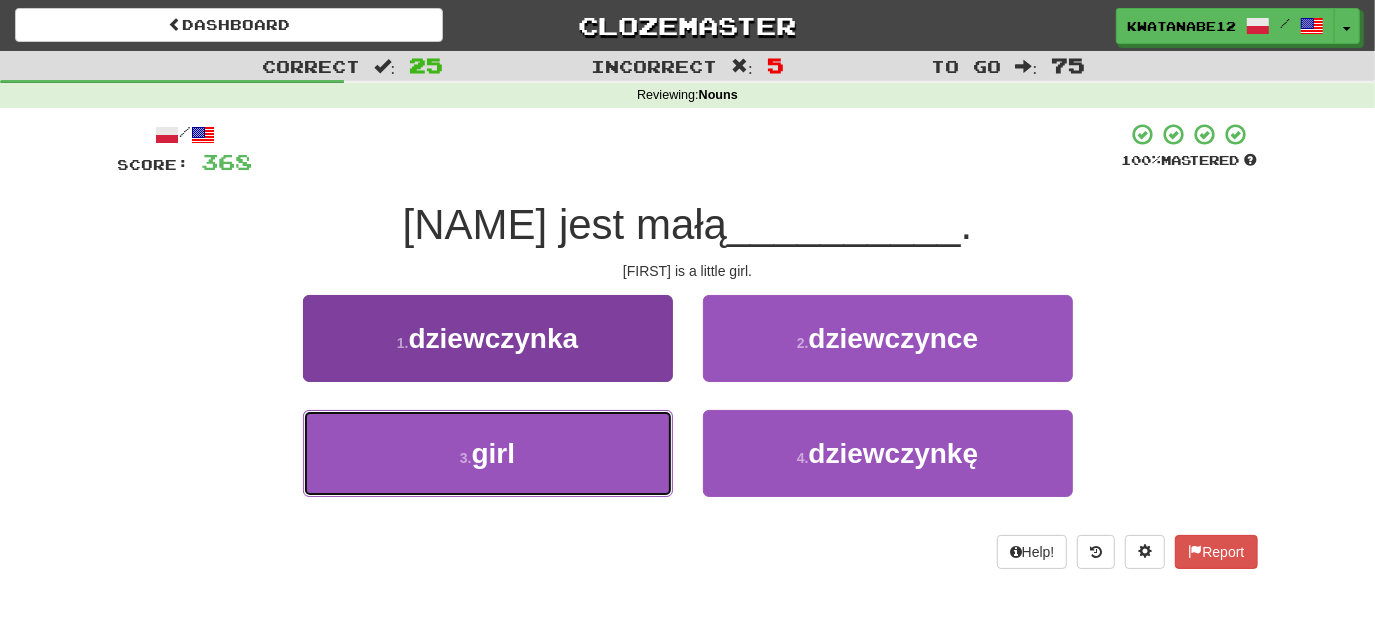 click on "3 .  dziewczynką" at bounding box center (488, 453) 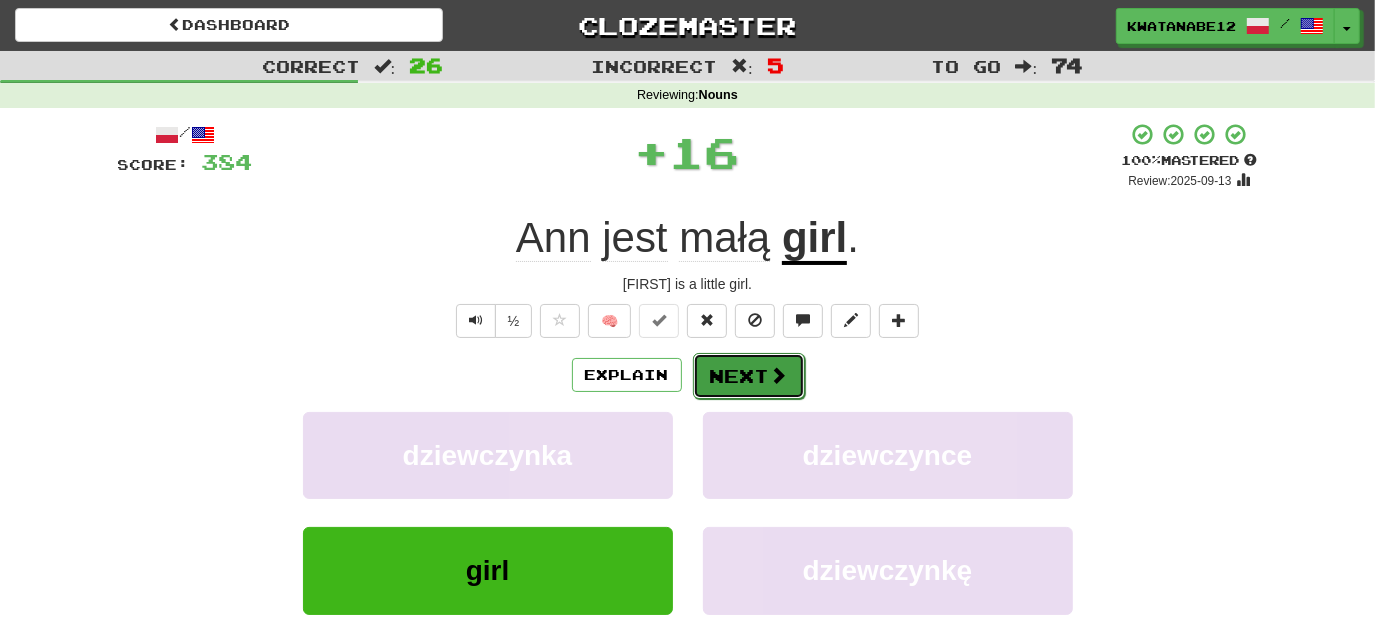 click on "Next" at bounding box center (749, 376) 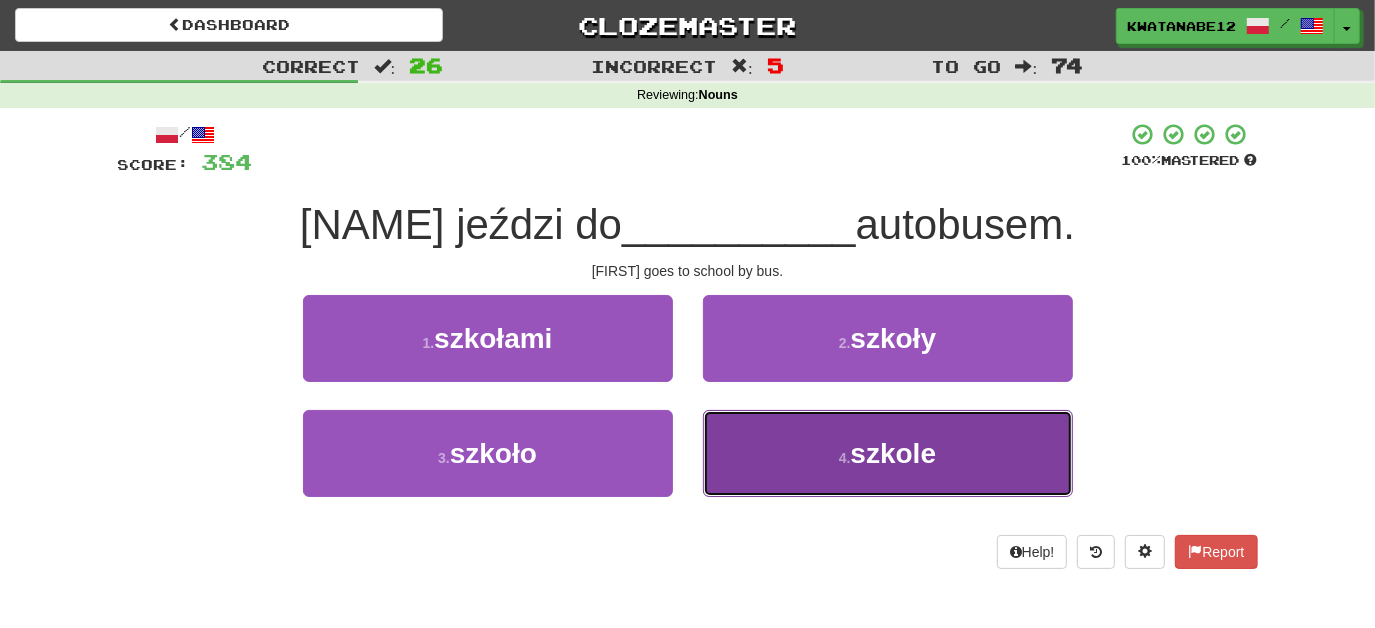 click on "4 .  szkole" at bounding box center (888, 453) 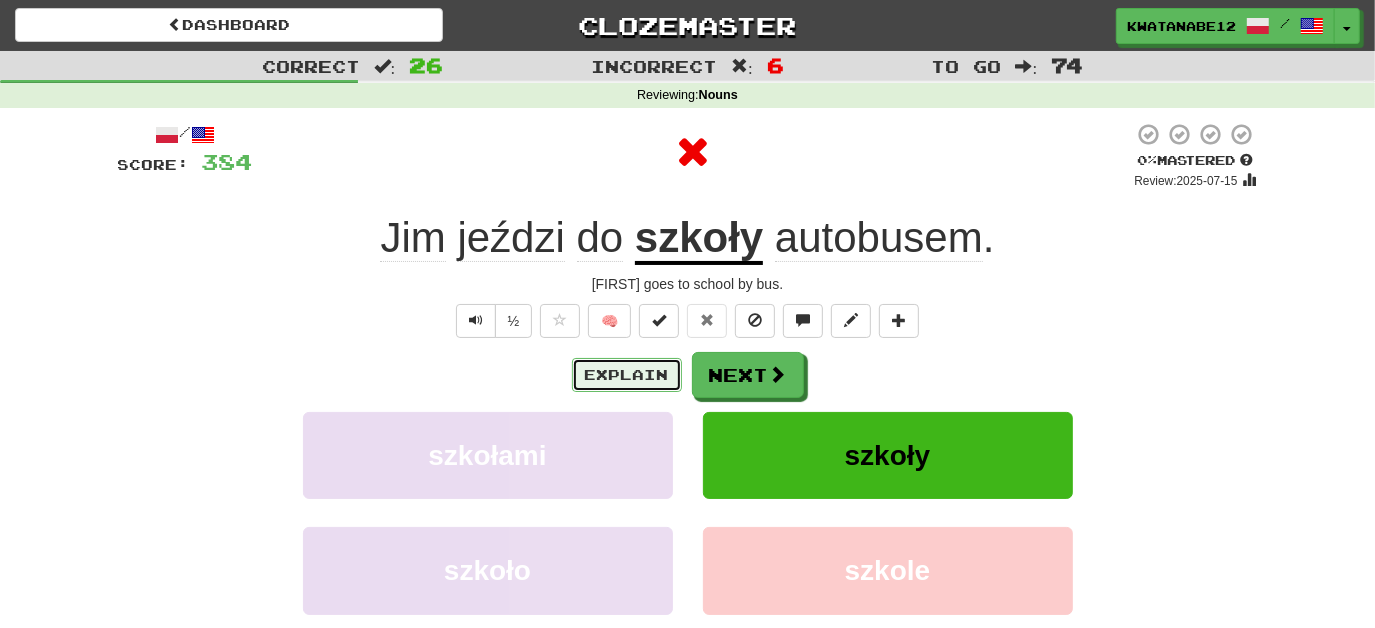 click on "Explain" at bounding box center (627, 375) 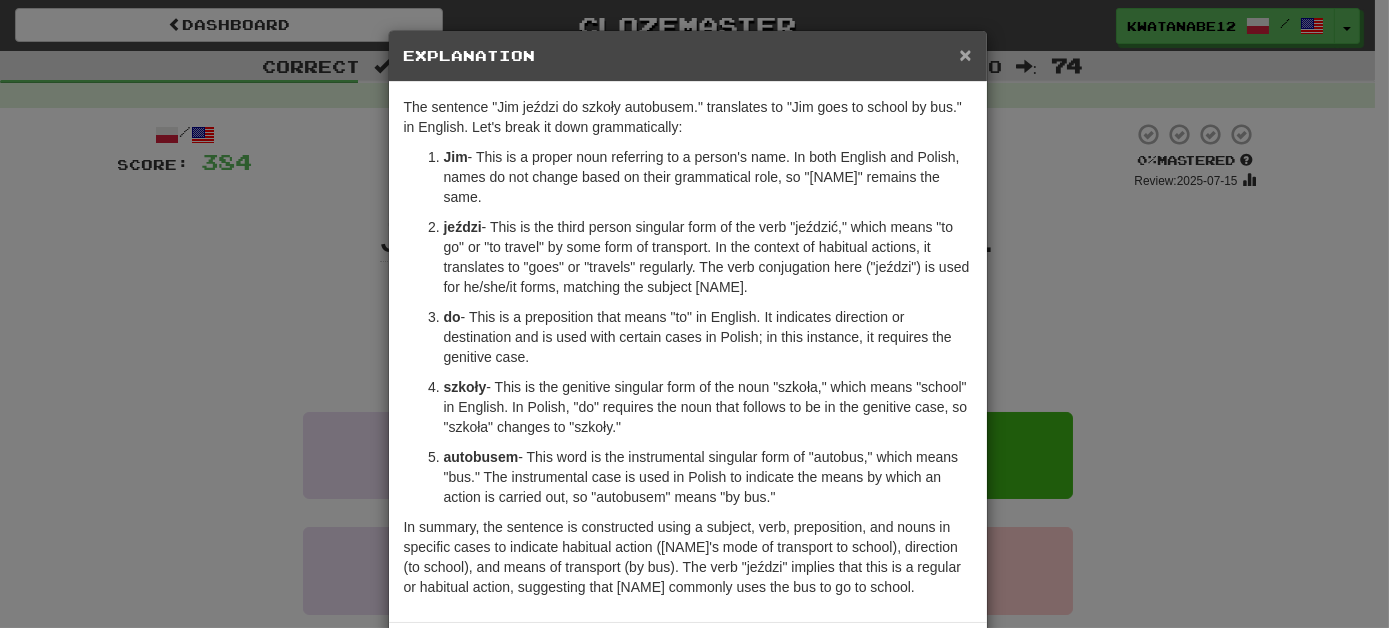 click on "×" at bounding box center [965, 54] 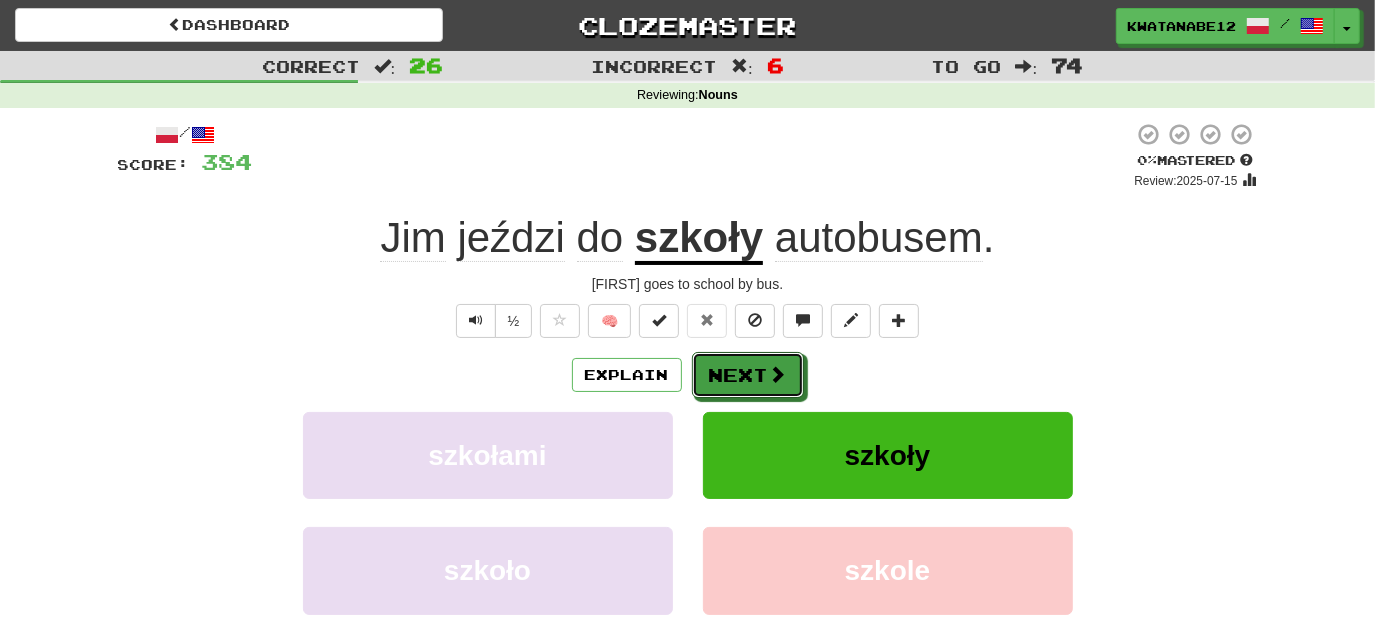 click on "Next" at bounding box center (748, 375) 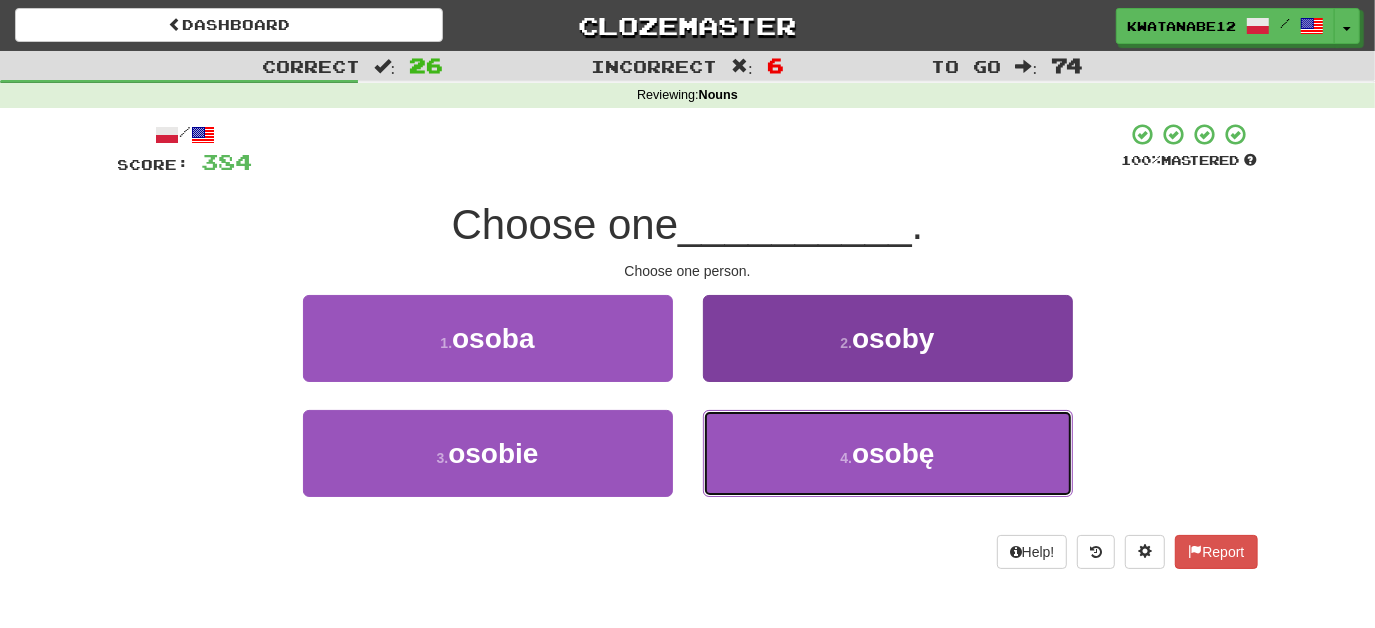 drag, startPoint x: 785, startPoint y: 424, endPoint x: 785, endPoint y: 438, distance: 14 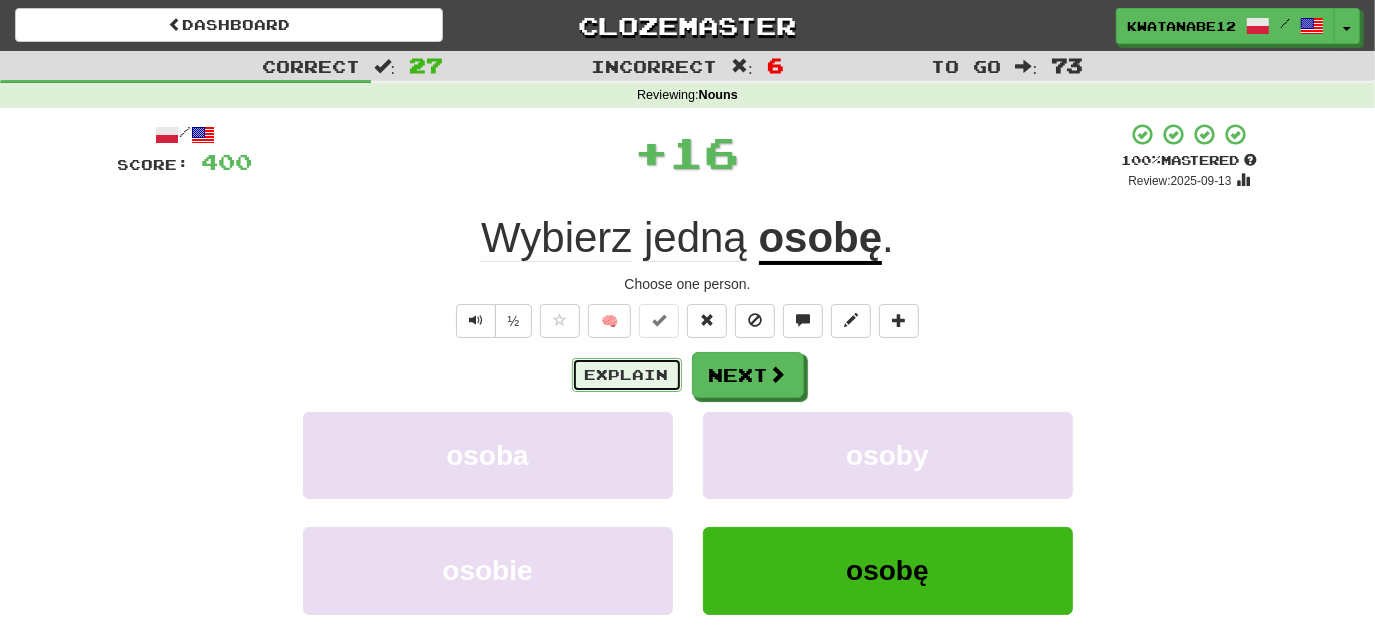 click on "Explain" at bounding box center [627, 375] 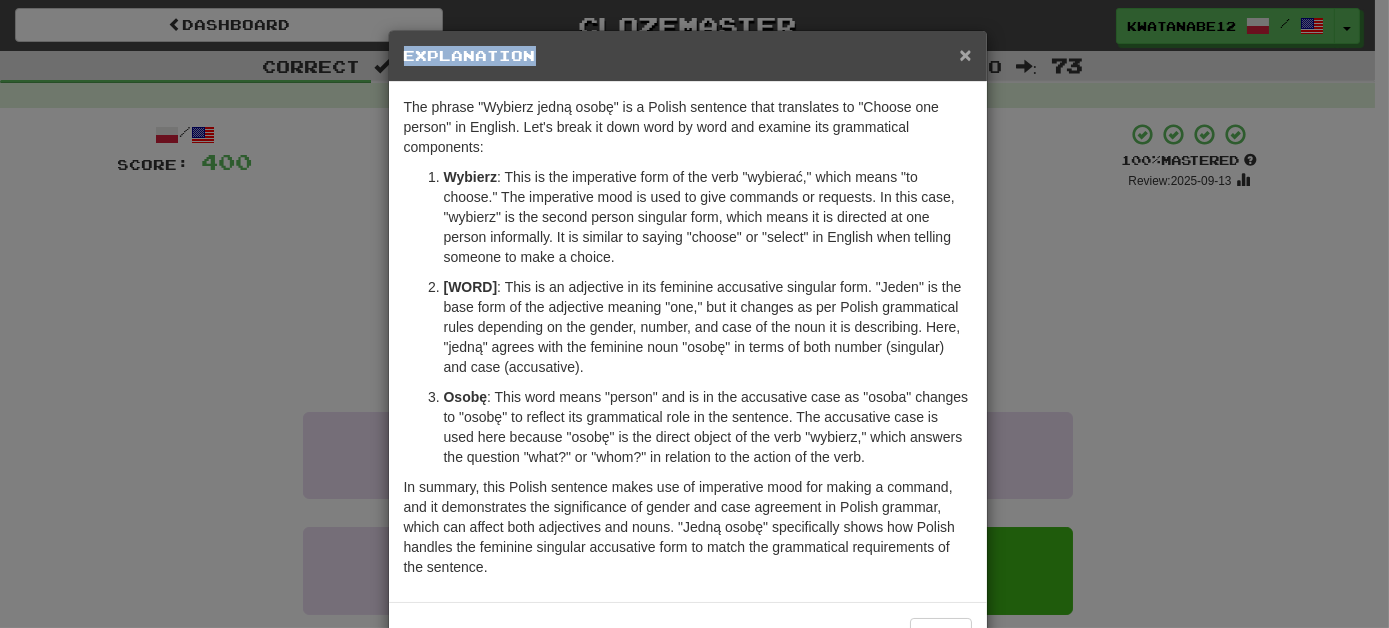 click on "× Explanation" at bounding box center (688, 56) 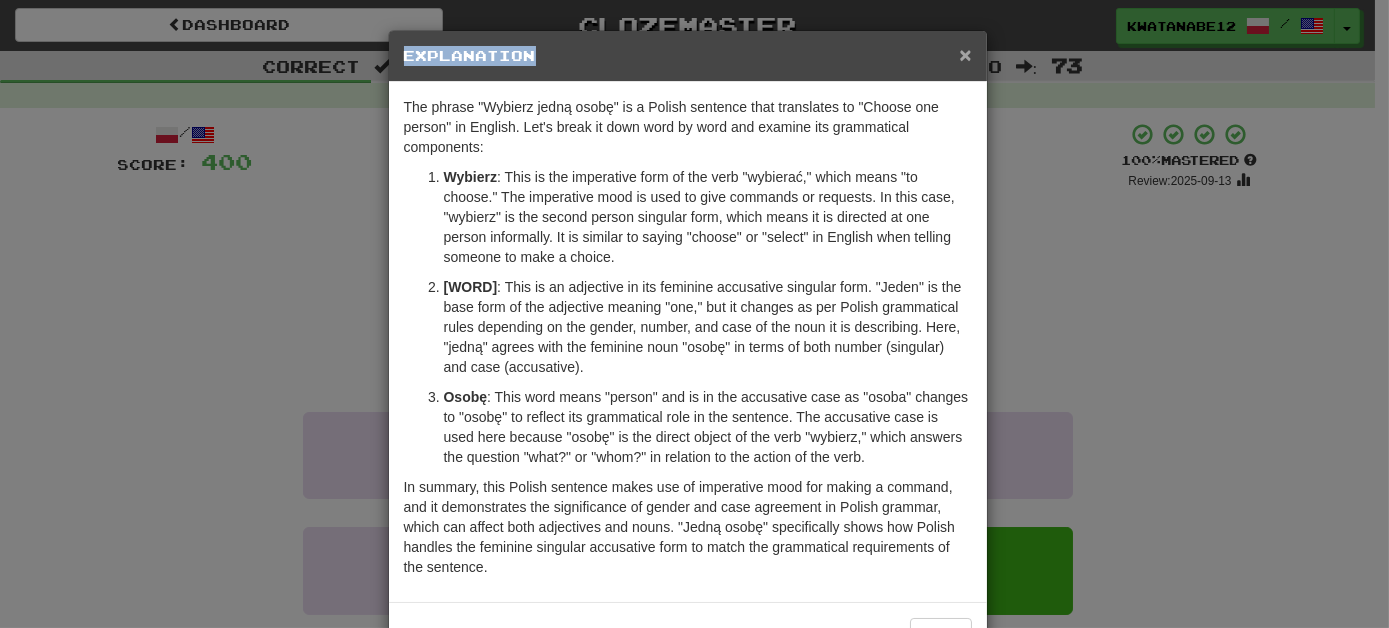 click on "×" at bounding box center [965, 54] 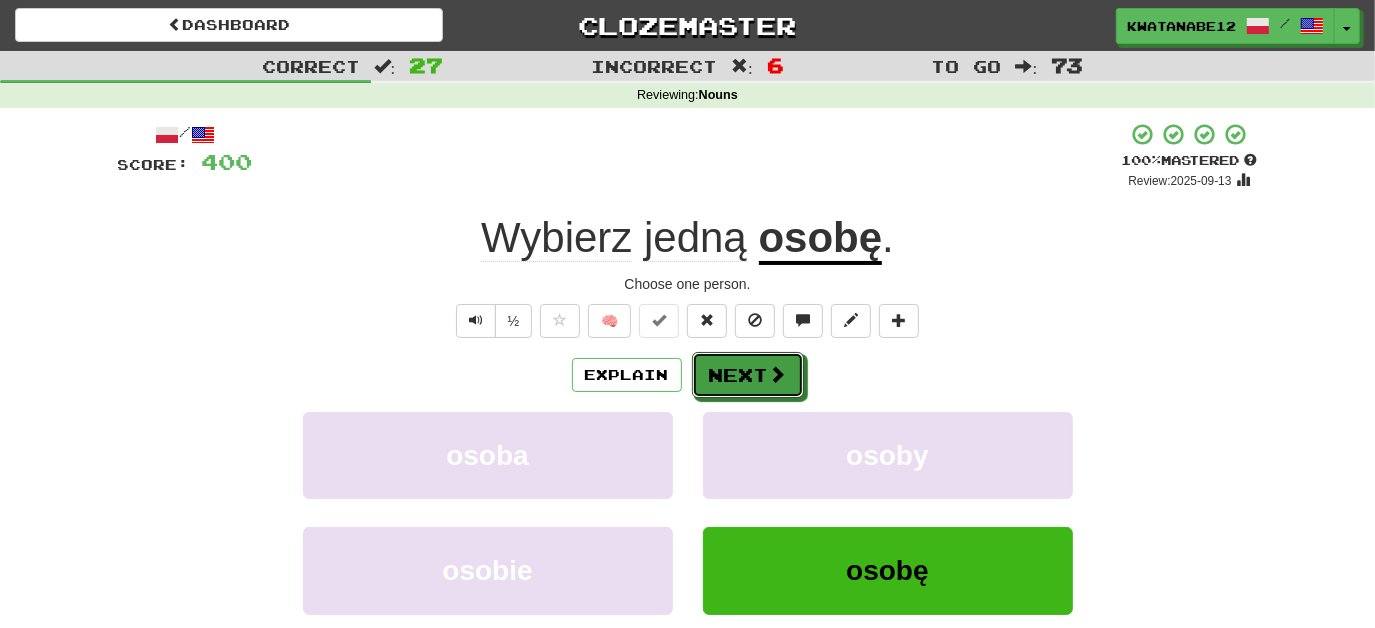 click at bounding box center (778, 374) 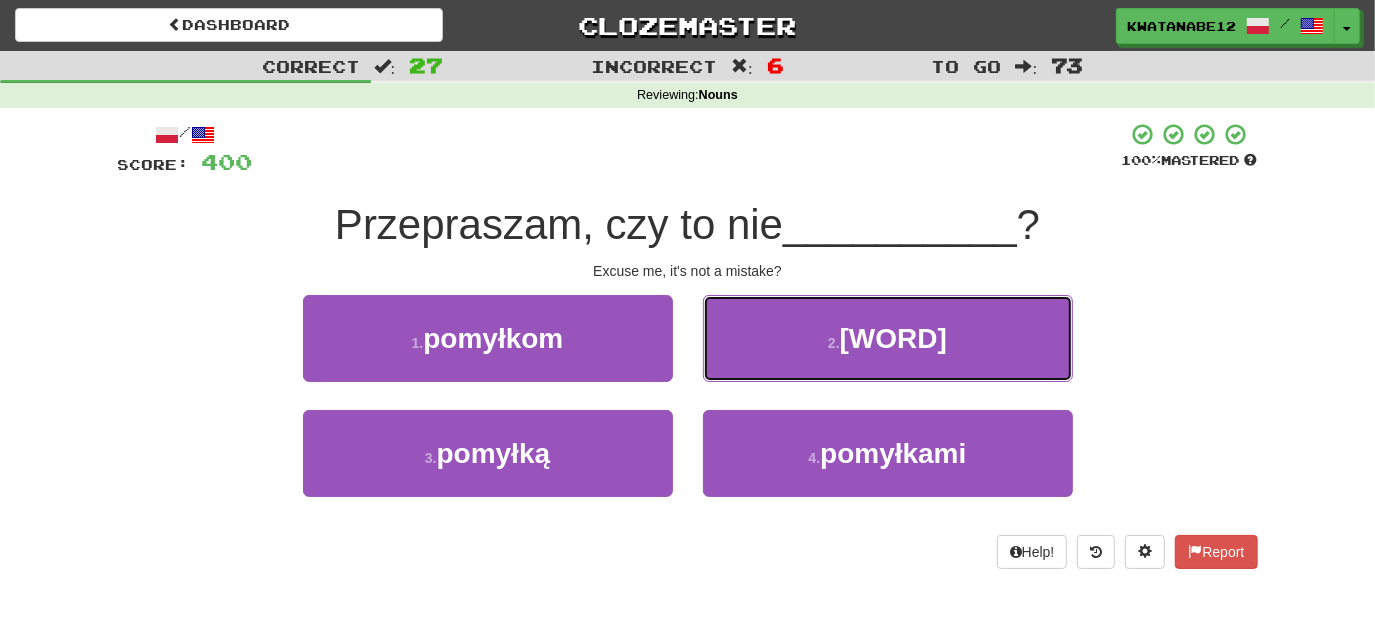 click on "2 .  pomyłka" at bounding box center (888, 338) 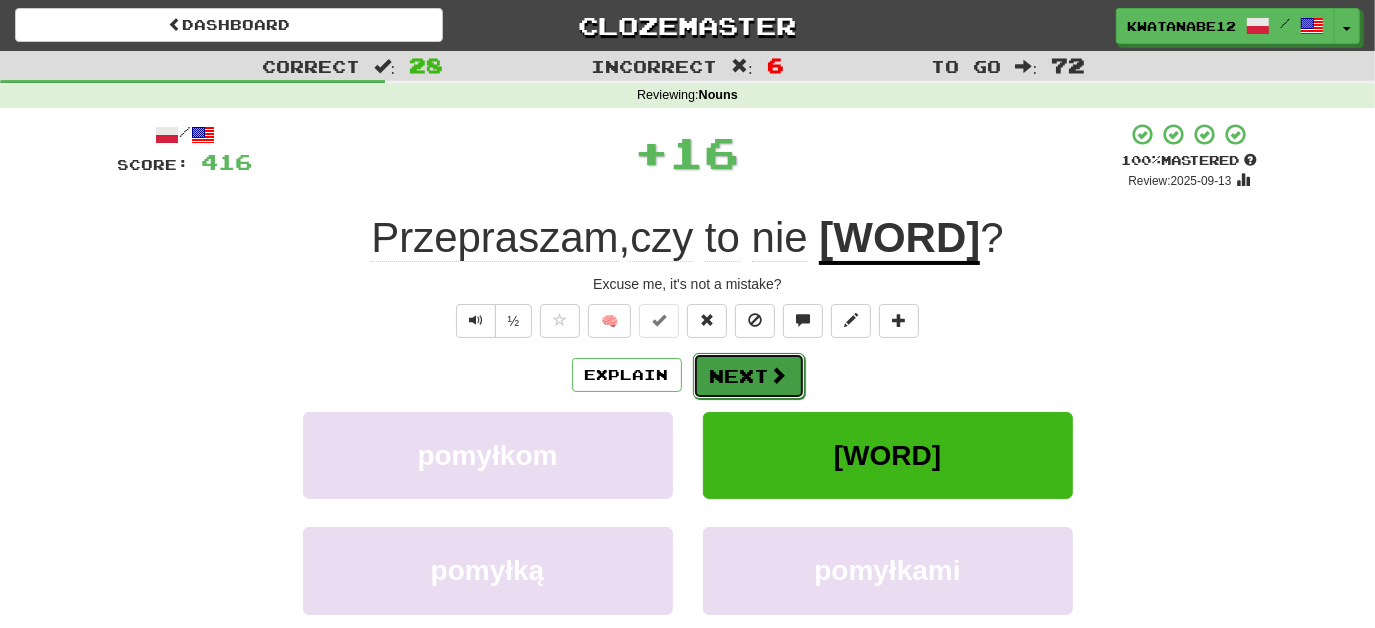 click on "Next" at bounding box center (749, 376) 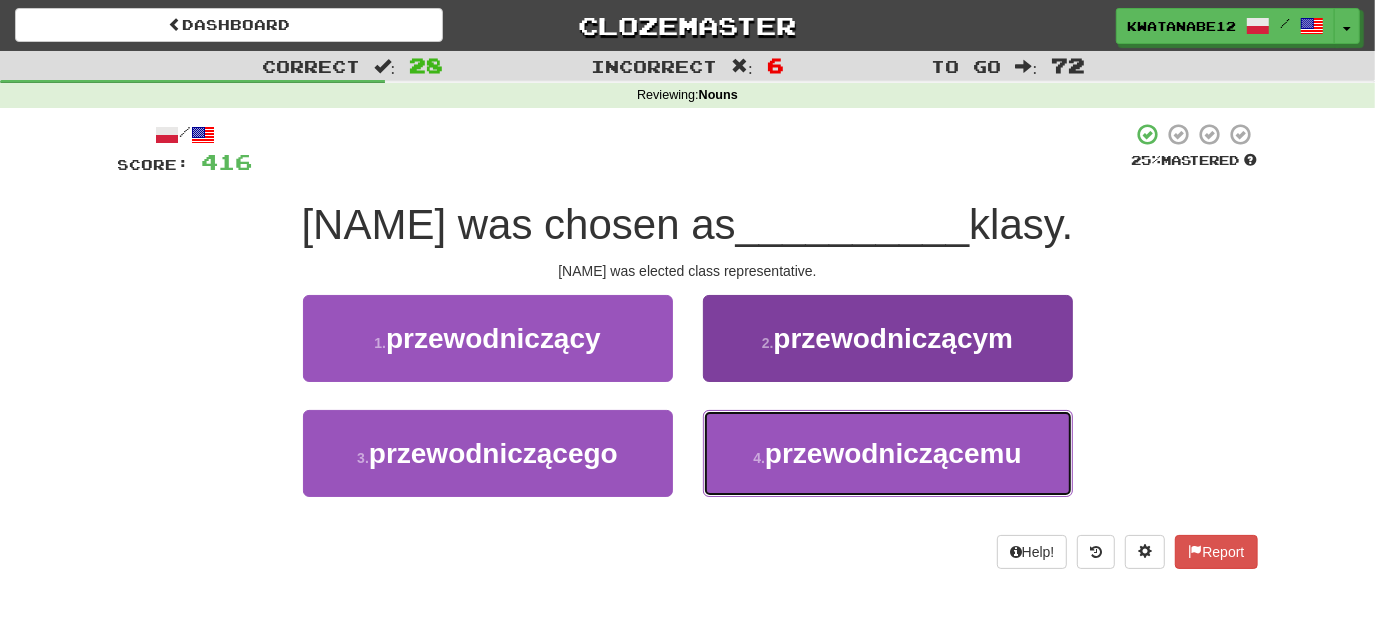 click on "przewodniczącemu" at bounding box center (893, 453) 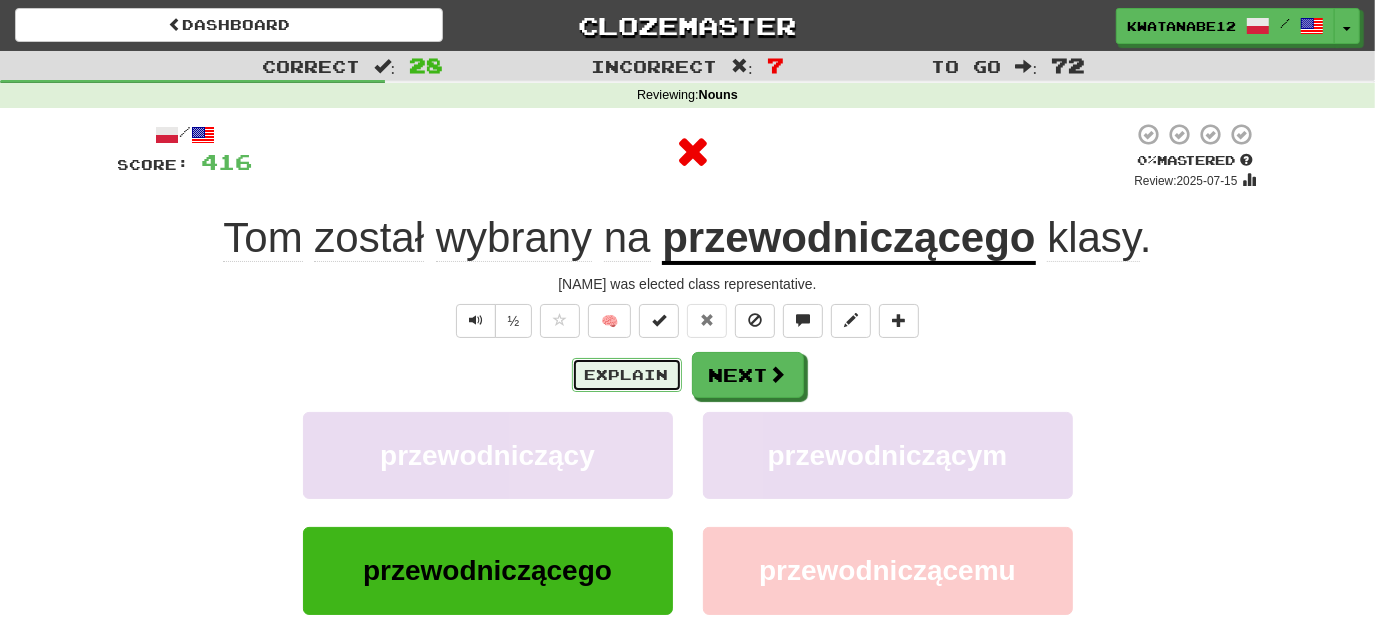 click on "Explain" at bounding box center (627, 375) 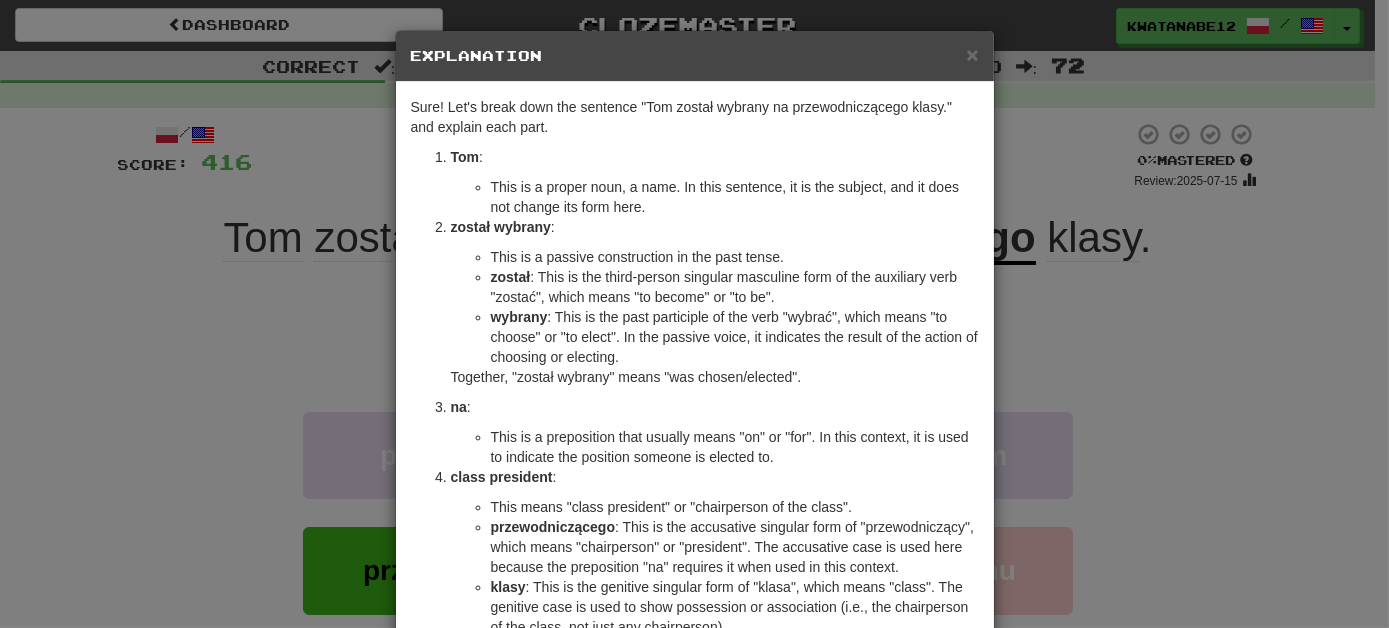 click on "Explanation" at bounding box center [695, 56] 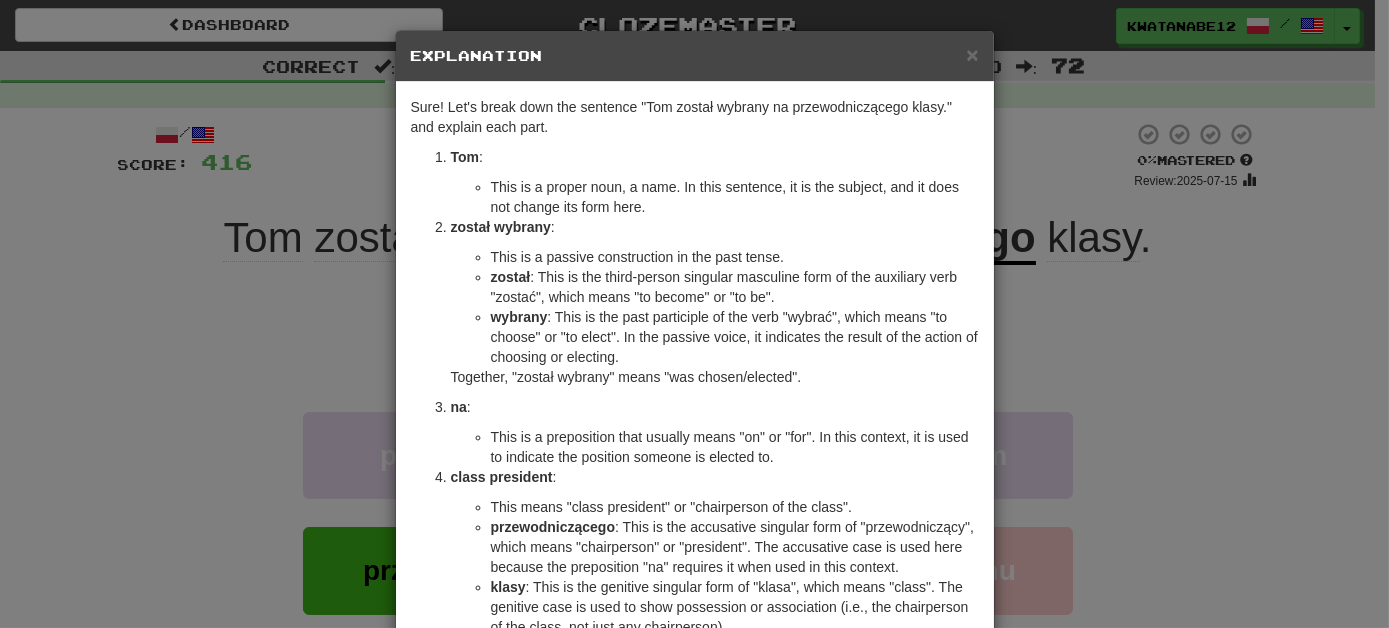 click on "× Explanation" at bounding box center (695, 56) 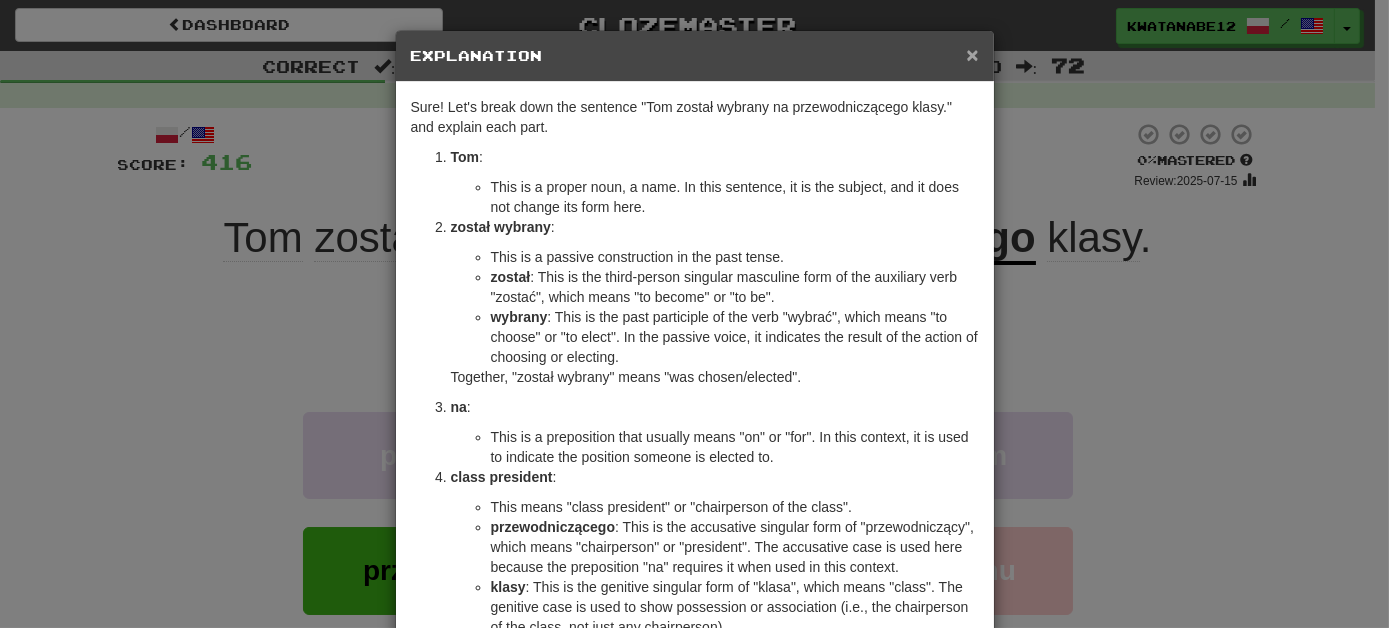 click on "×" at bounding box center [972, 54] 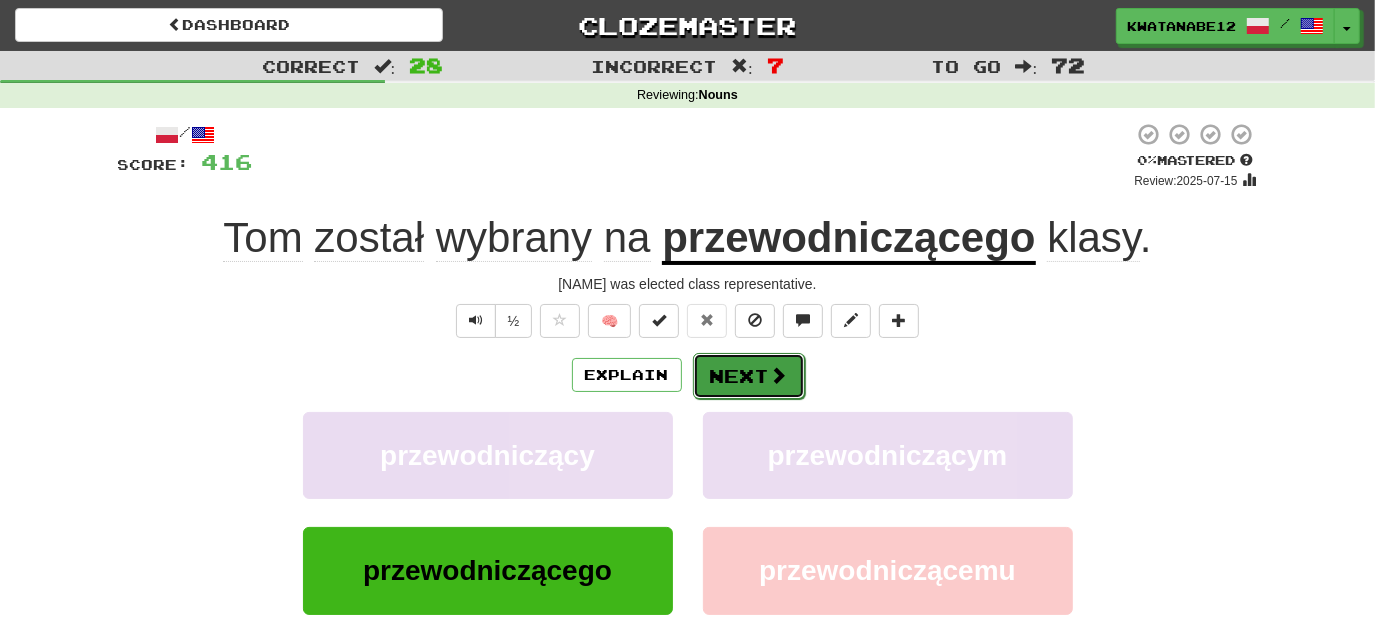 click on "Next" at bounding box center [749, 376] 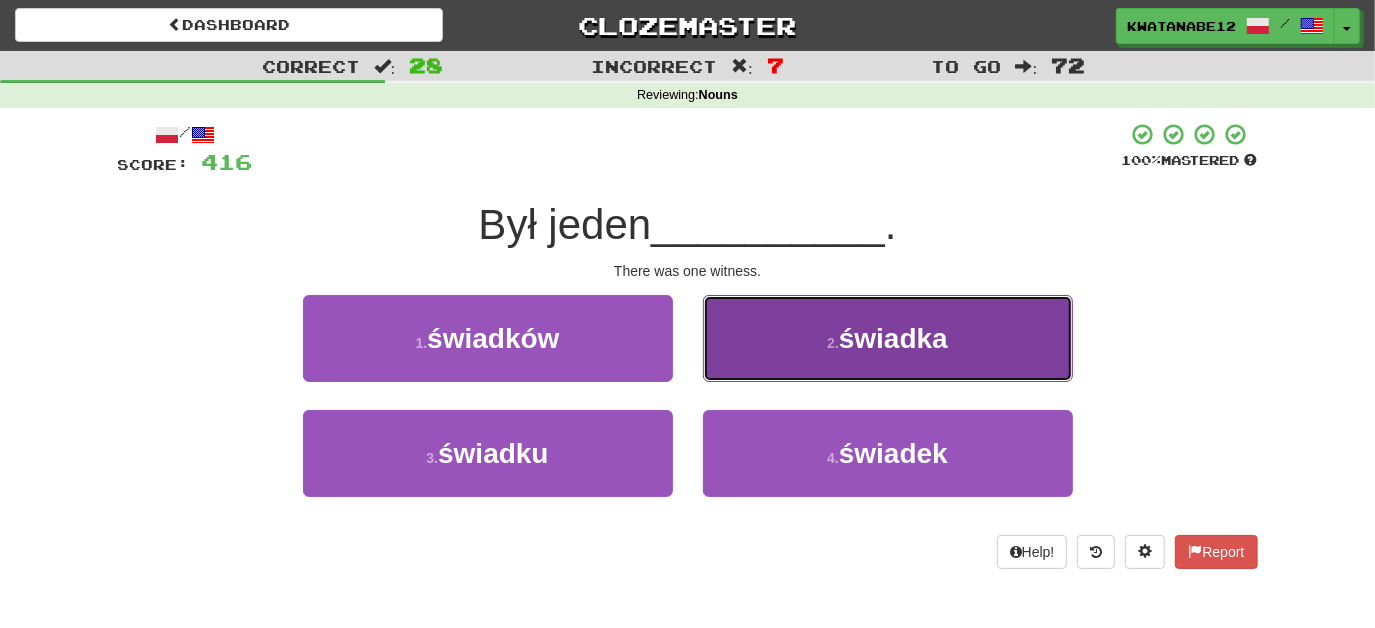 click on "2 .  świadka" at bounding box center (888, 338) 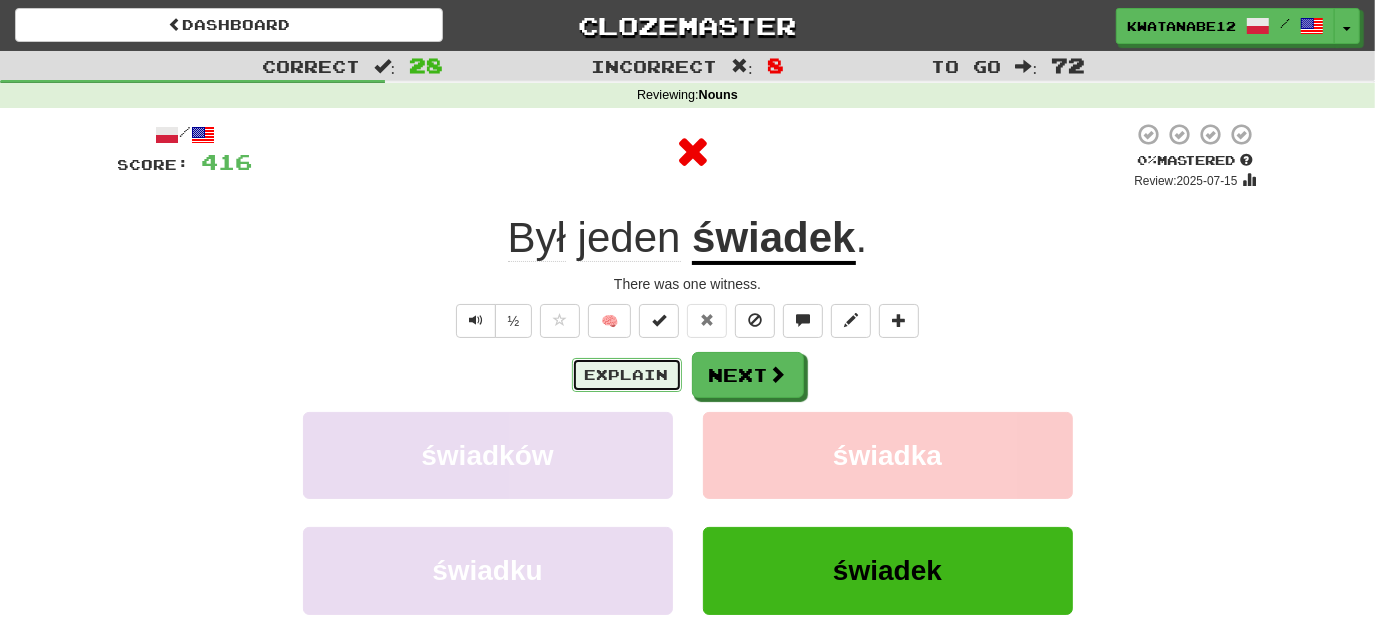 click on "Explain" at bounding box center [627, 375] 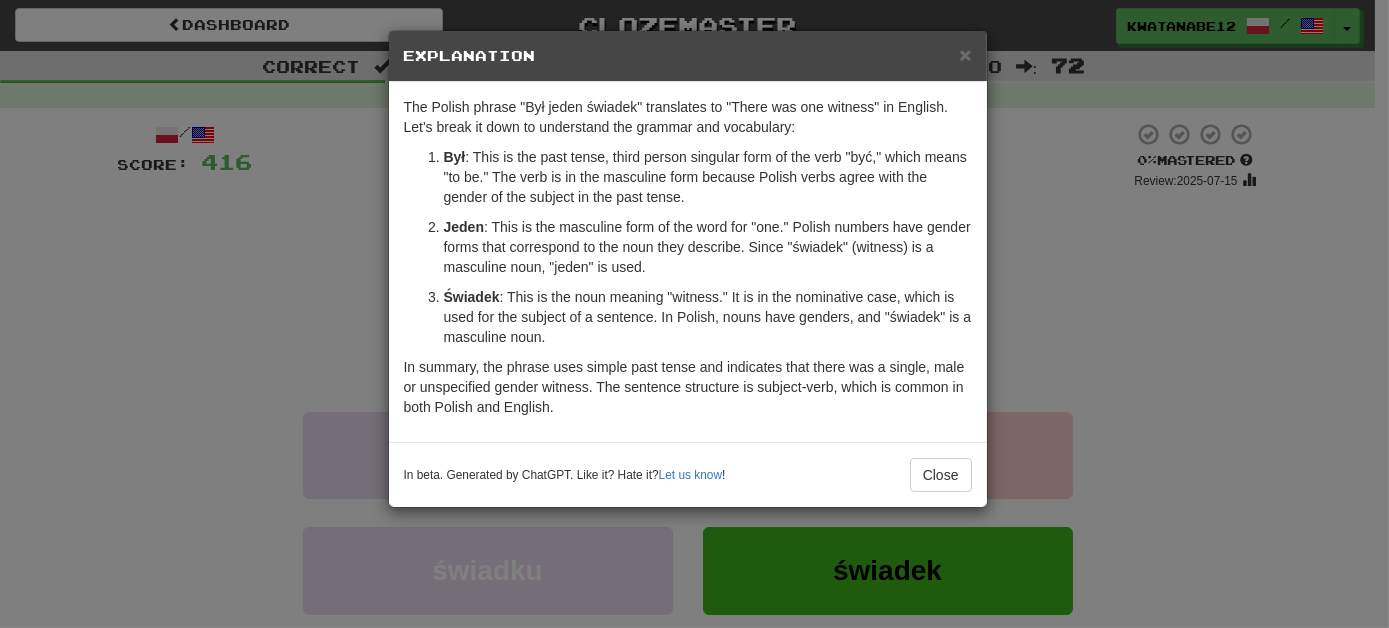 drag, startPoint x: 973, startPoint y: 52, endPoint x: 820, endPoint y: 93, distance: 158.39824 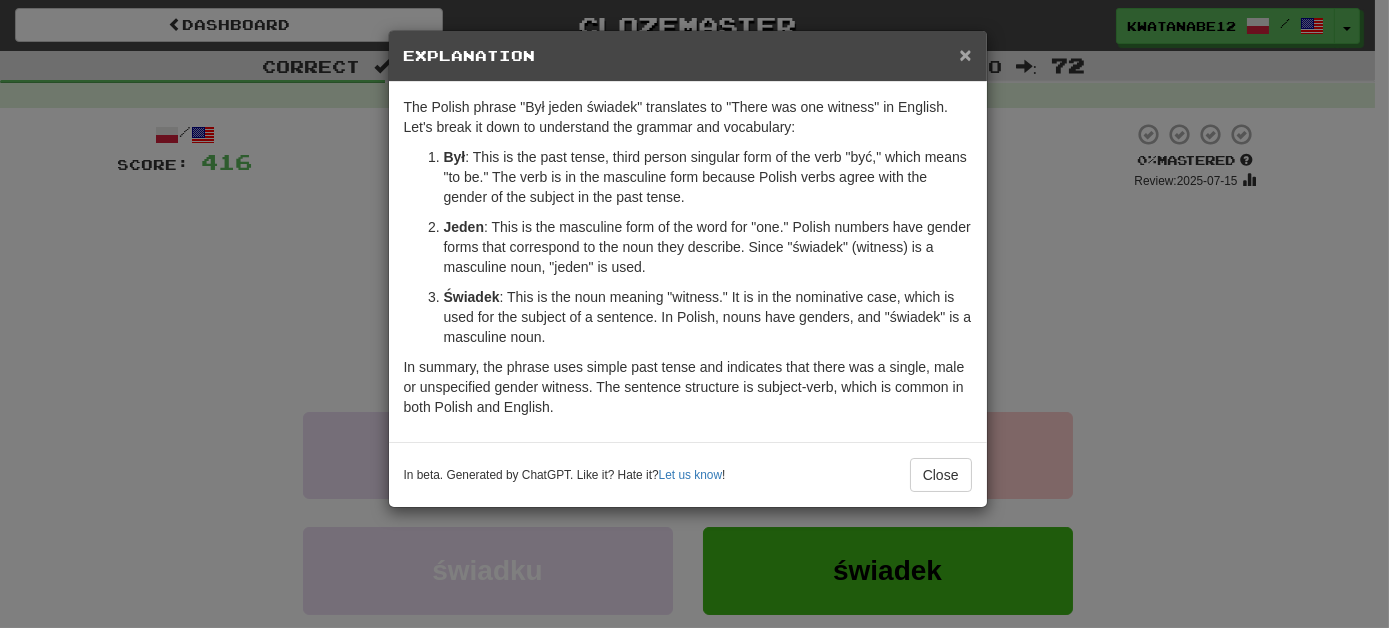 click on "×" at bounding box center (965, 54) 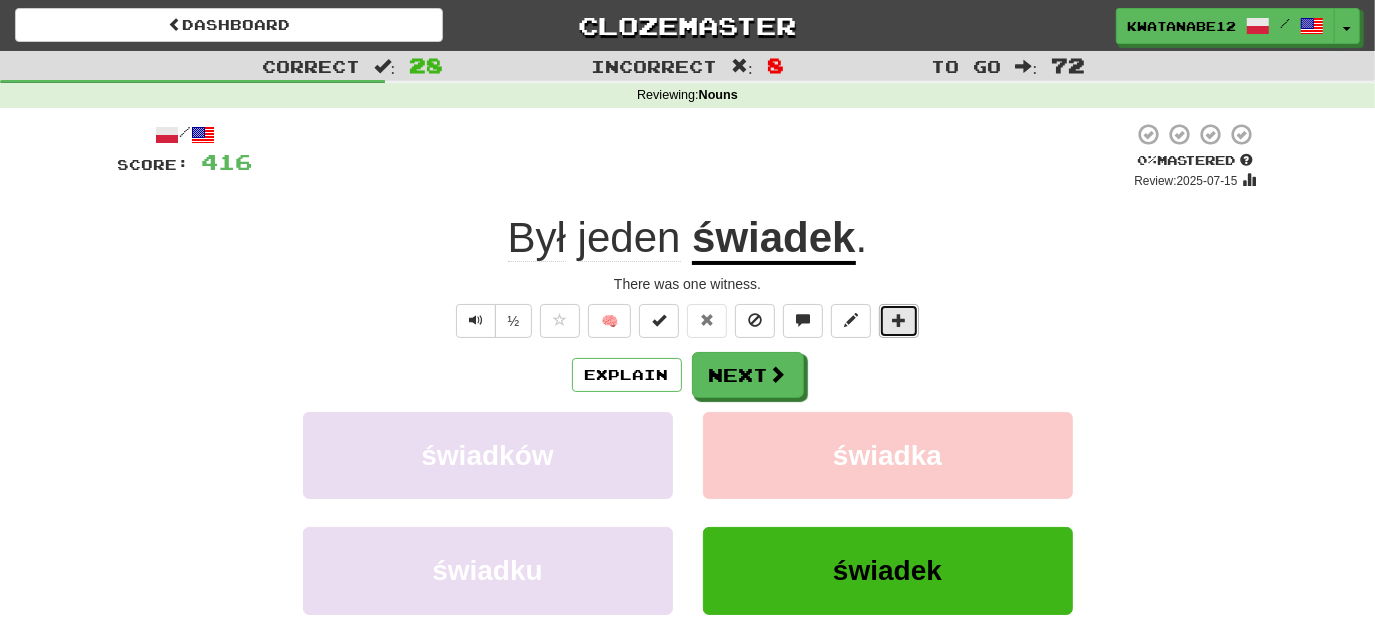 click at bounding box center (899, 320) 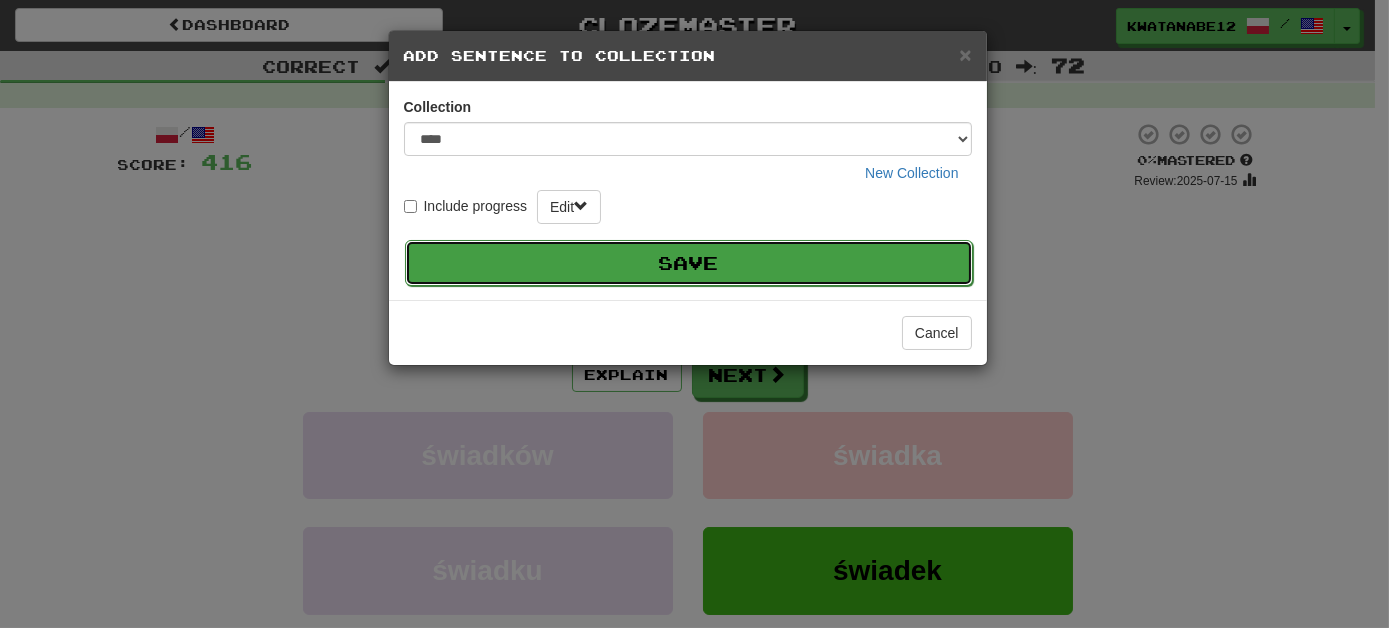 click on "Save" at bounding box center [689, 263] 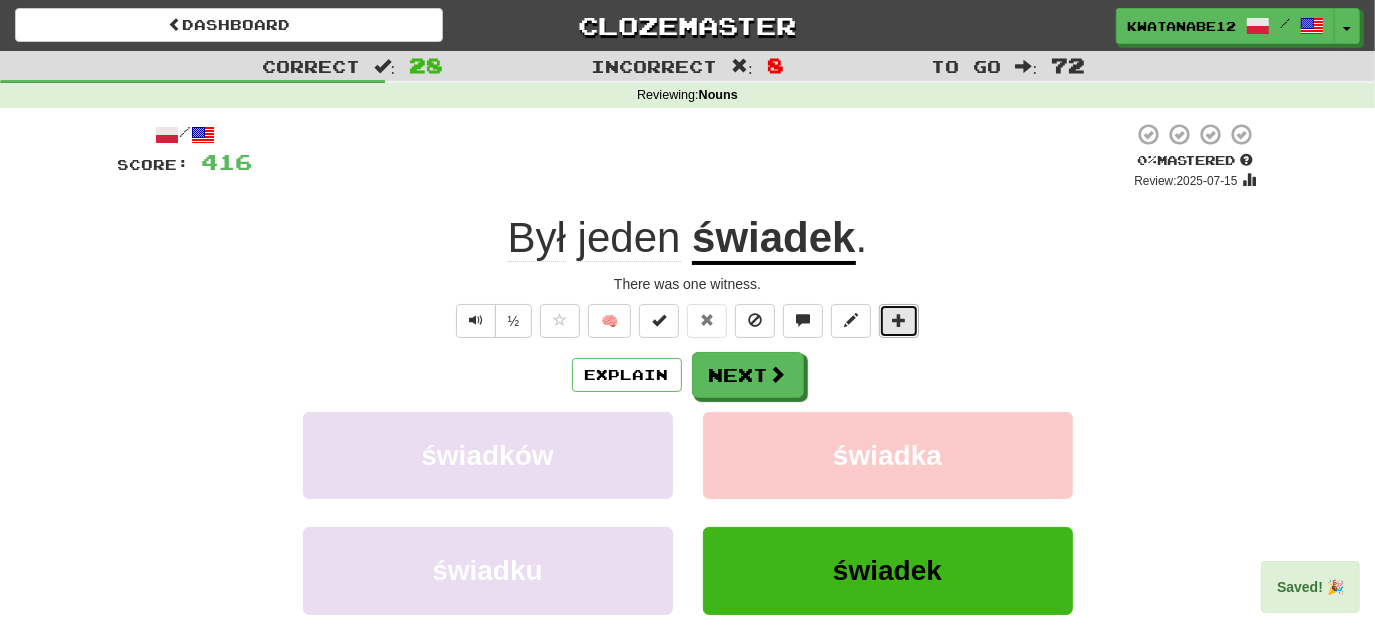 click at bounding box center (899, 320) 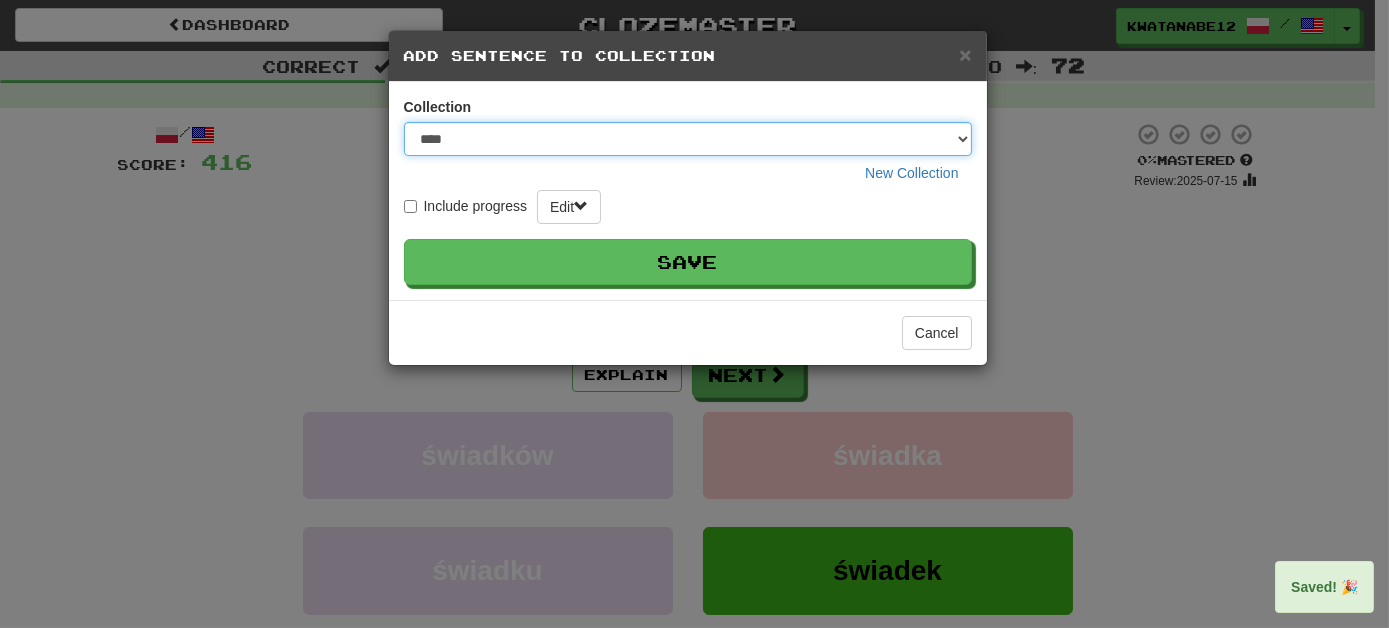 click on "**** ****** ******** ***** *********" at bounding box center [688, 139] 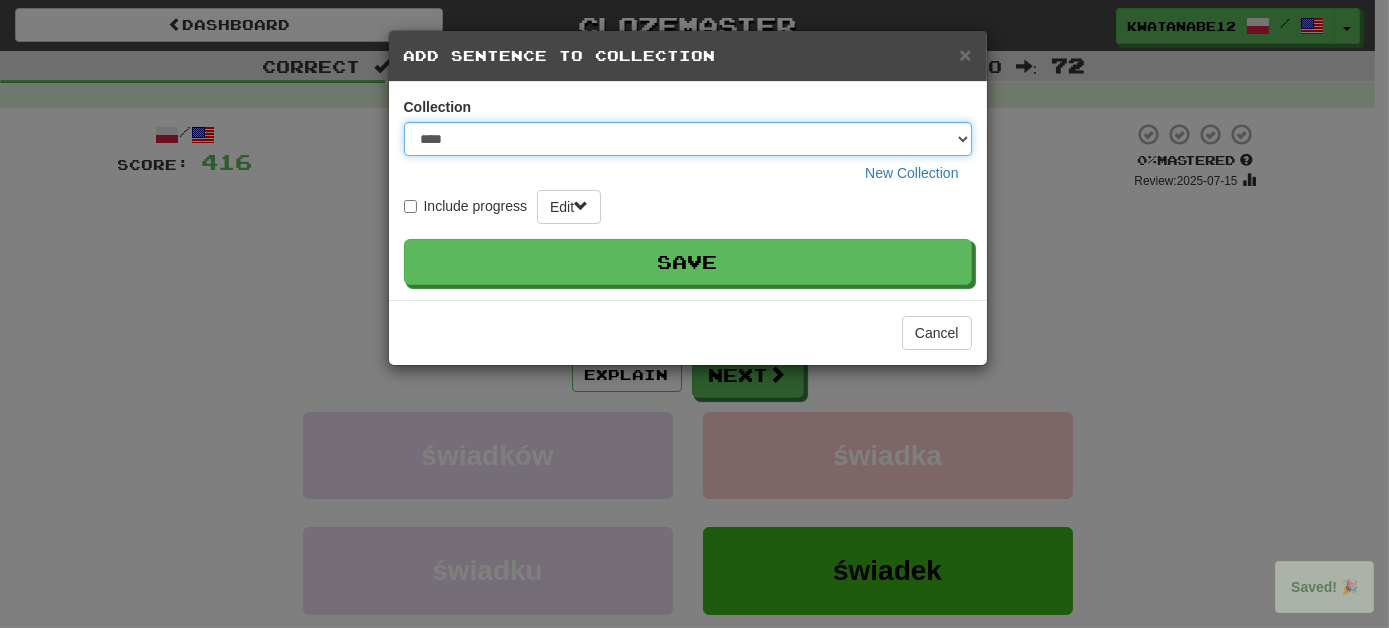 select on "****" 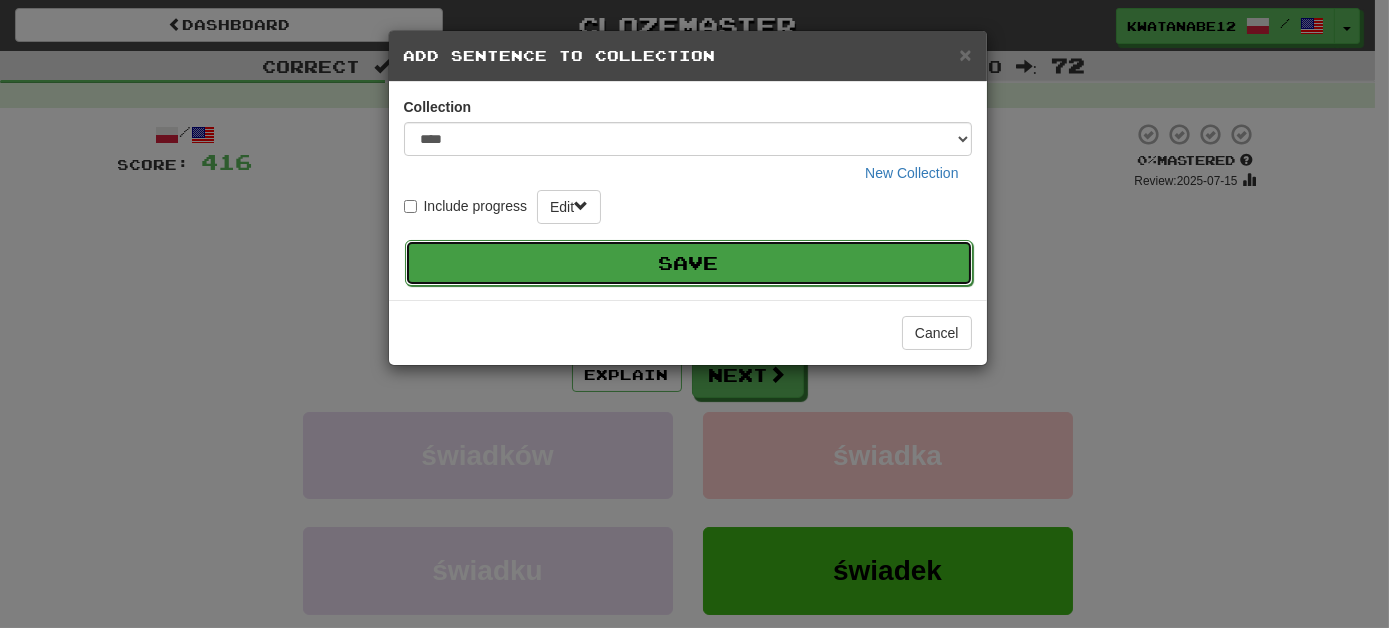 click on "Save" at bounding box center [689, 263] 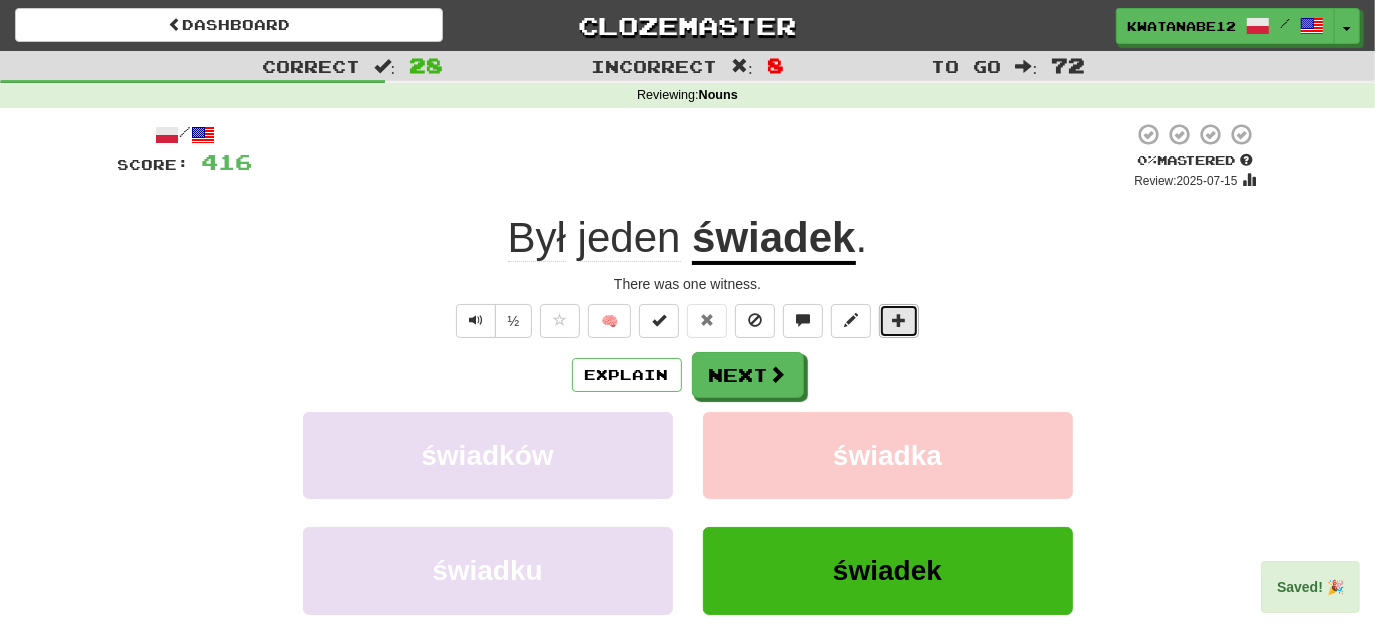 click at bounding box center (899, 320) 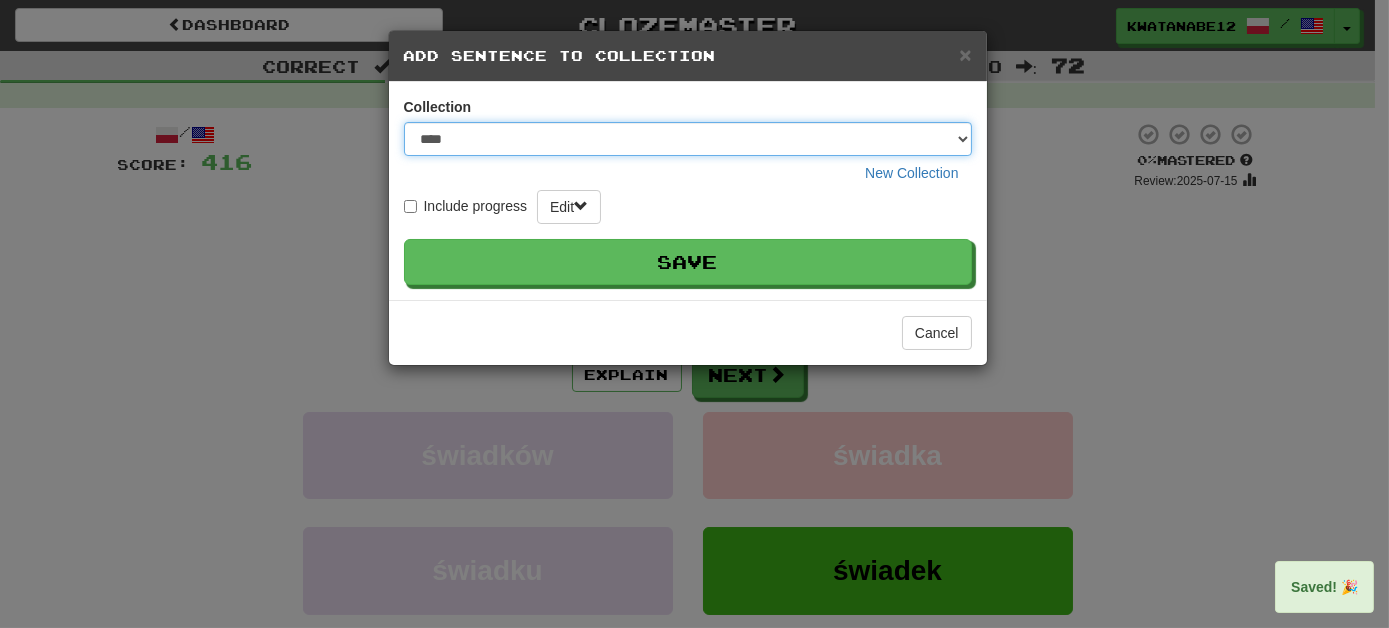 click on "**** ****** ******** ***** *********" at bounding box center (688, 139) 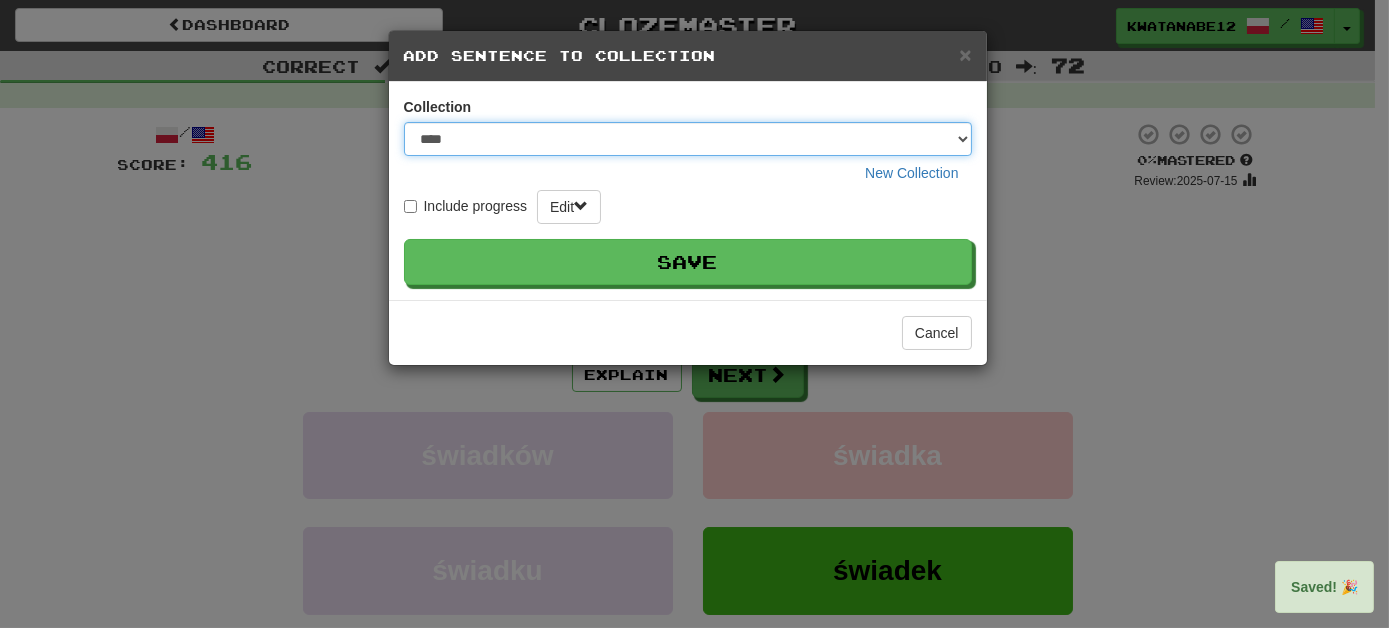 select on "****" 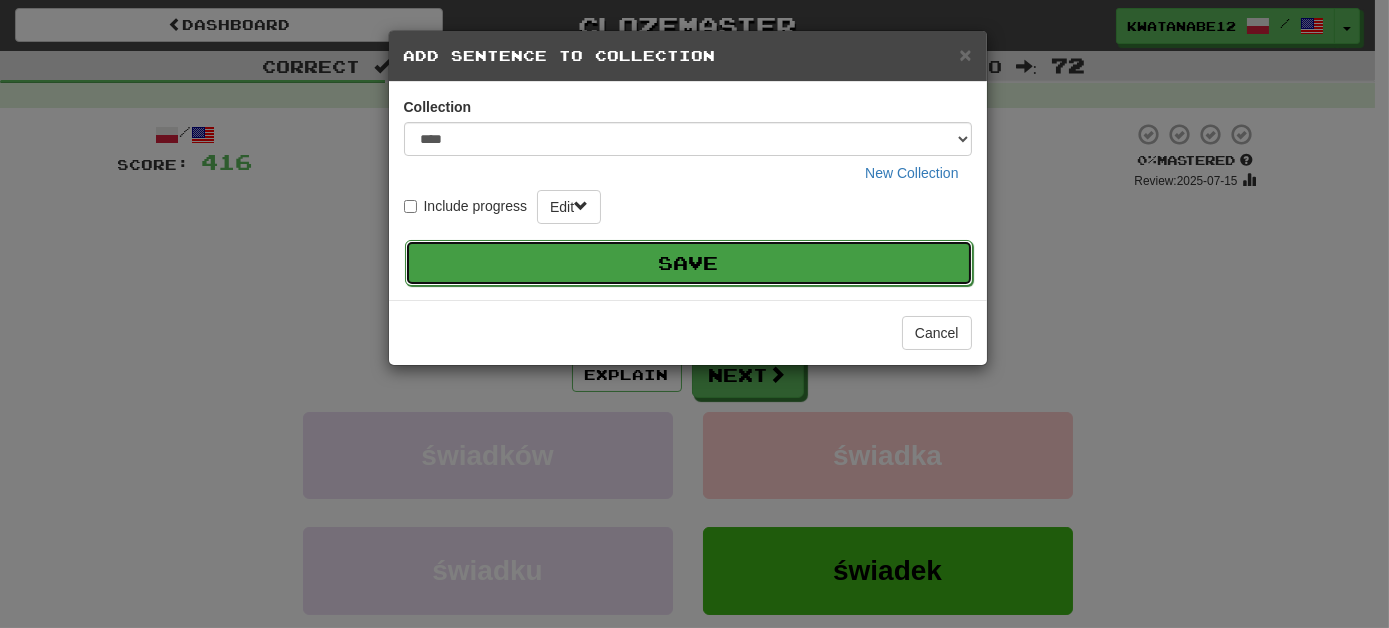 click on "Save" at bounding box center [689, 263] 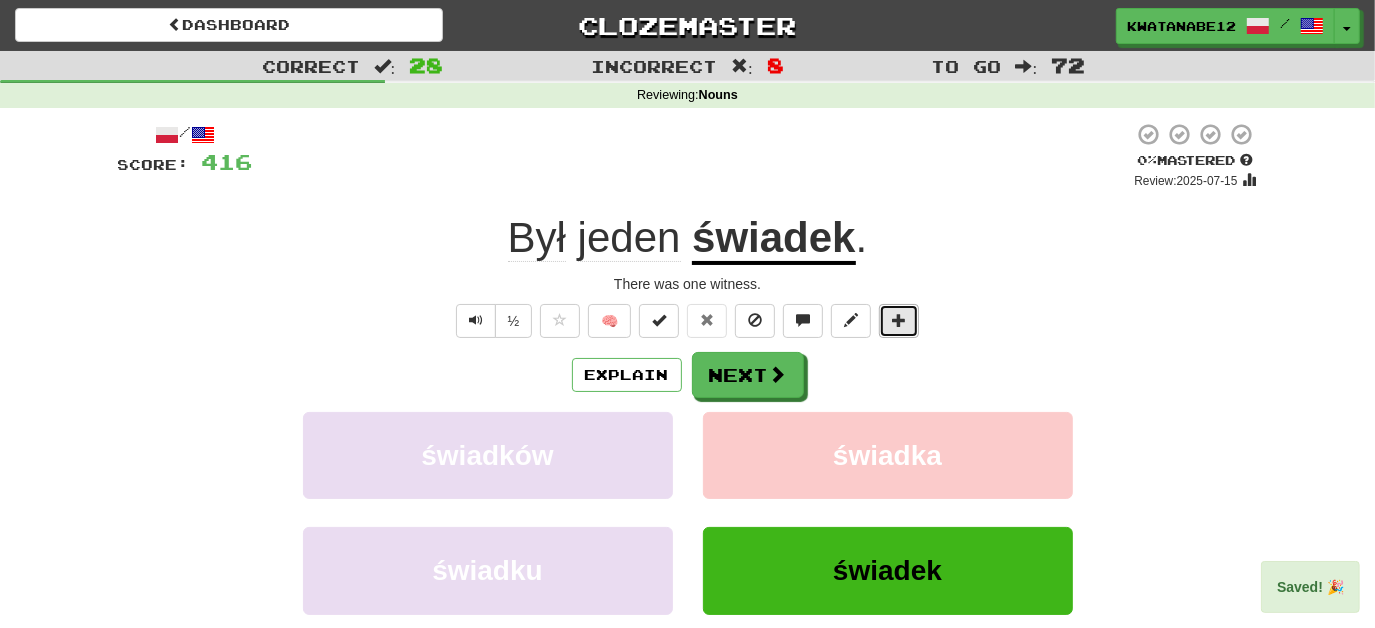 click at bounding box center (899, 320) 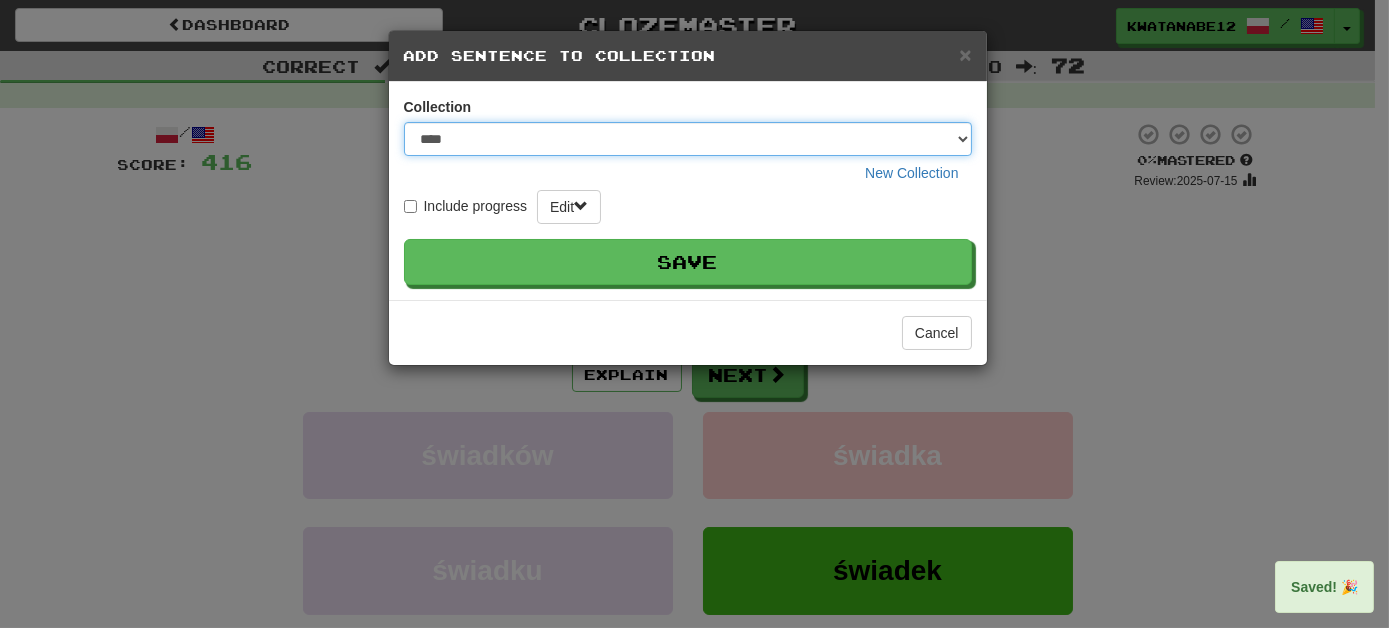 click on "**** ****** ******** ***** *********" at bounding box center [688, 139] 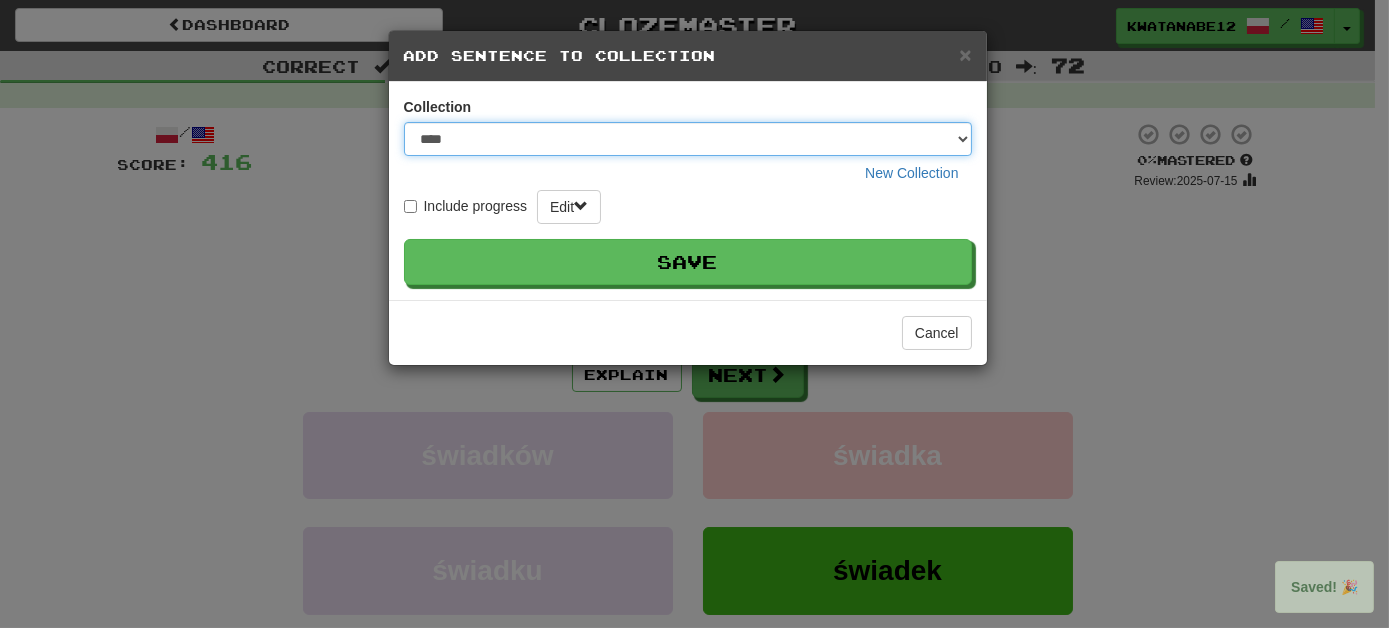 select on "*****" 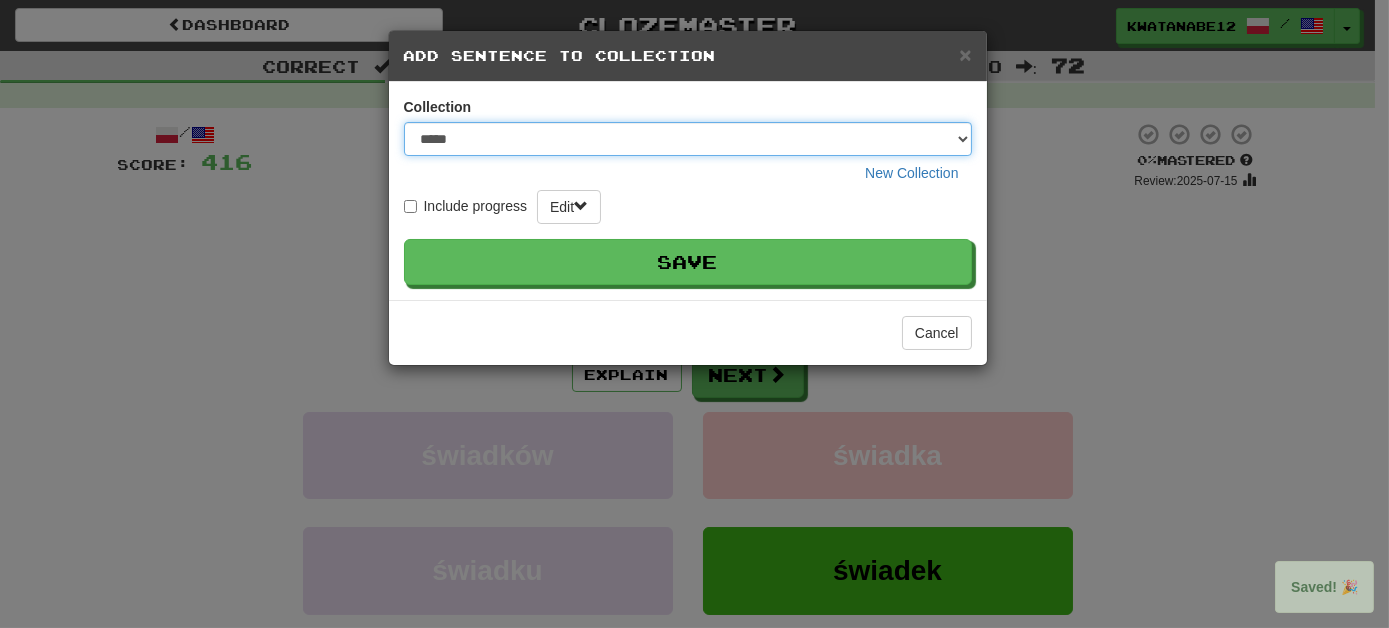 click on "**** ****** ******** ***** *********" at bounding box center (688, 139) 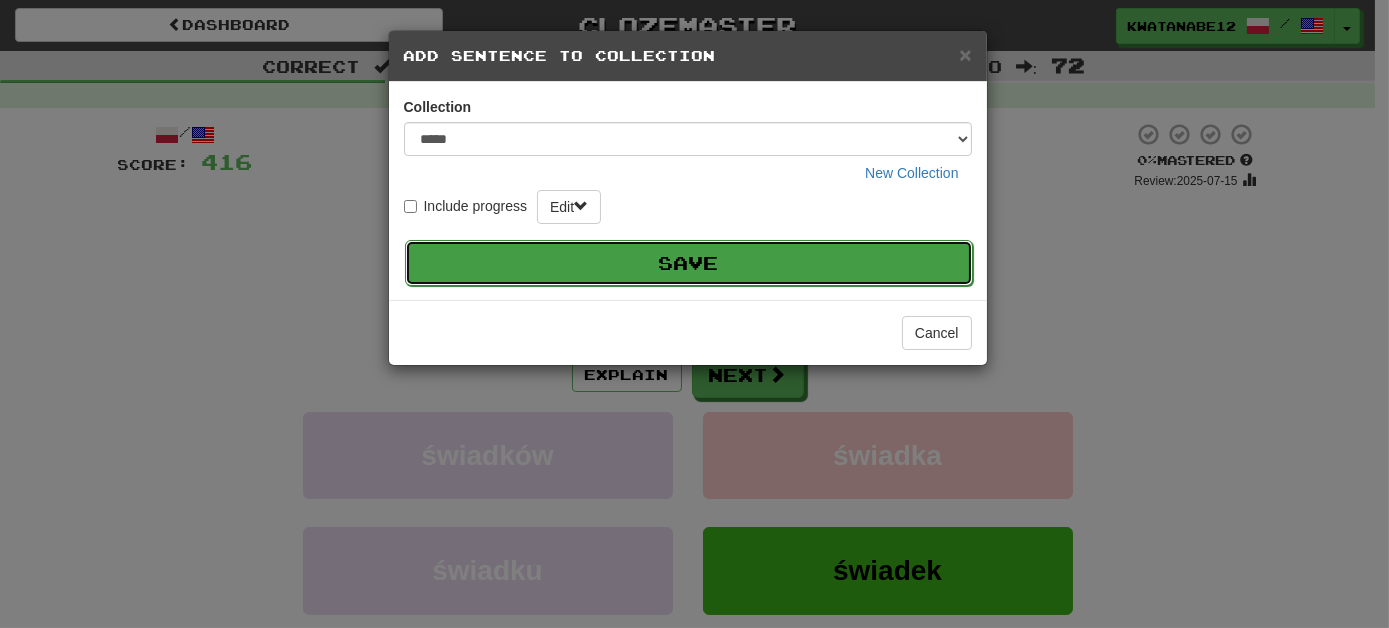 click on "Save" at bounding box center (689, 263) 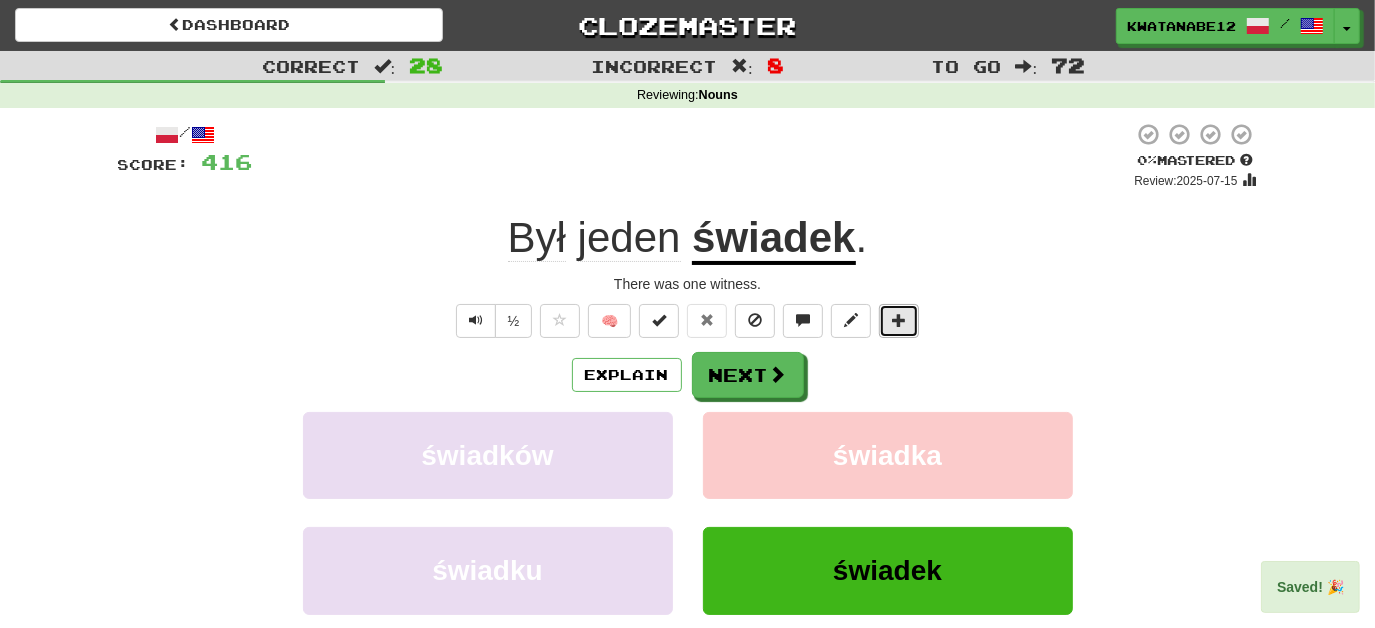 click at bounding box center (899, 320) 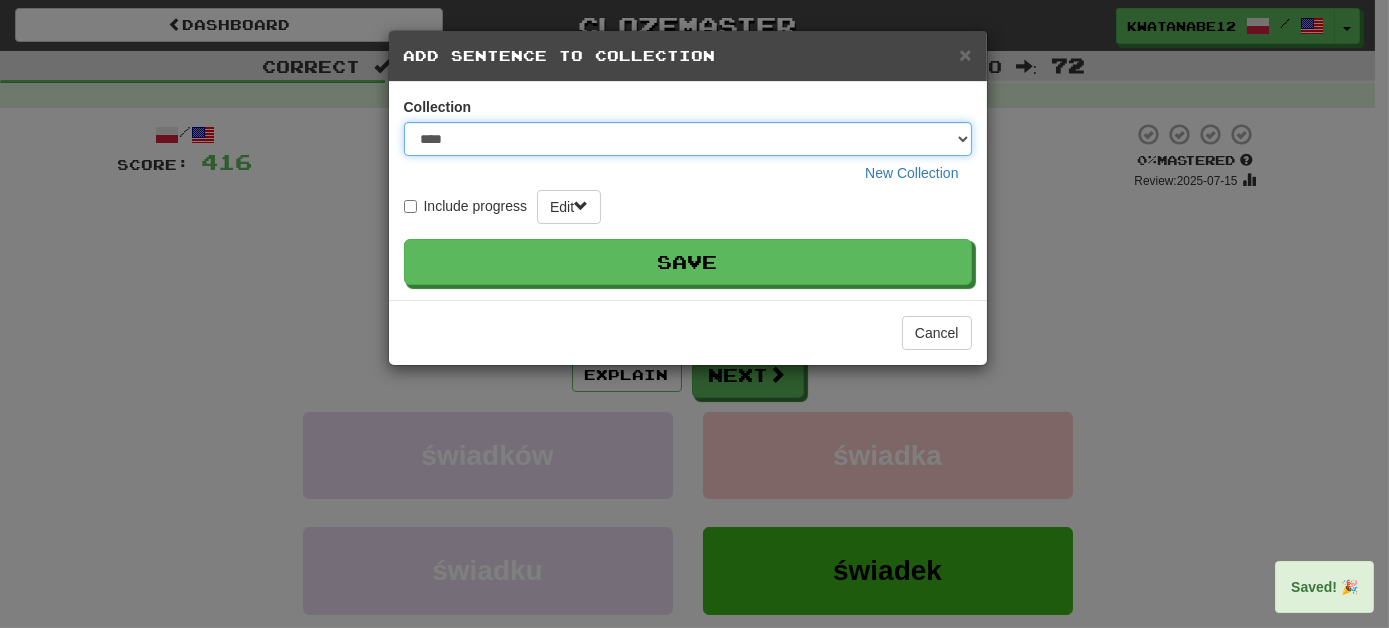 click on "**** ****** ******** ***** *********" at bounding box center (688, 139) 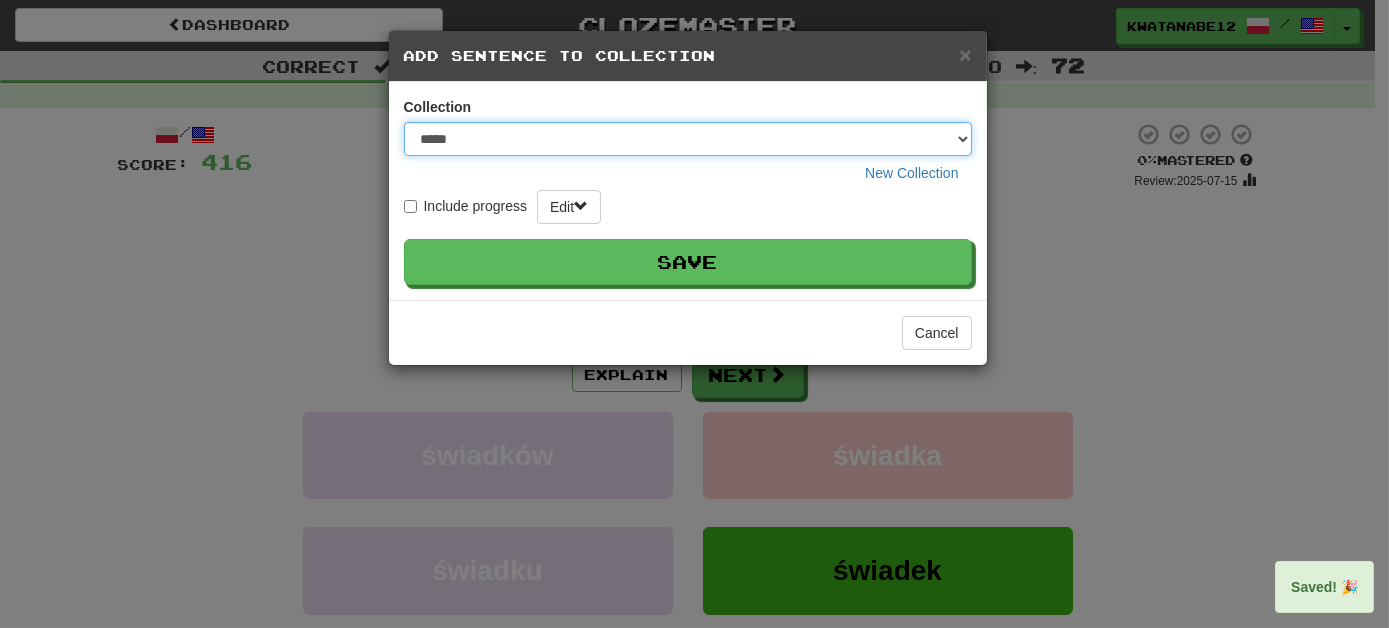 click on "**** ****** ******** ***** *********" at bounding box center [688, 139] 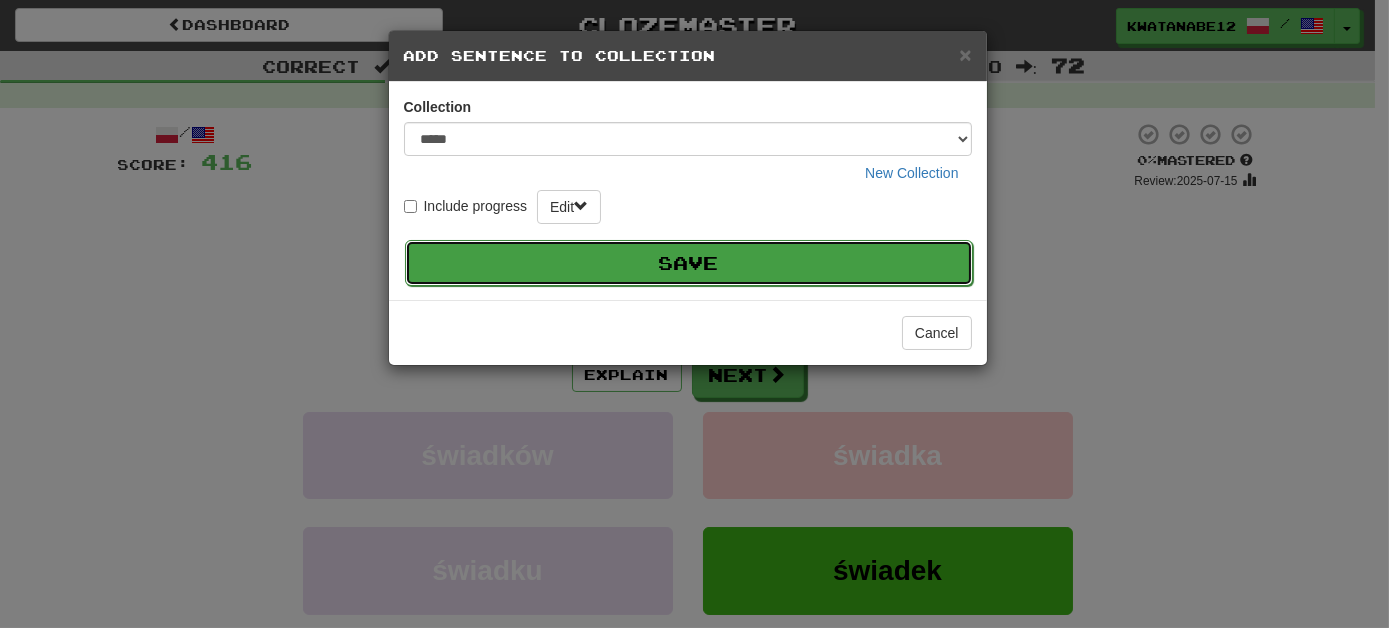 click on "Save" at bounding box center (689, 263) 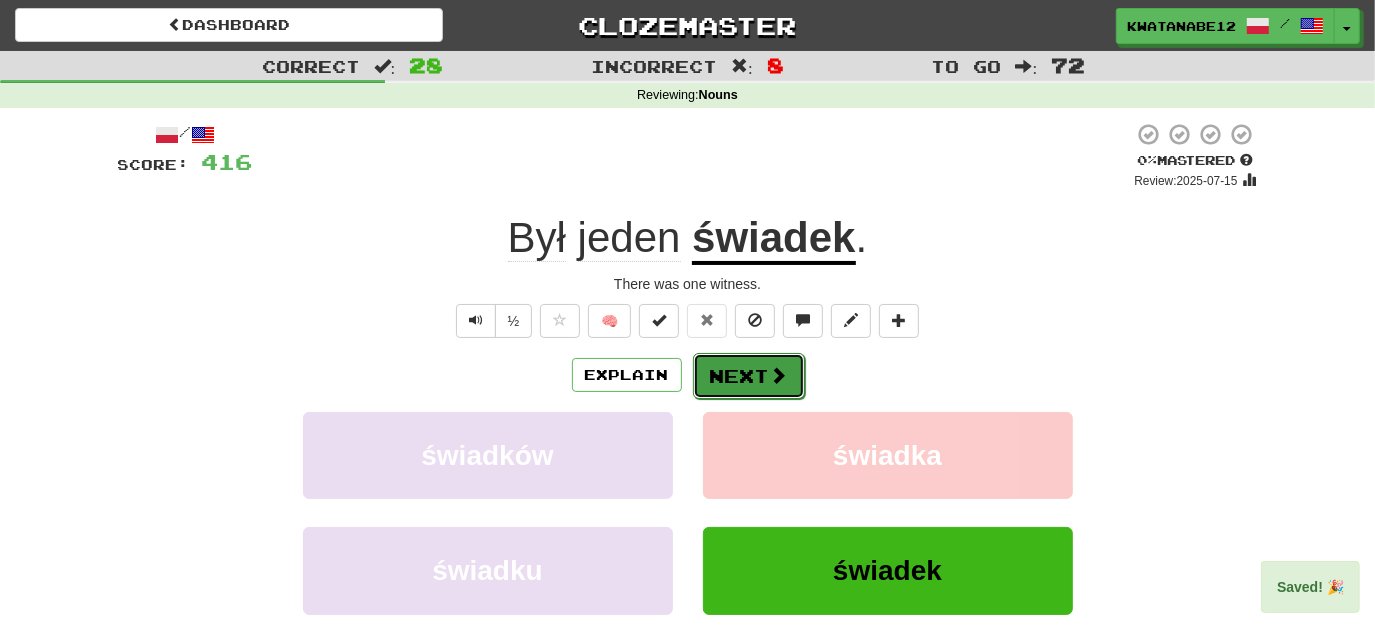 click on "Next" at bounding box center (749, 376) 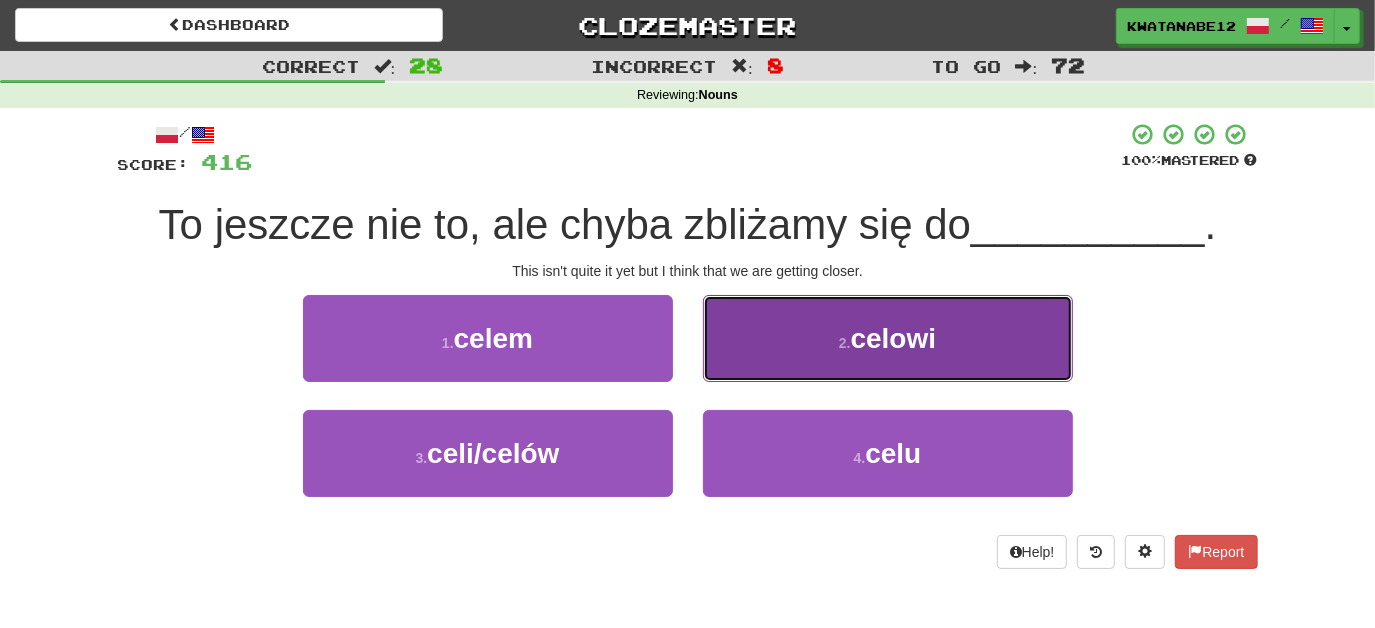 click on "2 .  [WORD]" at bounding box center [888, 338] 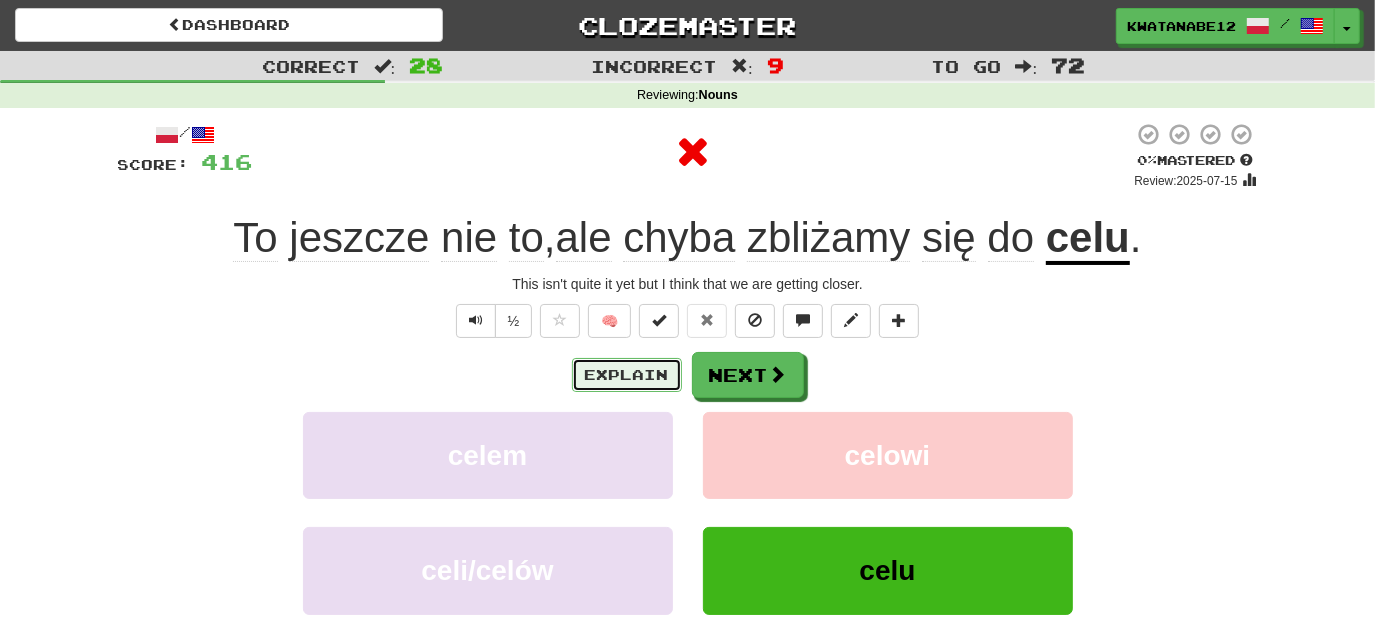 click on "Explain" at bounding box center [627, 375] 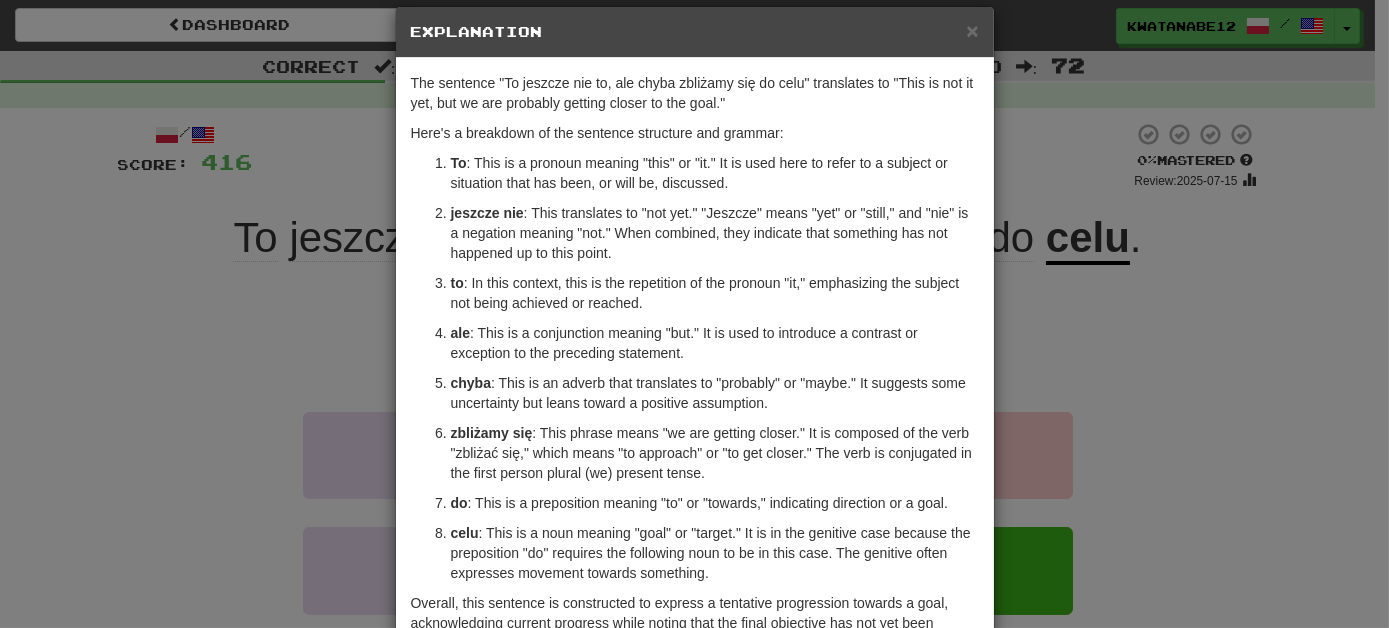 scroll, scrollTop: 26, scrollLeft: 0, axis: vertical 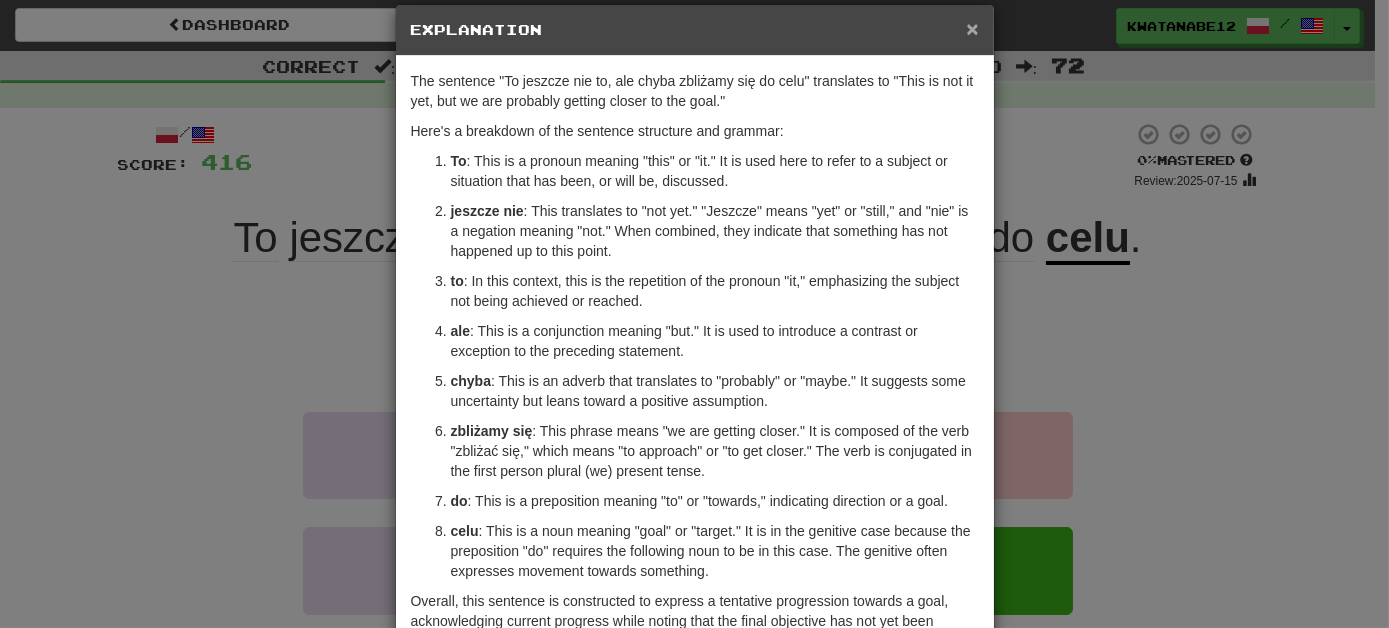 click on "×" at bounding box center (972, 28) 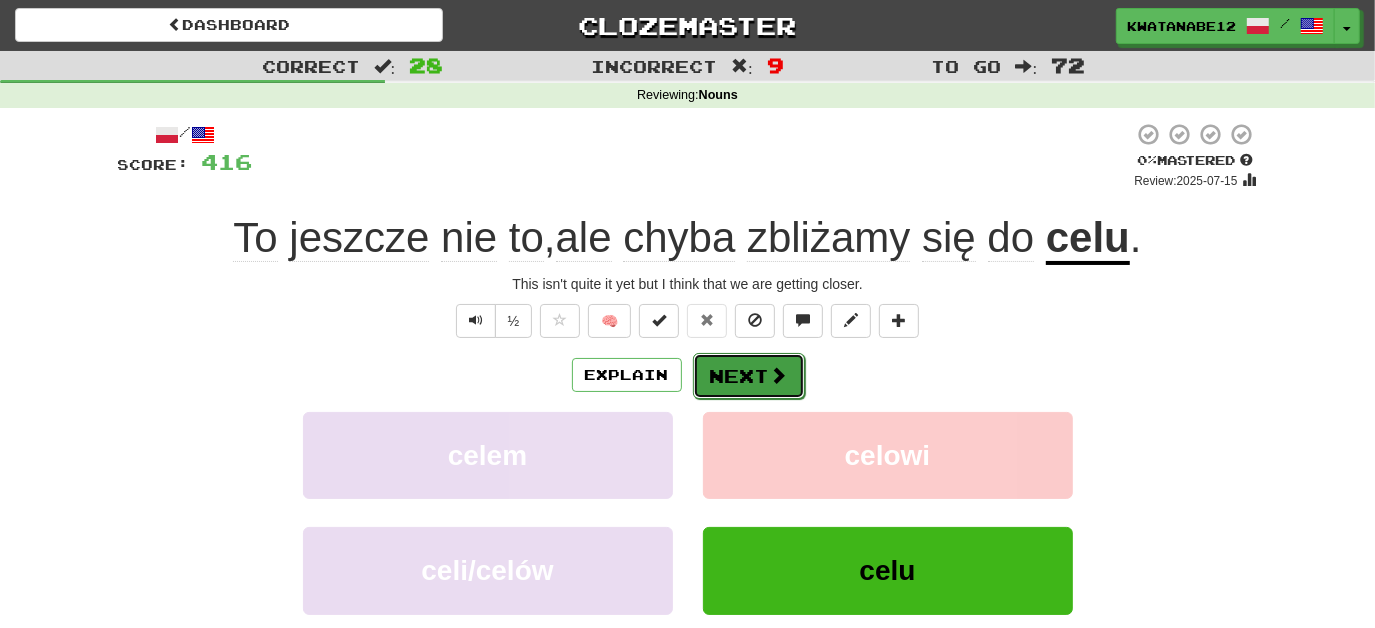 click on "Next" at bounding box center [749, 376] 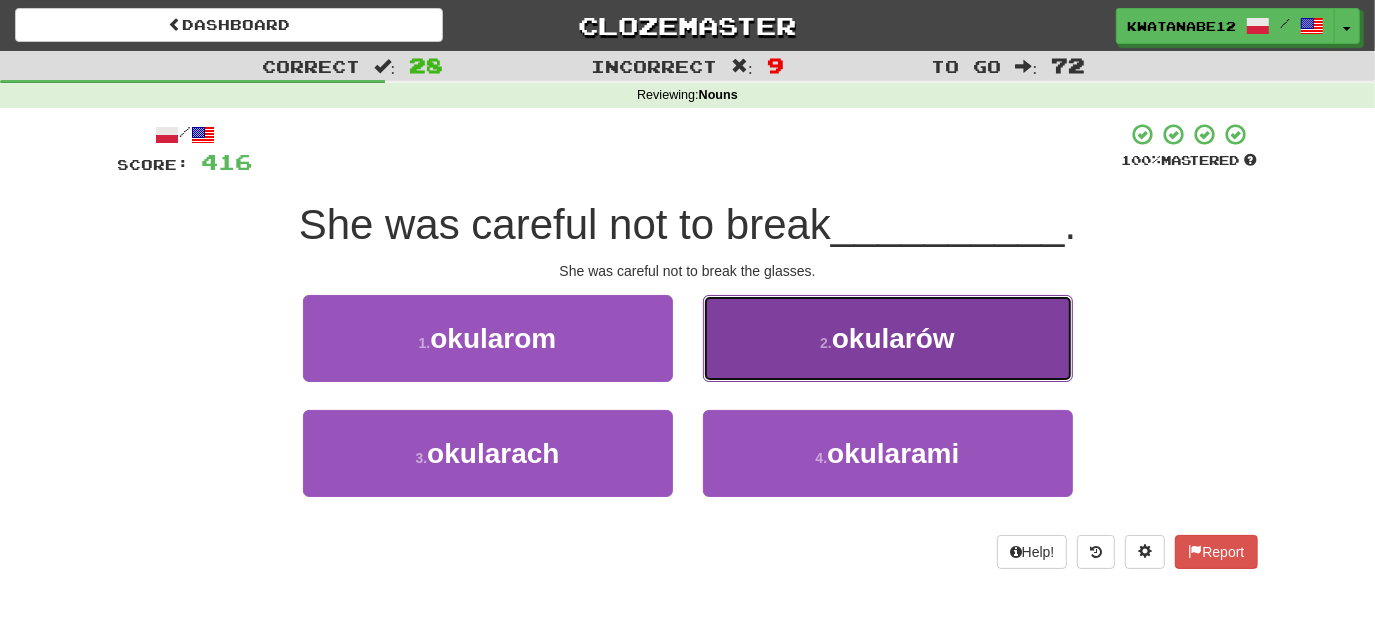 click on "2 .  okularów" at bounding box center (888, 338) 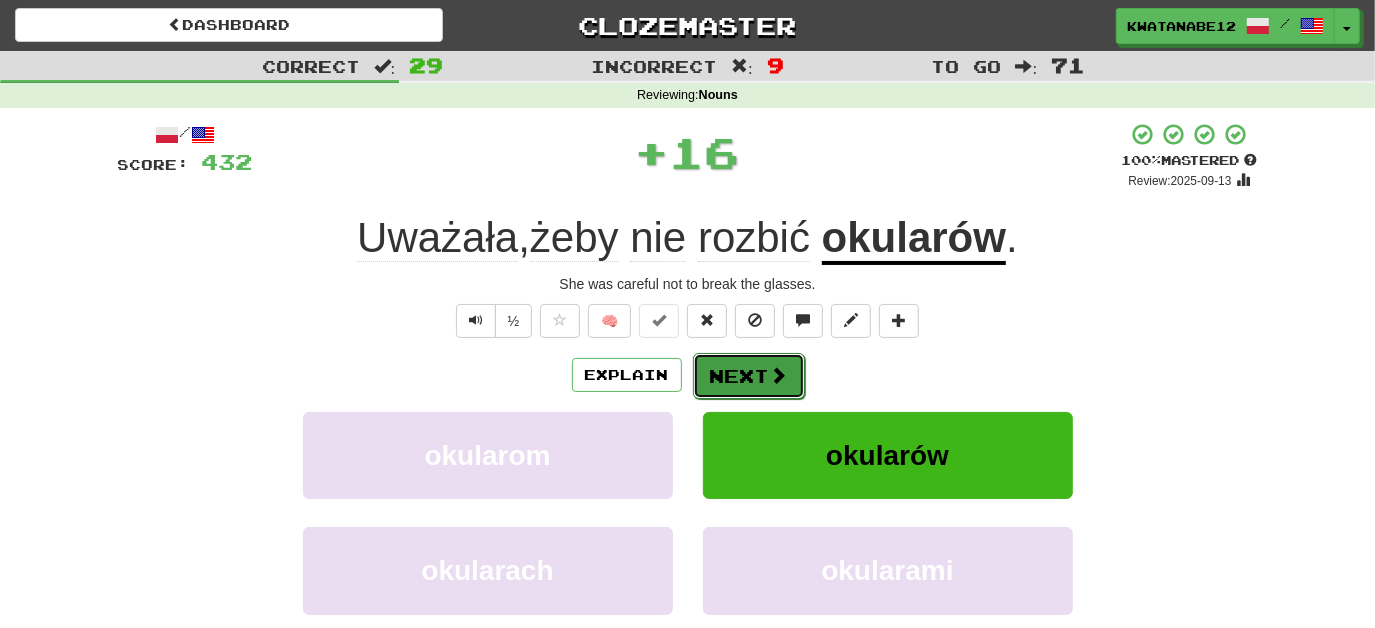 click on "Next" at bounding box center (749, 376) 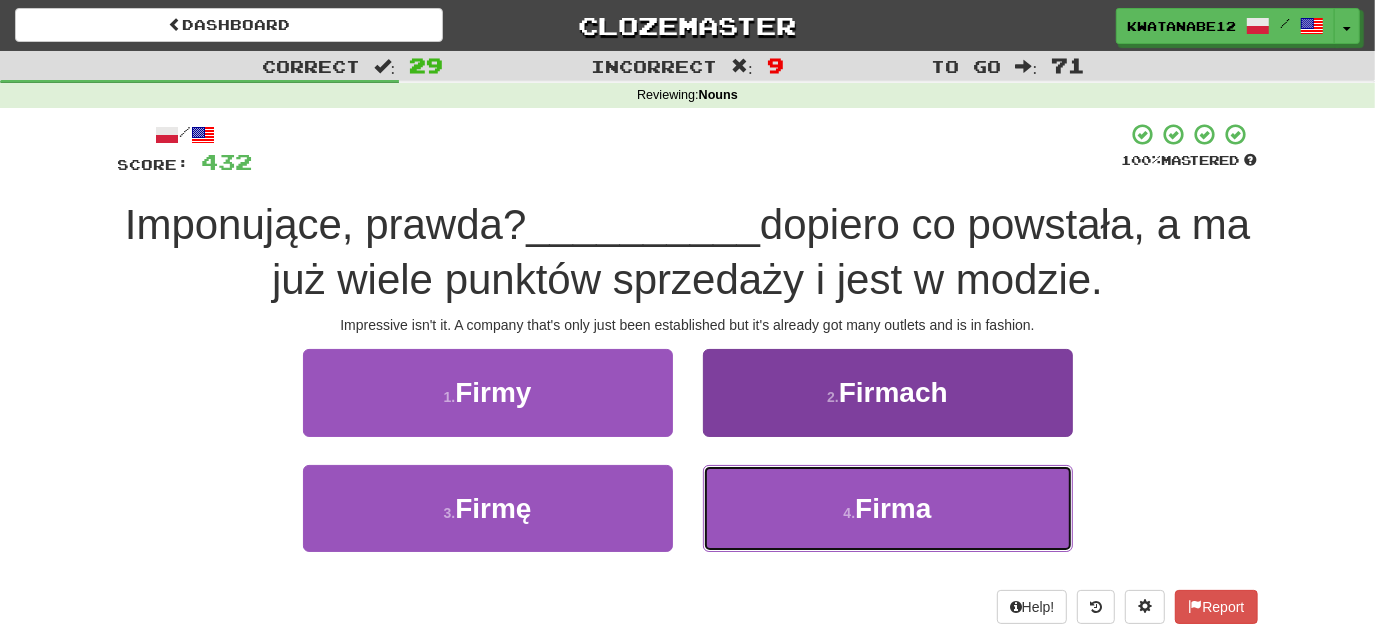 click on "4 .  Firma" at bounding box center (888, 508) 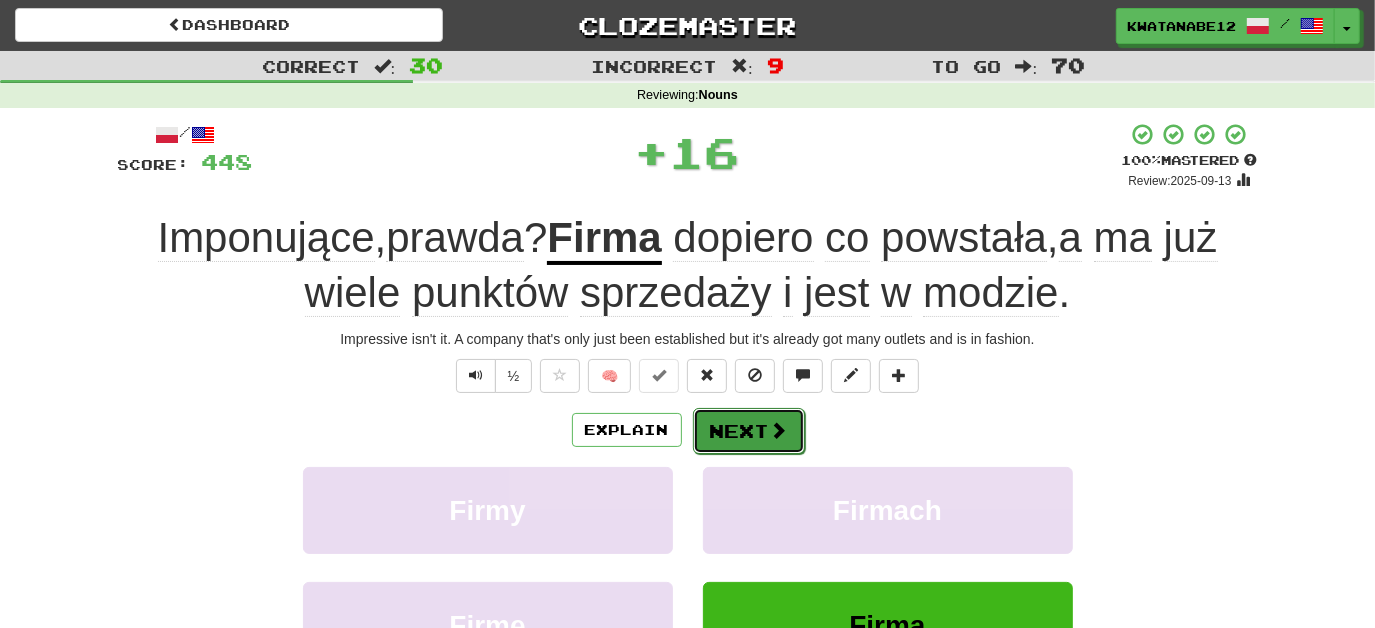 click on "Next" at bounding box center (749, 431) 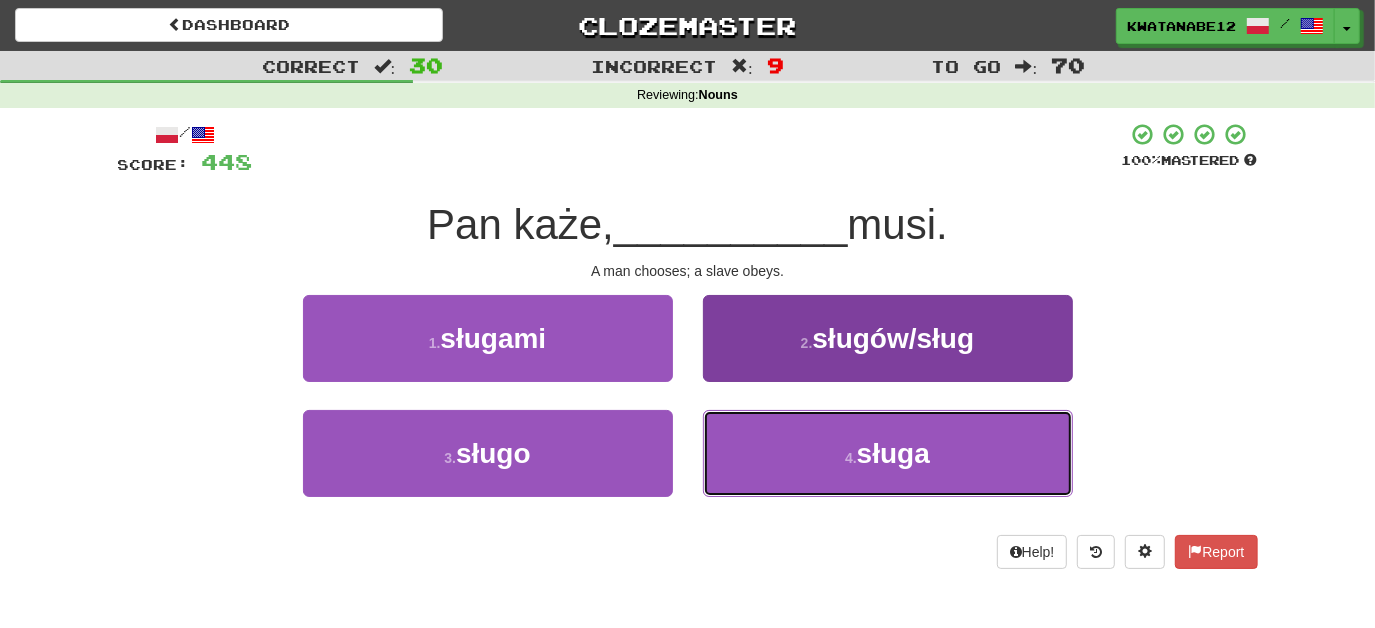 drag, startPoint x: 724, startPoint y: 447, endPoint x: 720, endPoint y: 415, distance: 32.24903 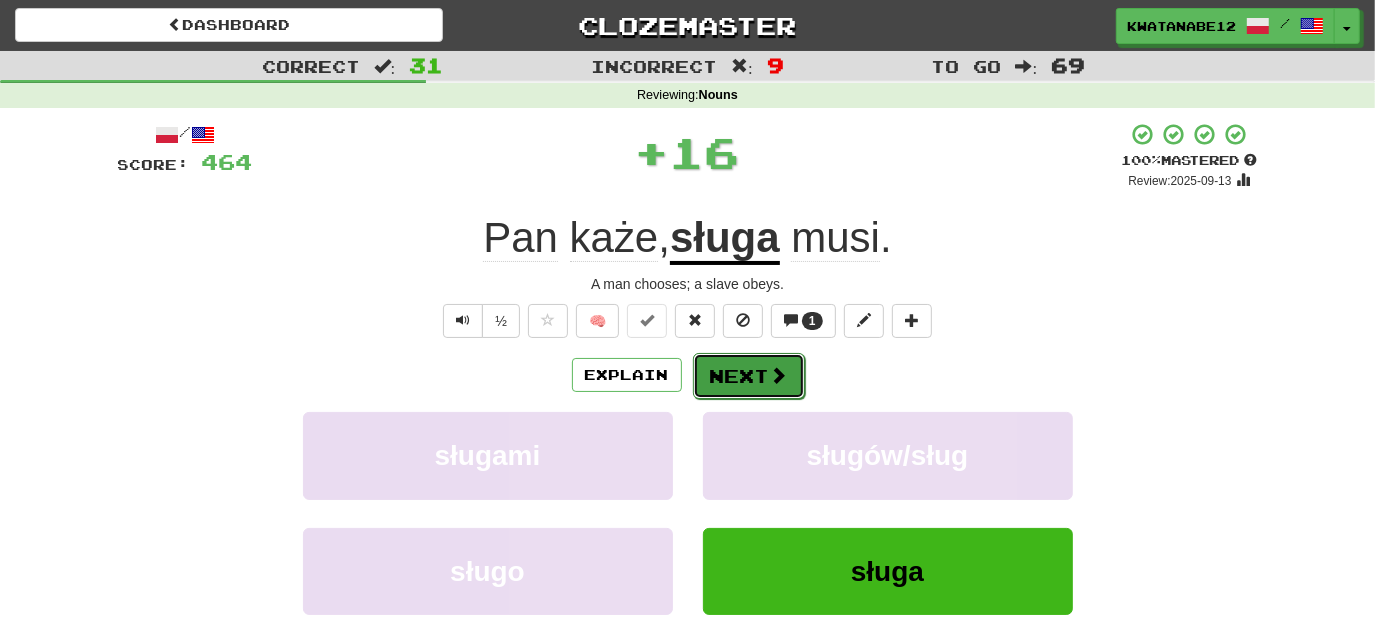 click on "Next" at bounding box center (749, 376) 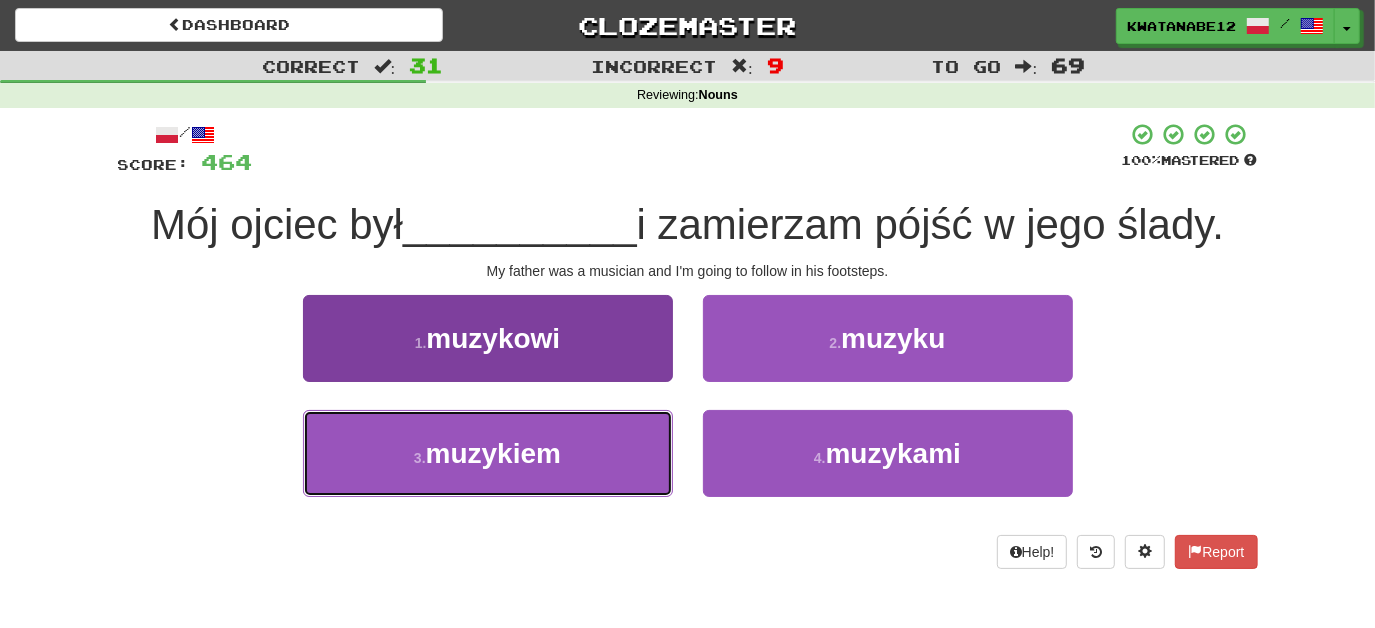 drag, startPoint x: 615, startPoint y: 444, endPoint x: 626, endPoint y: 430, distance: 17.804493 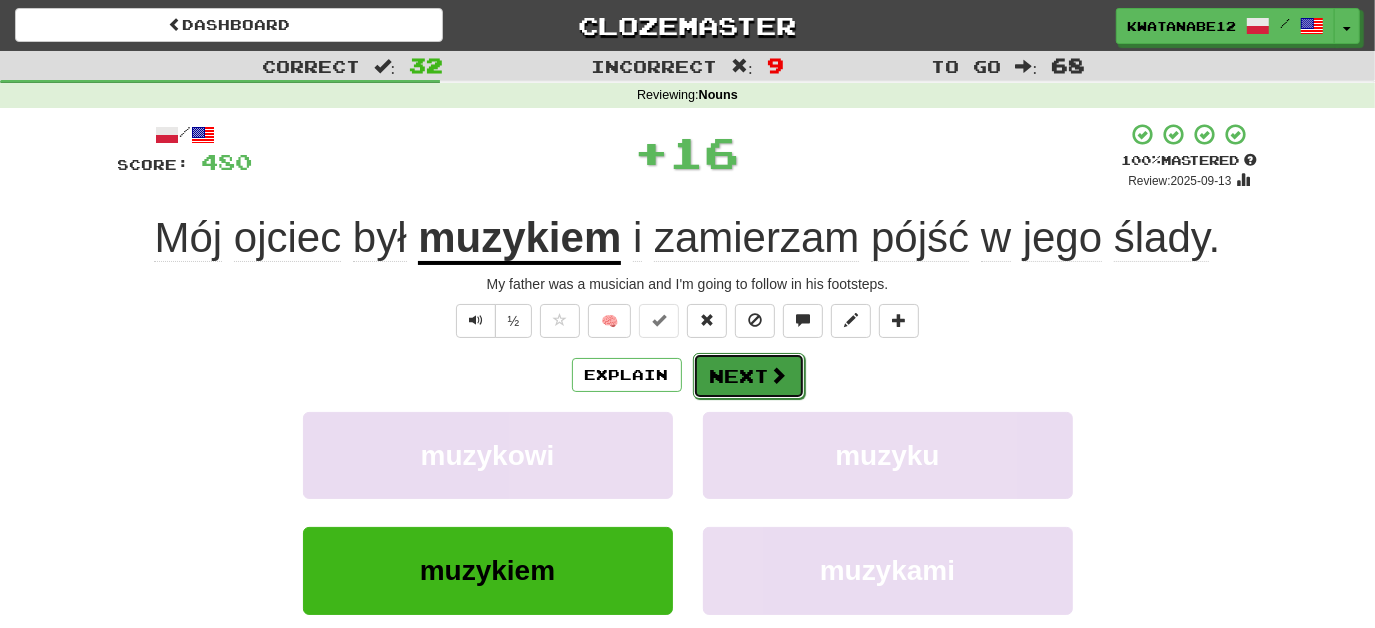 click on "Next" at bounding box center (749, 376) 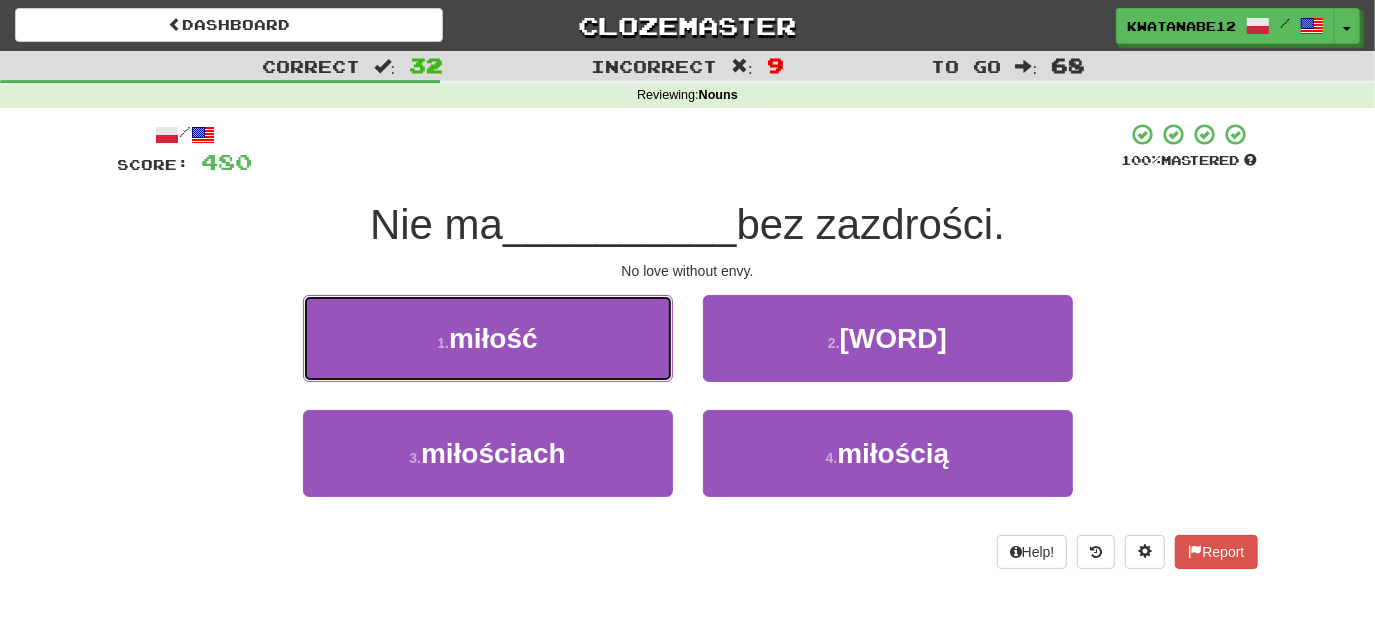 drag, startPoint x: 600, startPoint y: 342, endPoint x: 617, endPoint y: 344, distance: 17.117243 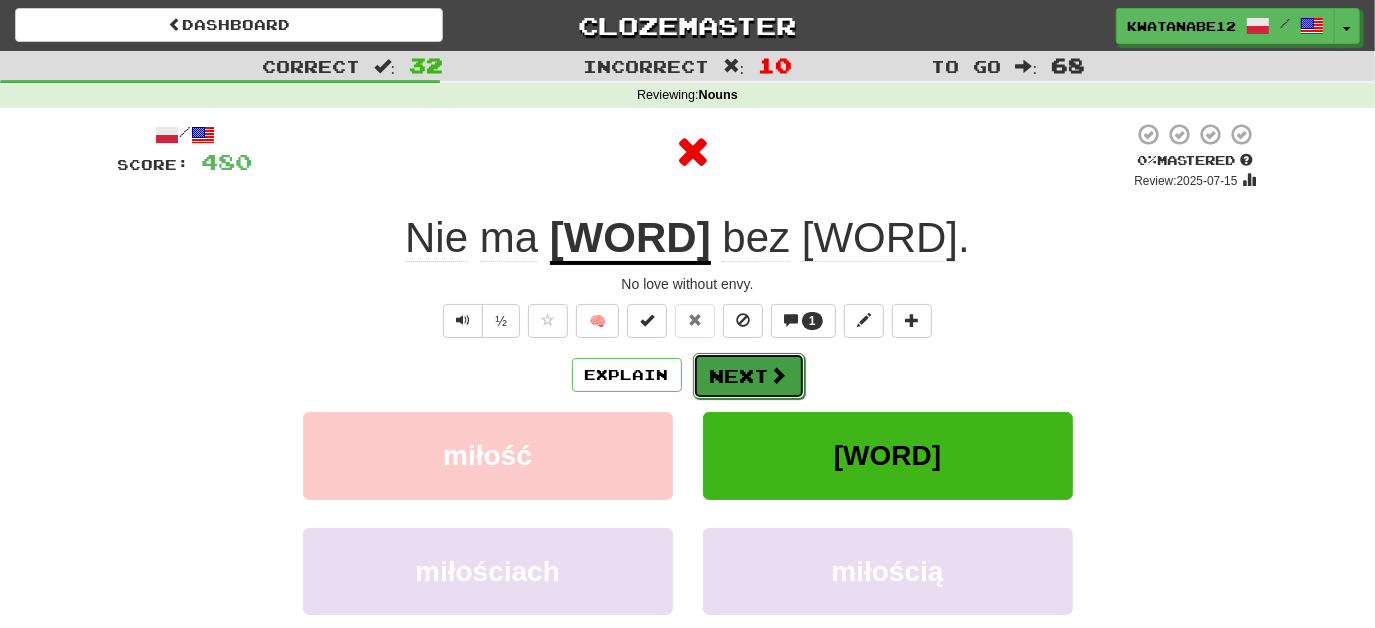 click on "Next" at bounding box center (749, 376) 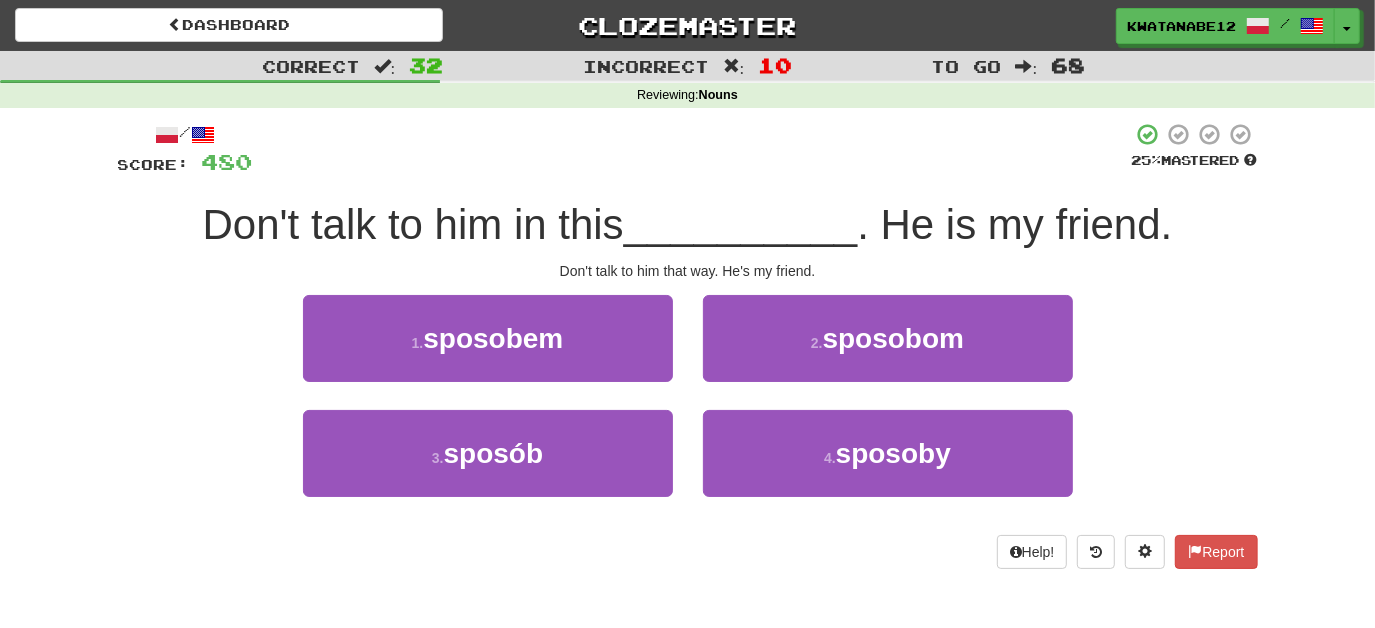 click on "/  Score:   480 25 %  Mastered Nie mów do niego w ten  __________ . To mój przyjaciel. Don't talk to him that way. He's my friend. 1 .  sposobem 2 .  sposobom 3 .  sposób 4 .  sposoby  Help!  Report" at bounding box center (688, 345) 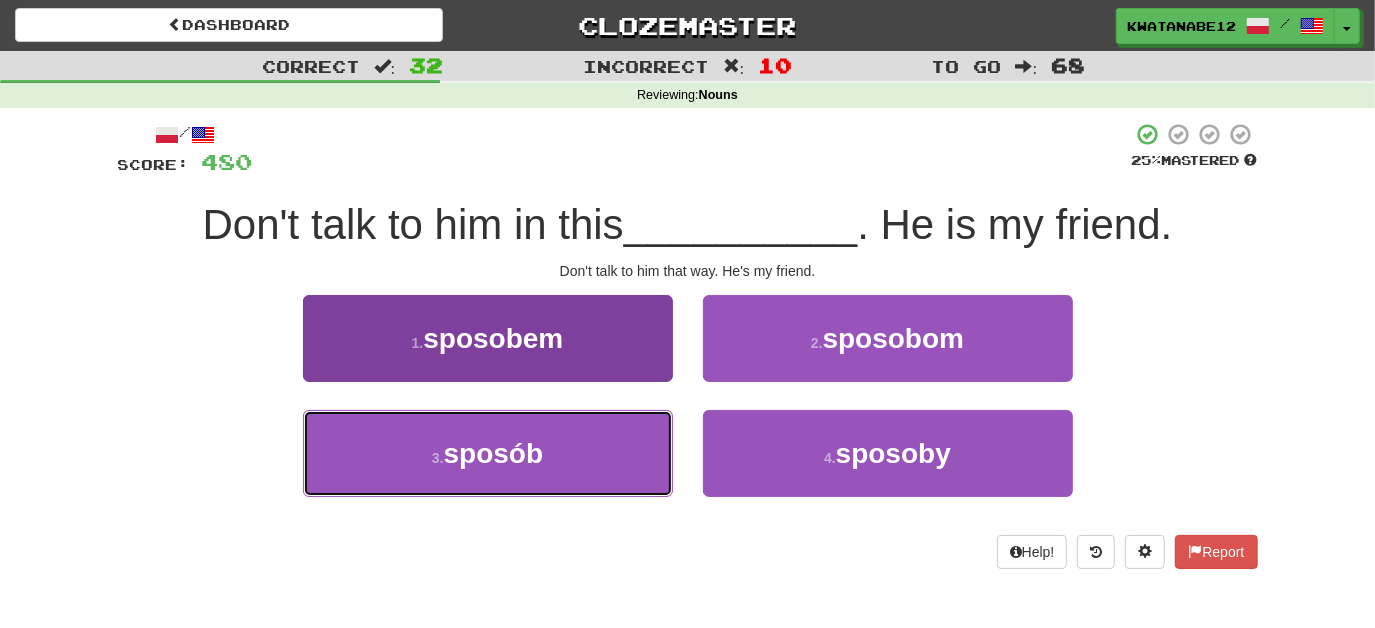 drag, startPoint x: 590, startPoint y: 439, endPoint x: 645, endPoint y: 446, distance: 55.443665 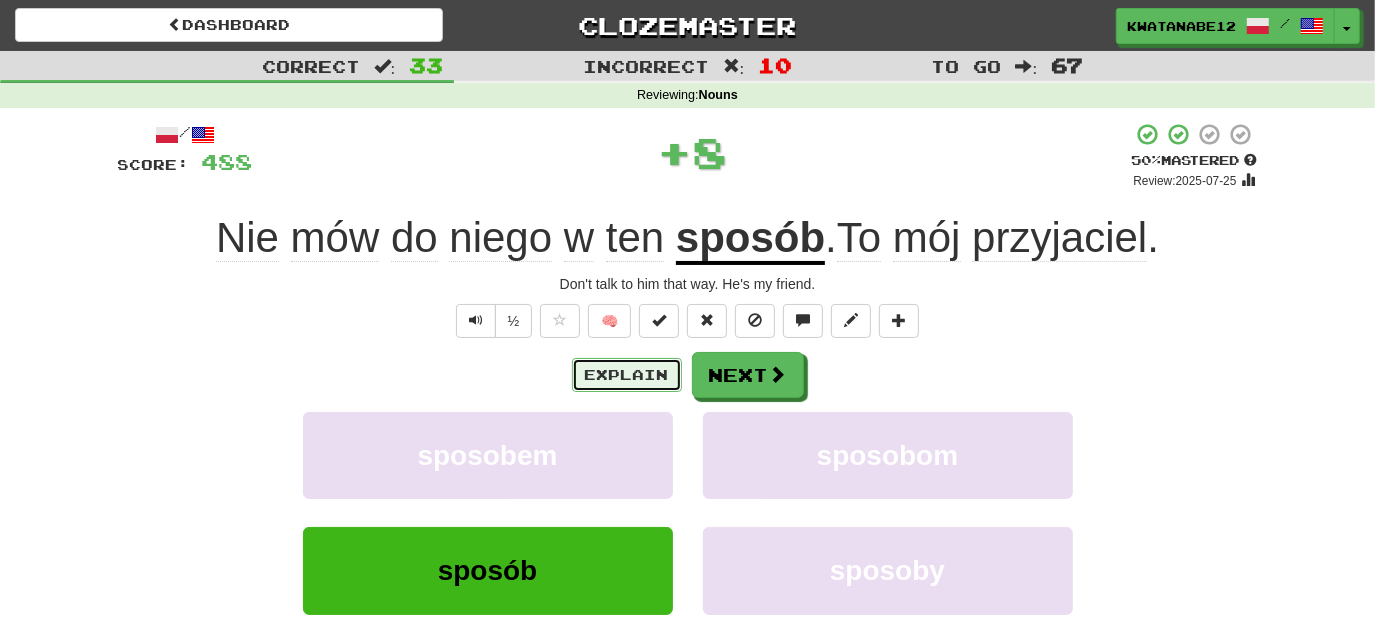 click on "Explain" at bounding box center (627, 375) 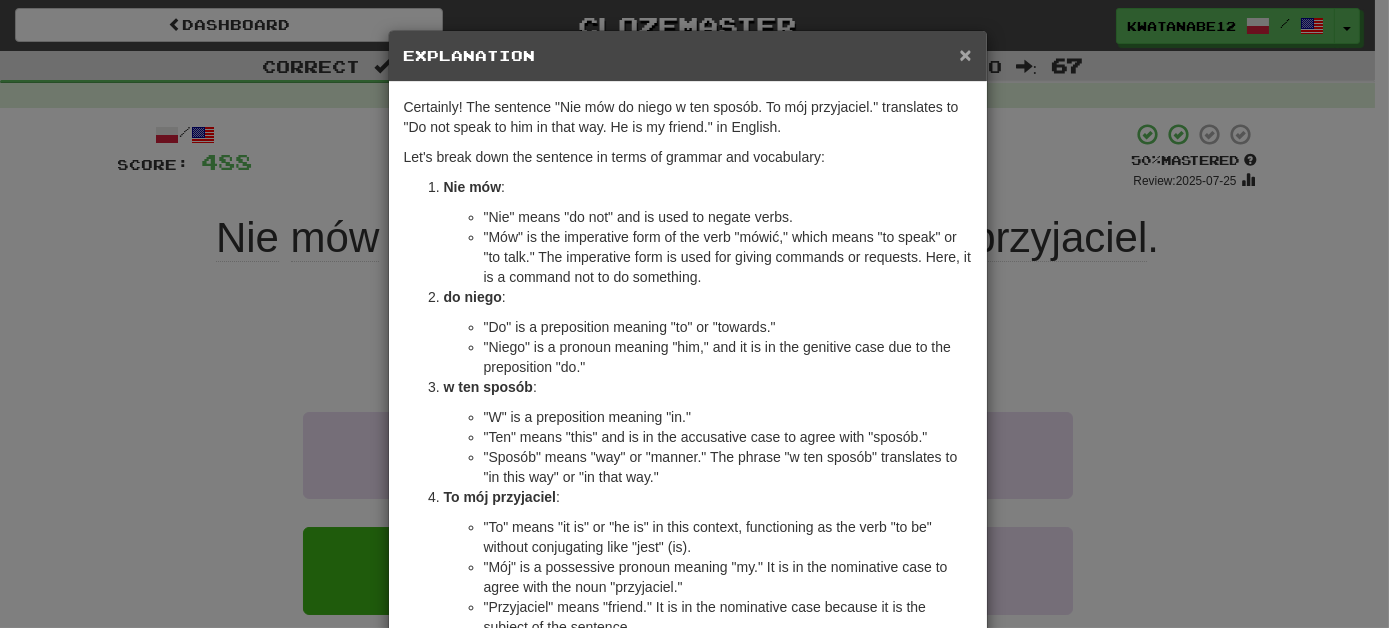 click on "×" at bounding box center (965, 54) 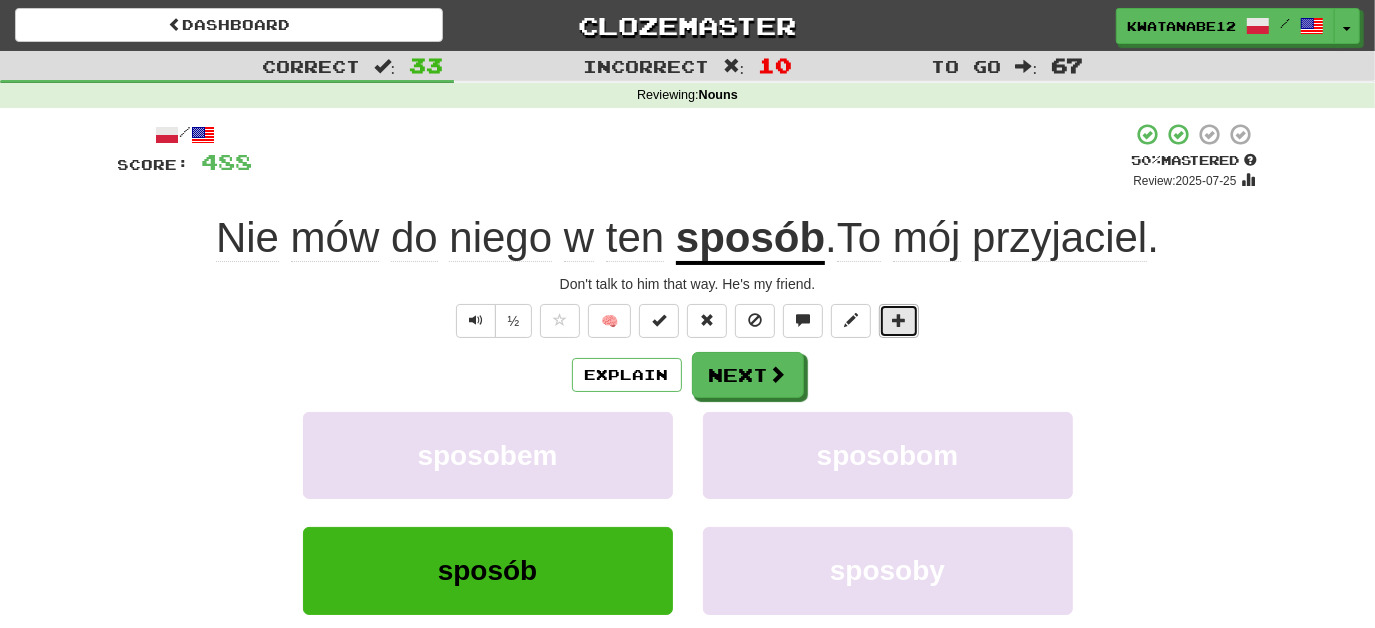 click at bounding box center (899, 321) 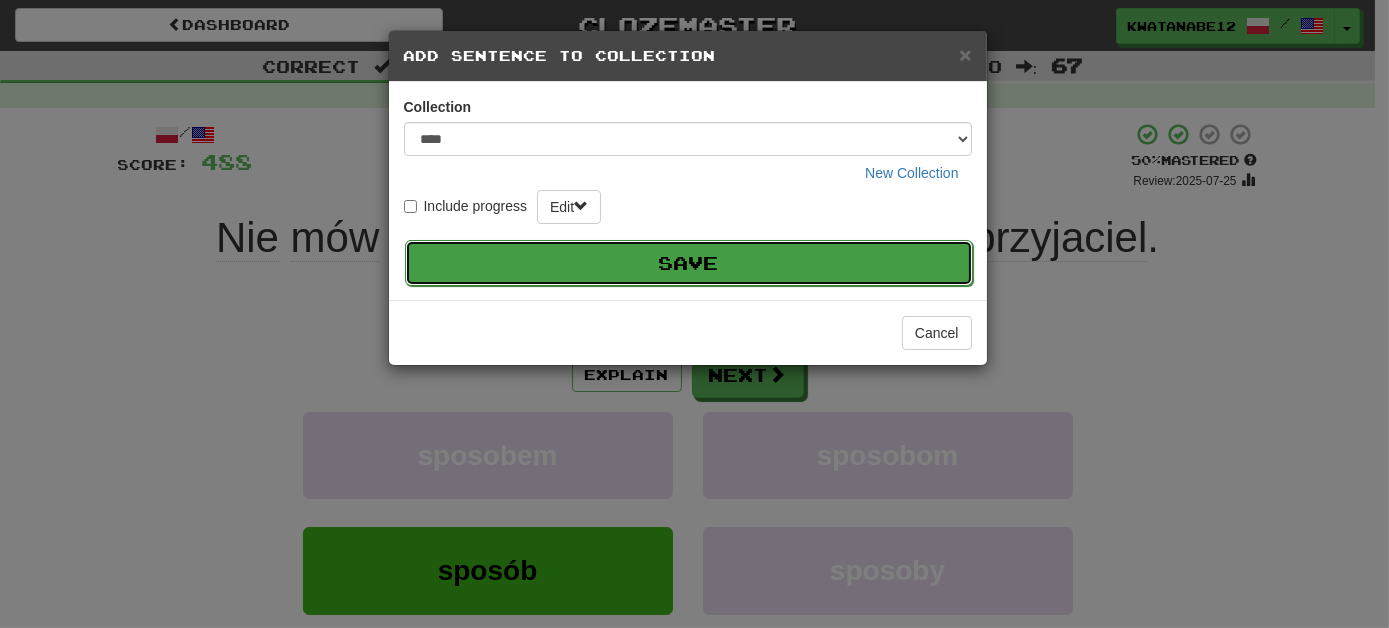 click on "Save" at bounding box center (689, 263) 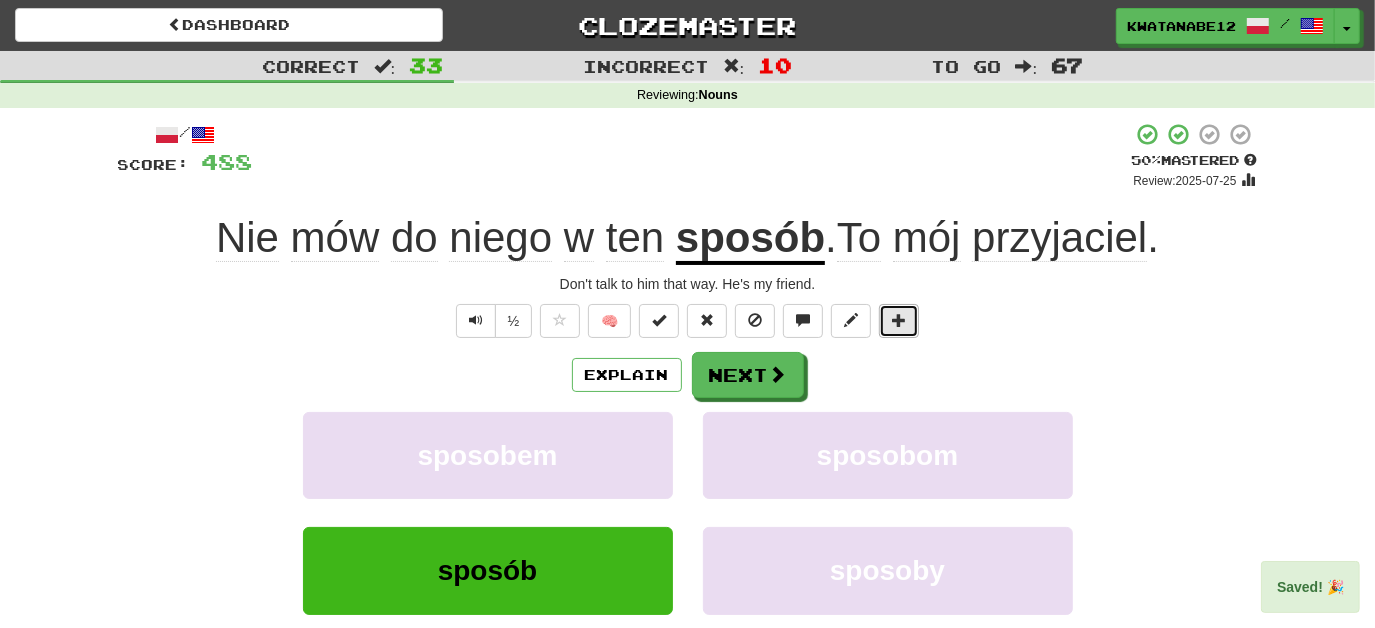 click at bounding box center [899, 321] 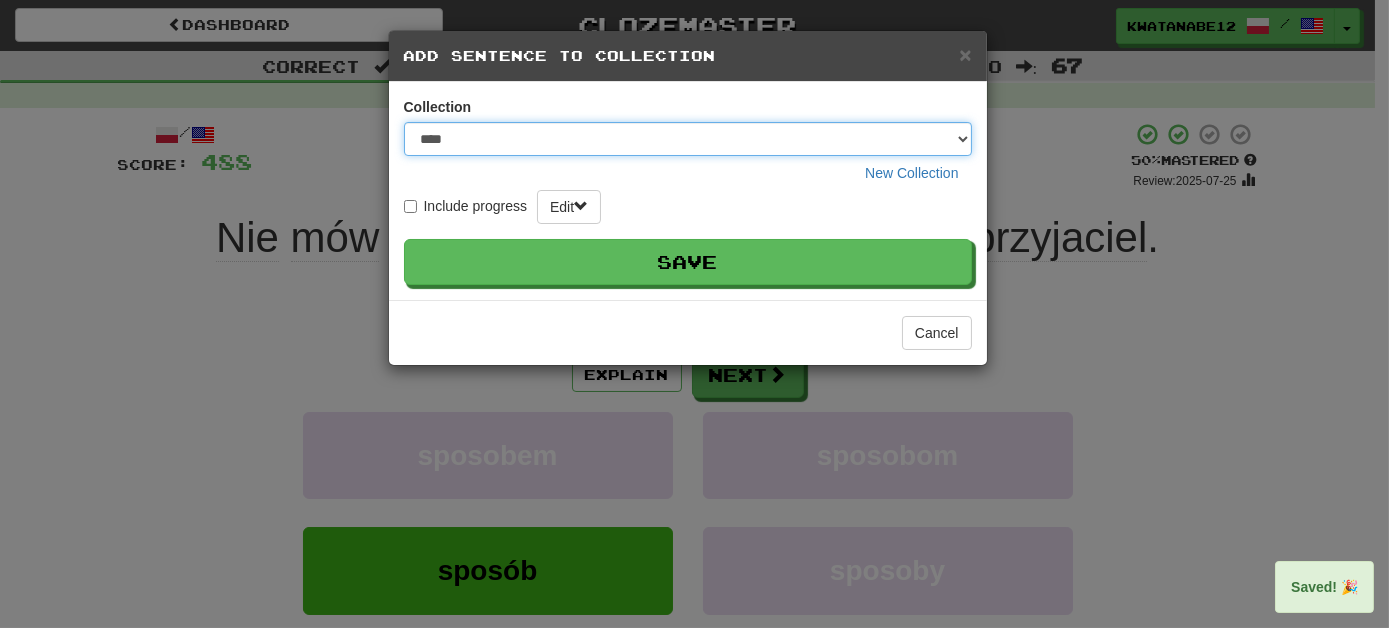 click on "**** ****** ******** ***** *********" at bounding box center (688, 139) 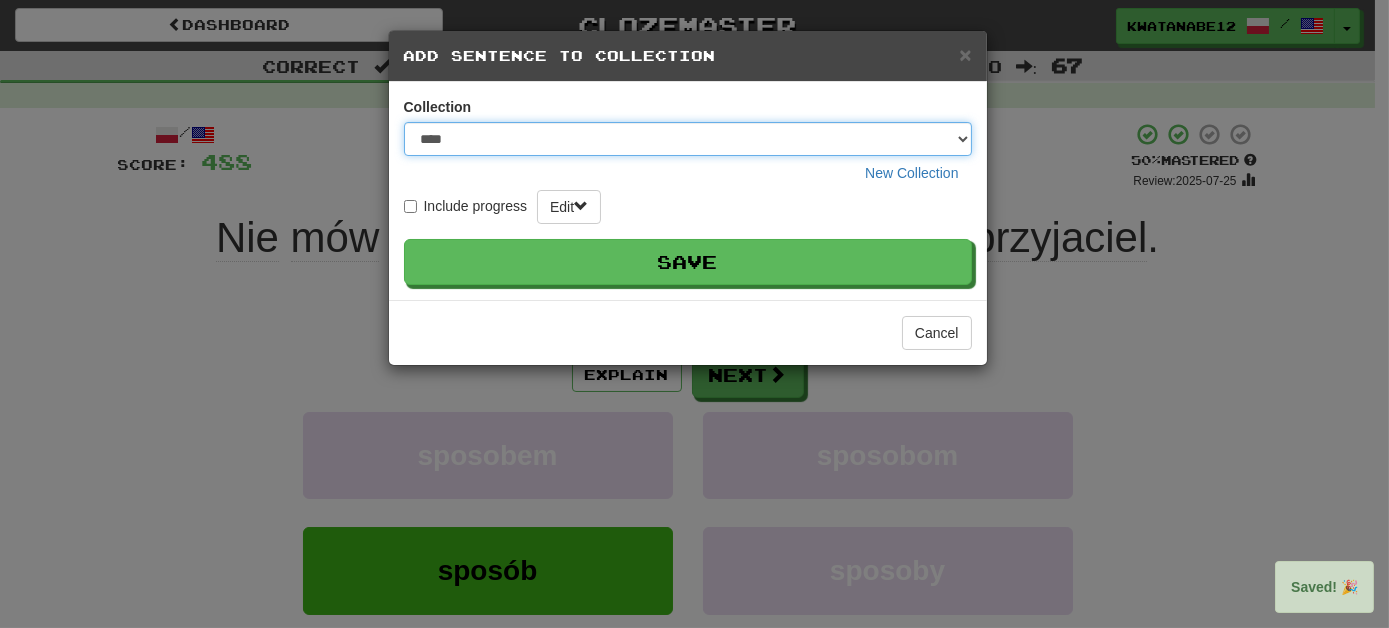 select on "****" 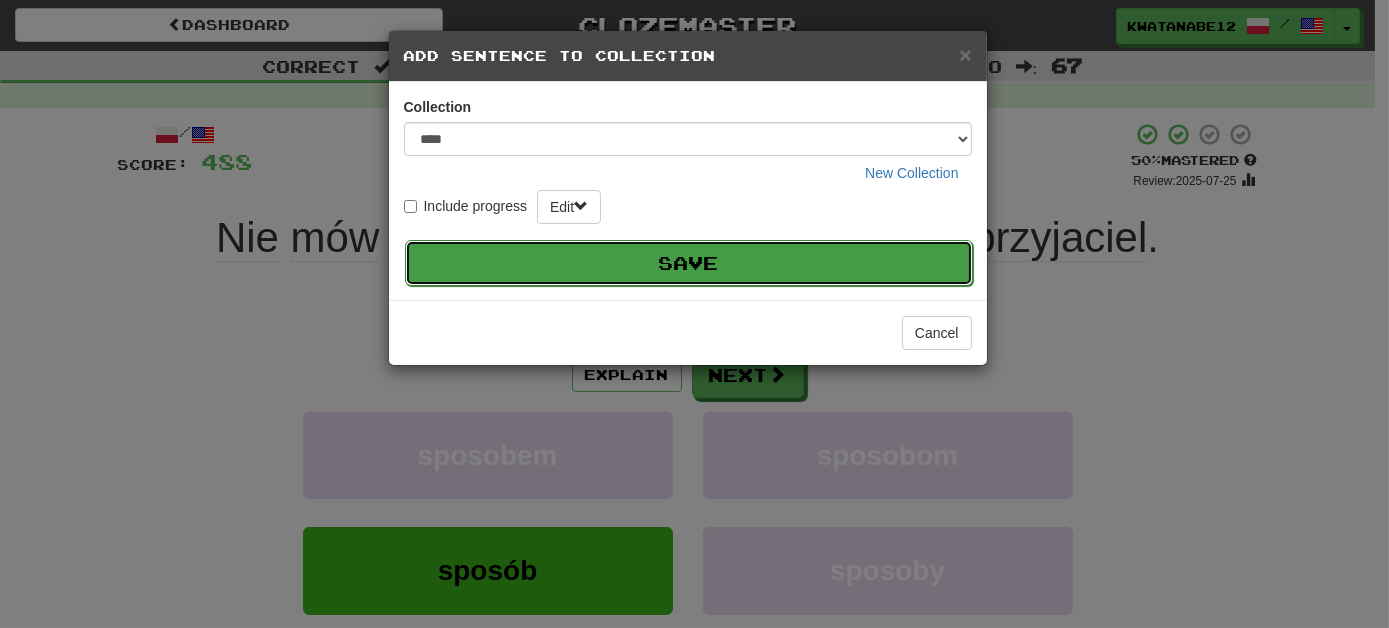 click on "Save" at bounding box center (689, 263) 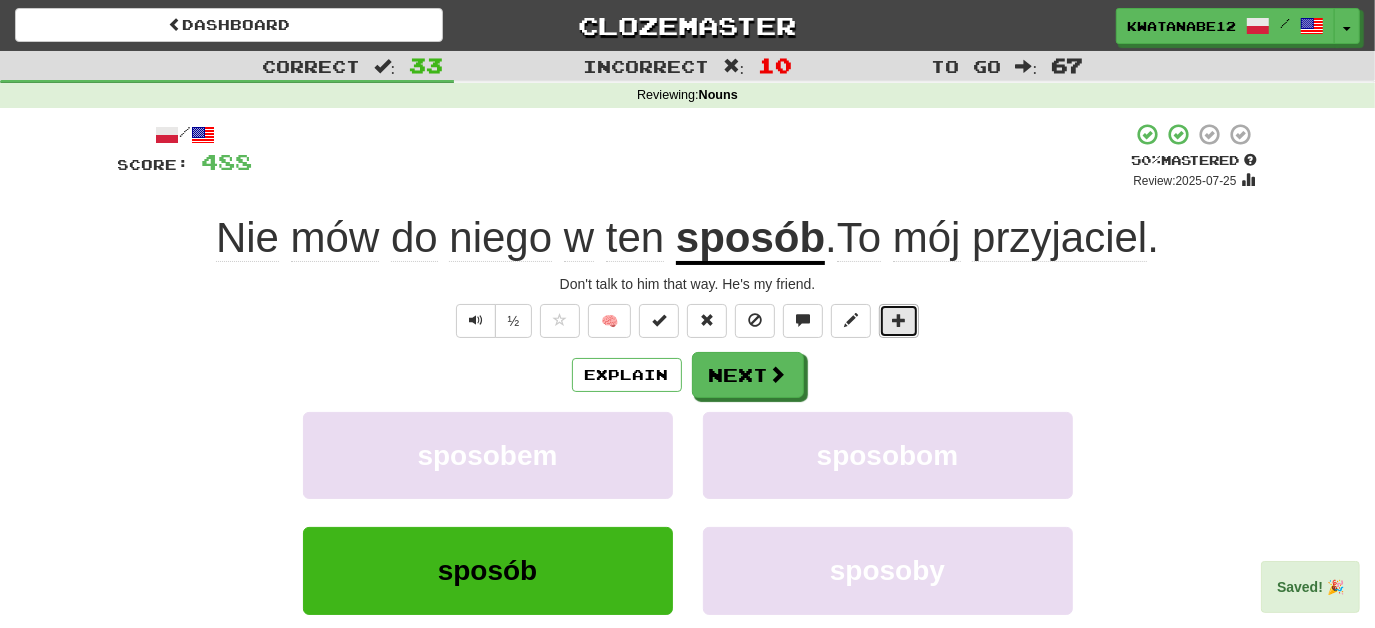 click at bounding box center (899, 320) 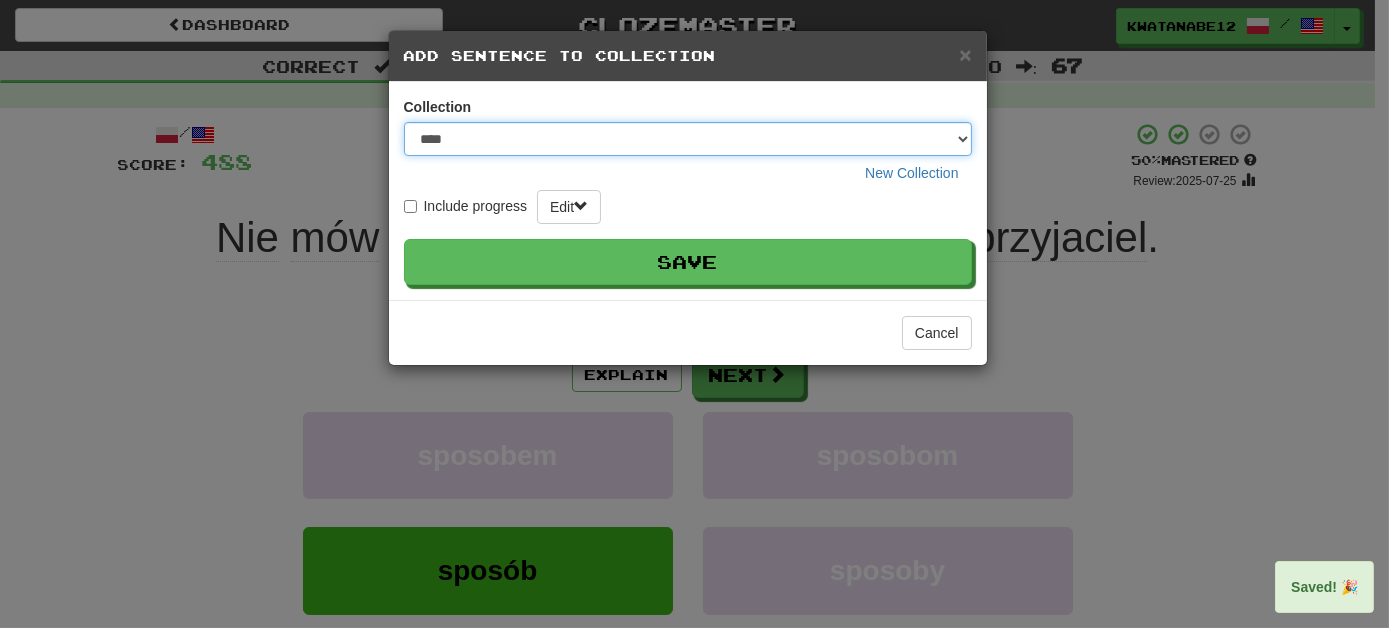 click on "**** ****** ******** ***** *********" at bounding box center [688, 139] 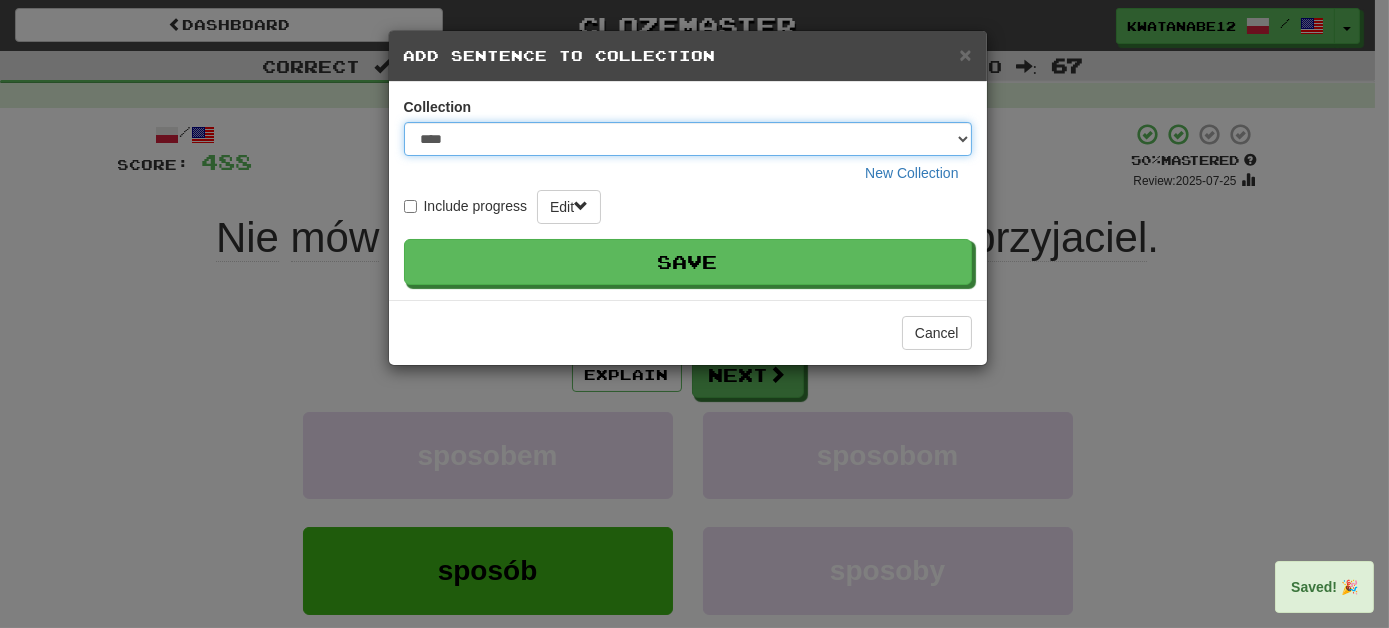 select on "****" 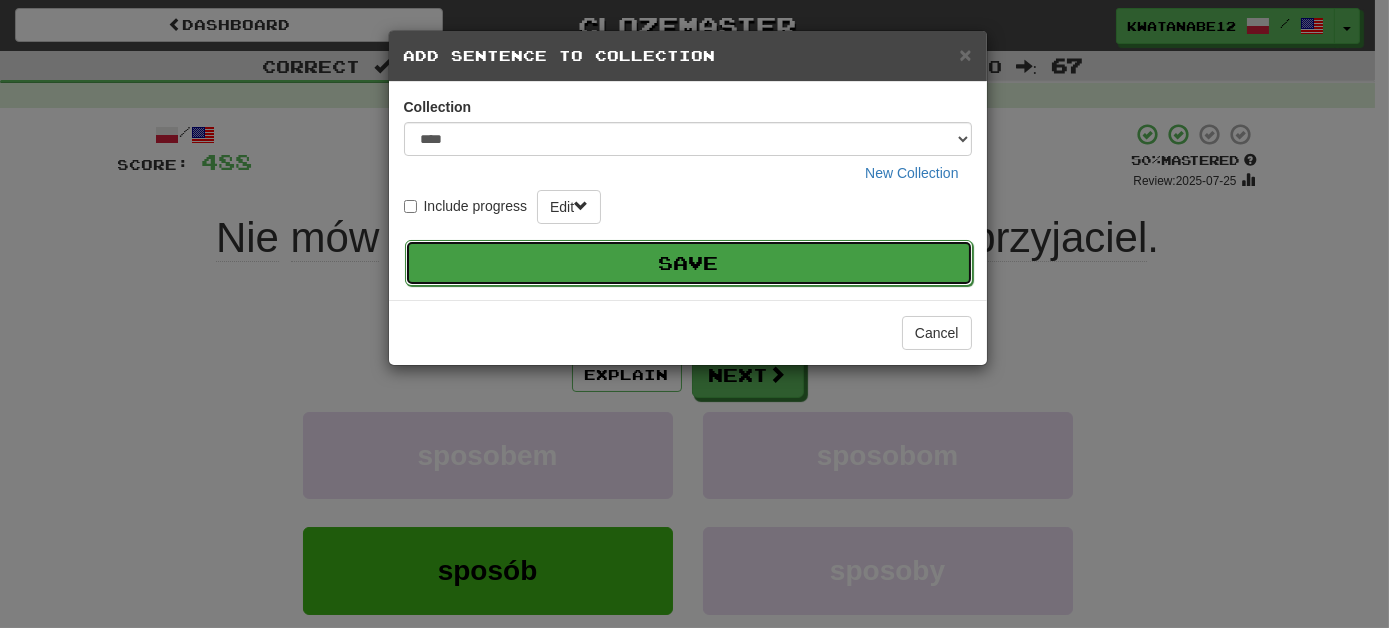click on "Save" at bounding box center (689, 263) 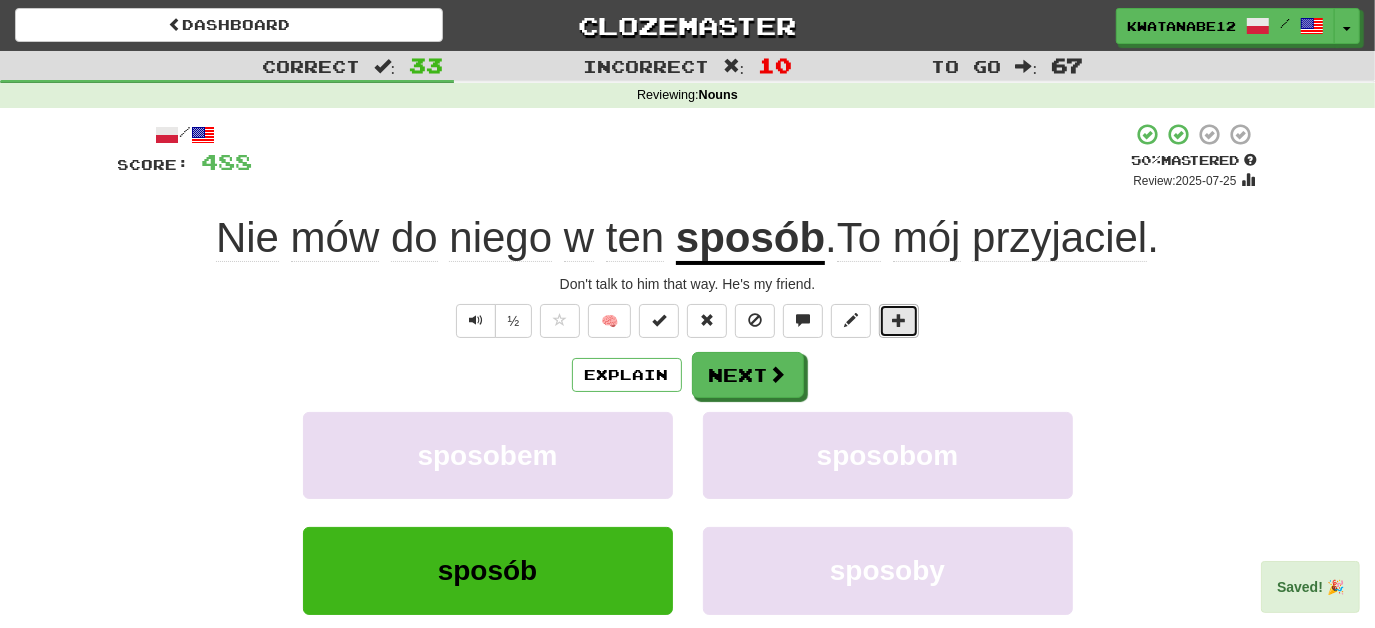 click at bounding box center (899, 320) 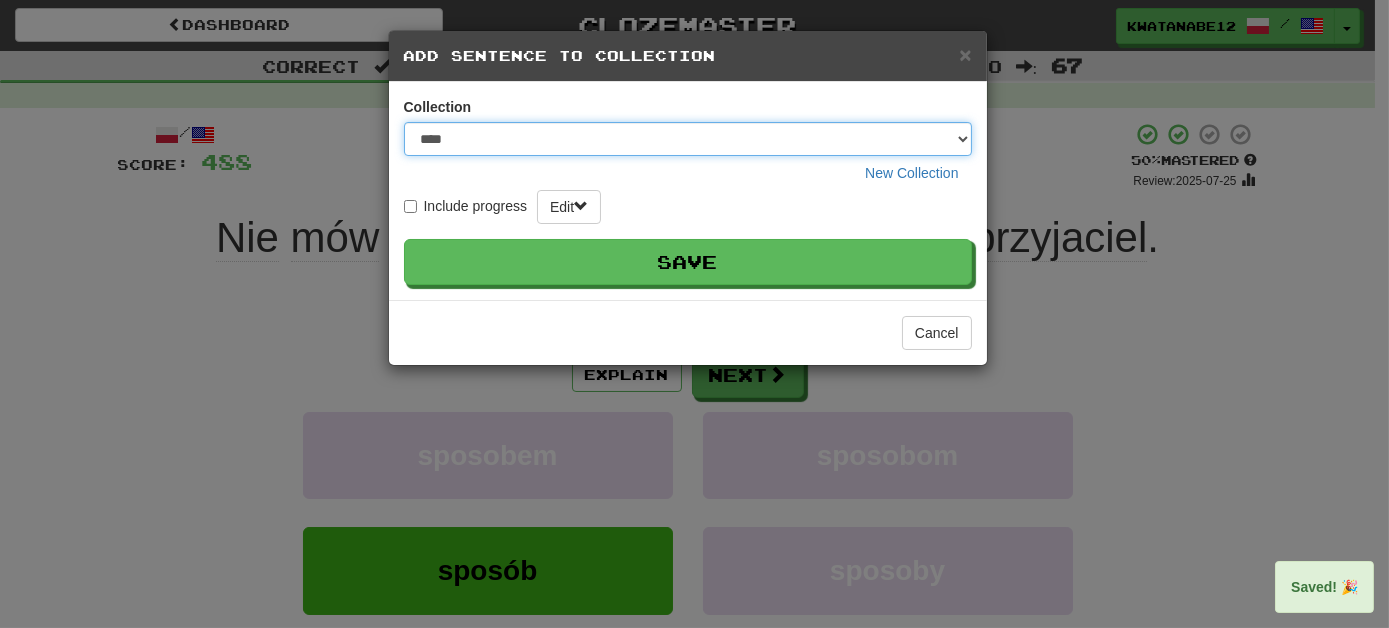 click on "**** ****** ******** ***** *********" at bounding box center [688, 139] 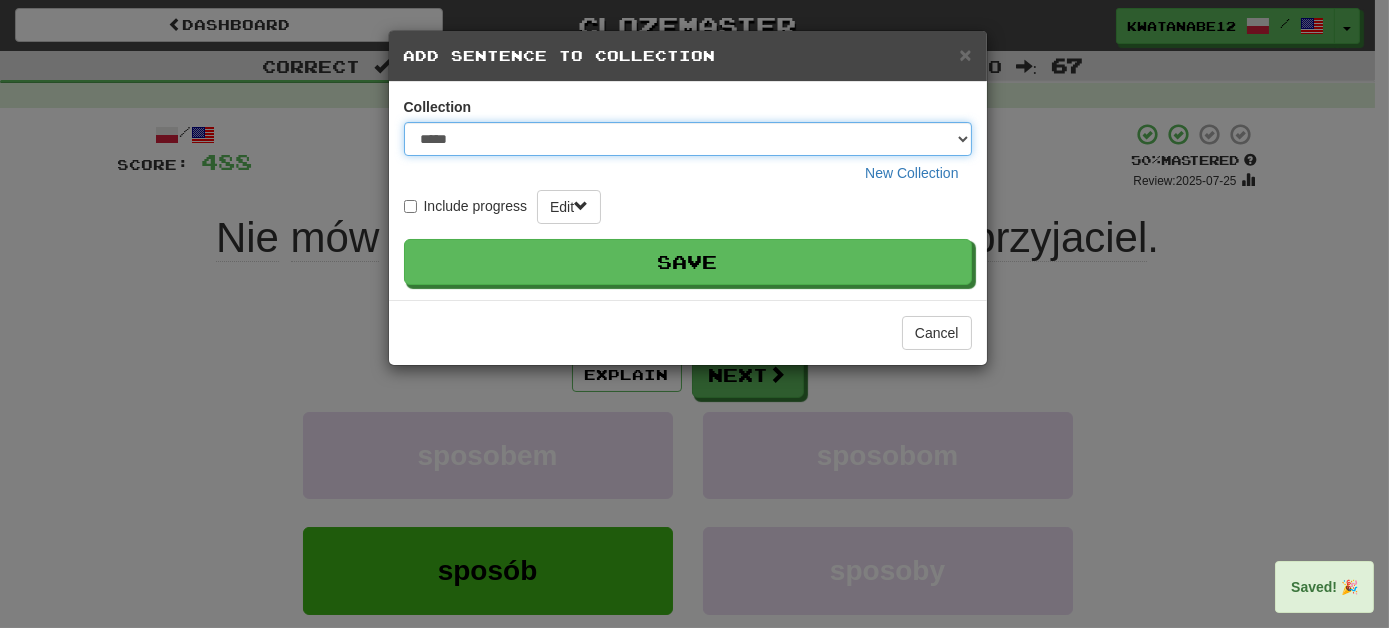 click on "**** ****** ******** ***** *********" at bounding box center [688, 139] 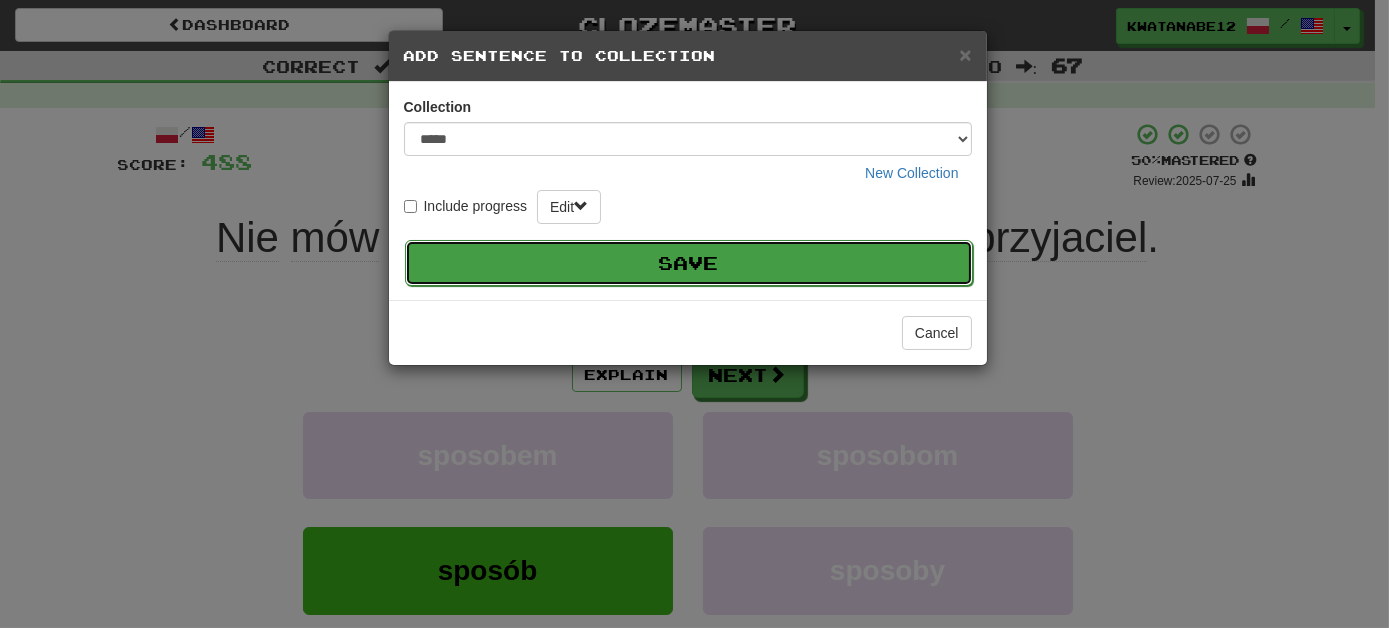 click on "Save" at bounding box center [689, 263] 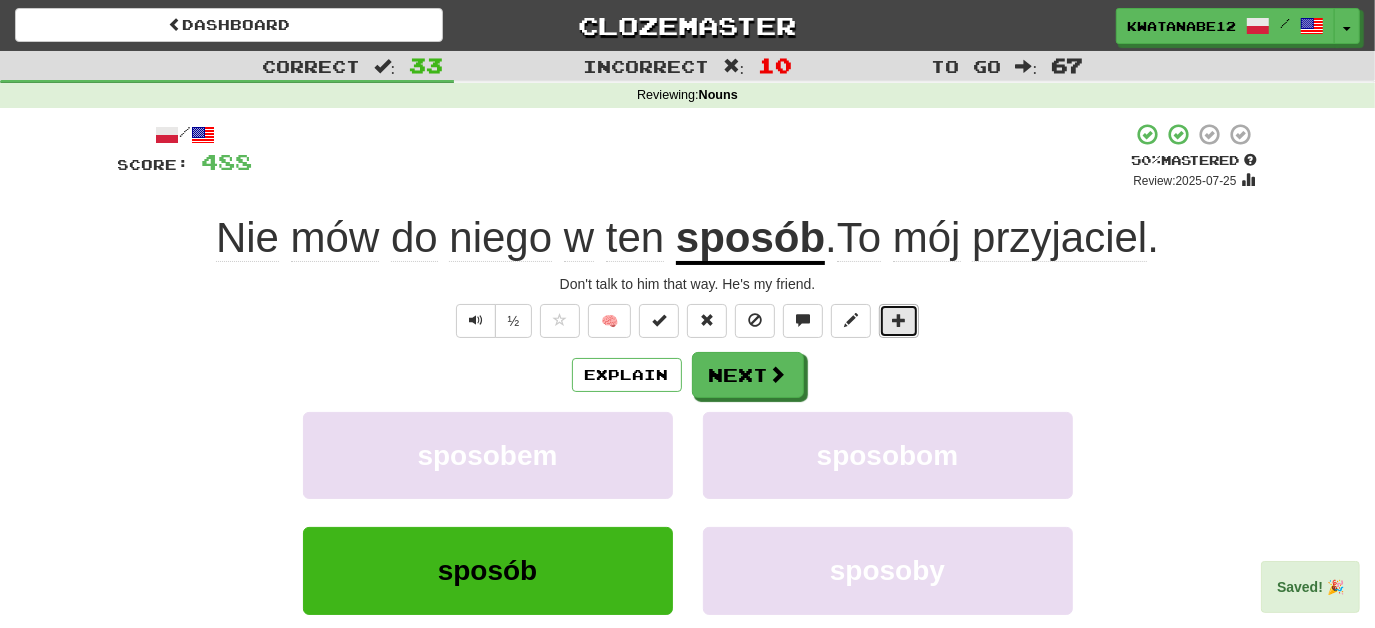 click at bounding box center (899, 320) 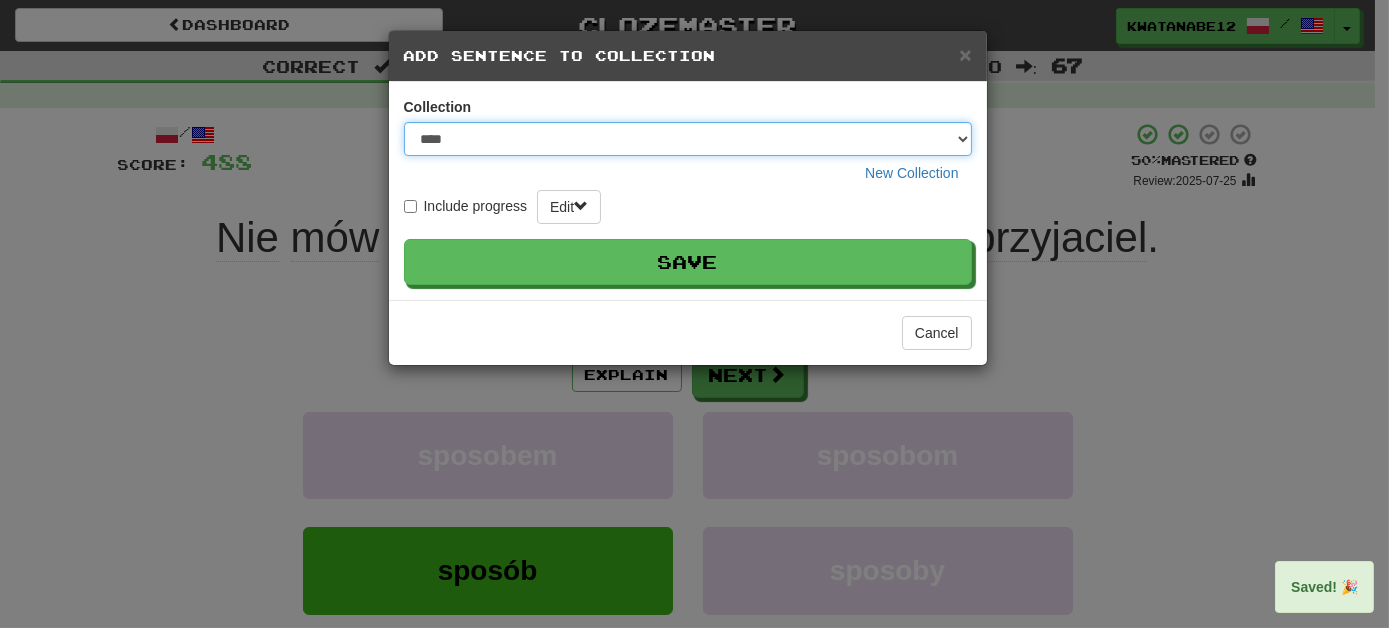 click on "**** ****** ******** ***** *********" at bounding box center [688, 139] 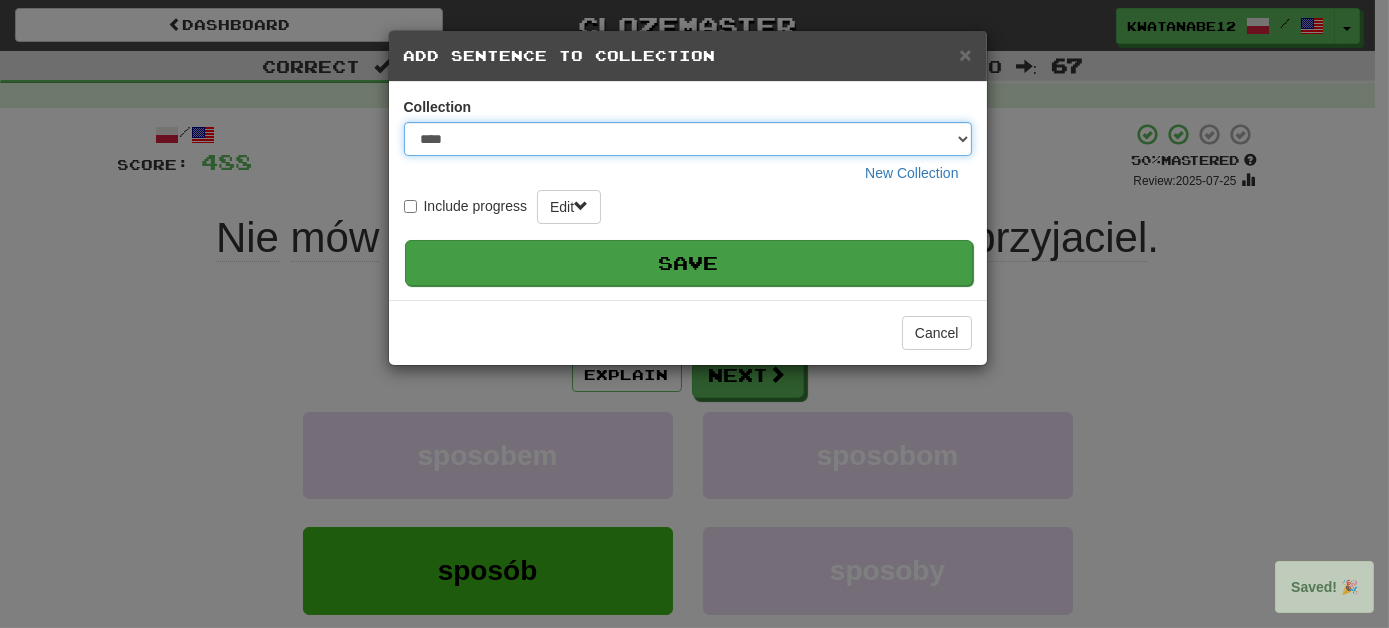 select on "*****" 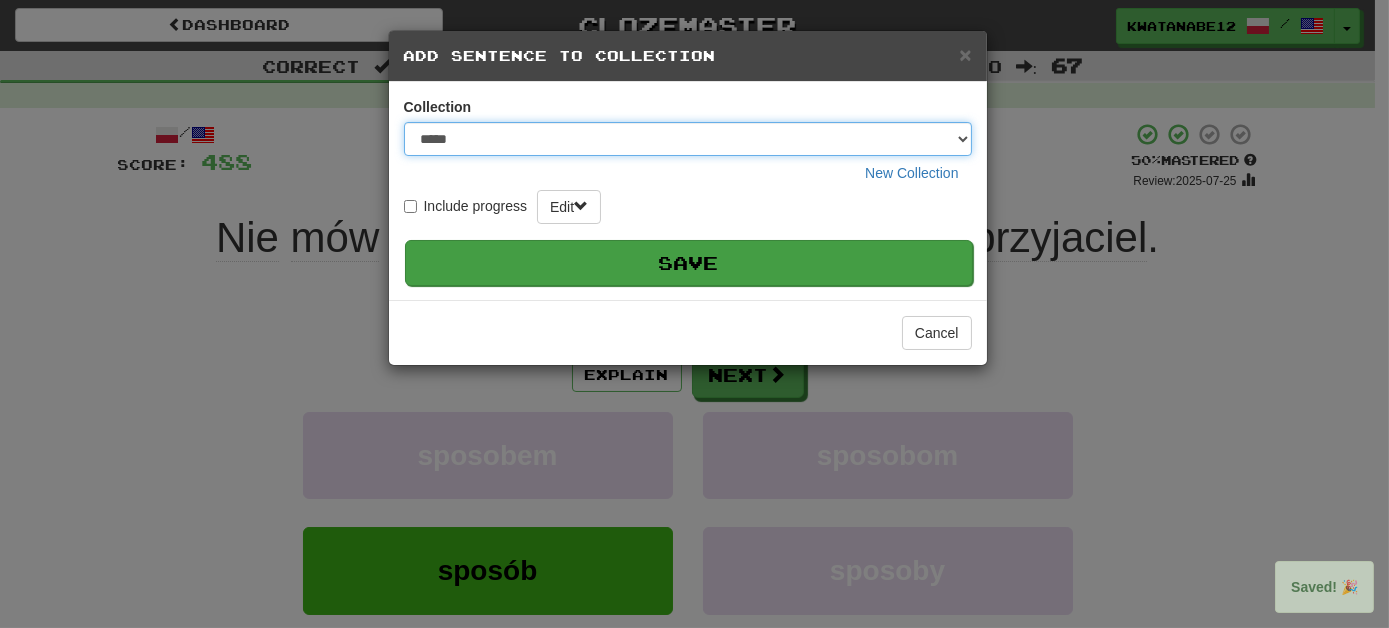 click on "**** ****** ******** ***** *********" at bounding box center (688, 139) 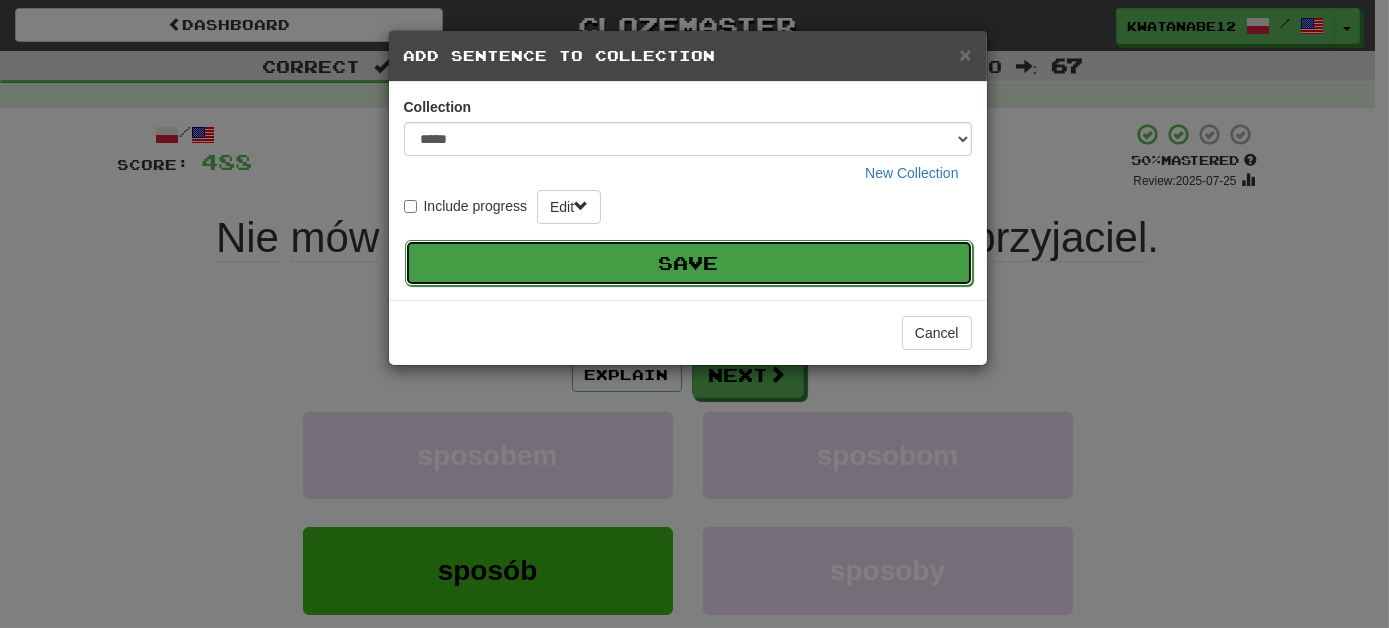 click on "Save" at bounding box center [689, 263] 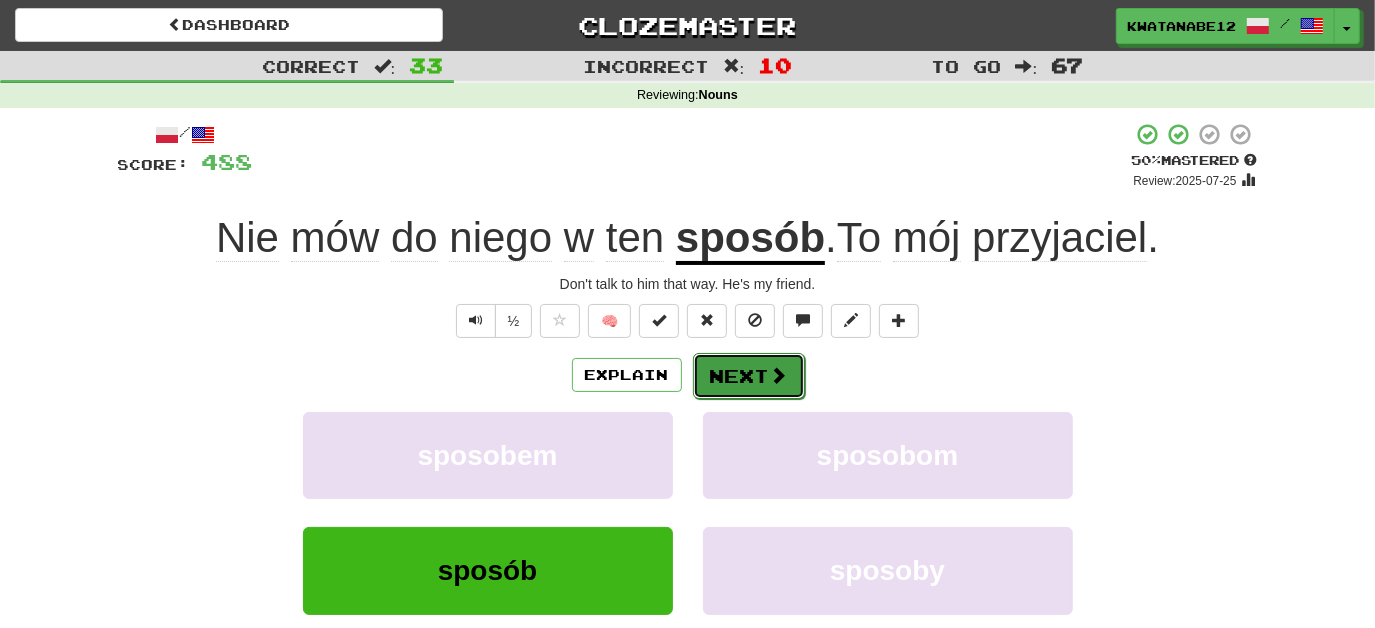 click on "Next" at bounding box center [749, 376] 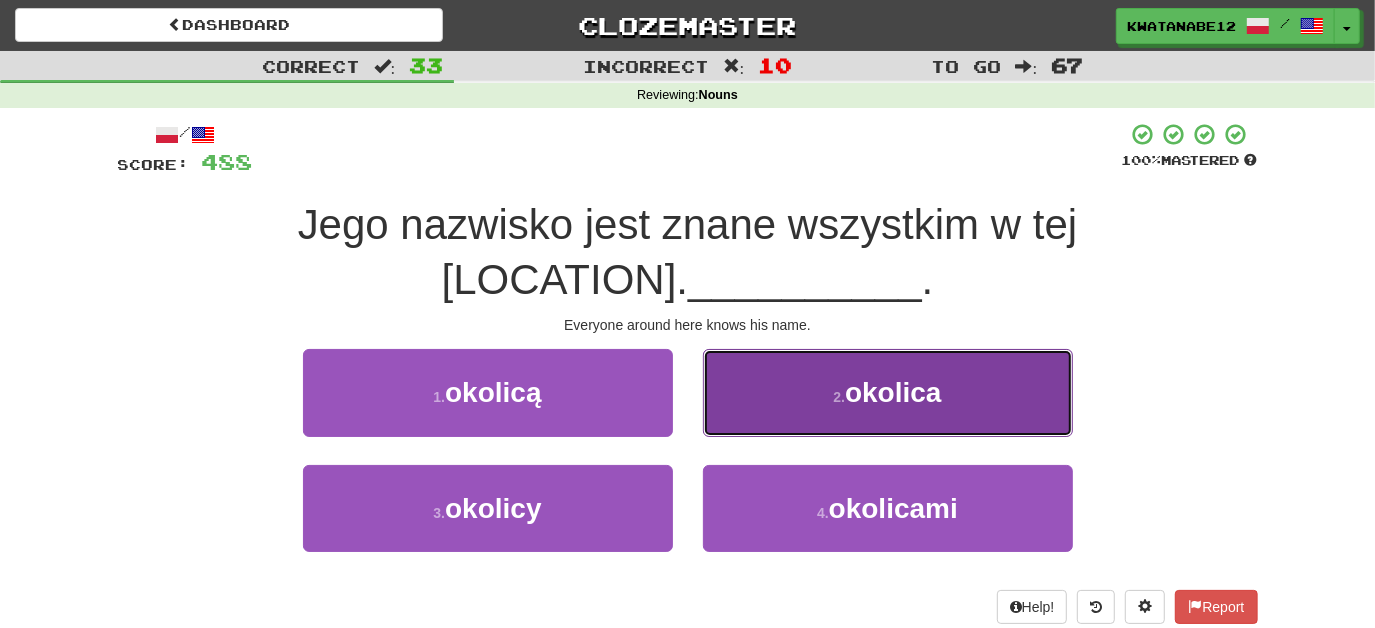 click on "2 .  okolica" at bounding box center [888, 392] 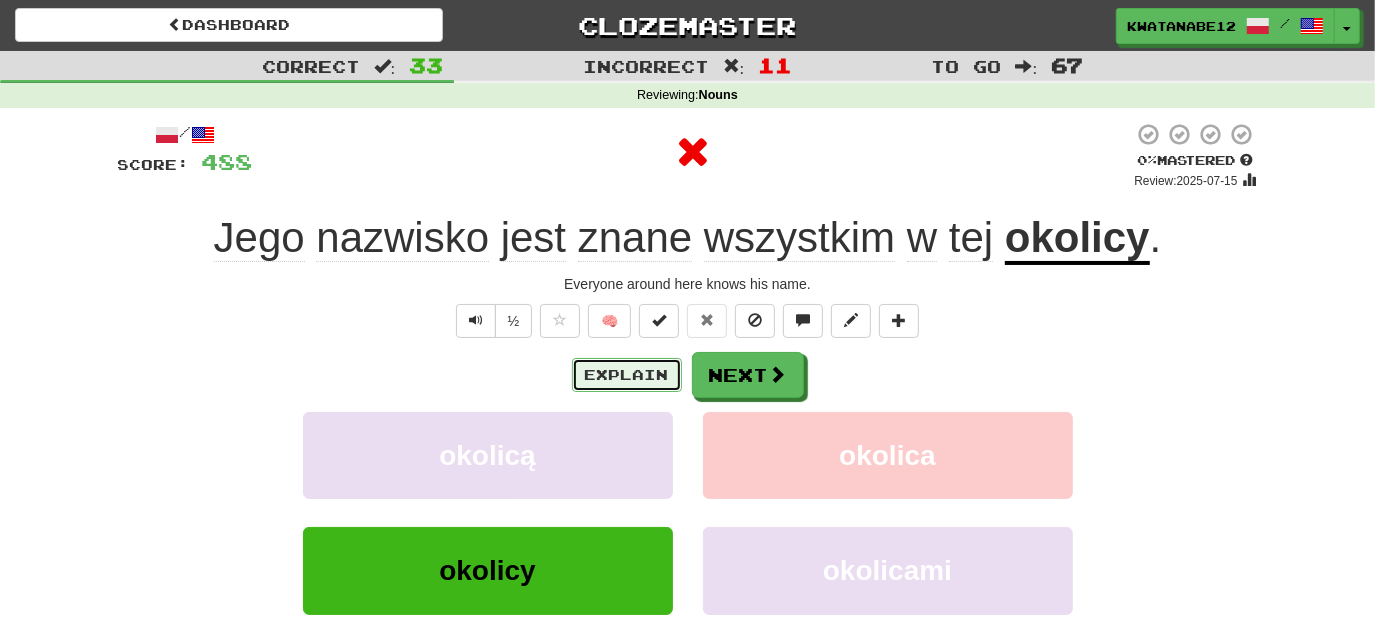 click on "Explain" at bounding box center (627, 375) 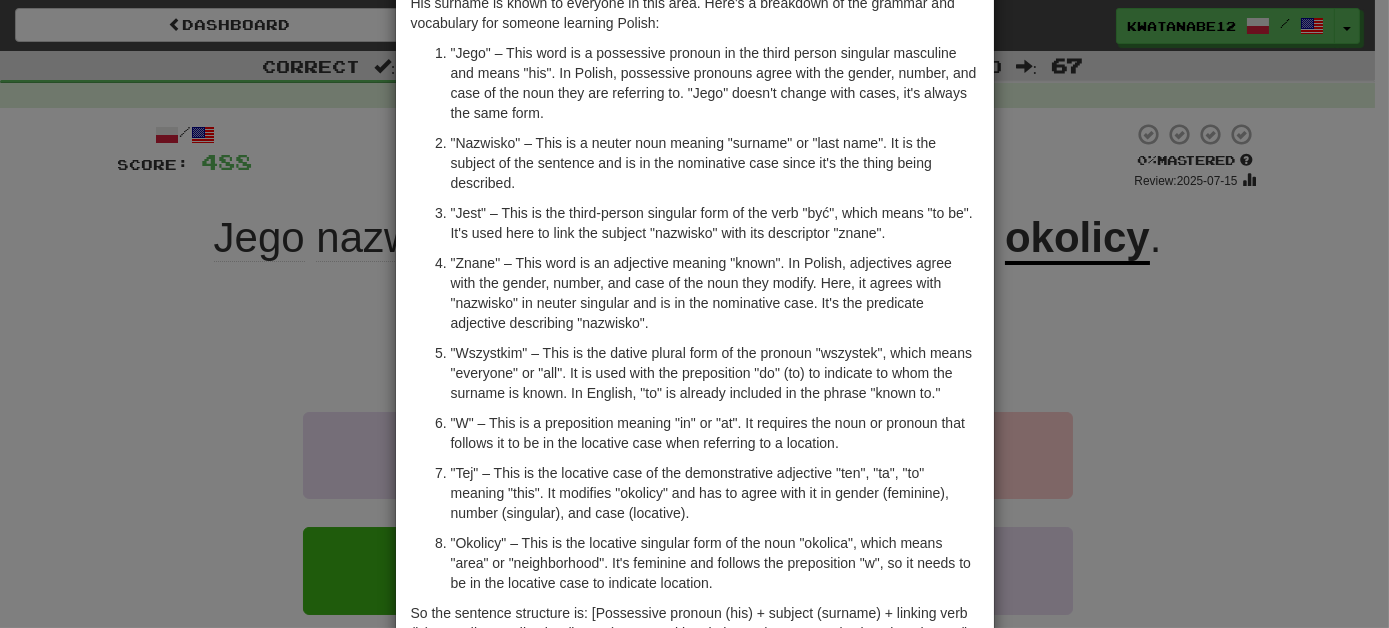 scroll, scrollTop: 0, scrollLeft: 0, axis: both 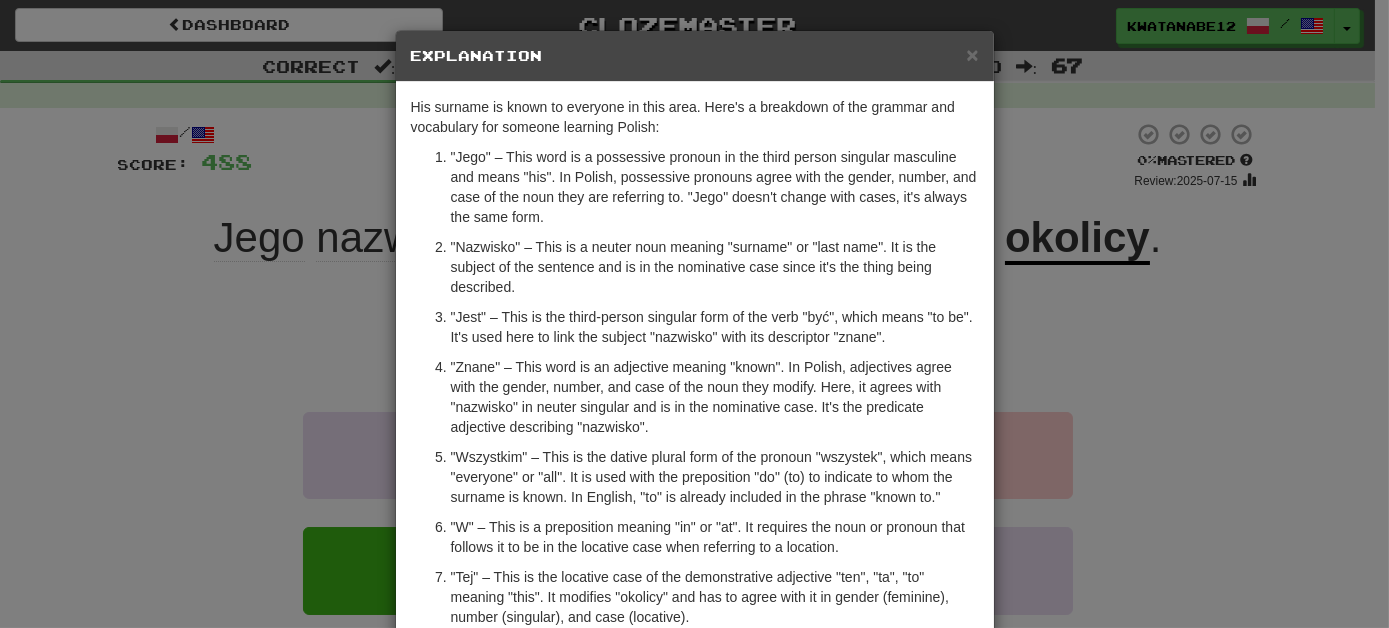 click on "× Explanation" at bounding box center (695, 56) 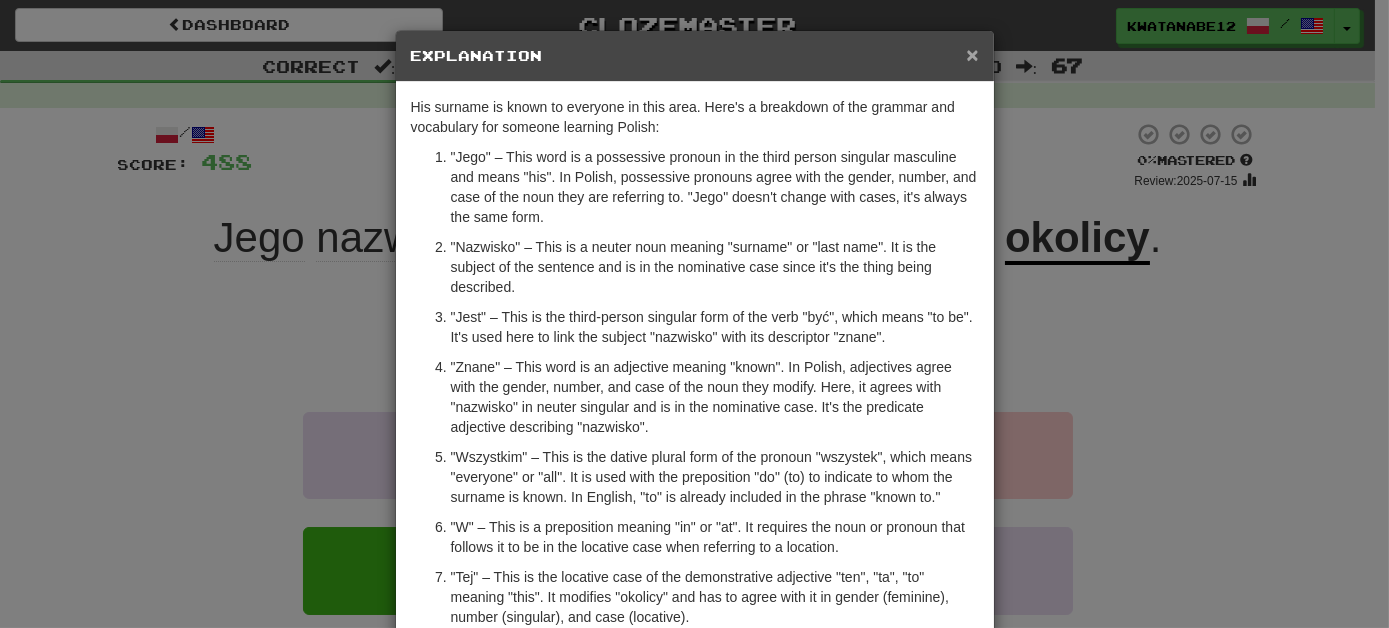 click on "×" at bounding box center [972, 54] 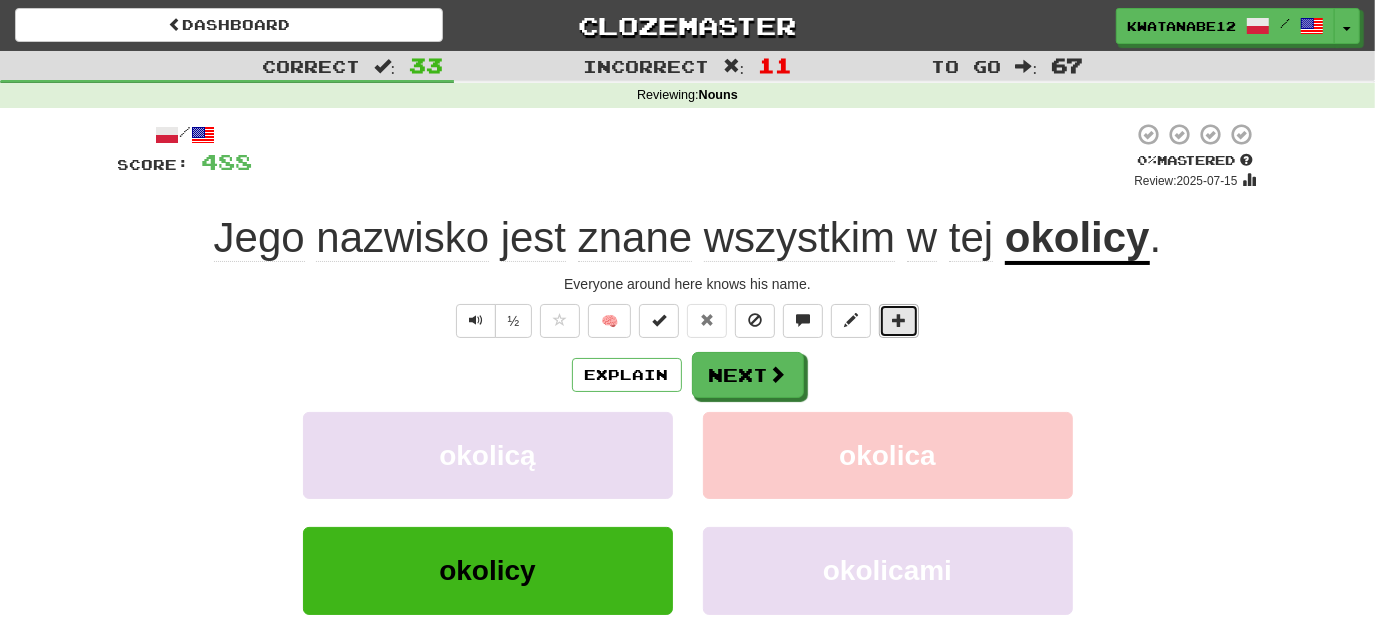 click at bounding box center [899, 321] 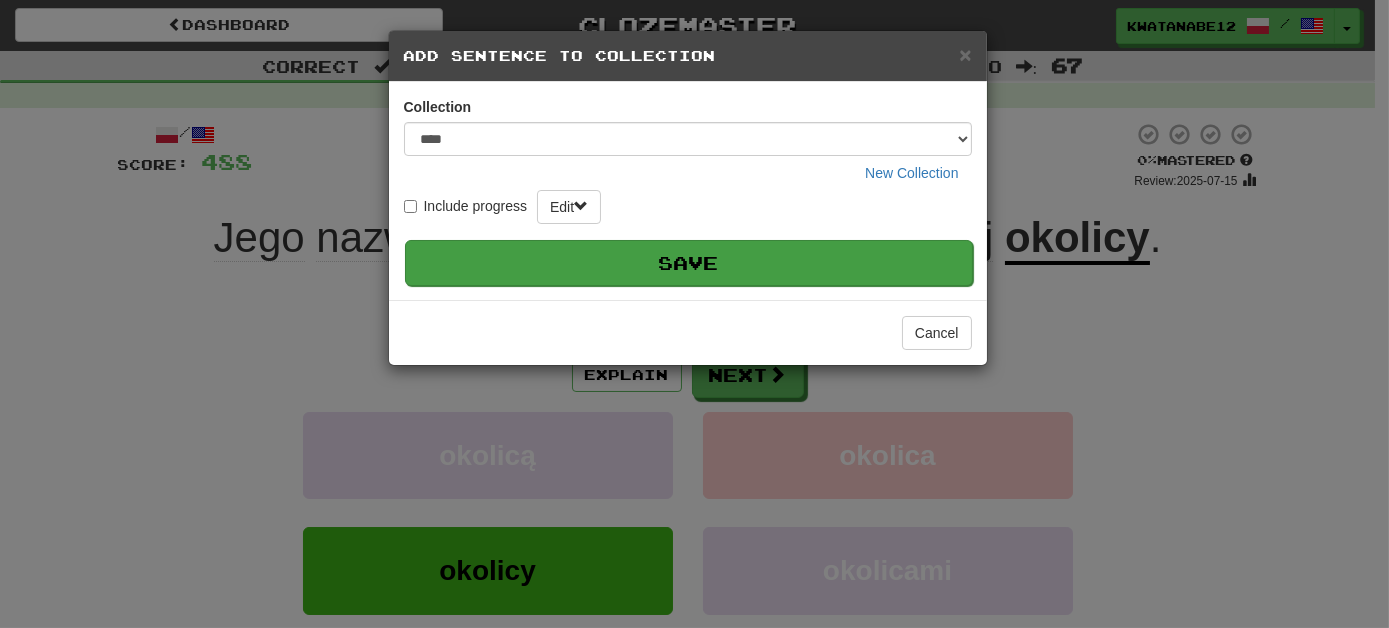 click on "Save" at bounding box center (689, 263) 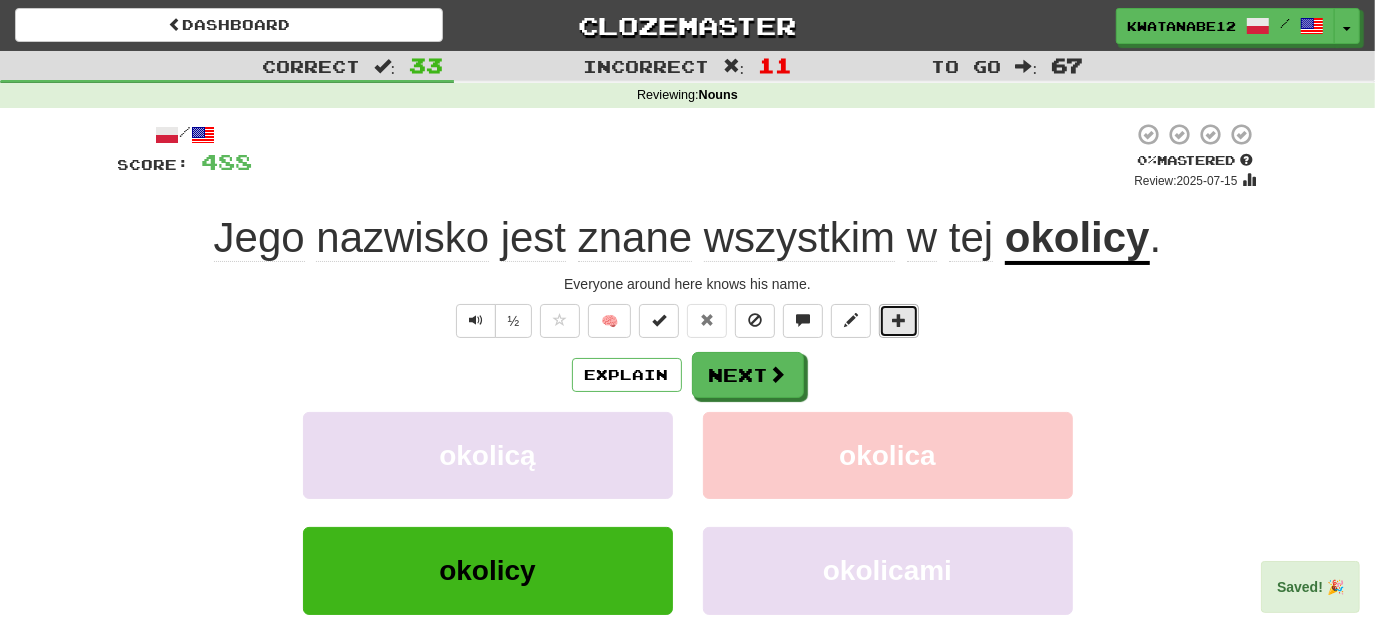 click at bounding box center (899, 320) 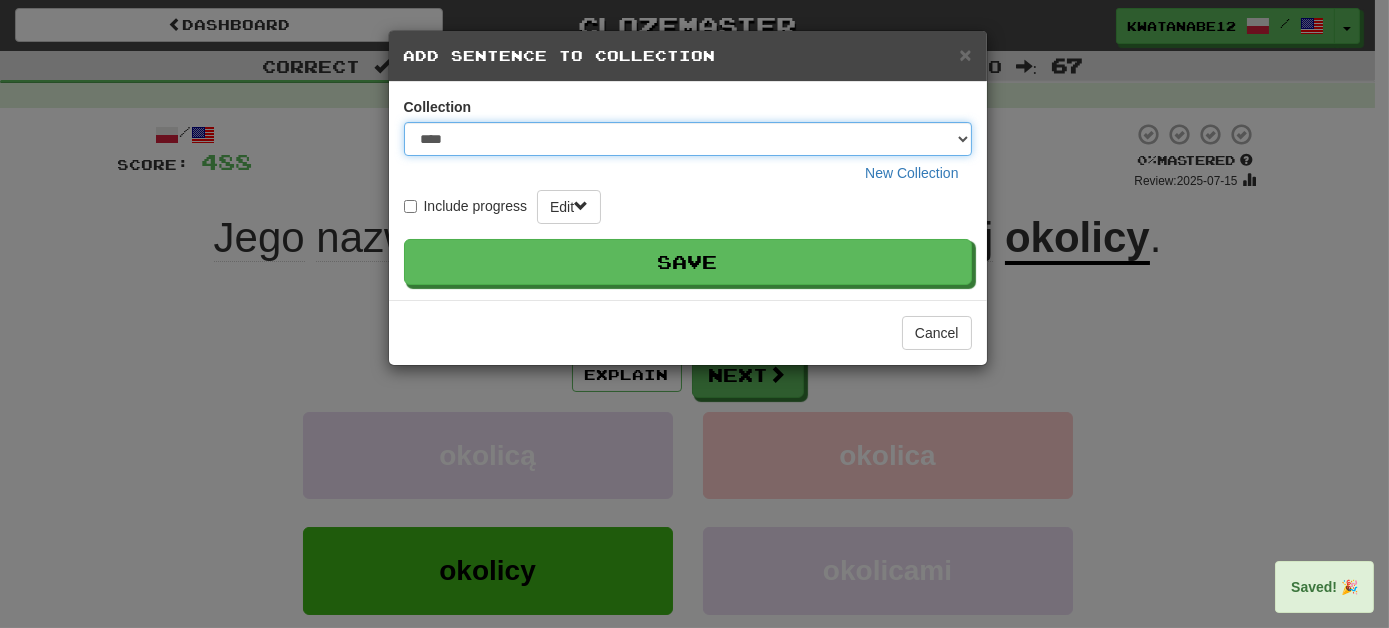 click on "**** ****** ******** ***** *********" at bounding box center (688, 139) 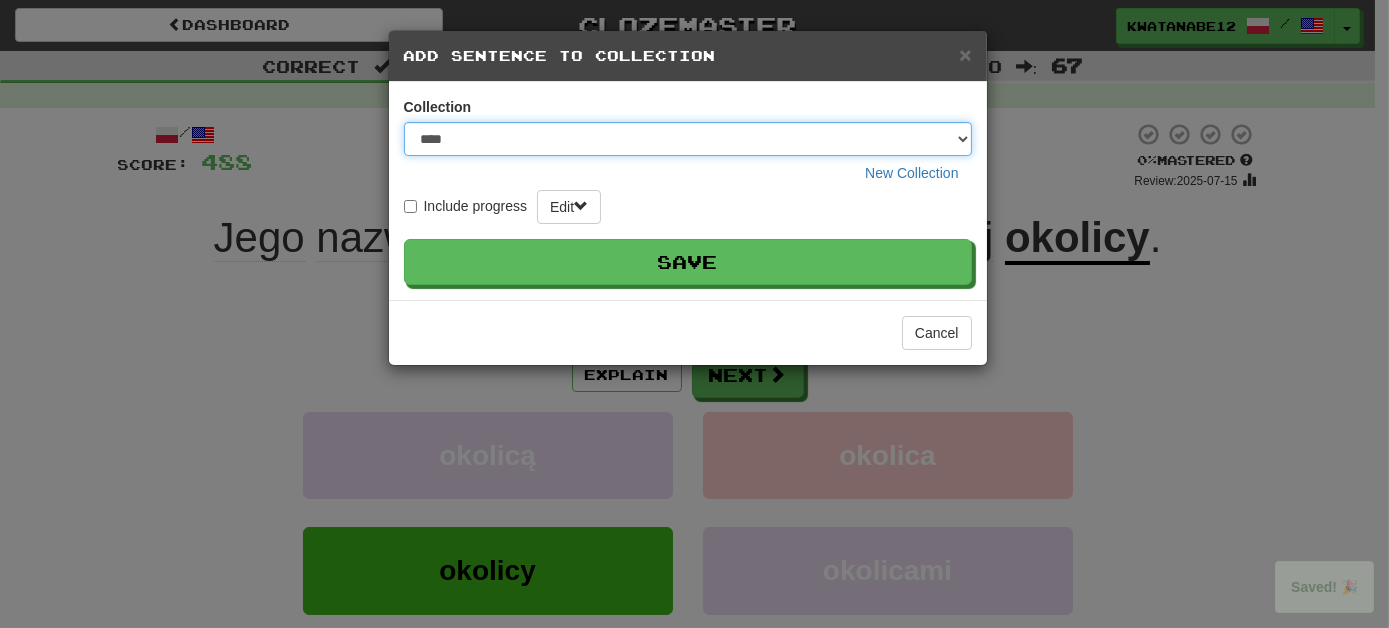 select on "****" 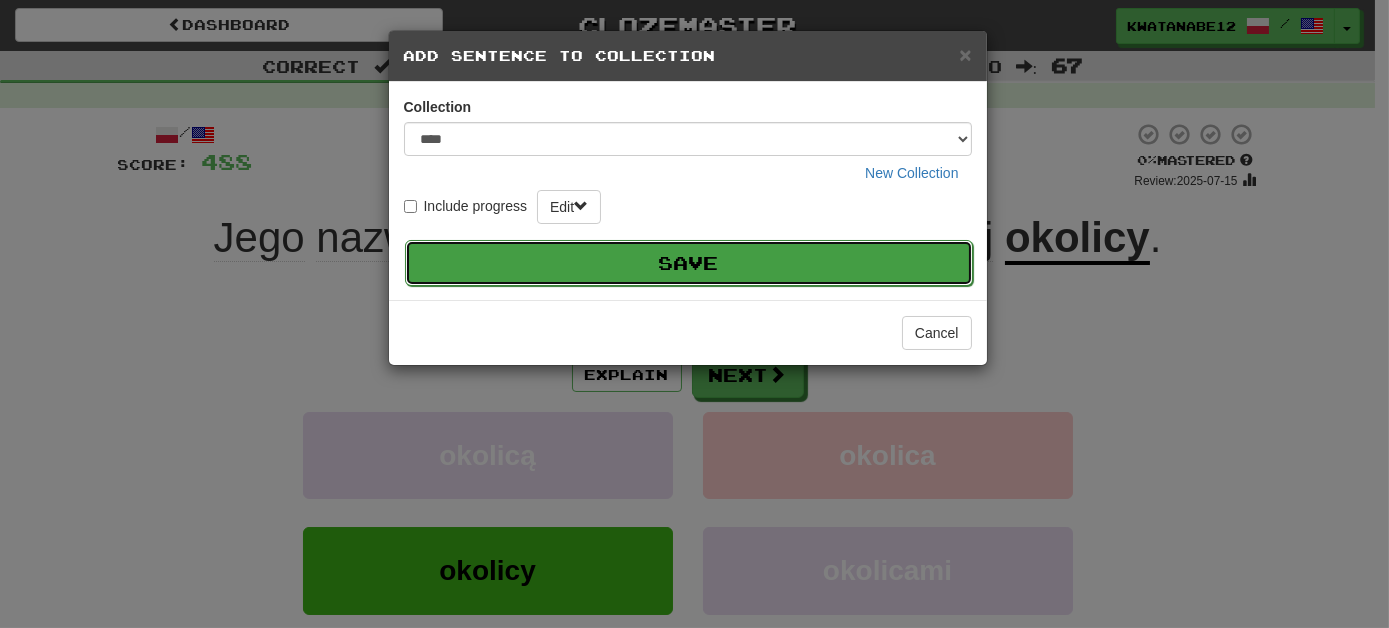 click on "Save" at bounding box center (689, 263) 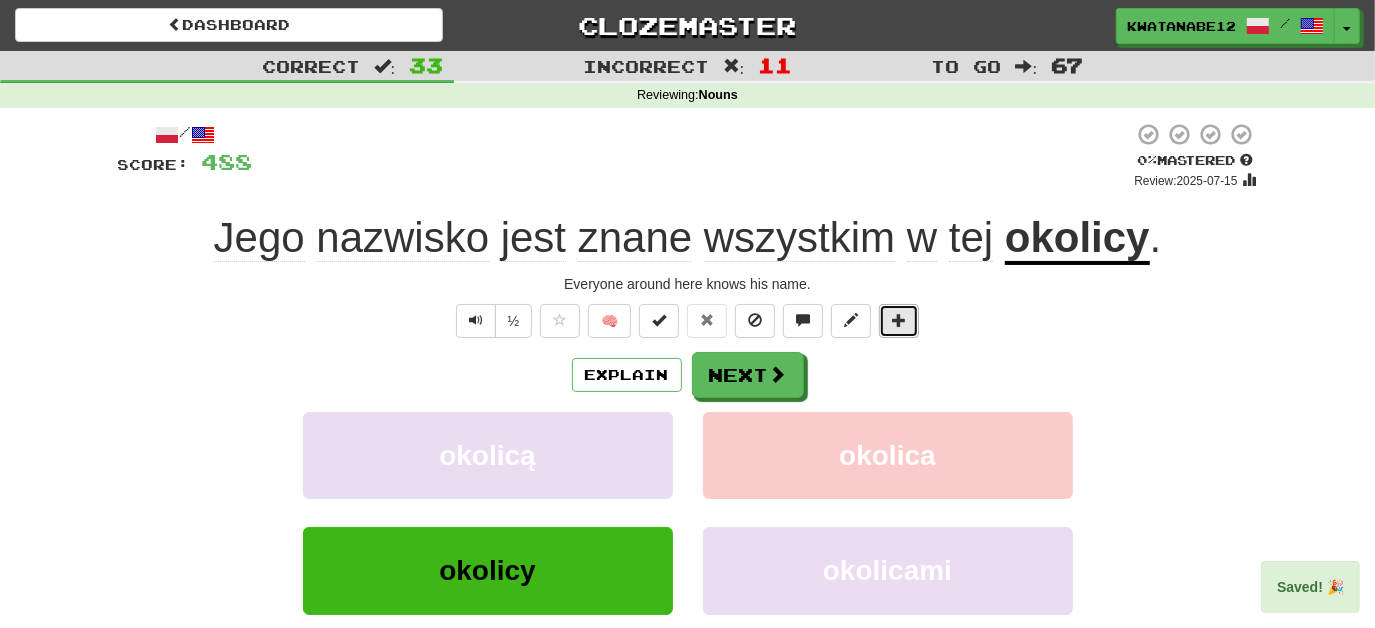 click at bounding box center [899, 321] 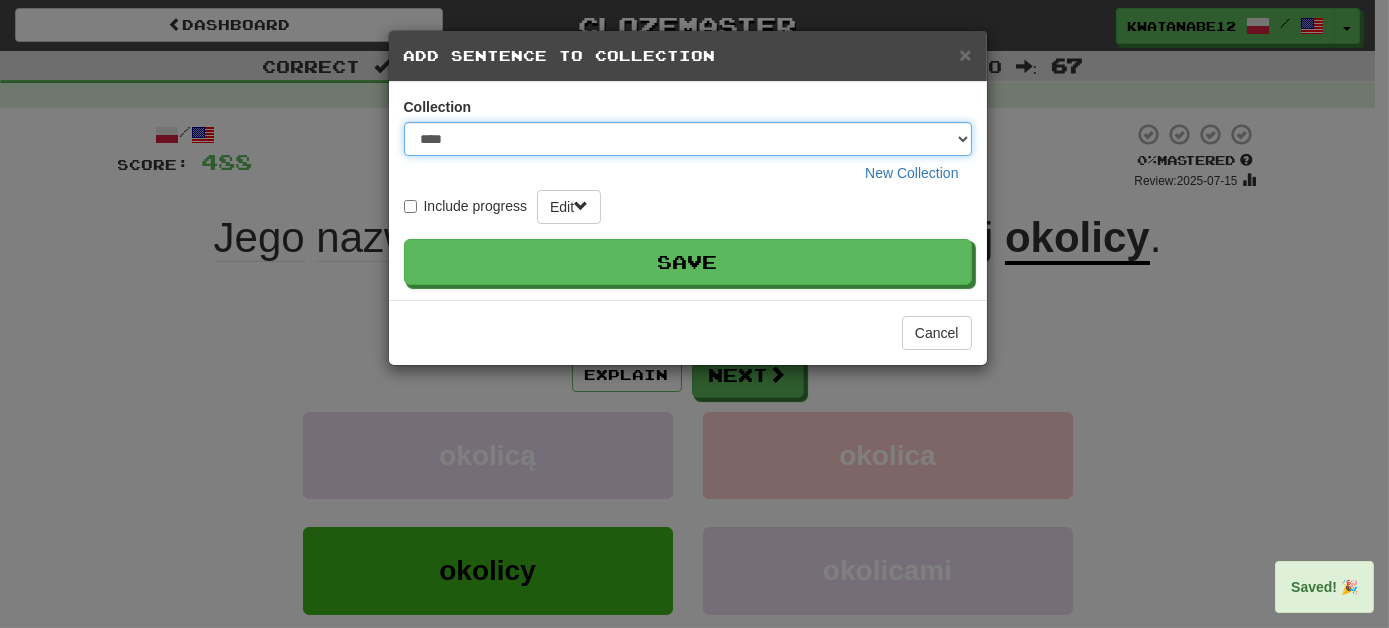 click on "**** ****** ******** ***** *********" at bounding box center [688, 139] 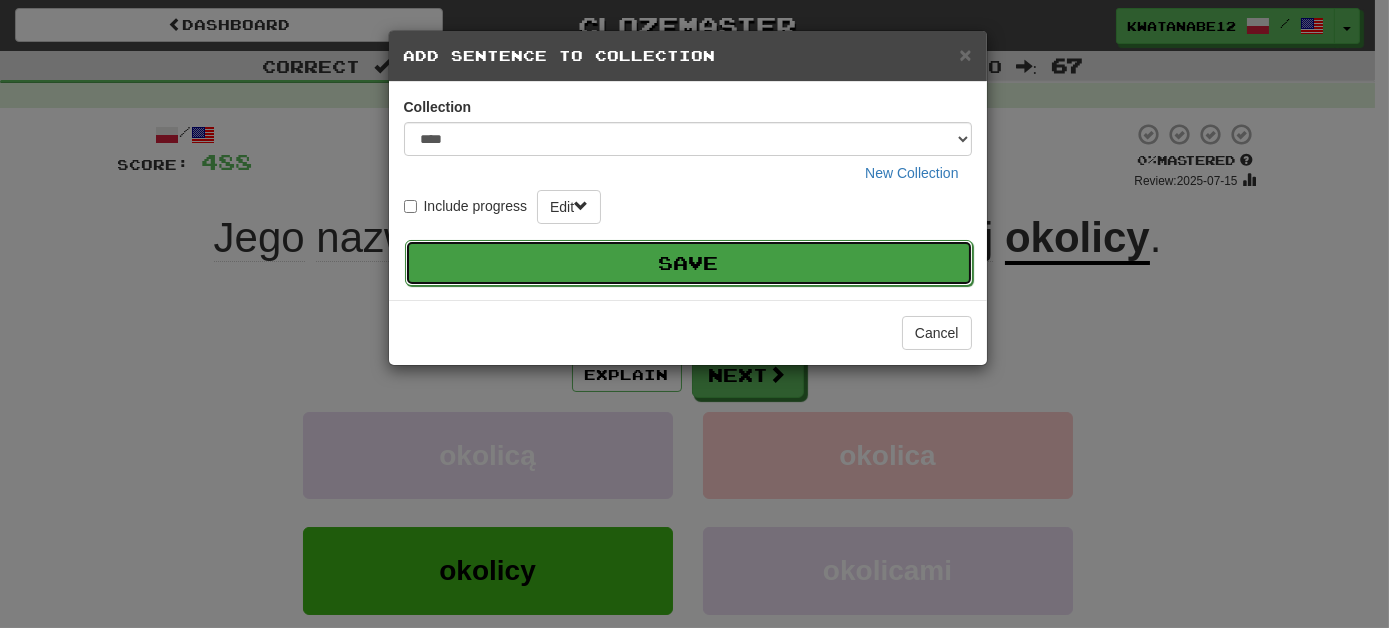 click on "Save" at bounding box center [689, 263] 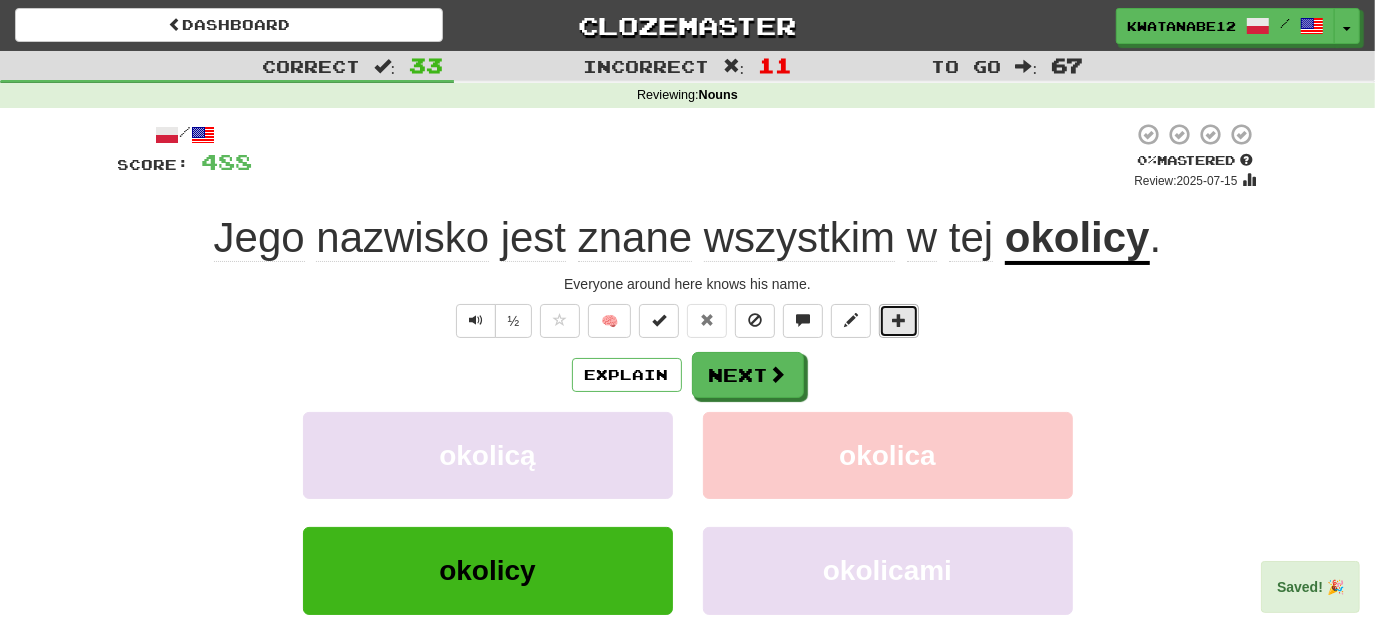 click at bounding box center (899, 320) 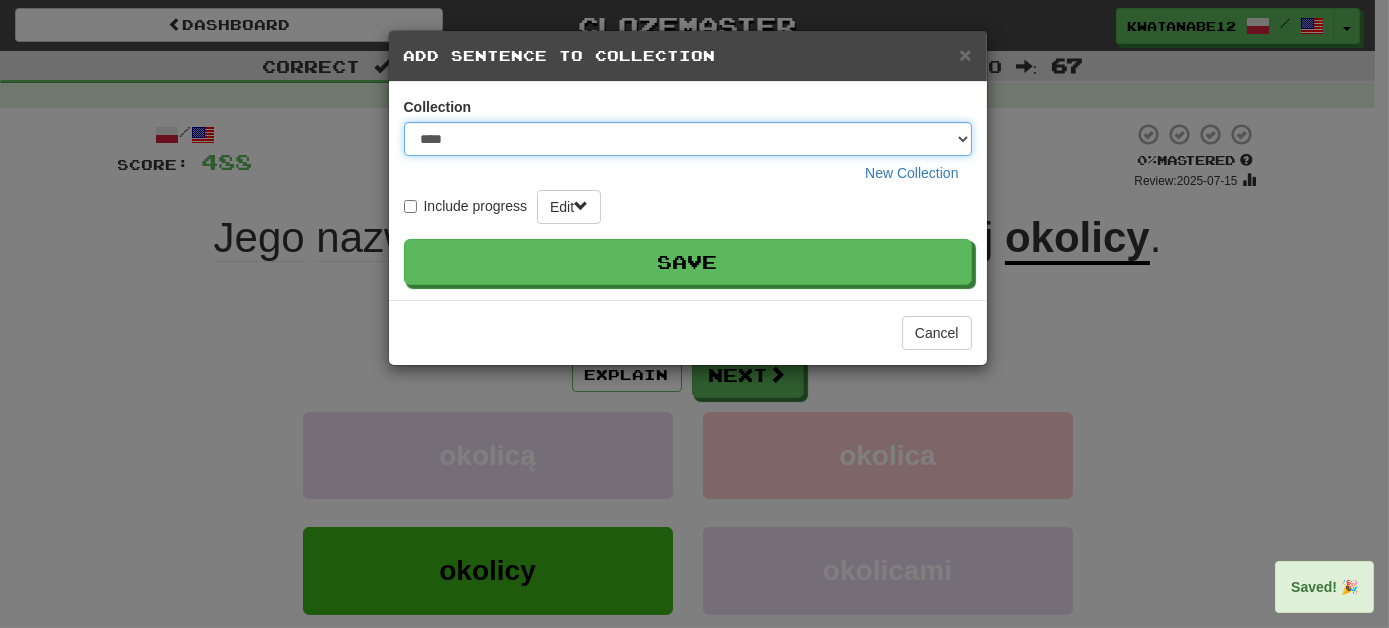 click on "**** ****** ******** ***** *********" at bounding box center (688, 139) 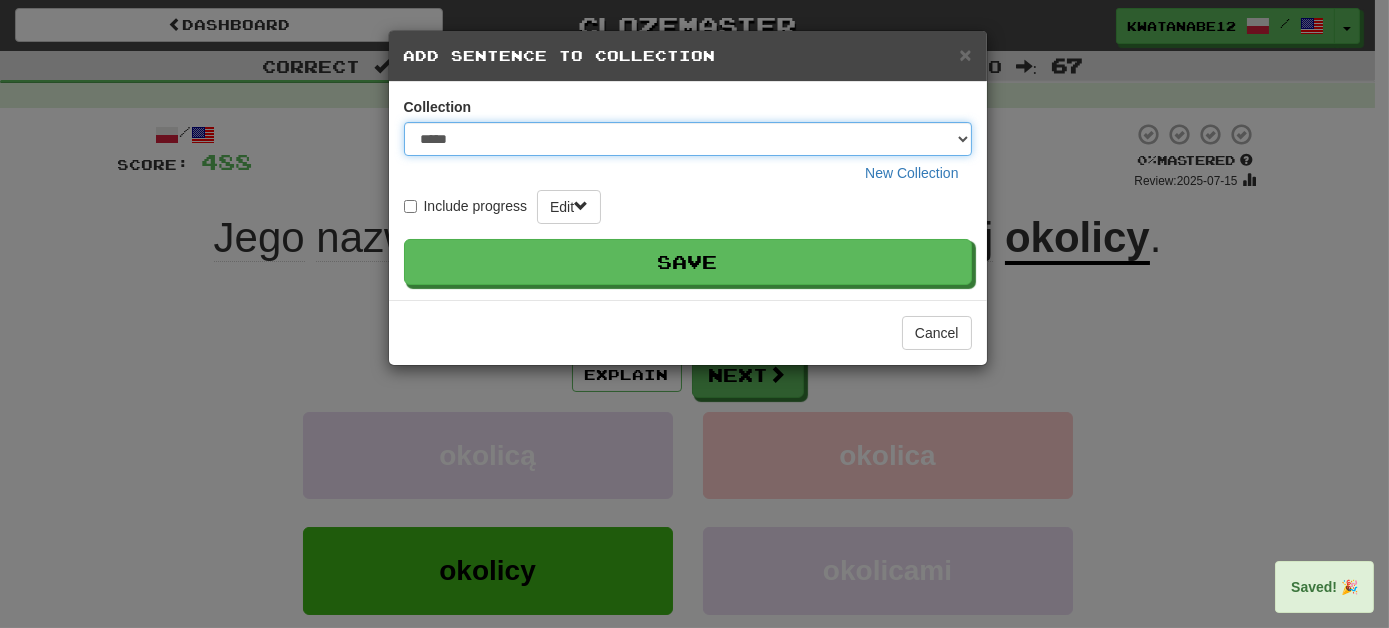 click on "**** ****** ******** ***** *********" at bounding box center (688, 139) 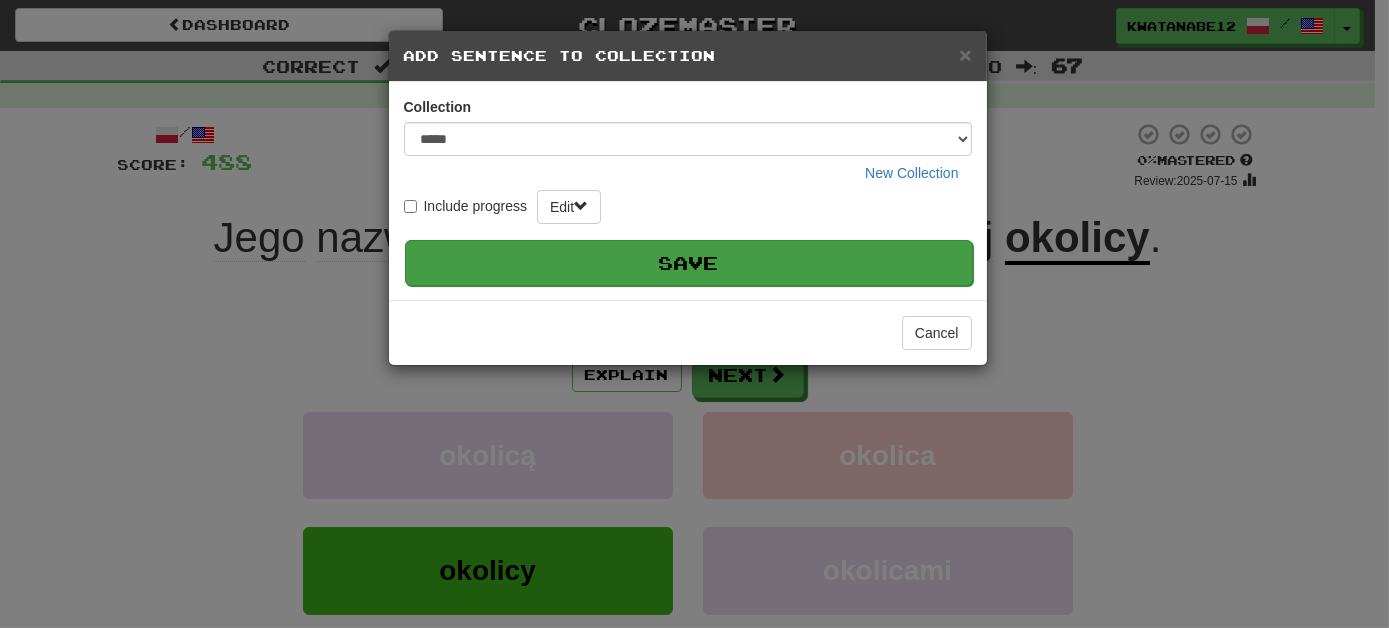 click on "Include progress Edit  Save" at bounding box center (688, 237) 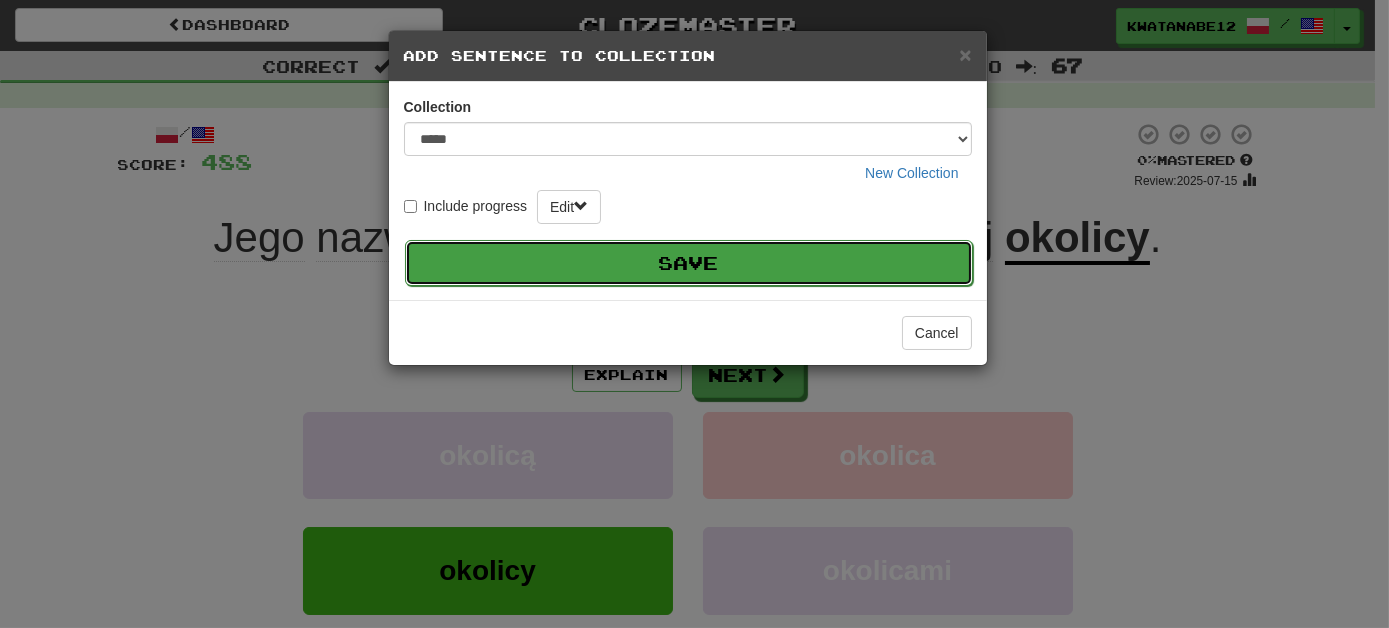 click on "Save" at bounding box center [689, 263] 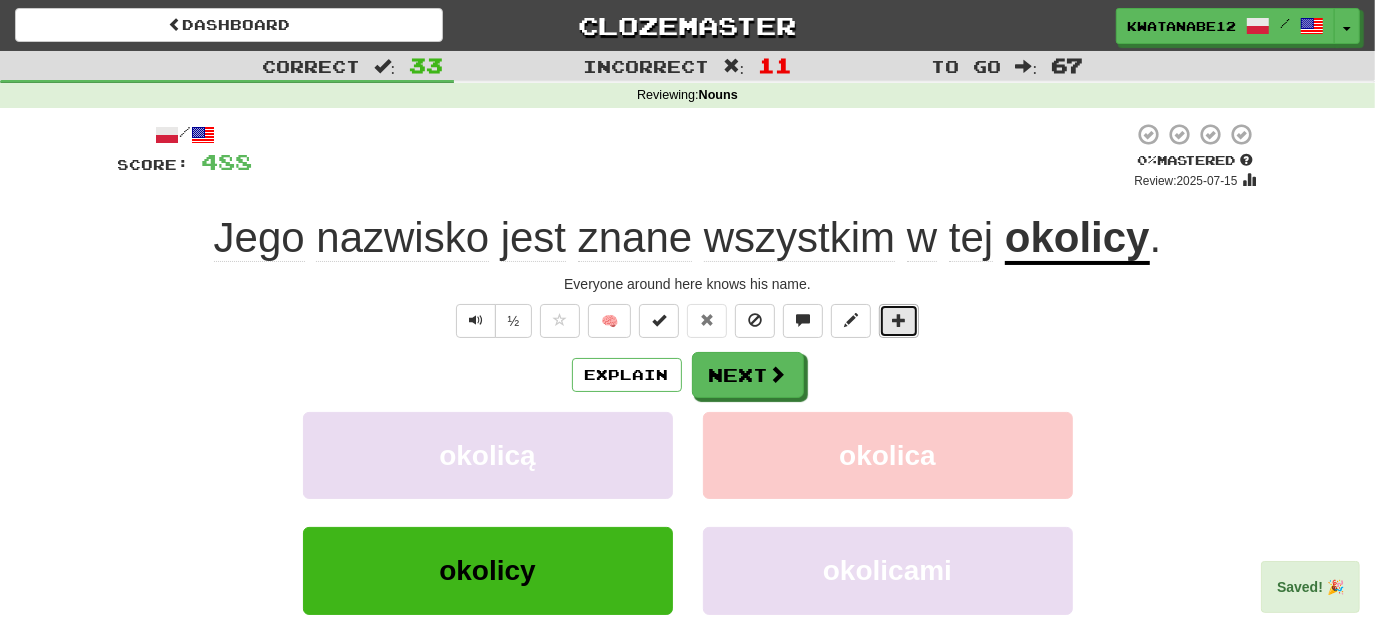 click at bounding box center [899, 321] 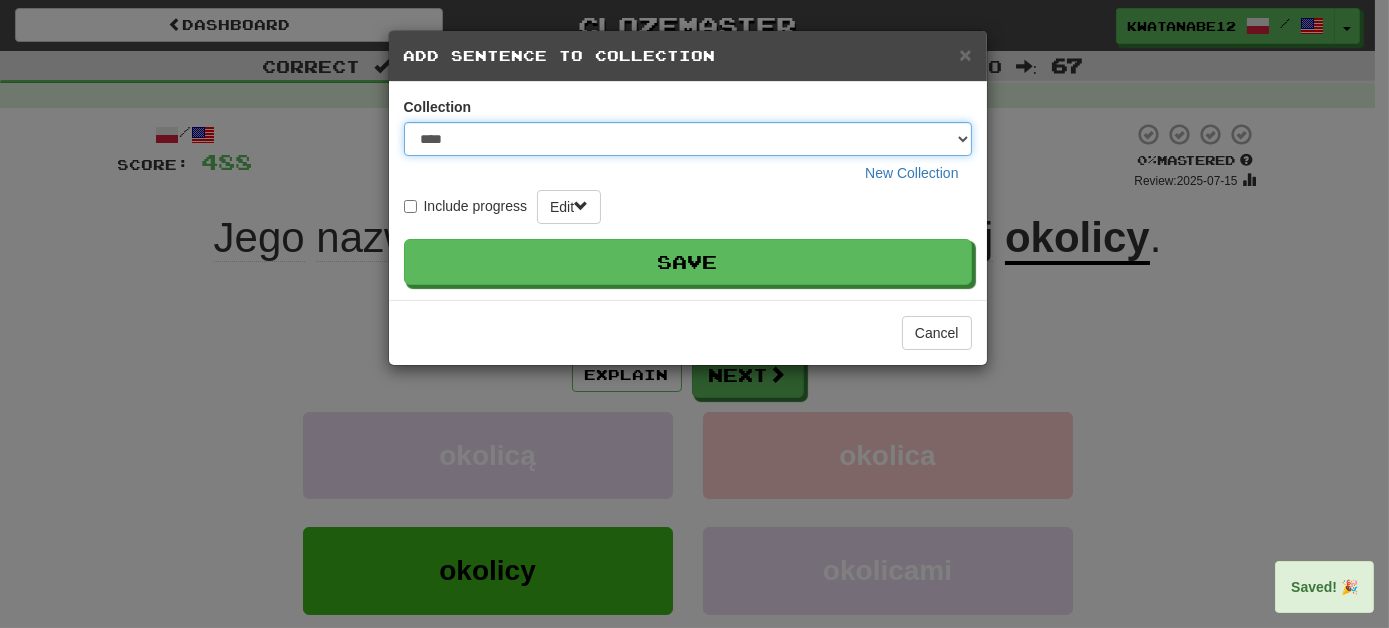 click on "**** ****** ******** ***** *********" at bounding box center [688, 139] 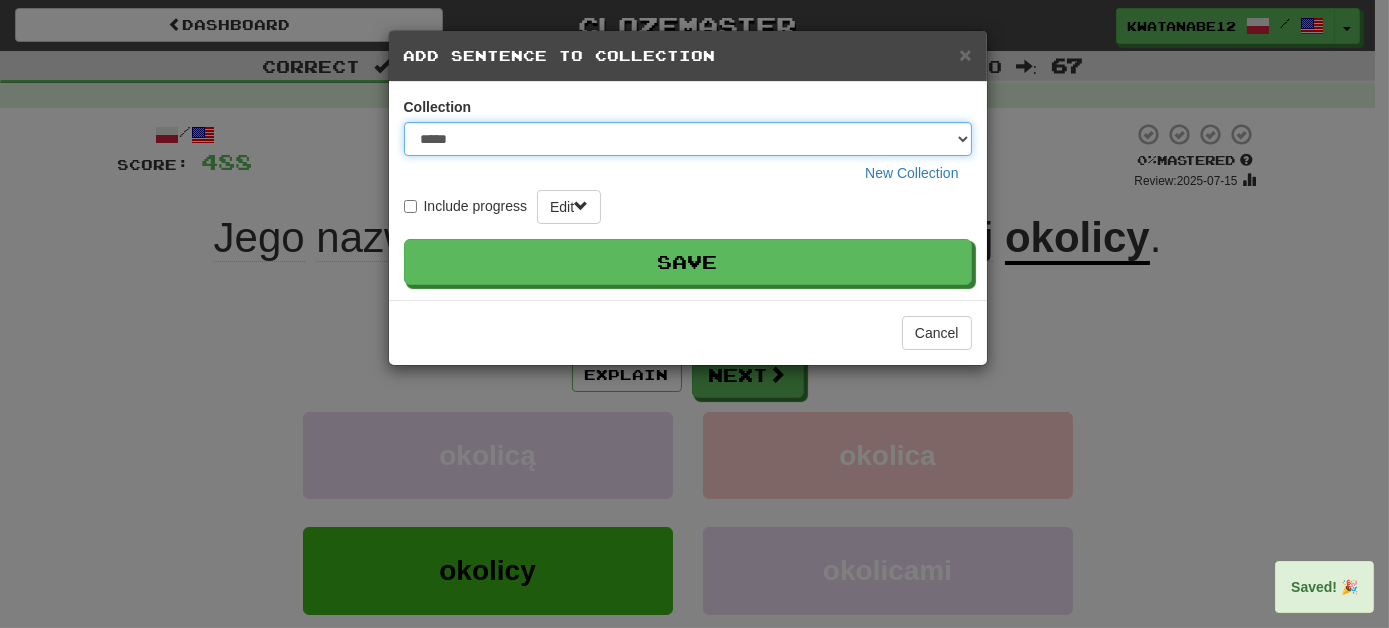 click on "**** ****** ******** ***** *********" at bounding box center [688, 139] 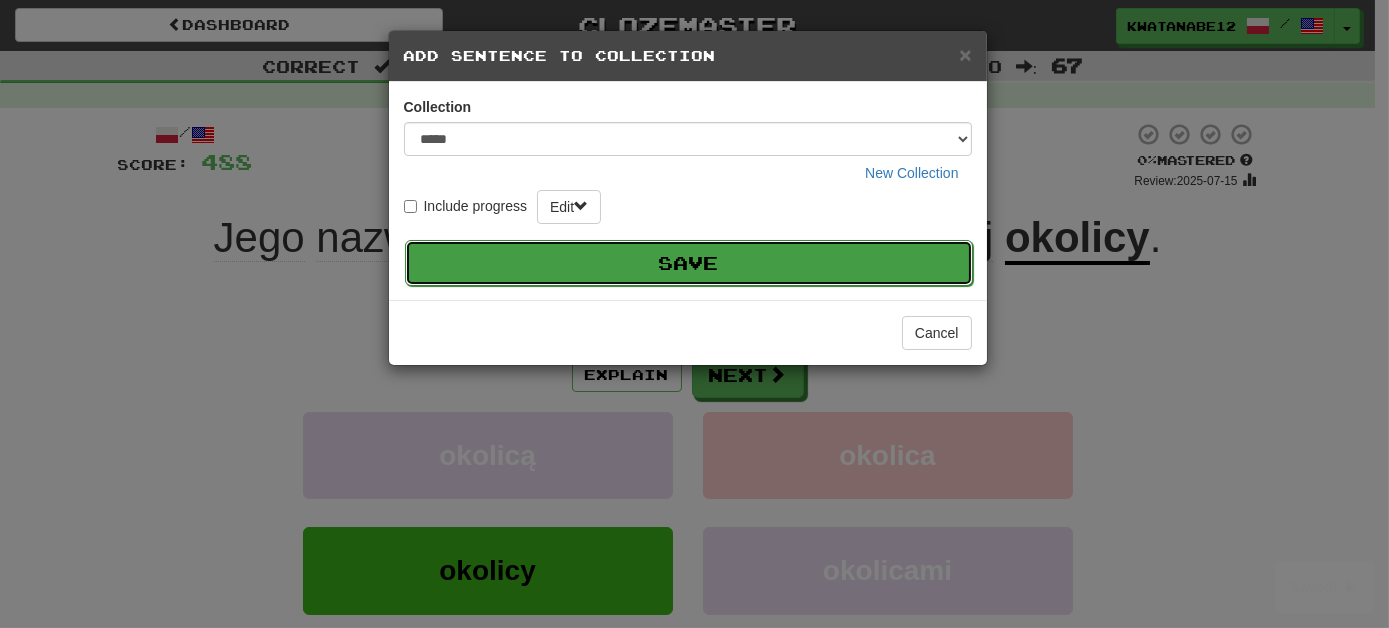 click on "Save" at bounding box center (689, 263) 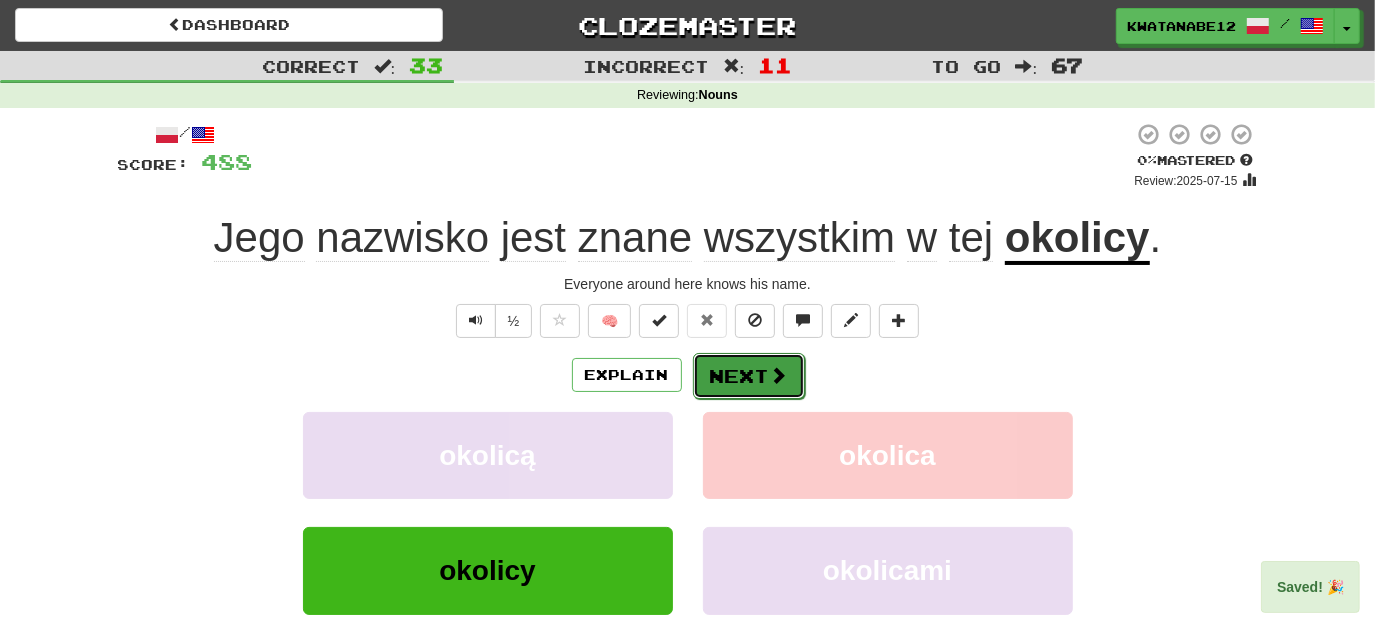 click at bounding box center [779, 375] 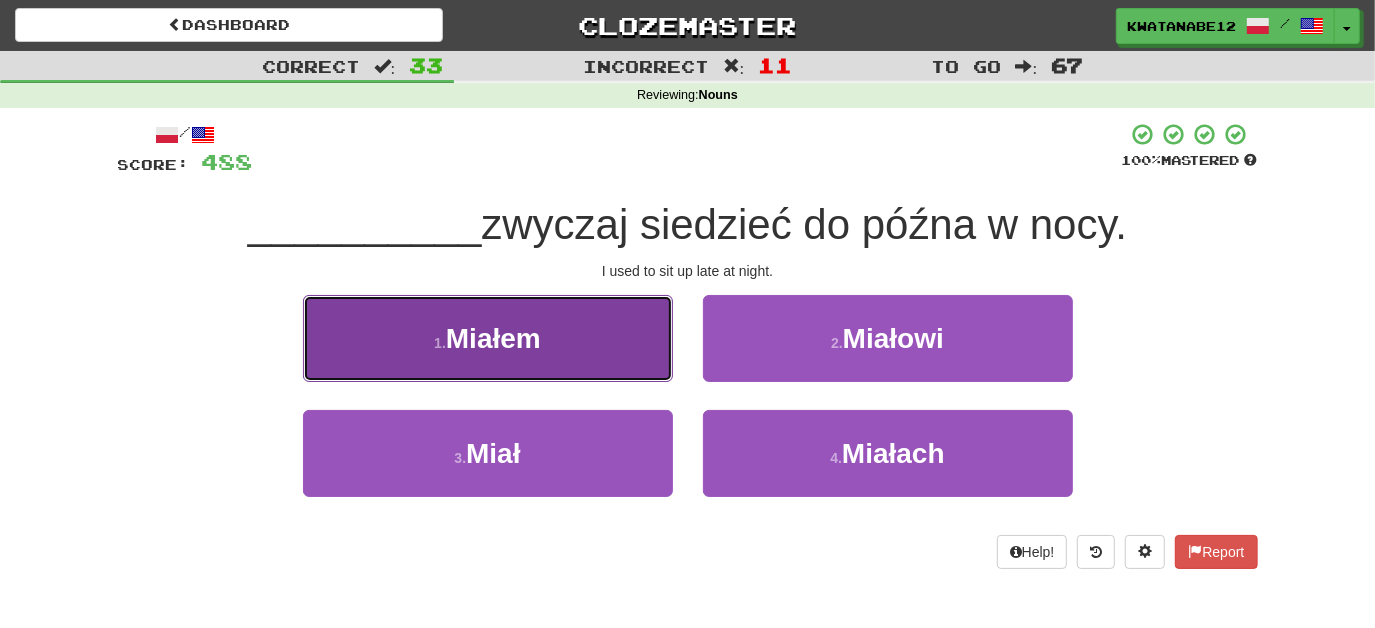 click on "1 .  [NAME]" at bounding box center [488, 338] 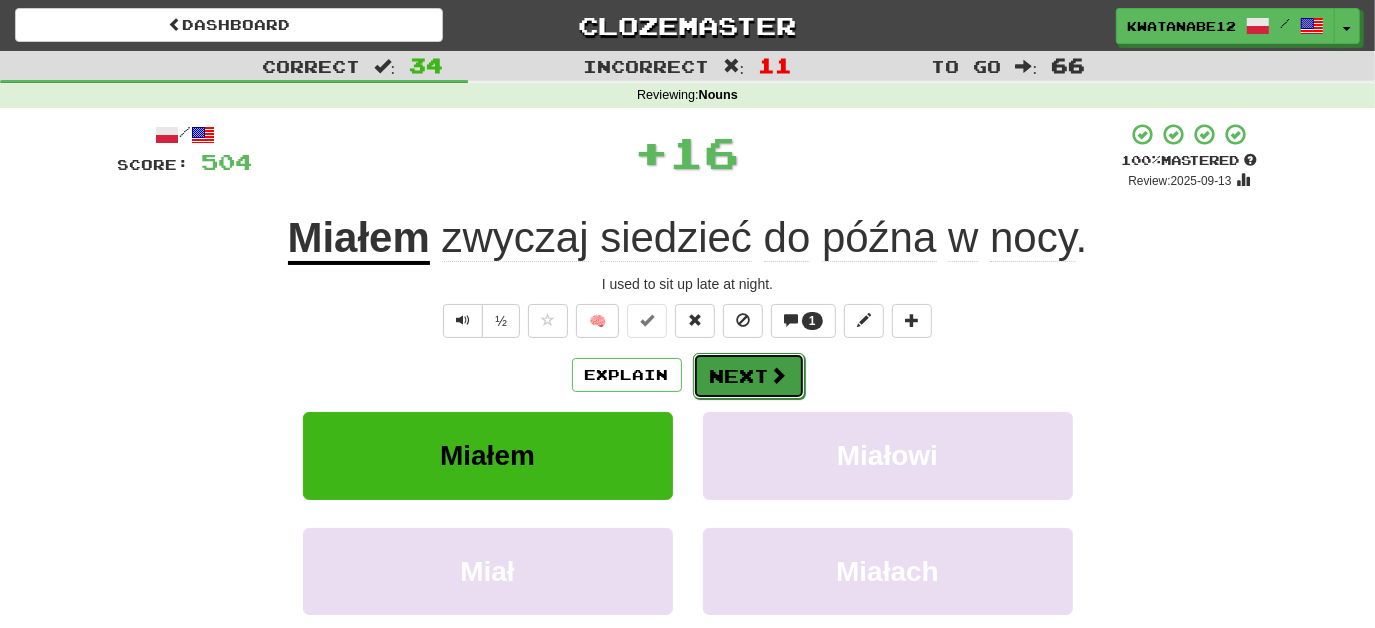 click at bounding box center [779, 375] 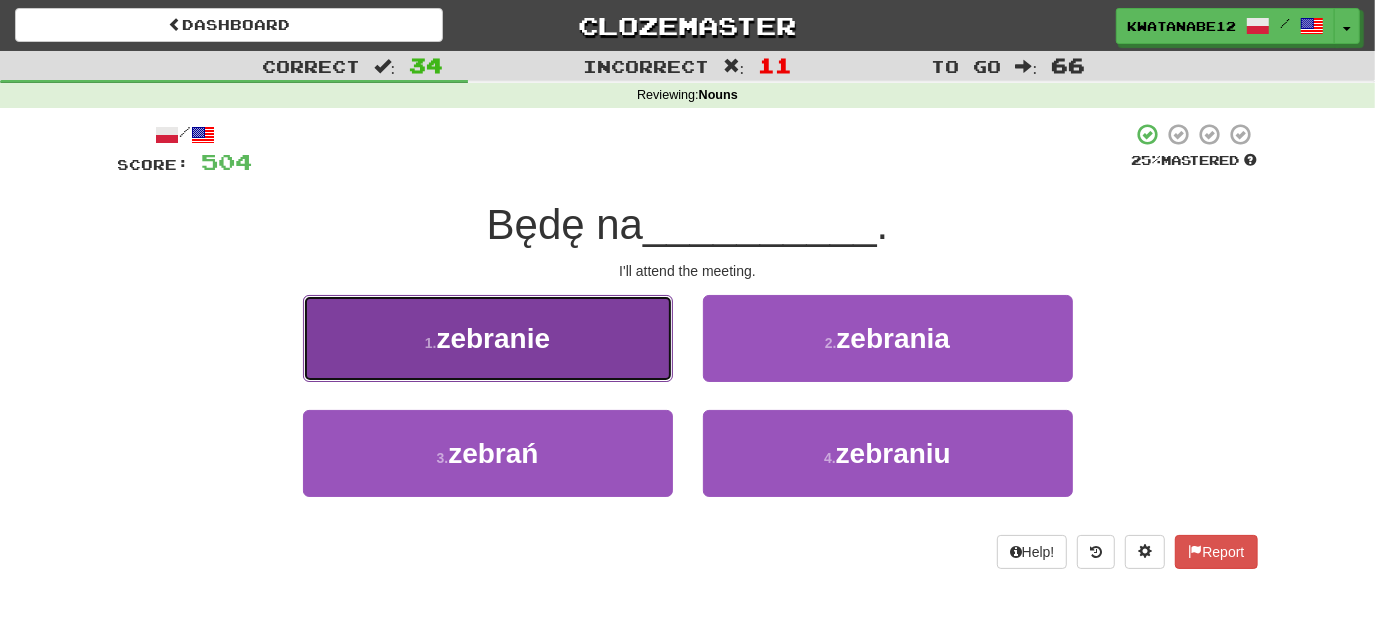 click on "1 .  zebranie" at bounding box center (488, 338) 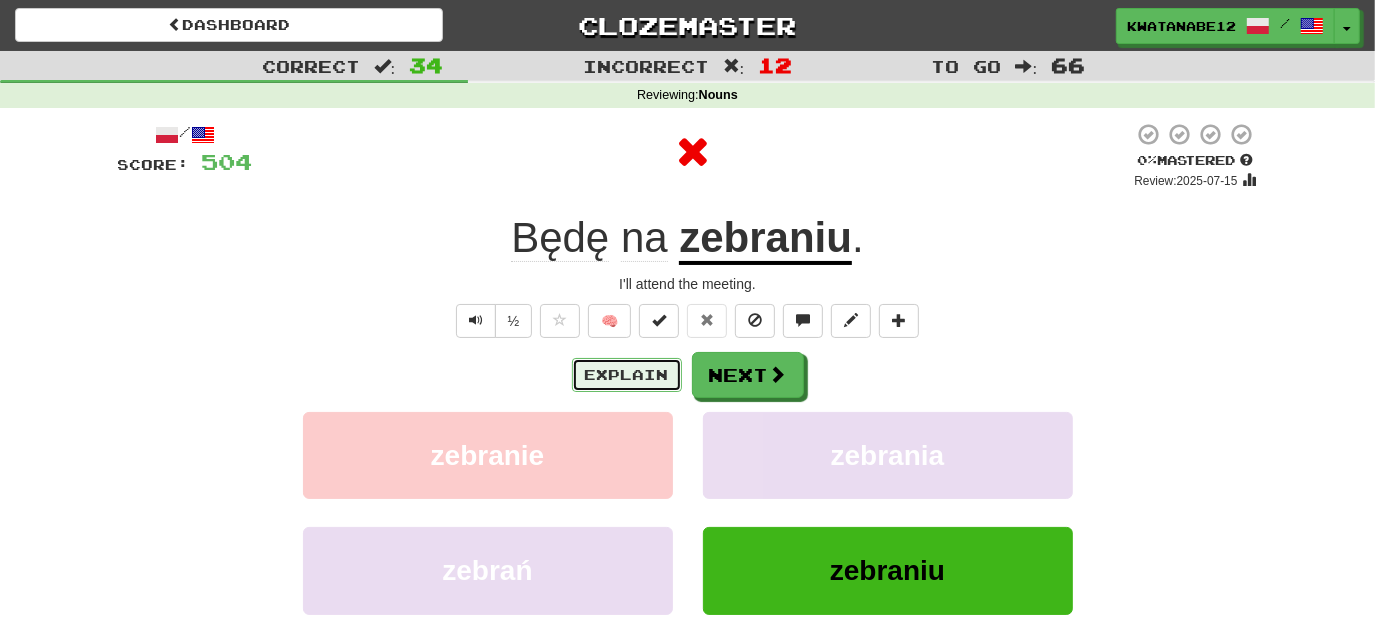click on "Explain" at bounding box center [627, 375] 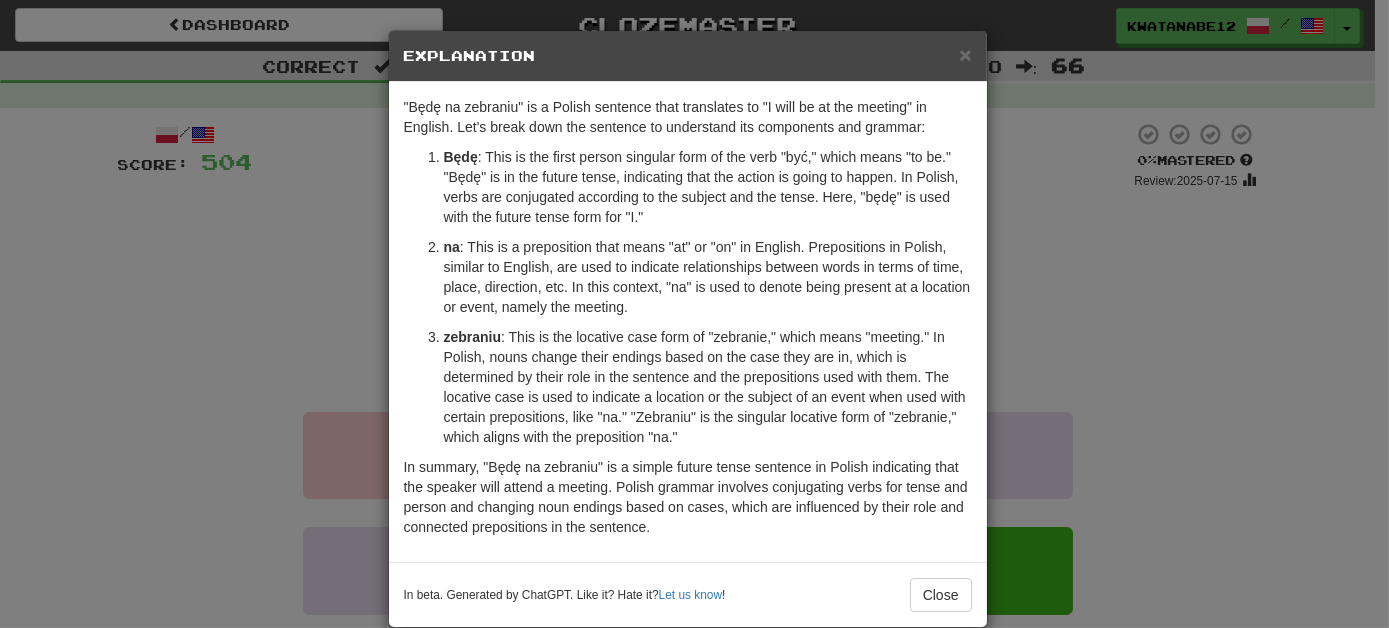 click on "× Explanation" at bounding box center [688, 56] 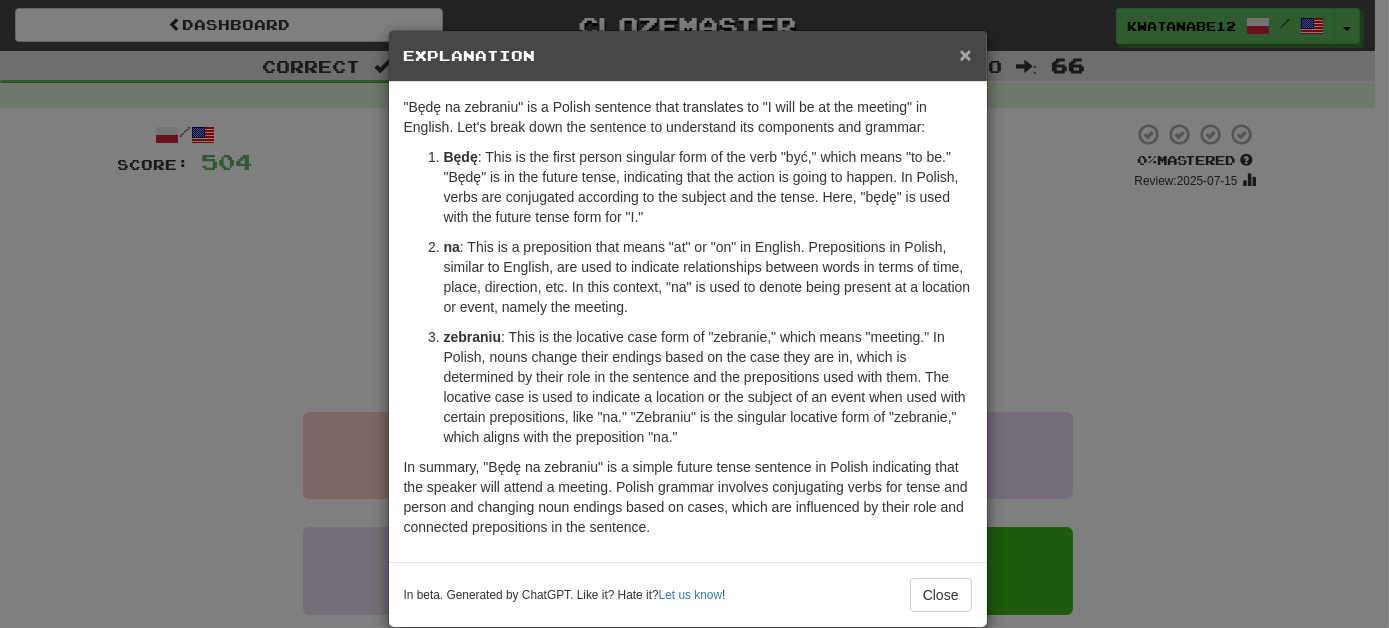 click on "×" at bounding box center (965, 54) 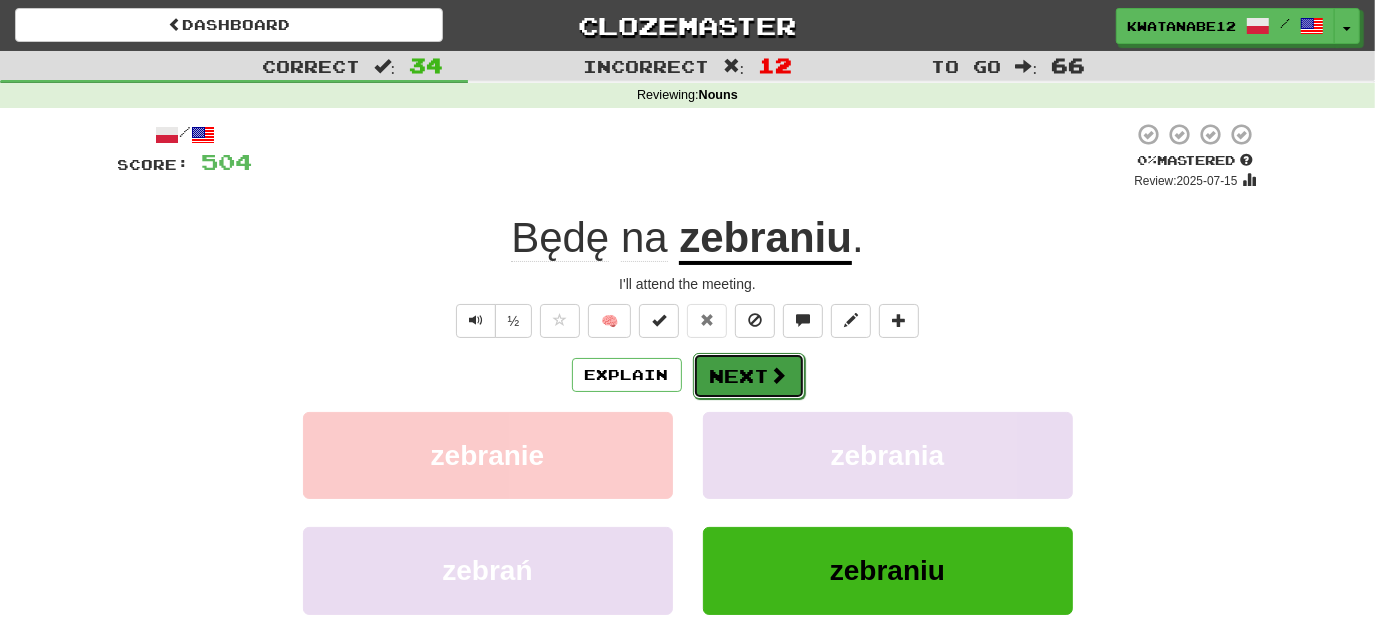 click on "Next" at bounding box center (749, 376) 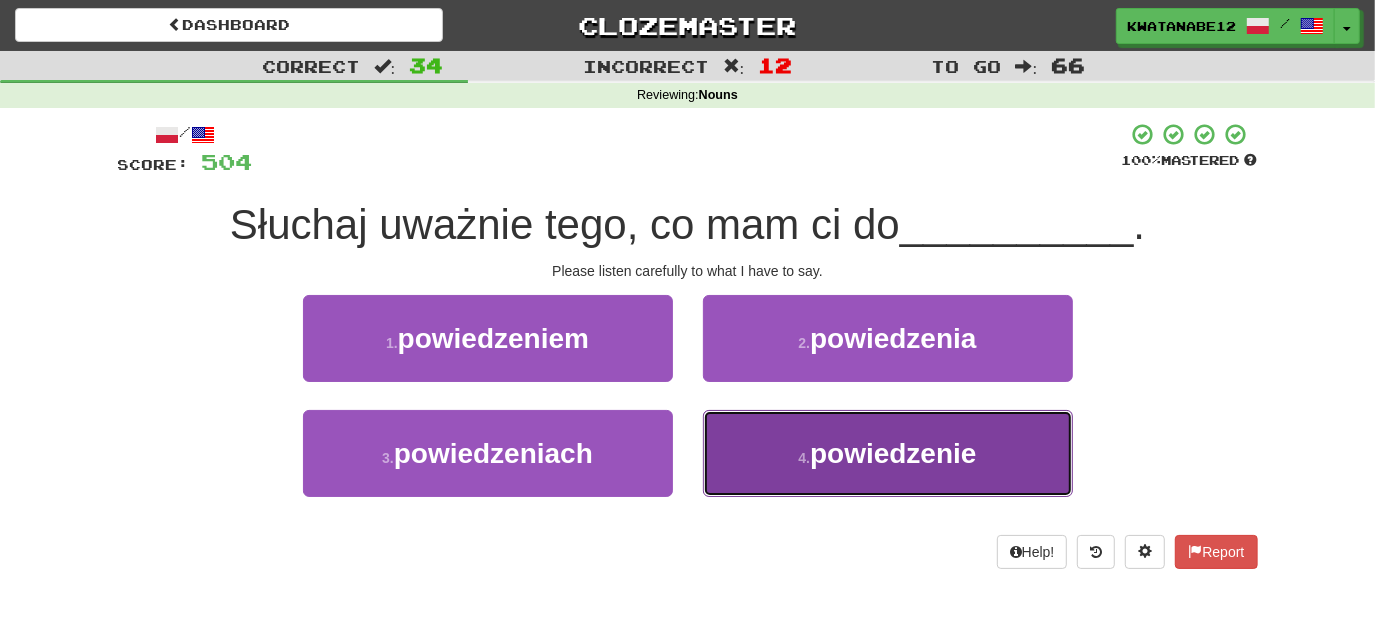 click on "4 .  powiedzenie" at bounding box center (888, 453) 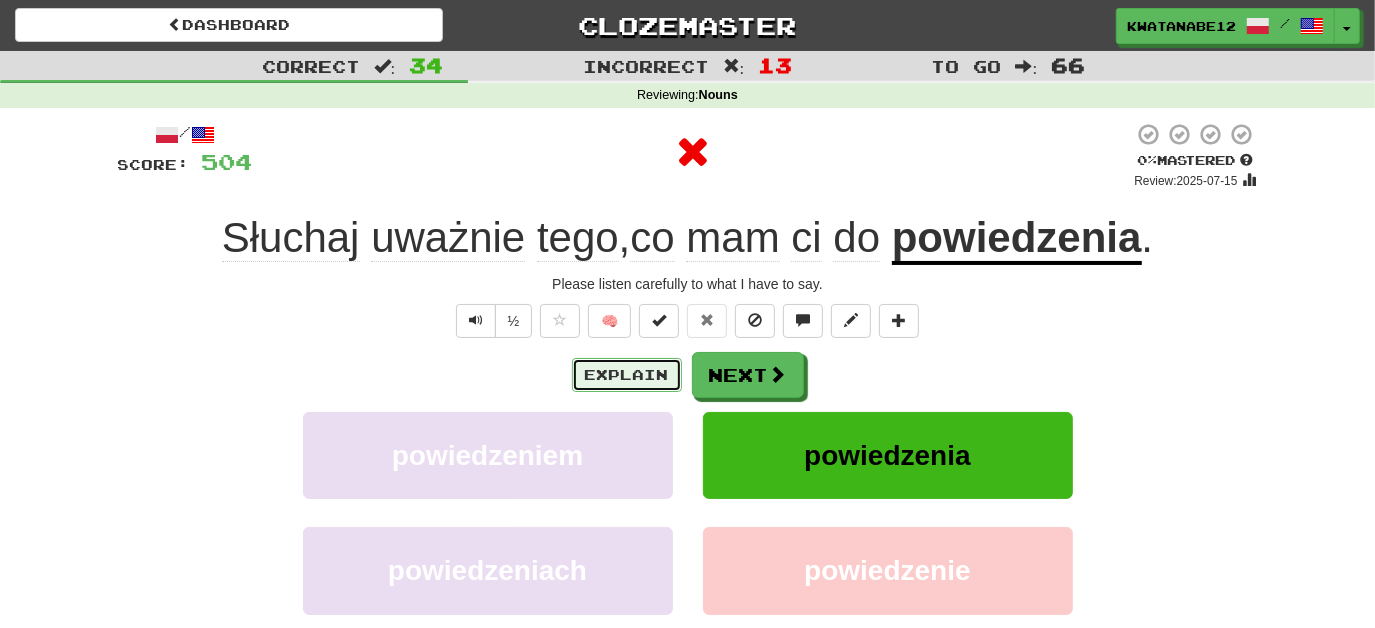 click on "Explain" at bounding box center (627, 375) 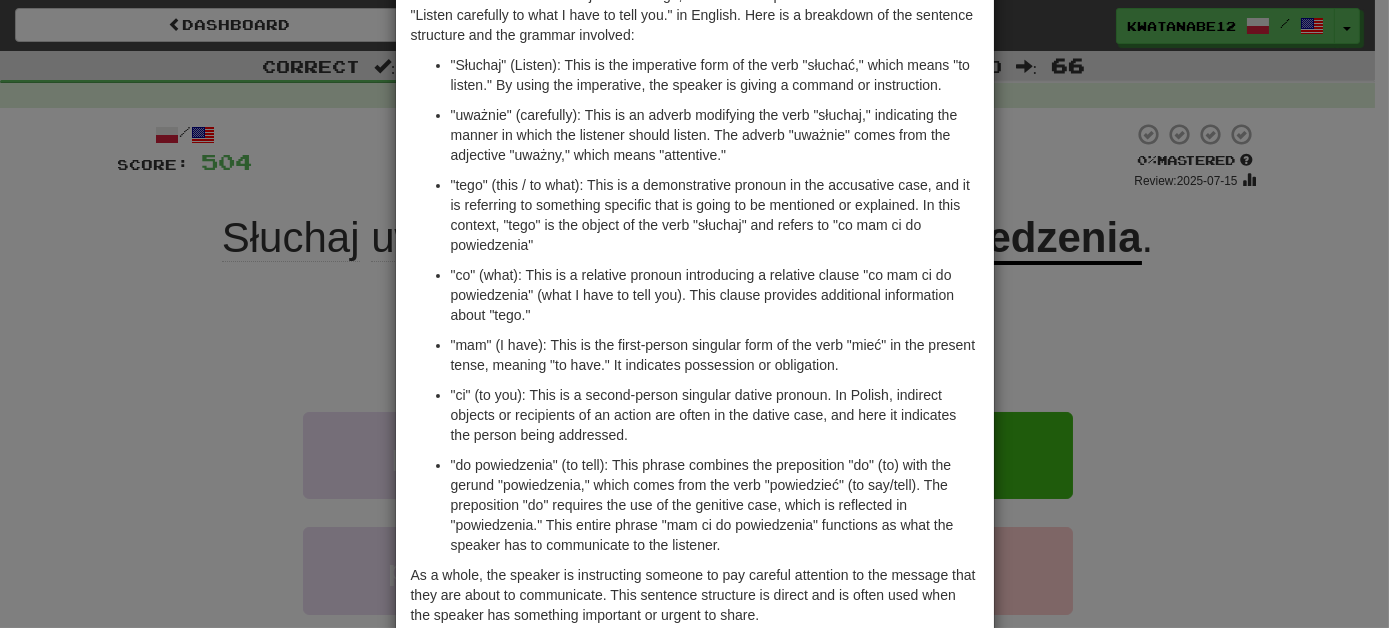 scroll, scrollTop: 0, scrollLeft: 0, axis: both 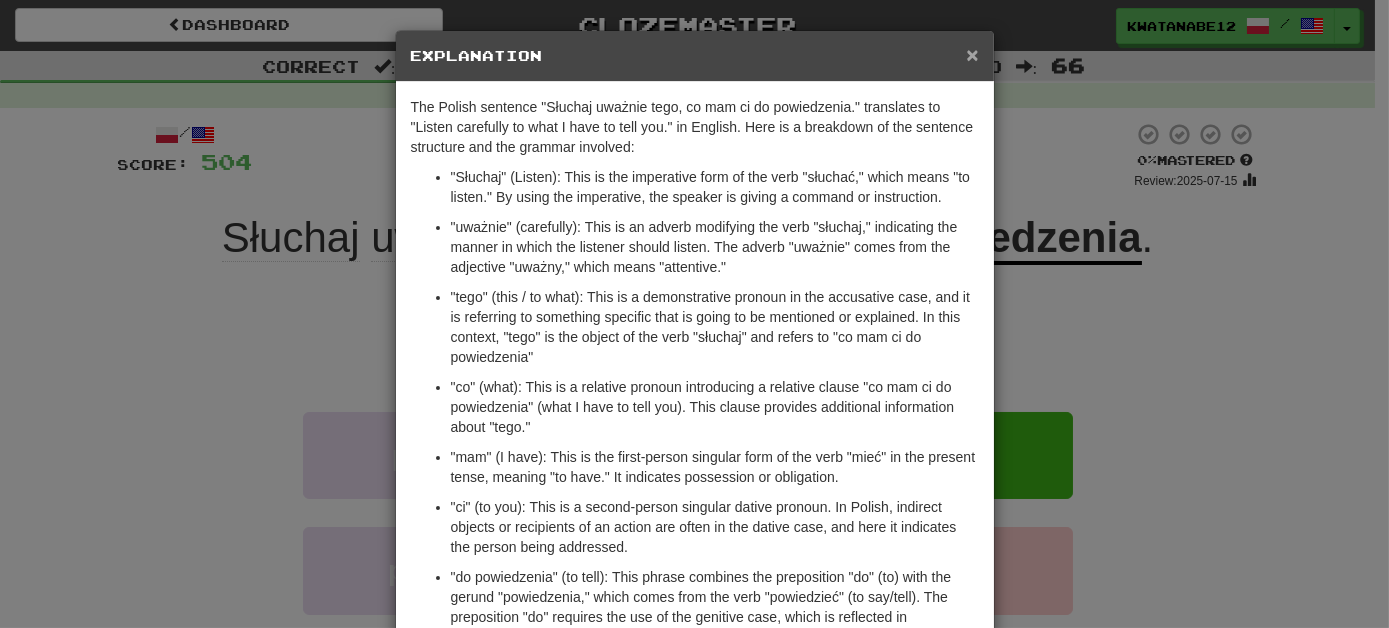 click on "×" at bounding box center [972, 54] 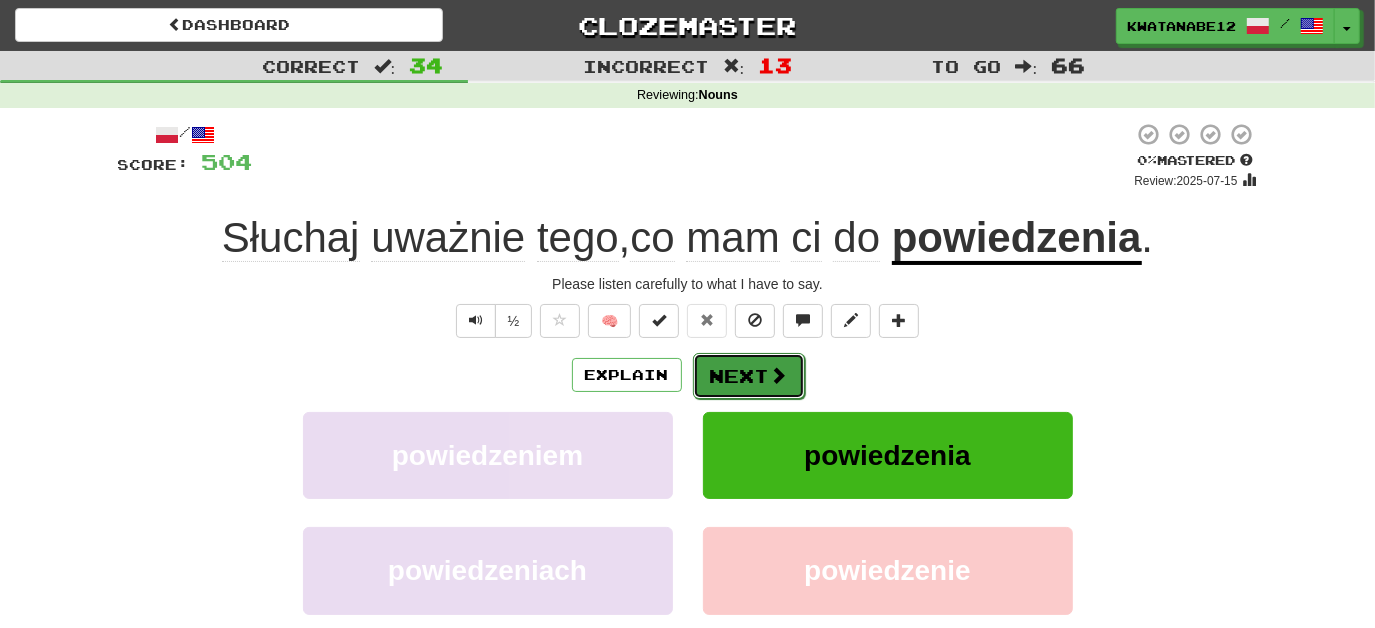 click on "Next" at bounding box center [749, 376] 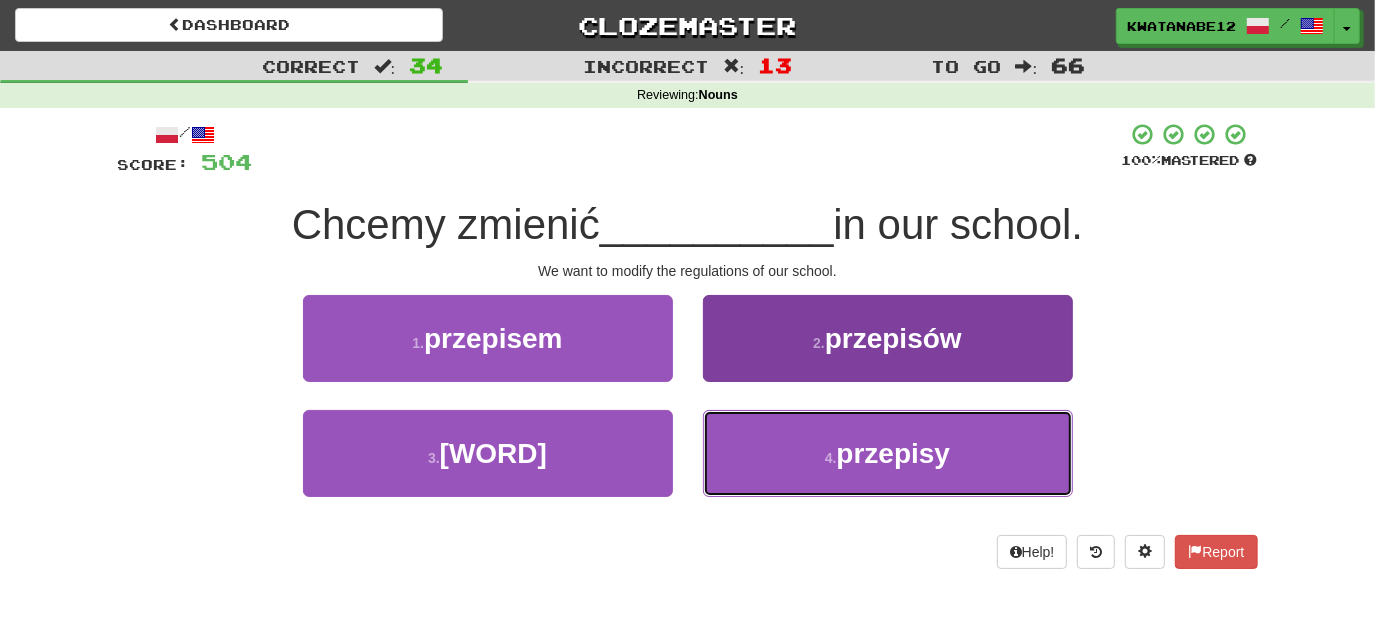 click on "4 .  przepisy" at bounding box center [888, 453] 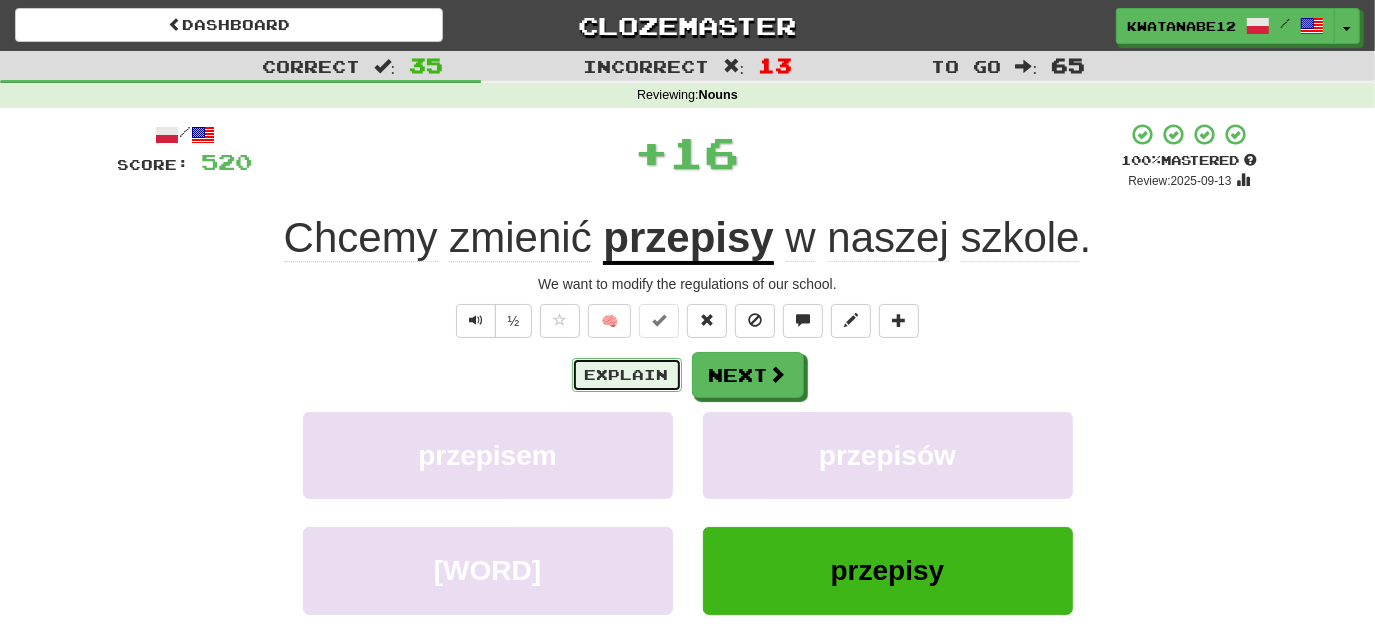 click on "Explain" at bounding box center [627, 375] 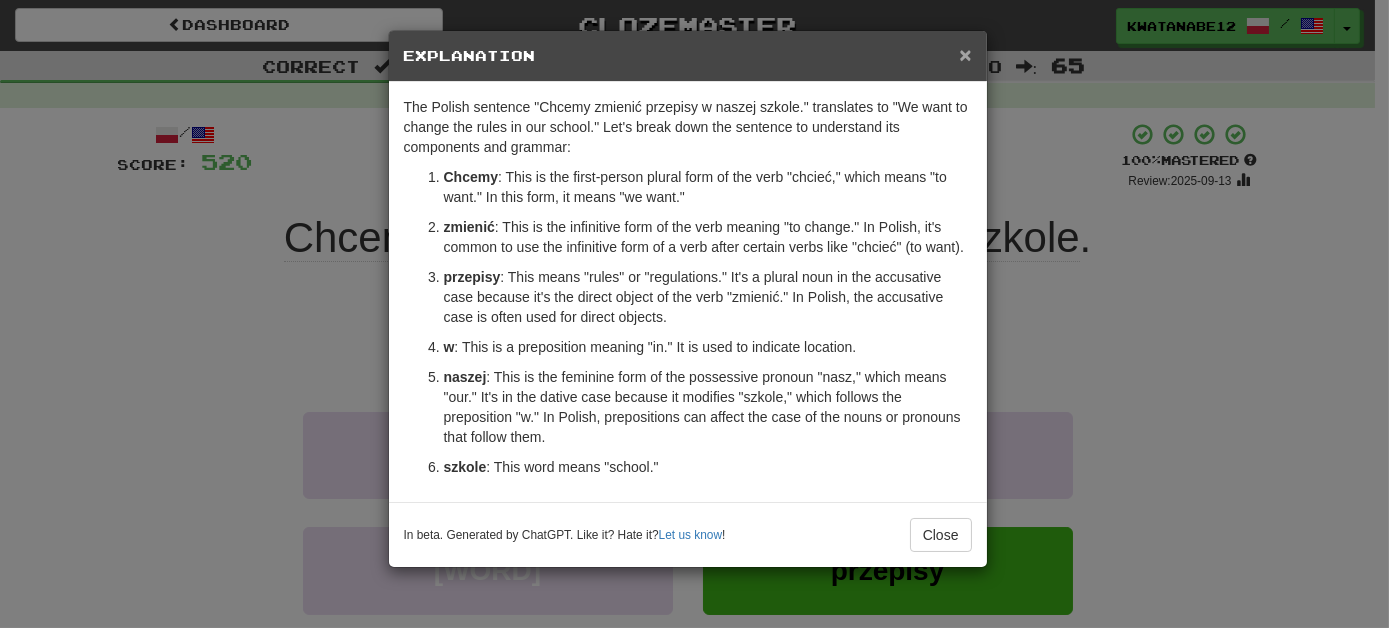 click on "×" at bounding box center (965, 54) 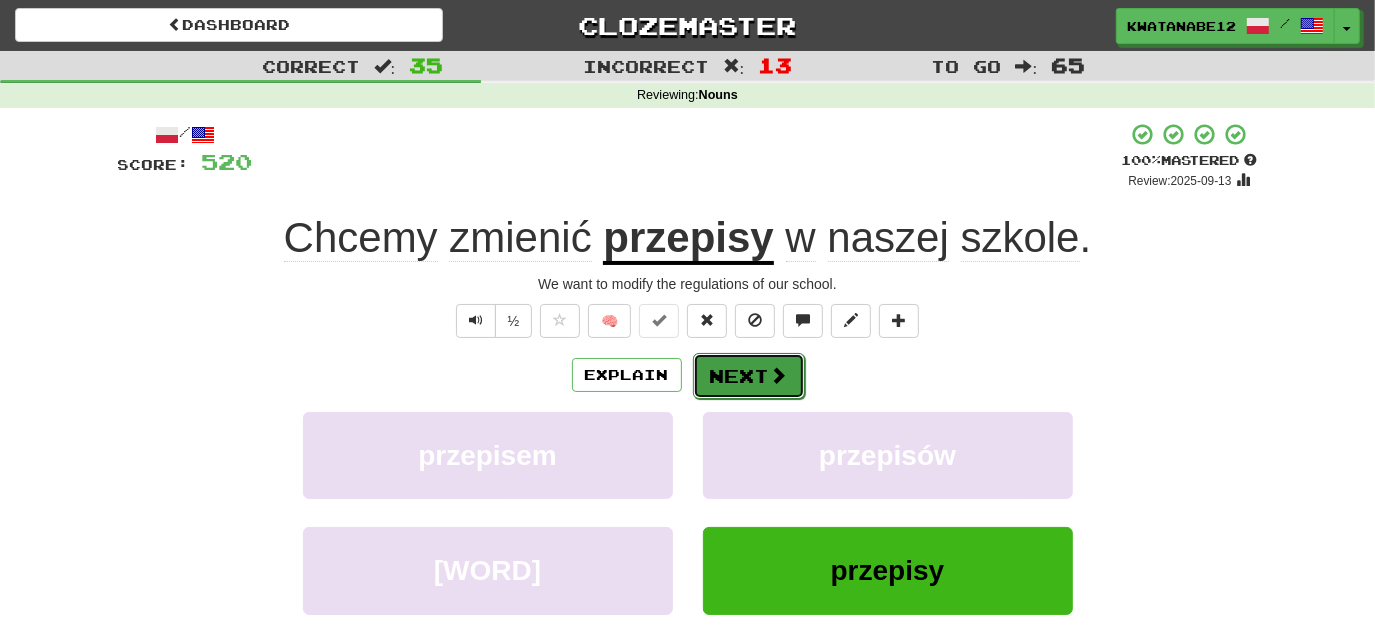 click on "Next" at bounding box center (749, 376) 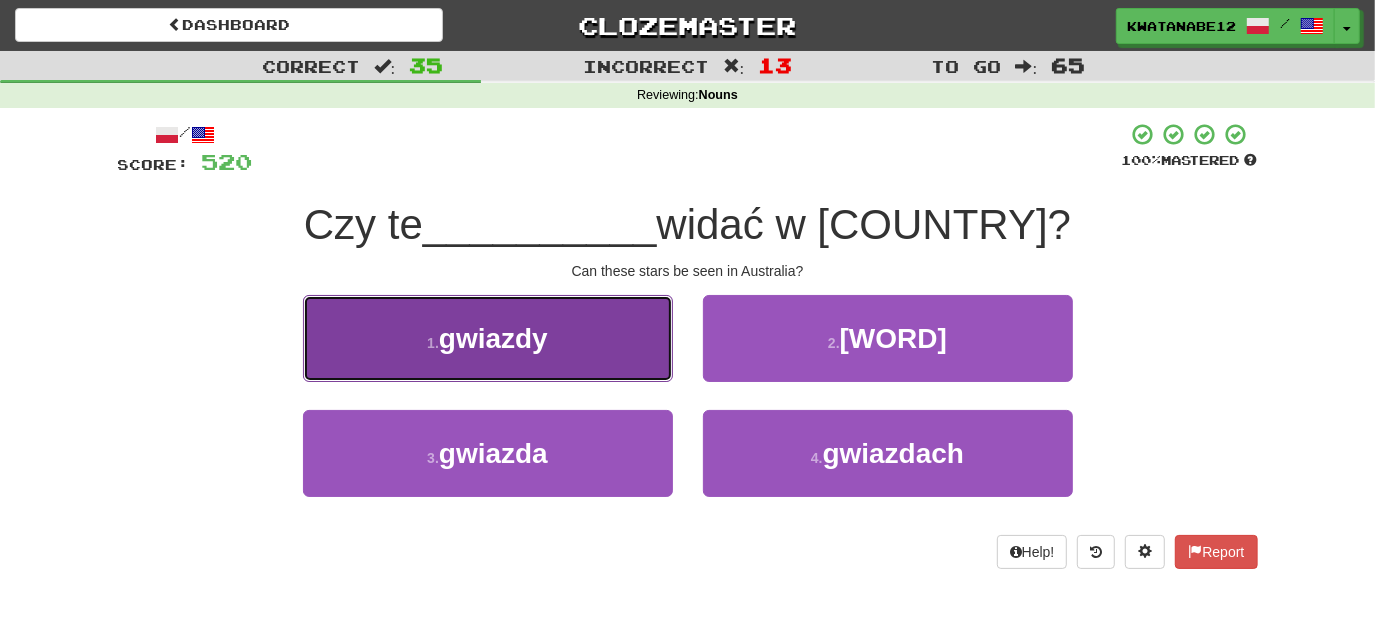 click on "1 .  gwiazdy" at bounding box center (488, 338) 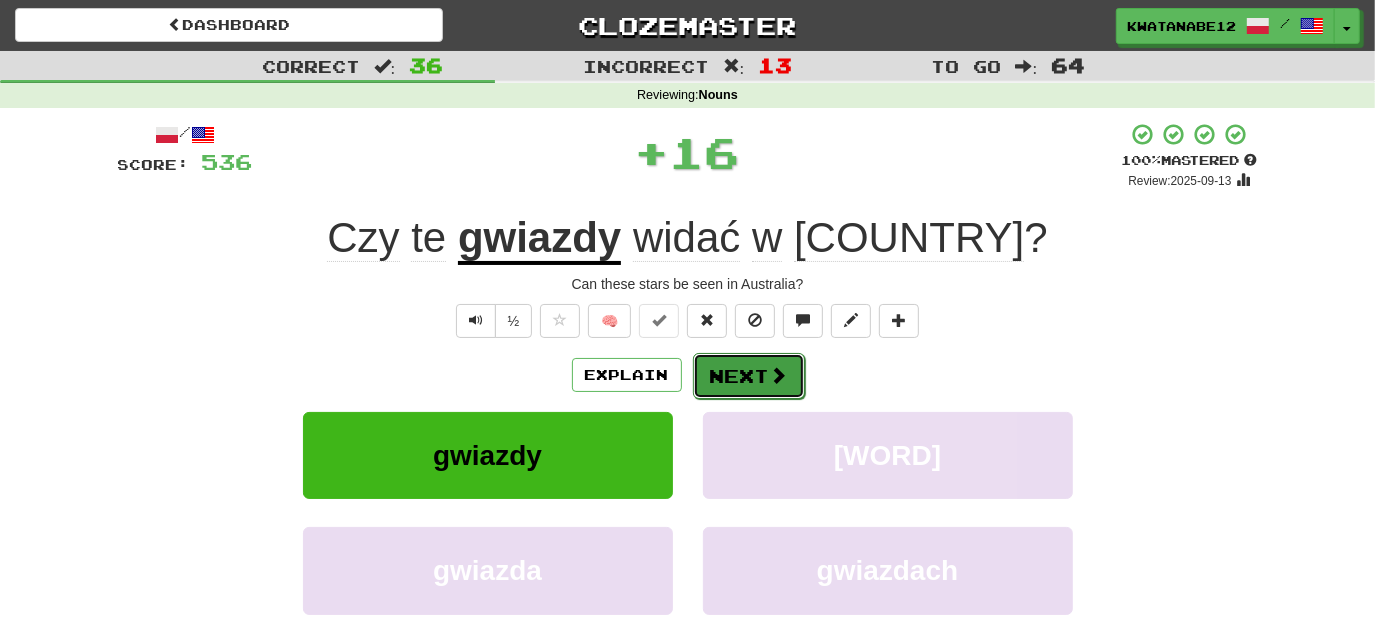 click on "Next" at bounding box center [749, 376] 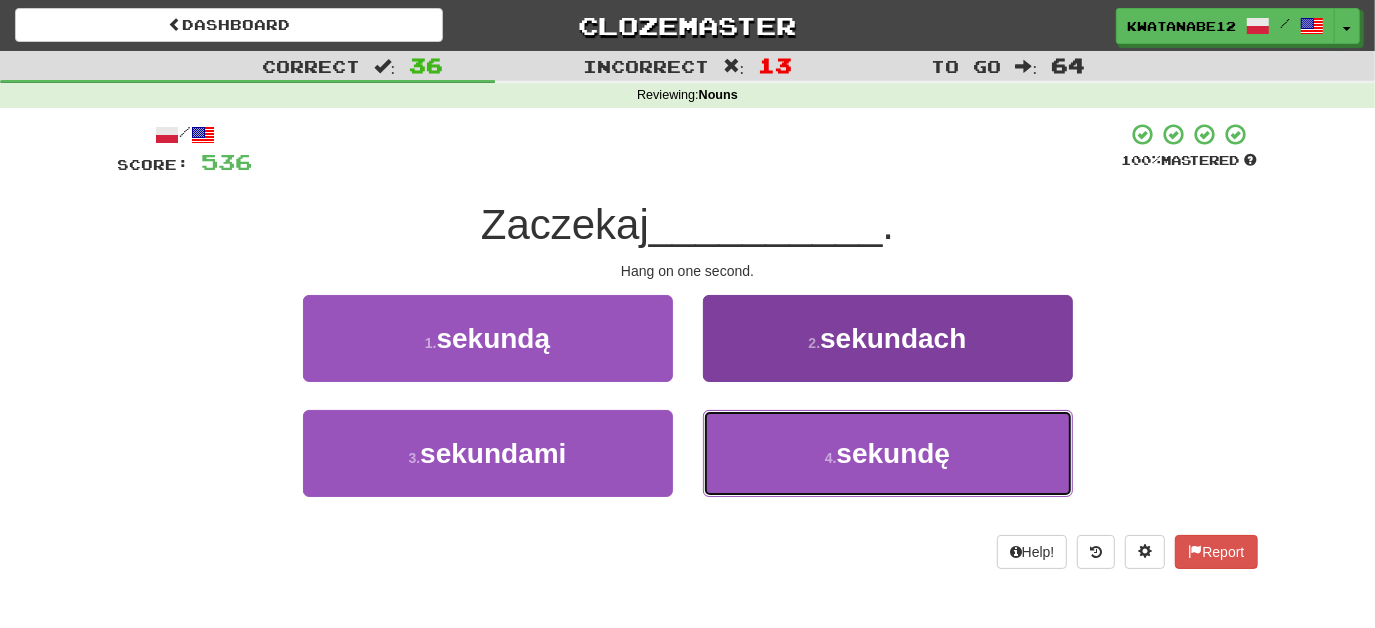 click on "4 .  sekundę" at bounding box center (888, 453) 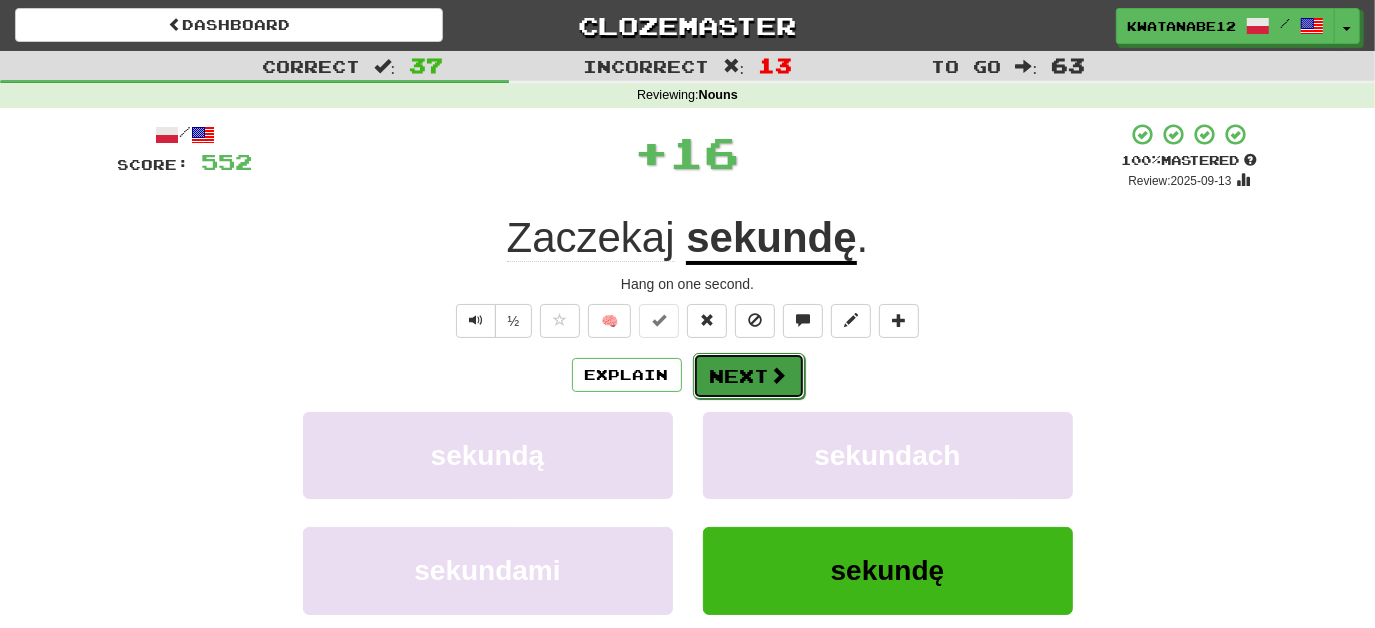 click on "Next" at bounding box center (749, 376) 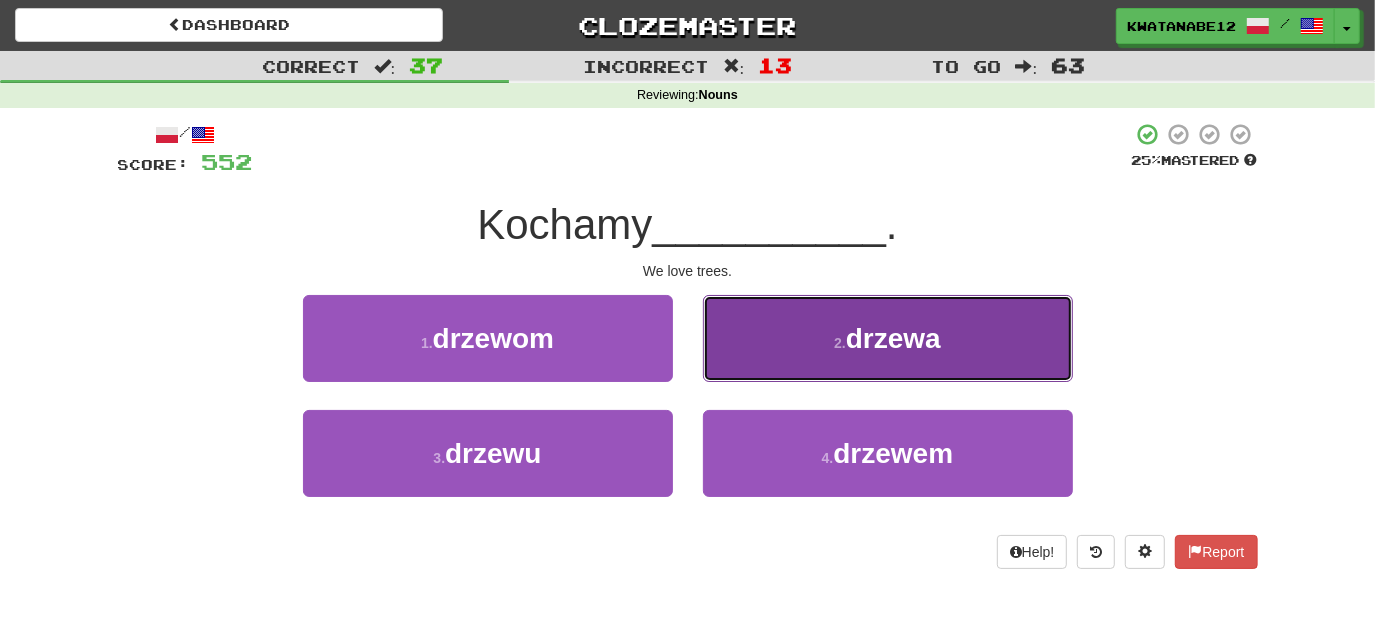 click on "2 .  drzewa" at bounding box center [888, 338] 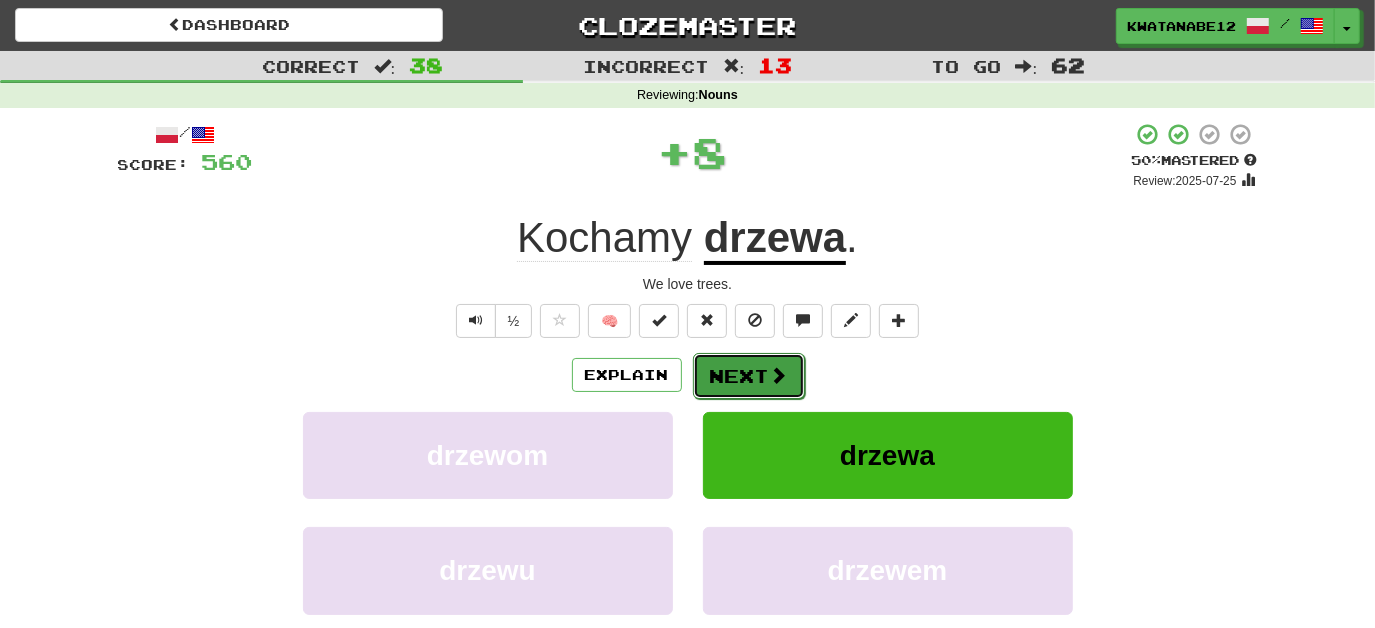click on "Next" at bounding box center (749, 376) 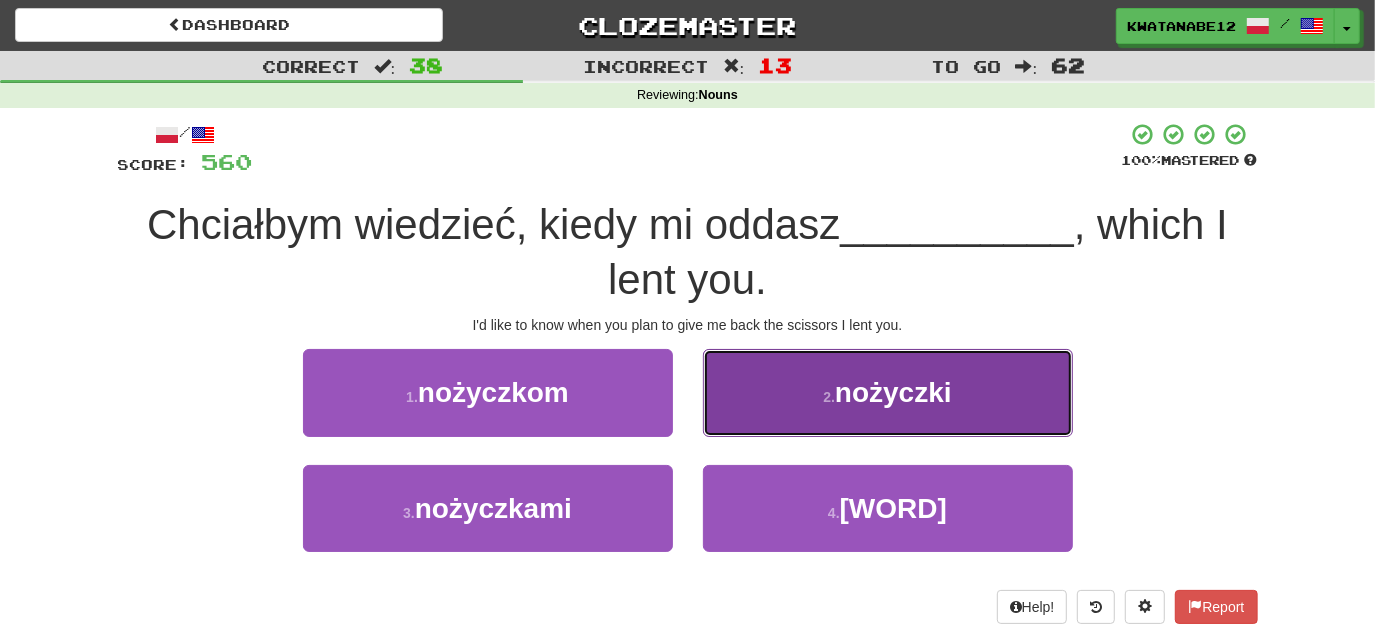 click on "2 .  nożyczki" at bounding box center [888, 392] 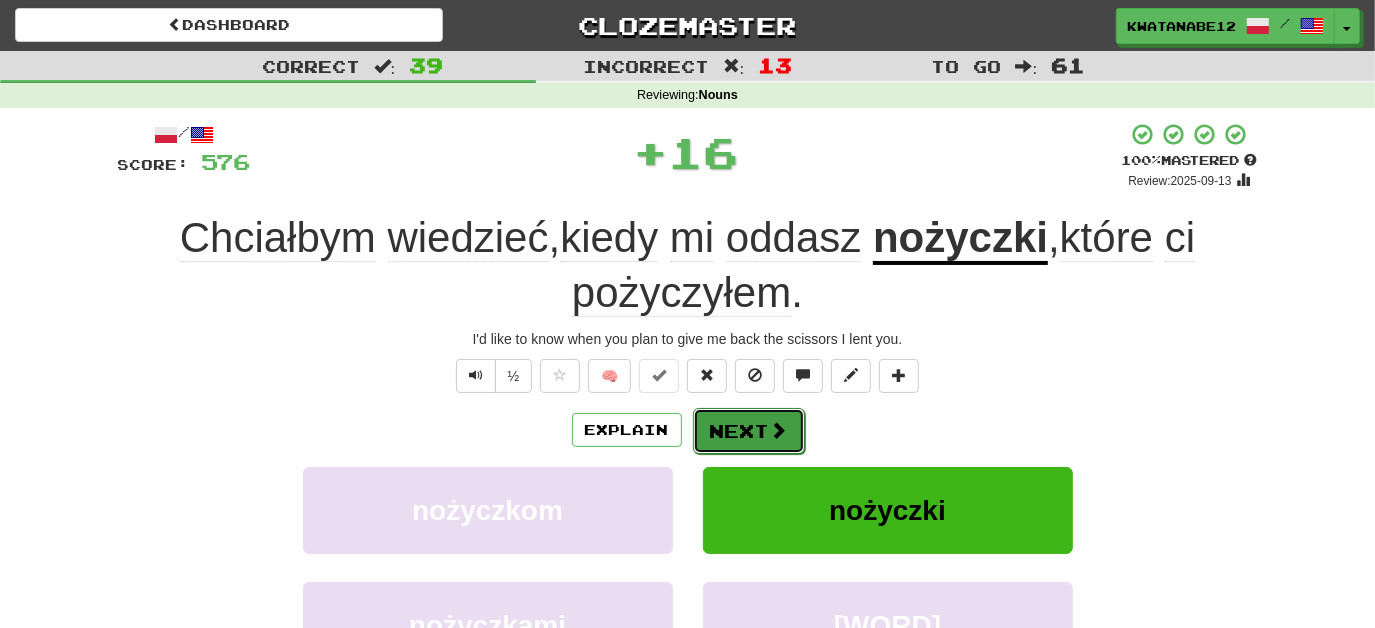 click on "Next" at bounding box center [749, 431] 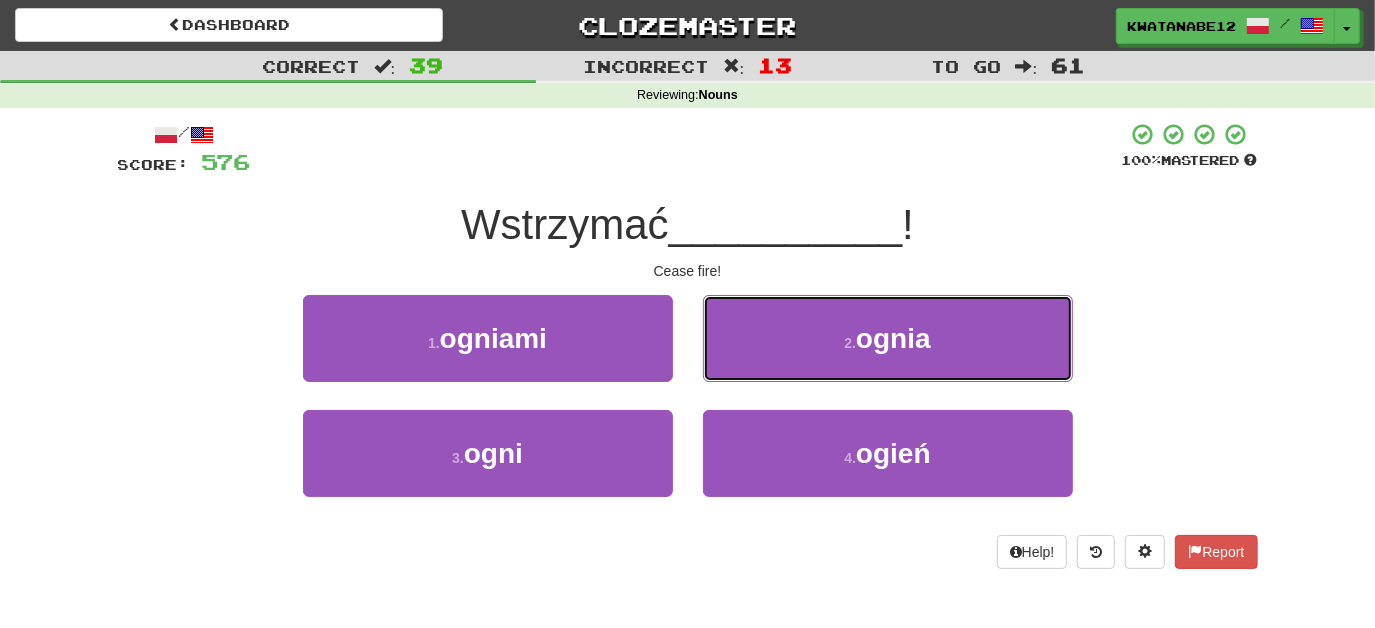 click on "2 .  ognia" at bounding box center [888, 338] 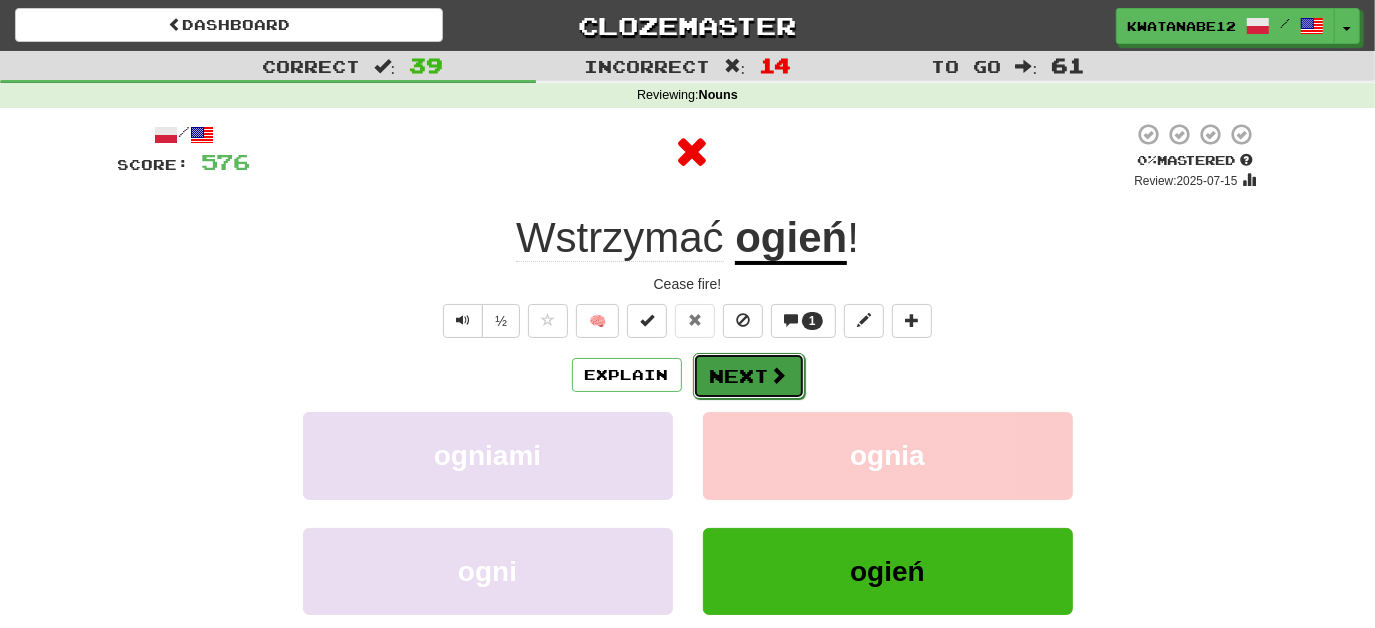 click on "Next" at bounding box center (749, 376) 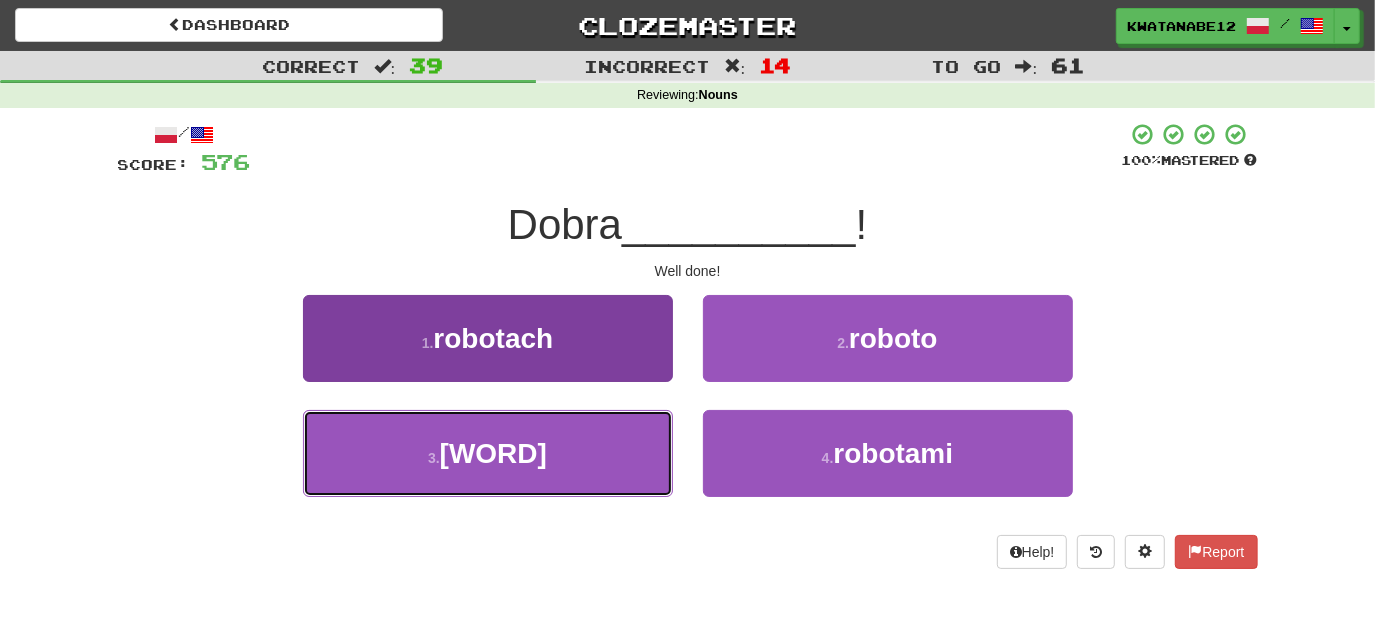 drag, startPoint x: 595, startPoint y: 447, endPoint x: 651, endPoint y: 413, distance: 65.51336 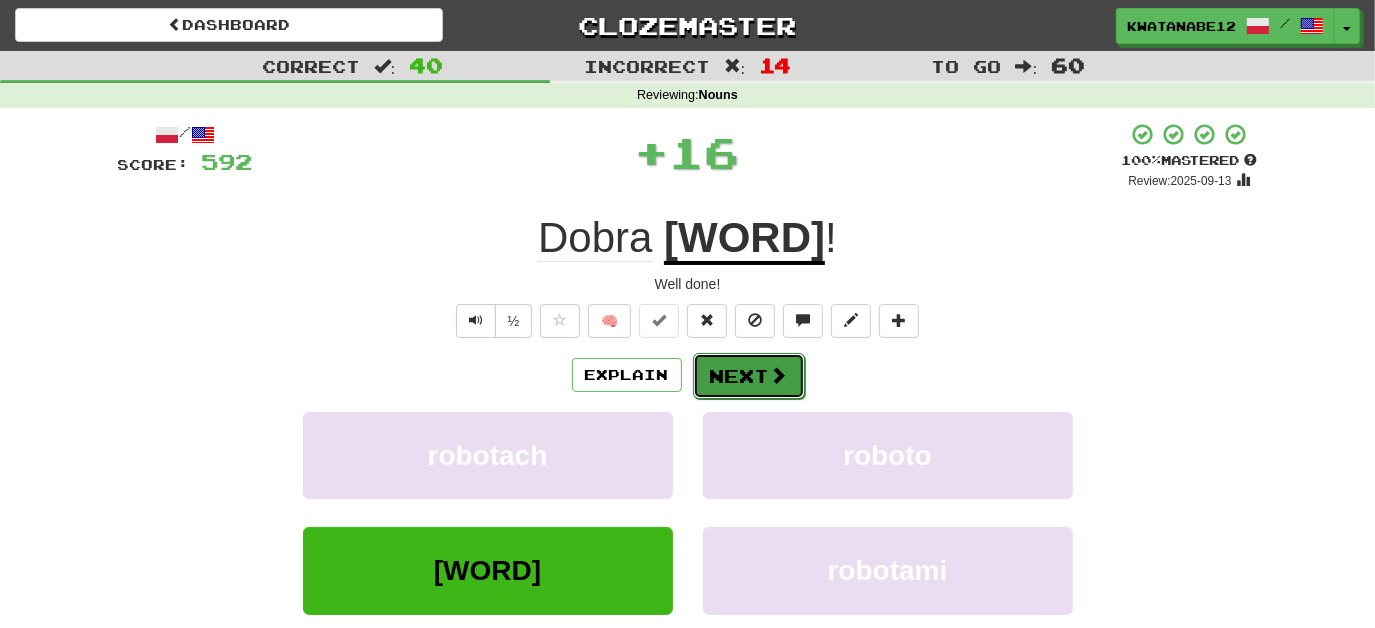 click on "Next" at bounding box center (749, 376) 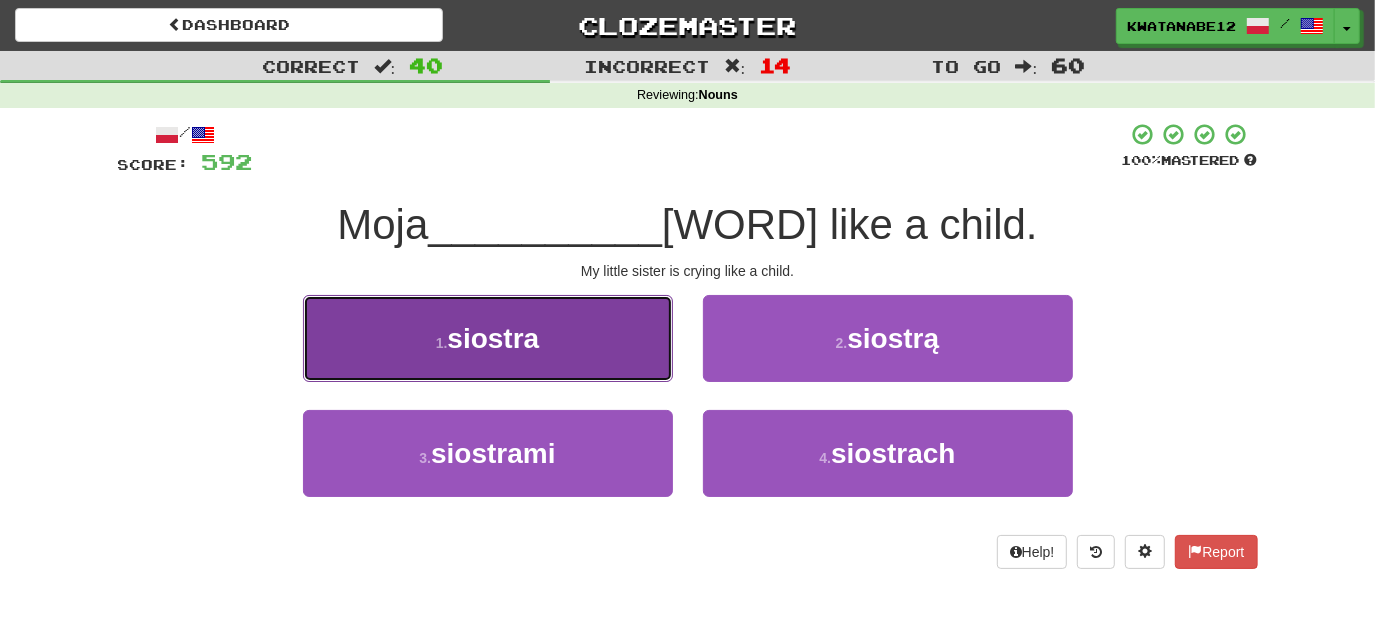 click on "1 .  siostra" at bounding box center (488, 338) 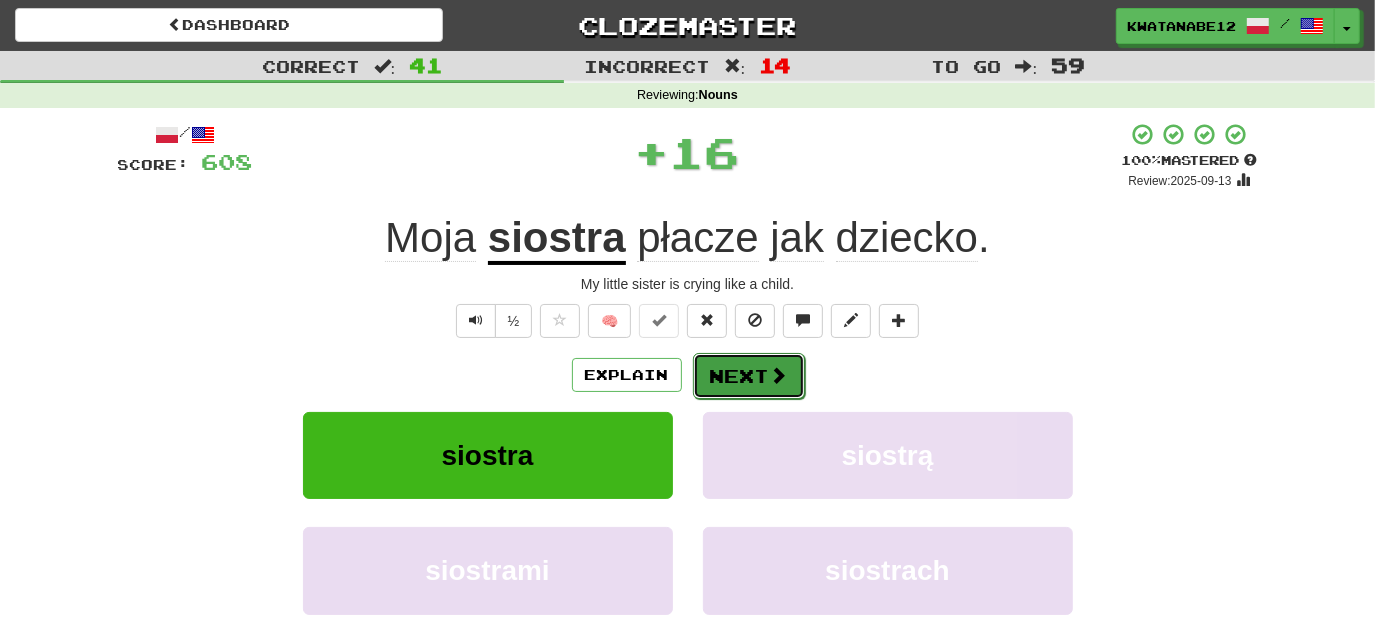 click on "Next" at bounding box center [749, 376] 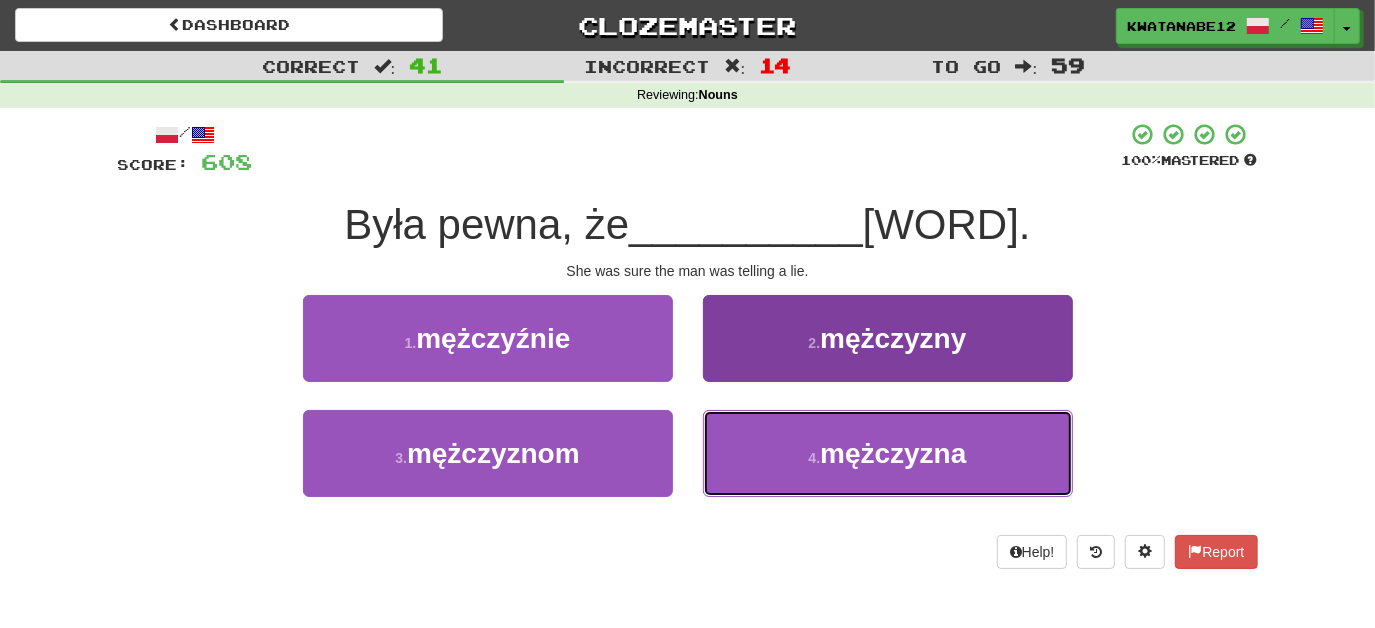 click on "4 .  mężczyzna" at bounding box center [888, 453] 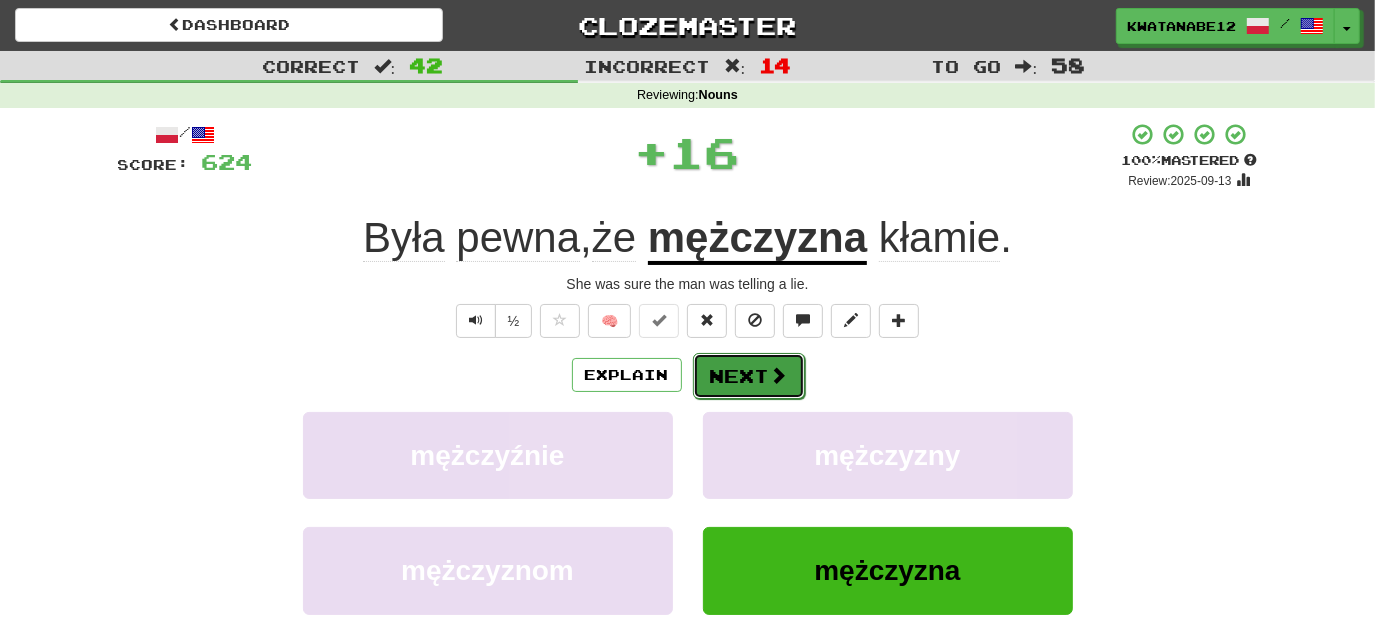 click on "Next" at bounding box center (749, 376) 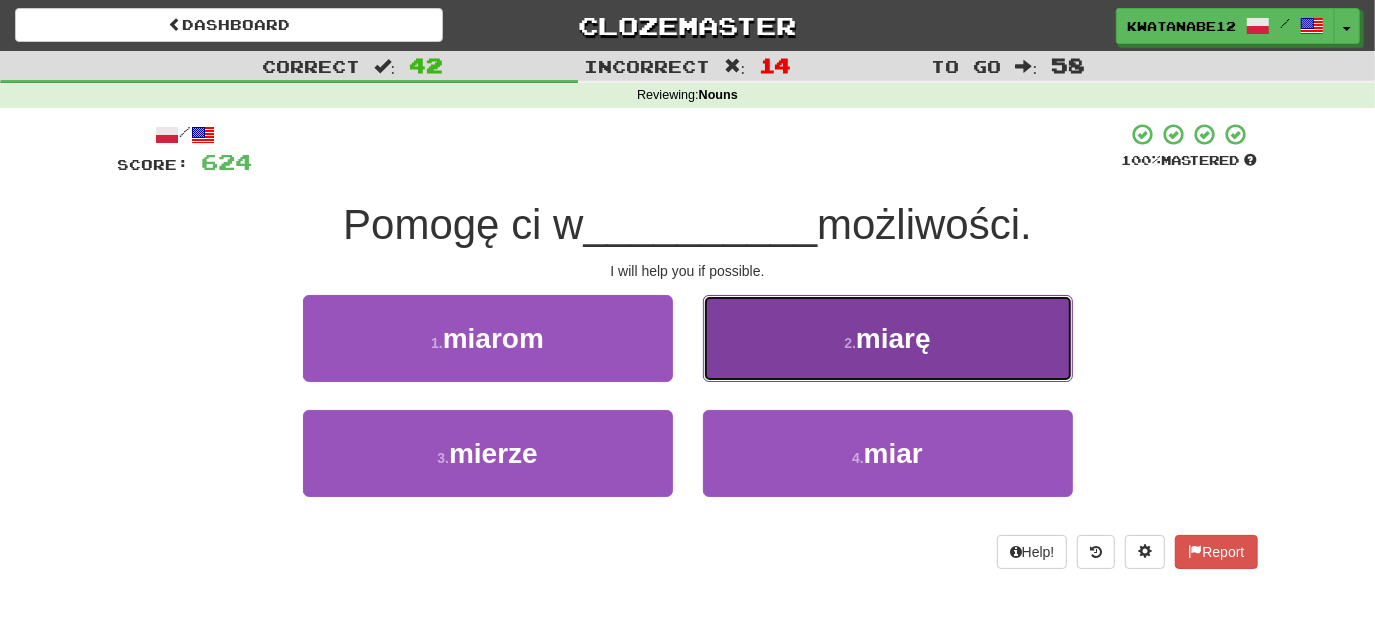 click on "2 .  miarę" at bounding box center [888, 338] 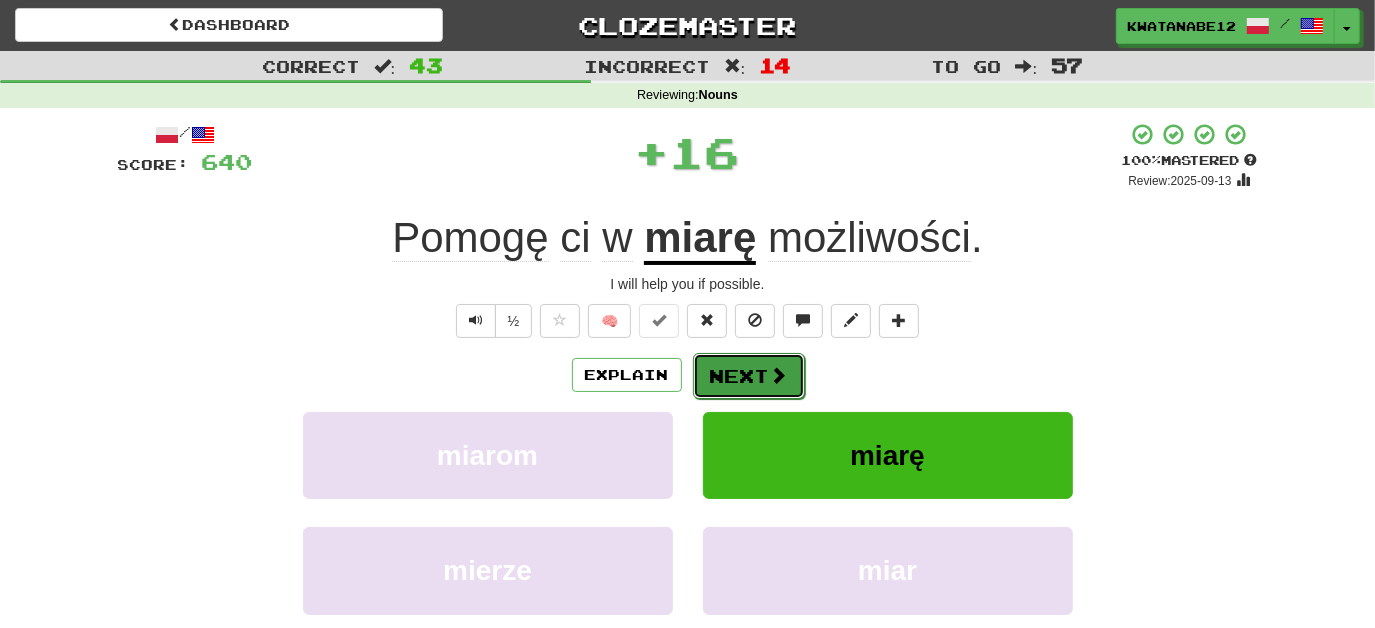 click on "Next" at bounding box center [749, 376] 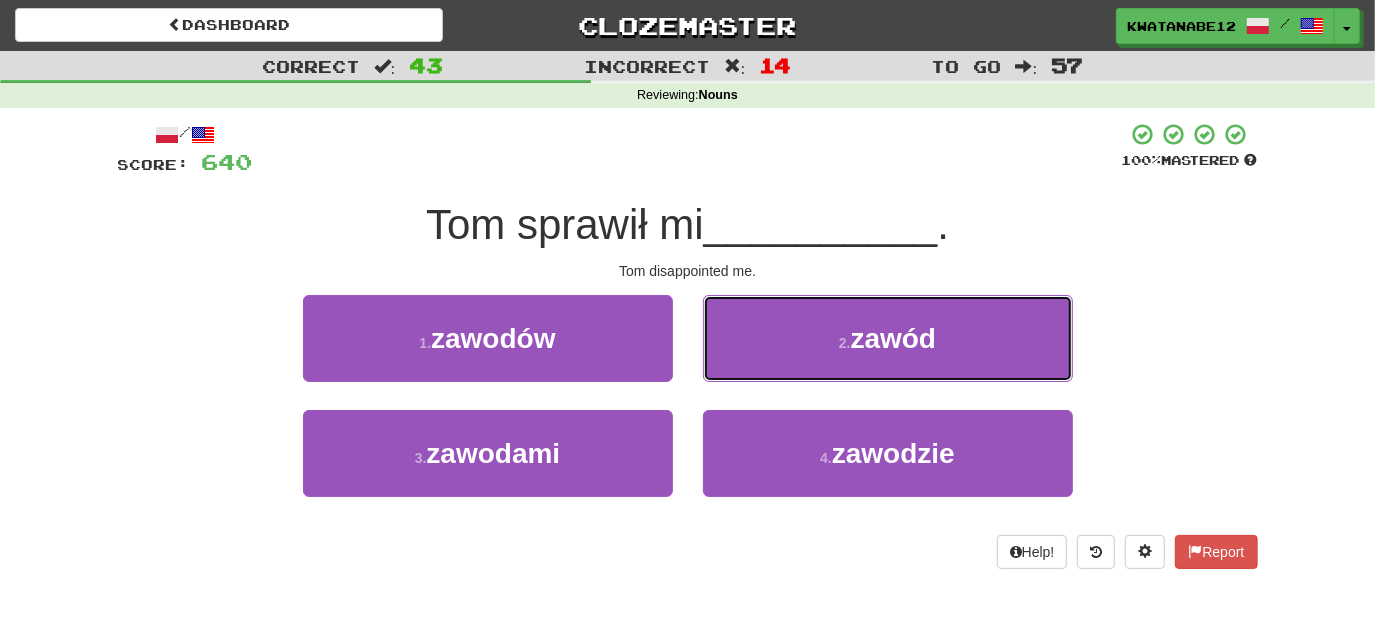 click on "2 .  zawód" at bounding box center (888, 338) 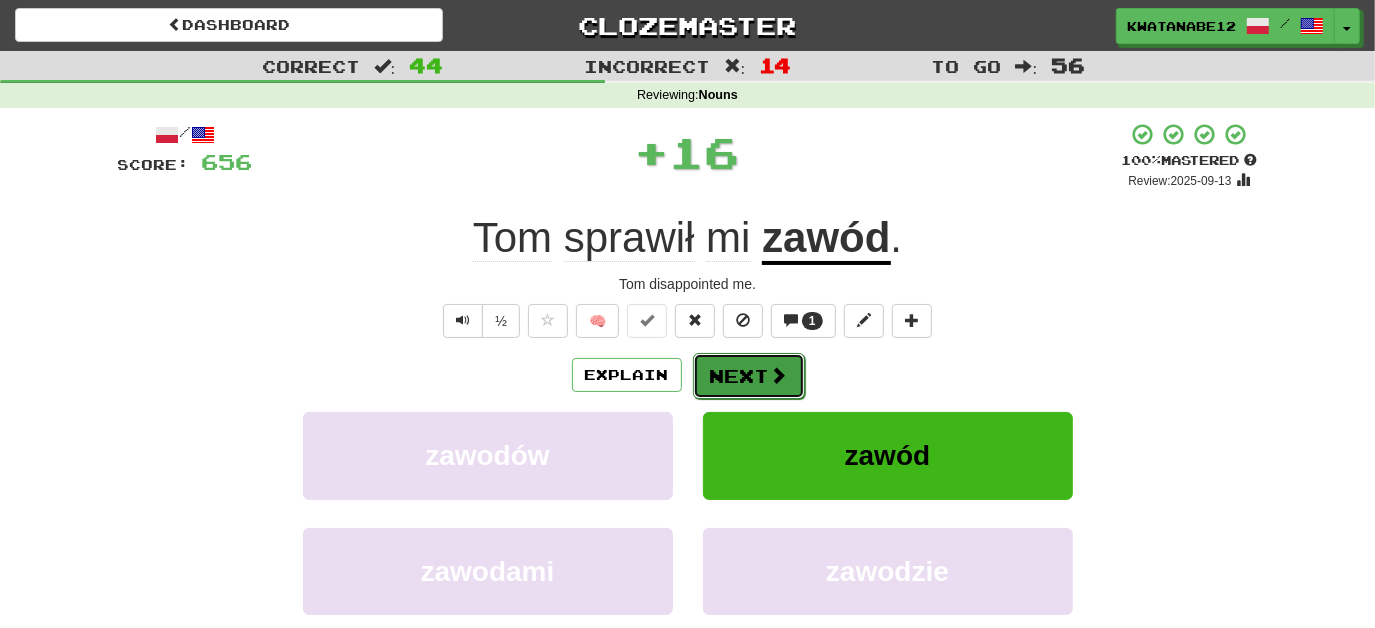 click on "Next" at bounding box center (749, 376) 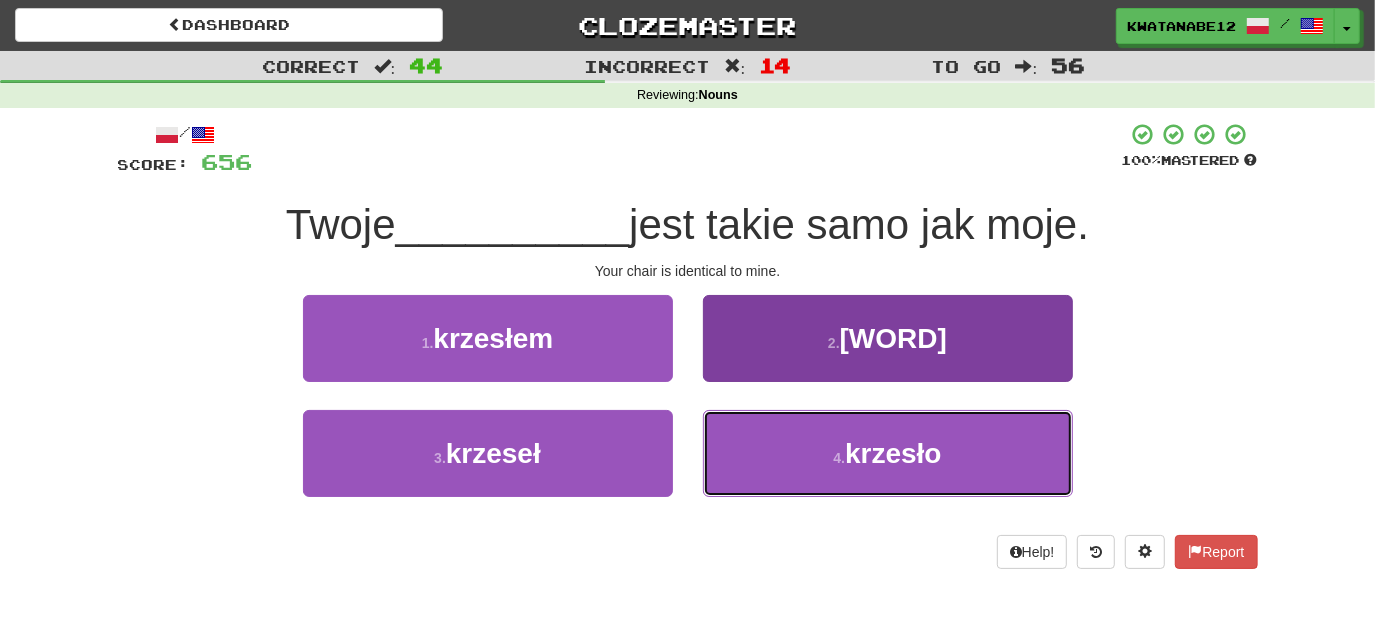 click on "[NUMBER] . krzesło" at bounding box center (888, 453) 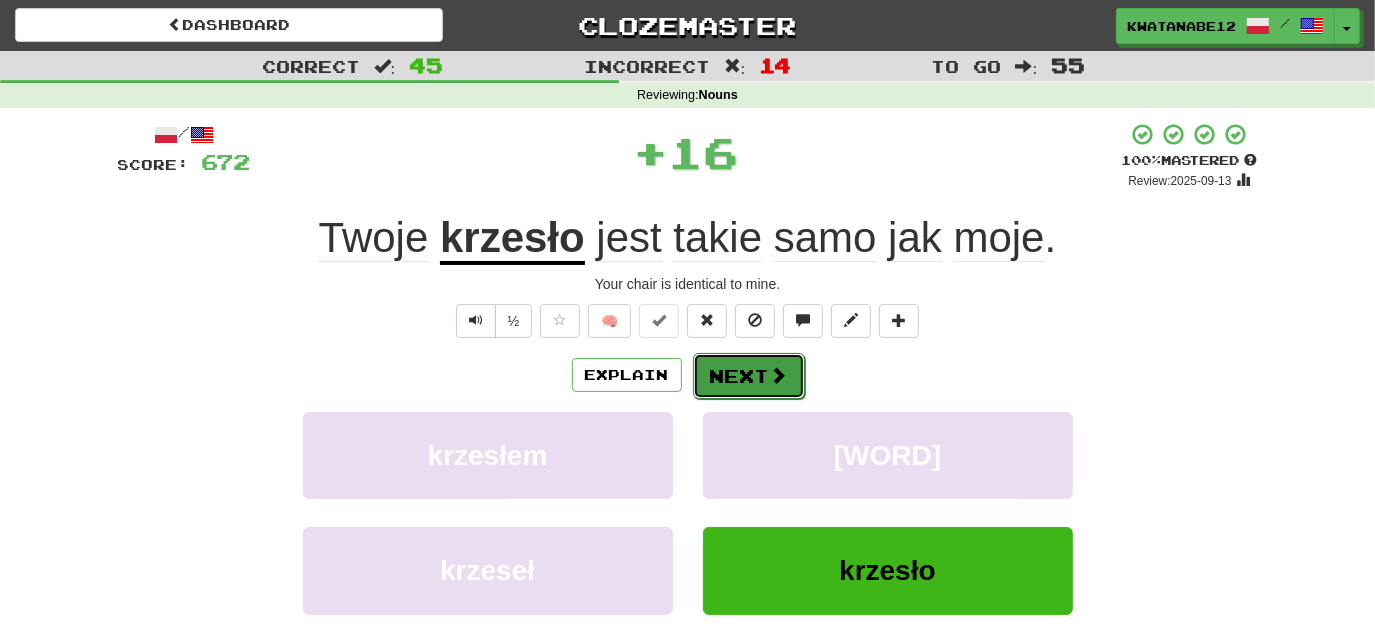 click on "Next" at bounding box center [749, 376] 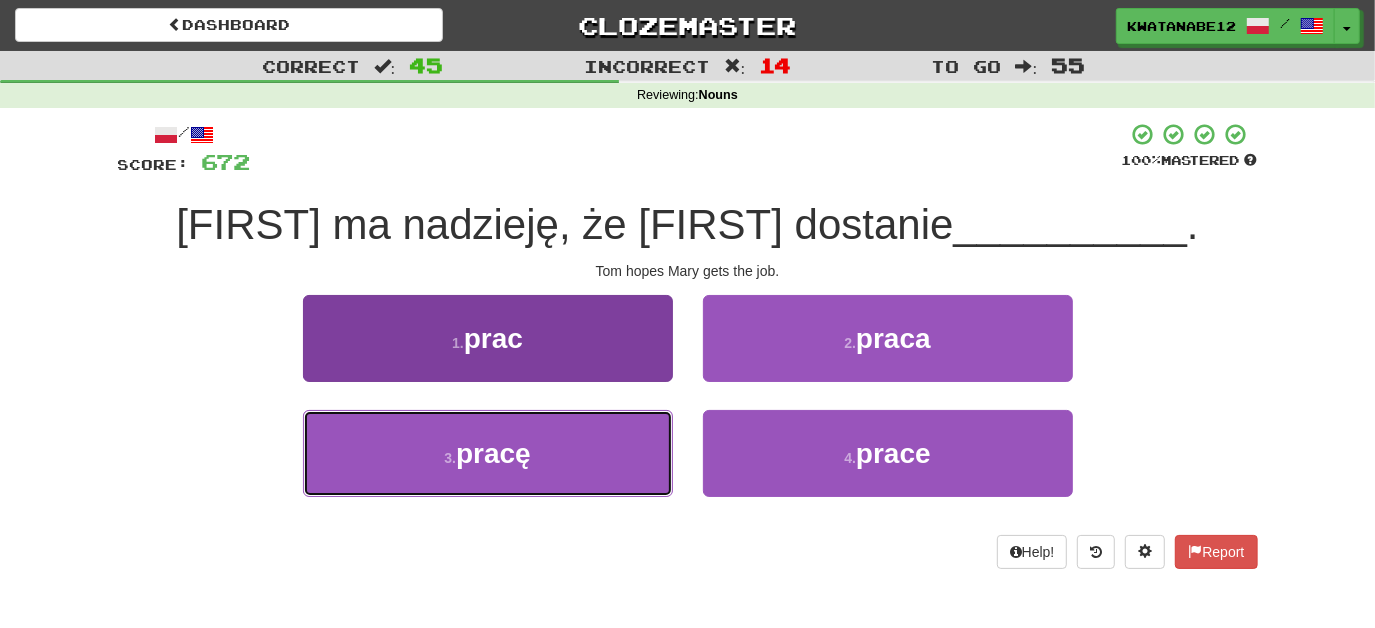 drag, startPoint x: 615, startPoint y: 427, endPoint x: 627, endPoint y: 420, distance: 13.892444 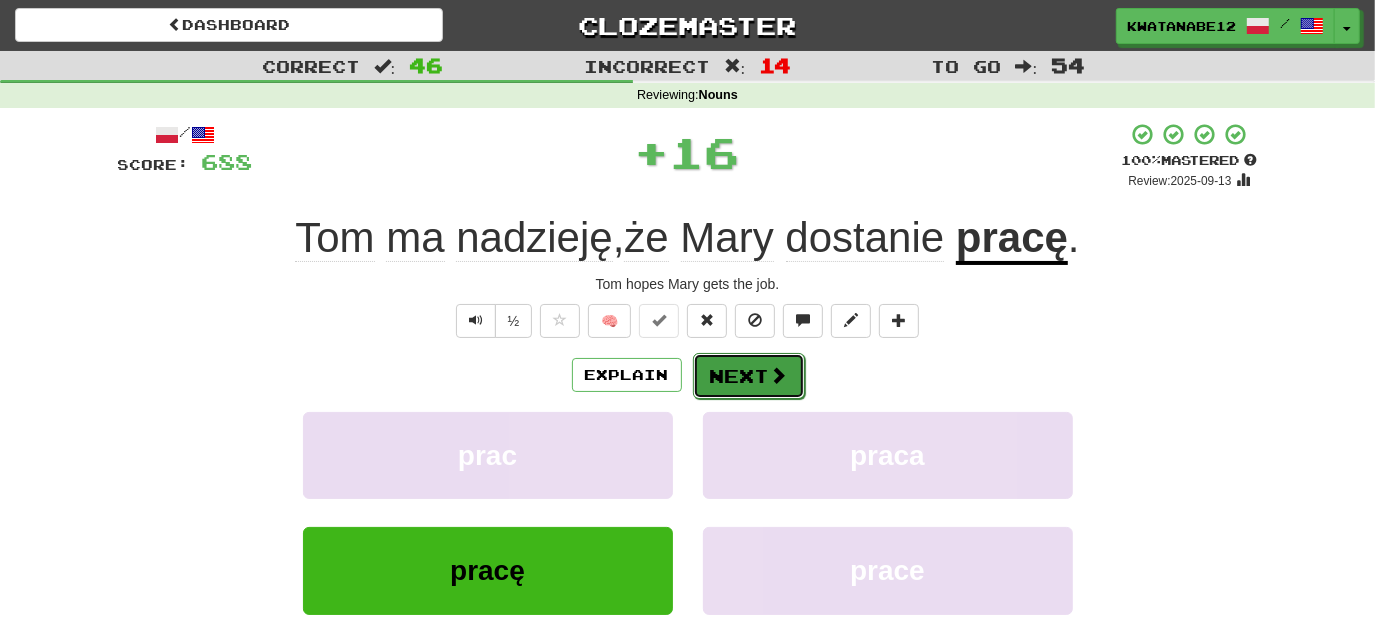 click on "Next" at bounding box center (749, 376) 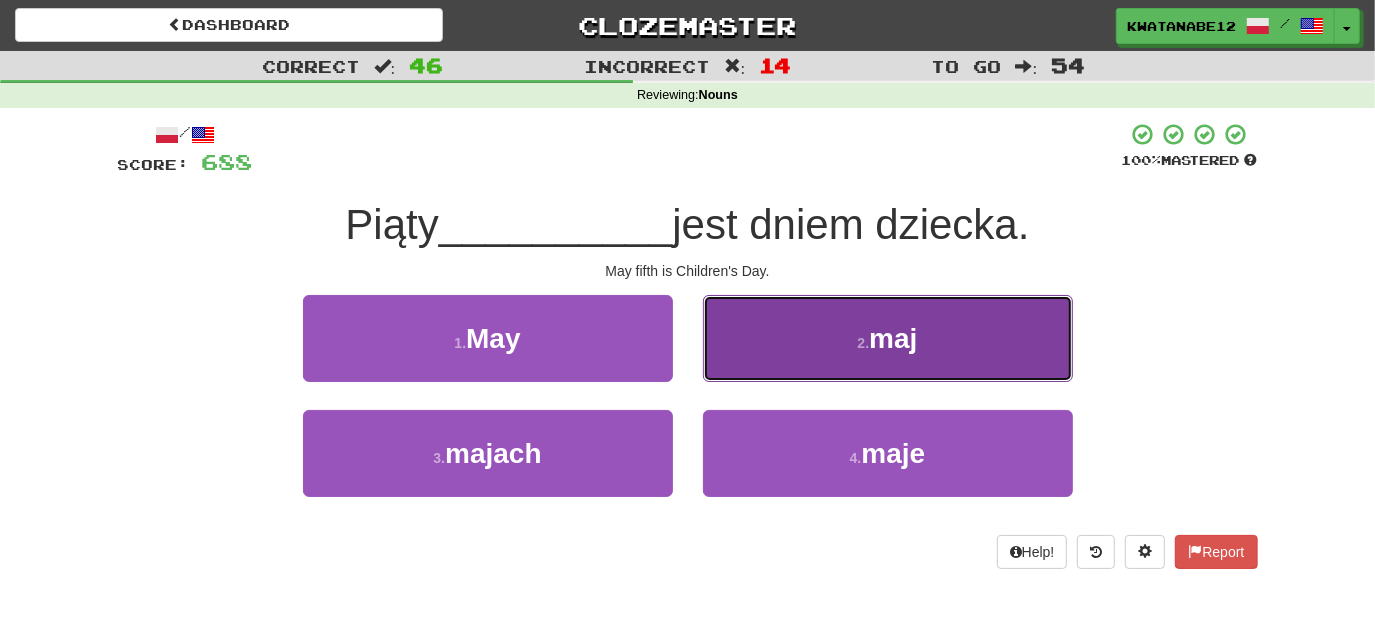 click on "[NUMBER] . maj" at bounding box center (888, 338) 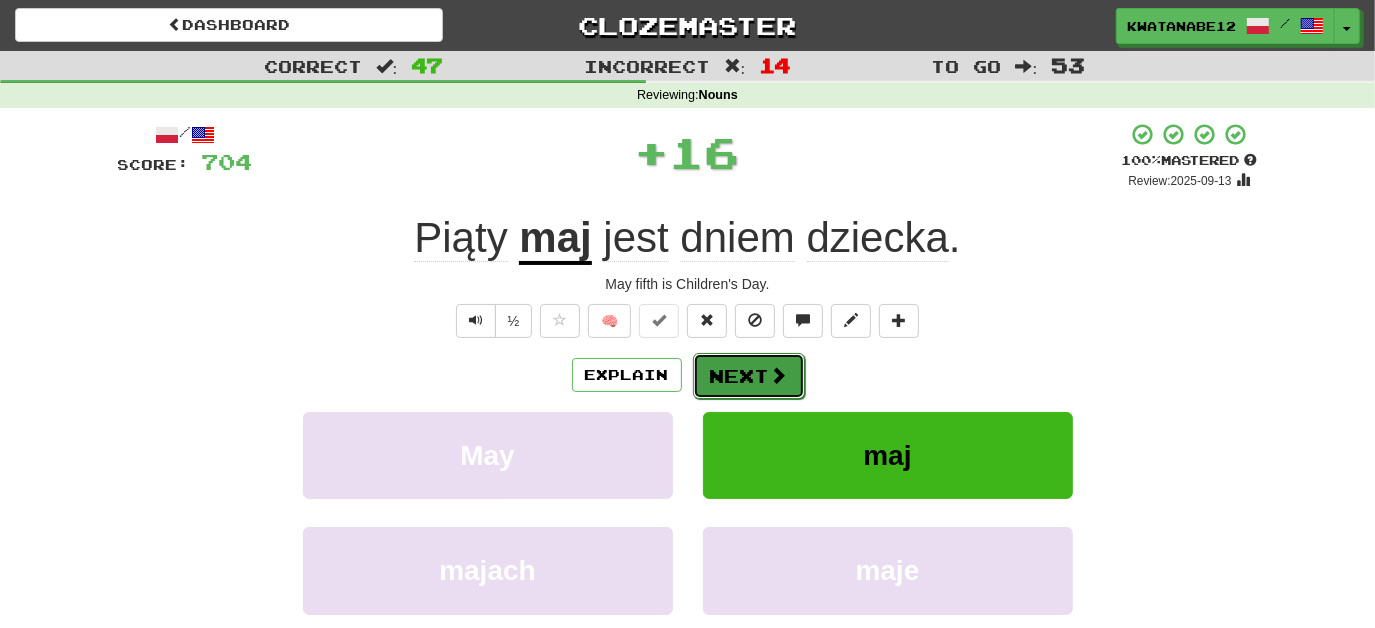 click on "Next" at bounding box center (749, 376) 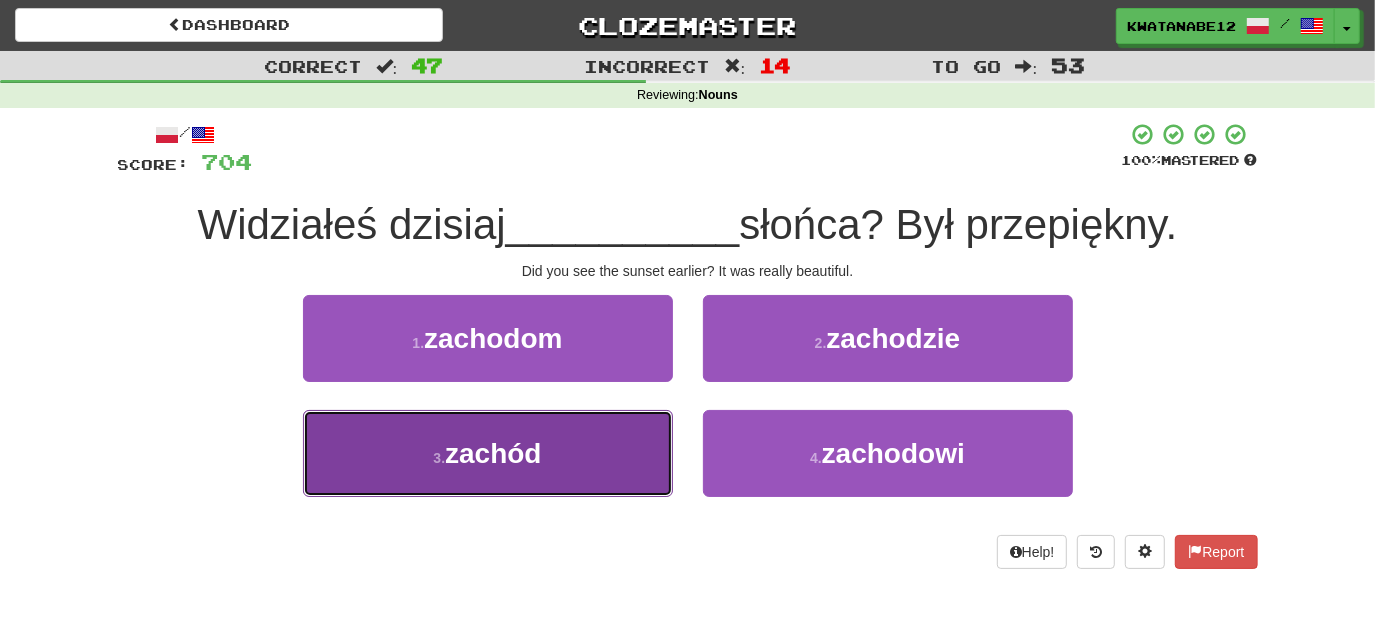 click on "3 .  zachód" at bounding box center (488, 453) 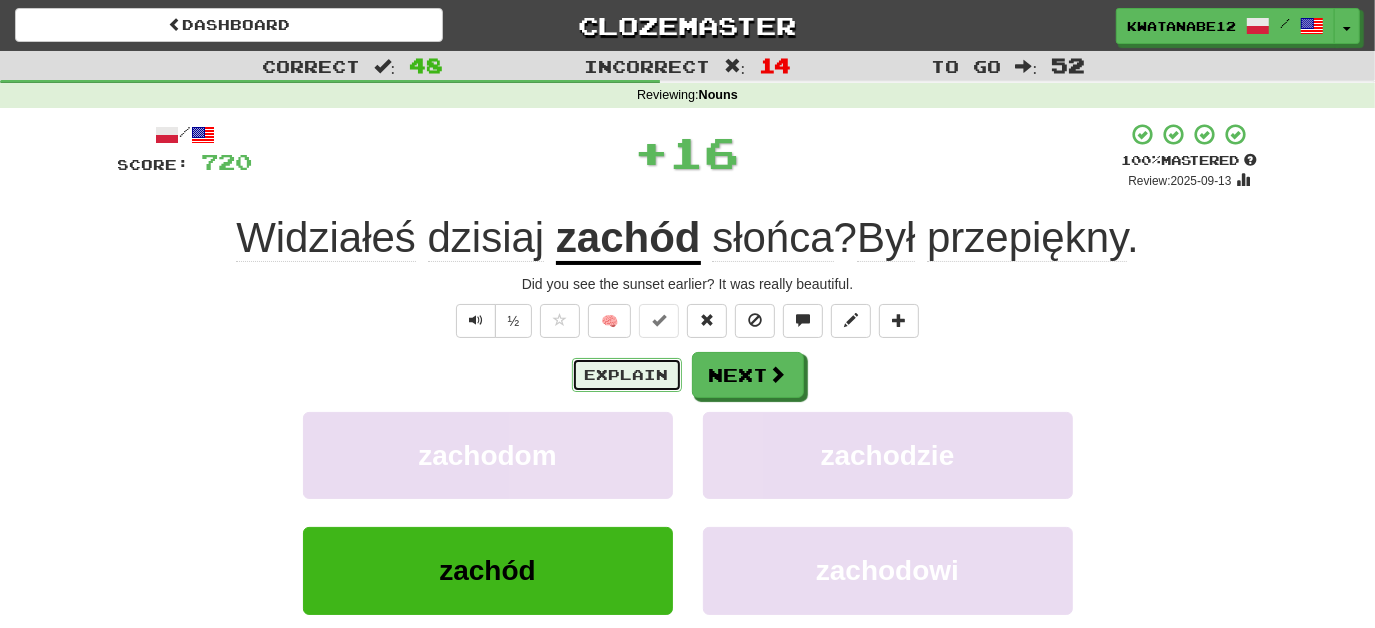 click on "Explain" at bounding box center (627, 375) 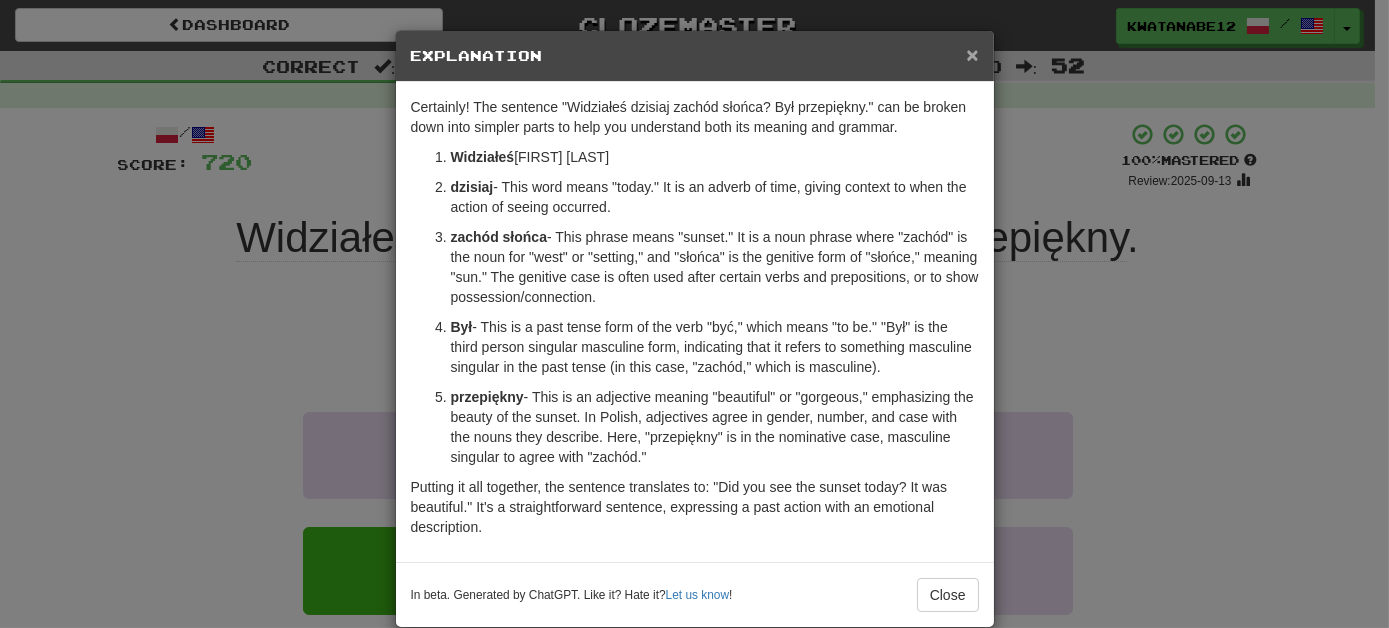 click on "×" at bounding box center (972, 54) 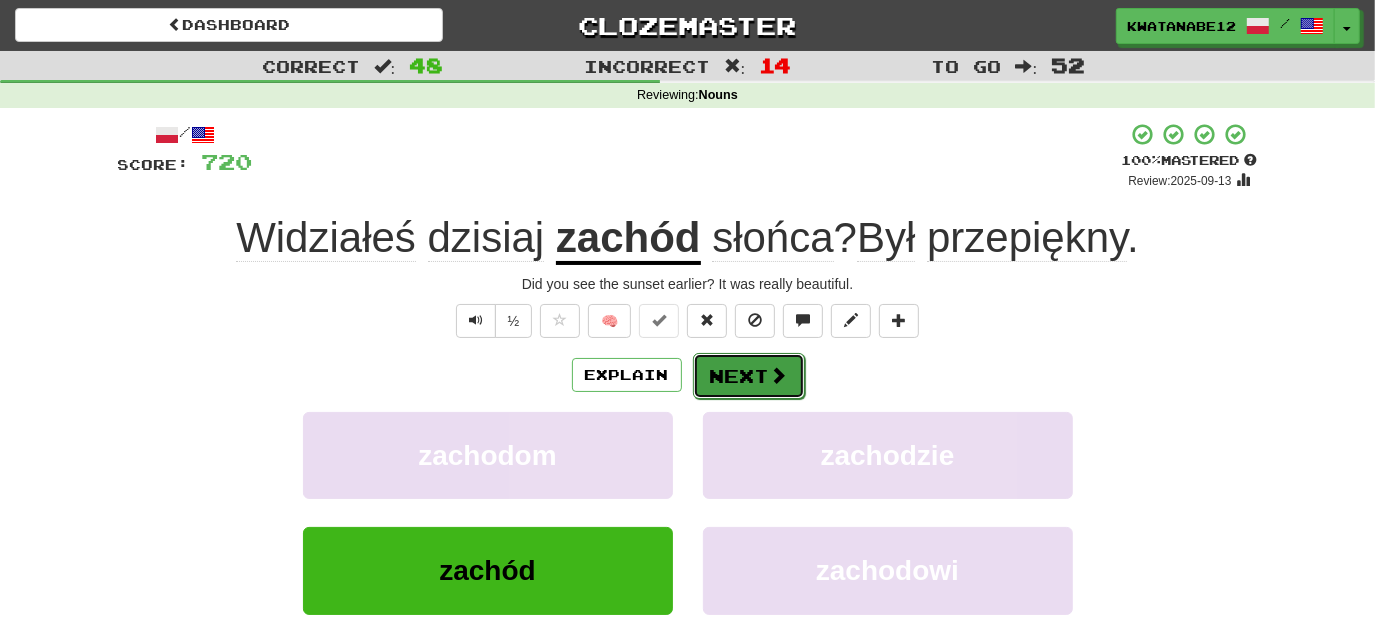 click on "Next" at bounding box center [749, 376] 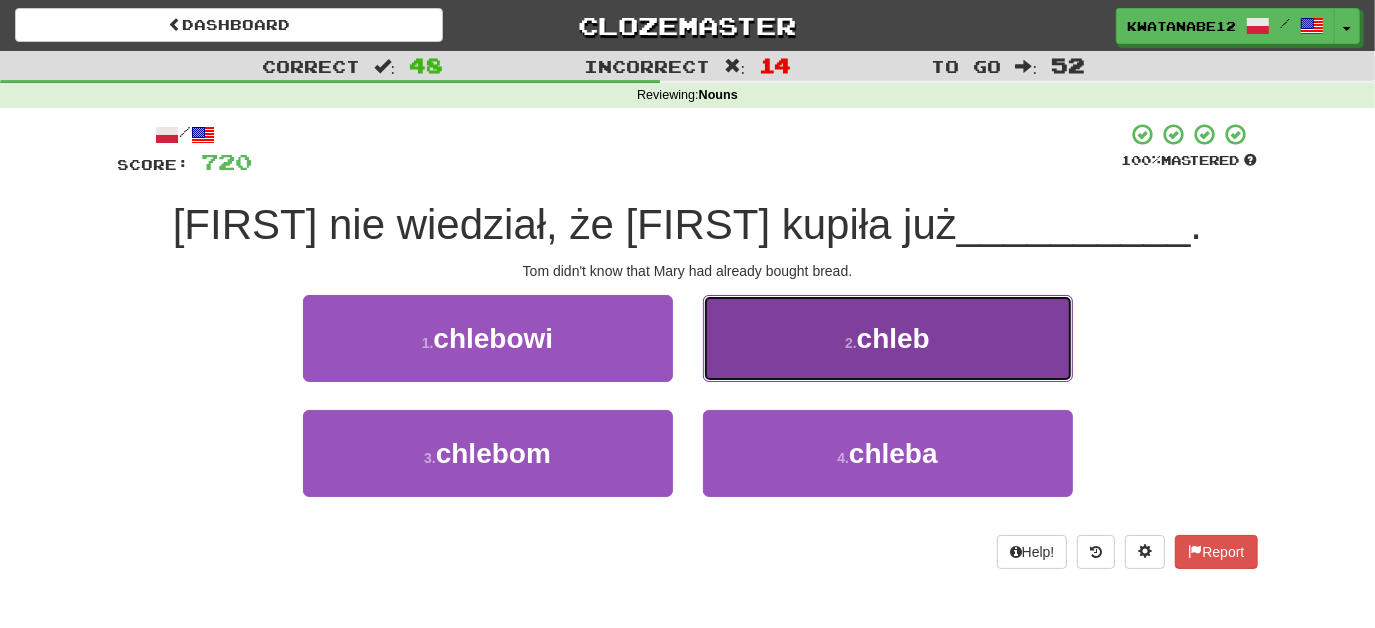 click on "2 .  chleb" at bounding box center (888, 338) 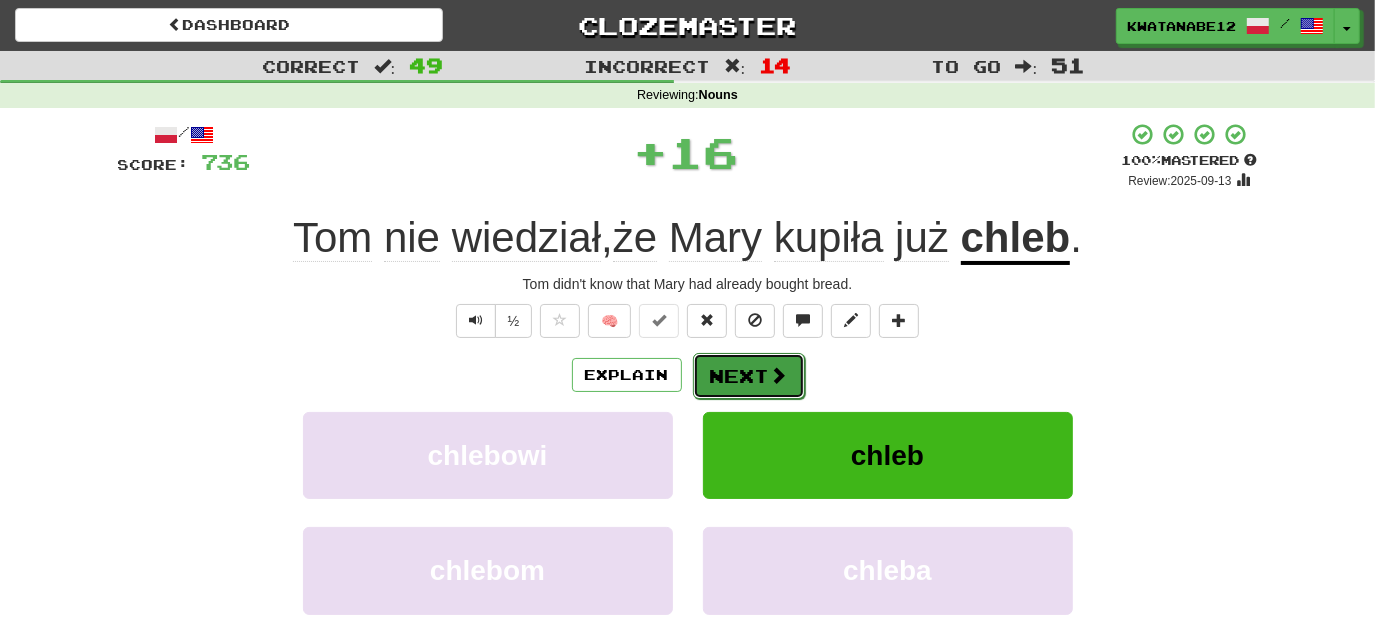 click on "Next" at bounding box center [749, 376] 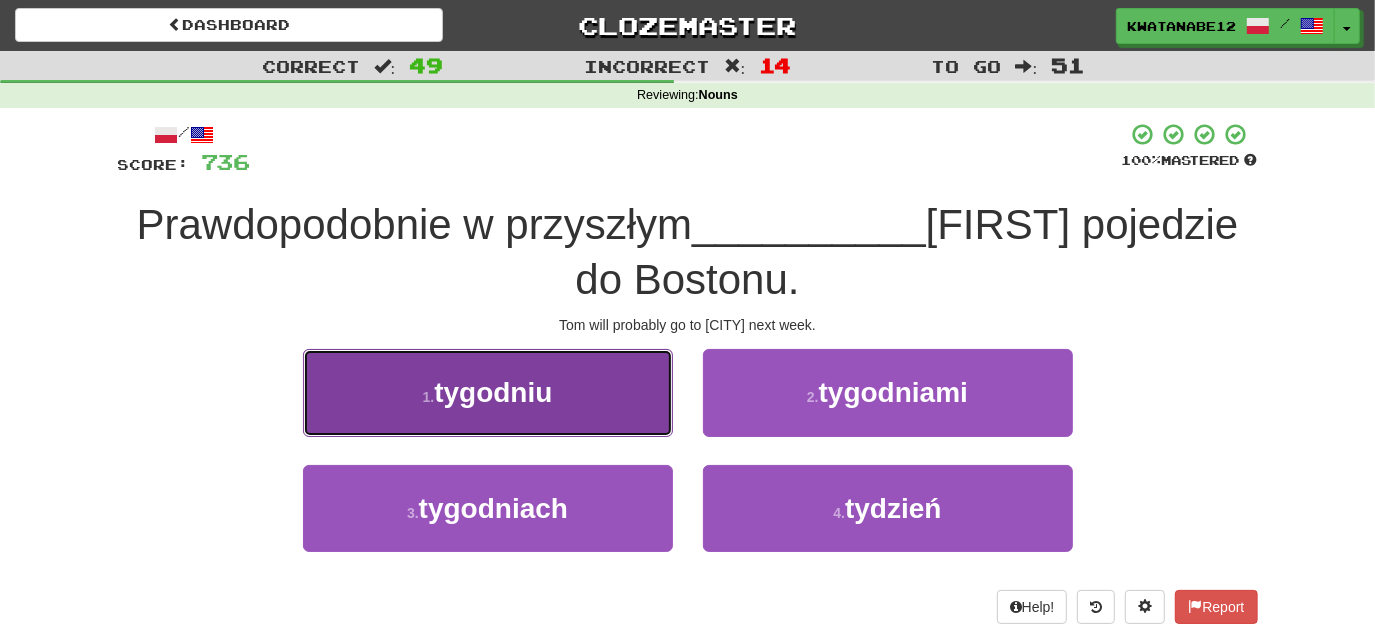 click on "1 .  tygodniu" at bounding box center [488, 392] 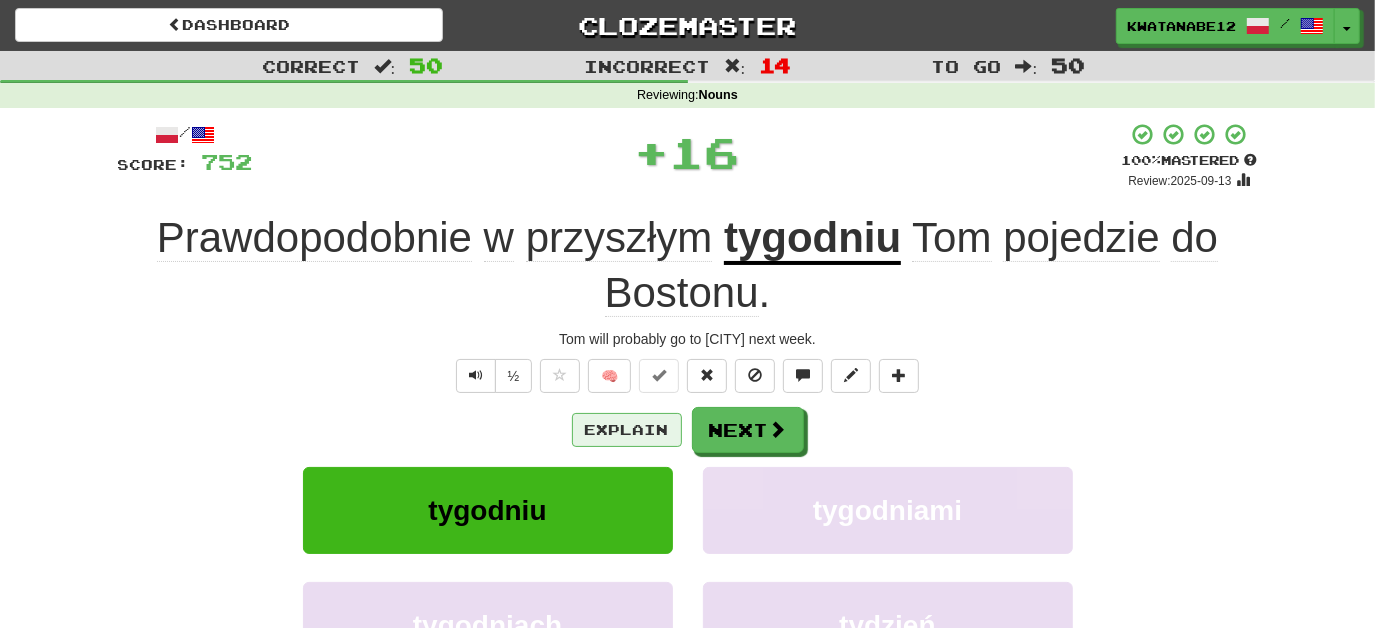 click on "Explain Next" at bounding box center [688, 430] 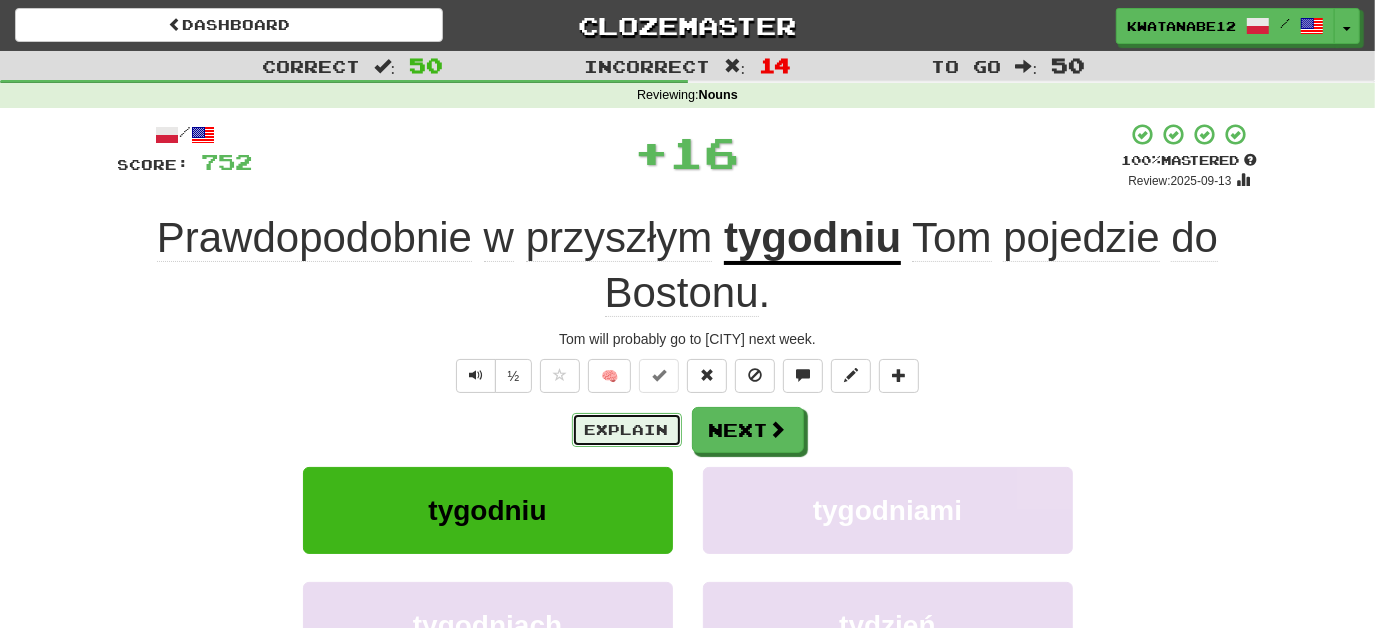 click on "Explain" at bounding box center [627, 430] 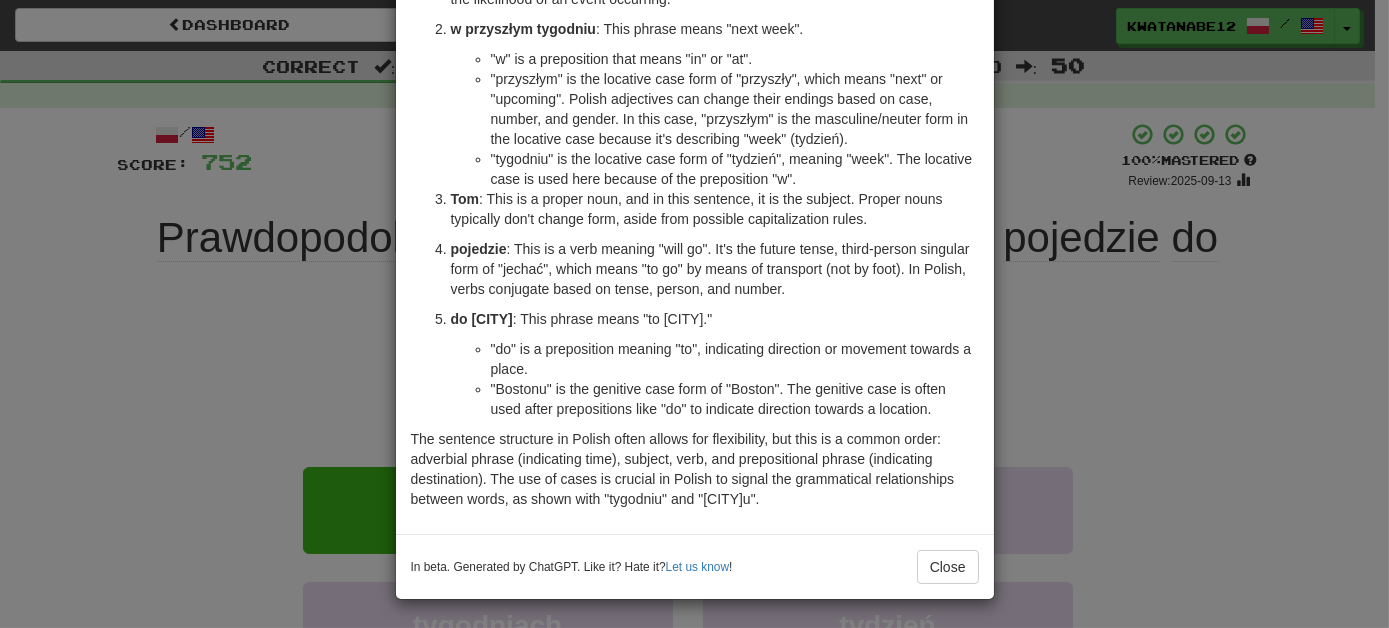 scroll, scrollTop: 0, scrollLeft: 0, axis: both 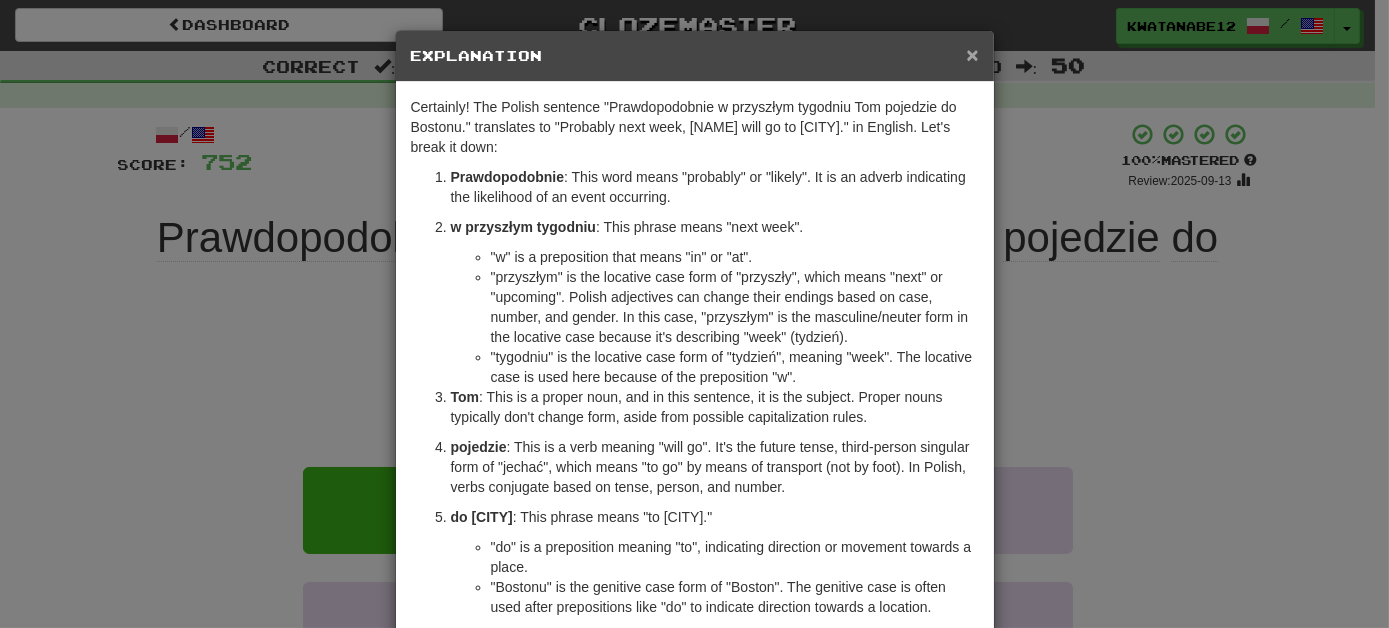 click on "×" at bounding box center [972, 54] 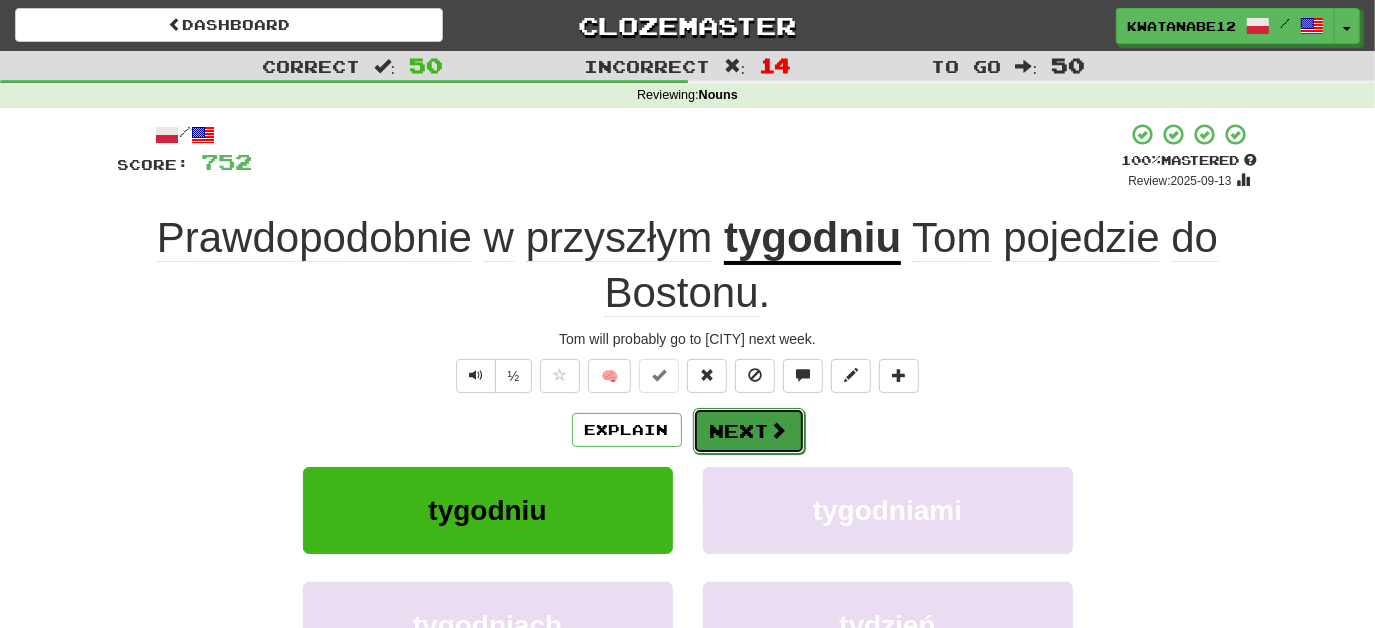 click on "Next" at bounding box center [749, 431] 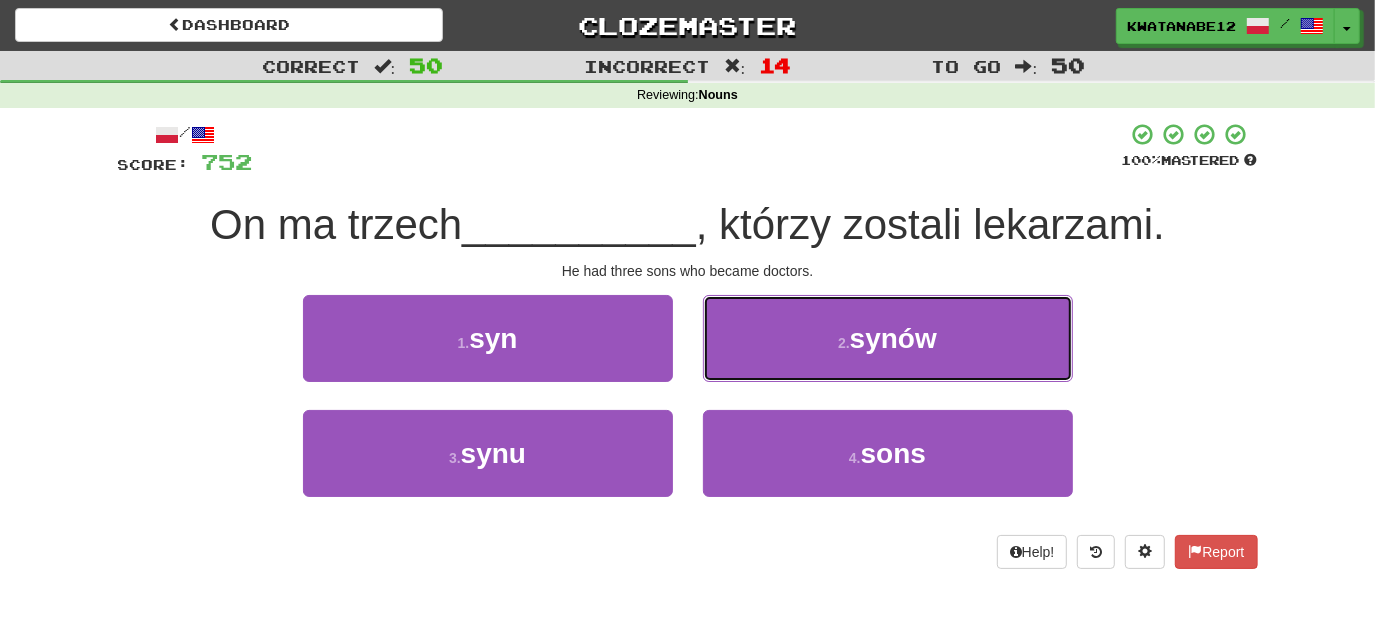 drag, startPoint x: 765, startPoint y: 340, endPoint x: 752, endPoint y: 348, distance: 15.264338 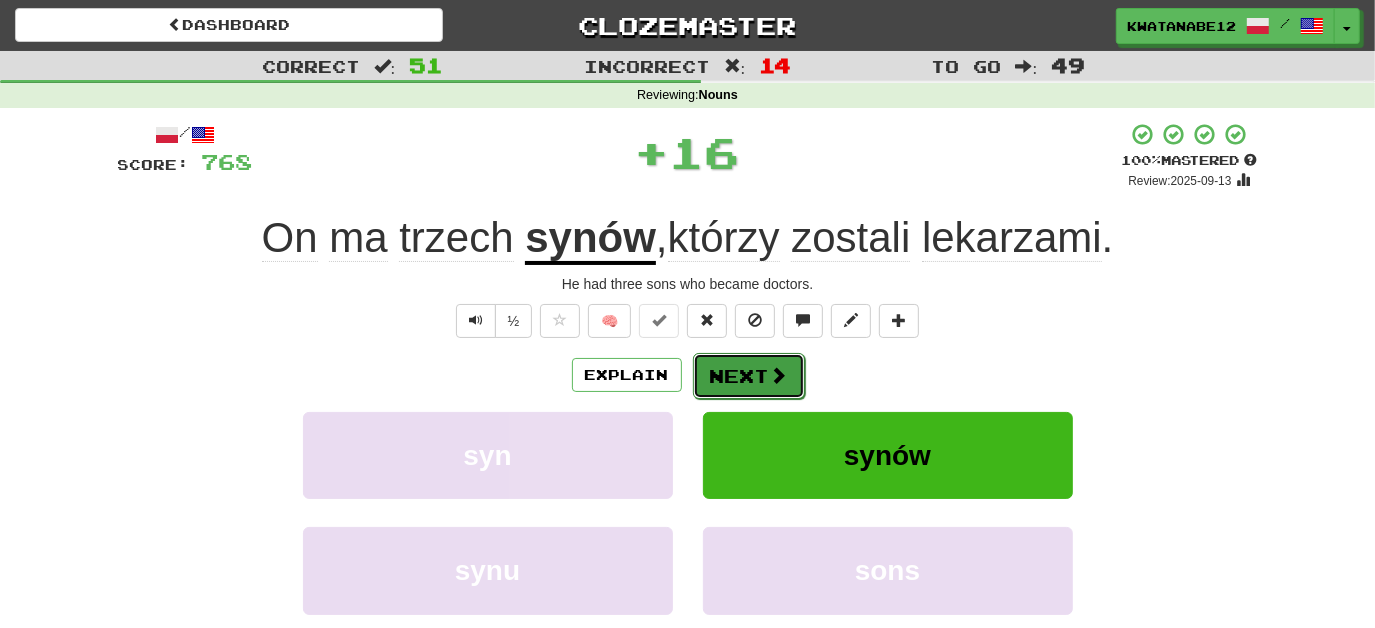click on "Next" at bounding box center [749, 376] 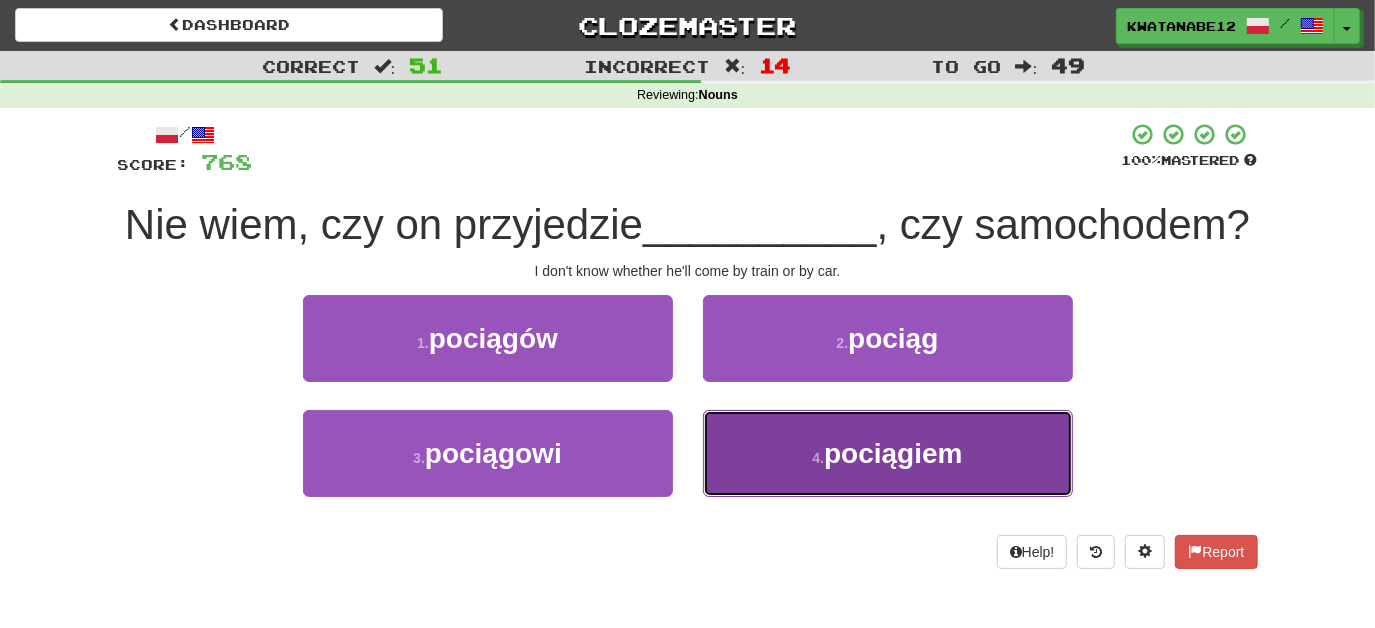 click on "[NUMBER] . pociągiem" at bounding box center (888, 453) 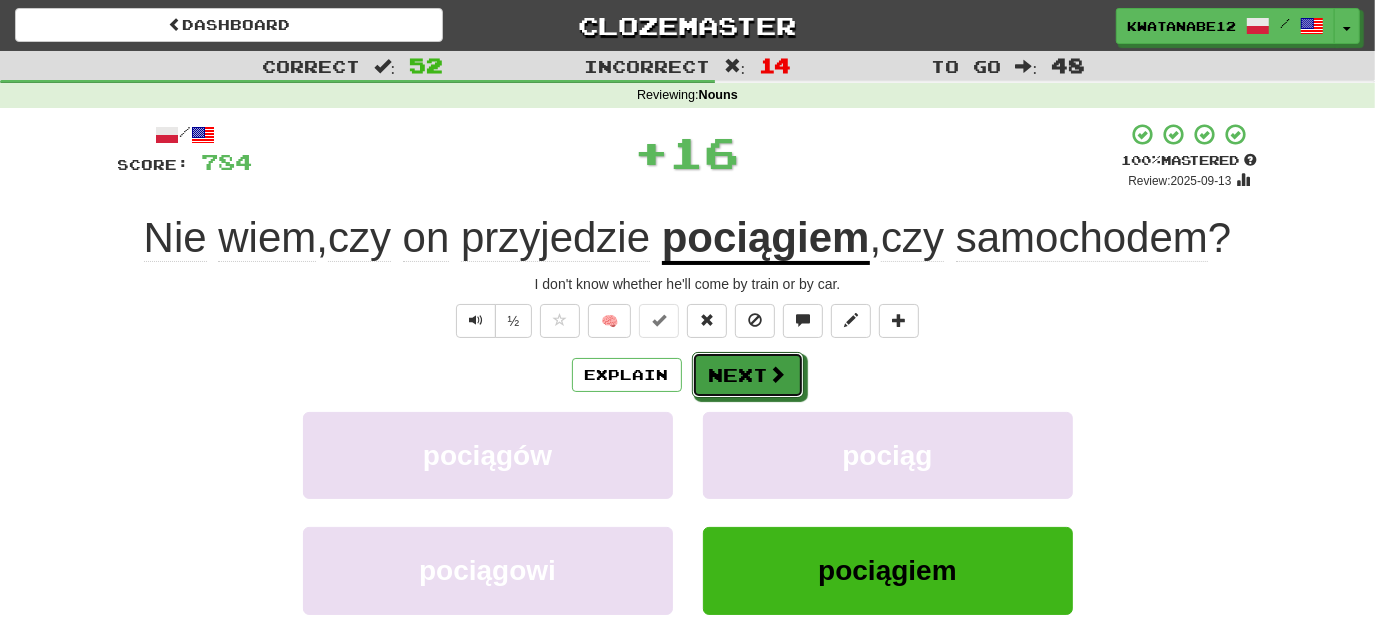 drag, startPoint x: 744, startPoint y: 375, endPoint x: 688, endPoint y: 276, distance: 113.74094 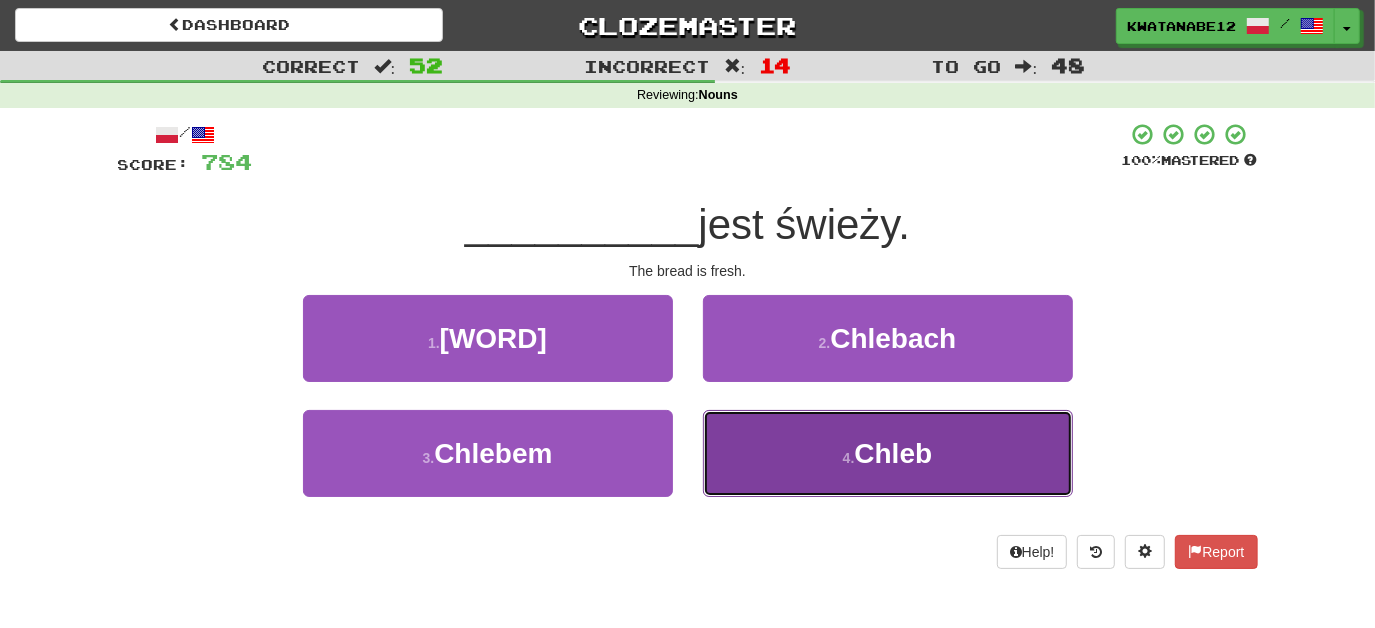 click on "[NUMBER] . Chleb" at bounding box center (888, 453) 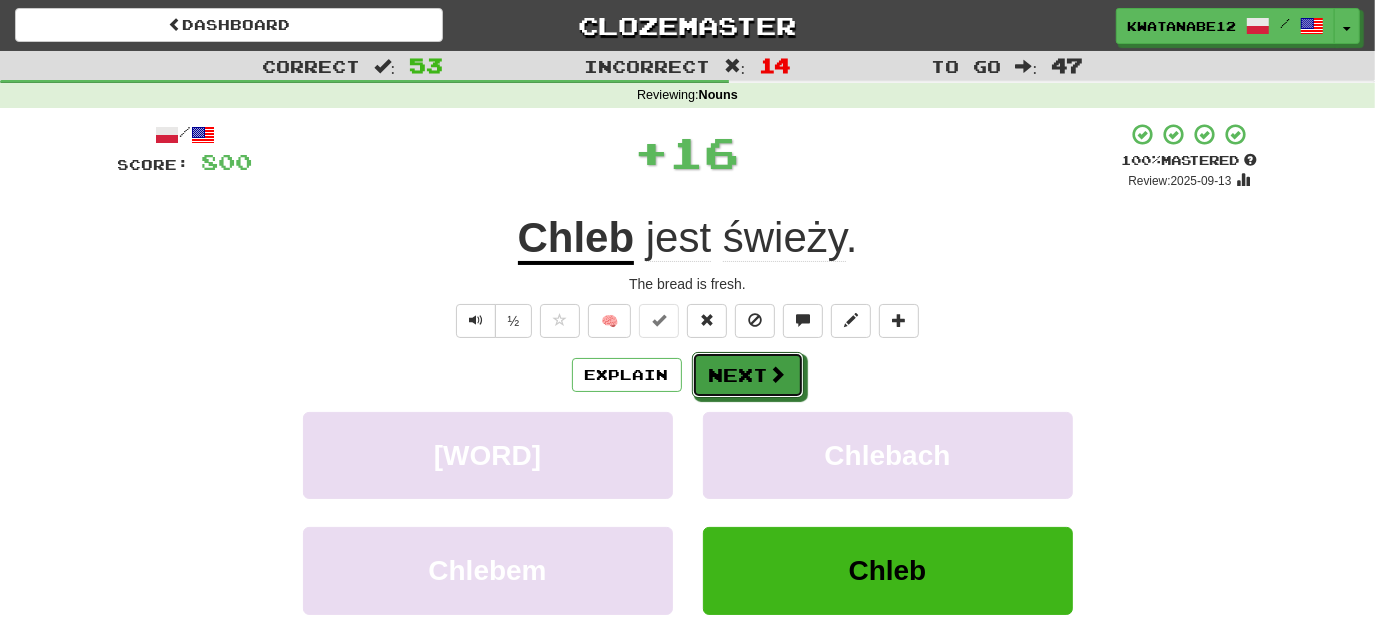 drag, startPoint x: 739, startPoint y: 374, endPoint x: 706, endPoint y: 322, distance: 61.587337 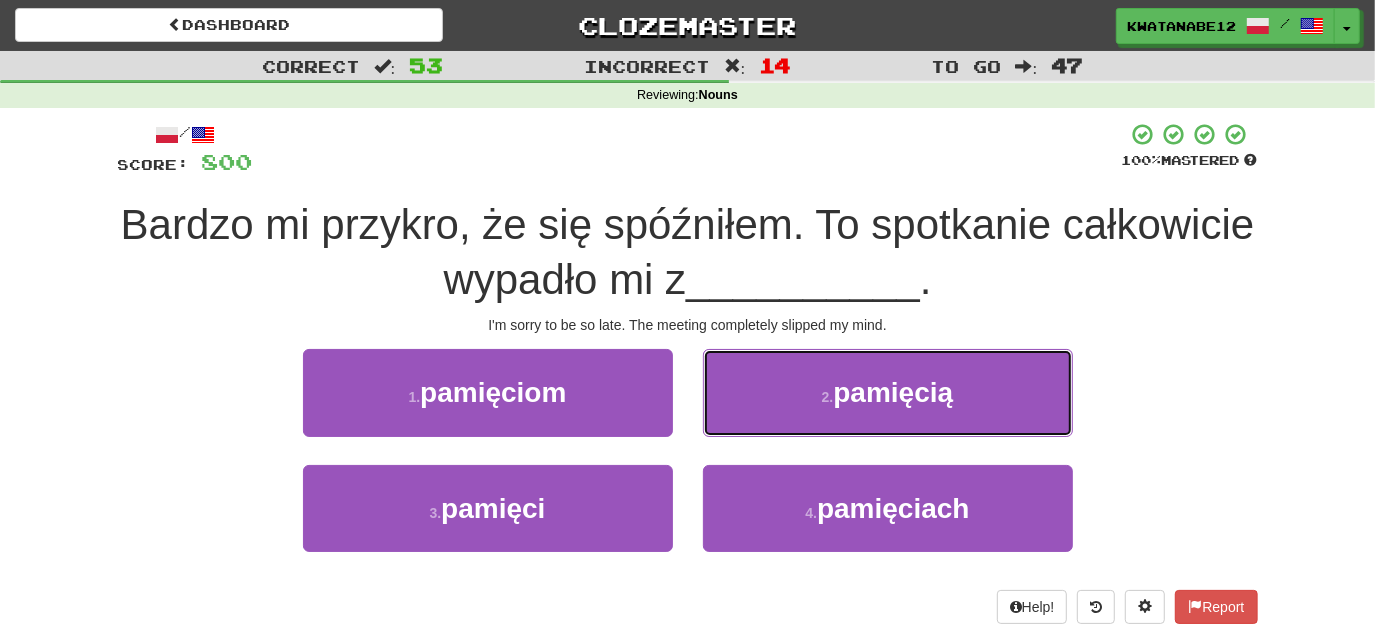 drag, startPoint x: 792, startPoint y: 390, endPoint x: 781, endPoint y: 397, distance: 13.038404 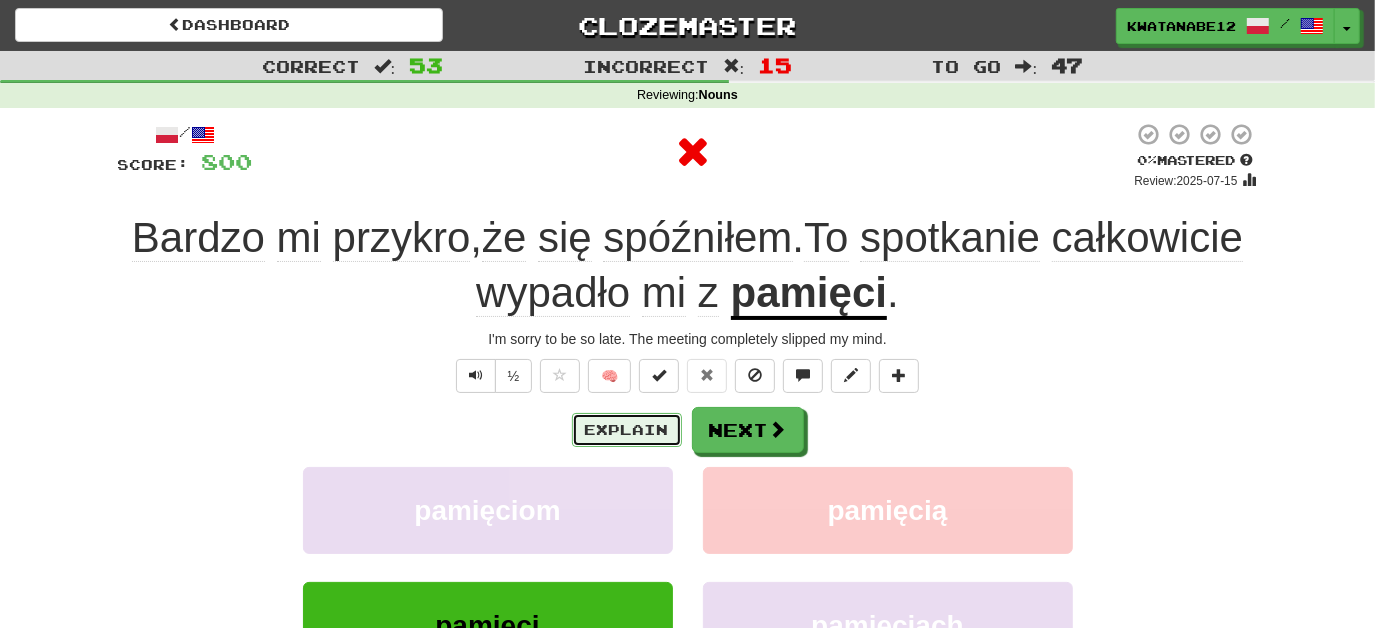 click on "Explain" at bounding box center (627, 430) 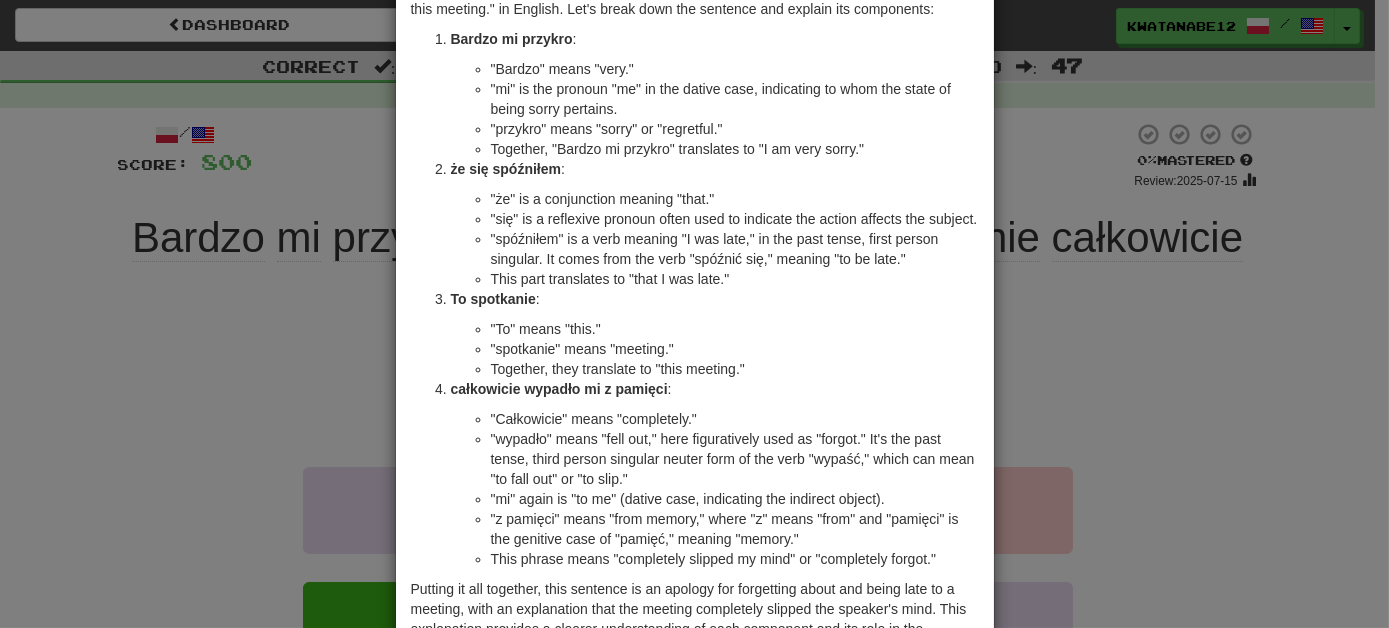 scroll, scrollTop: 0, scrollLeft: 0, axis: both 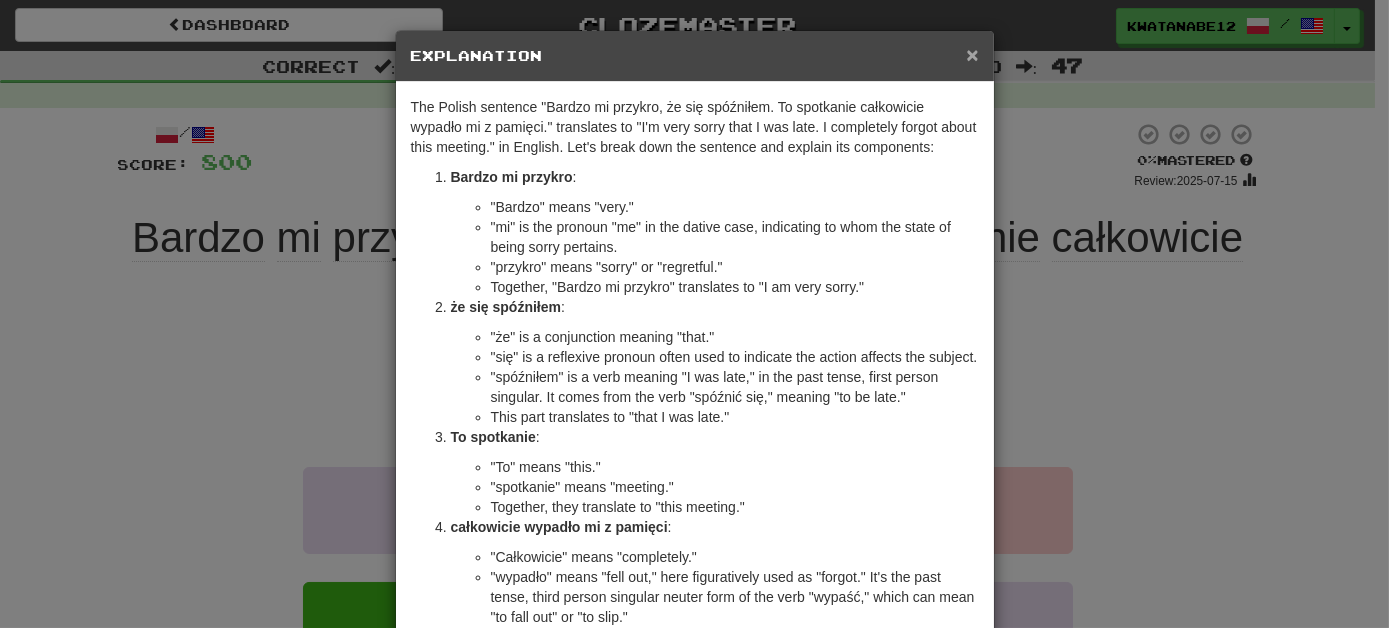 click on "×" at bounding box center [972, 54] 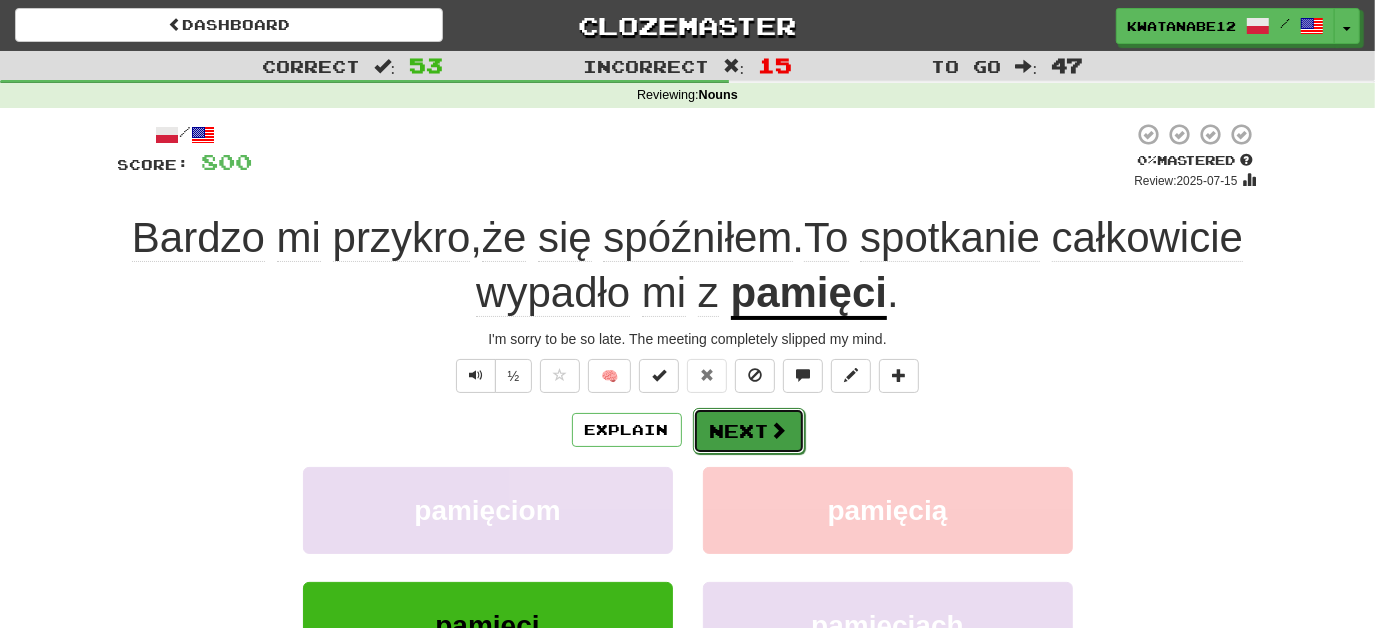 click on "Next" at bounding box center [749, 431] 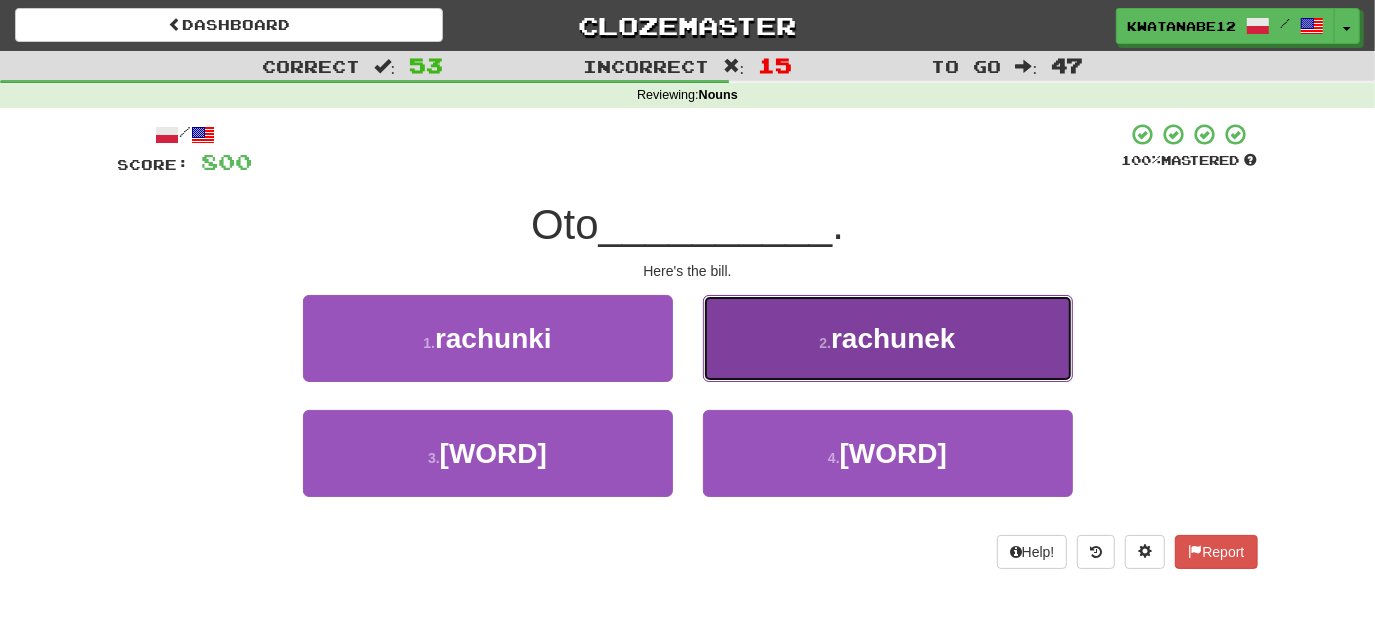 click on "2 .  rachunek" at bounding box center [888, 338] 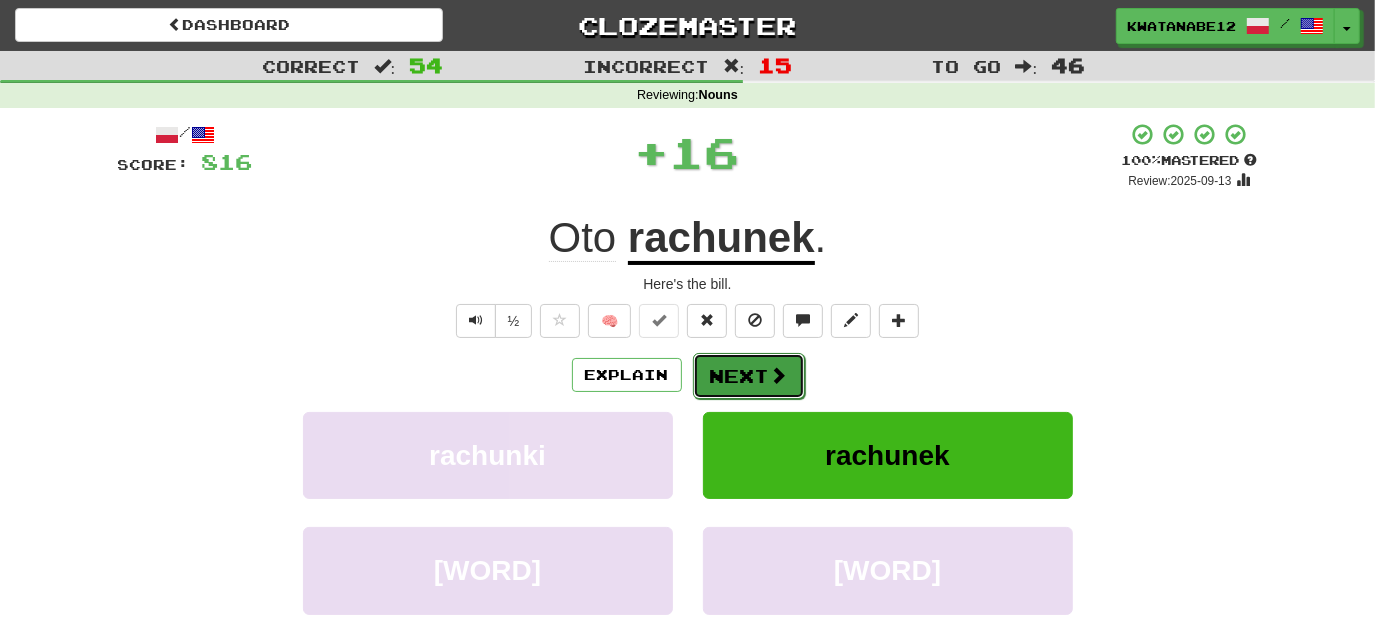 click on "Next" at bounding box center (749, 376) 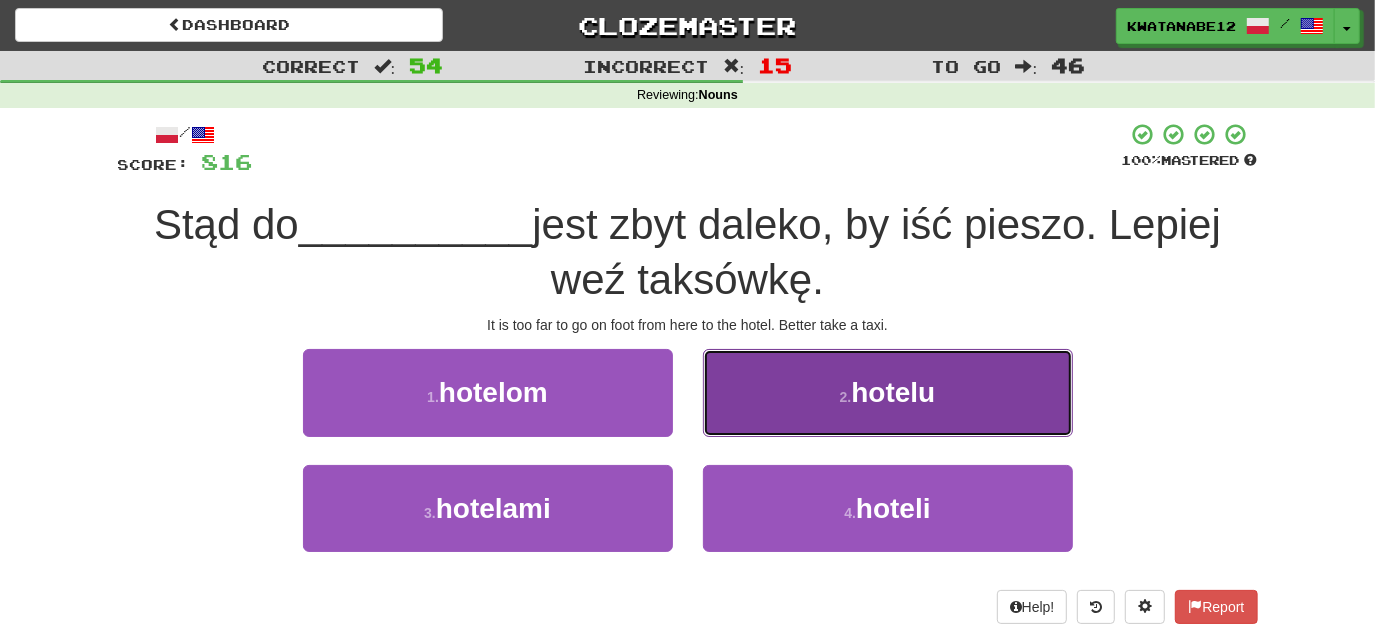 click on "2 .  [WORD]" at bounding box center [888, 392] 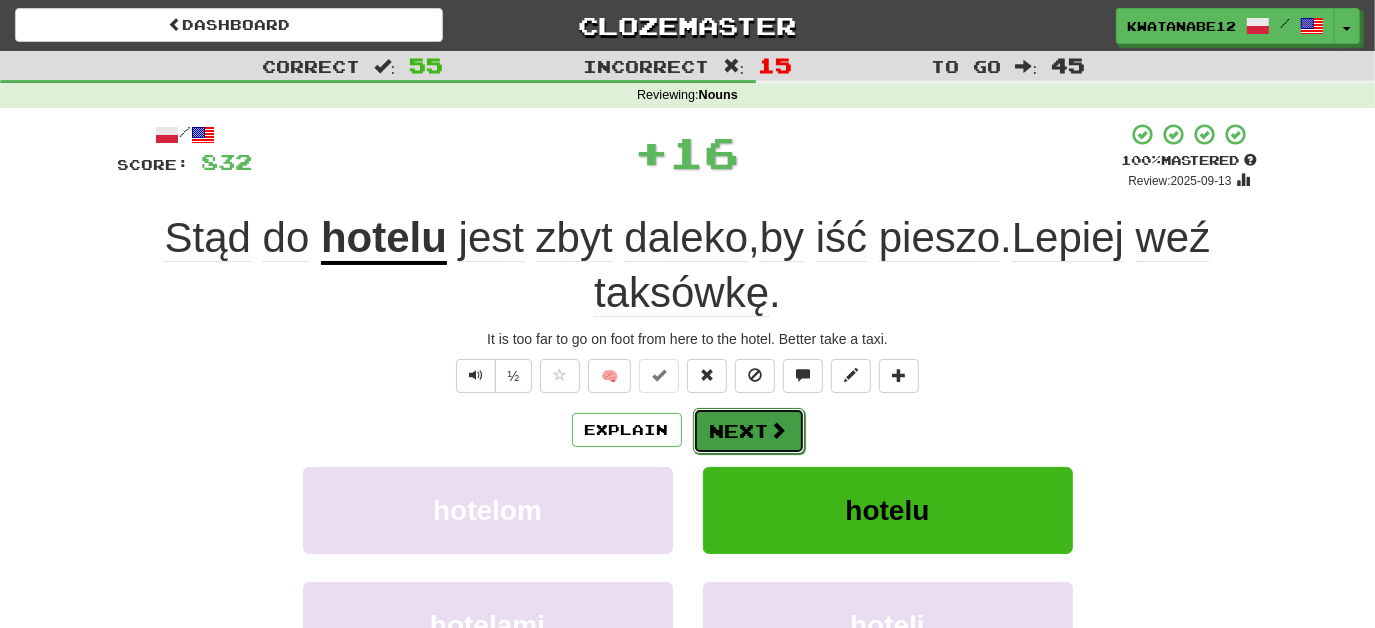 click on "Next" at bounding box center (749, 431) 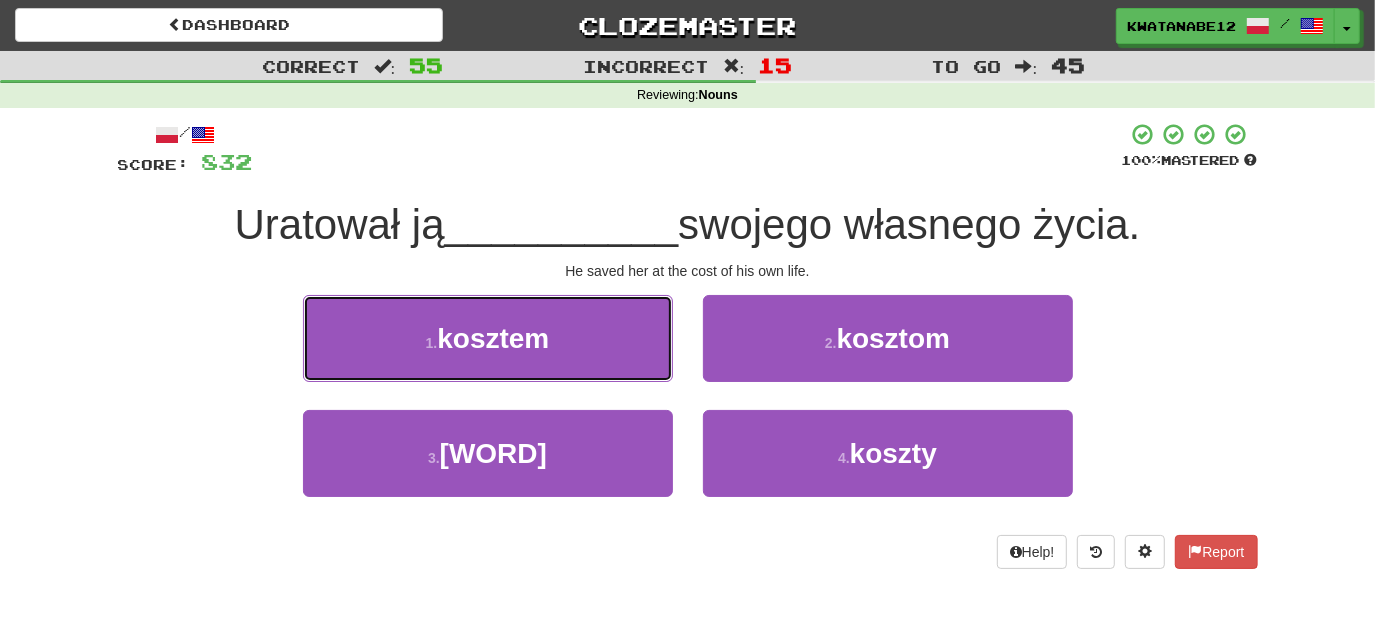 drag, startPoint x: 614, startPoint y: 344, endPoint x: 626, endPoint y: 344, distance: 12 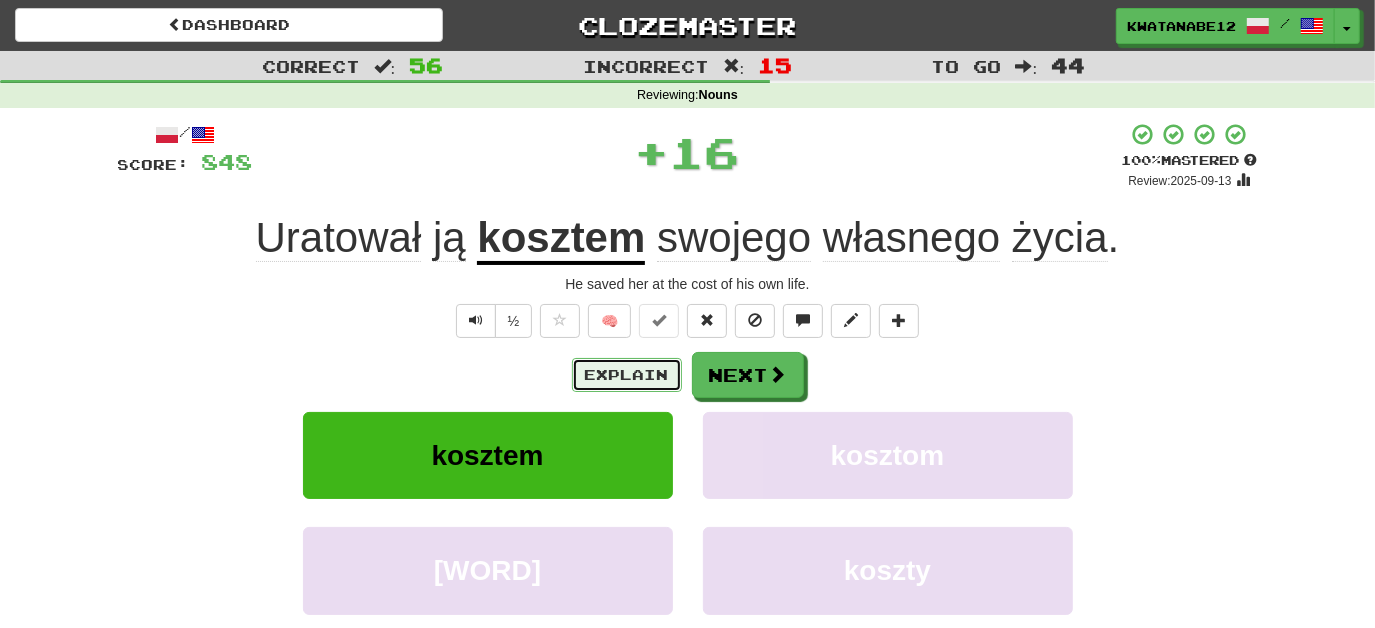 click on "Explain" at bounding box center [627, 375] 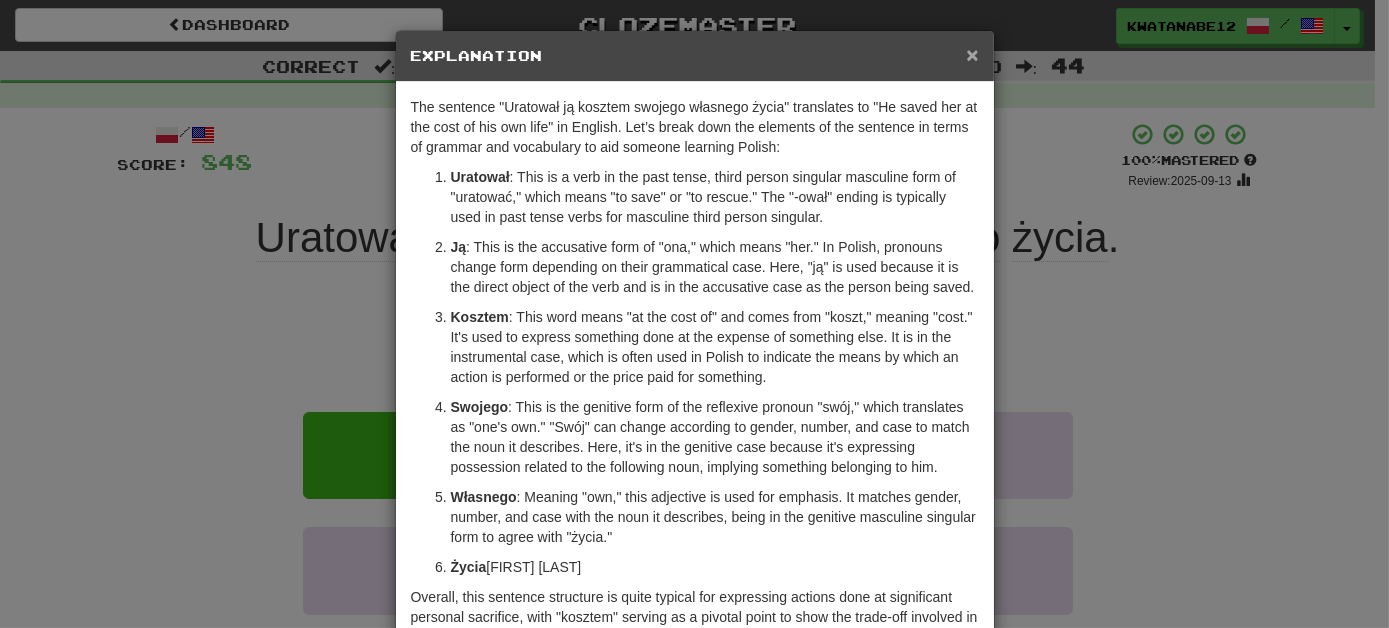 click on "×" at bounding box center (972, 54) 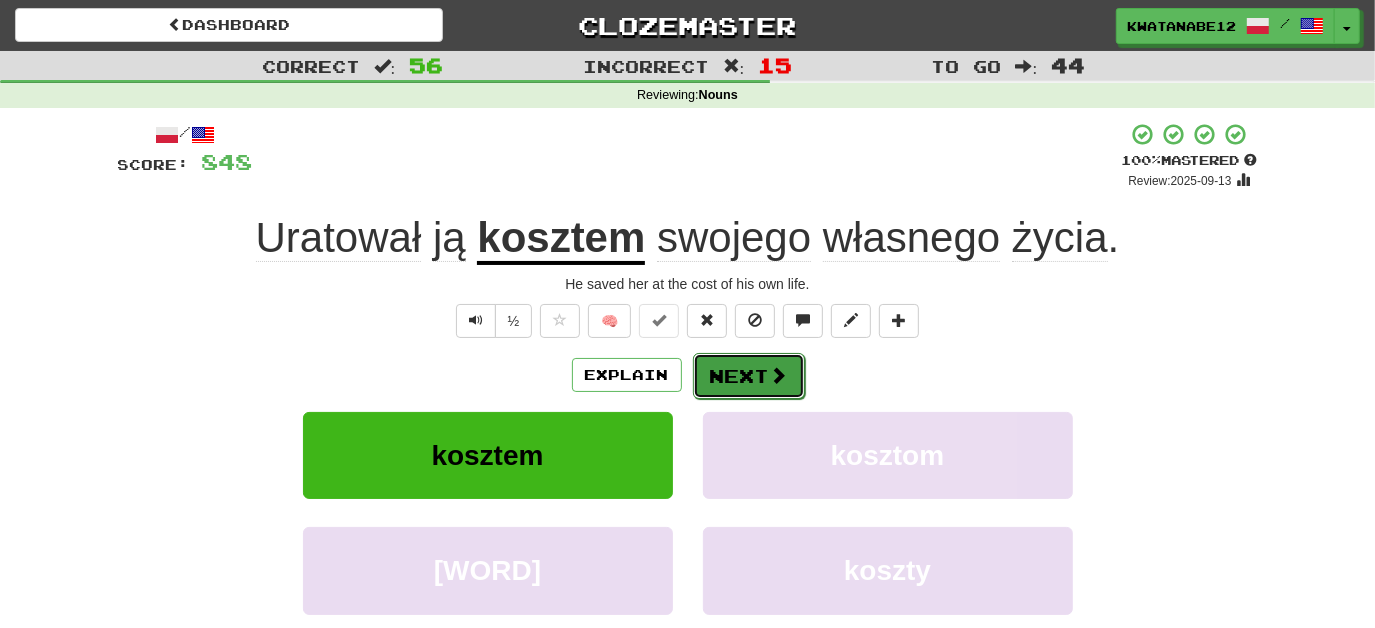 click on "Next" at bounding box center [749, 376] 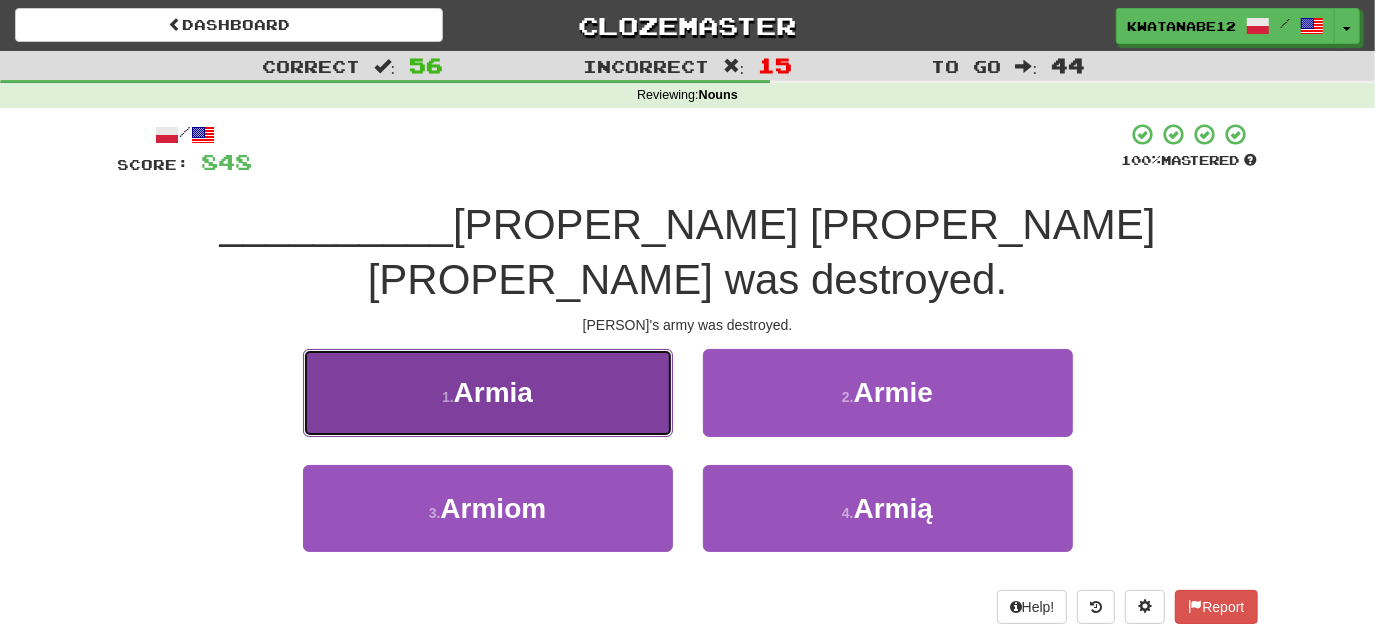 click on "1 .  Armia" at bounding box center (488, 392) 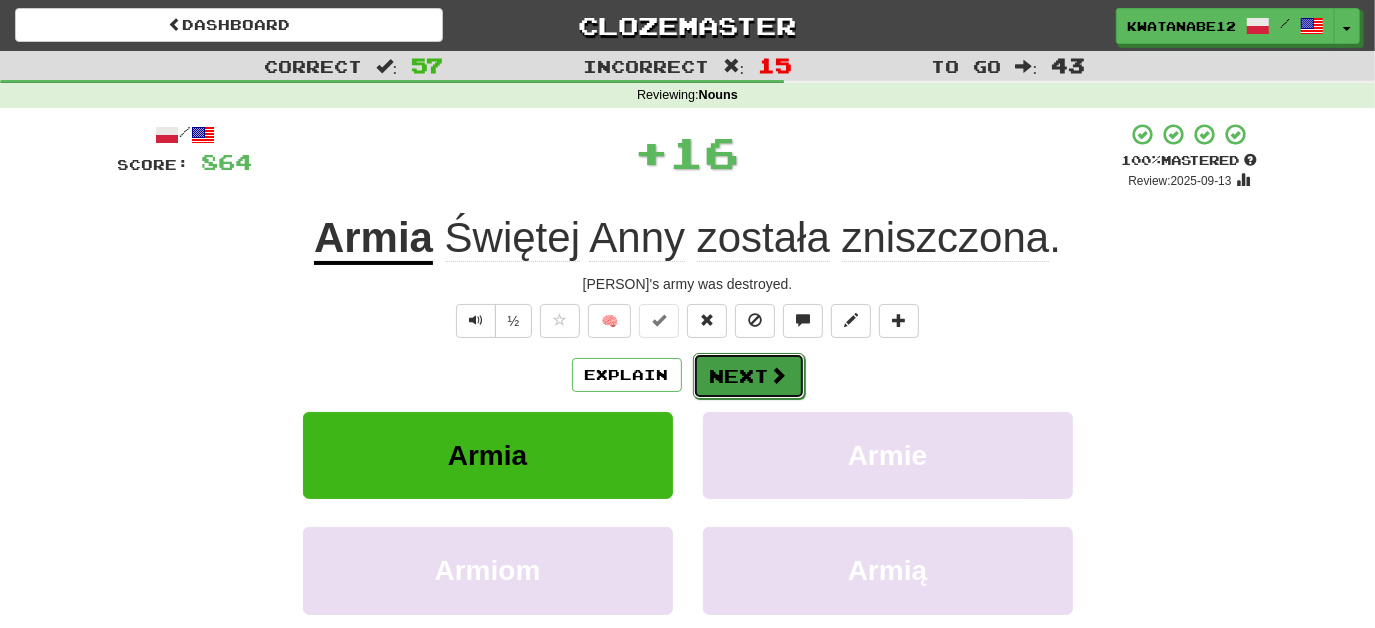 click on "Next" at bounding box center (749, 376) 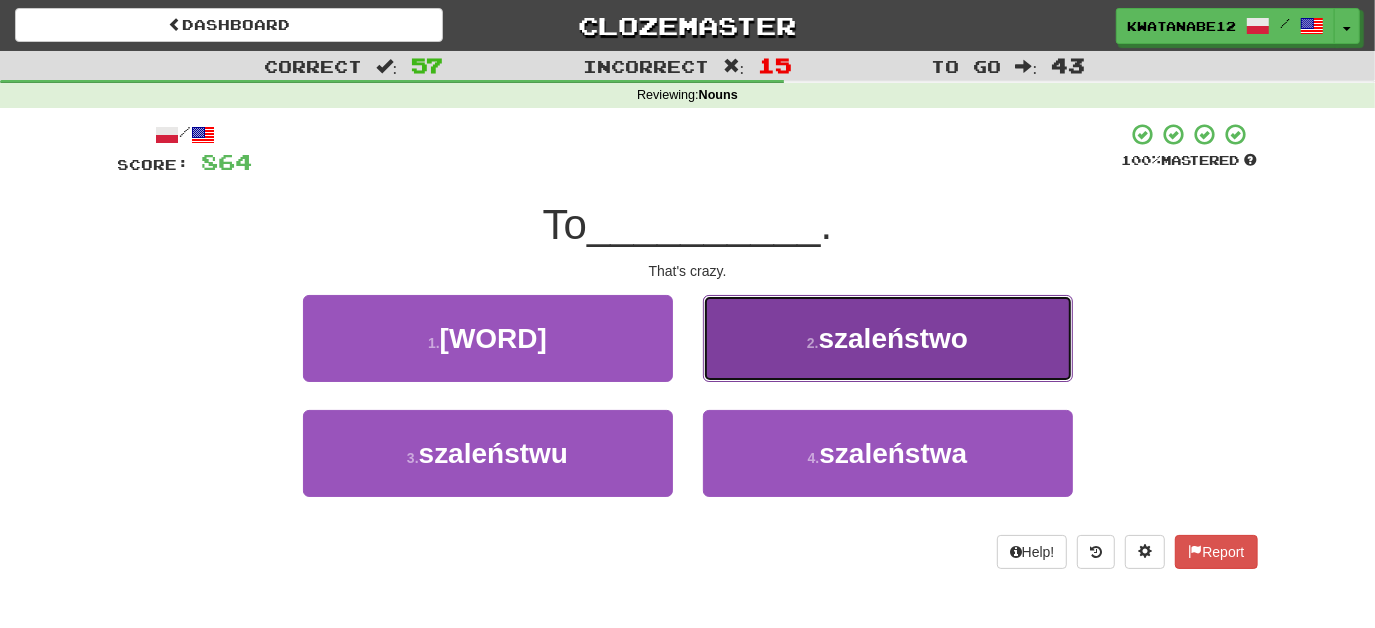 click on "2 .  szaleństwo" at bounding box center [888, 338] 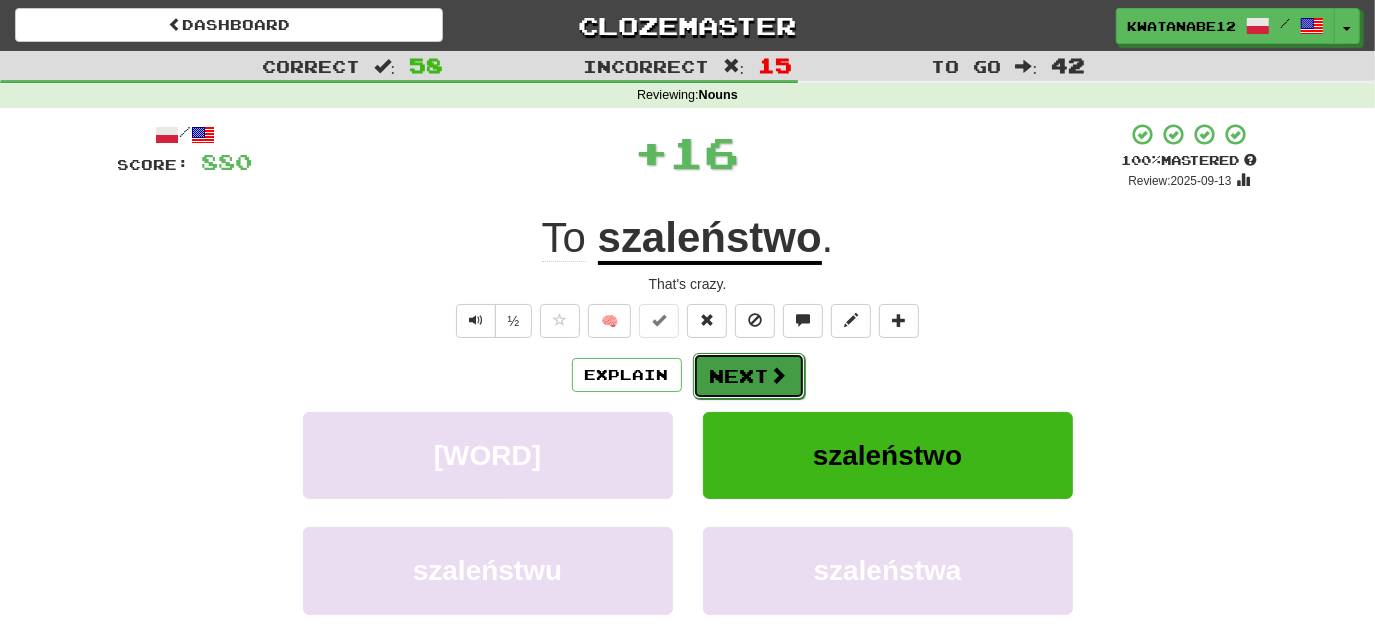 click on "Next" at bounding box center (749, 376) 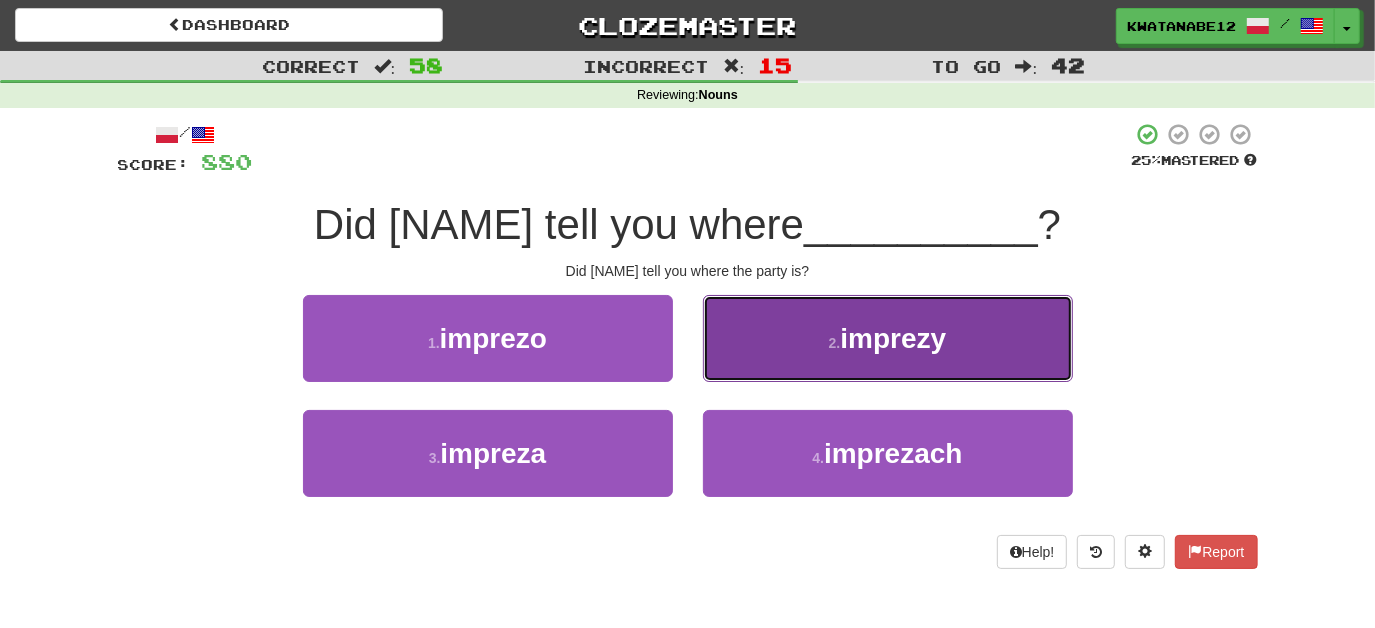 click on "2 .  [WORD]" at bounding box center [888, 338] 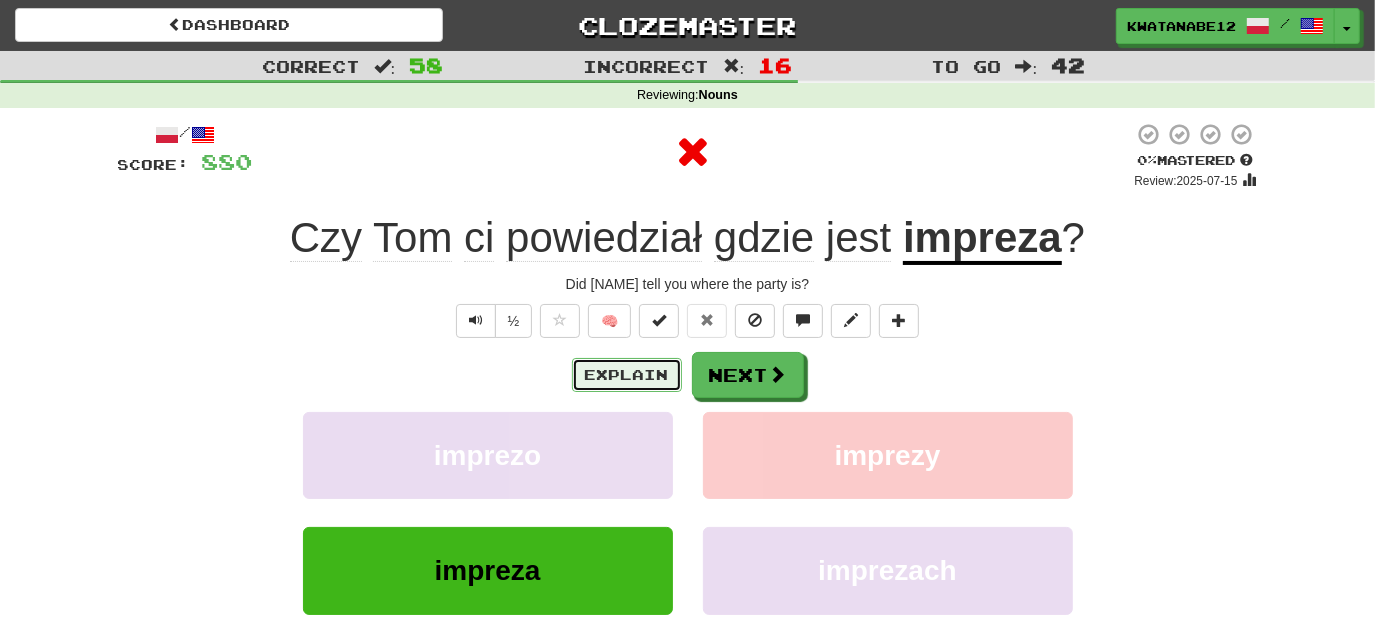 click on "Explain" at bounding box center [627, 375] 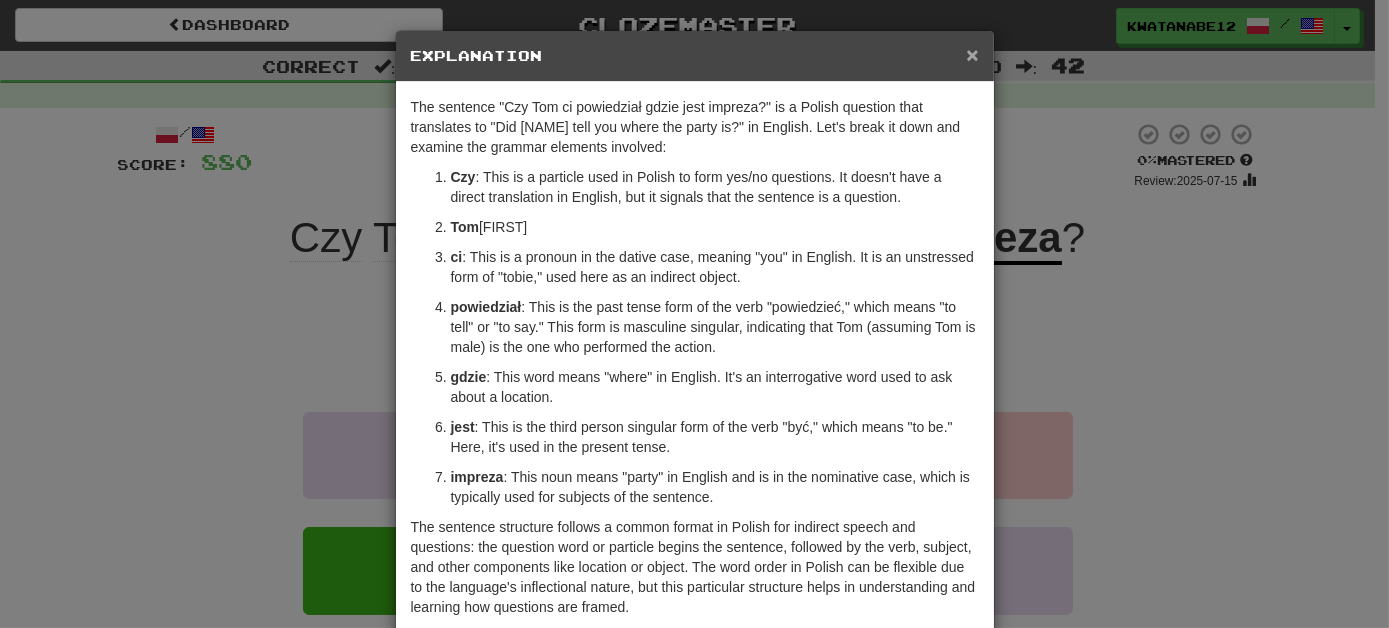 click on "×" at bounding box center [972, 54] 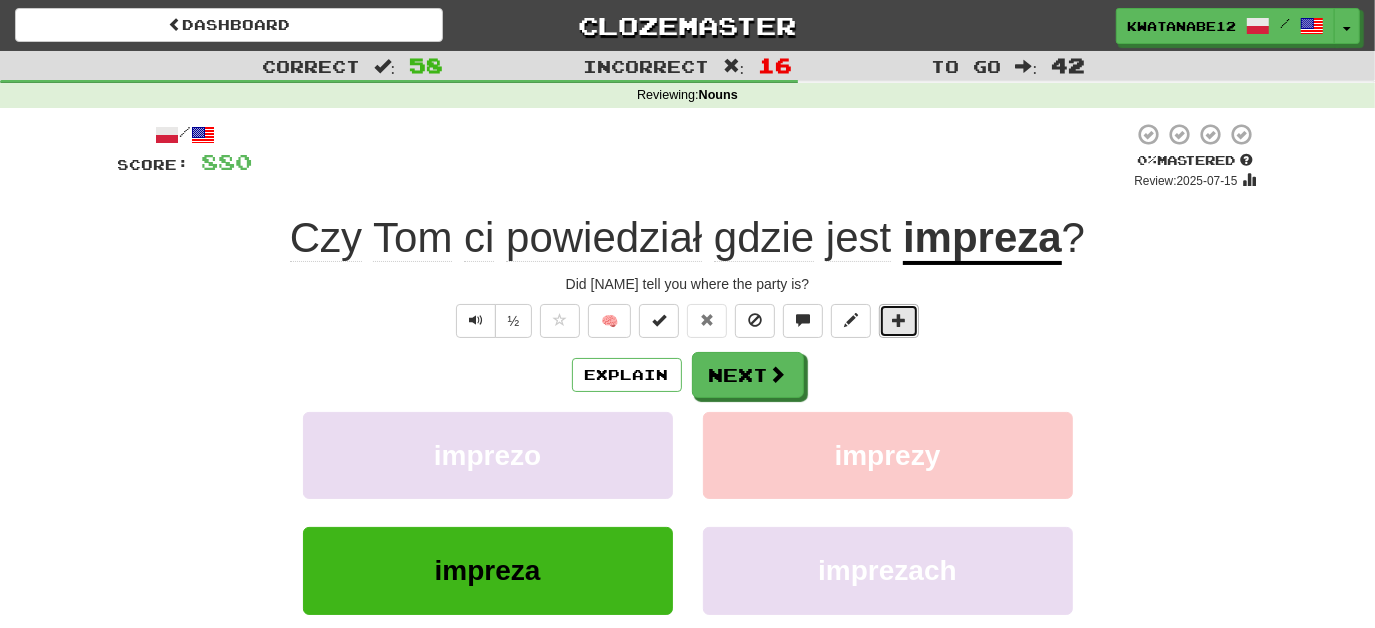 click at bounding box center (899, 320) 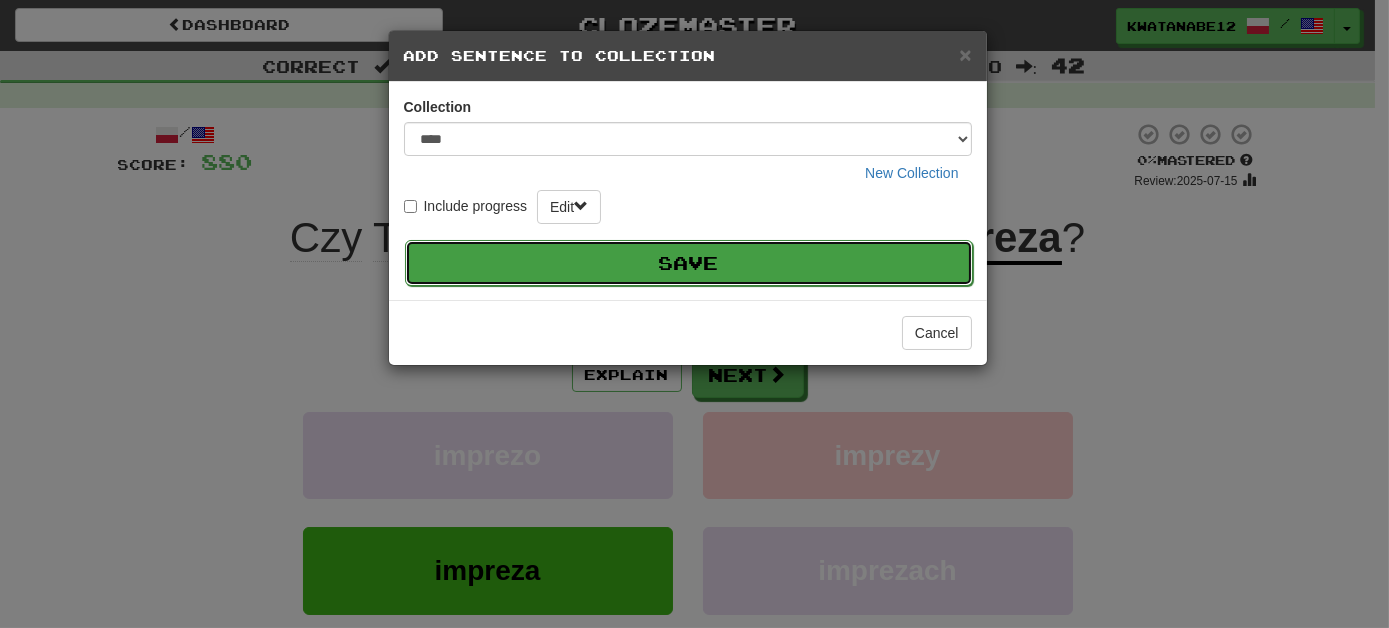 click on "Save" at bounding box center (689, 263) 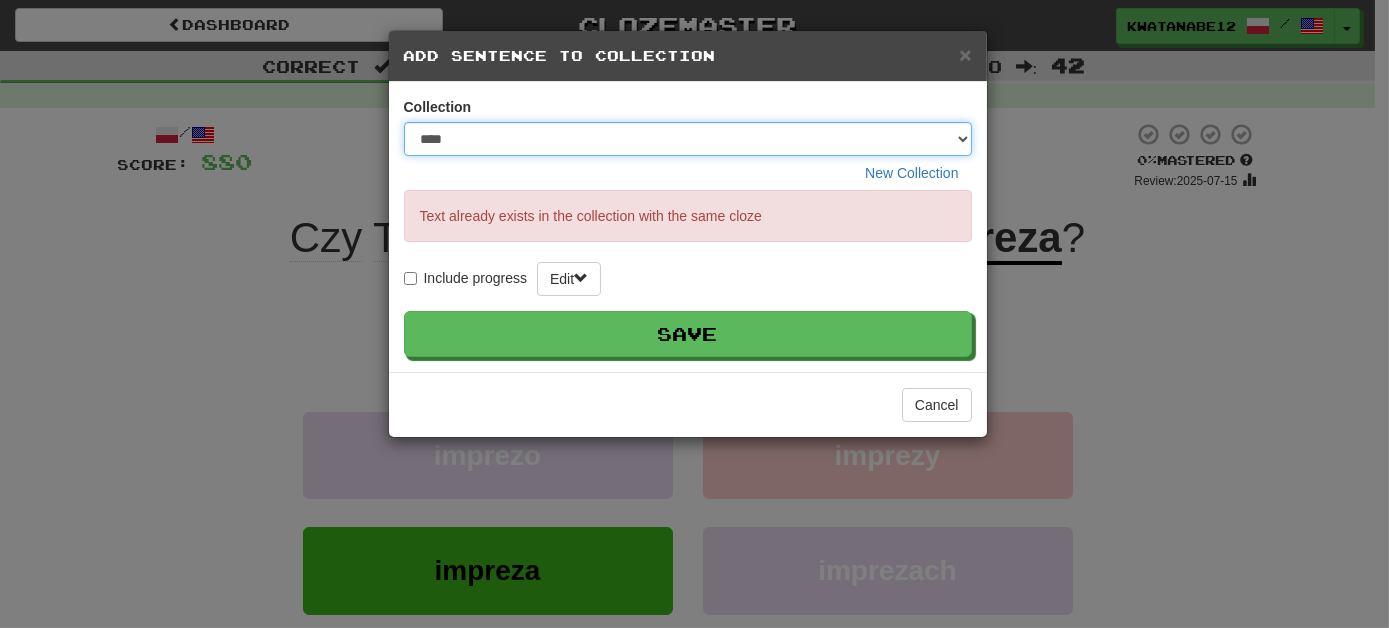 click on "**** ****** ******** ***** *********" at bounding box center [688, 139] 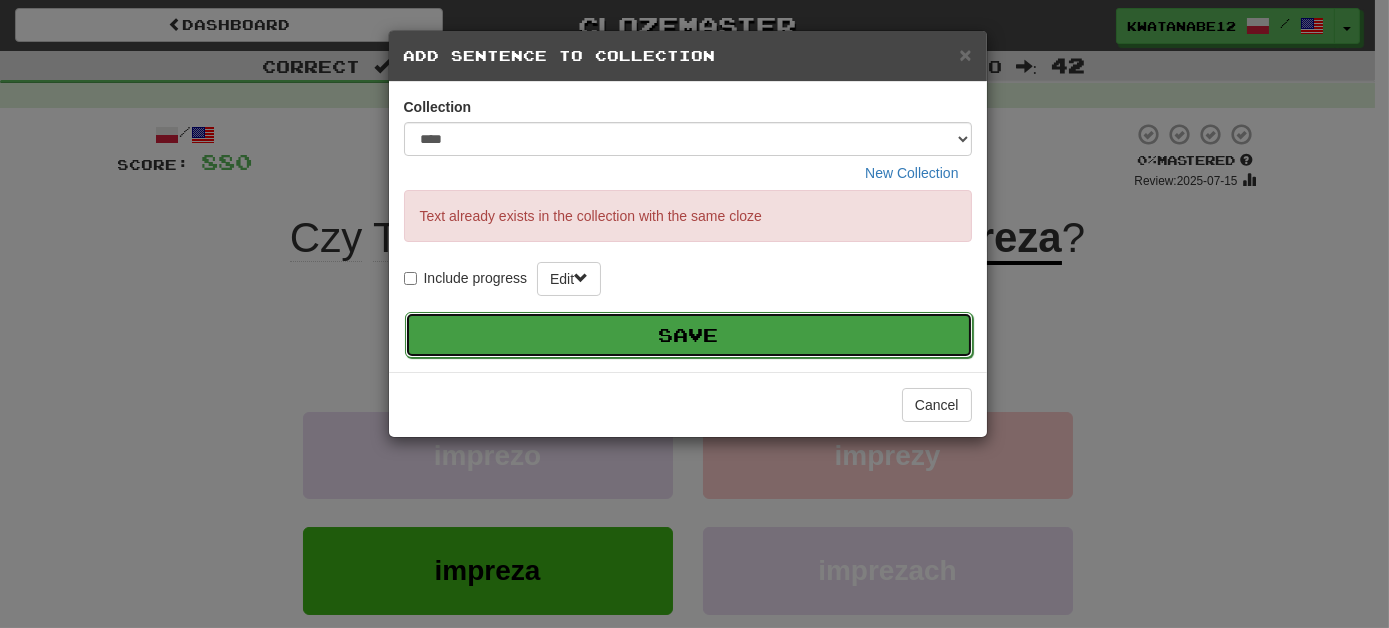click on "Save" at bounding box center (689, 335) 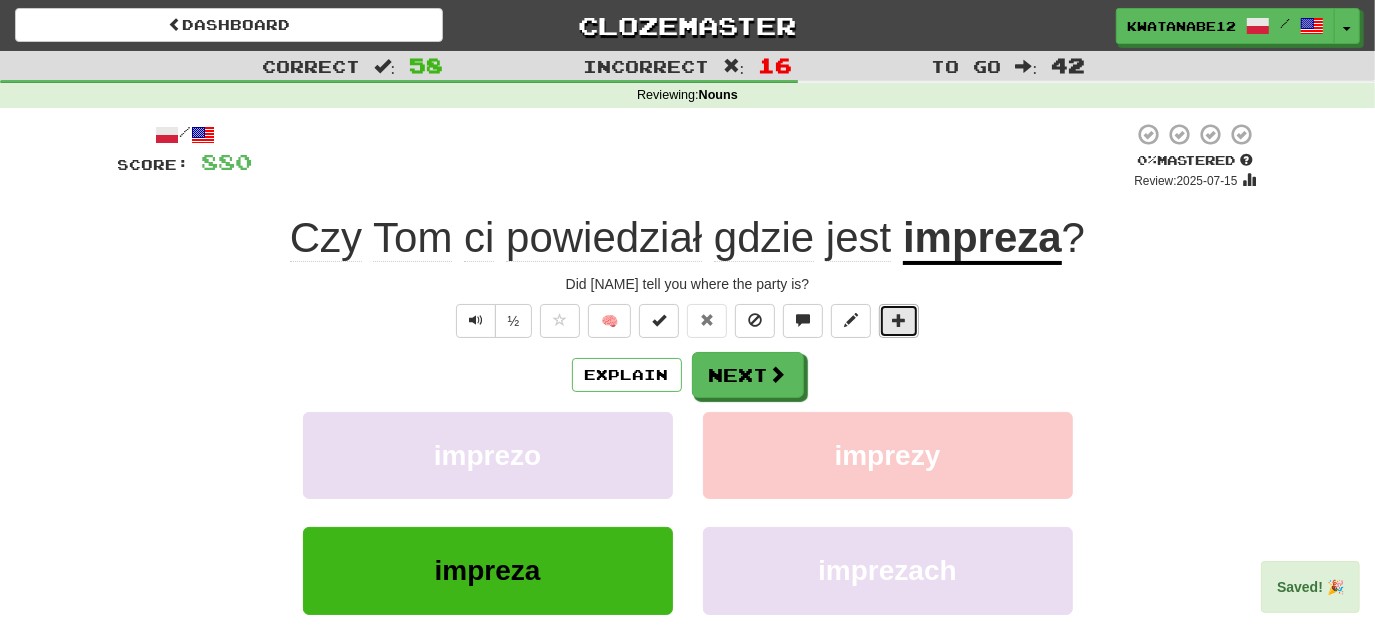 click at bounding box center (899, 320) 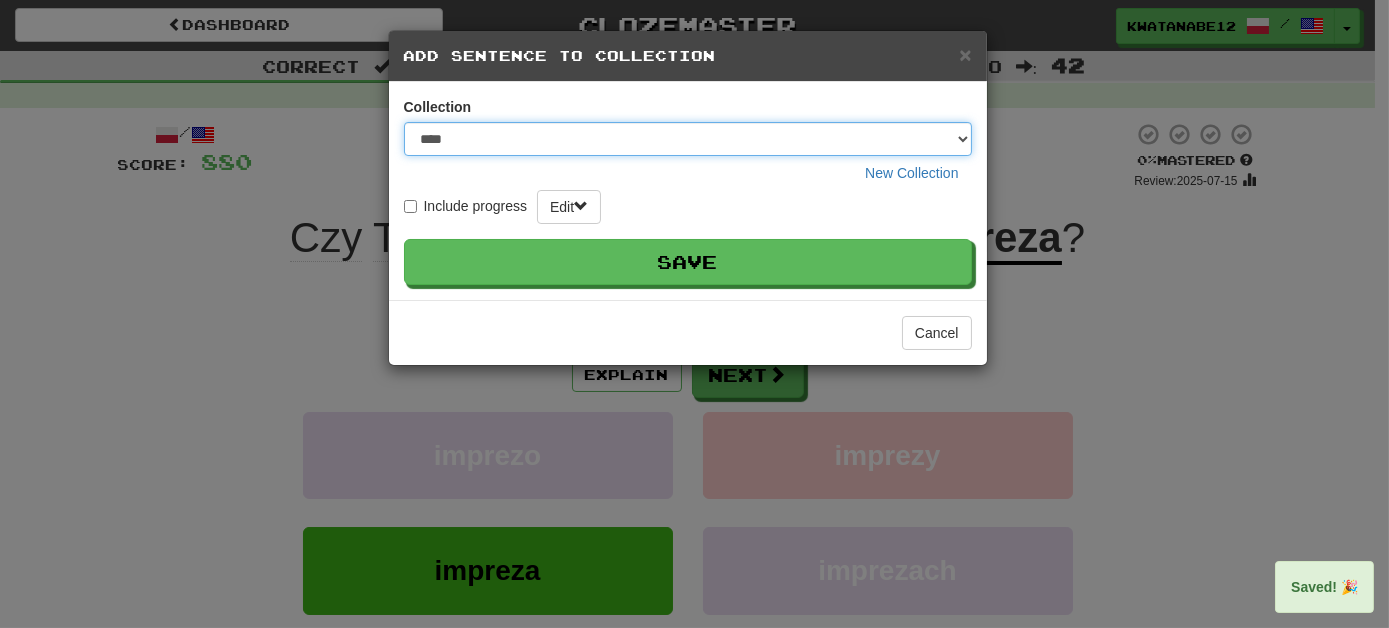 click on "**** ****** ******** ***** *********" at bounding box center [688, 139] 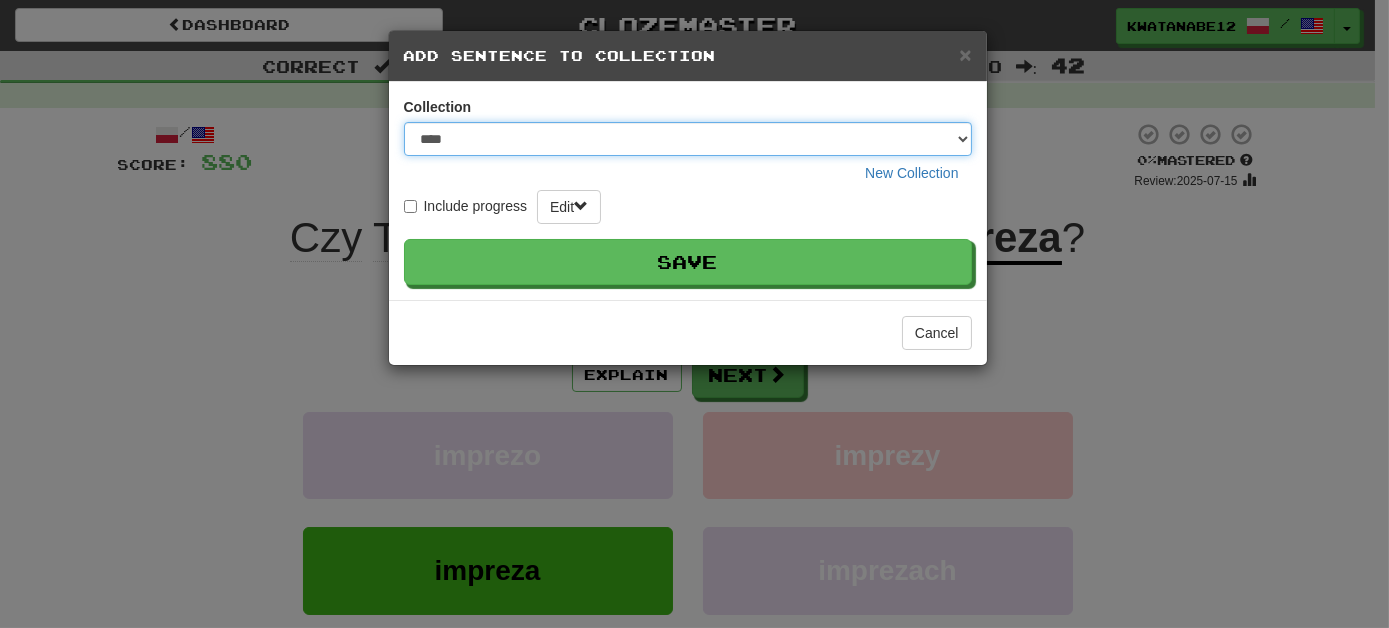 select on "****" 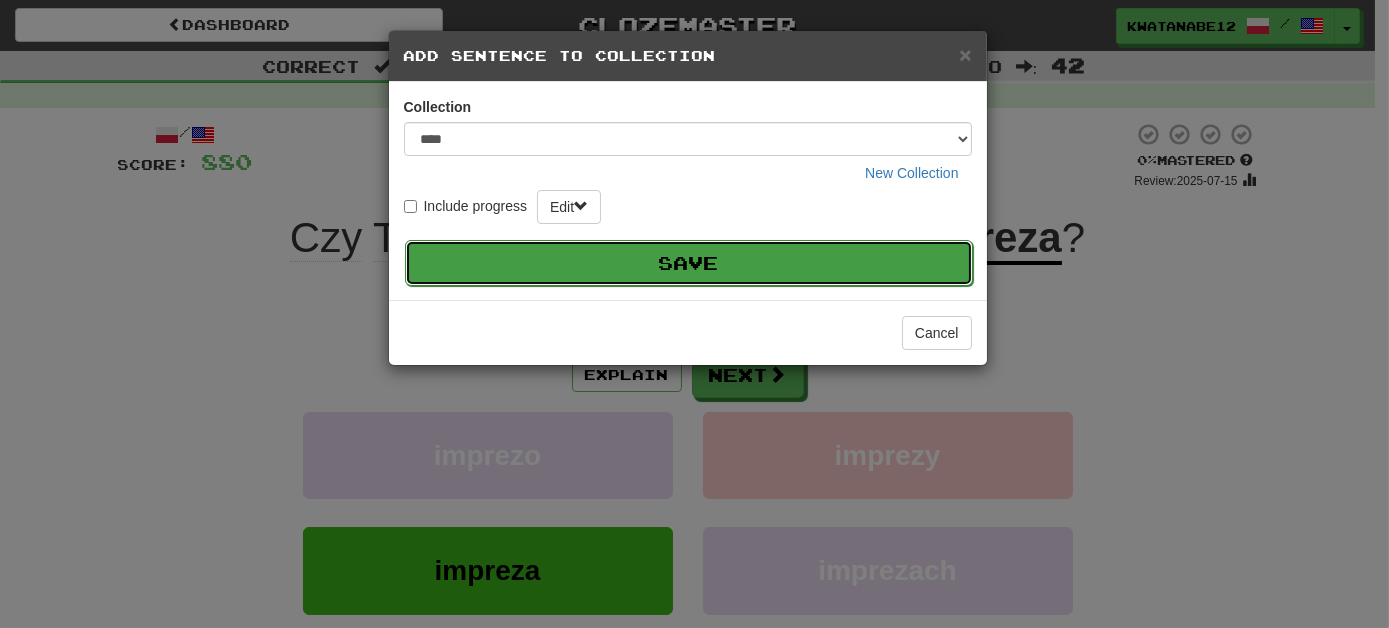 click on "Save" at bounding box center (689, 263) 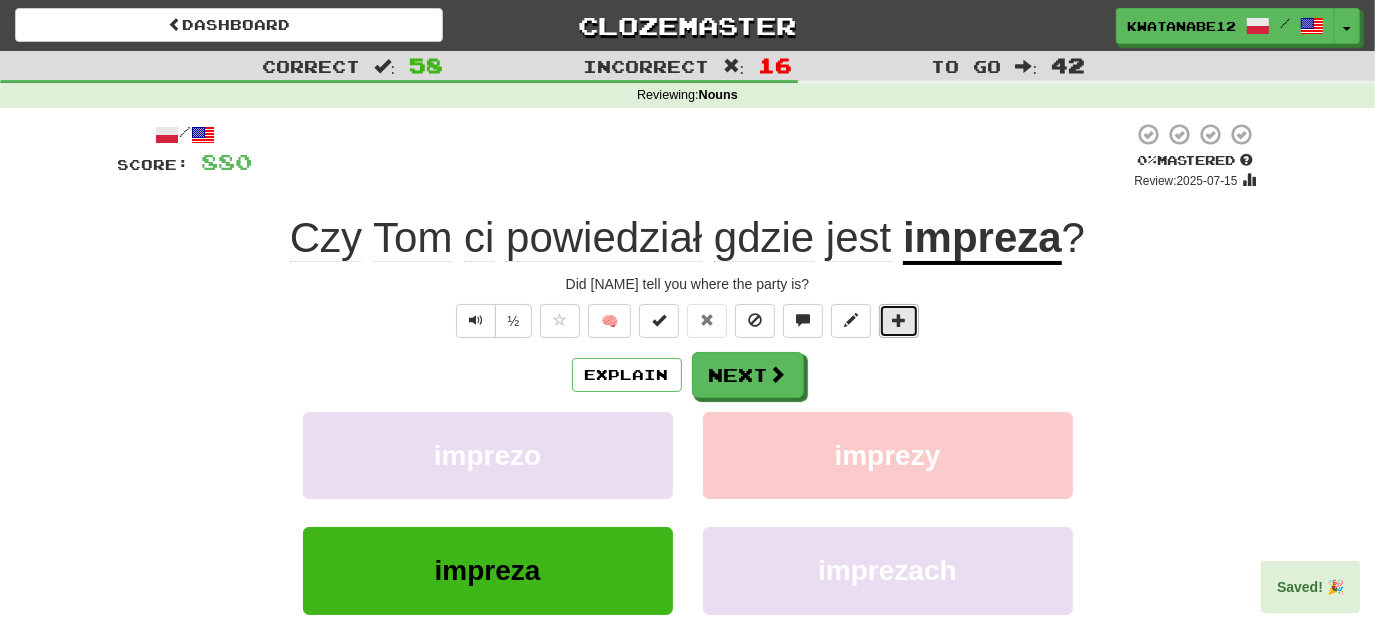 click at bounding box center [899, 320] 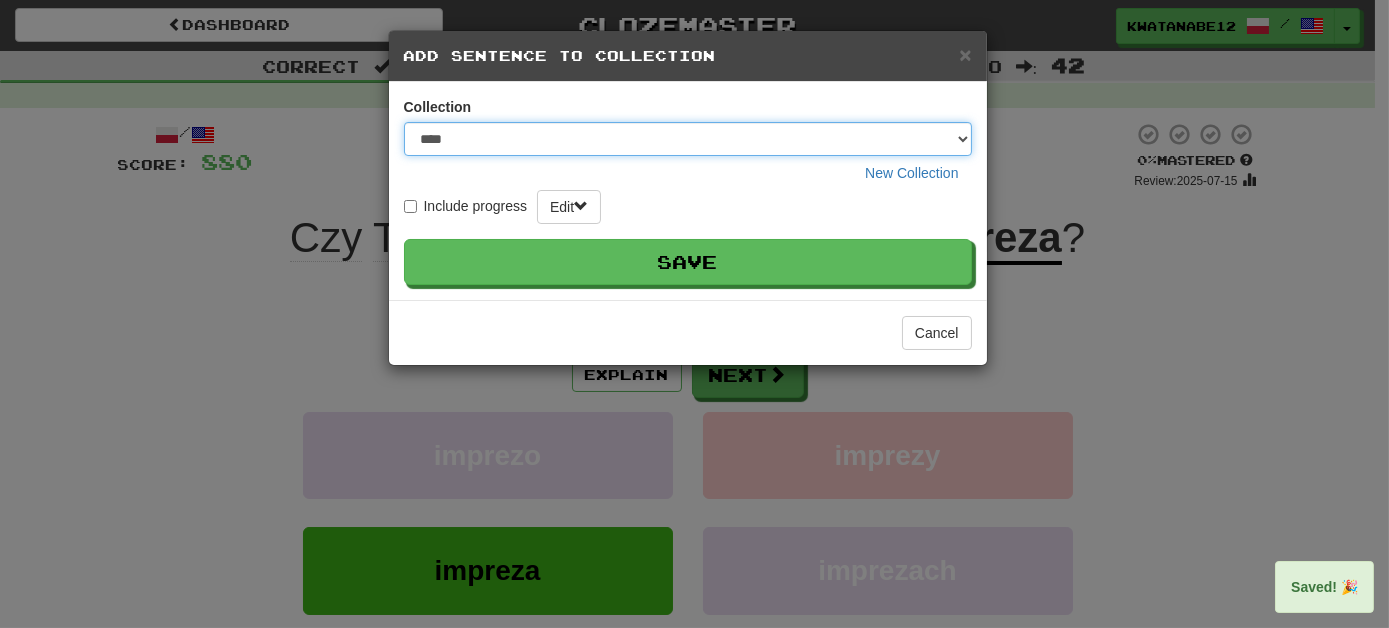 click on "**** ****** ******** ***** *********" at bounding box center [688, 139] 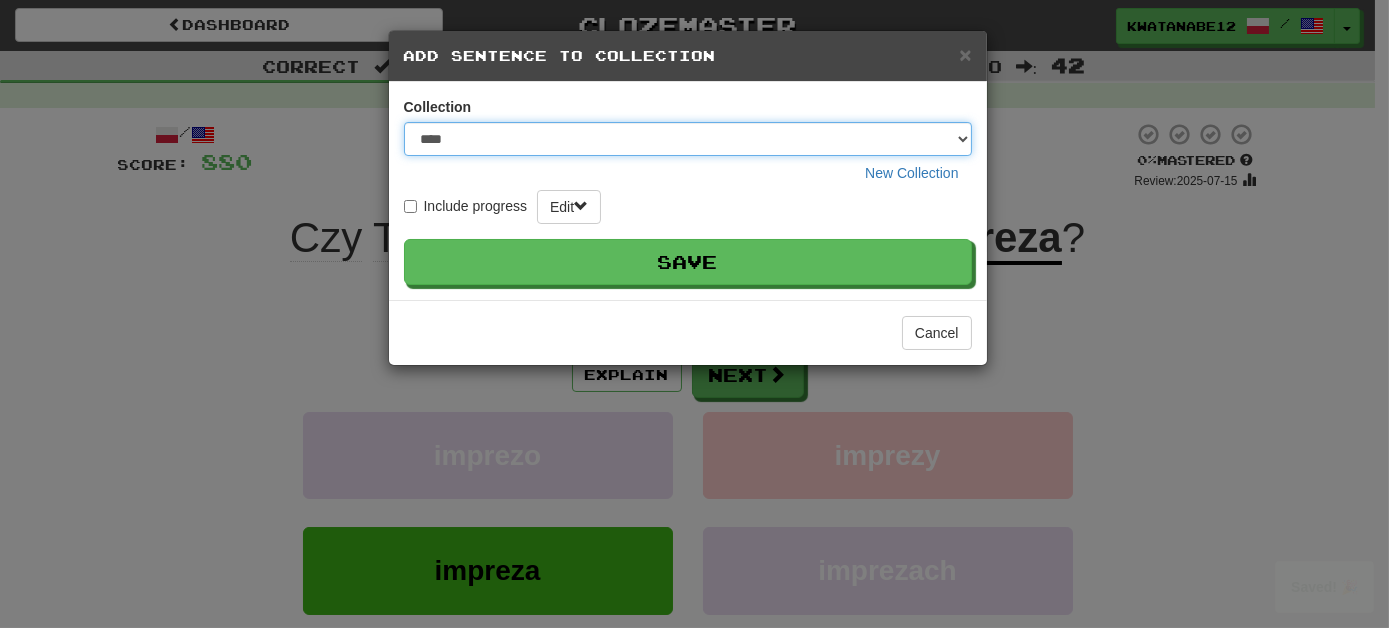 select on "*****" 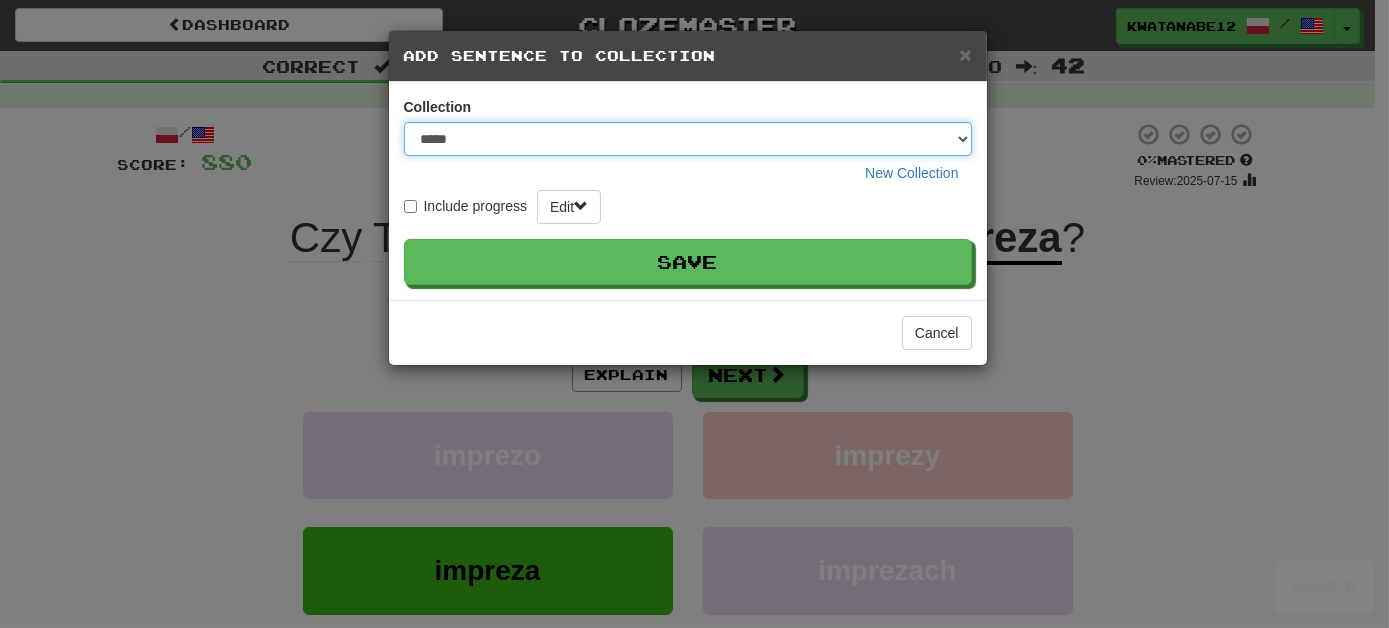 click on "**** ****** ******** ***** *********" at bounding box center (688, 139) 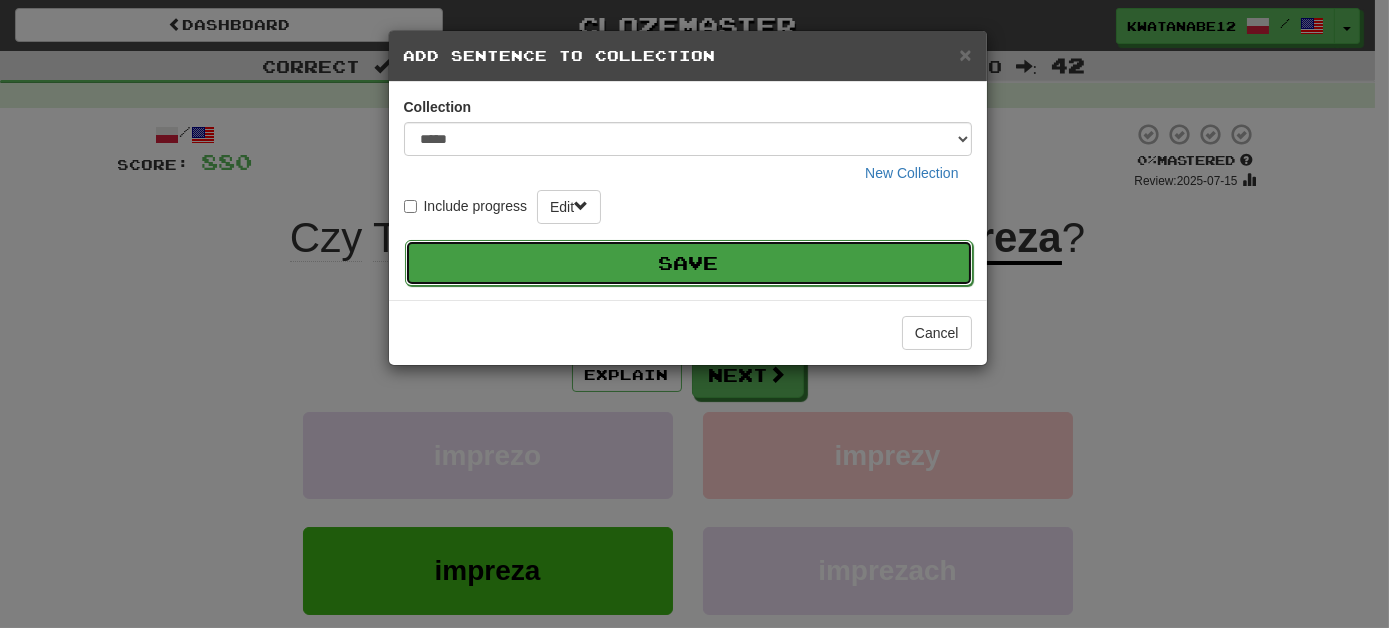 click on "Save" at bounding box center [689, 263] 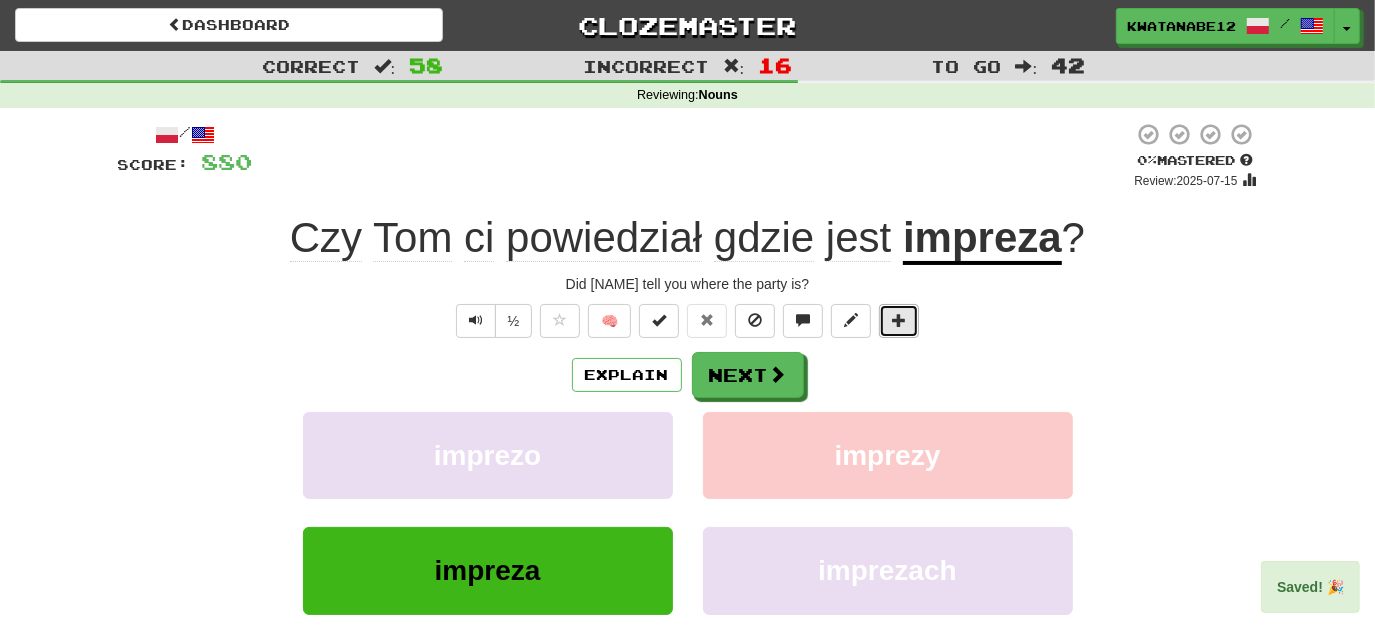 click at bounding box center (899, 320) 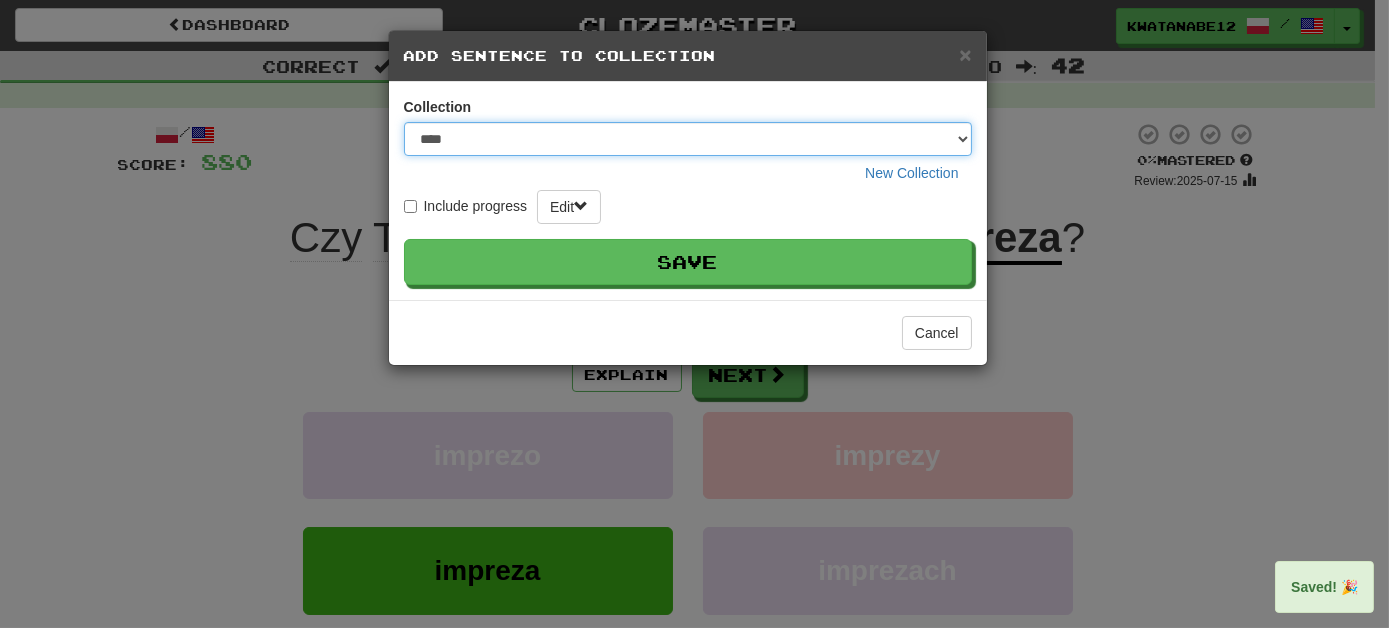 click on "**** ****** ******** ***** *********" at bounding box center [688, 139] 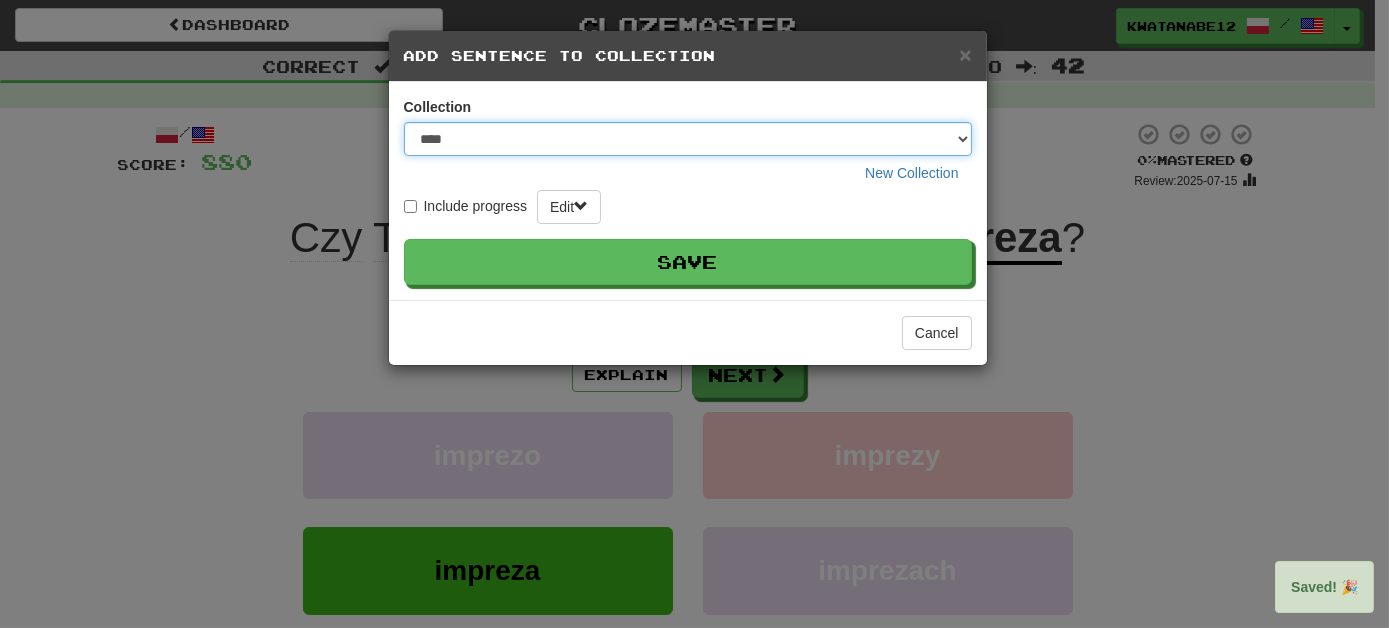 select on "*****" 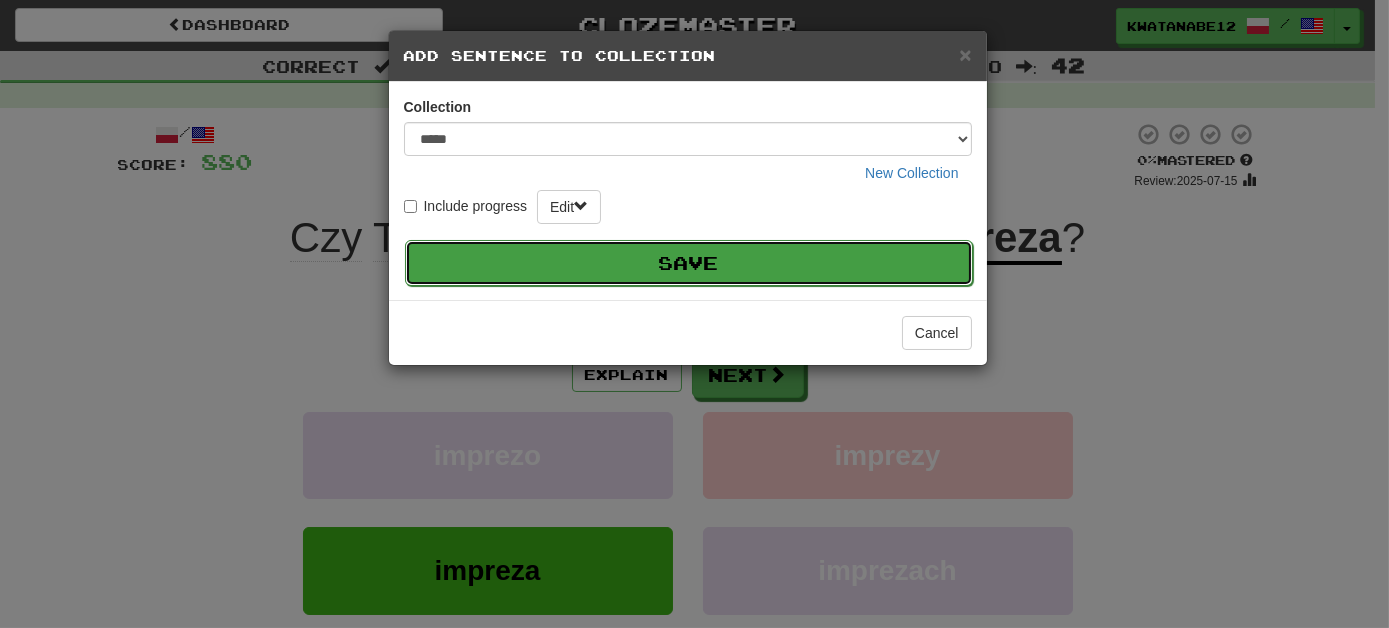 click on "Save" at bounding box center (689, 263) 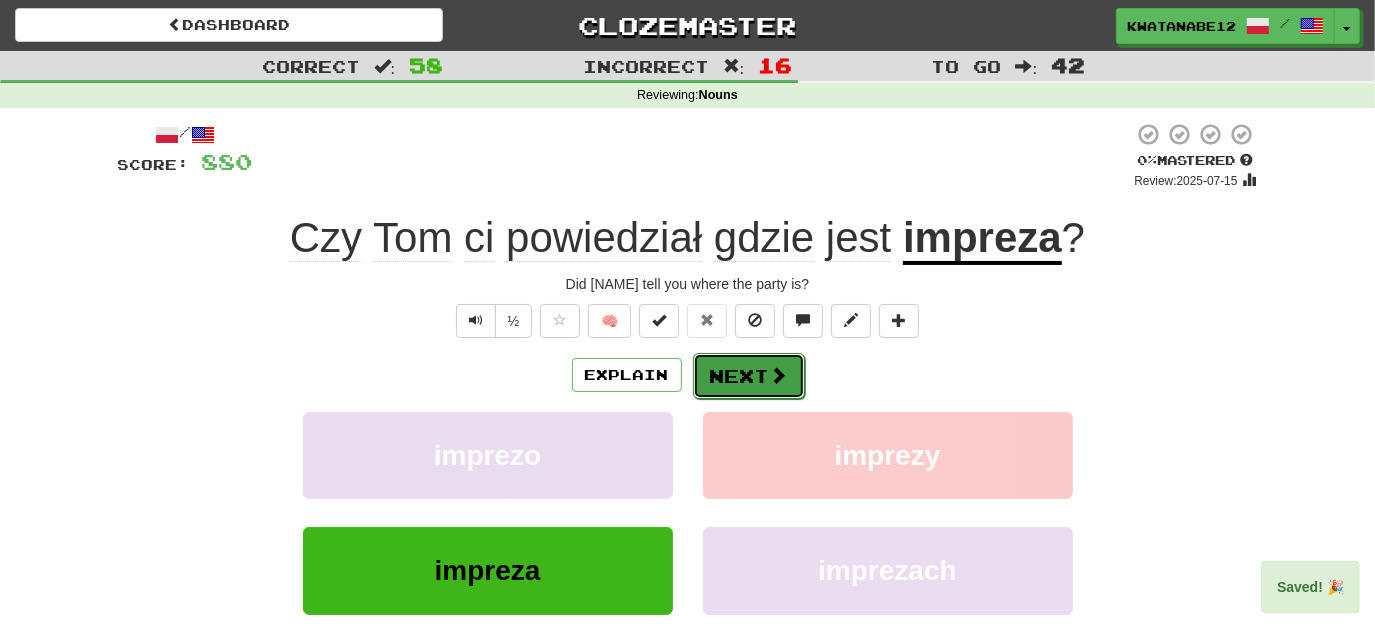 click on "Next" at bounding box center [749, 376] 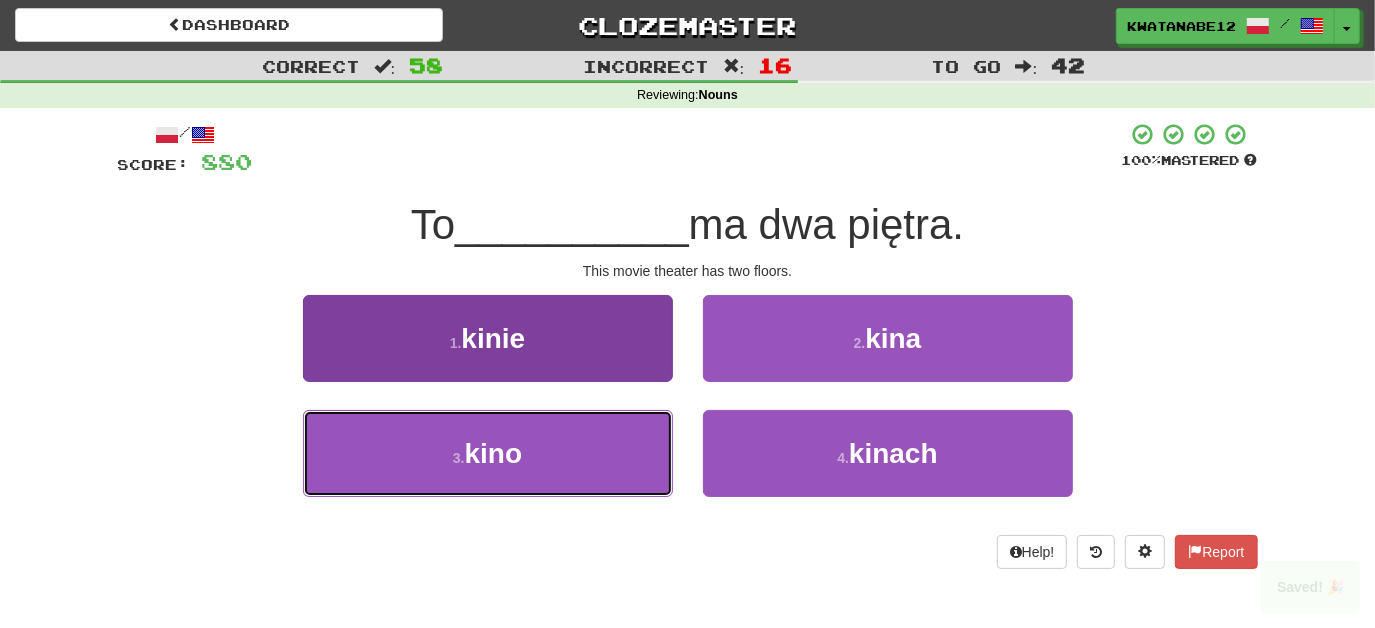 drag, startPoint x: 631, startPoint y: 419, endPoint x: 643, endPoint y: 413, distance: 13.416408 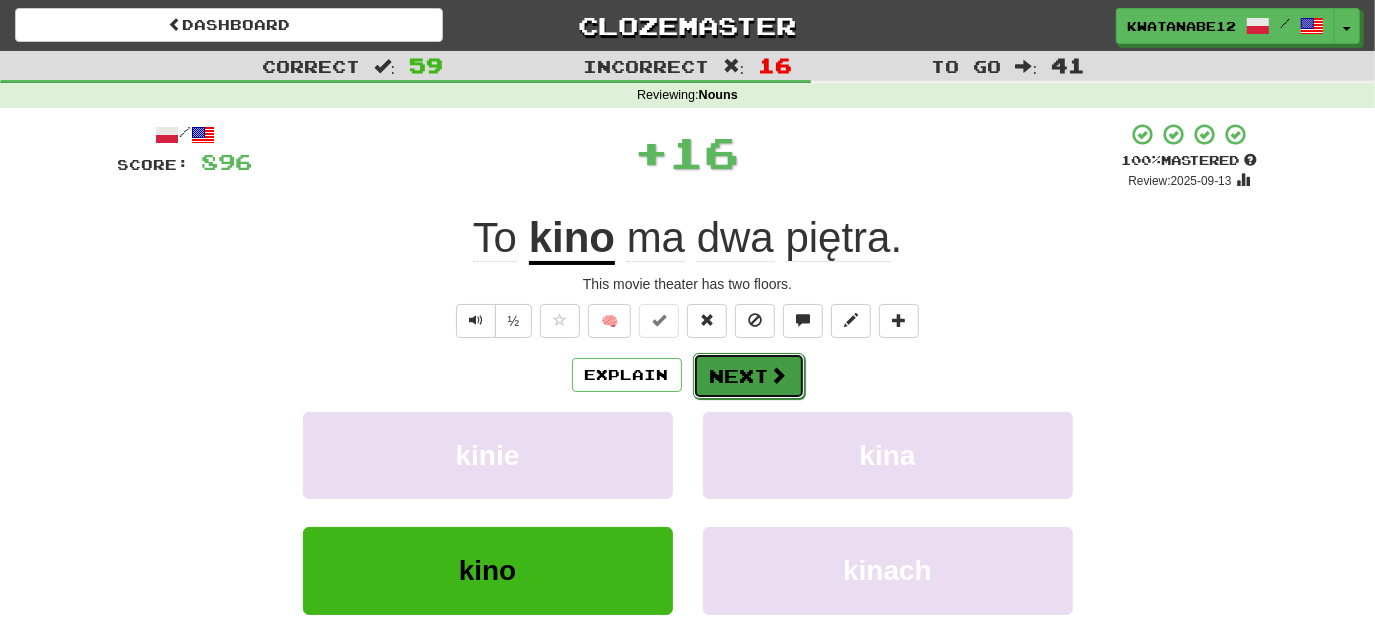 click on "Next" at bounding box center [749, 376] 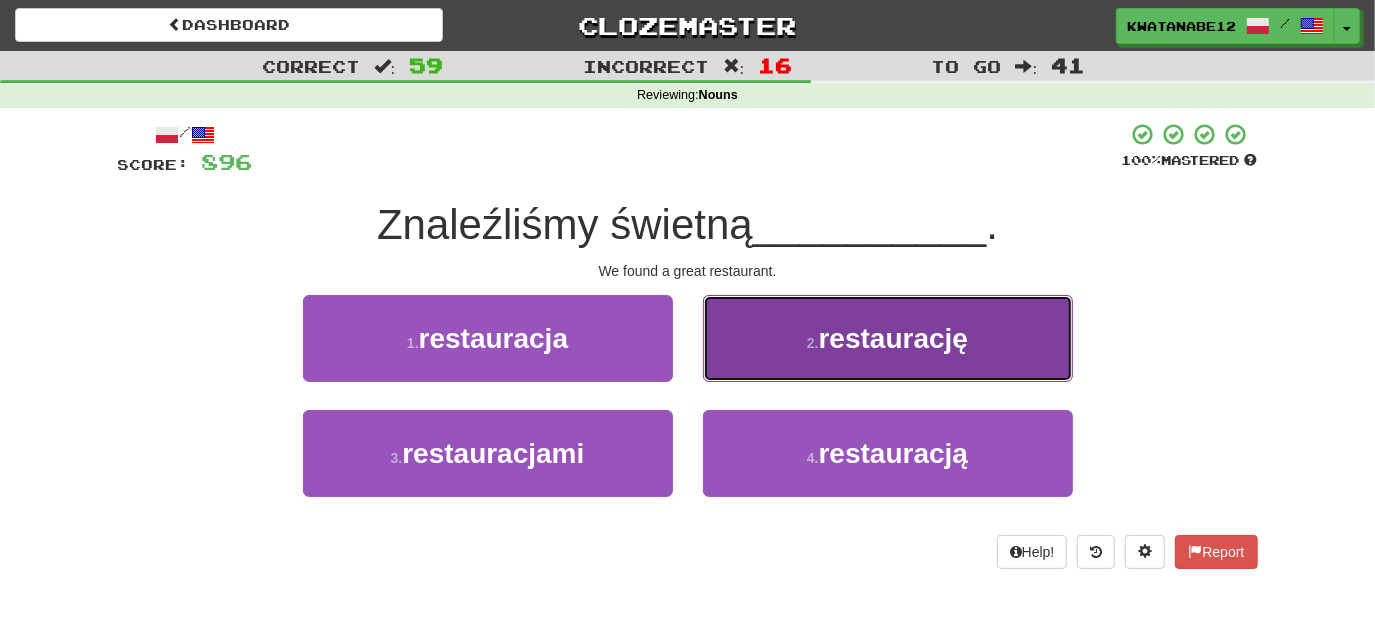 click on "2 .  restaurację" at bounding box center (888, 338) 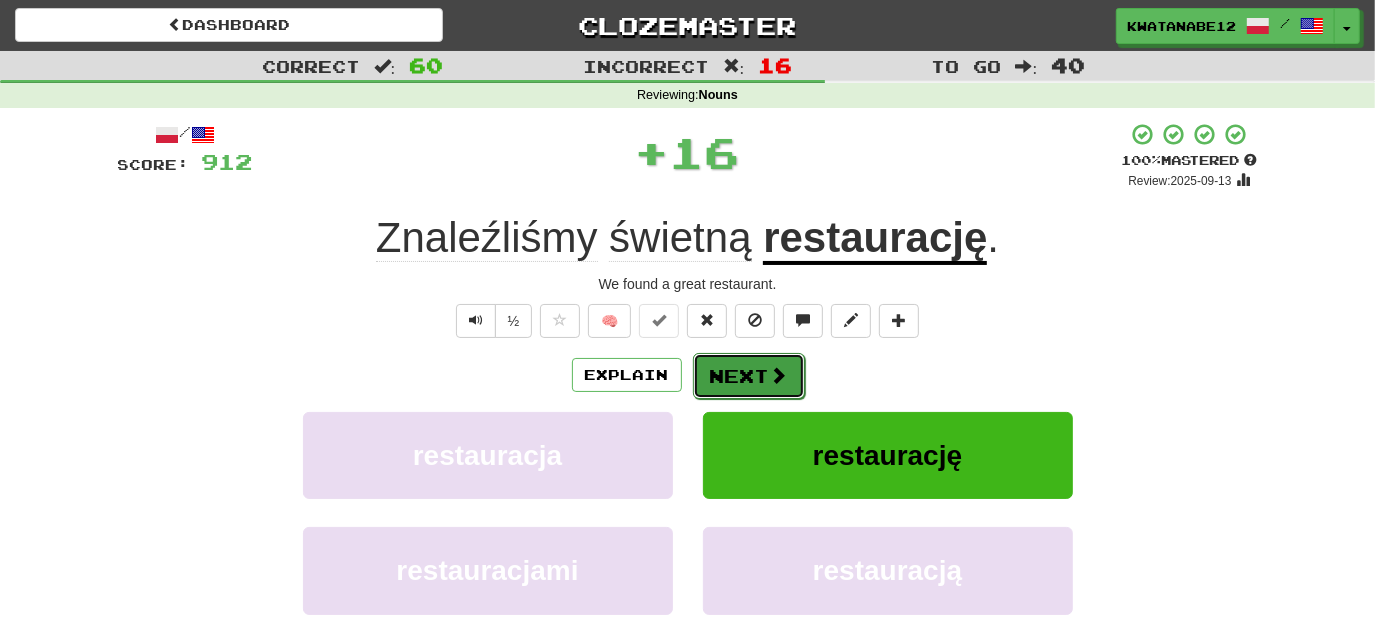 click on "Next" at bounding box center [749, 376] 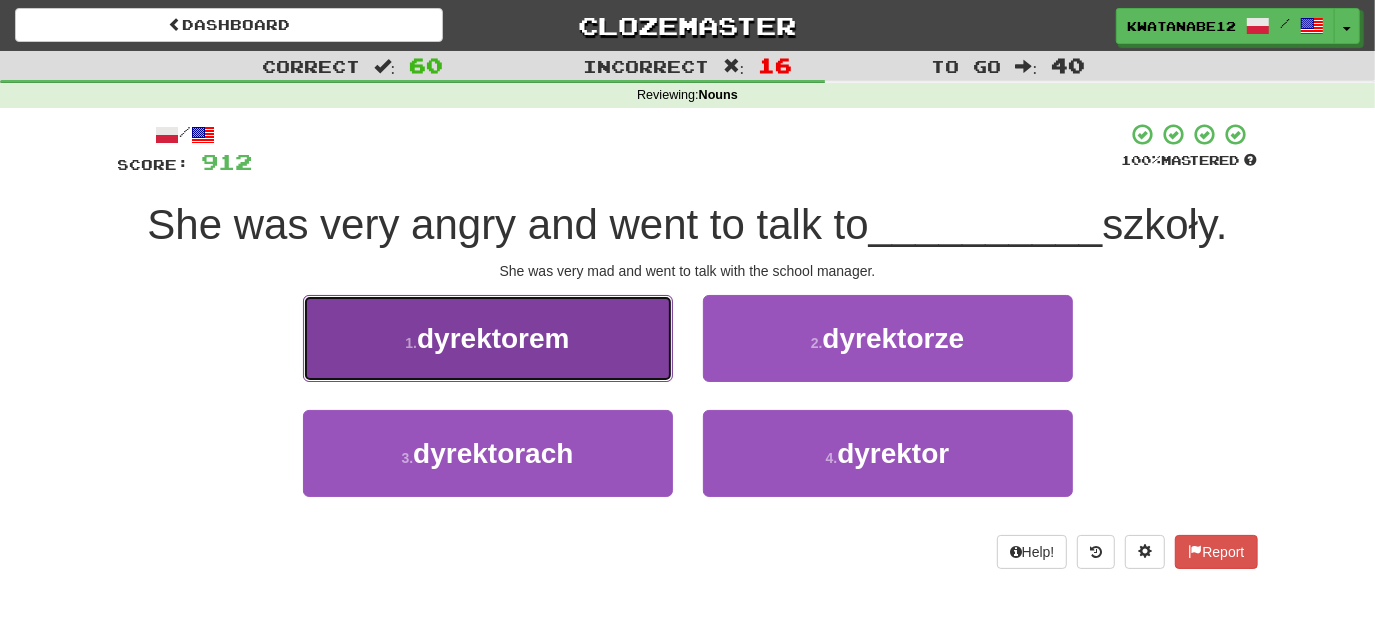 drag, startPoint x: 602, startPoint y: 338, endPoint x: 629, endPoint y: 343, distance: 27.45906 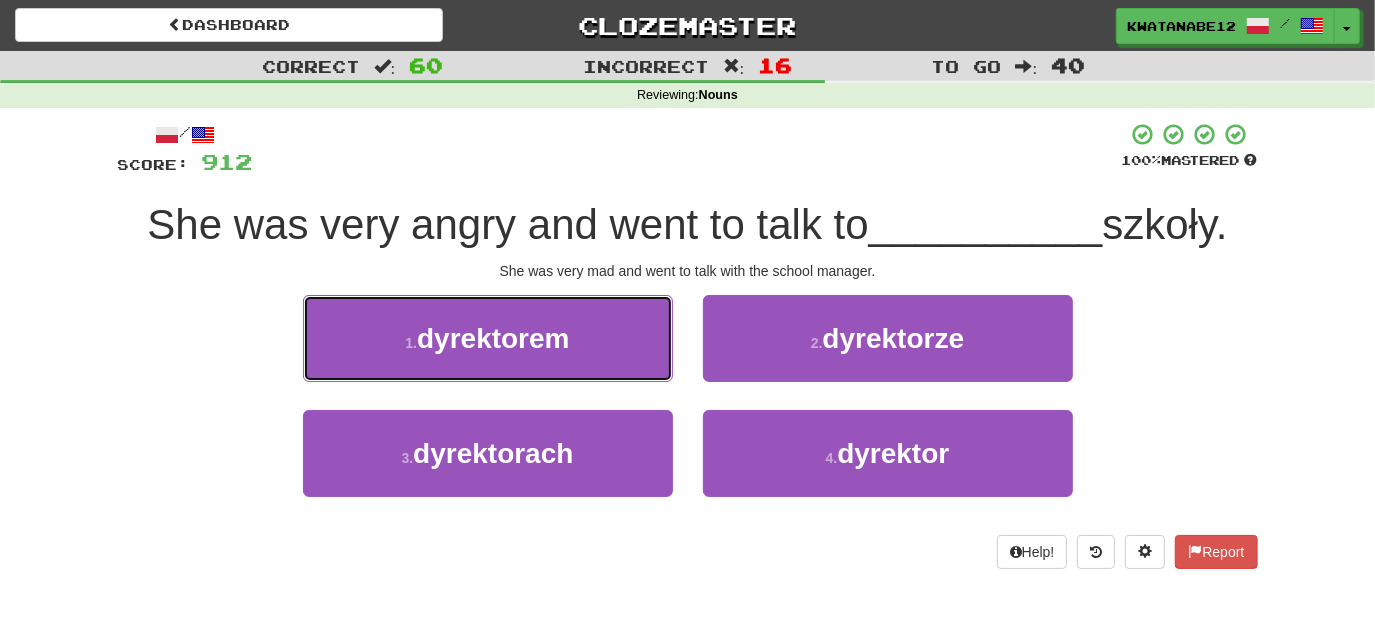 click on "1 .  [WORD]" at bounding box center [488, 338] 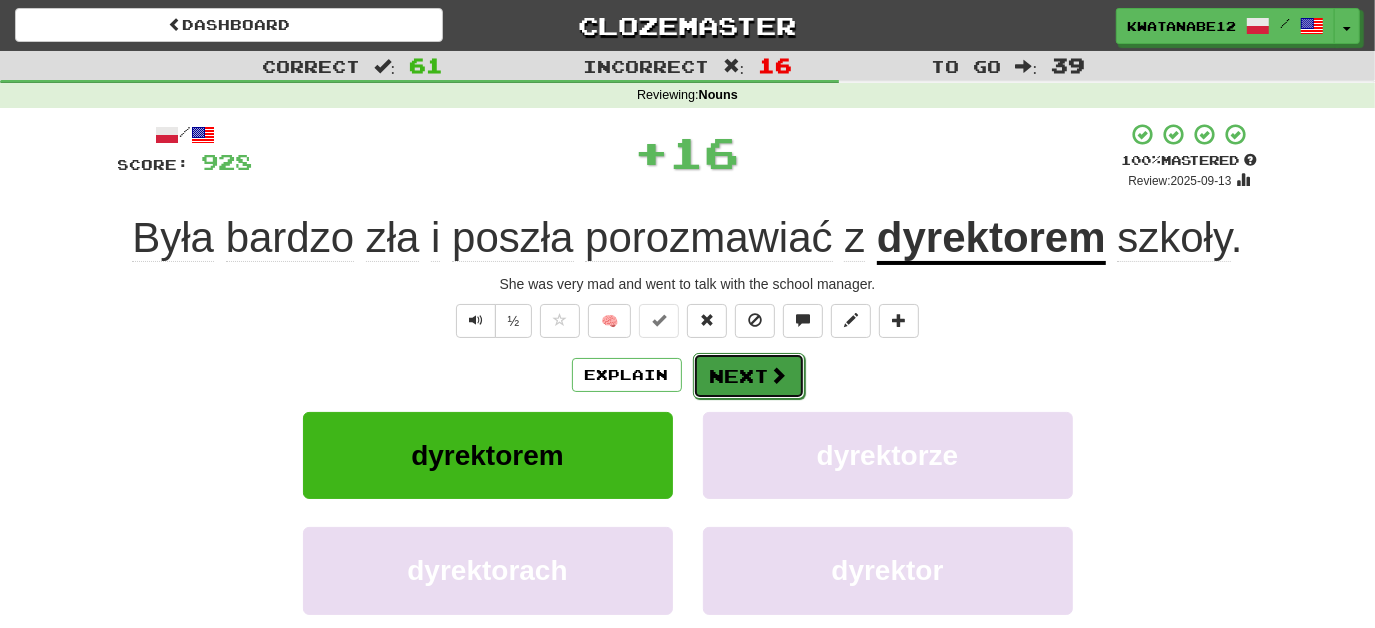 click on "Next" at bounding box center [749, 376] 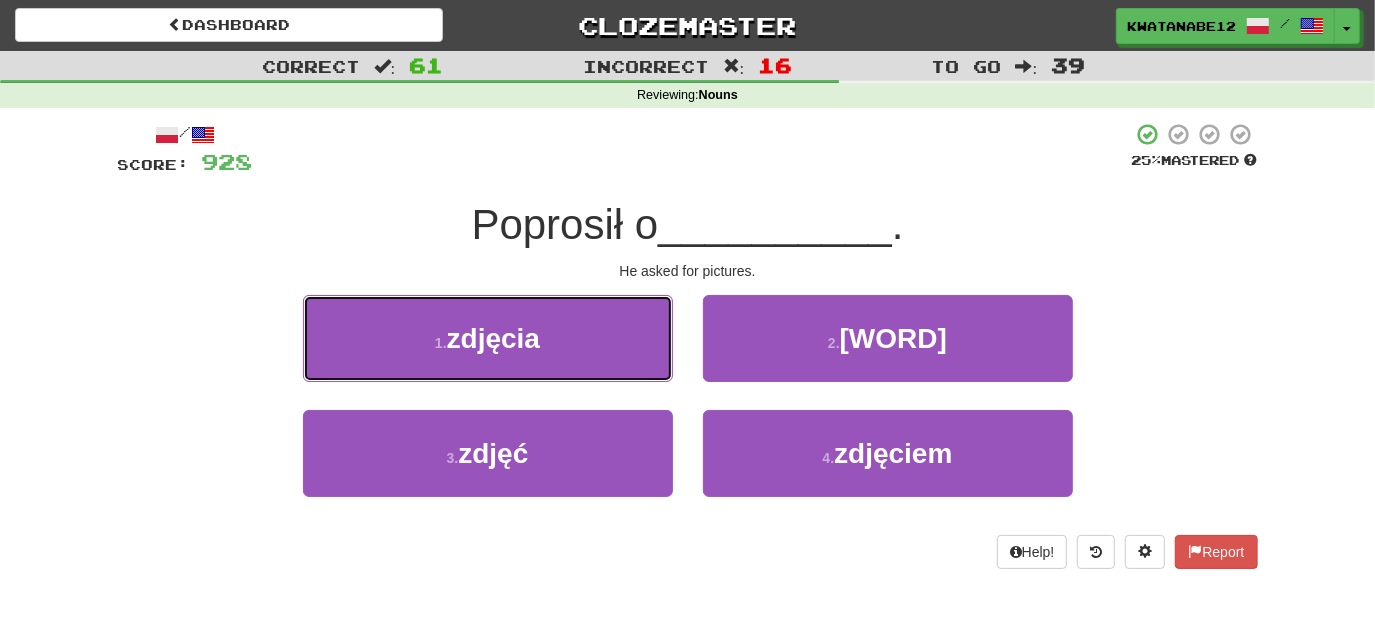 drag, startPoint x: 618, startPoint y: 335, endPoint x: 658, endPoint y: 348, distance: 42.059483 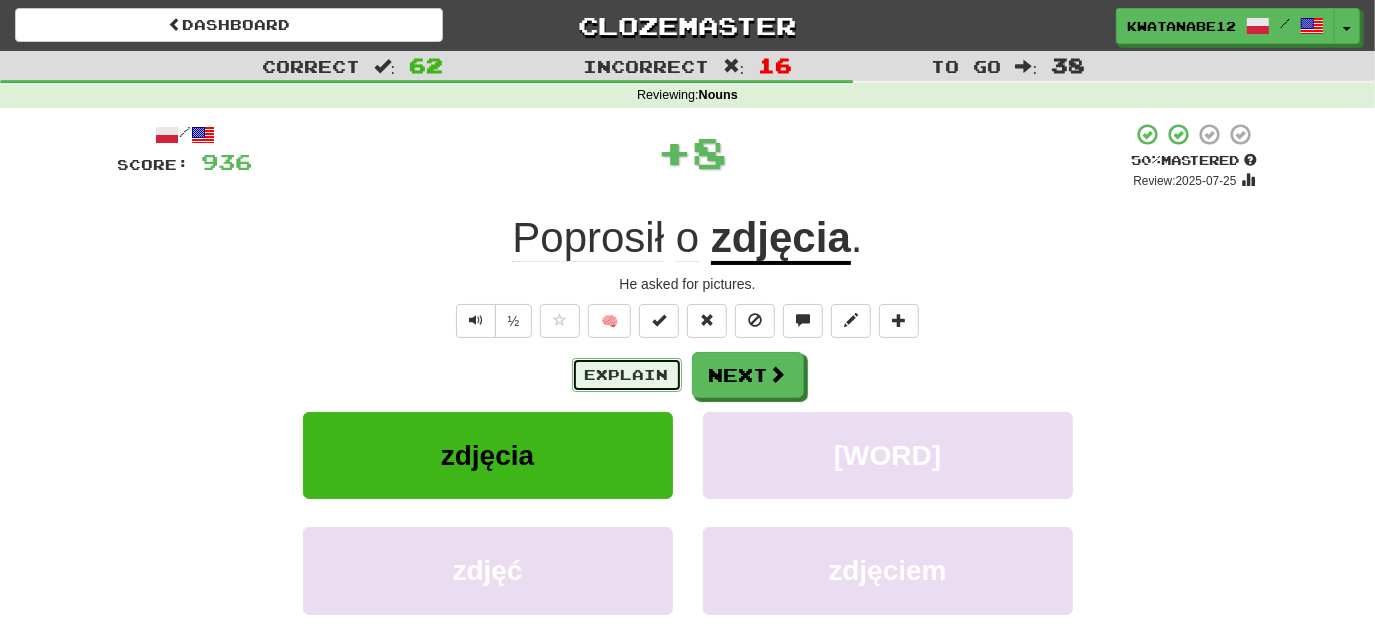 click on "Explain" at bounding box center (627, 375) 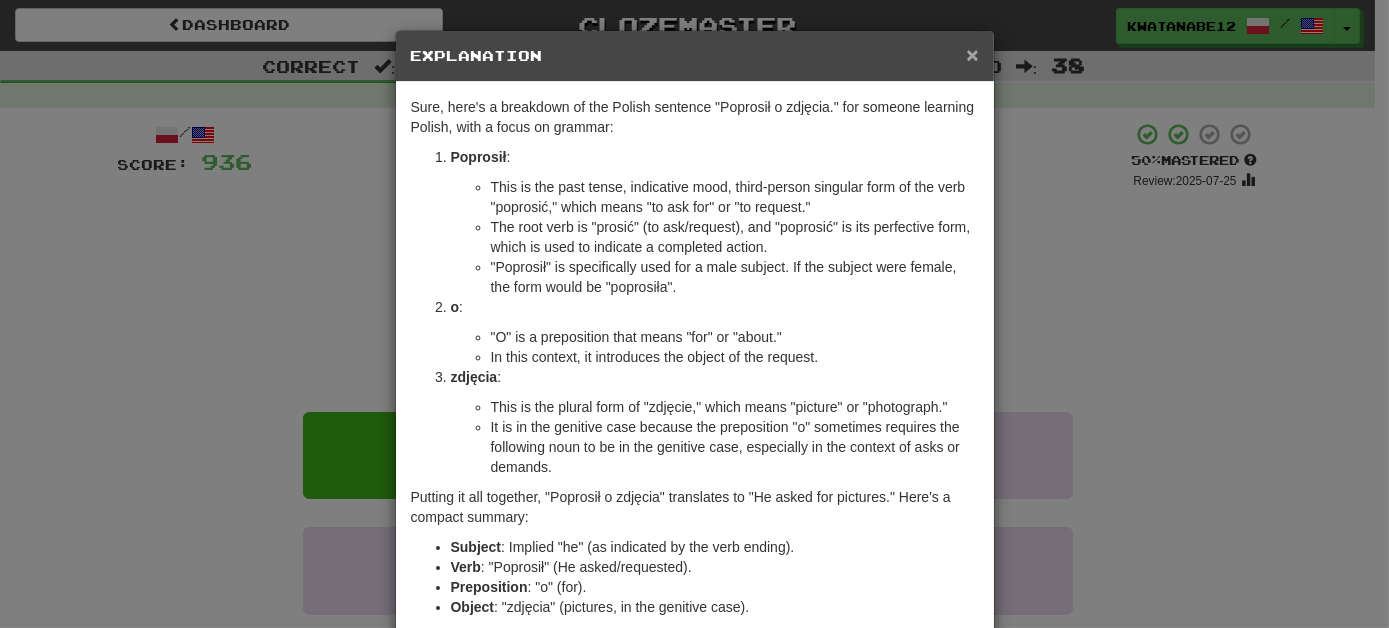 click on "×" at bounding box center (972, 54) 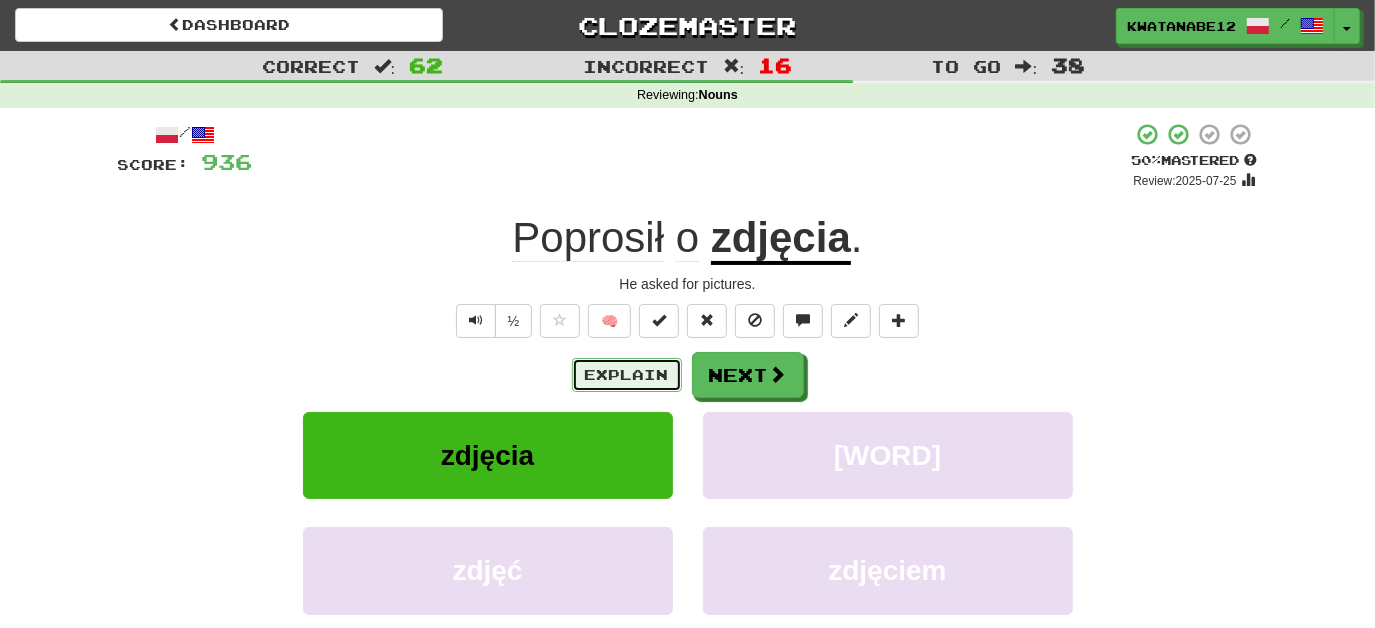 click on "Explain" at bounding box center [627, 375] 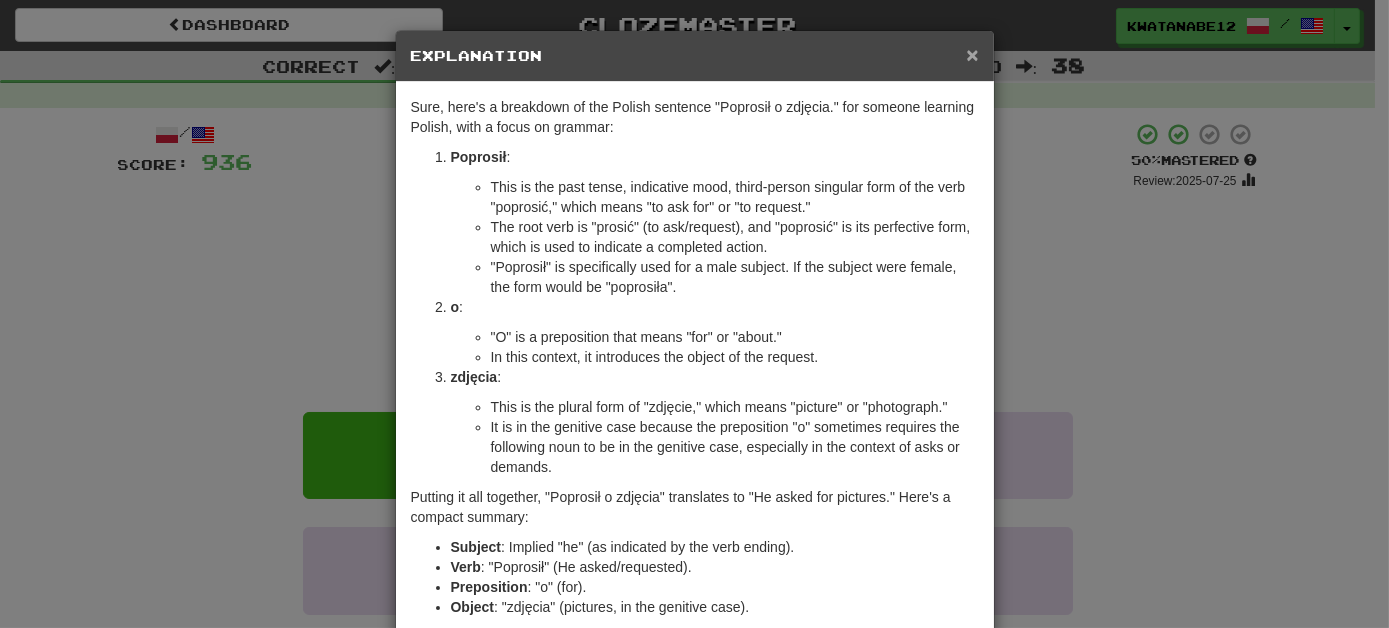 click on "×" at bounding box center (972, 54) 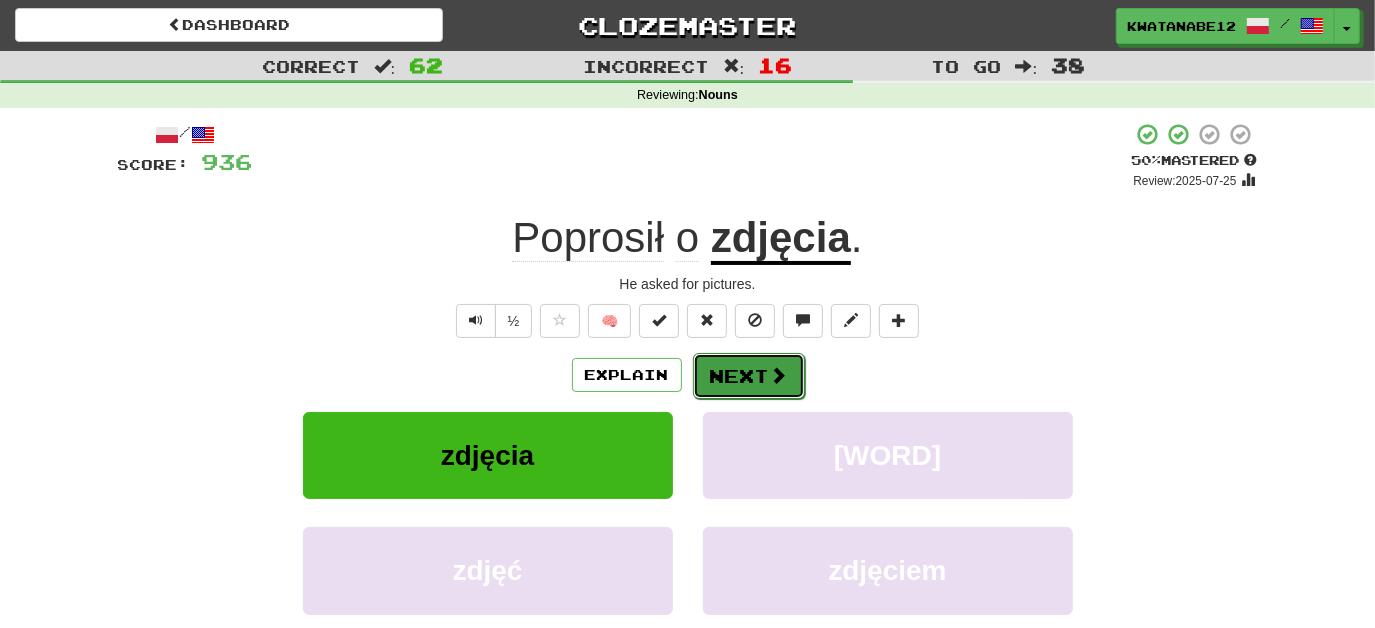 click on "Next" at bounding box center (749, 376) 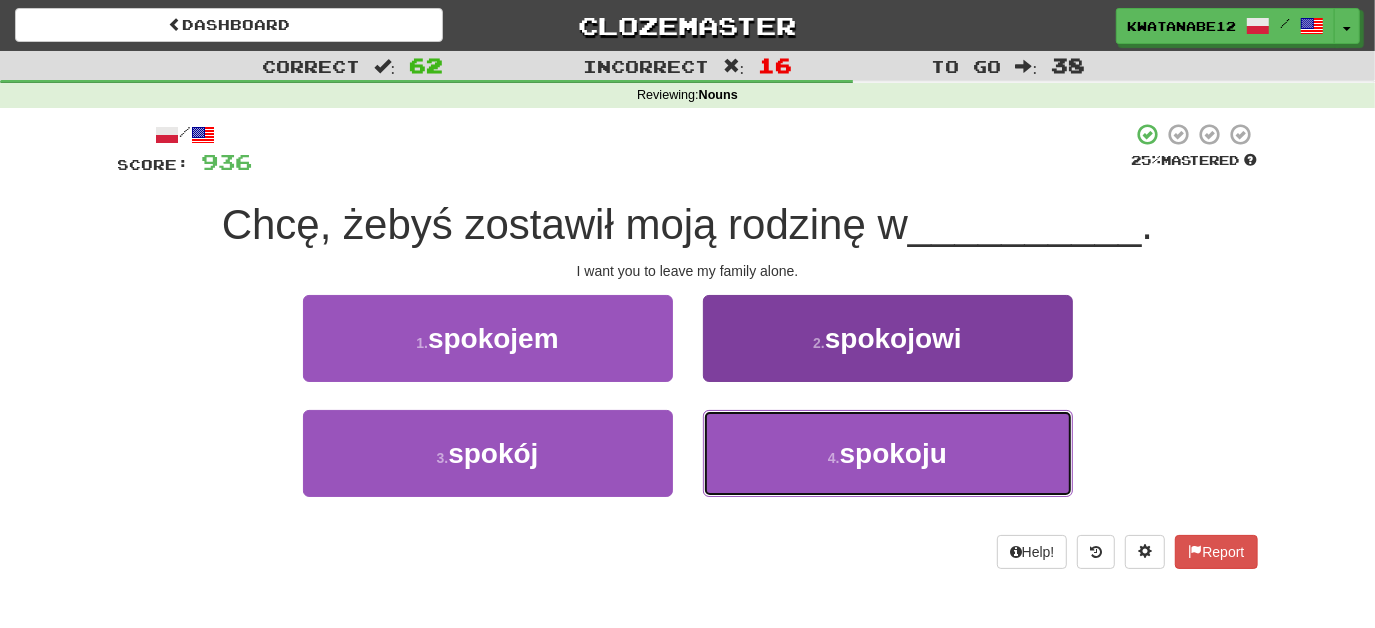 click on "[NUMBER] . spokoju" at bounding box center [888, 453] 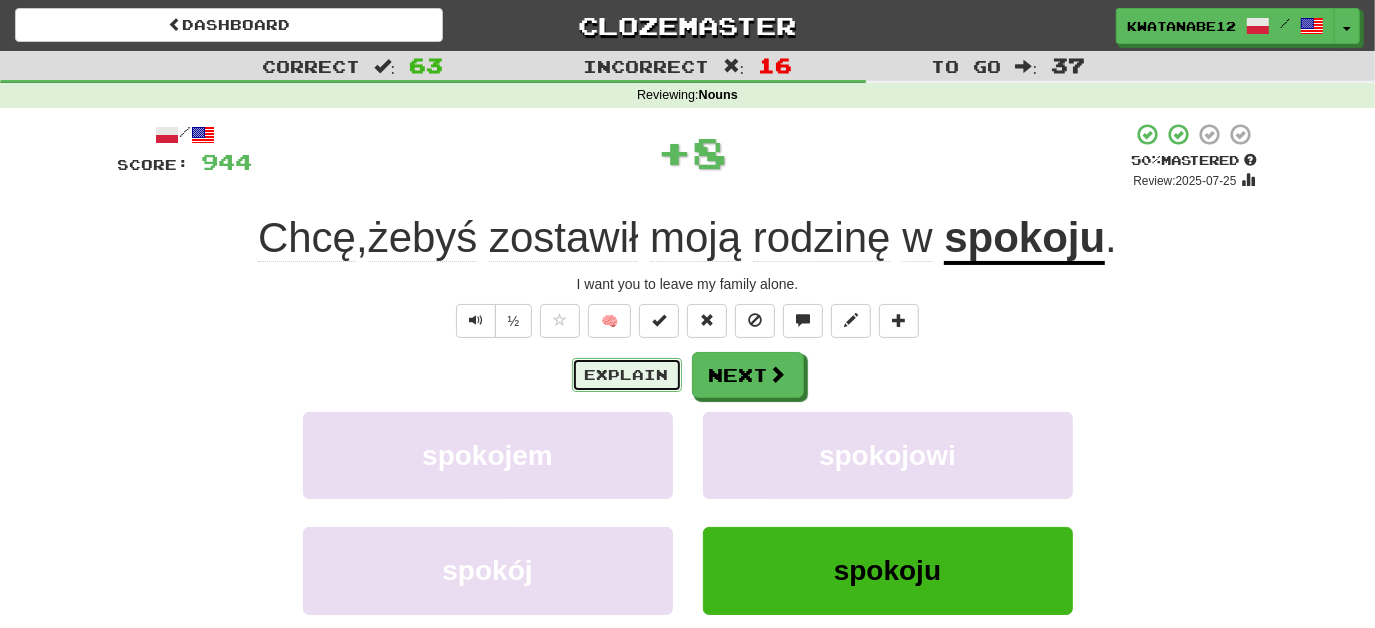 click on "Explain" at bounding box center [627, 375] 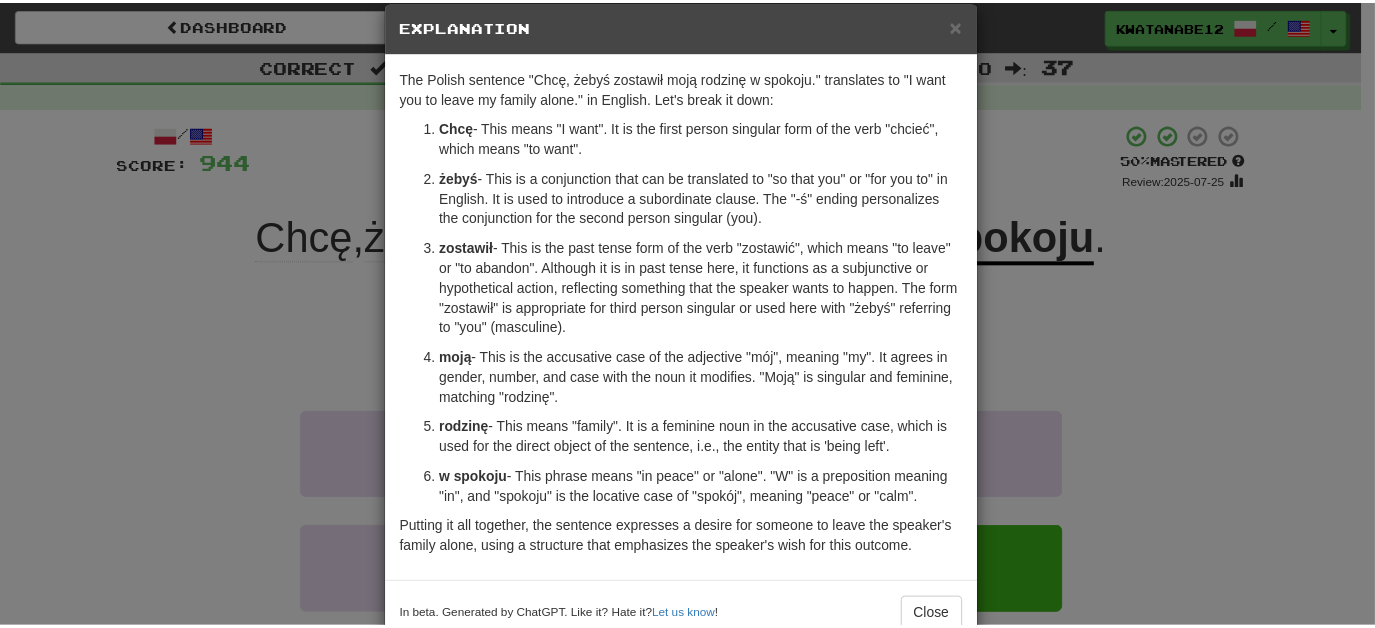 scroll, scrollTop: 0, scrollLeft: 0, axis: both 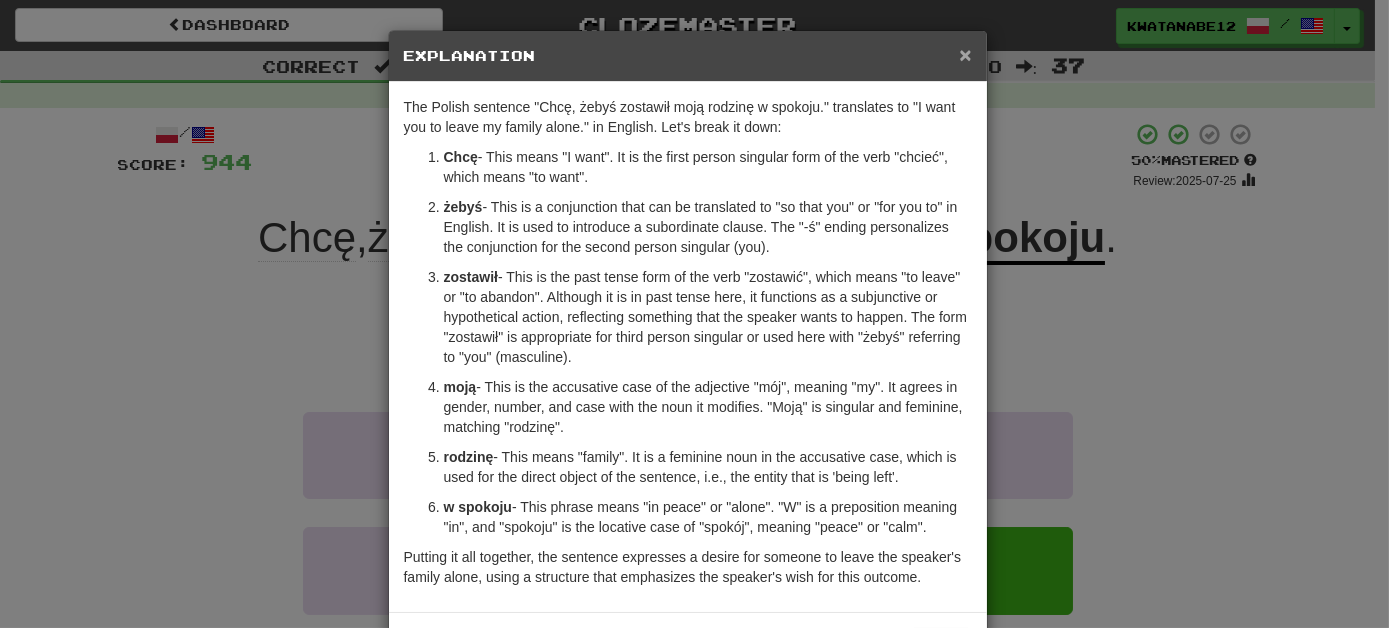 click on "×" at bounding box center (965, 54) 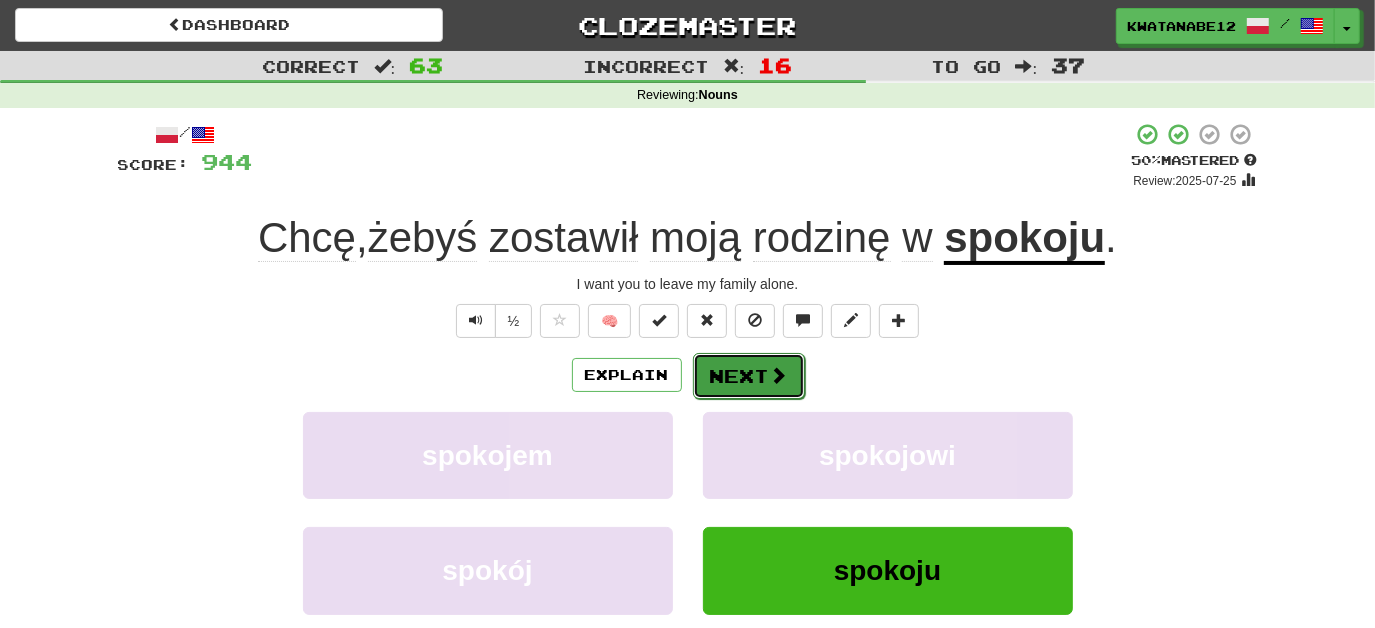 click on "Next" at bounding box center (749, 376) 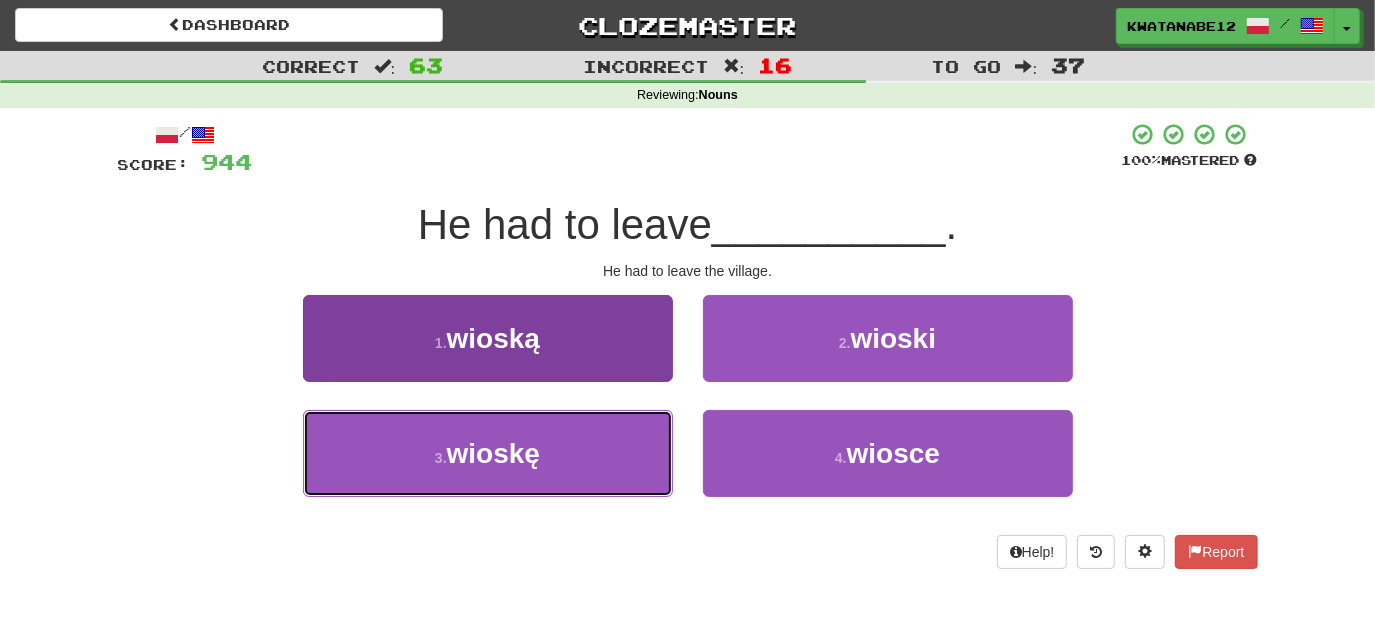 click on "3 .  wioskę" at bounding box center [488, 453] 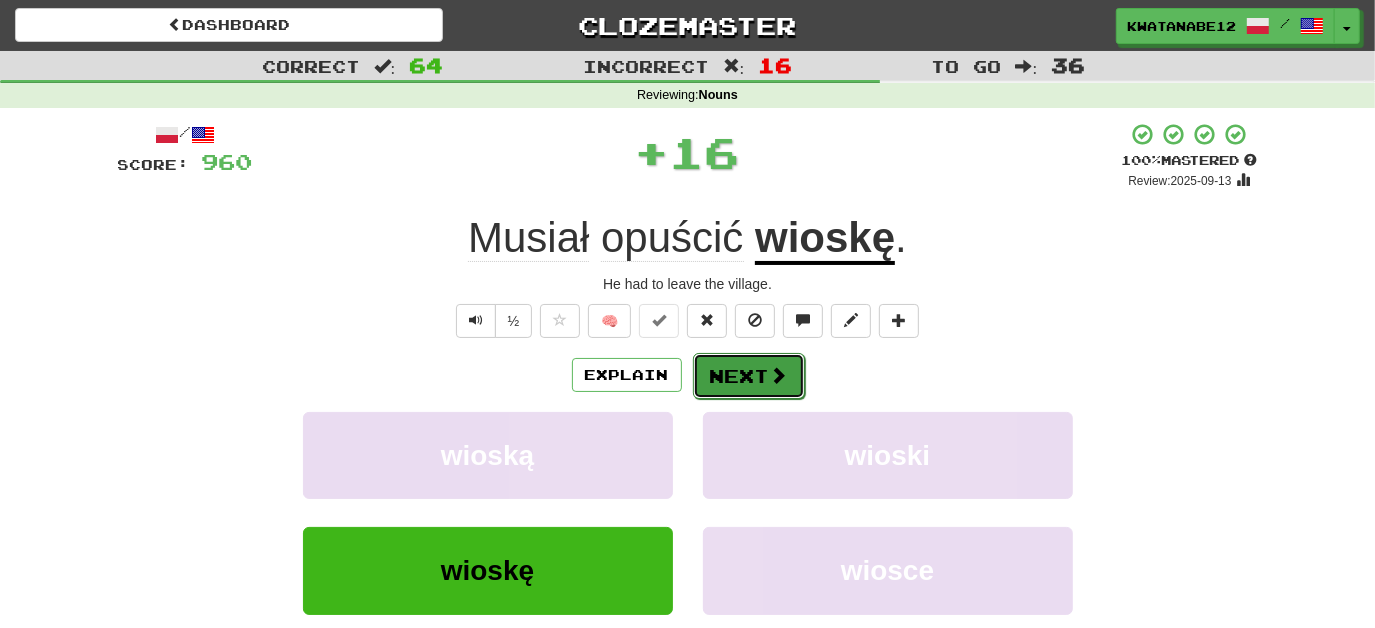 click on "Next" at bounding box center (749, 376) 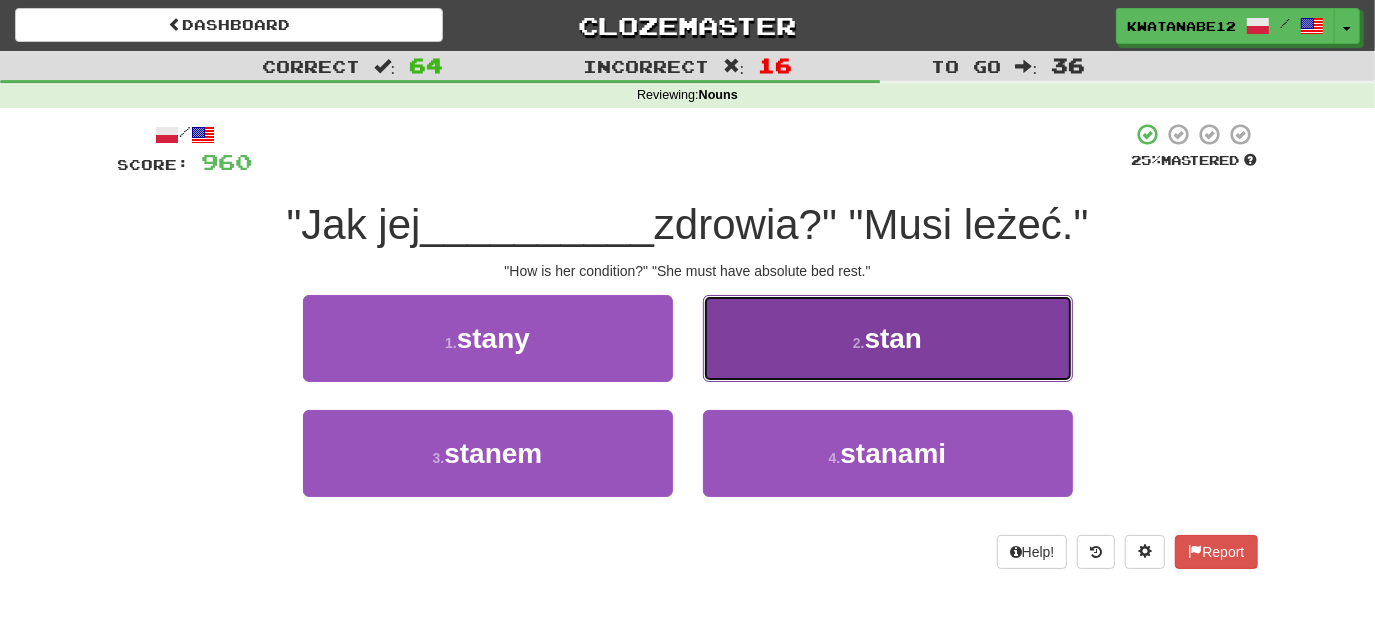 click on "2 .  stan" at bounding box center [888, 338] 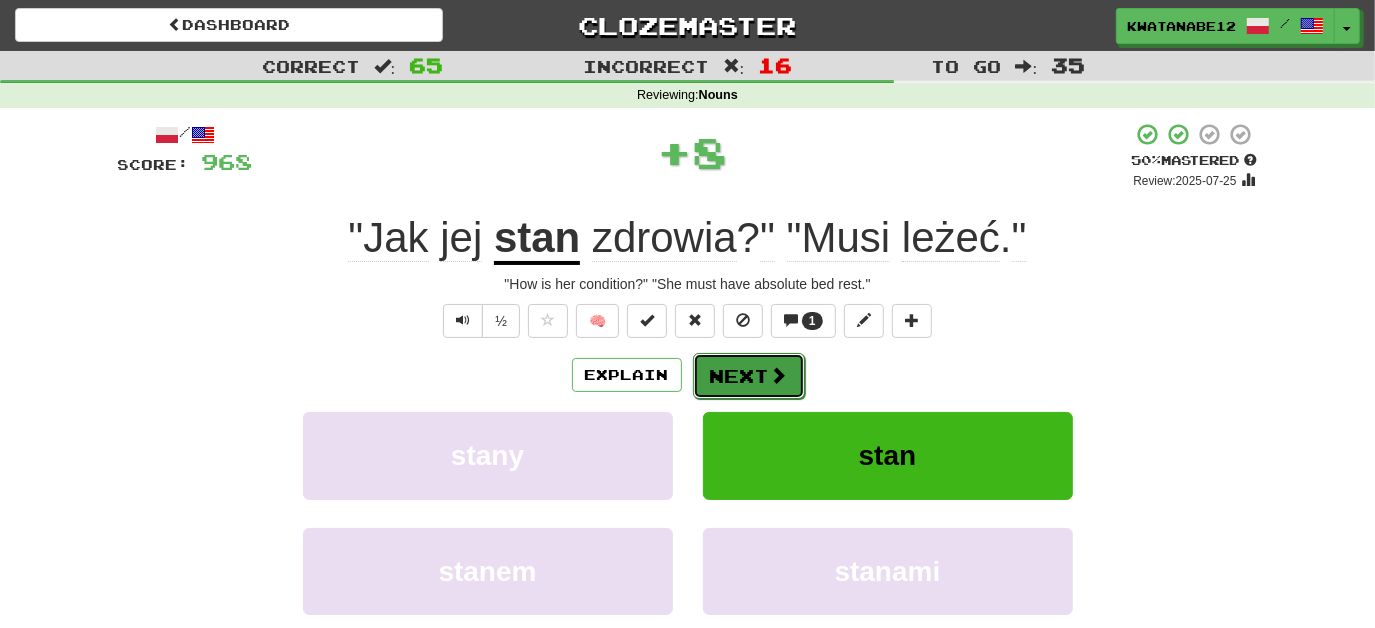 click on "Next" at bounding box center [749, 376] 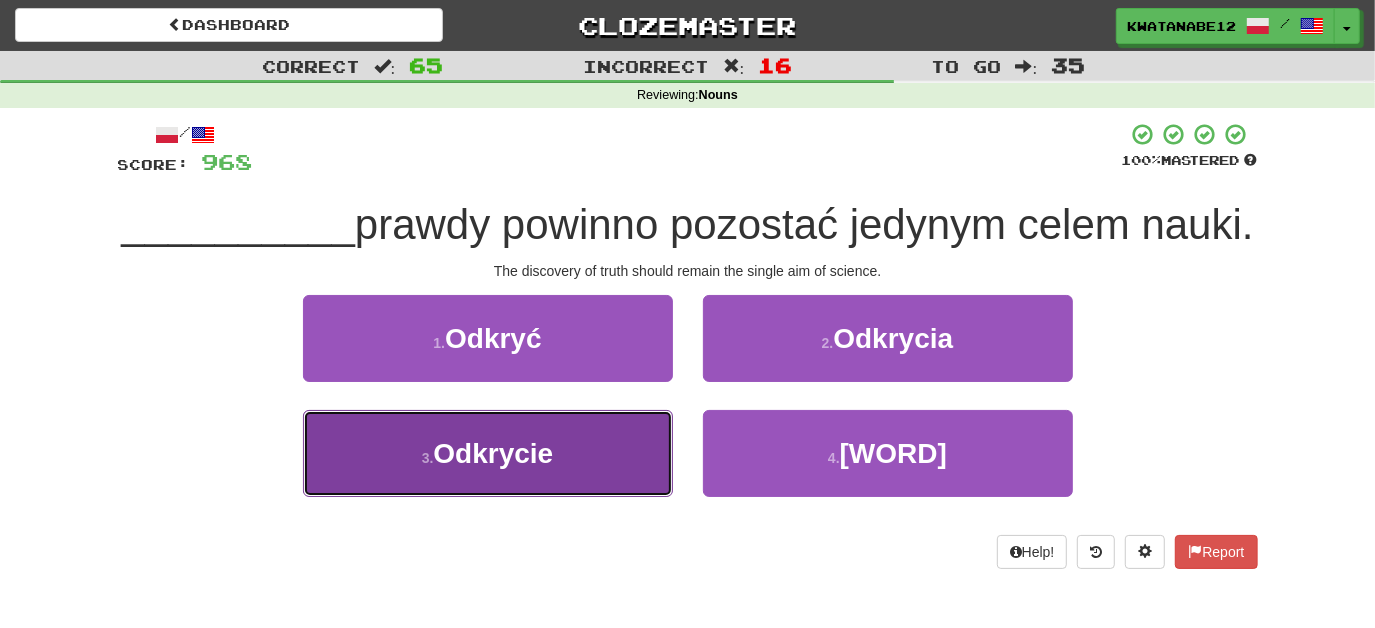 click on "3 .  Odkrycie" at bounding box center (488, 453) 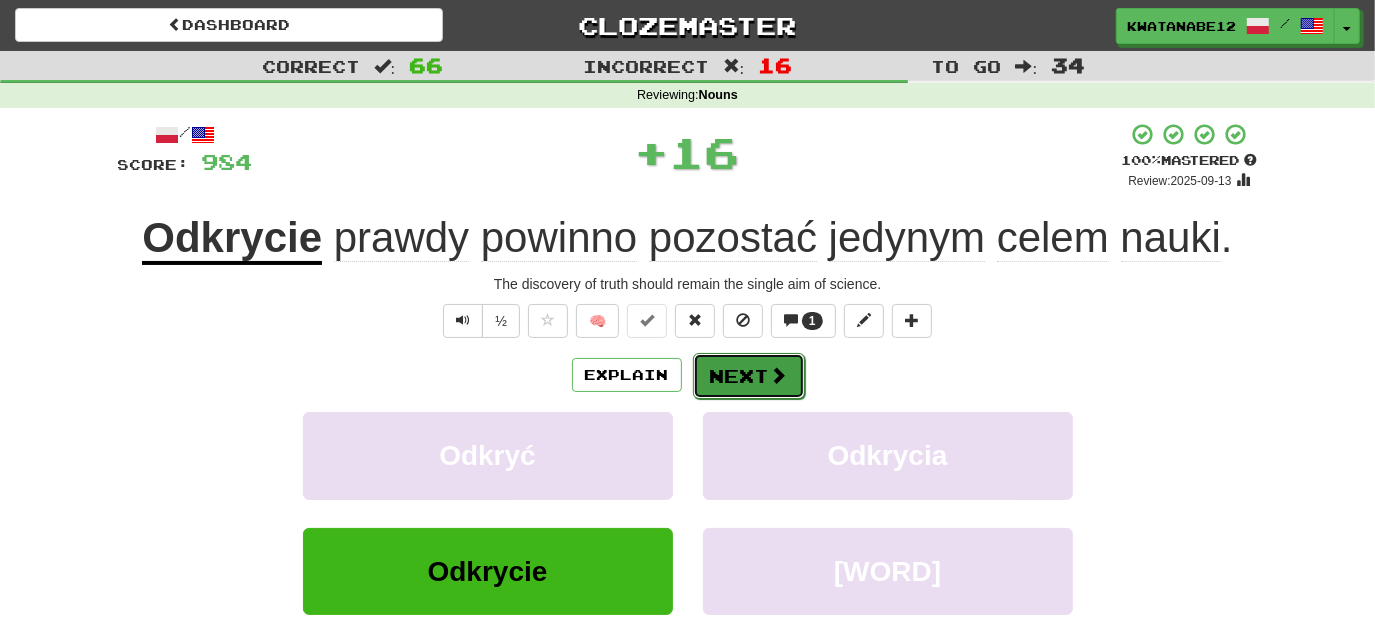 click on "Next" at bounding box center [749, 376] 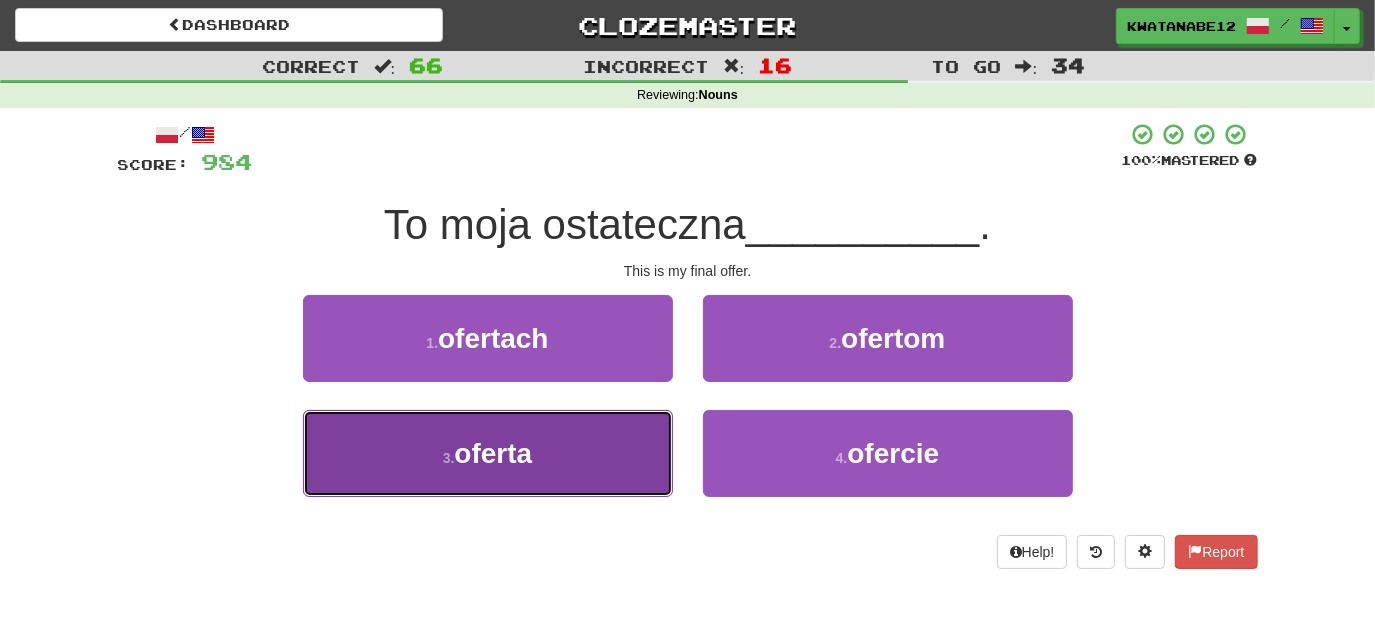 click on "[NUMBER] . oferta" at bounding box center [488, 453] 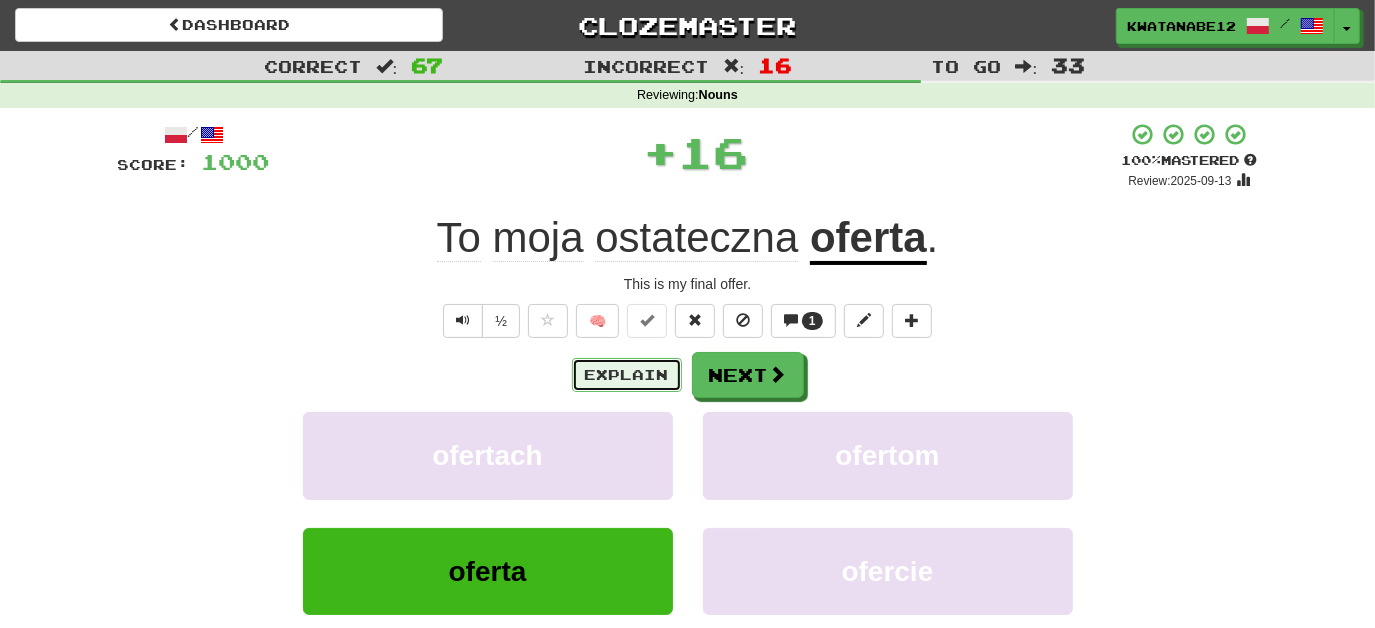 click on "Explain" at bounding box center (627, 375) 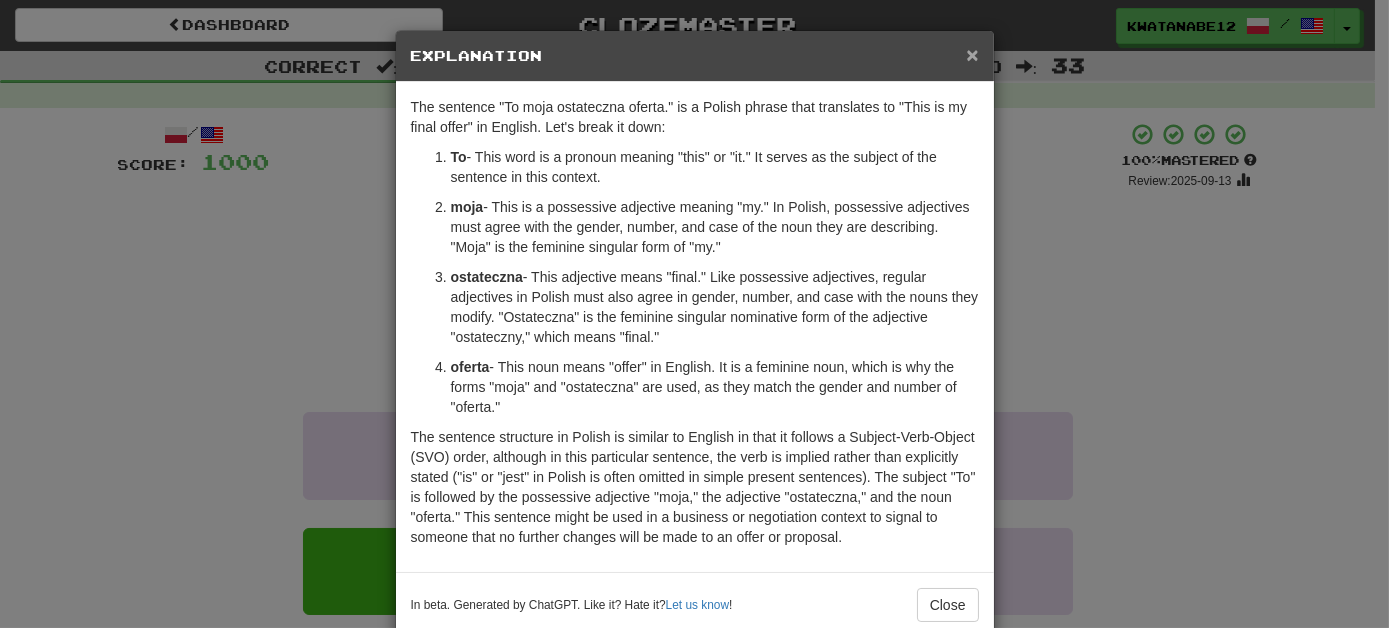 drag, startPoint x: 968, startPoint y: 49, endPoint x: 942, endPoint y: 160, distance: 114.00439 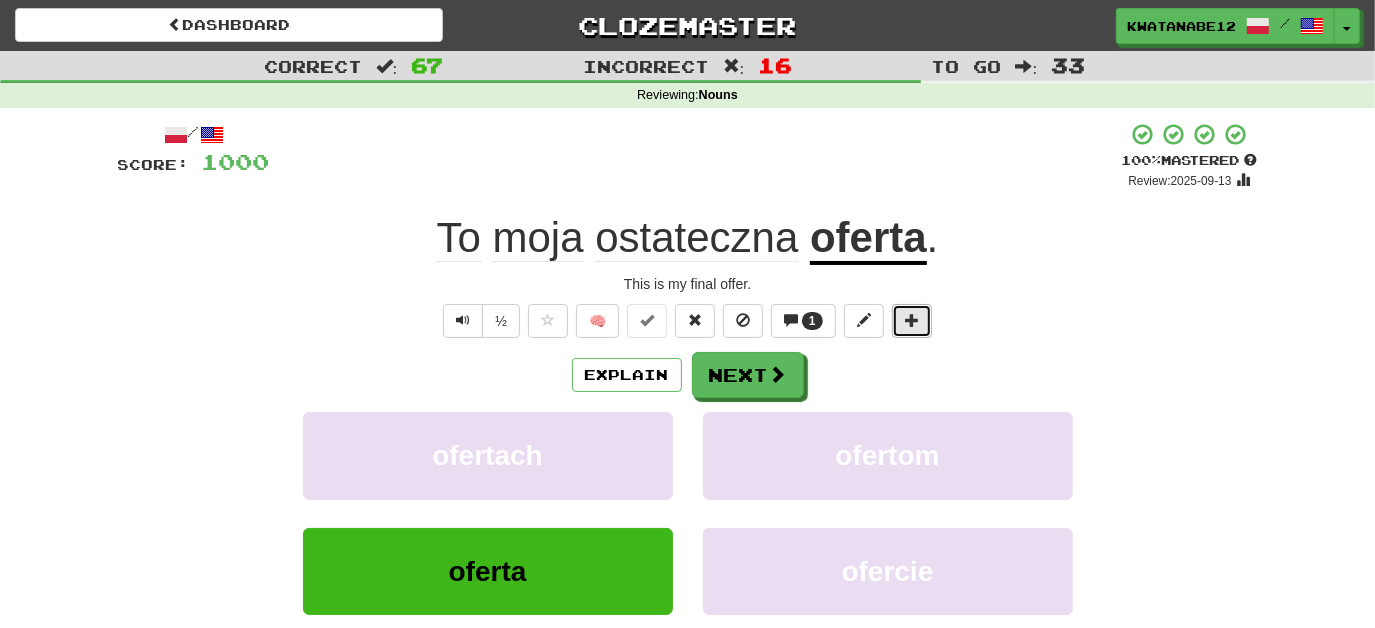 click at bounding box center (912, 320) 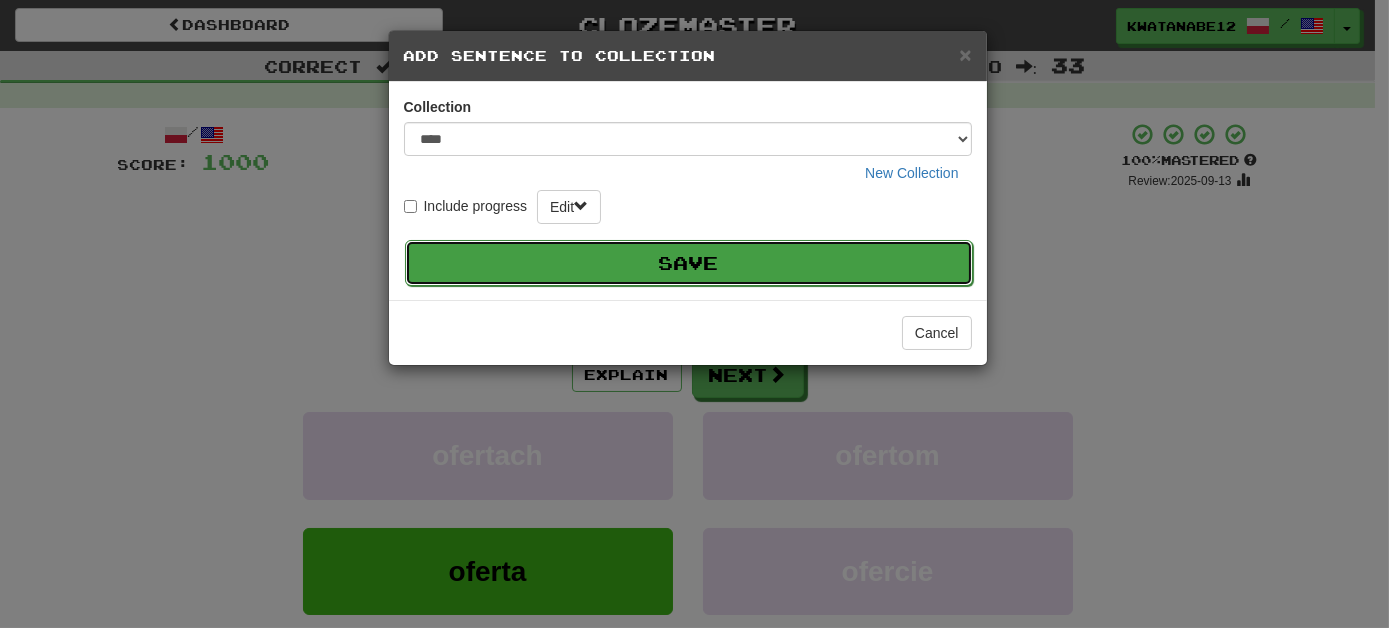 click on "Save" at bounding box center (689, 263) 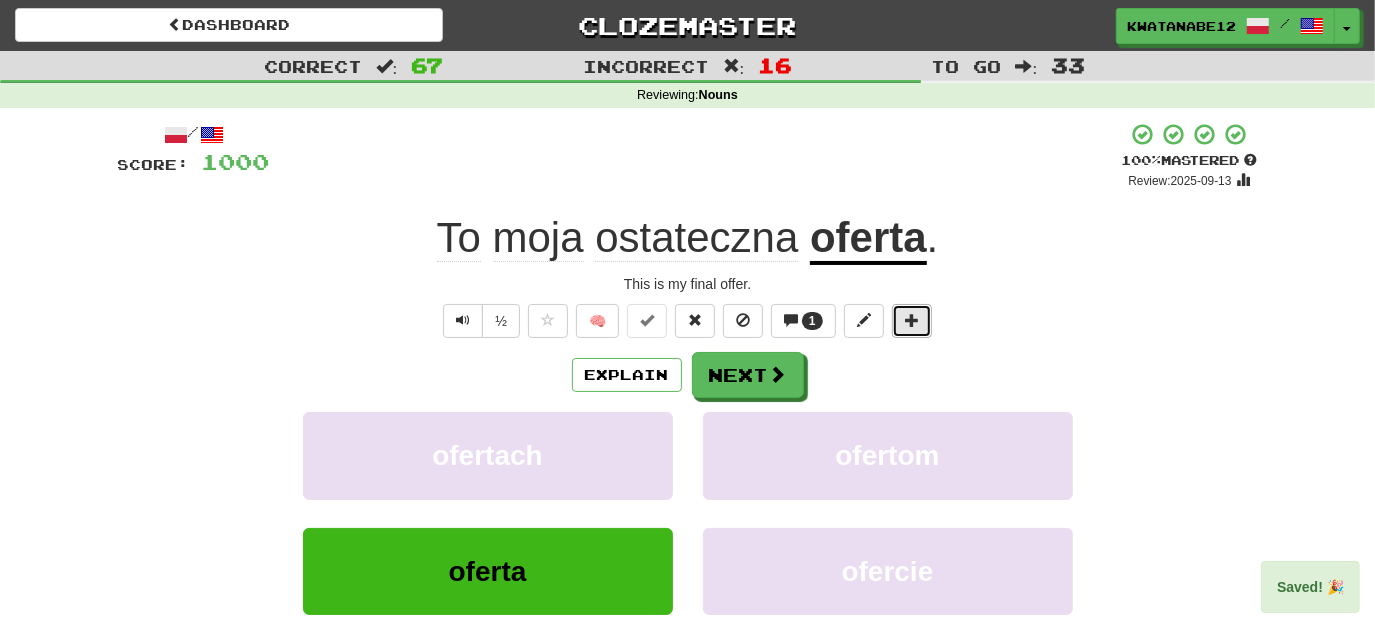 click at bounding box center [912, 320] 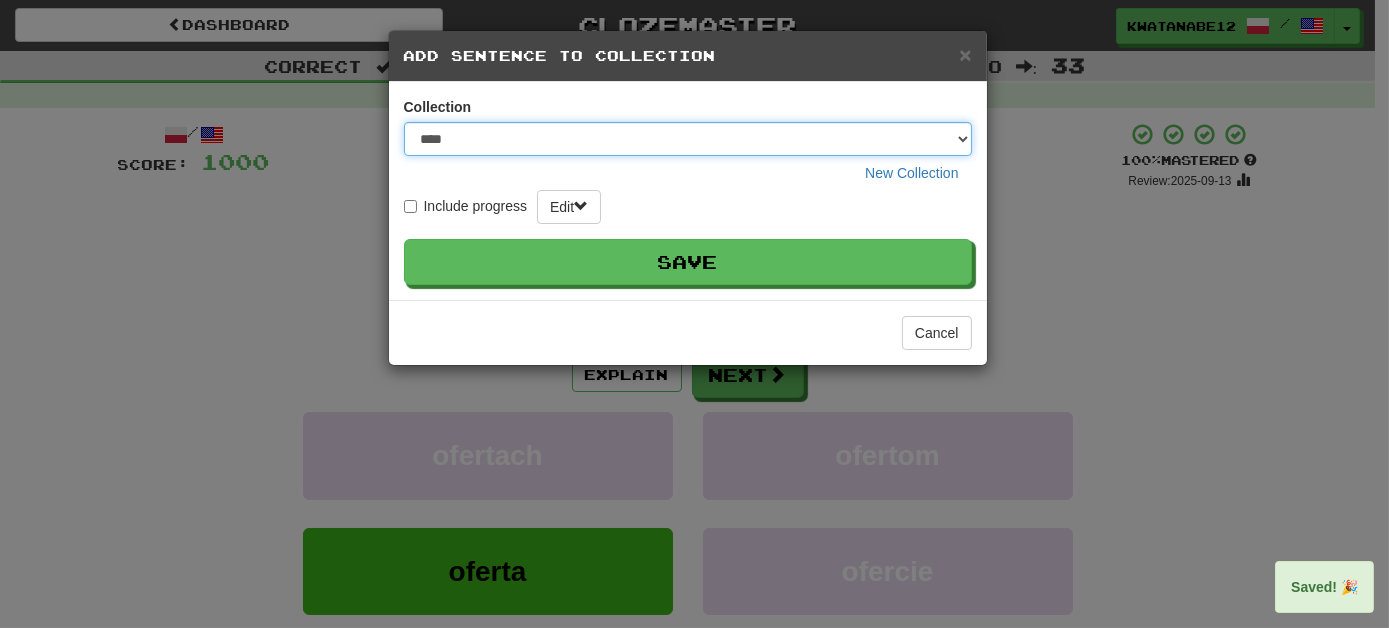 click on "**** ****** ******** ***** *********" at bounding box center (688, 139) 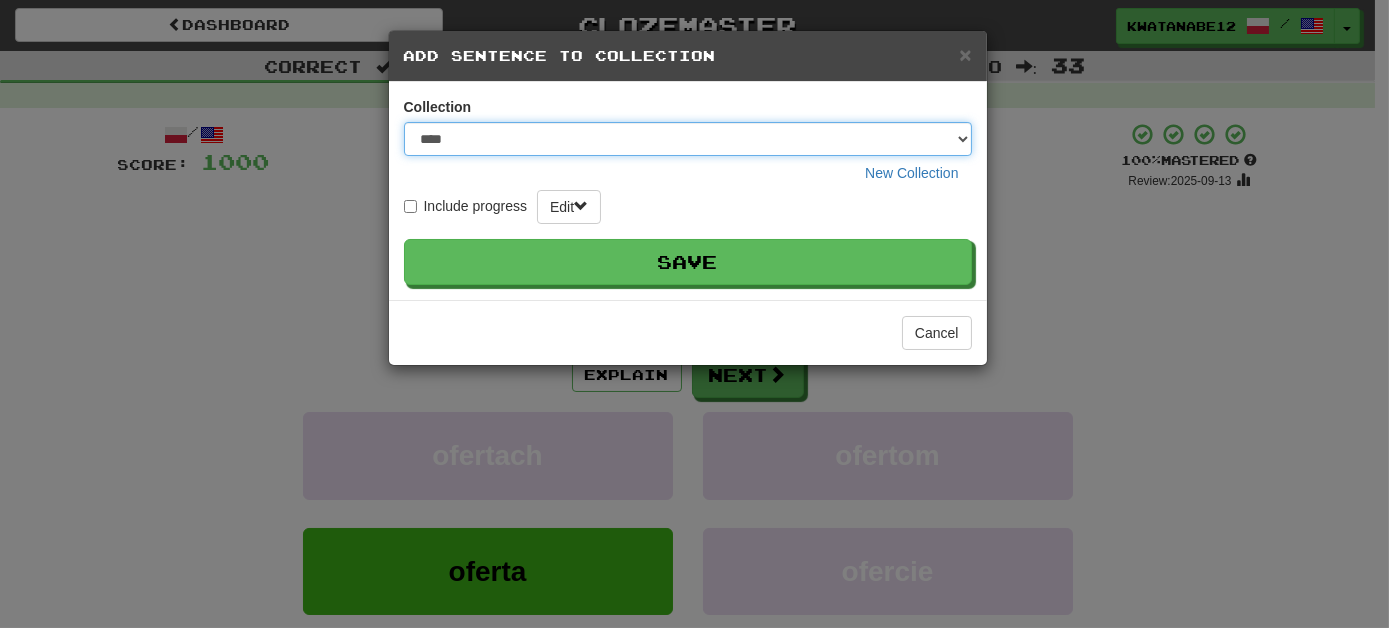 select on "****" 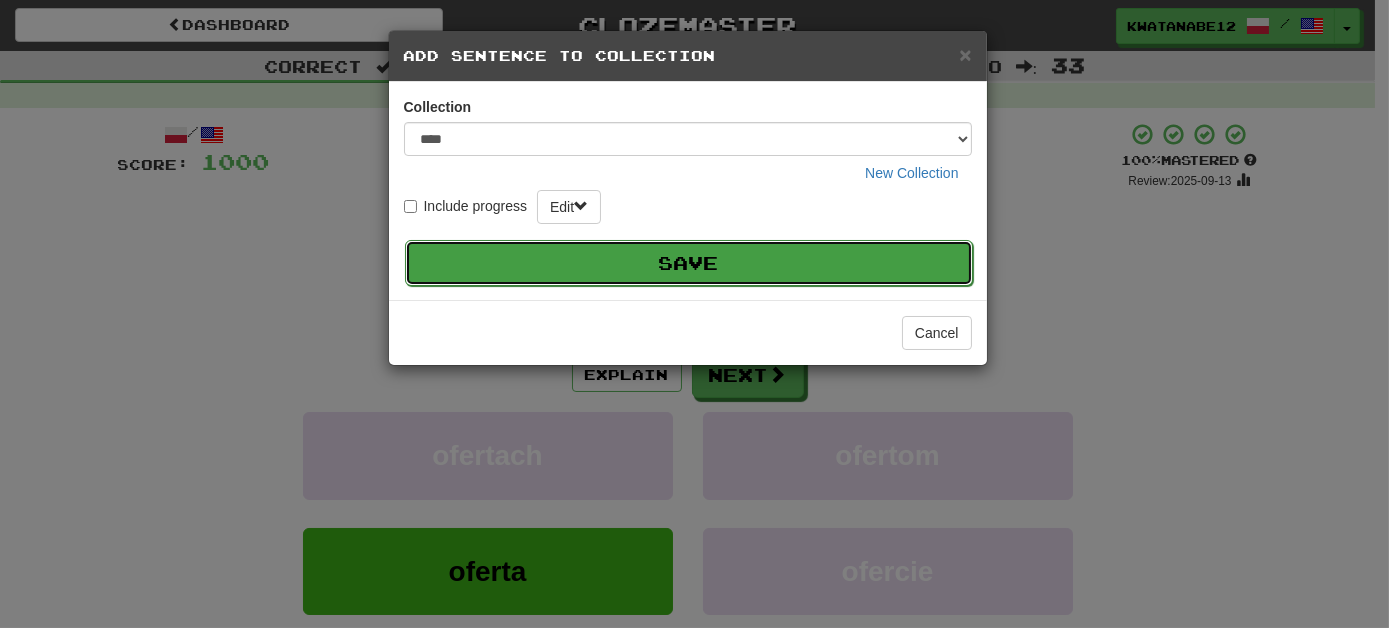 click on "Save" at bounding box center [689, 263] 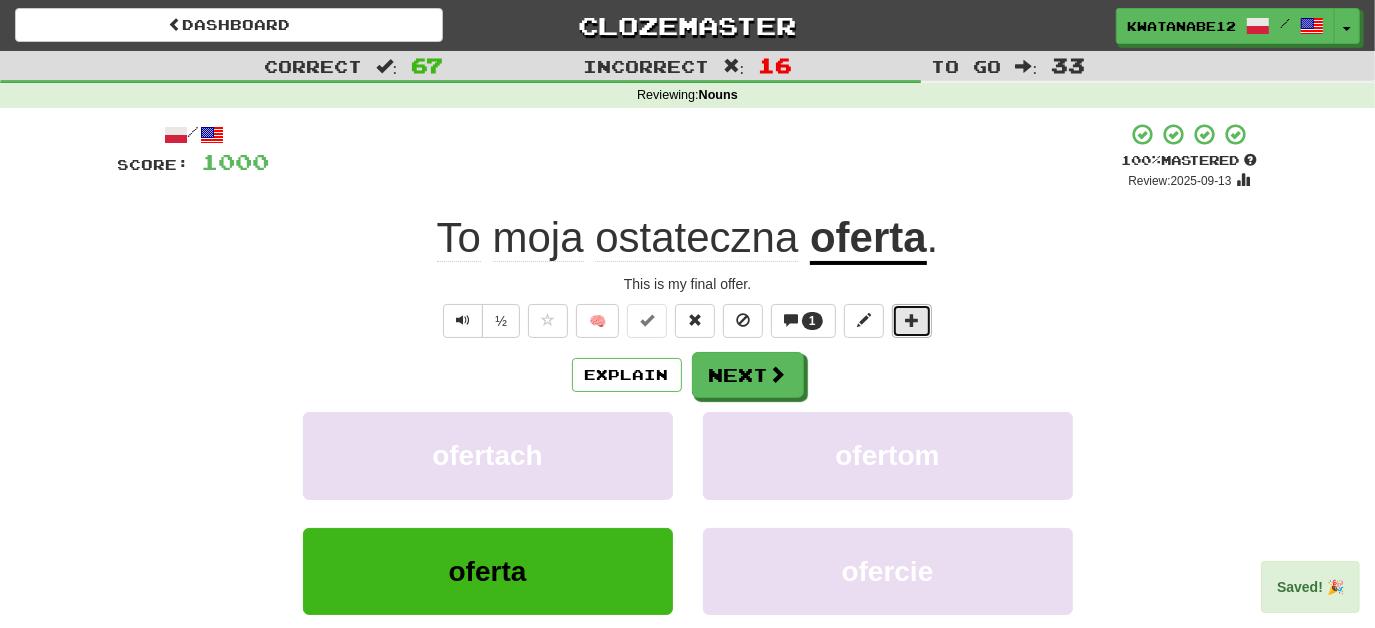 click at bounding box center (912, 321) 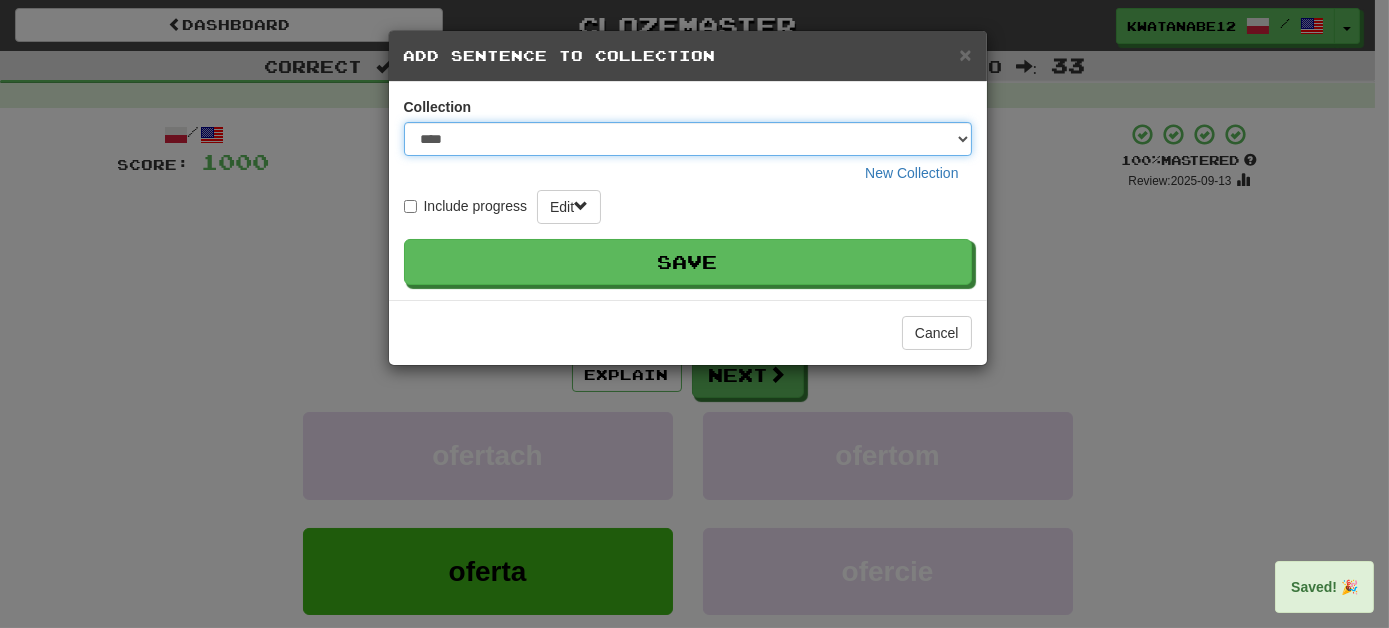 click on "**** ****** ******** ***** *********" at bounding box center (688, 139) 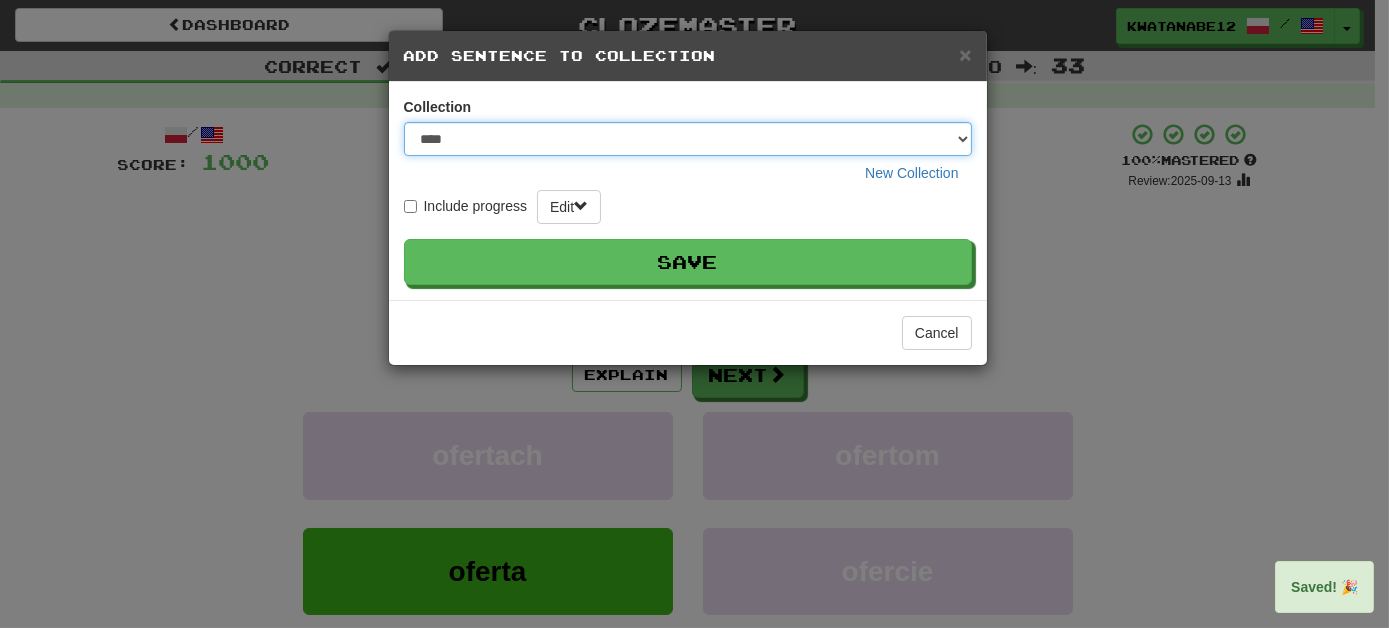 select on "****" 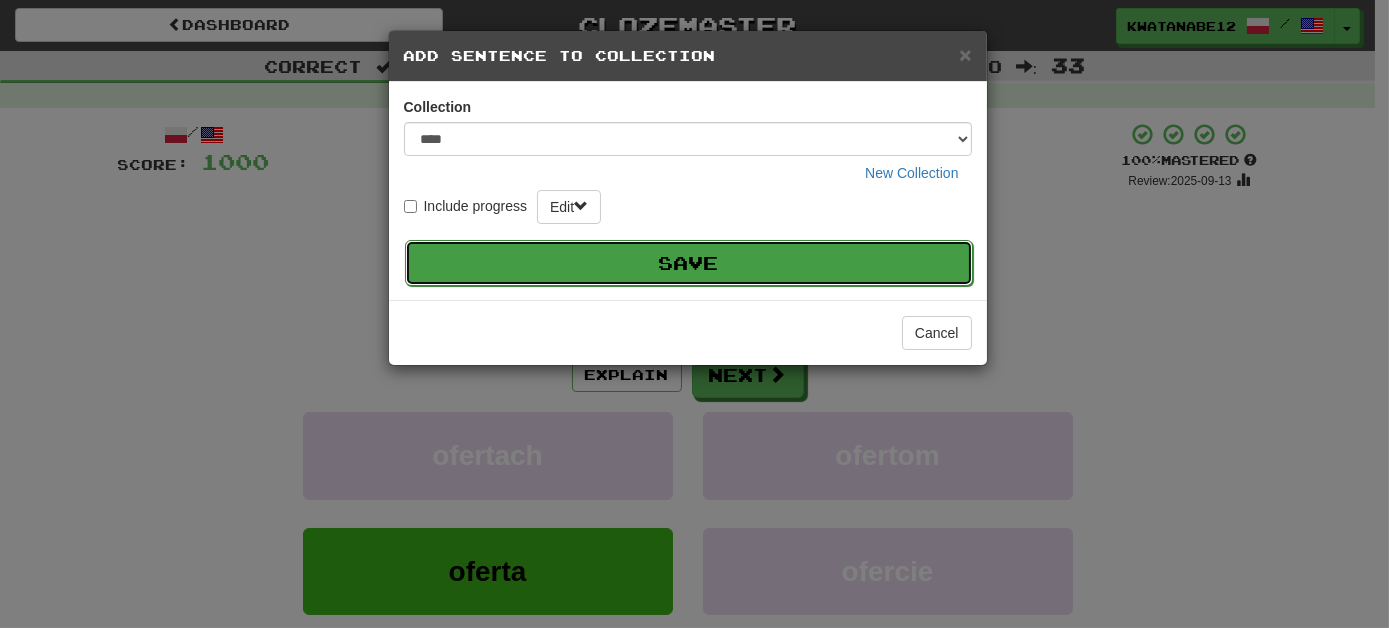 click on "Save" at bounding box center [689, 263] 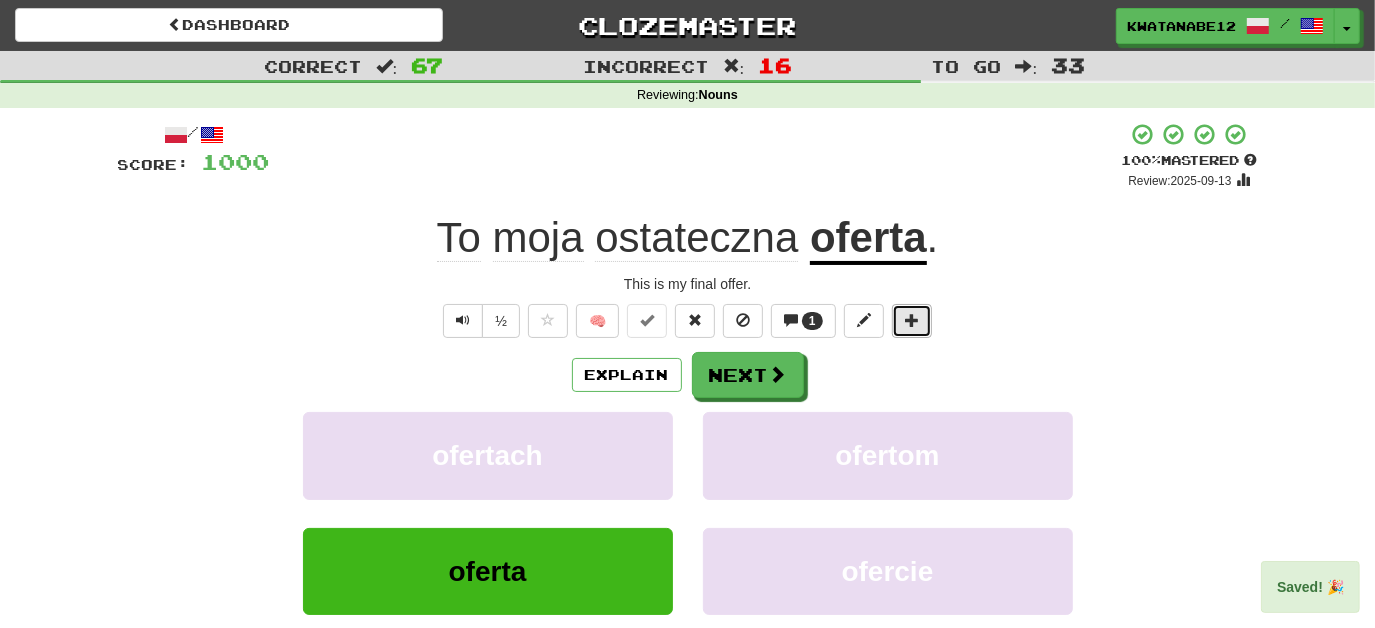 click at bounding box center [912, 321] 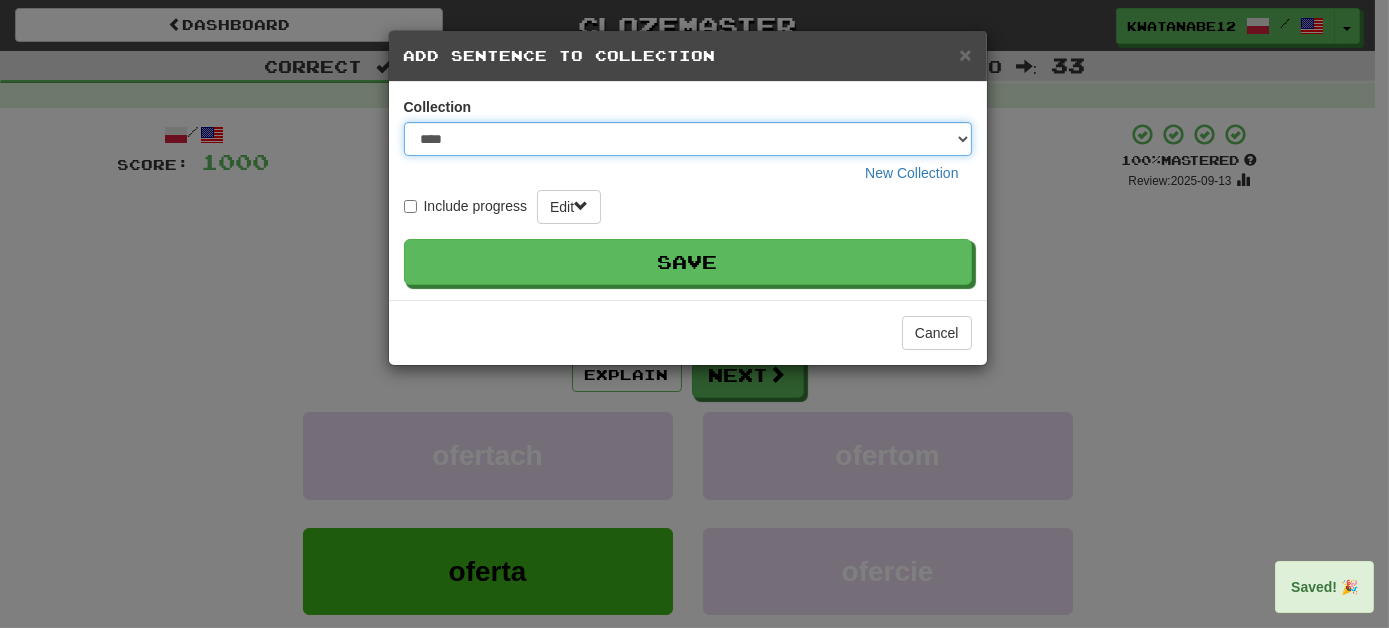 click on "**** ****** ******** ***** *********" at bounding box center [688, 139] 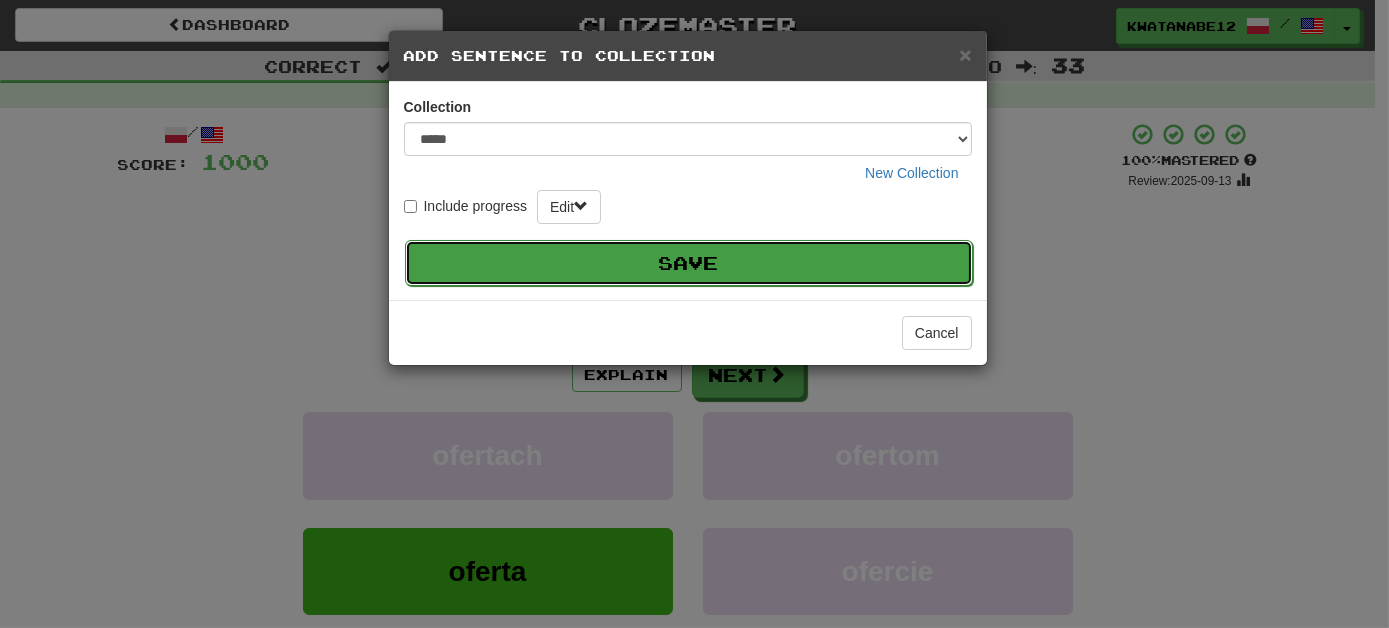 click on "Save" at bounding box center [689, 263] 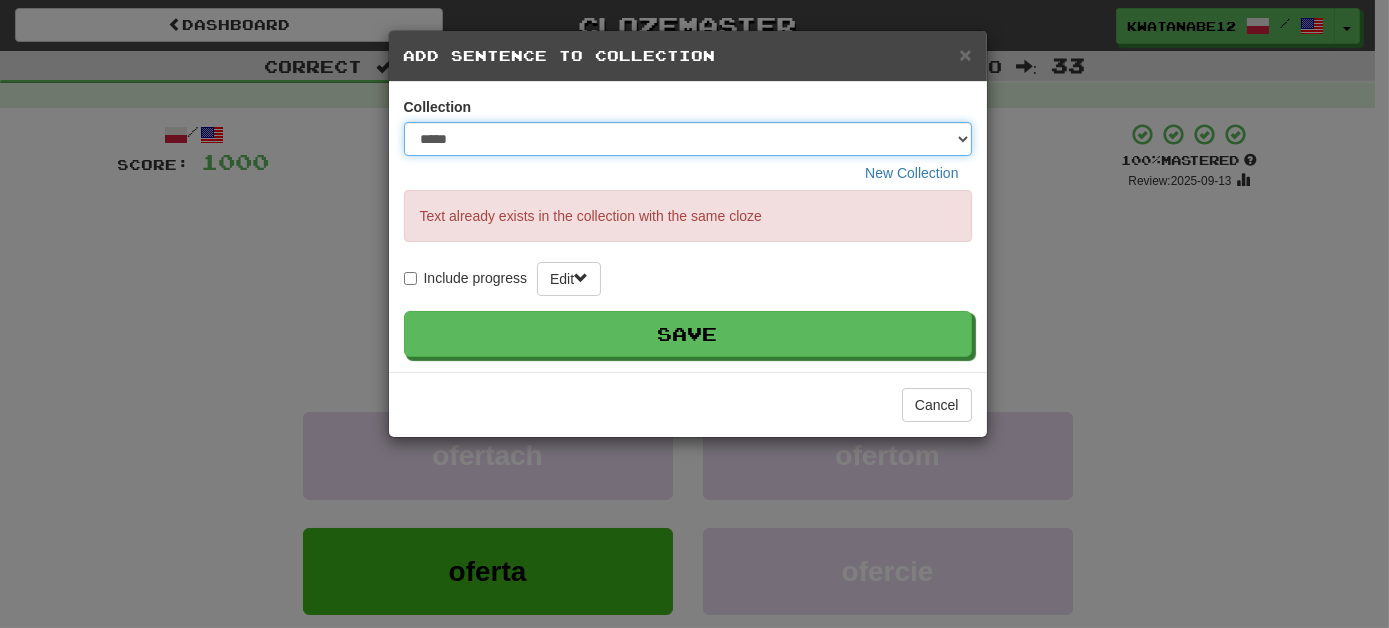 drag, startPoint x: 959, startPoint y: 140, endPoint x: 946, endPoint y: 152, distance: 17.691807 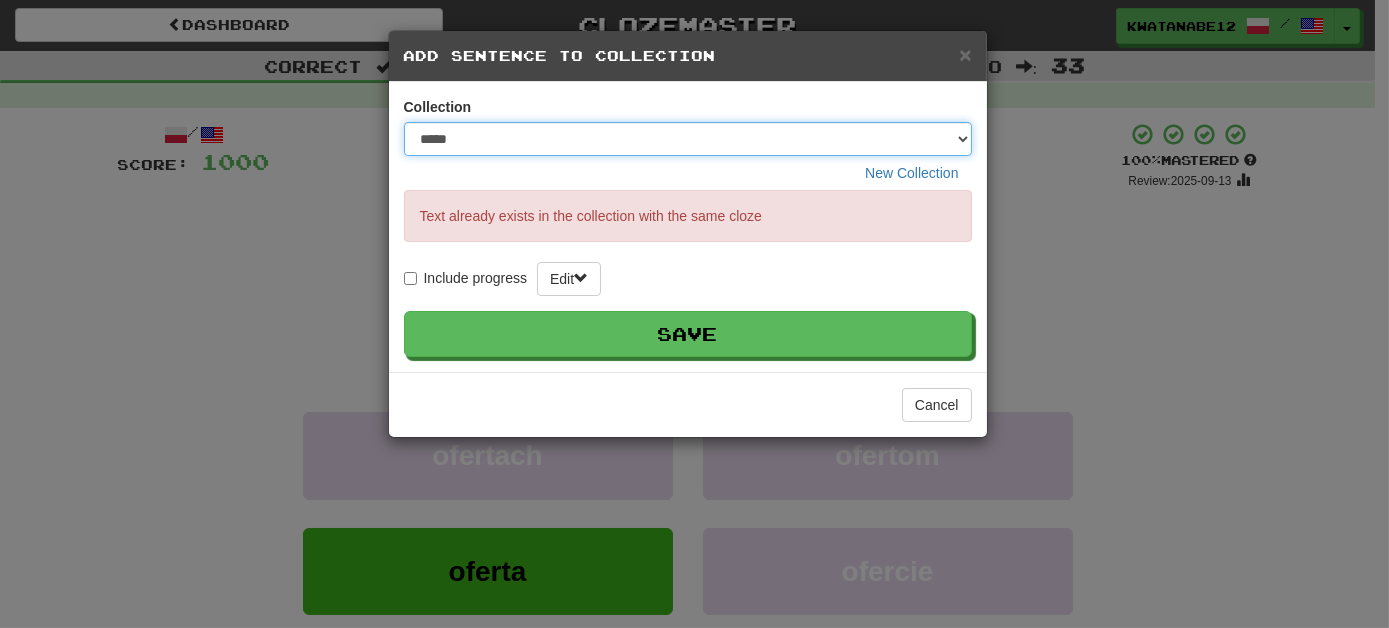 select on "*****" 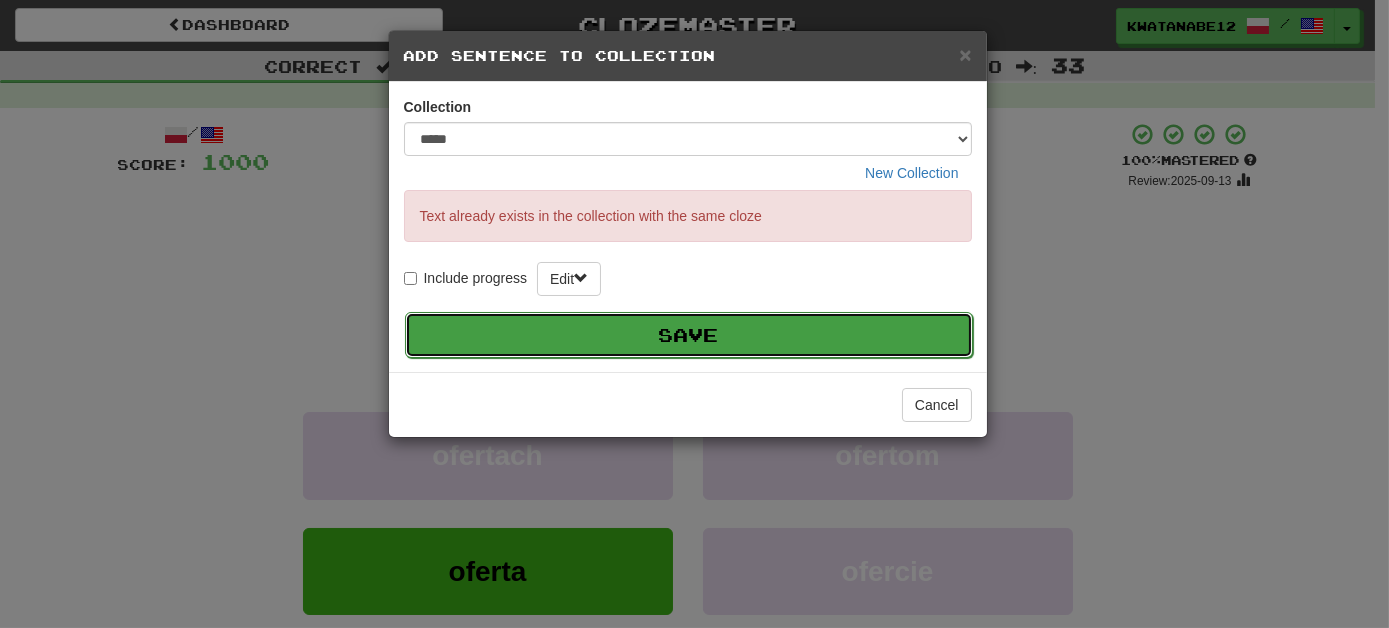 click on "Save" at bounding box center (689, 335) 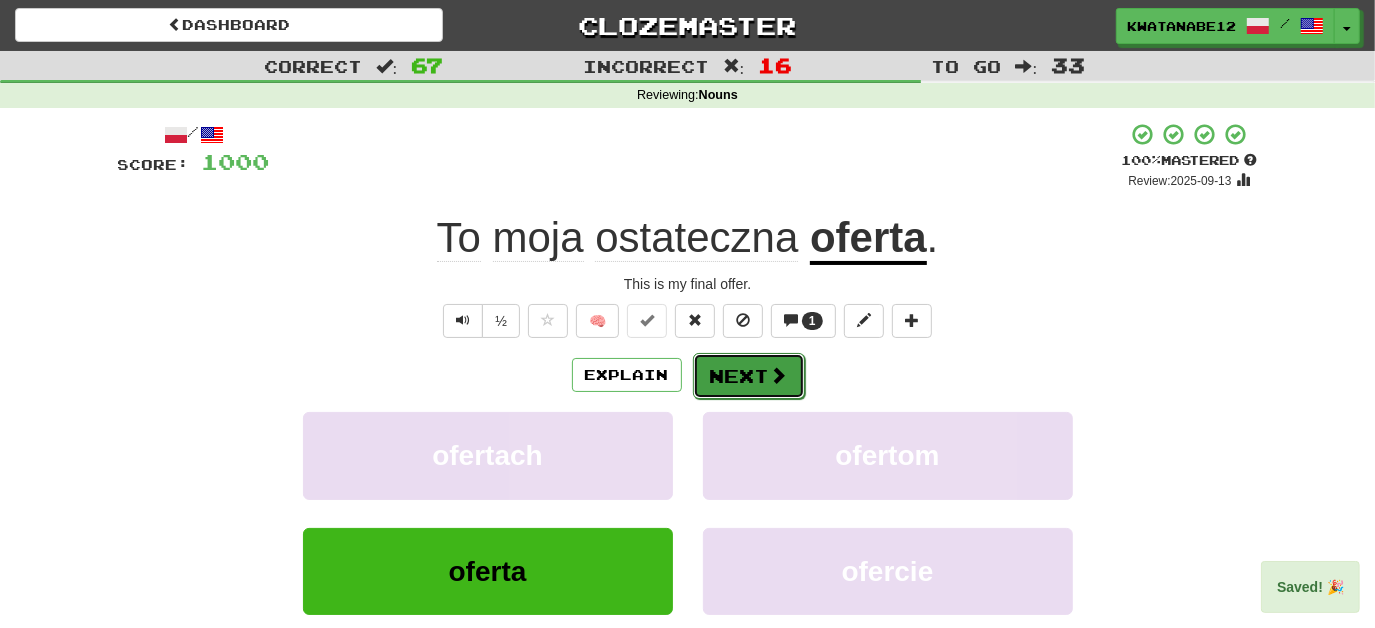 click on "Next" at bounding box center (749, 376) 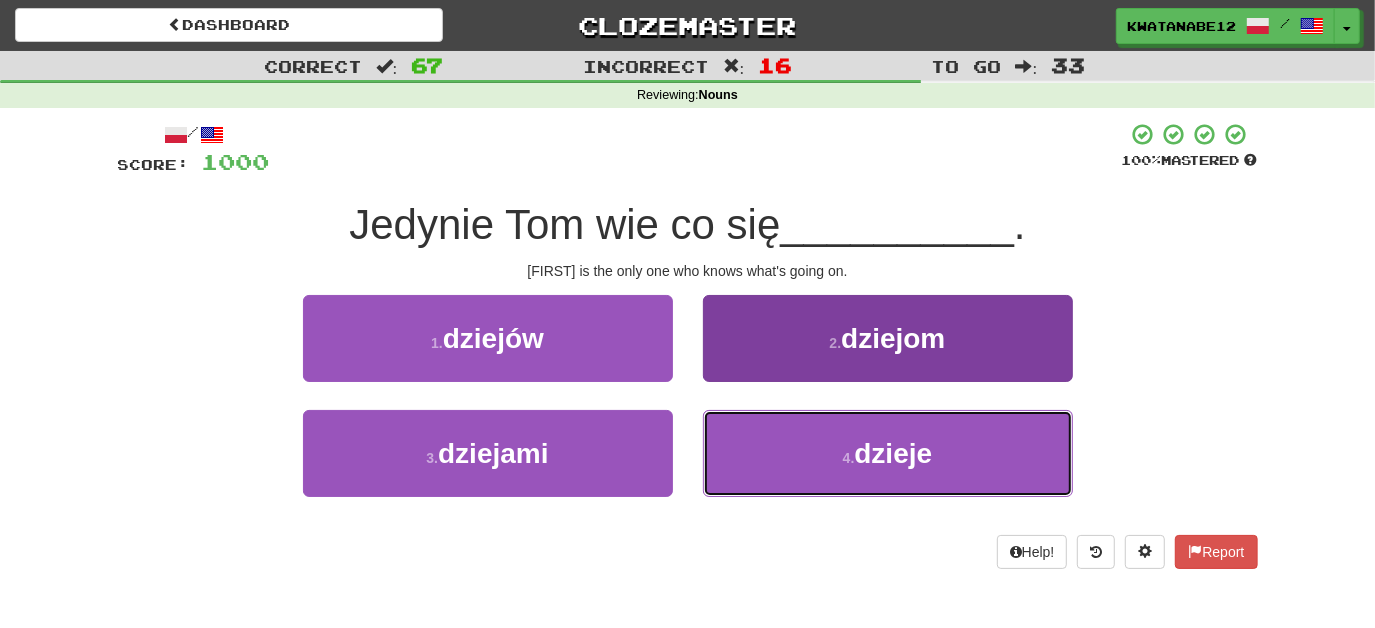 click on "4 .  dzieje" at bounding box center (888, 453) 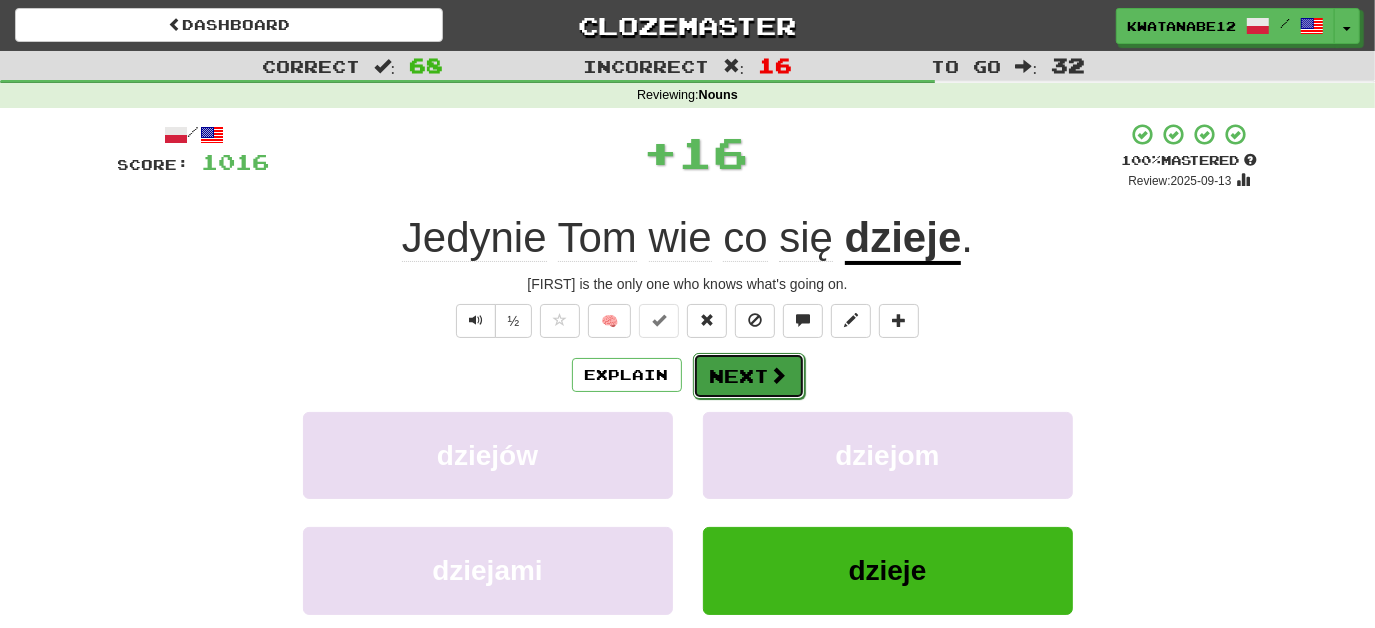 click on "Next" at bounding box center [749, 376] 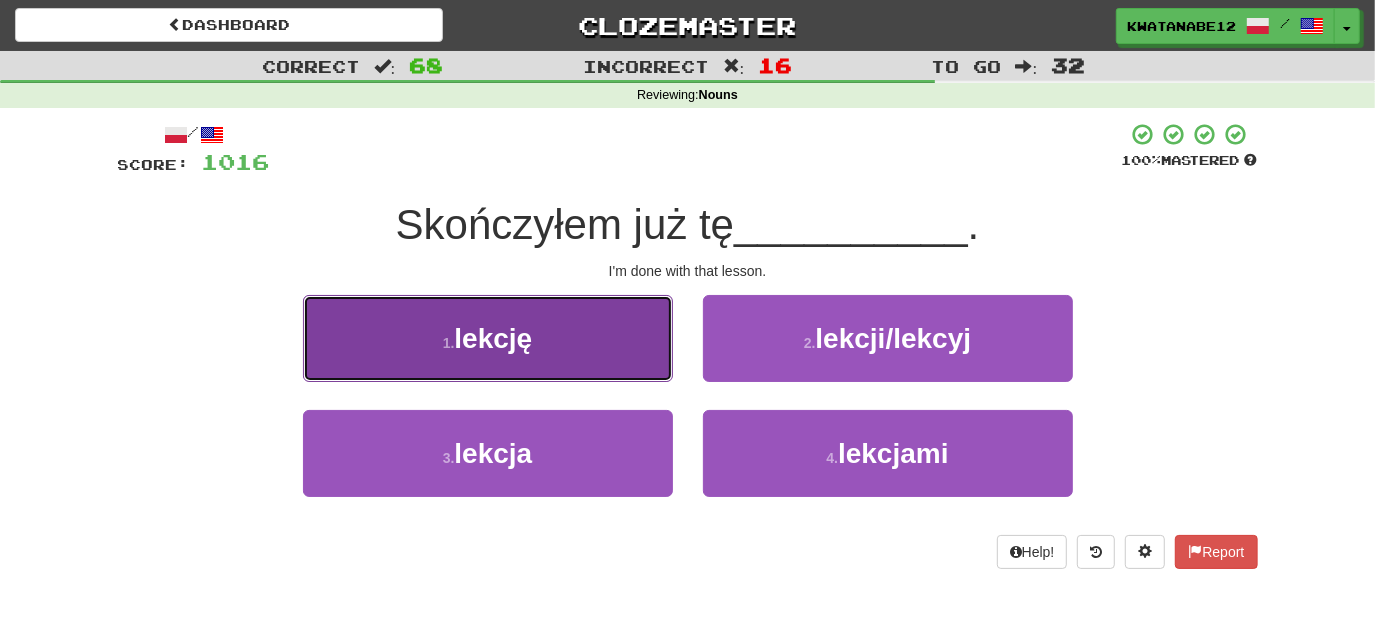 click on "1 .  [WORD]" at bounding box center (488, 338) 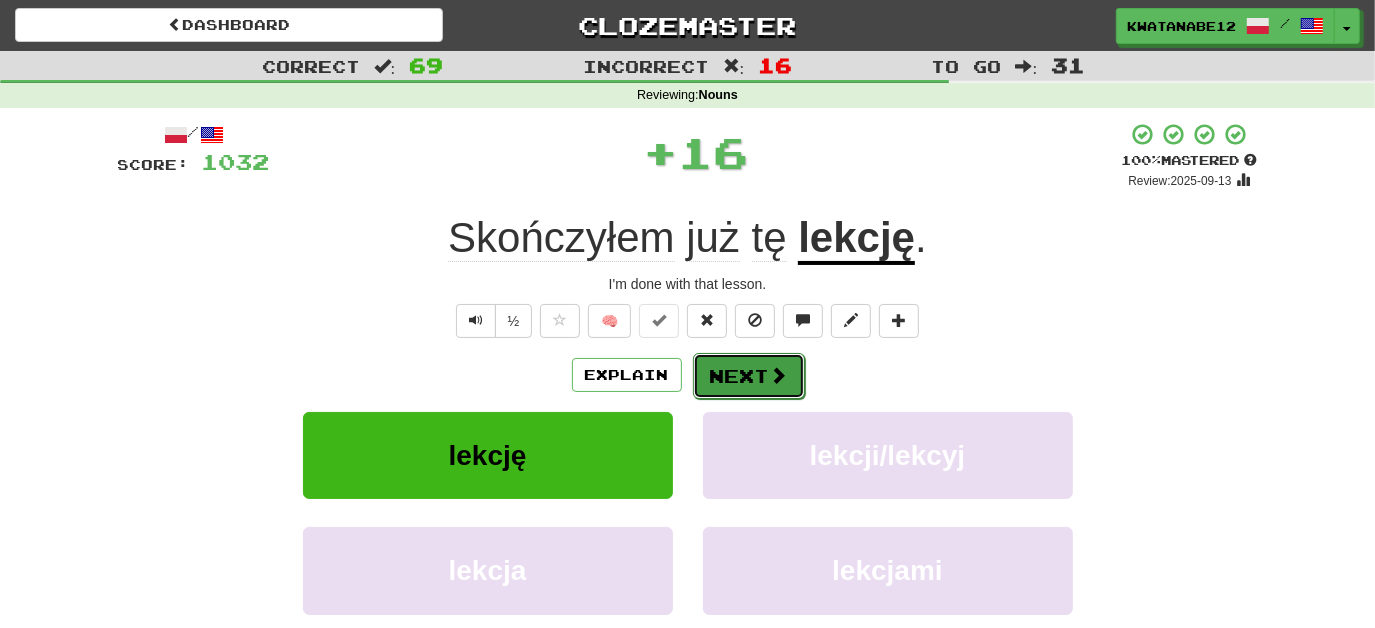click on "Next" at bounding box center (749, 376) 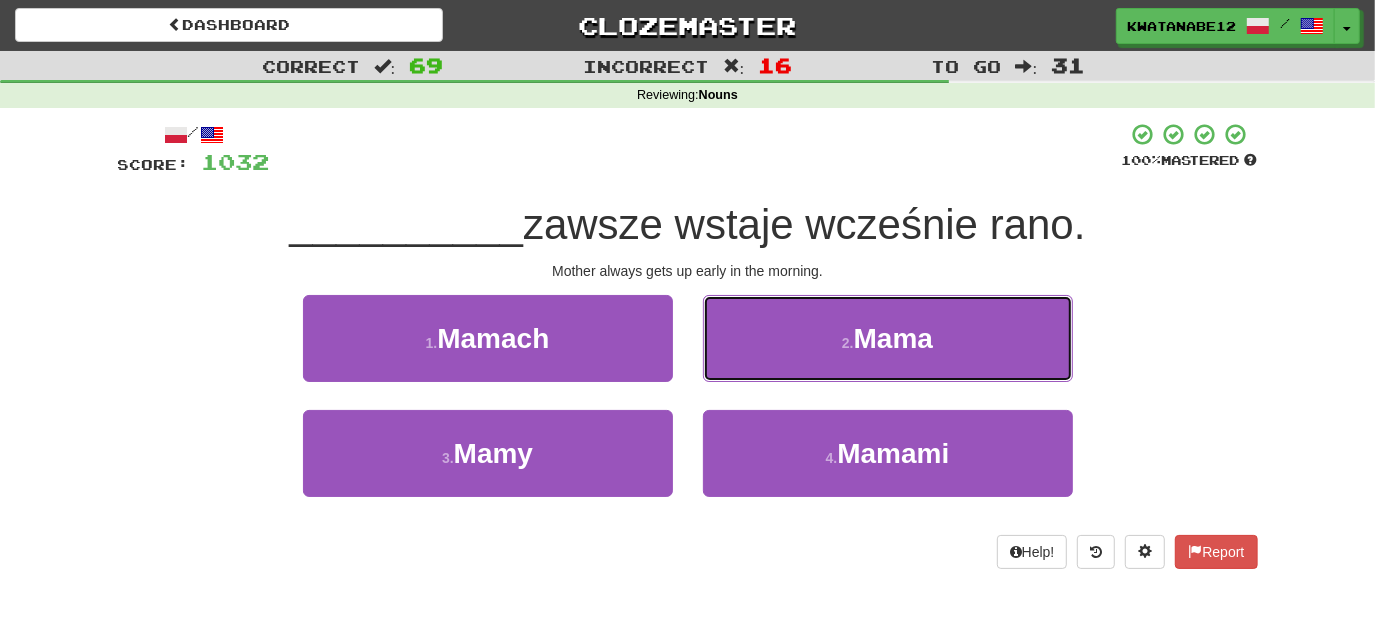drag, startPoint x: 765, startPoint y: 335, endPoint x: 754, endPoint y: 346, distance: 15.556349 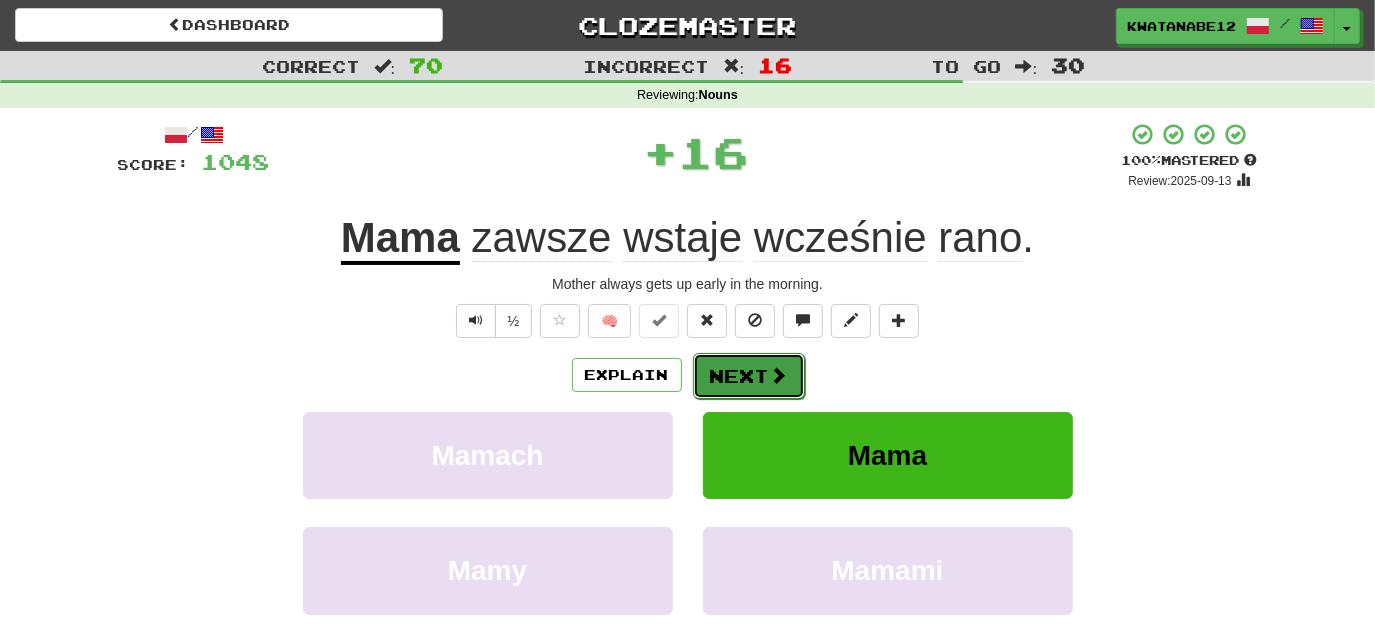 click on "Next" at bounding box center [749, 376] 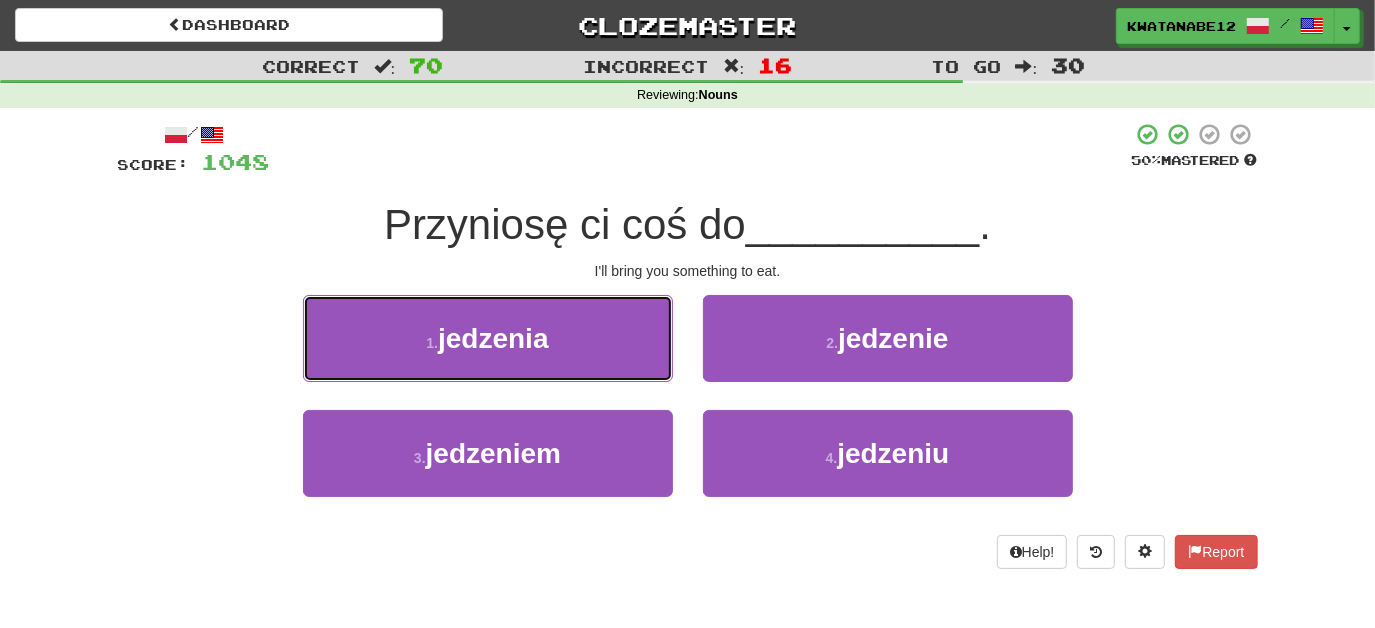 drag, startPoint x: 631, startPoint y: 340, endPoint x: 656, endPoint y: 348, distance: 26.24881 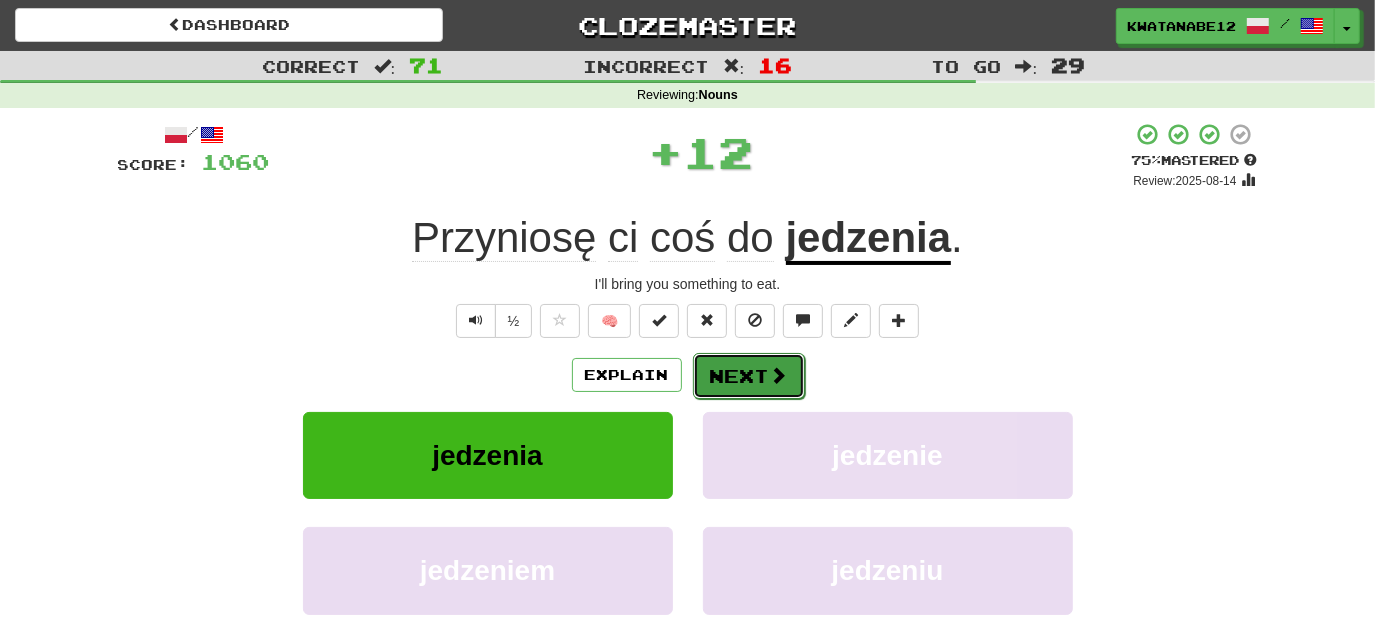 click on "Next" at bounding box center (749, 376) 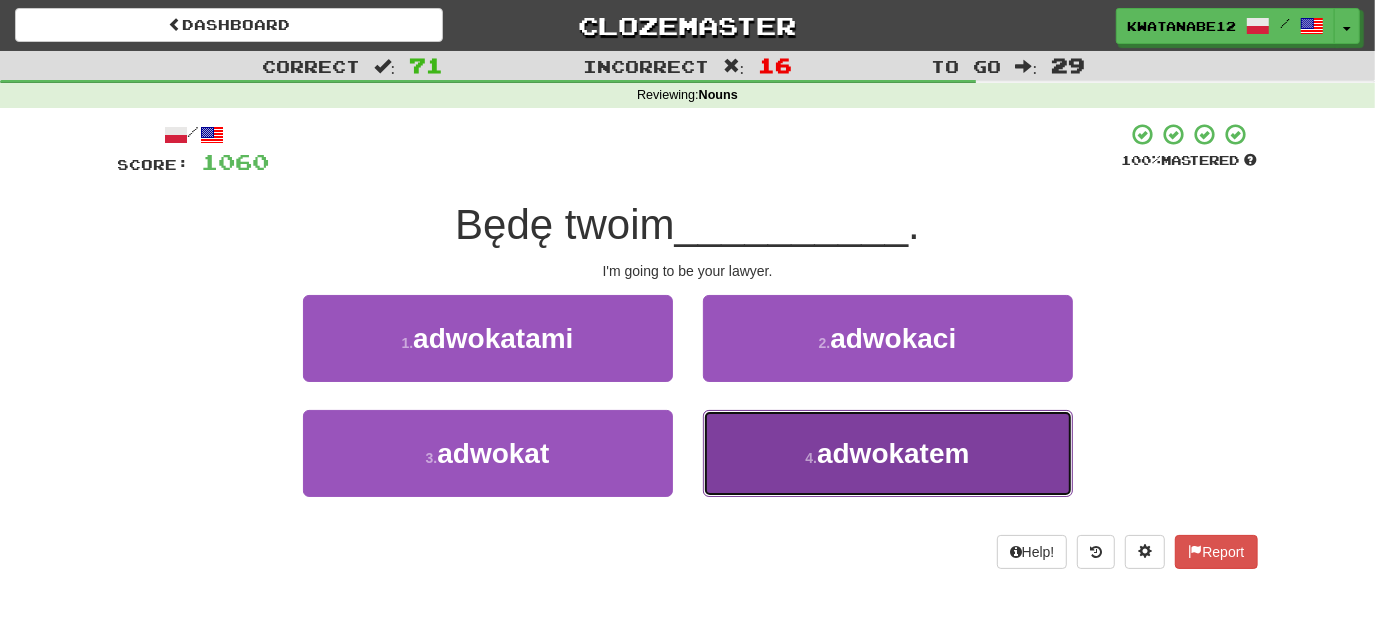 click on "lawyer" at bounding box center (888, 453) 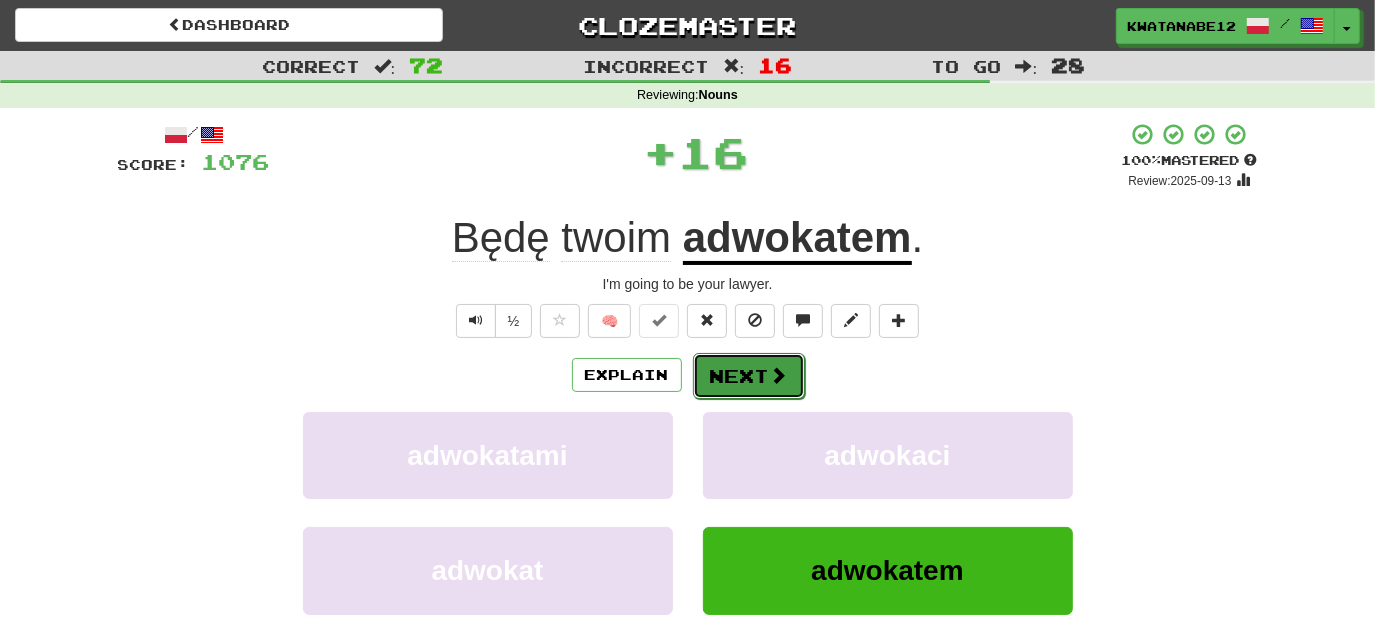 click on "Next" at bounding box center [749, 376] 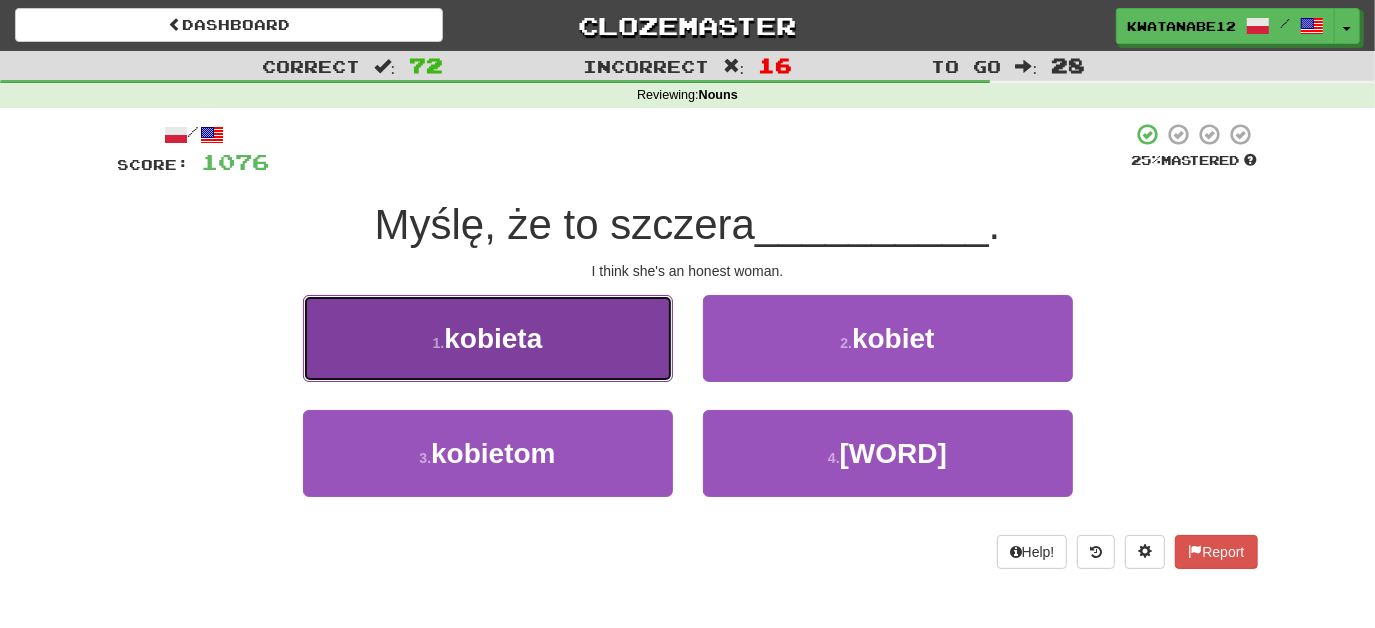 click on "1 .  kobieta" at bounding box center [488, 338] 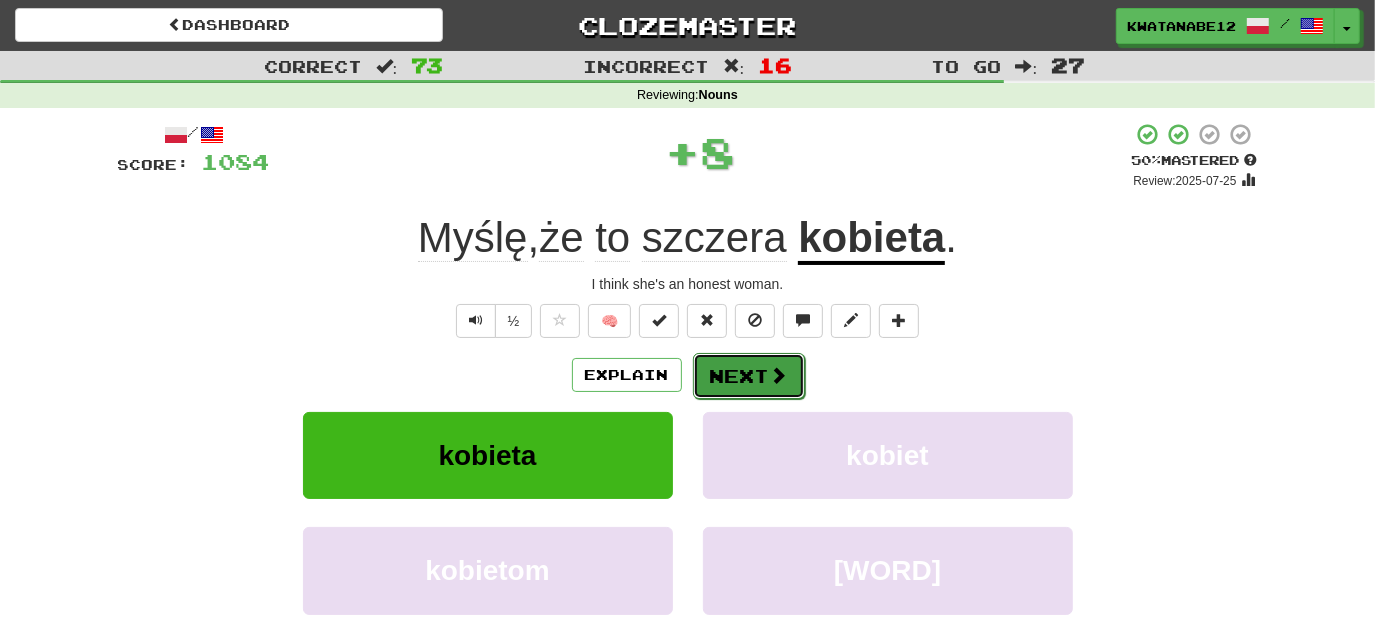 click on "Next" at bounding box center (749, 376) 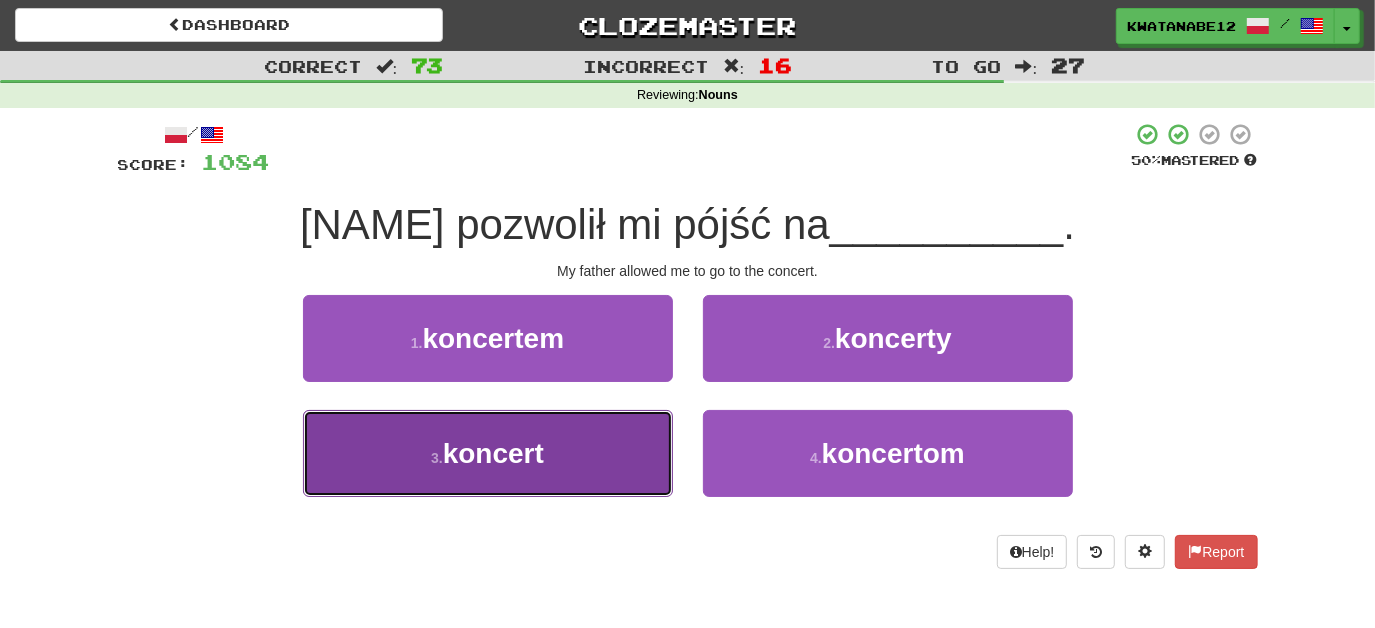 click on "3 .  [WORD]" at bounding box center (488, 453) 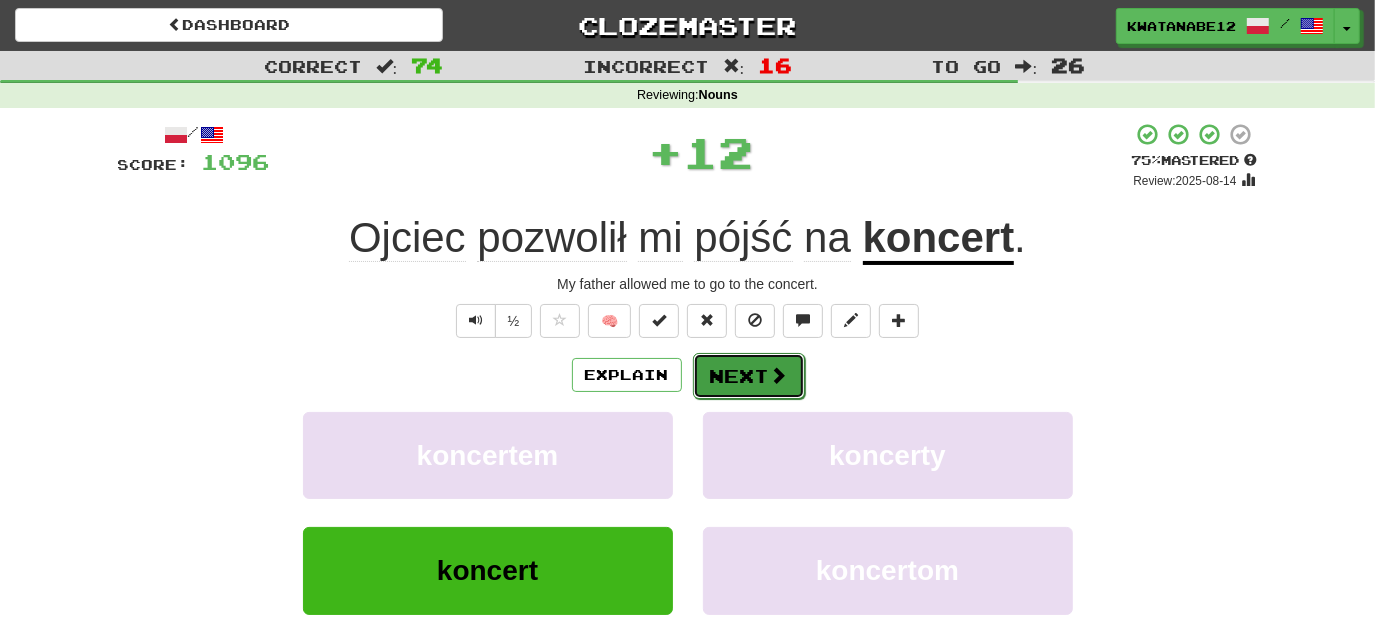 click on "Next" at bounding box center (749, 376) 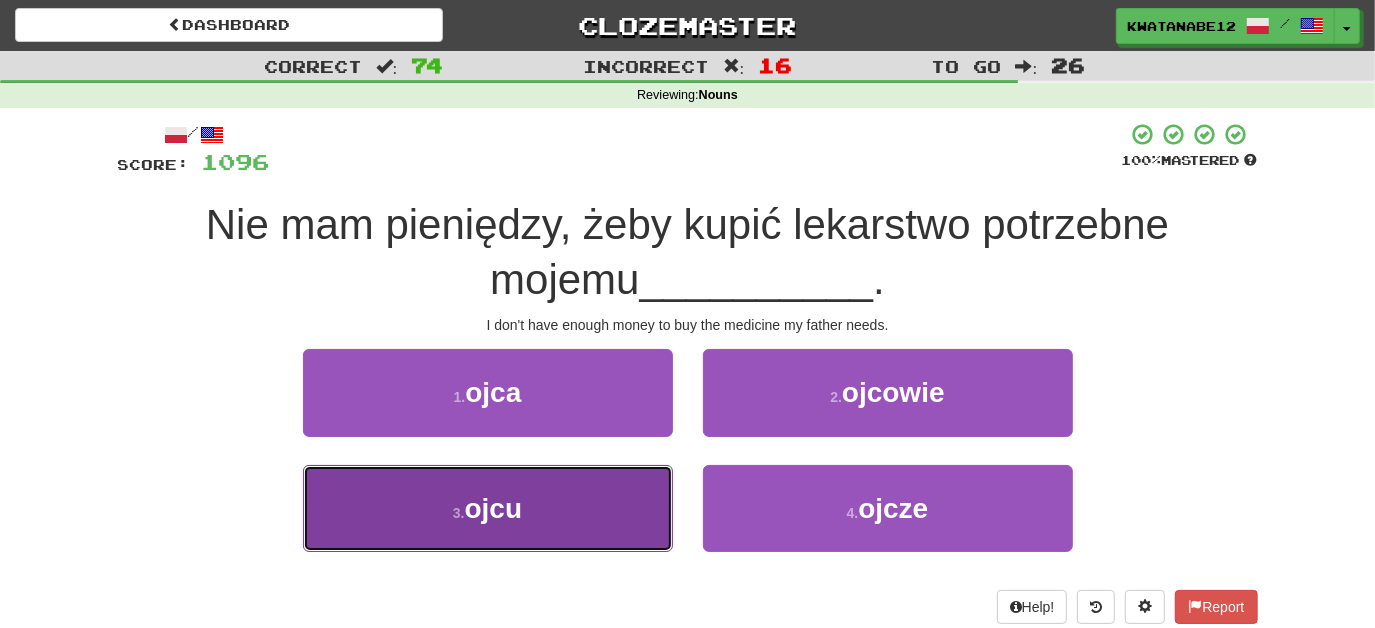 click on "[NUMBER] . ojcu" at bounding box center (488, 508) 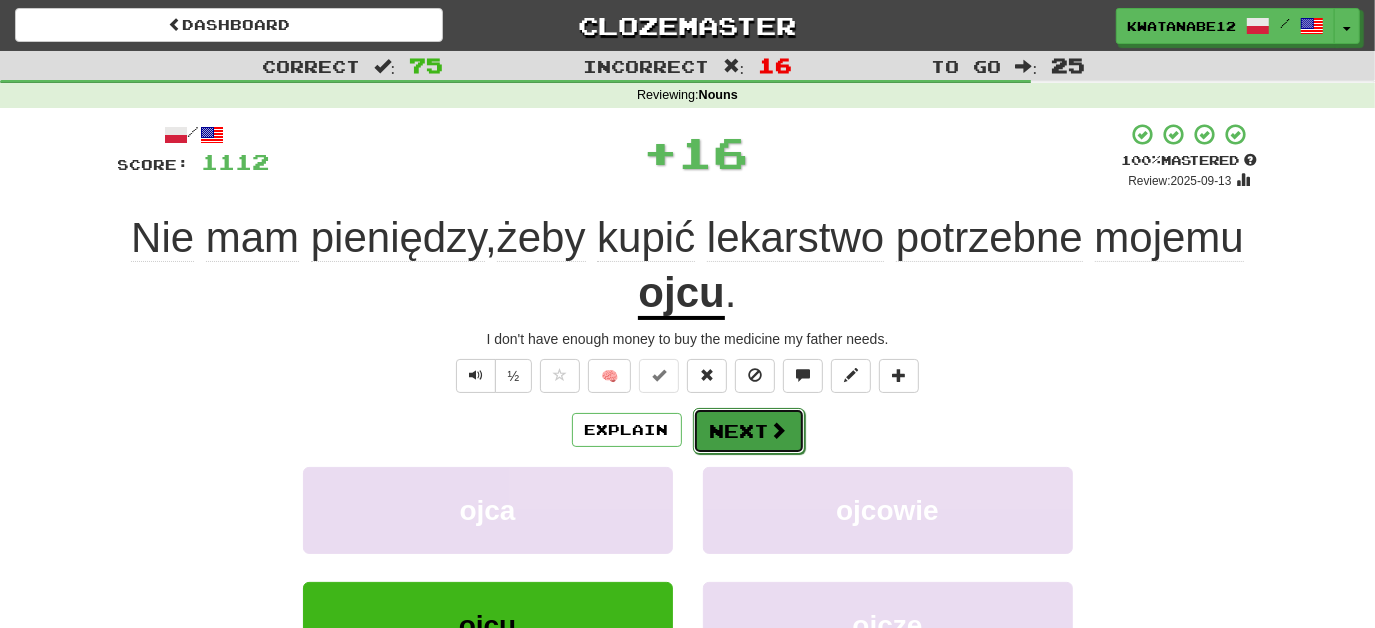 click on "Next" at bounding box center [749, 431] 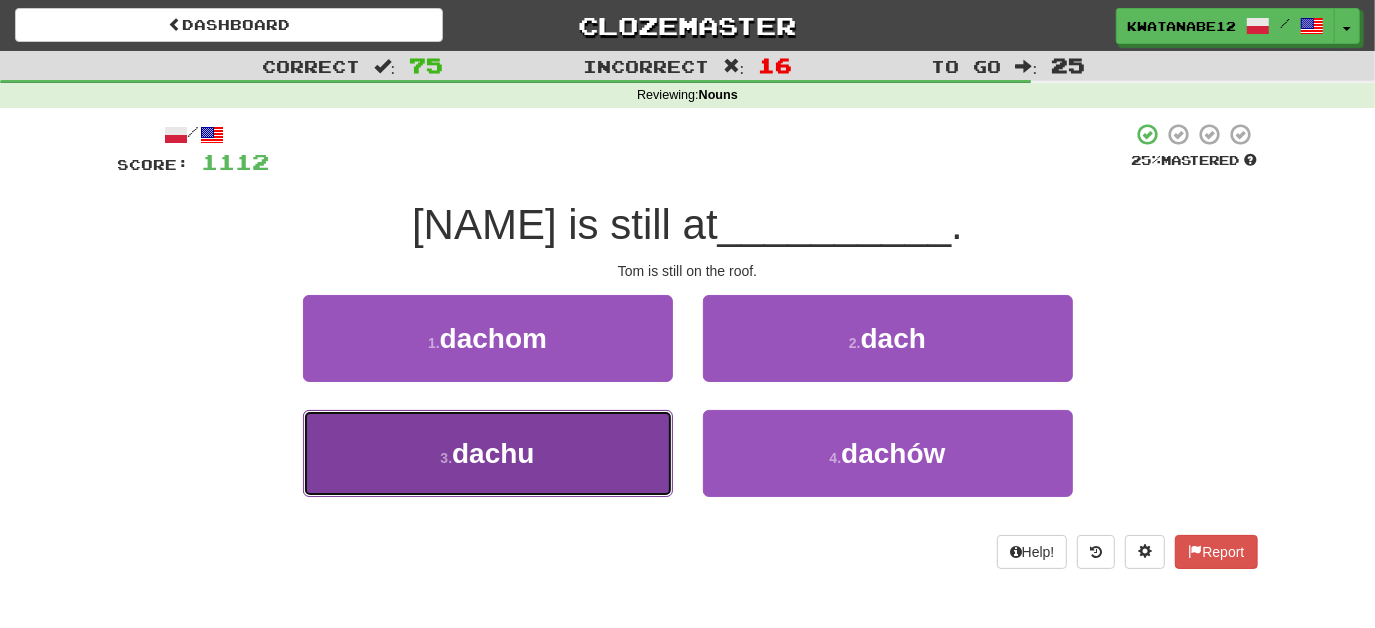 click on "3 .  [WORD]" at bounding box center (488, 453) 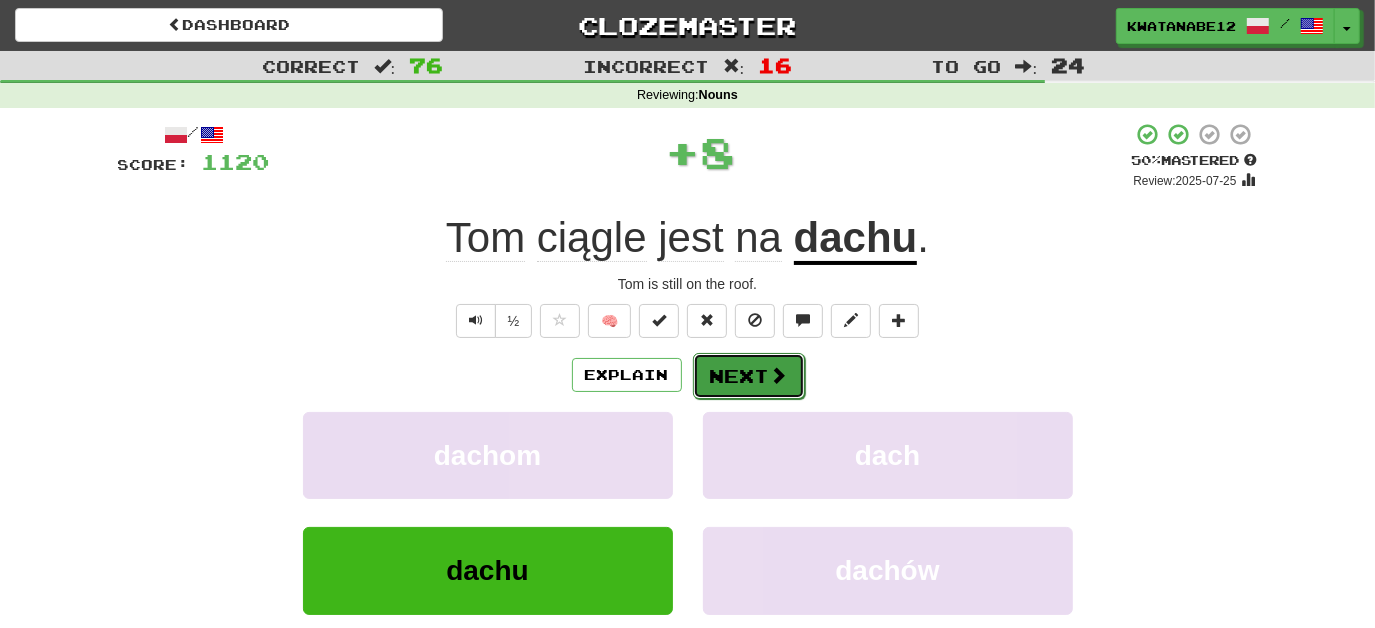 click on "Next" at bounding box center [749, 376] 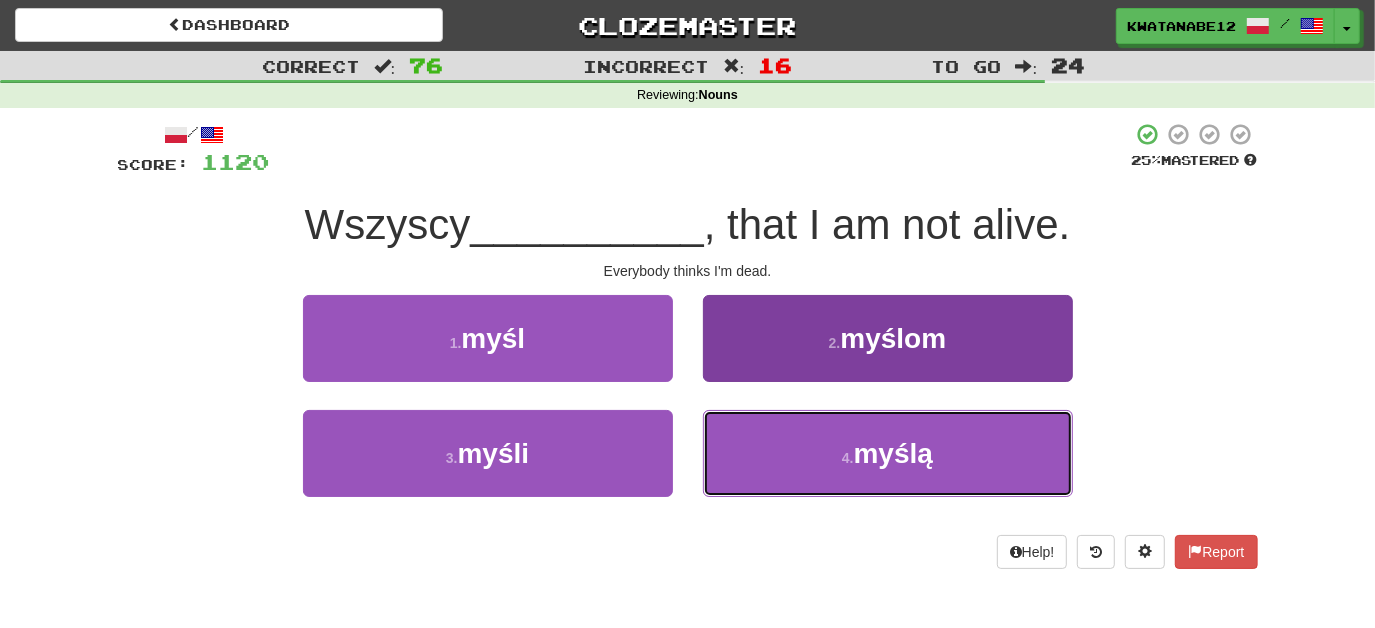 drag, startPoint x: 762, startPoint y: 460, endPoint x: 760, endPoint y: 448, distance: 12.165525 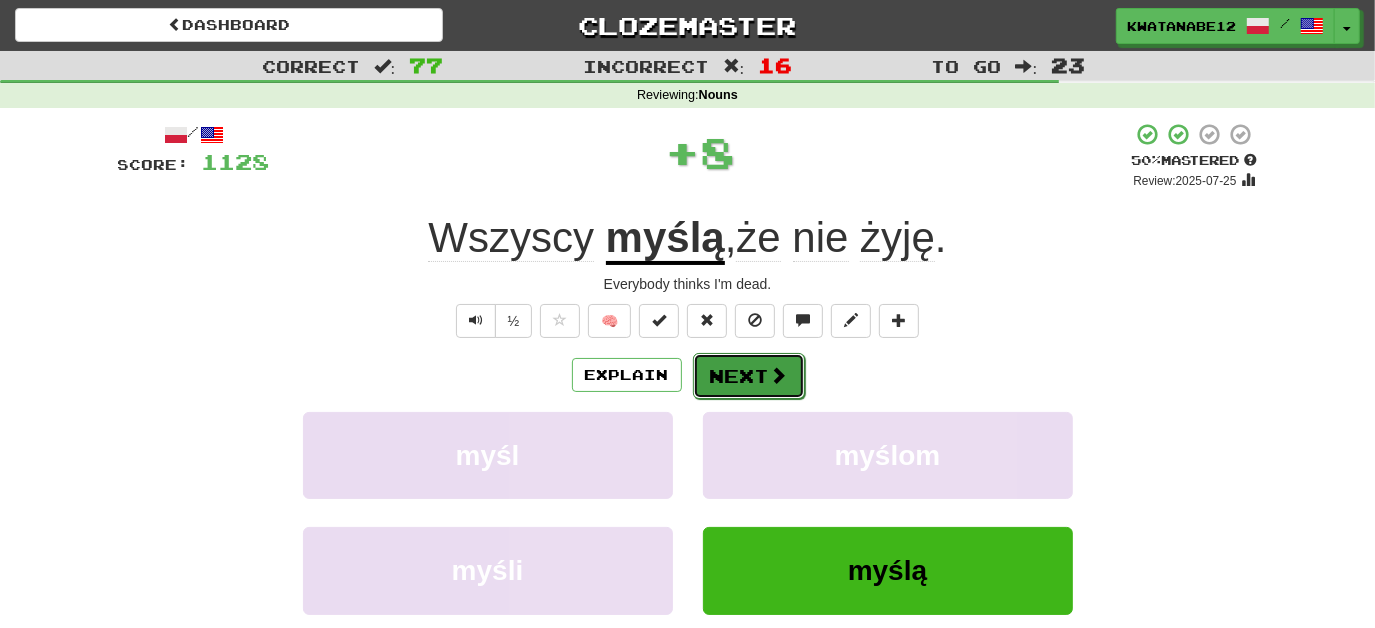 click on "Next" at bounding box center [749, 376] 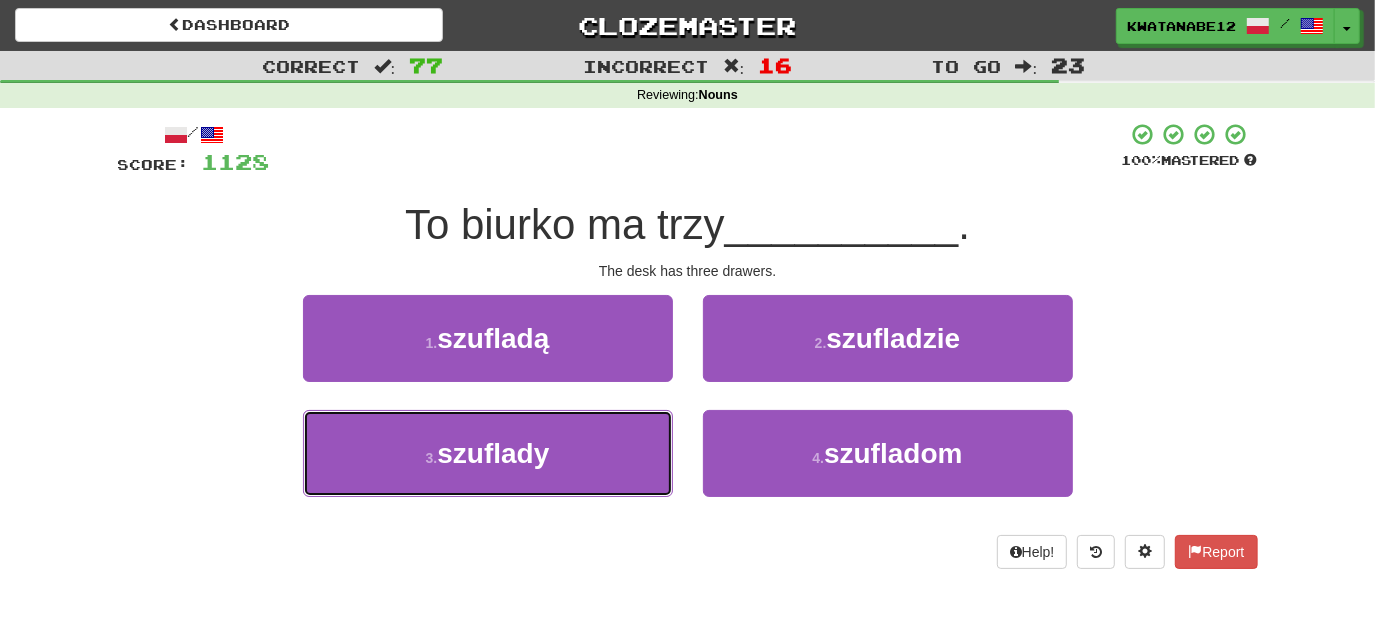 drag, startPoint x: 627, startPoint y: 445, endPoint x: 680, endPoint y: 399, distance: 70.178345 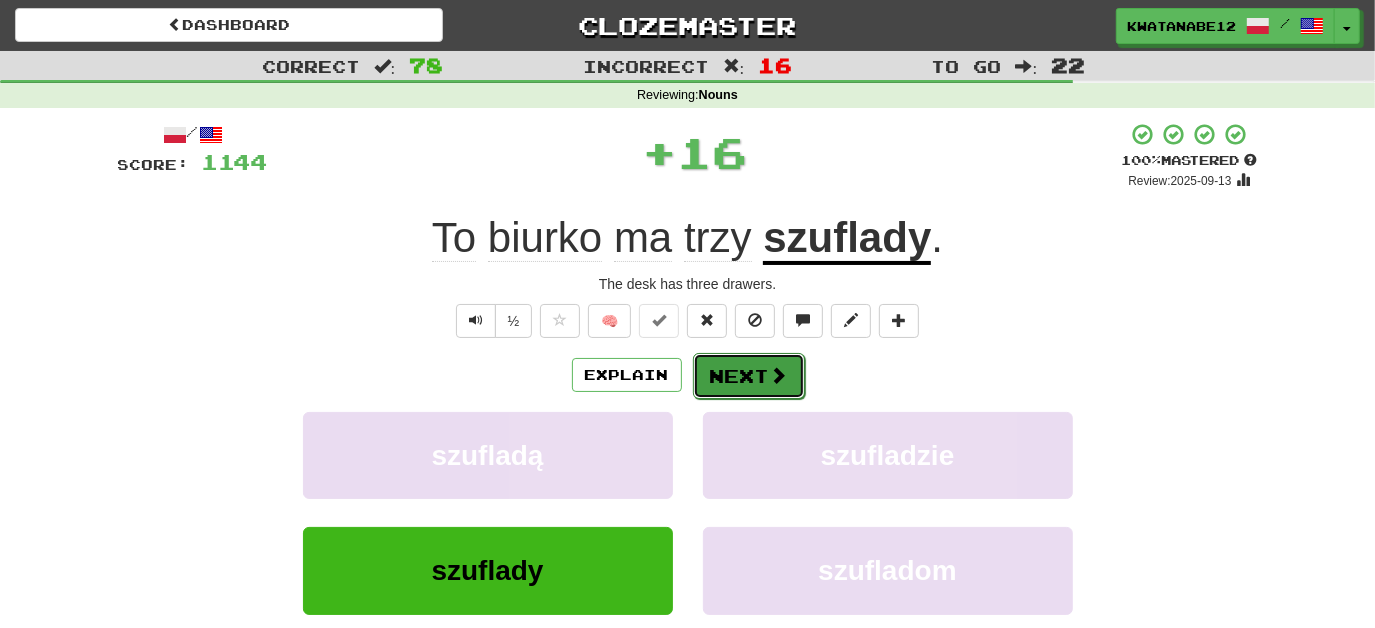 click on "Next" at bounding box center [749, 376] 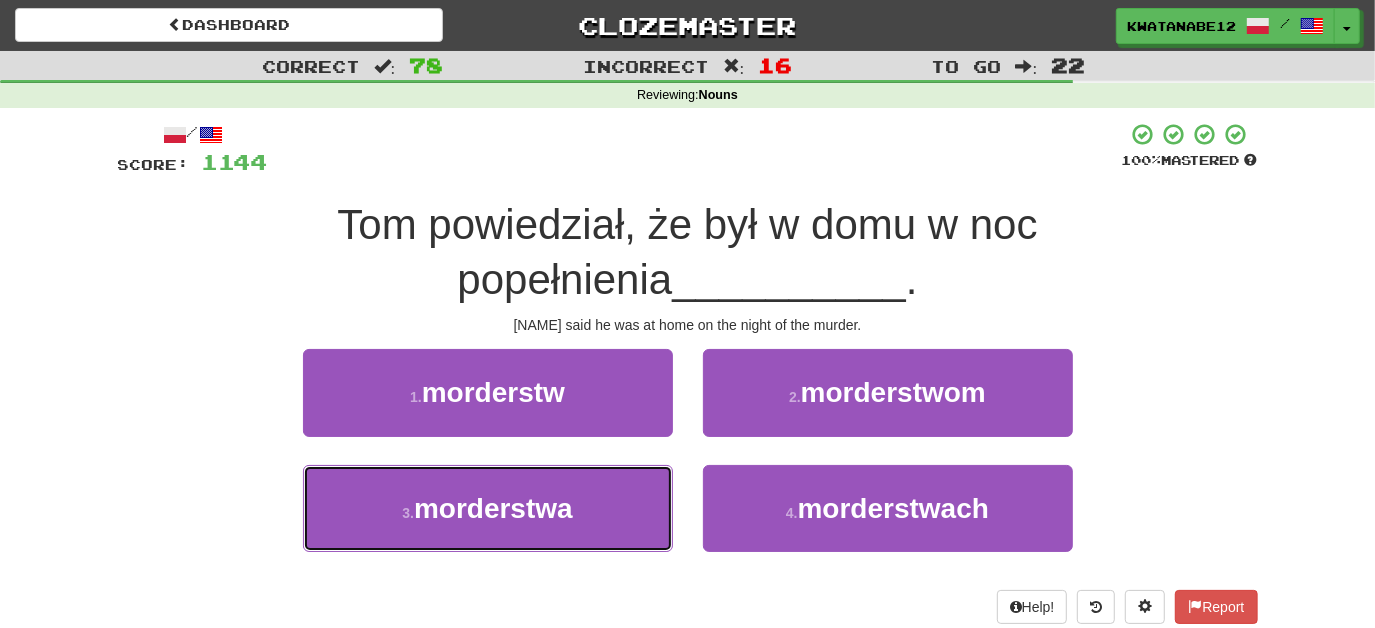 drag, startPoint x: 621, startPoint y: 488, endPoint x: 675, endPoint y: 456, distance: 62.76942 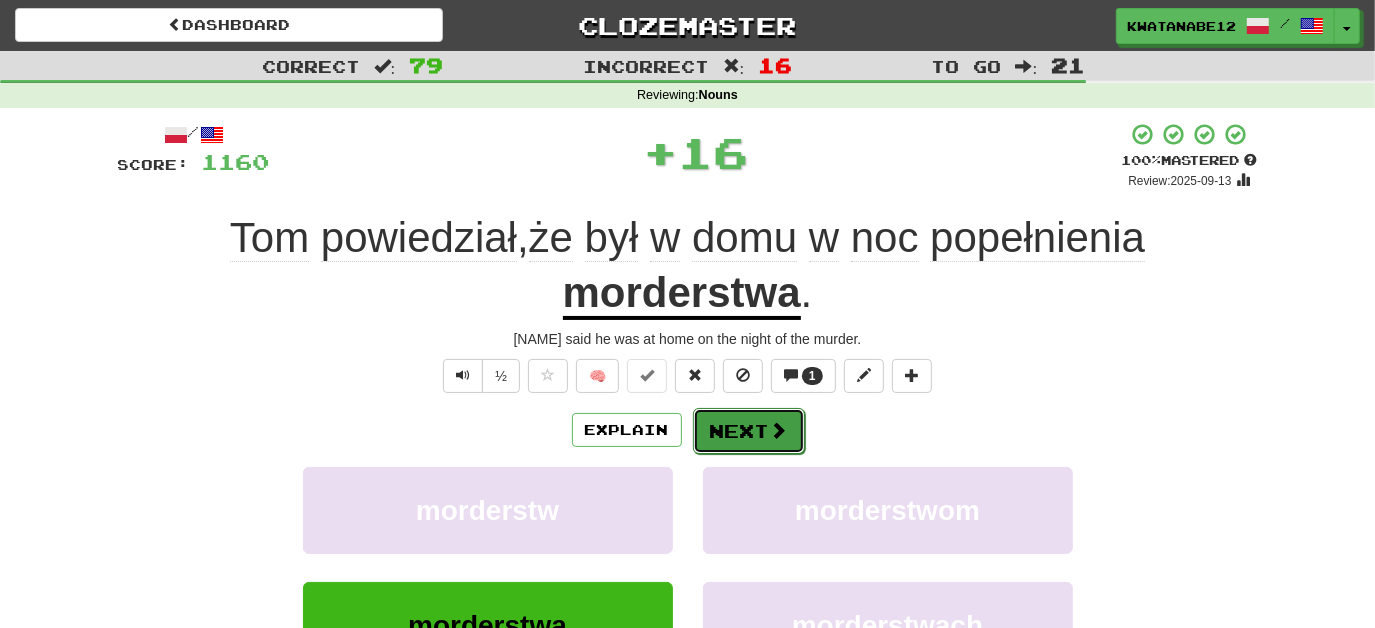 click on "Next" at bounding box center (749, 431) 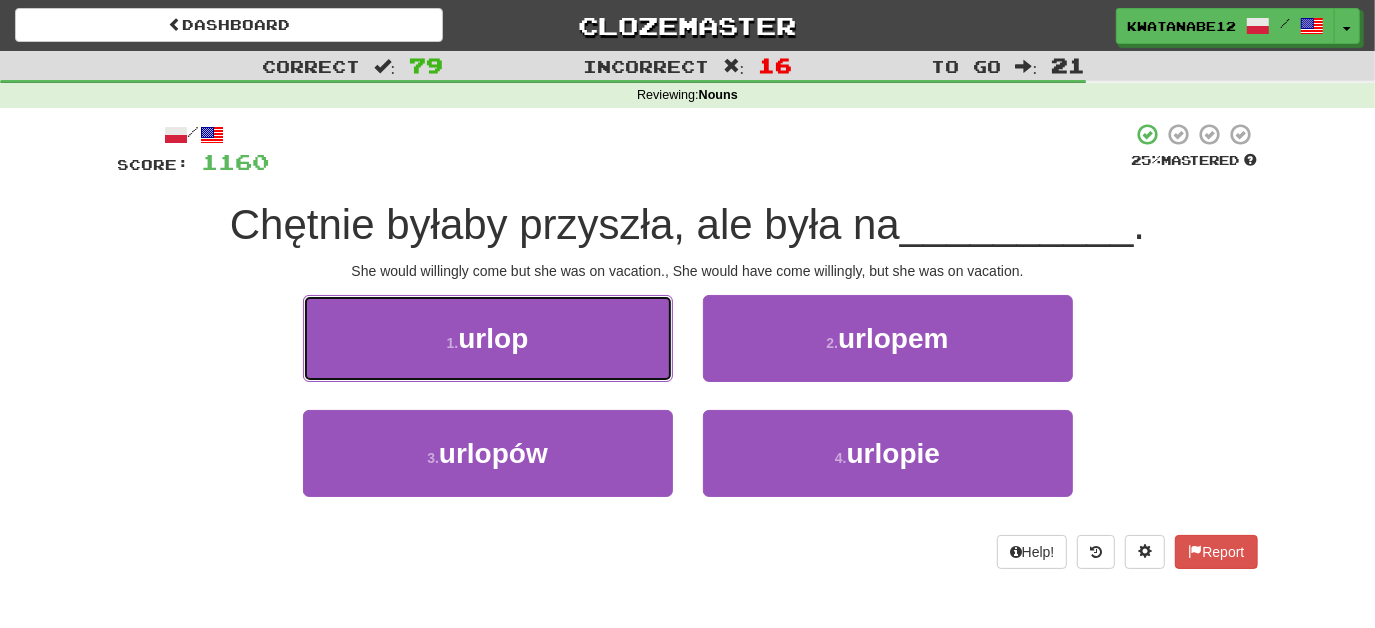 click on "1 .  urlop" at bounding box center [488, 338] 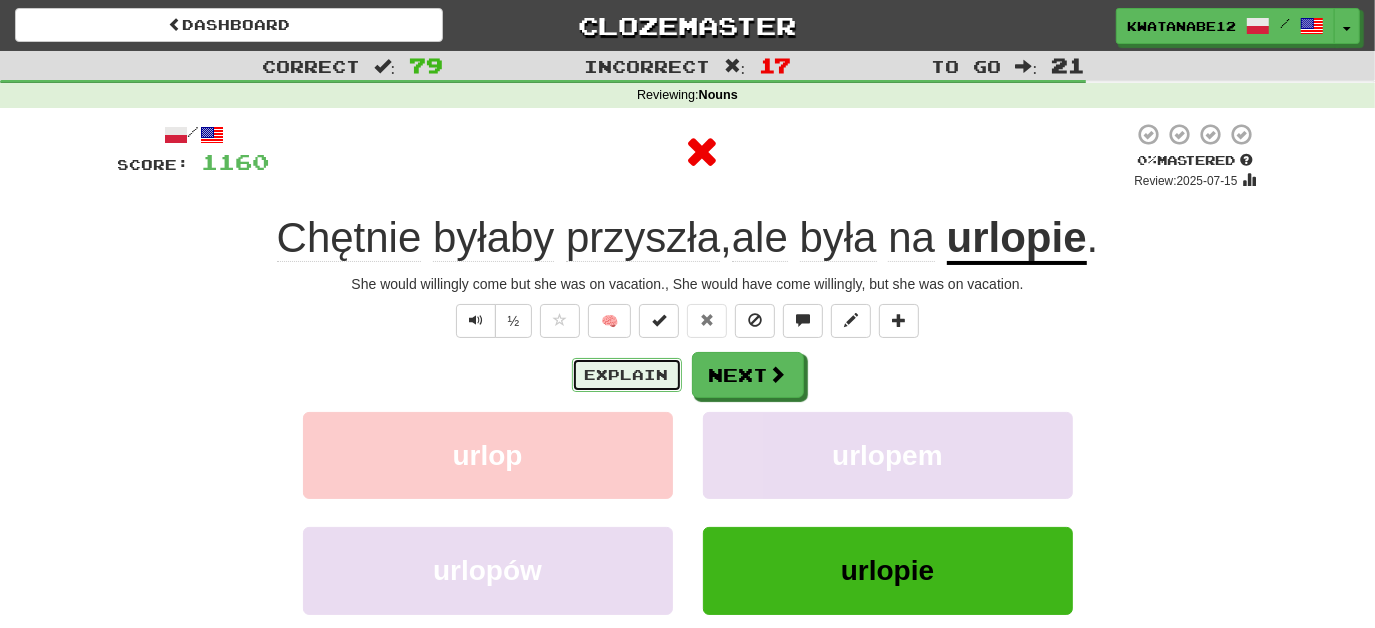 click on "Explain" at bounding box center [627, 375] 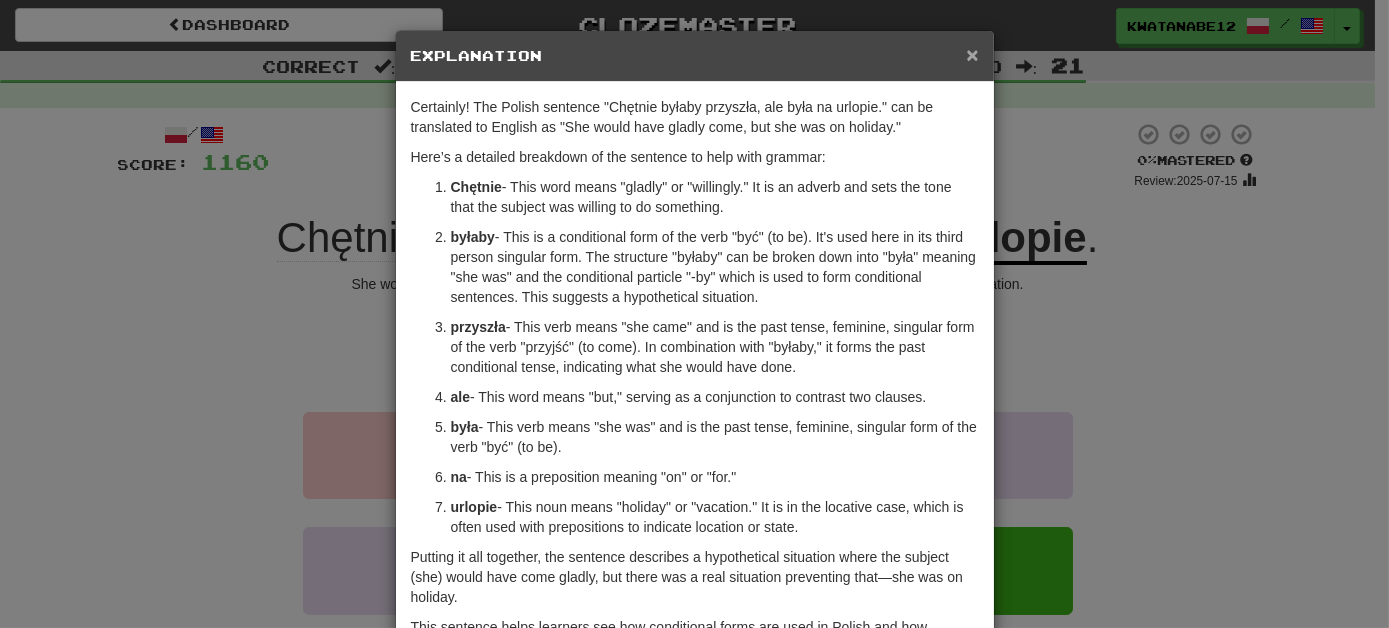 click on "×" at bounding box center (972, 54) 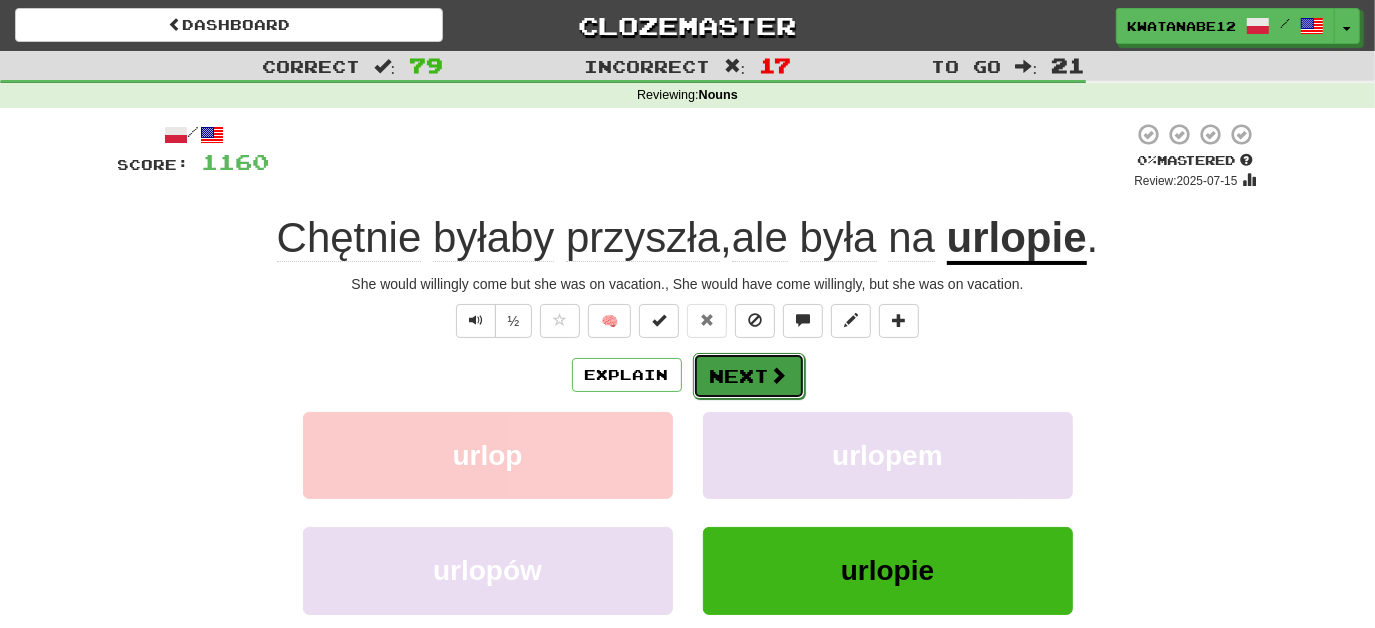 click on "Next" at bounding box center [749, 376] 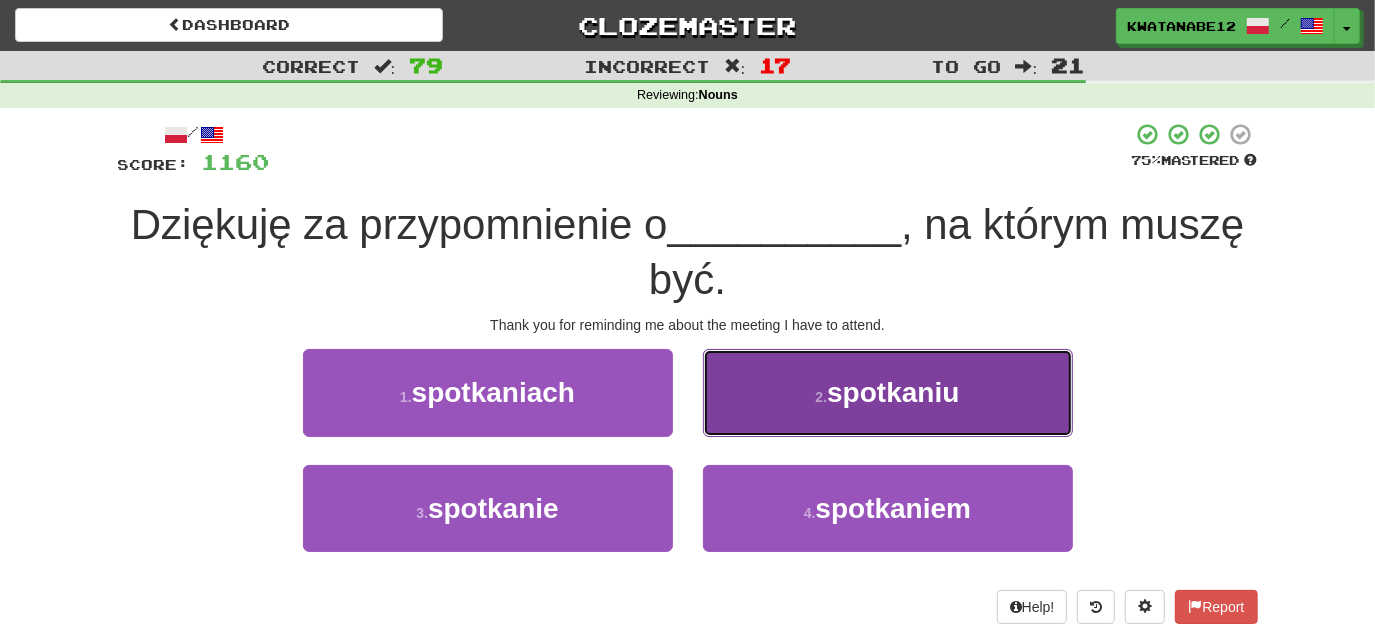 click on "spotkaniu" at bounding box center [893, 392] 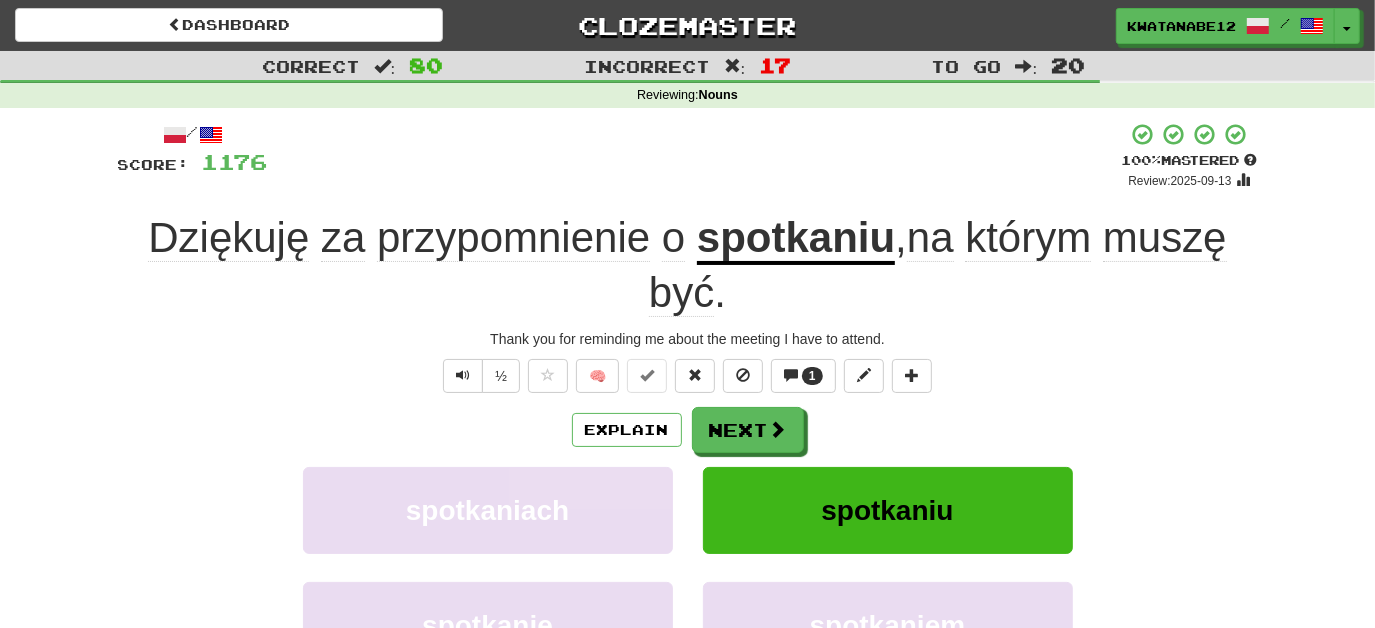 click on "1176 + 16 100 % Mastered Review: 2025-09-13 Dziękuję za przypomnienie o spotkaniu , na którym muszę być . Thank you for reminding me about the meeting I have to attend. ½ 🧠 1 Explain Next spotkaniach spotkaniu spotkanie spotkaniem Learn more: spotkaniach spotkaniu spotkanie spotkaniem Help! Report Sentence Source" at bounding box center [688, 462] 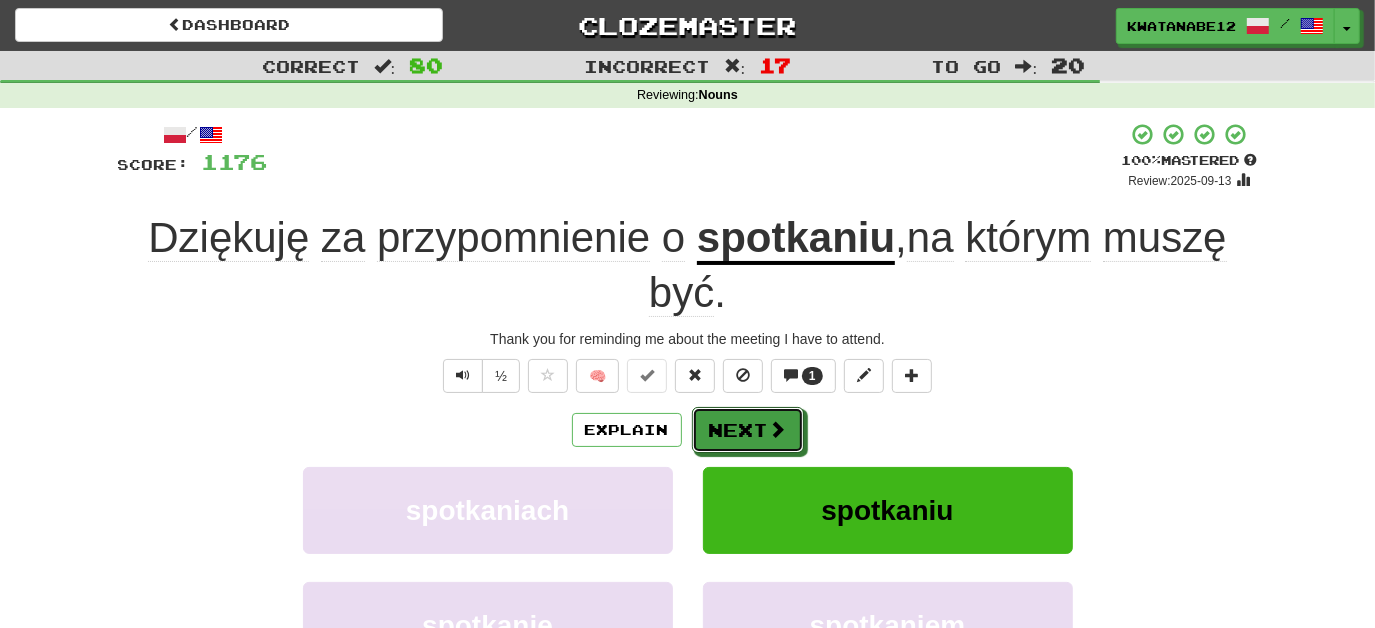 drag, startPoint x: 769, startPoint y: 434, endPoint x: 762, endPoint y: 404, distance: 30.805843 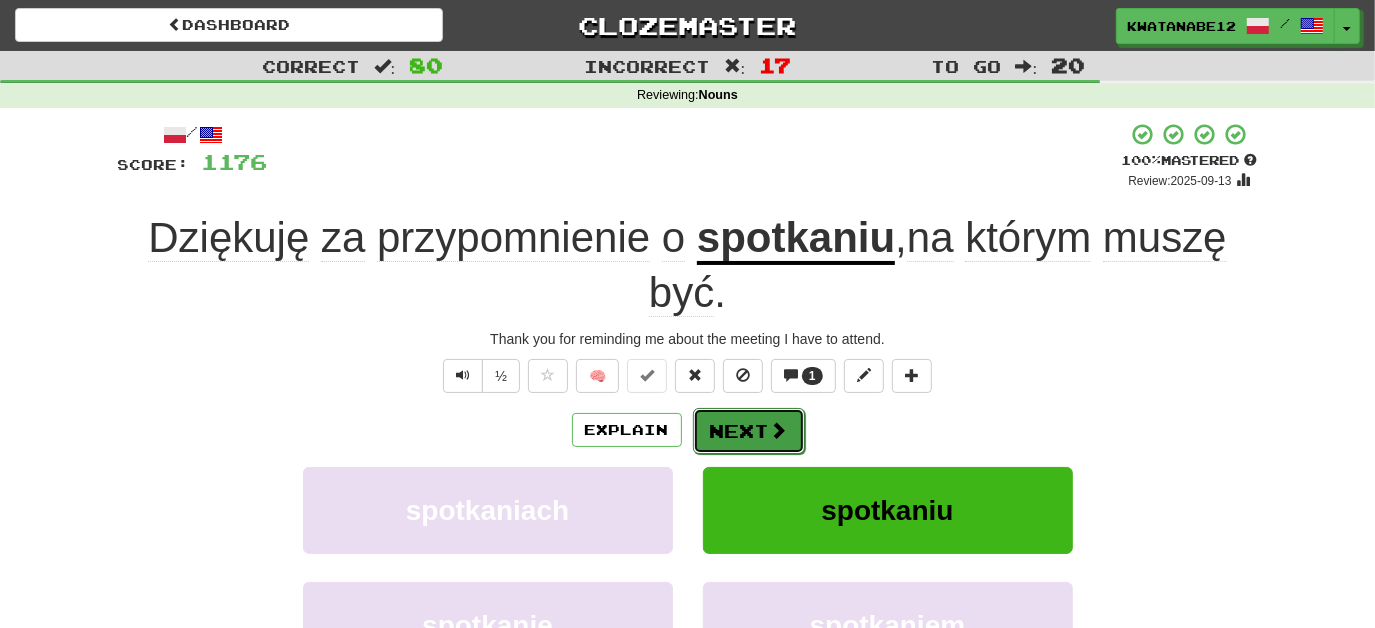 click on "Next" at bounding box center (749, 431) 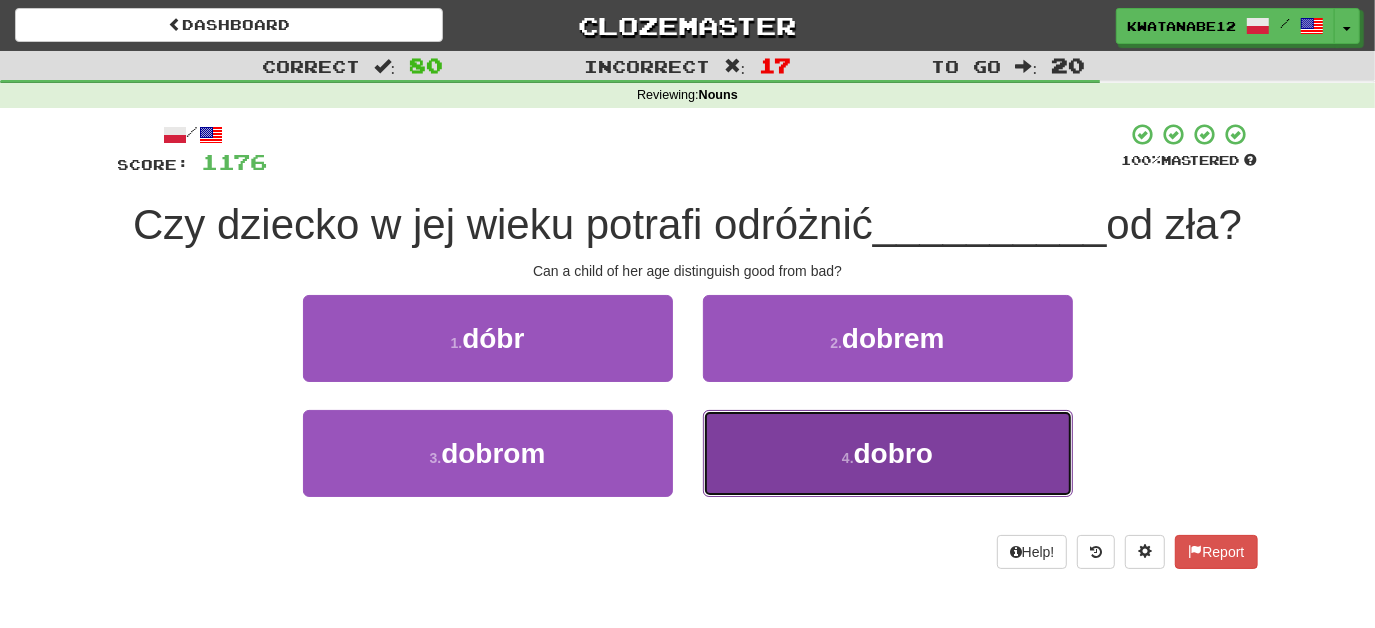 click on "4 .  dobro" at bounding box center [888, 453] 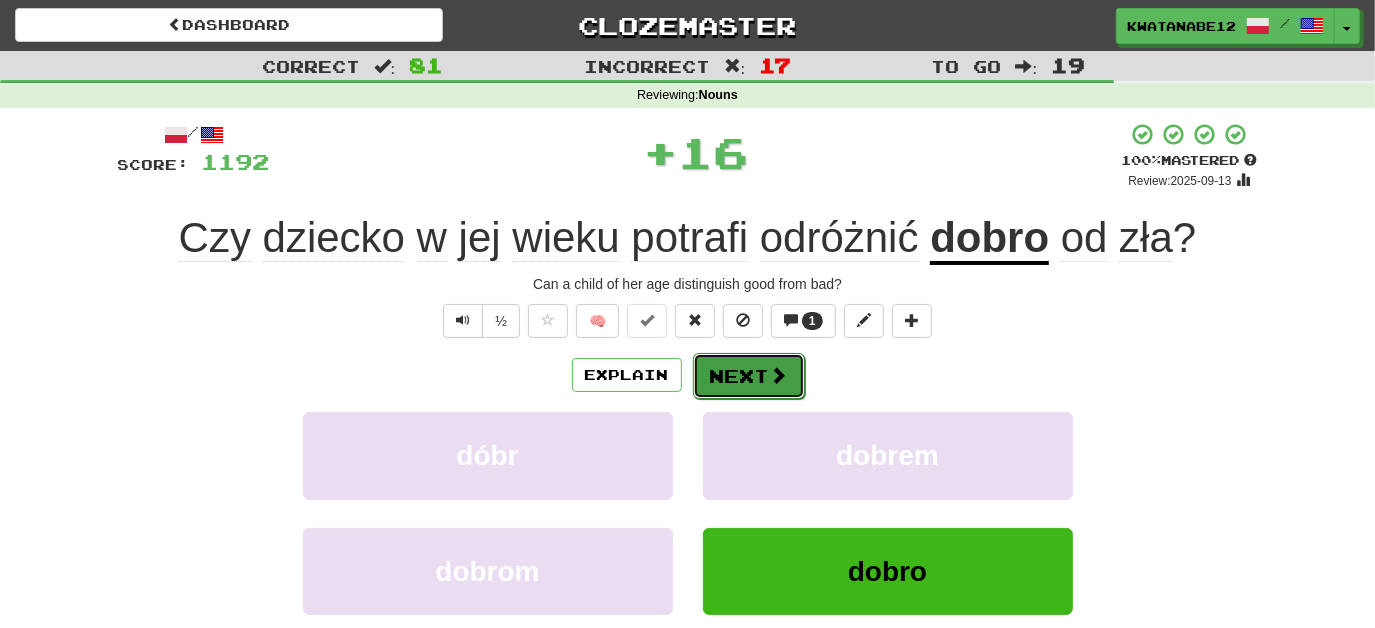 click on "Next" at bounding box center (749, 376) 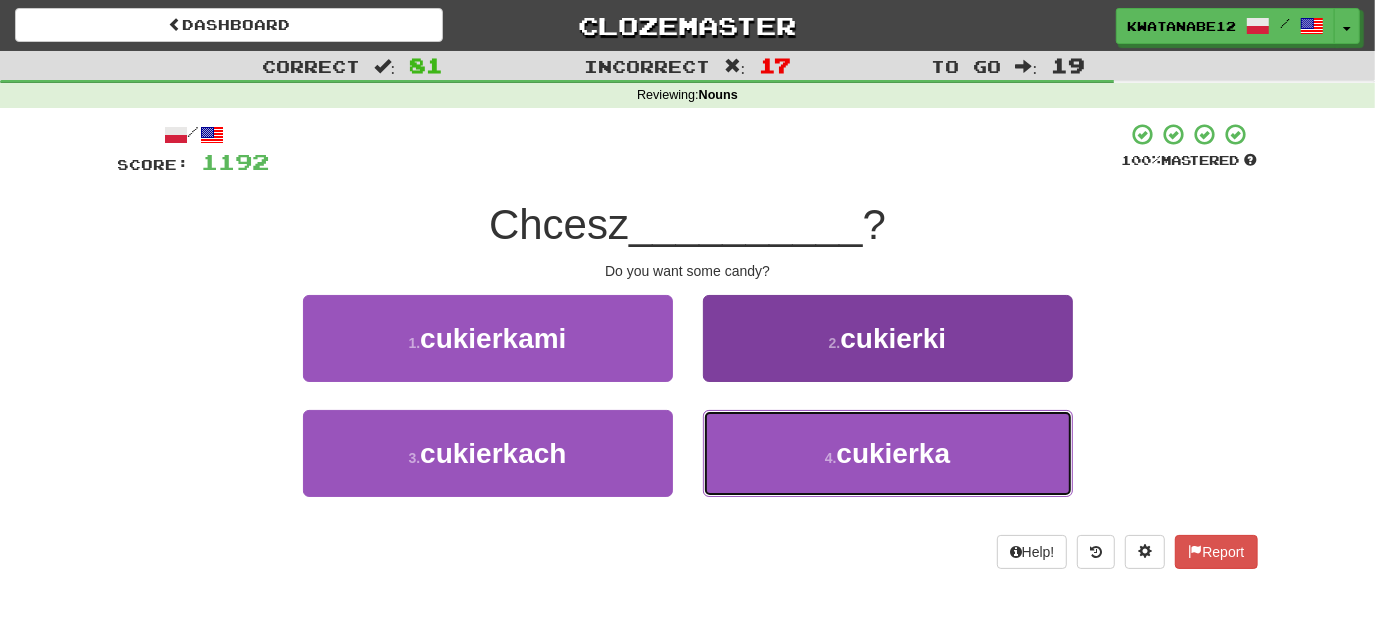 click on "4 .  cukierka" at bounding box center (888, 453) 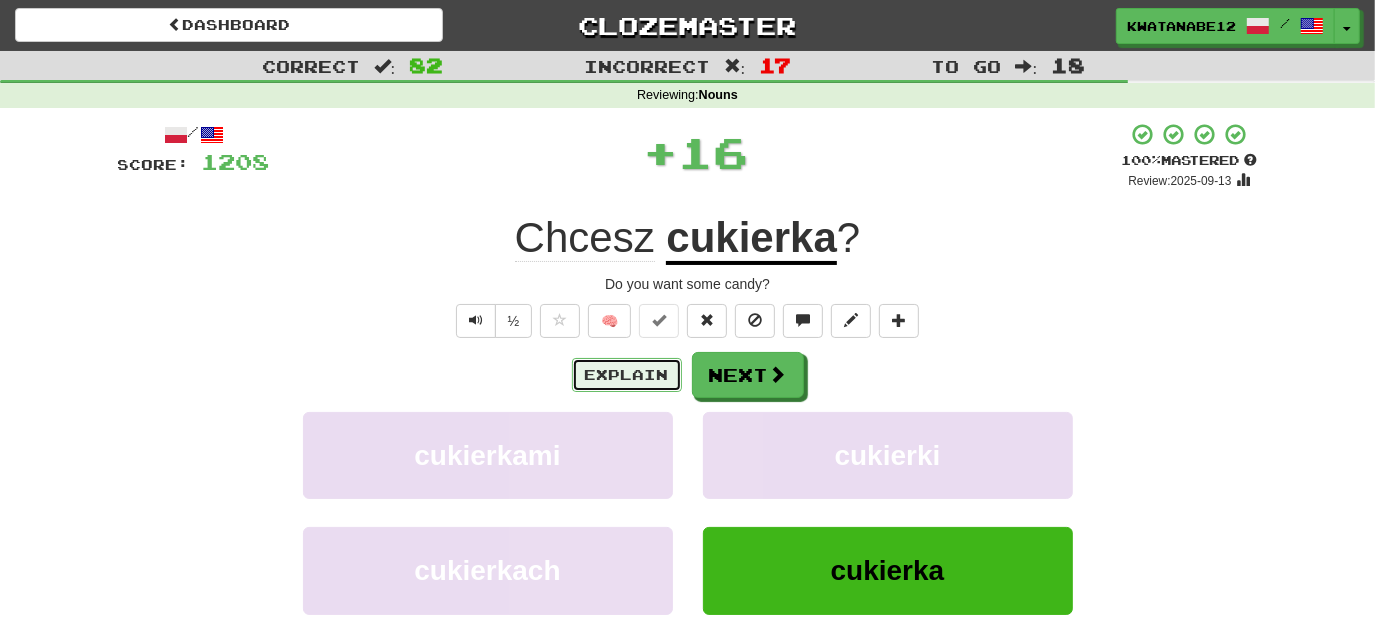 click on "Explain" at bounding box center [627, 375] 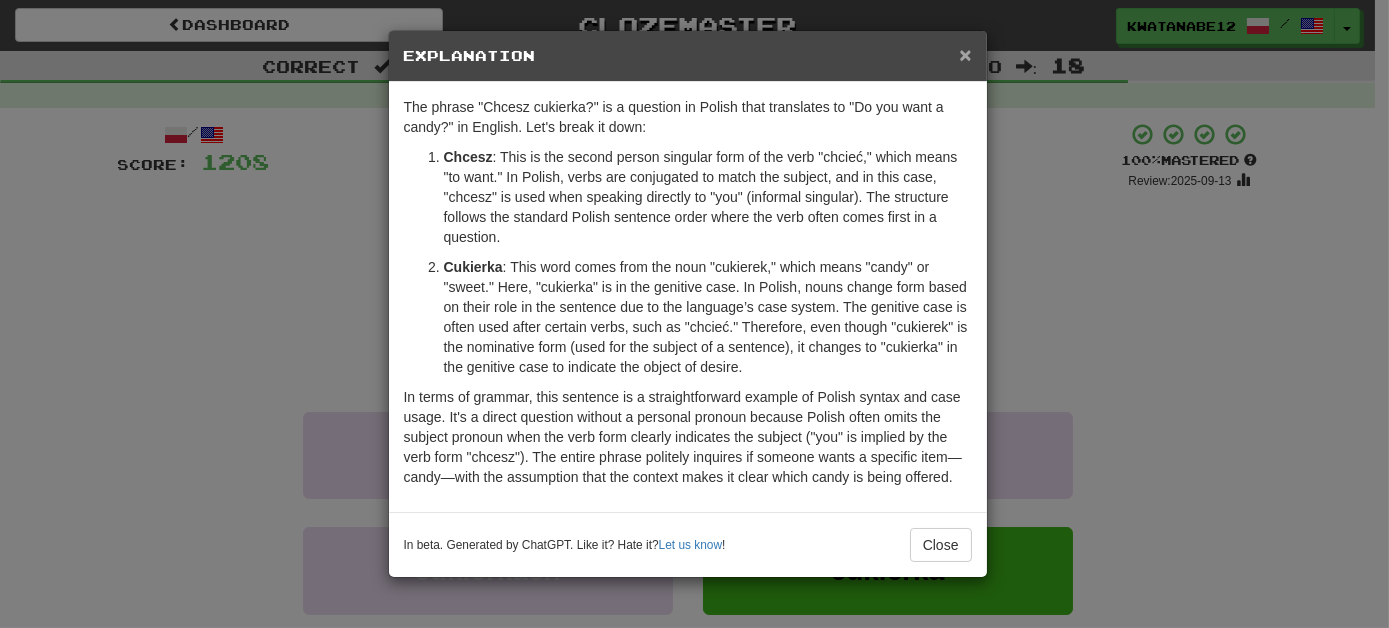 click on "×" at bounding box center (965, 54) 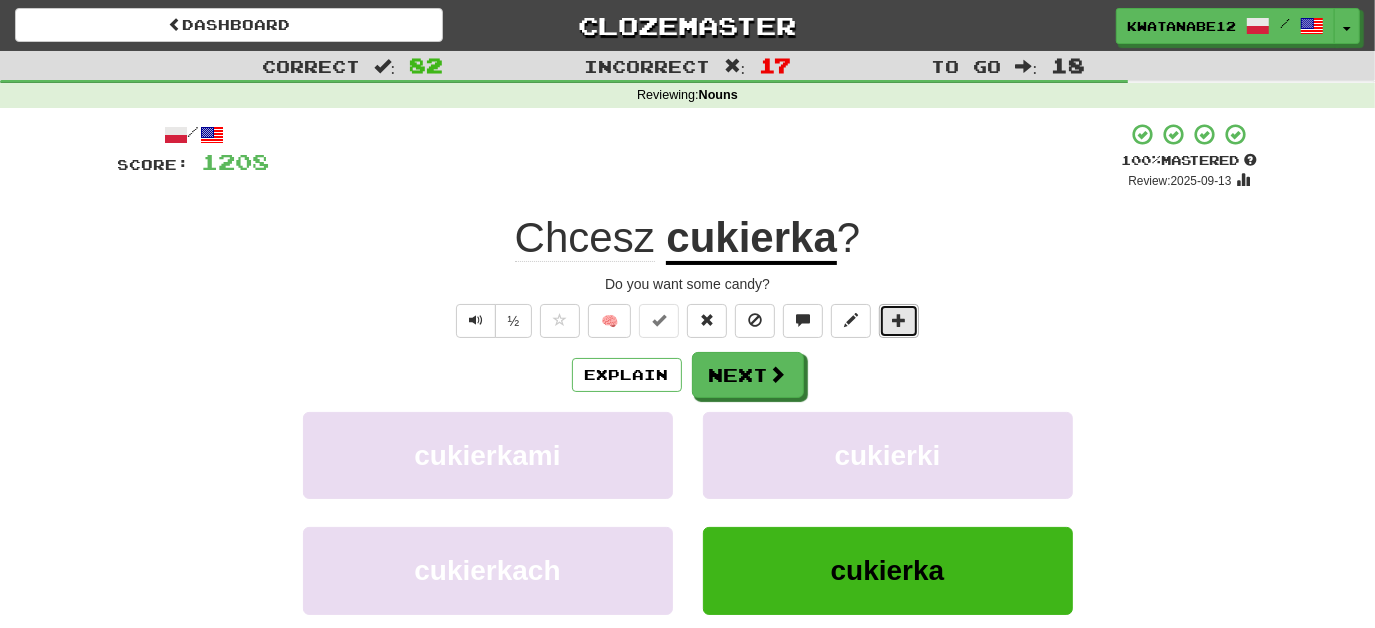 click at bounding box center [899, 320] 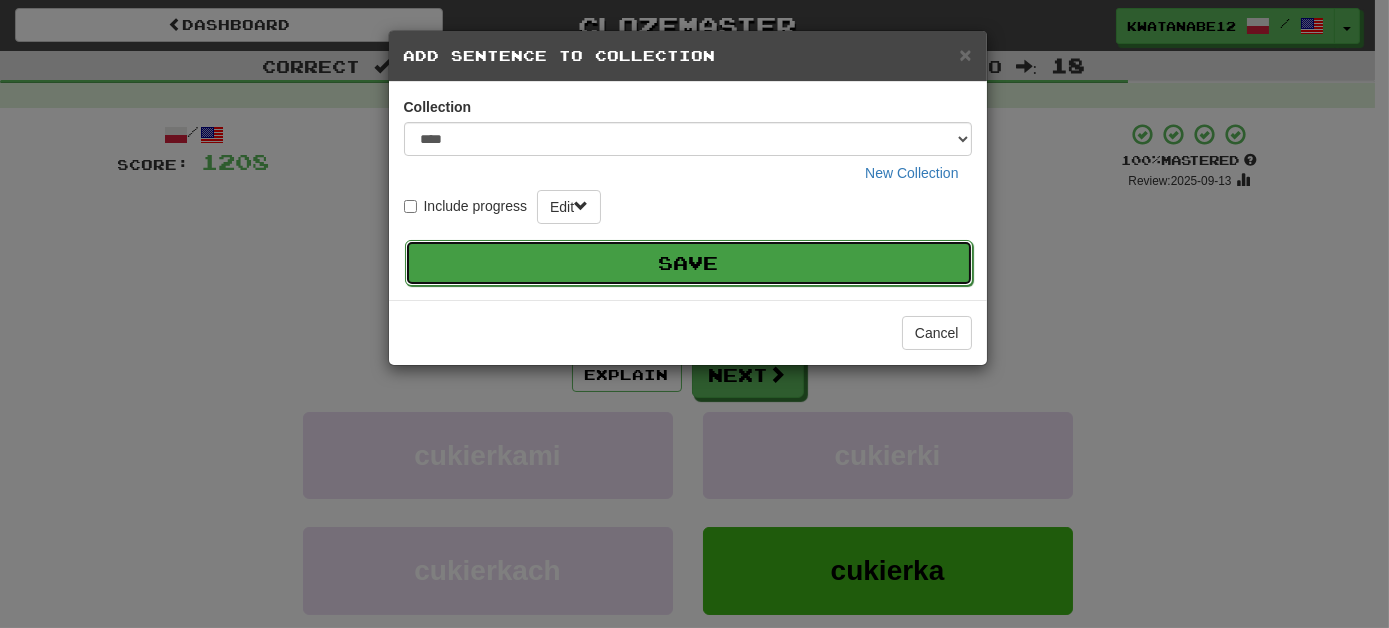 click on "Save" at bounding box center (689, 263) 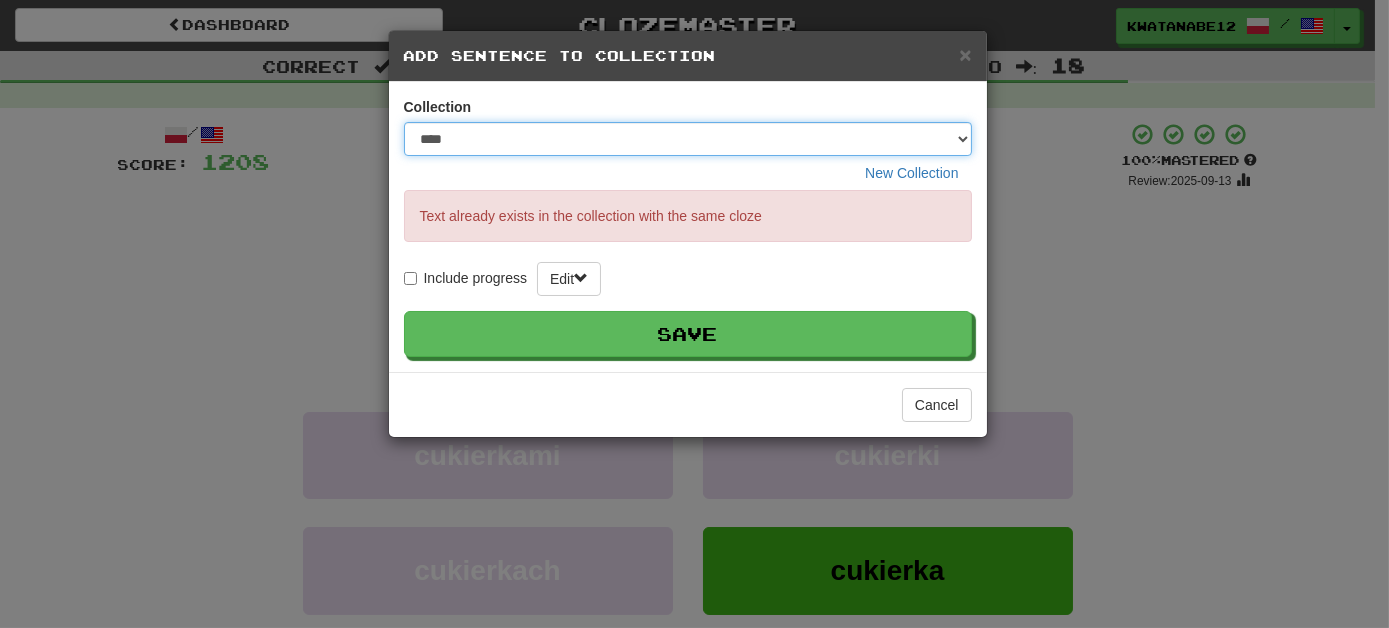 click on "**** ****** ******** ***** *********" at bounding box center (688, 139) 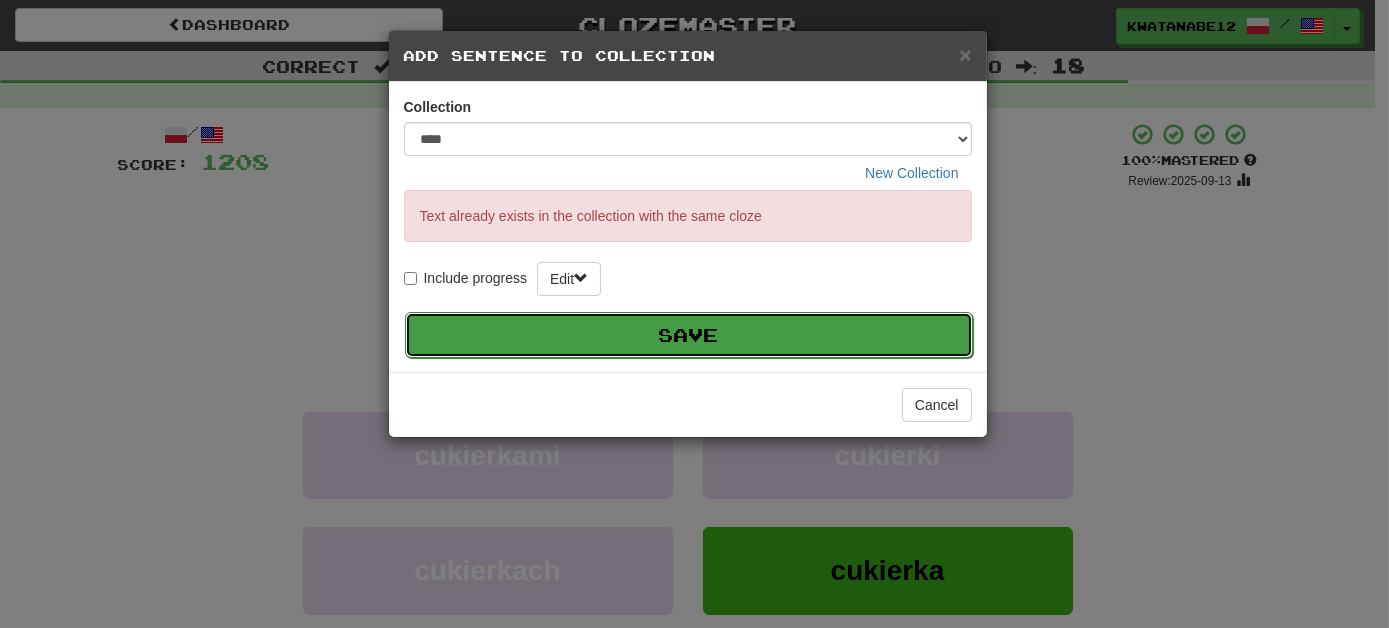 click on "Save" at bounding box center [689, 335] 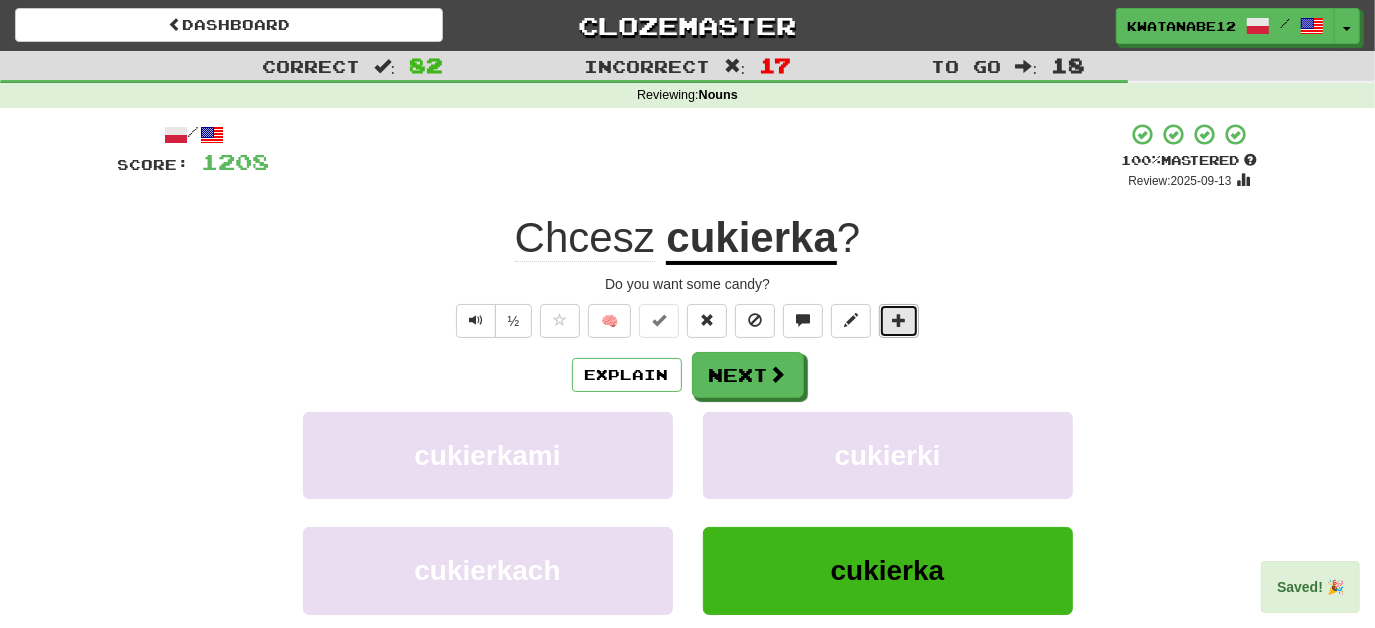 click at bounding box center [899, 320] 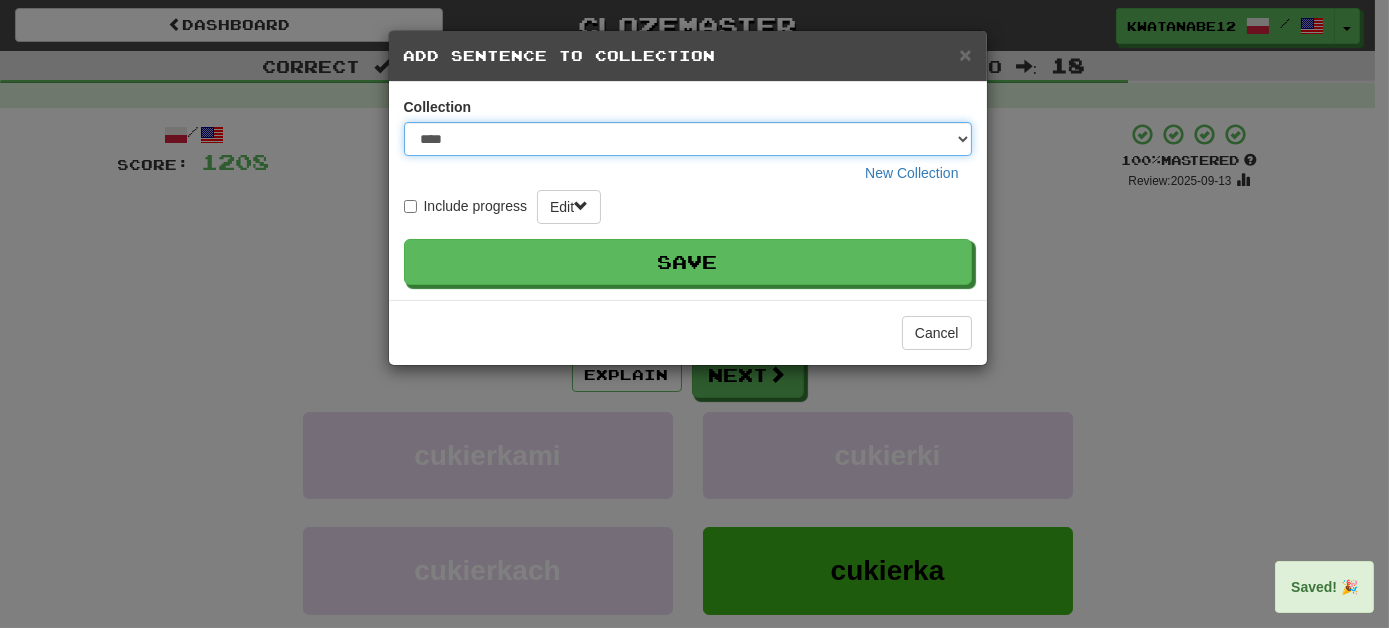 click on "**** ****** ******** ***** *********" at bounding box center (688, 139) 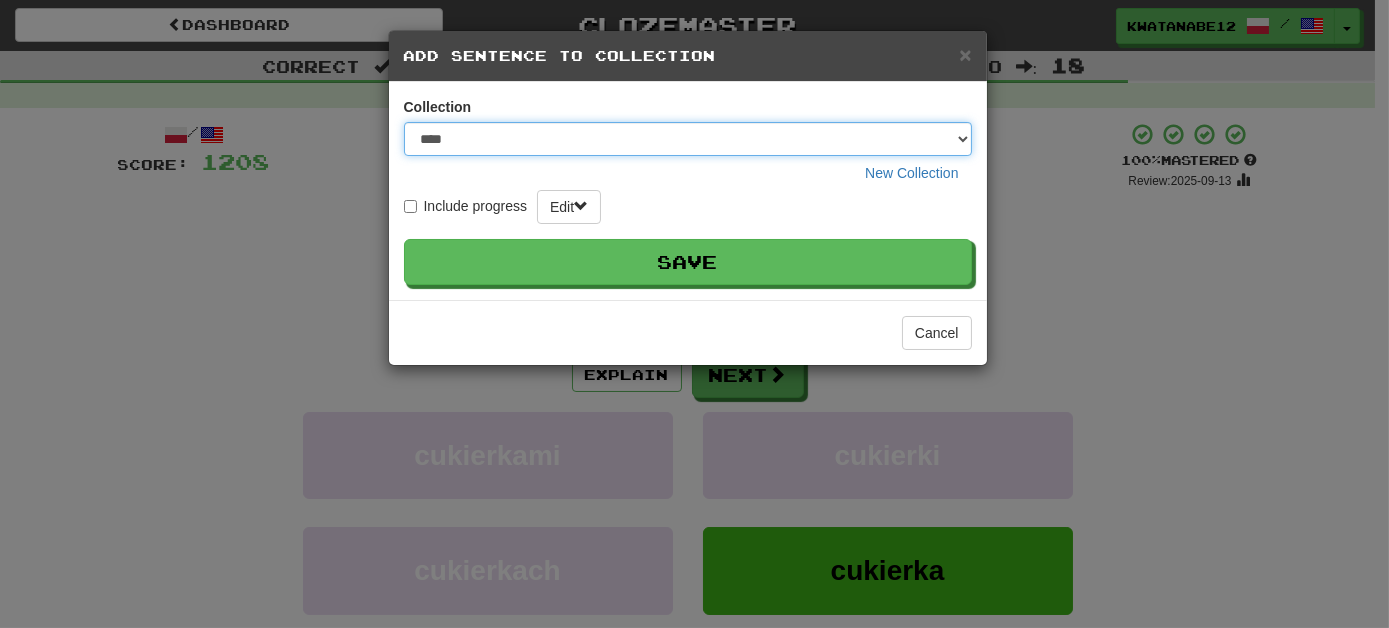 select on "****" 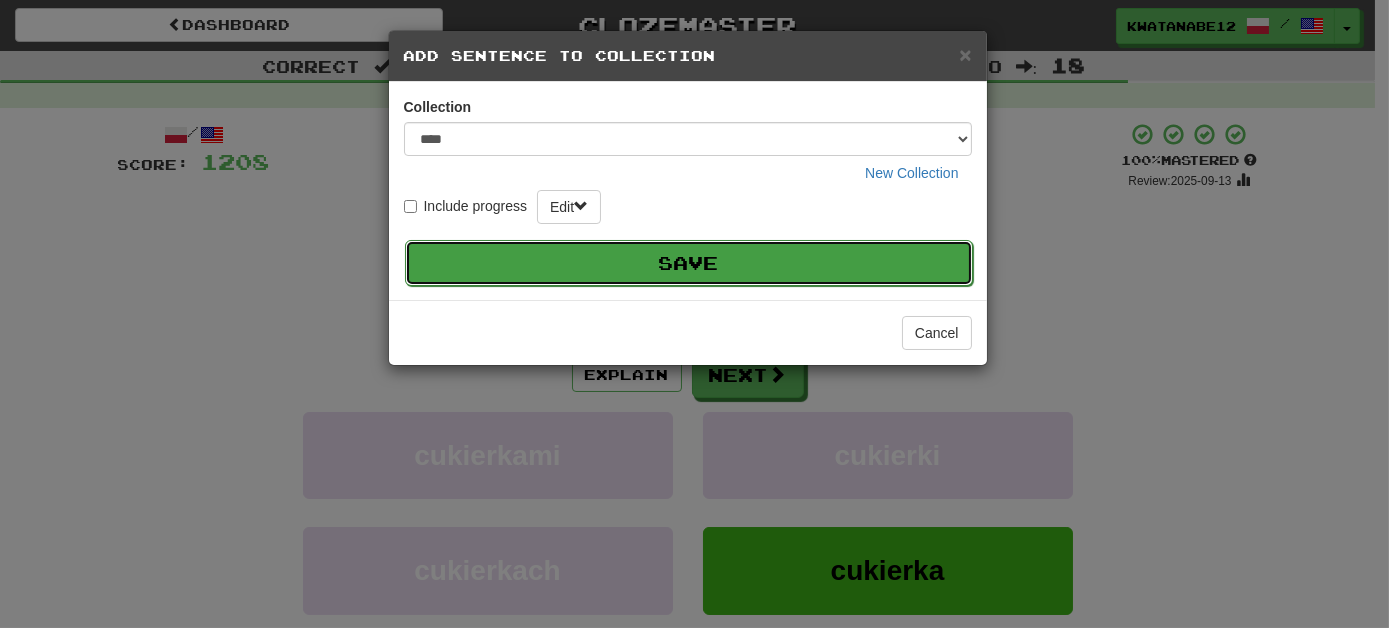 click on "Save" at bounding box center [689, 263] 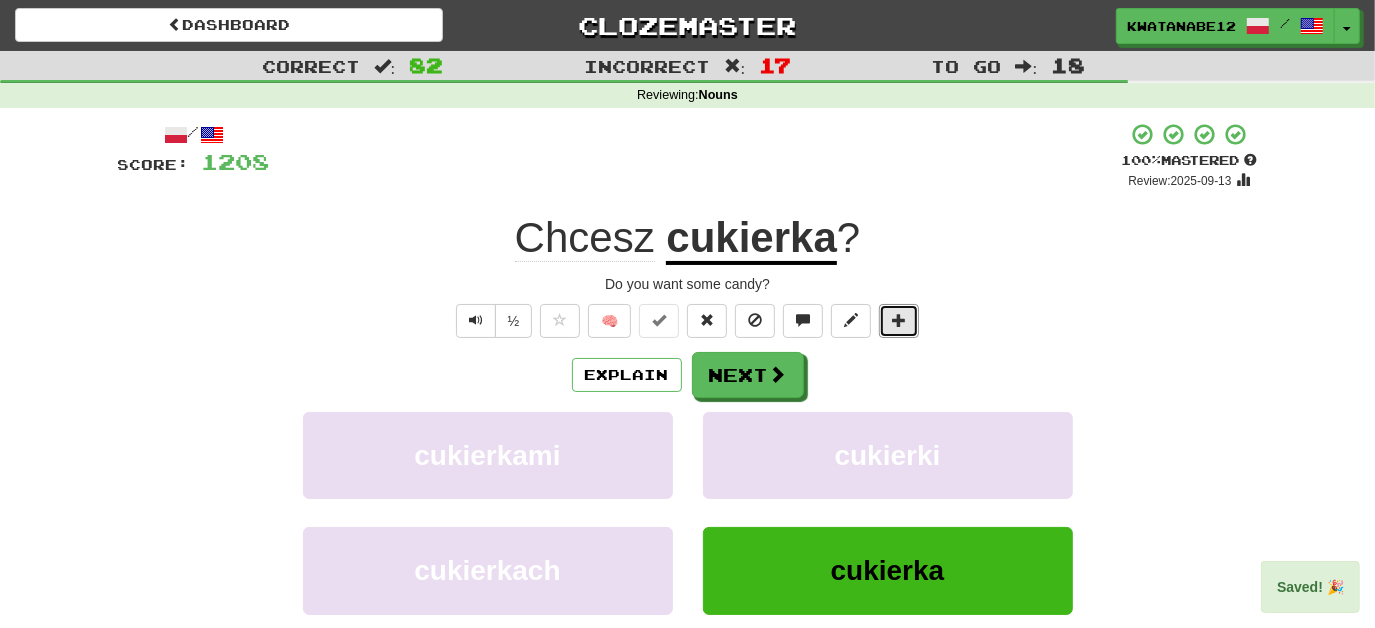 click at bounding box center (899, 321) 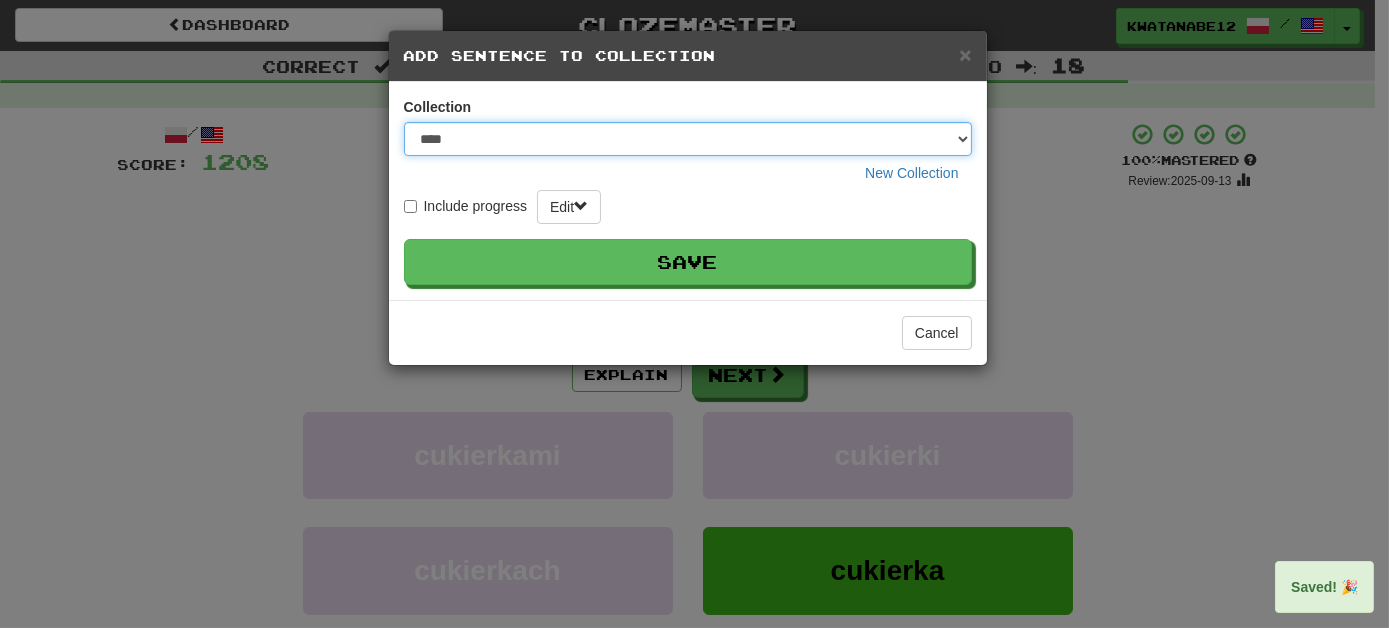 click on "**** ****** ******** ***** *********" at bounding box center (688, 139) 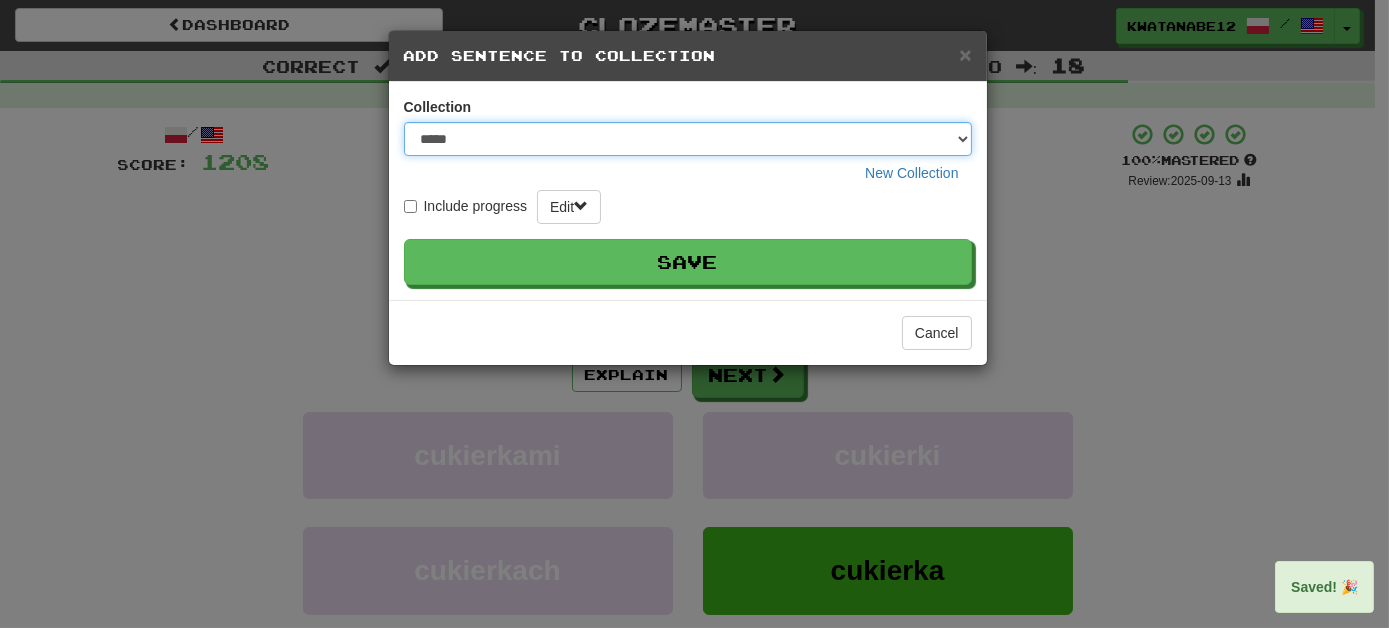click on "**** ****** ******** ***** *********" at bounding box center [688, 139] 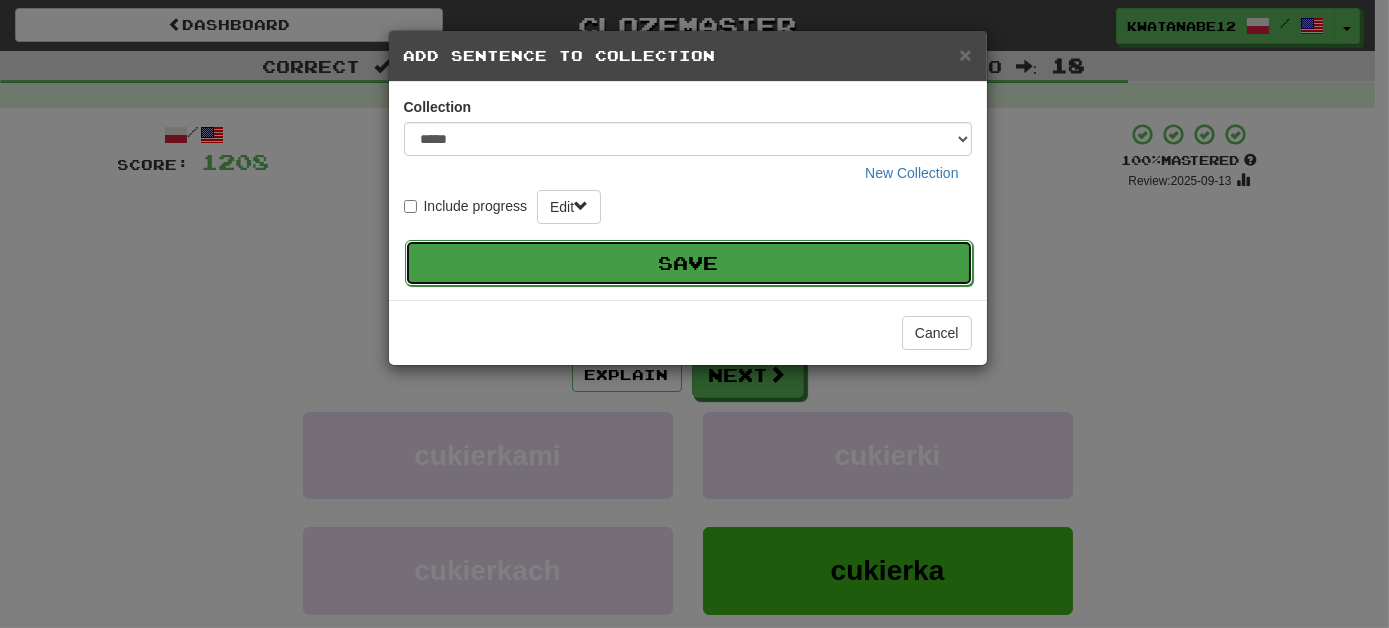 click on "Save" at bounding box center [689, 263] 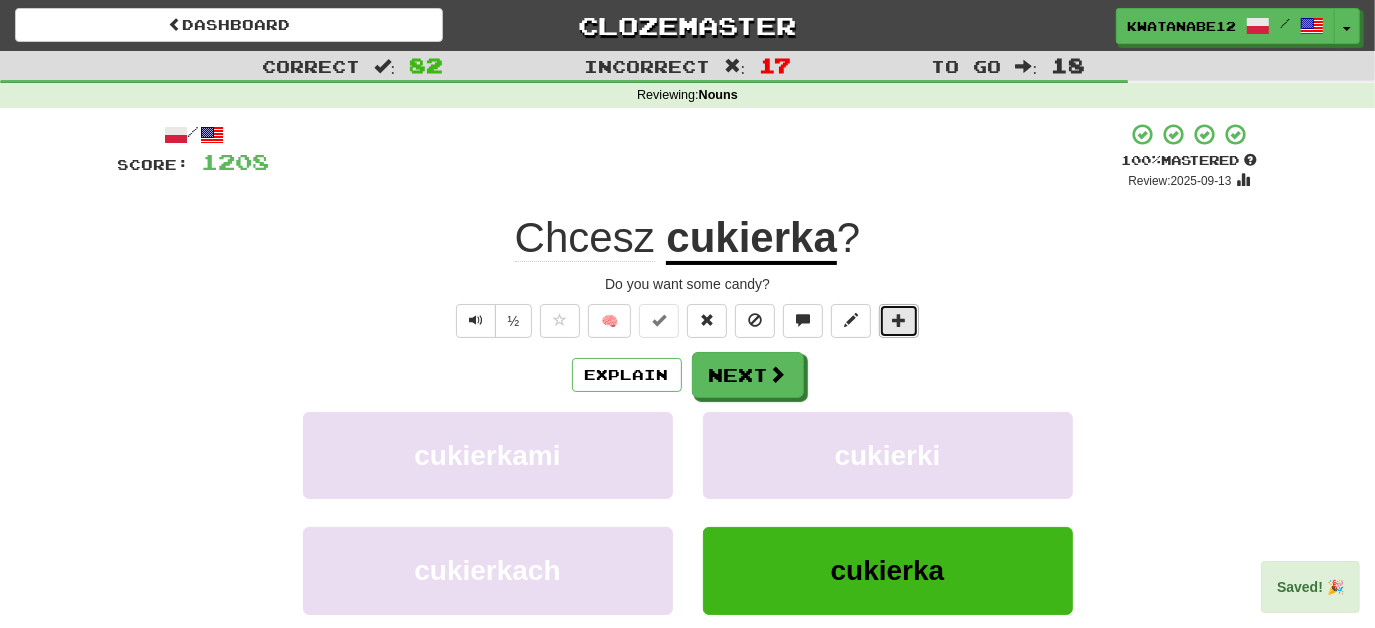 click at bounding box center [899, 320] 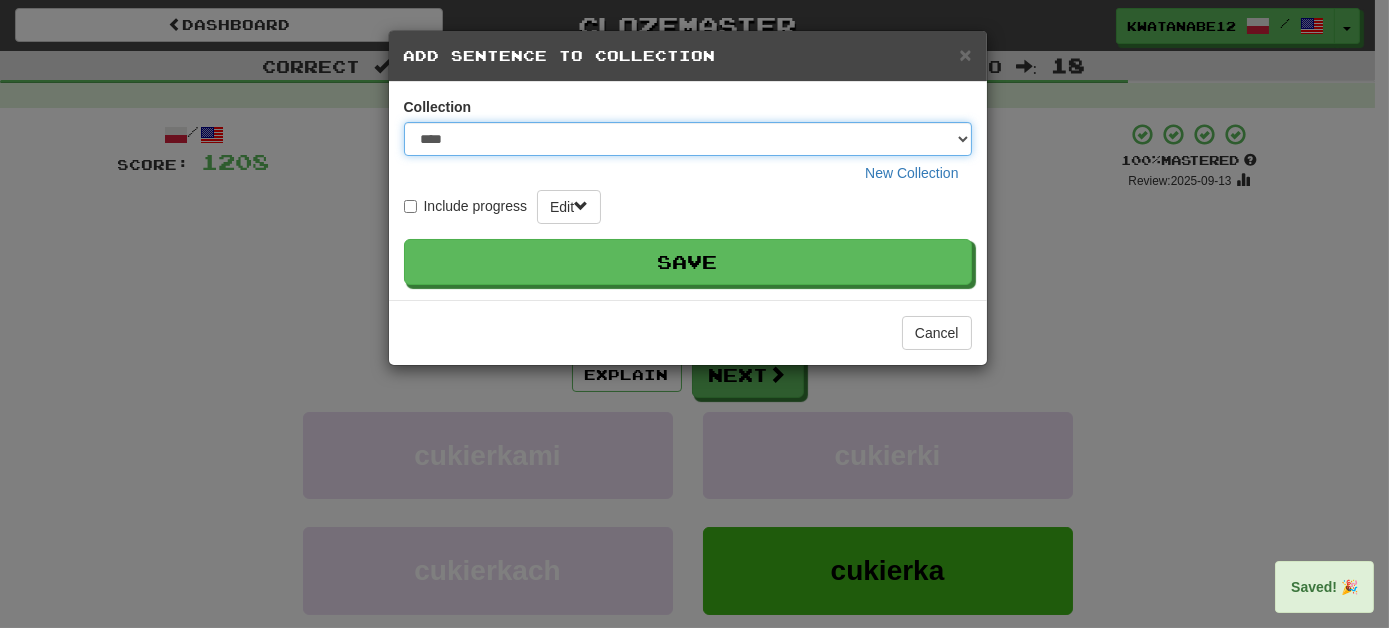 click on "**** ****** ******** ***** *********" at bounding box center [688, 139] 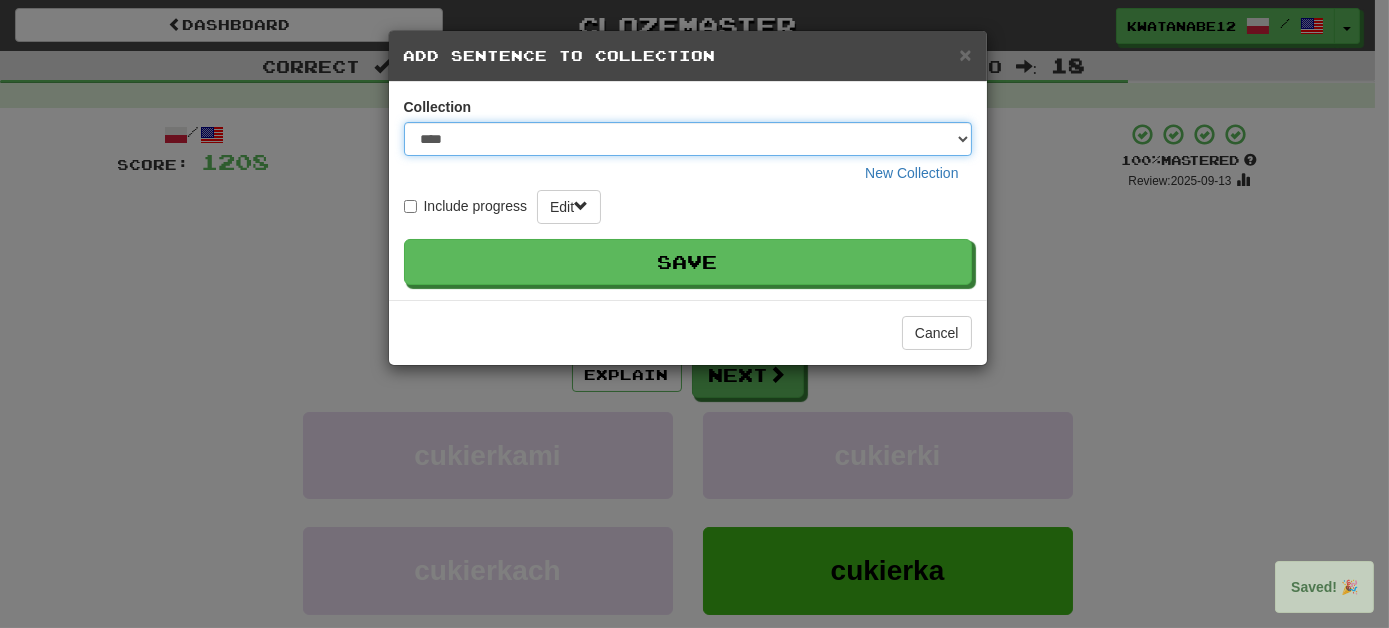 select on "*****" 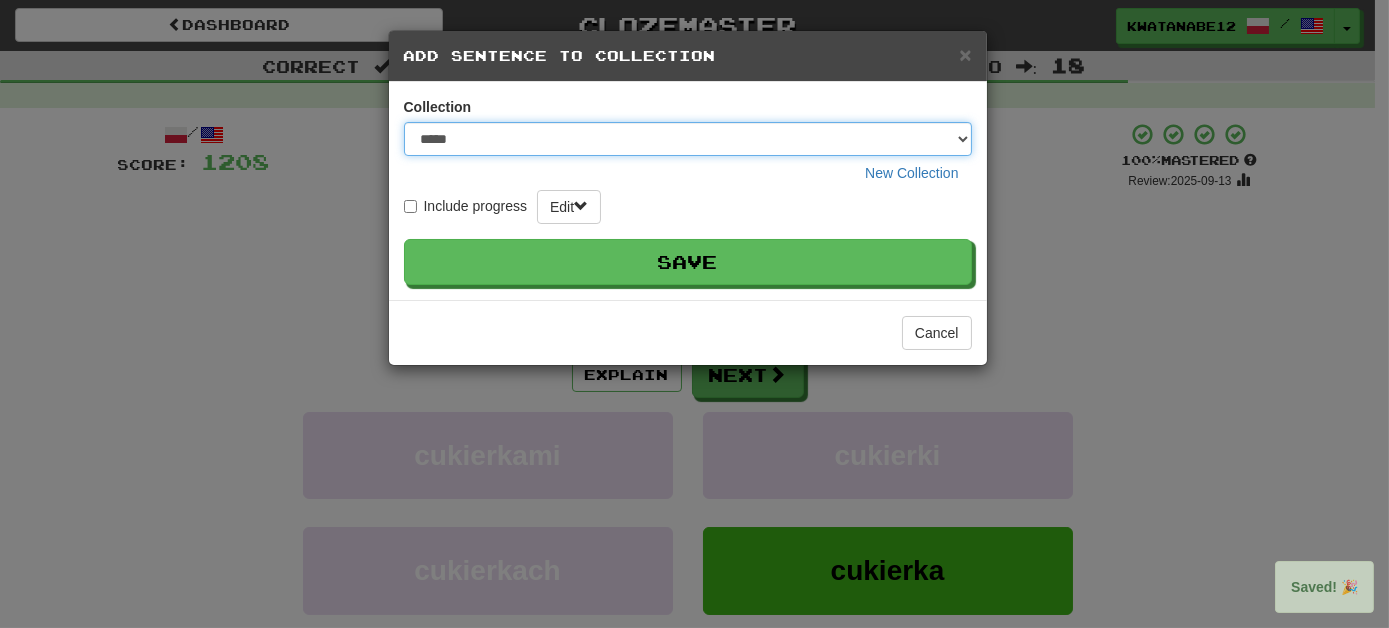 click on "**** ****** ******** ***** *********" at bounding box center (688, 139) 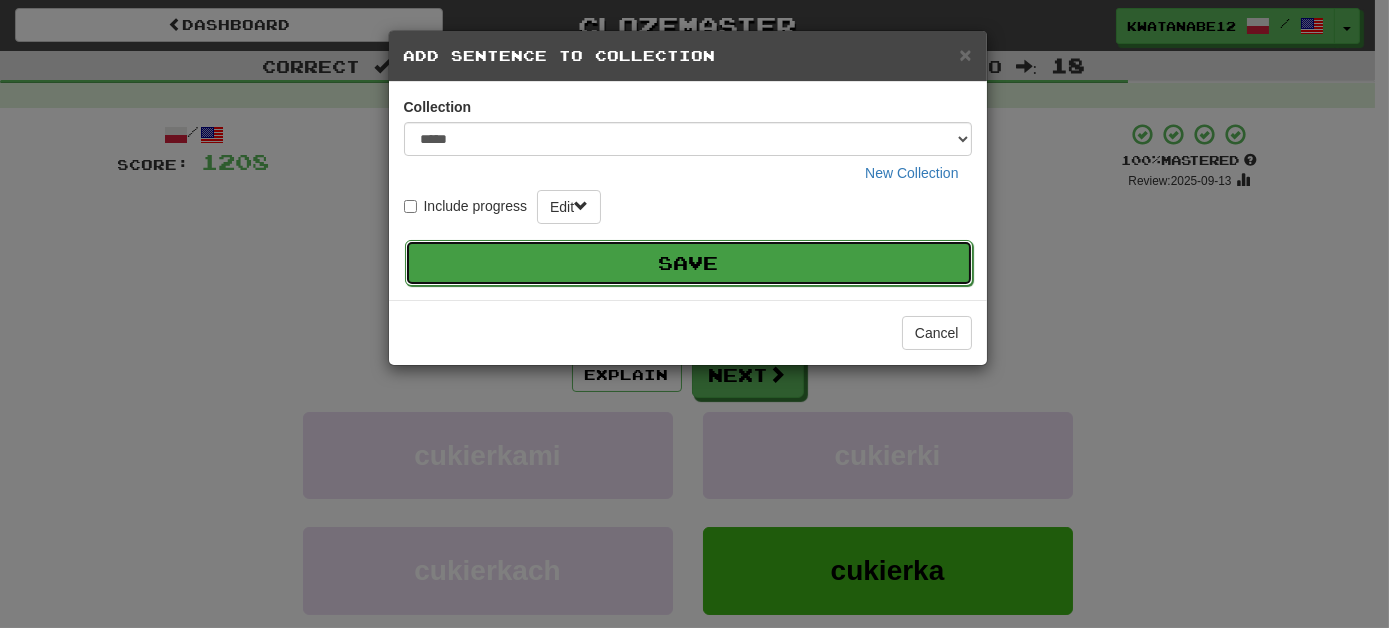 click on "Save" at bounding box center (689, 263) 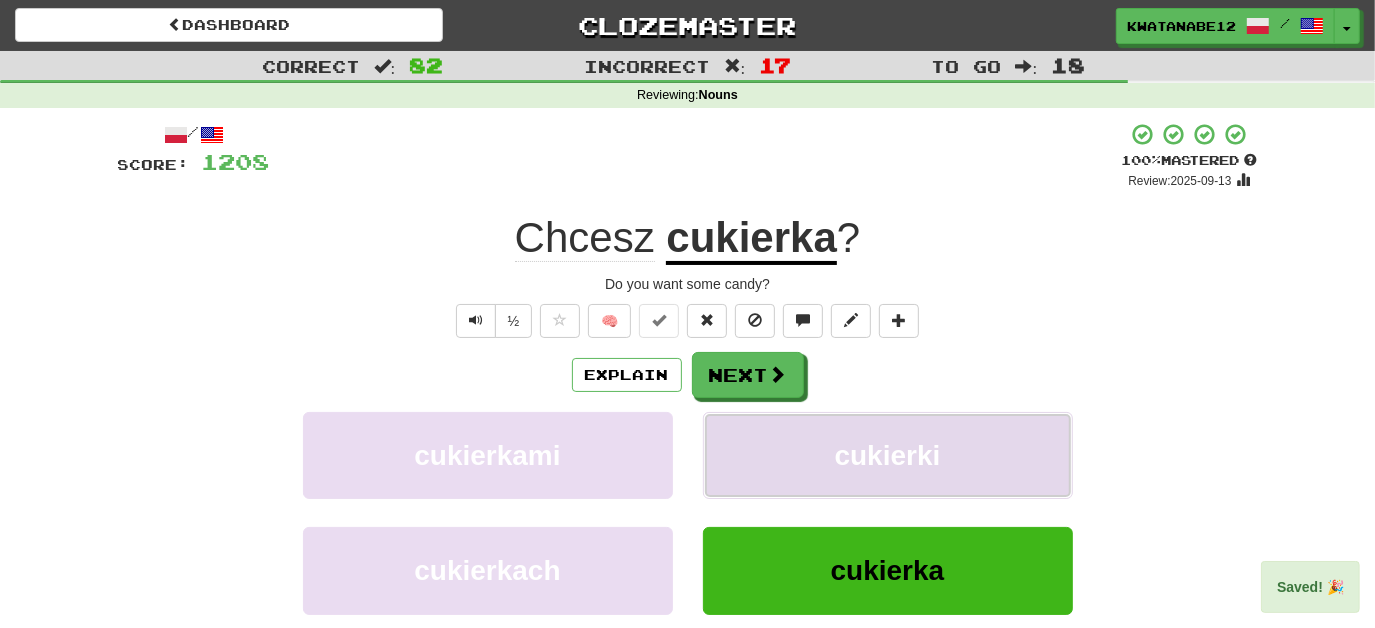 click on "cukierki" at bounding box center (888, 455) 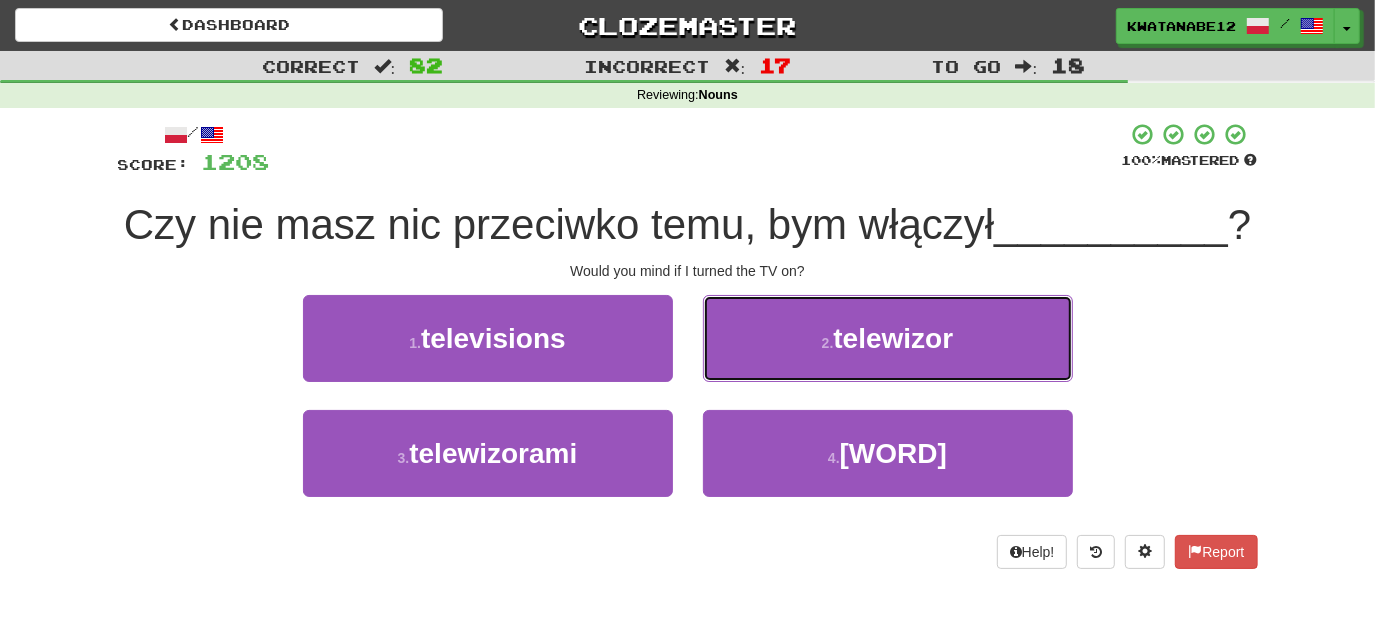 click on "[NUMBER] . telewizor" at bounding box center (888, 338) 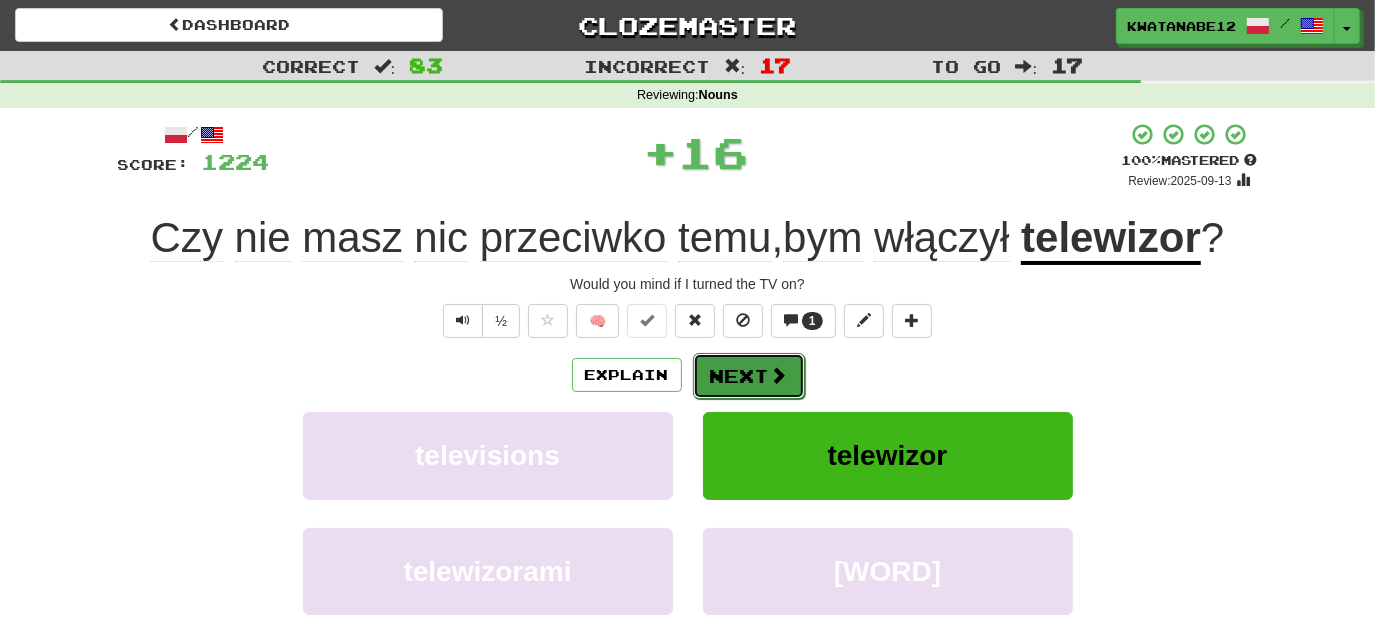 click on "Next" at bounding box center [749, 376] 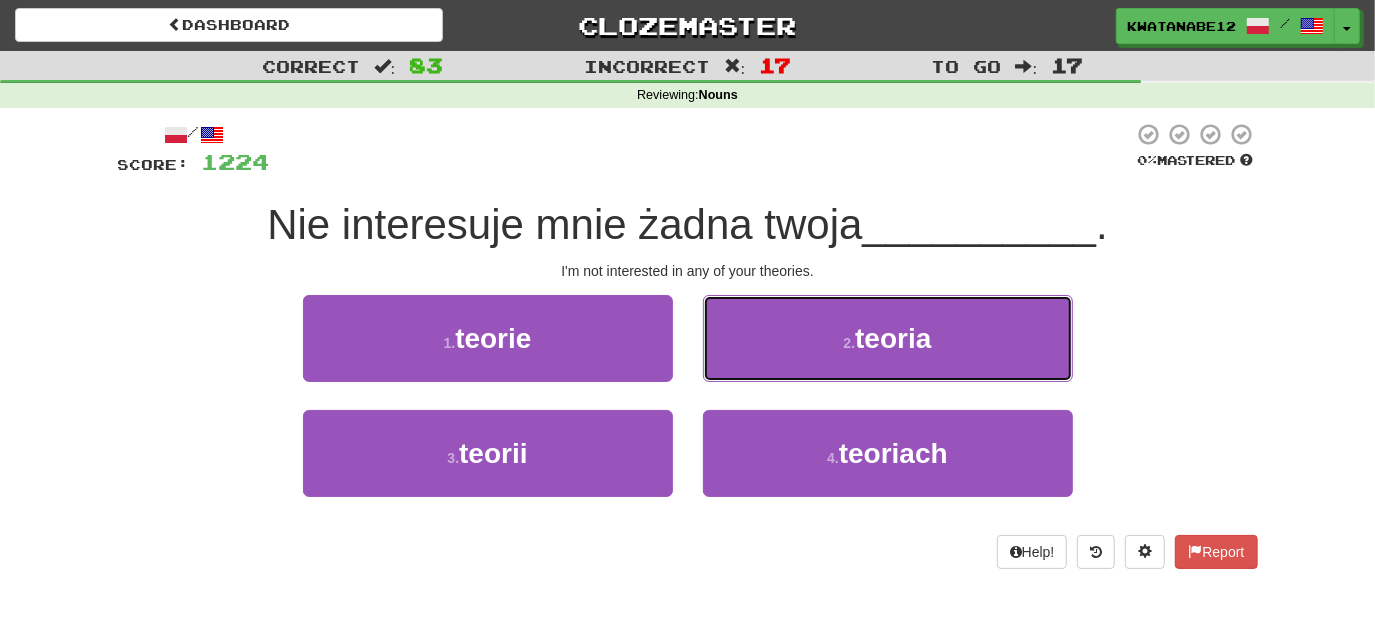 click on "2 .  teoria" at bounding box center [888, 338] 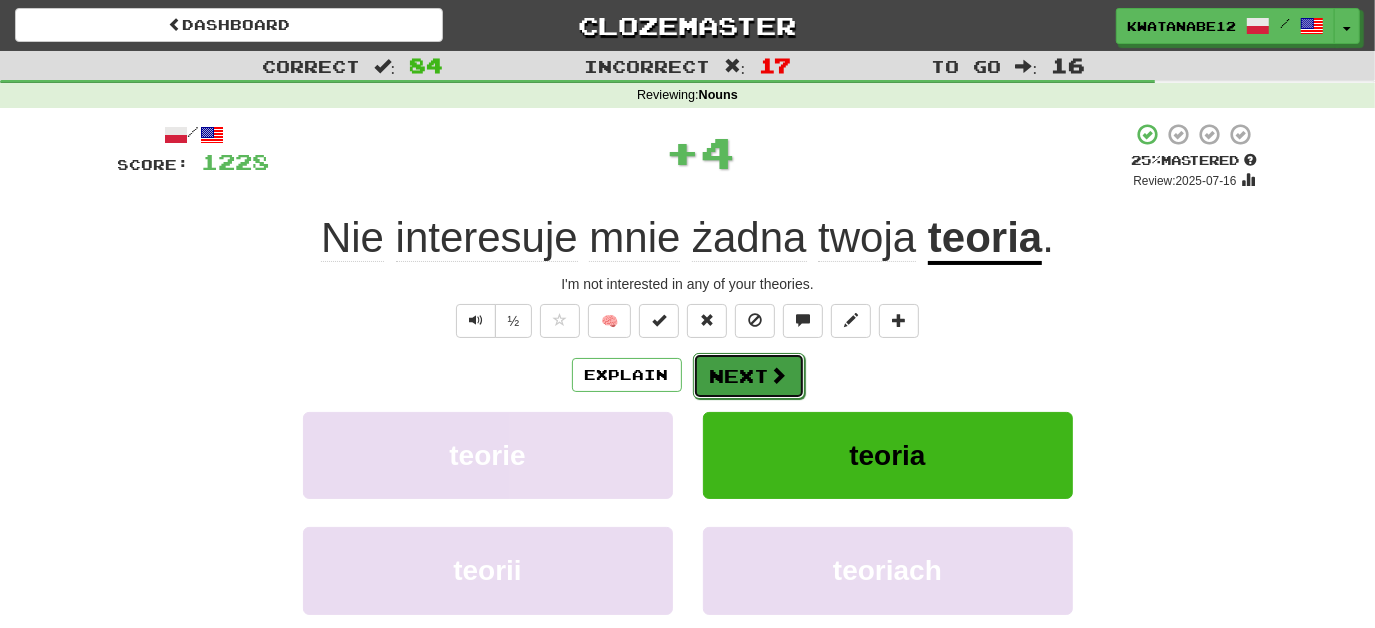 click on "Next" at bounding box center [749, 376] 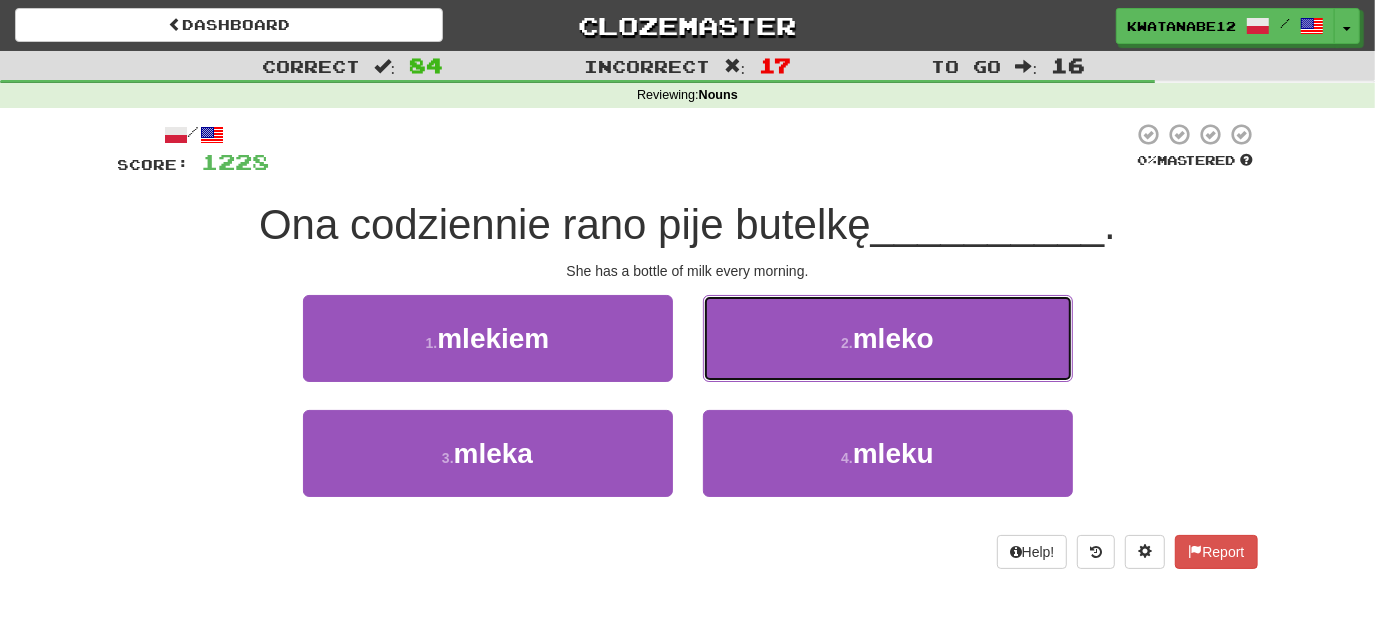 click on "[NUMBER] . mleko" at bounding box center [888, 338] 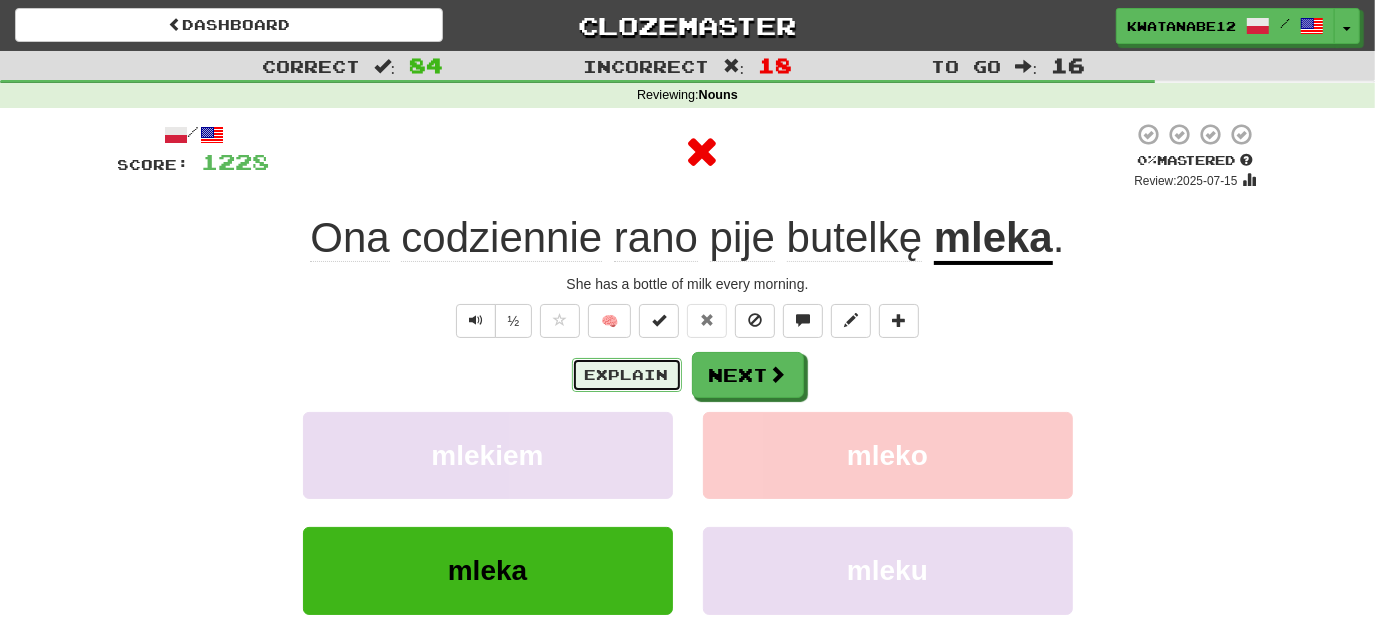 click on "Explain" at bounding box center (627, 375) 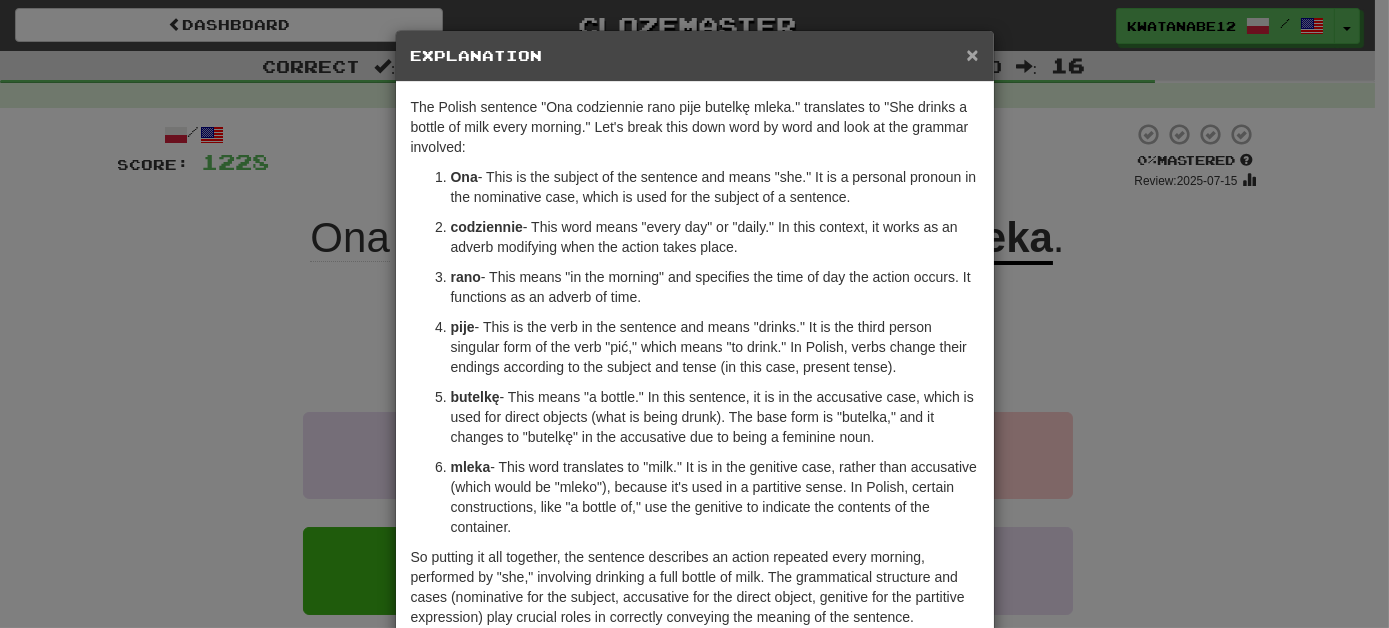 click on "×" at bounding box center (972, 54) 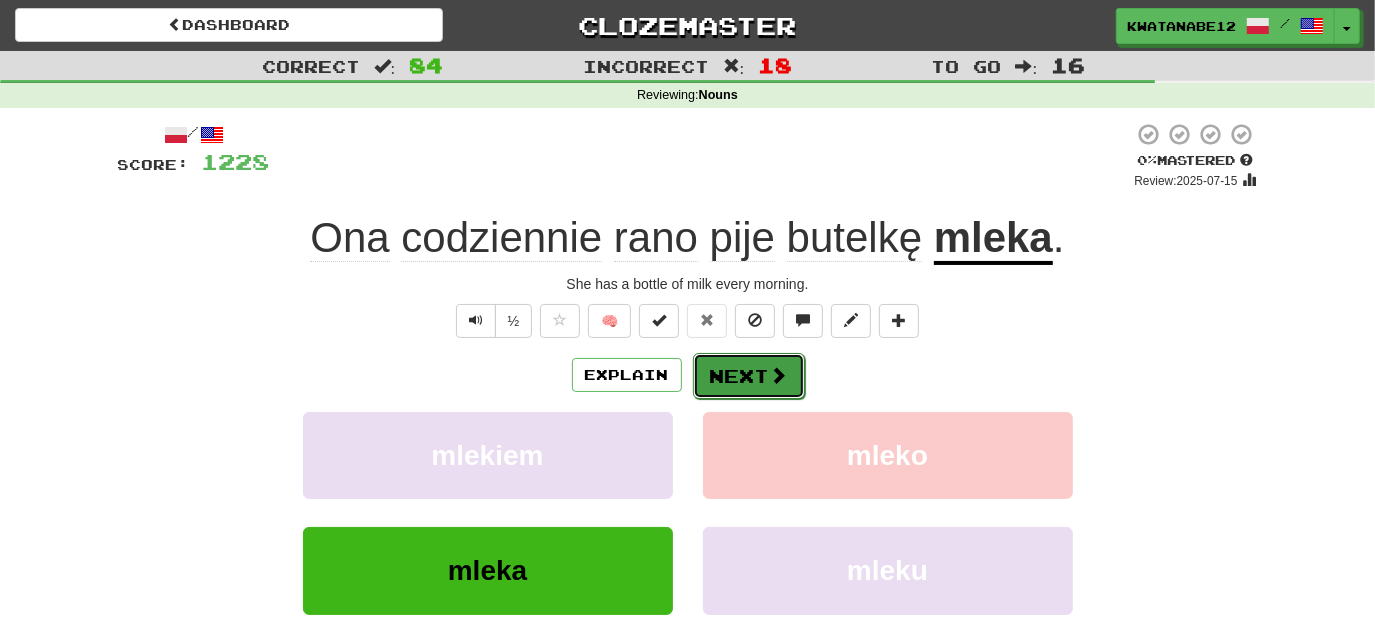 click on "Next" at bounding box center (749, 376) 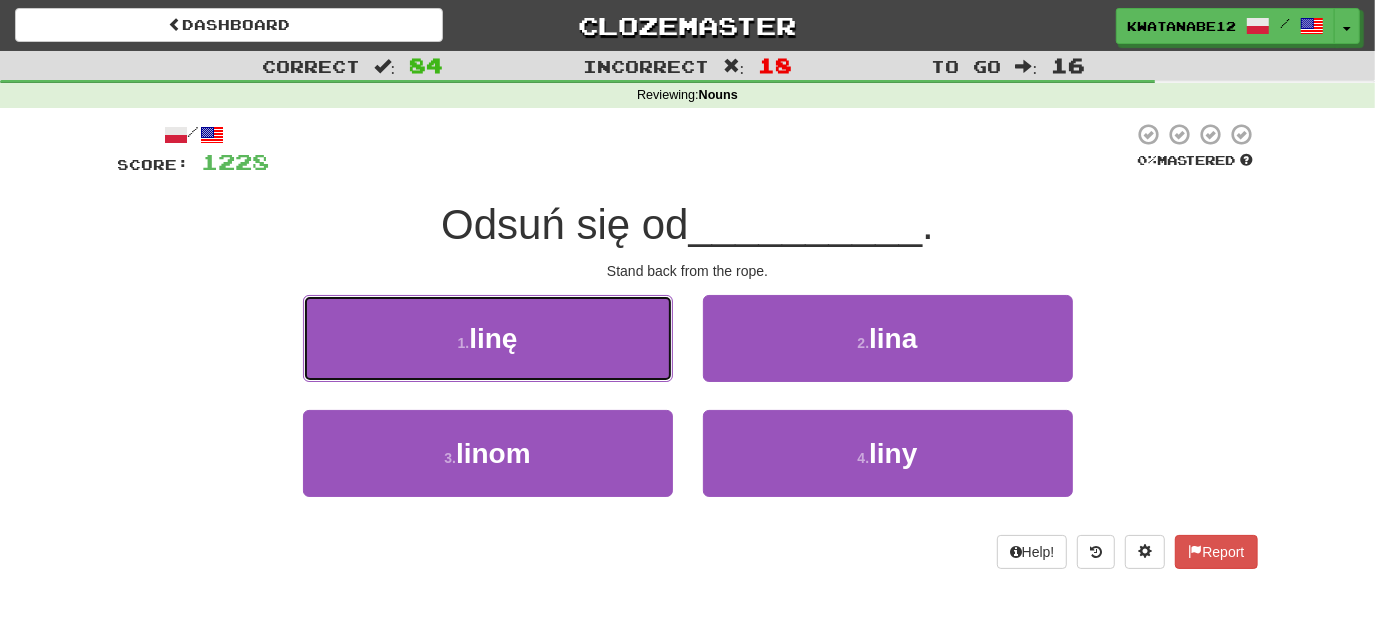 drag, startPoint x: 622, startPoint y: 351, endPoint x: 642, endPoint y: 350, distance: 20.024984 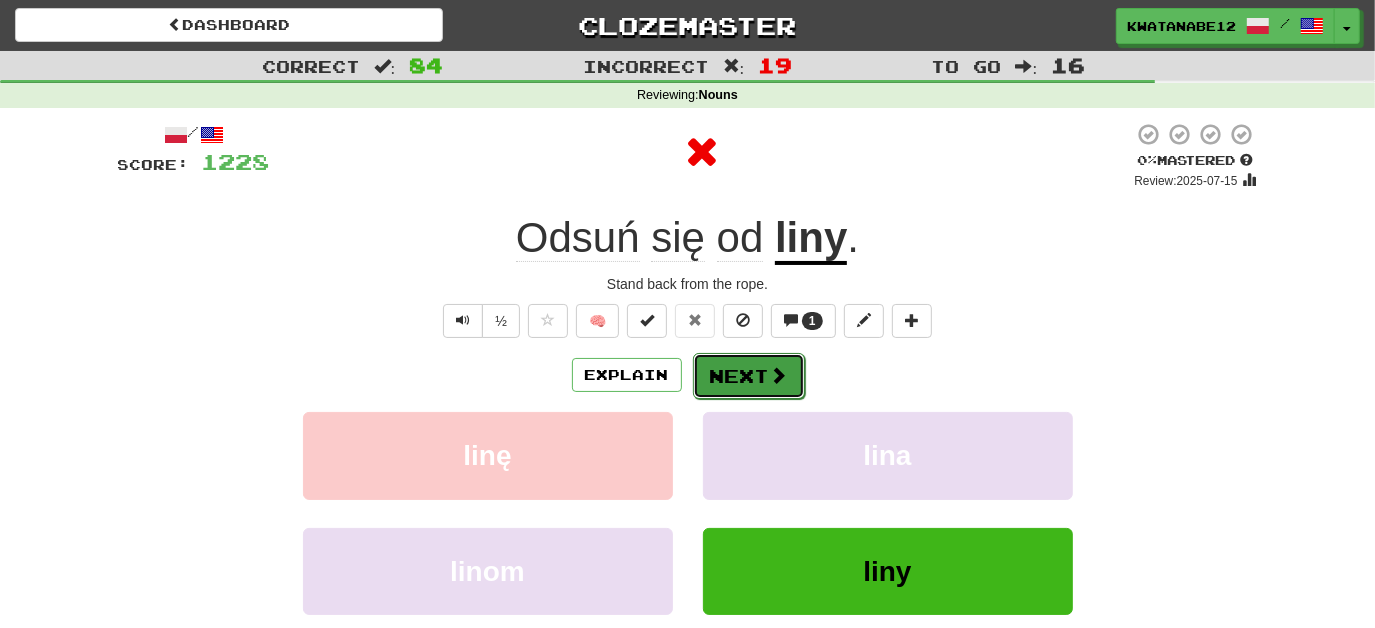 click on "Next" at bounding box center (749, 376) 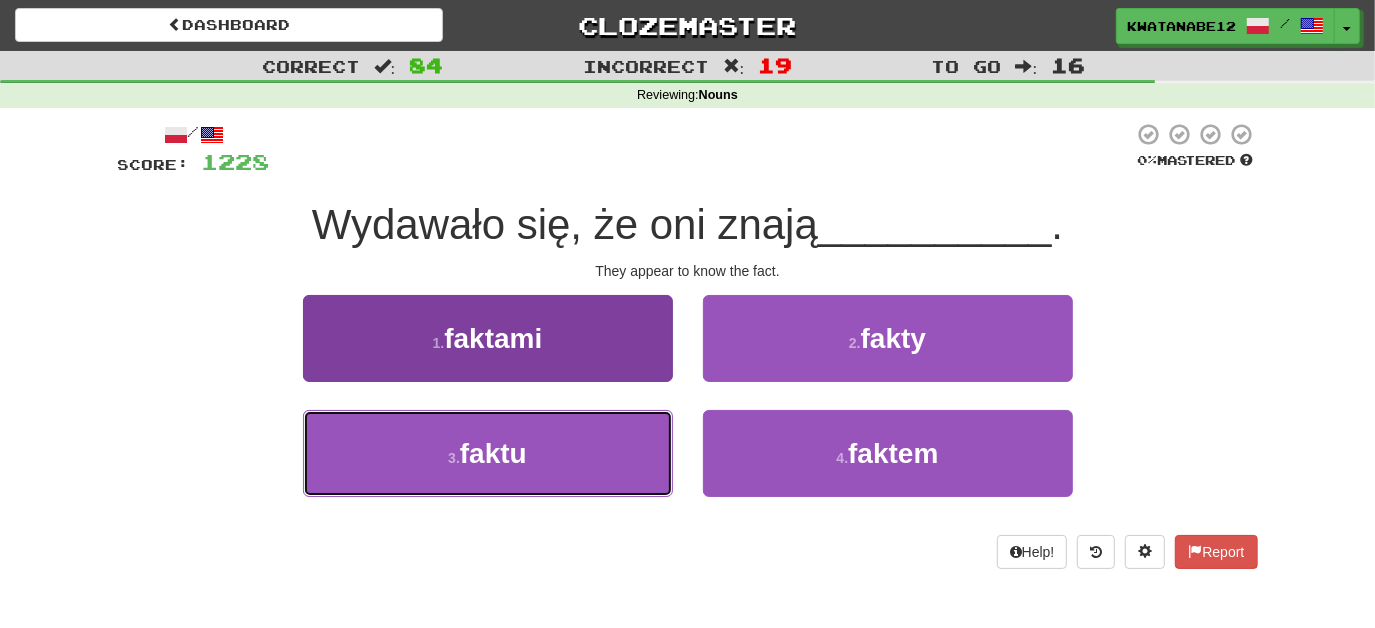 click on "3 .  [WORD]" at bounding box center [488, 453] 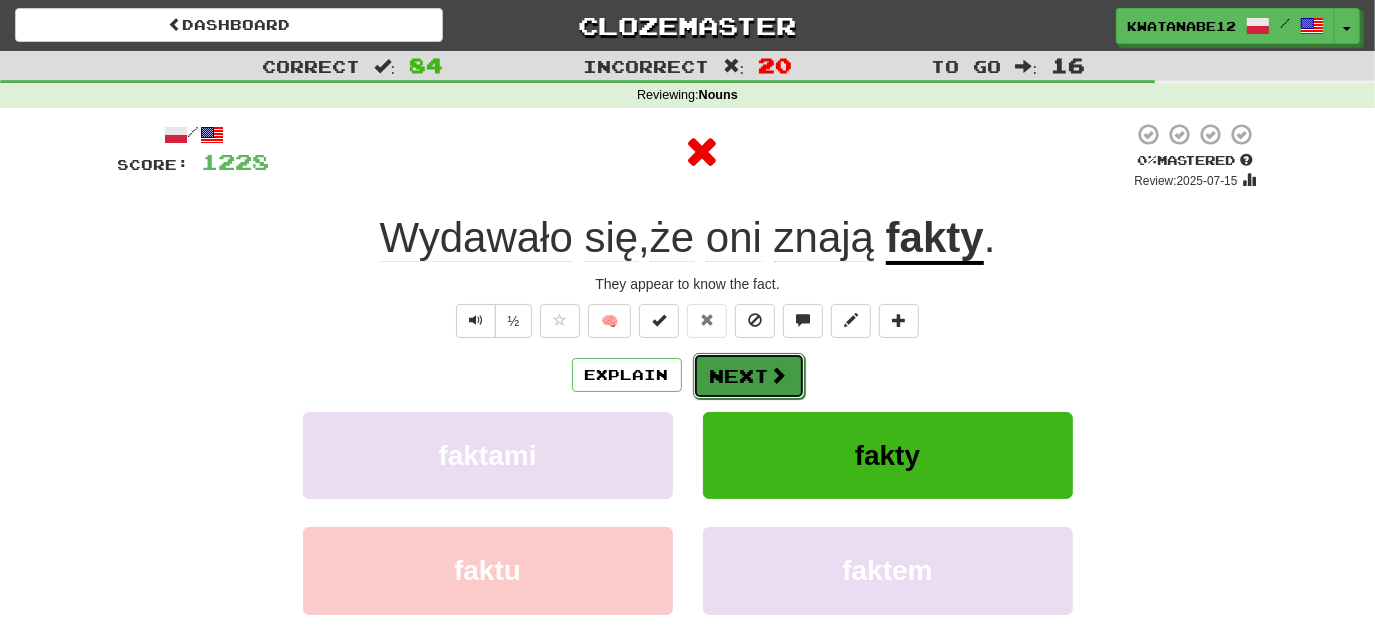 click at bounding box center [779, 375] 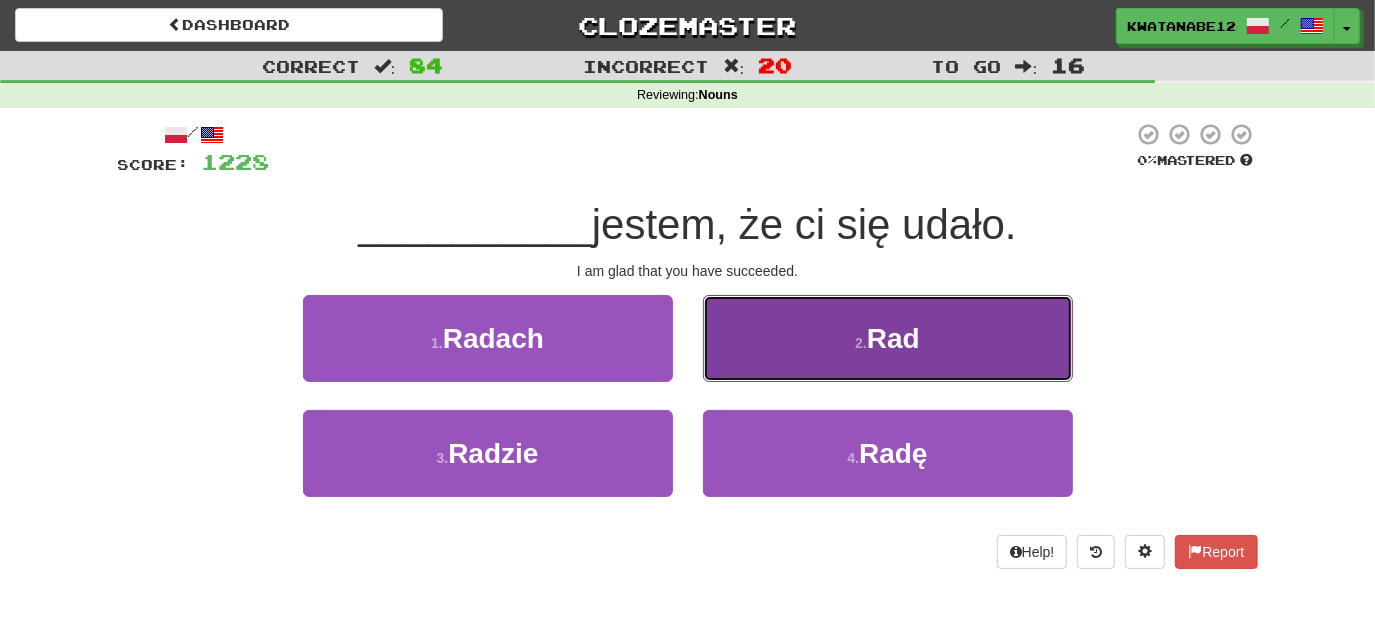 click on "2 .  Rad" at bounding box center (888, 338) 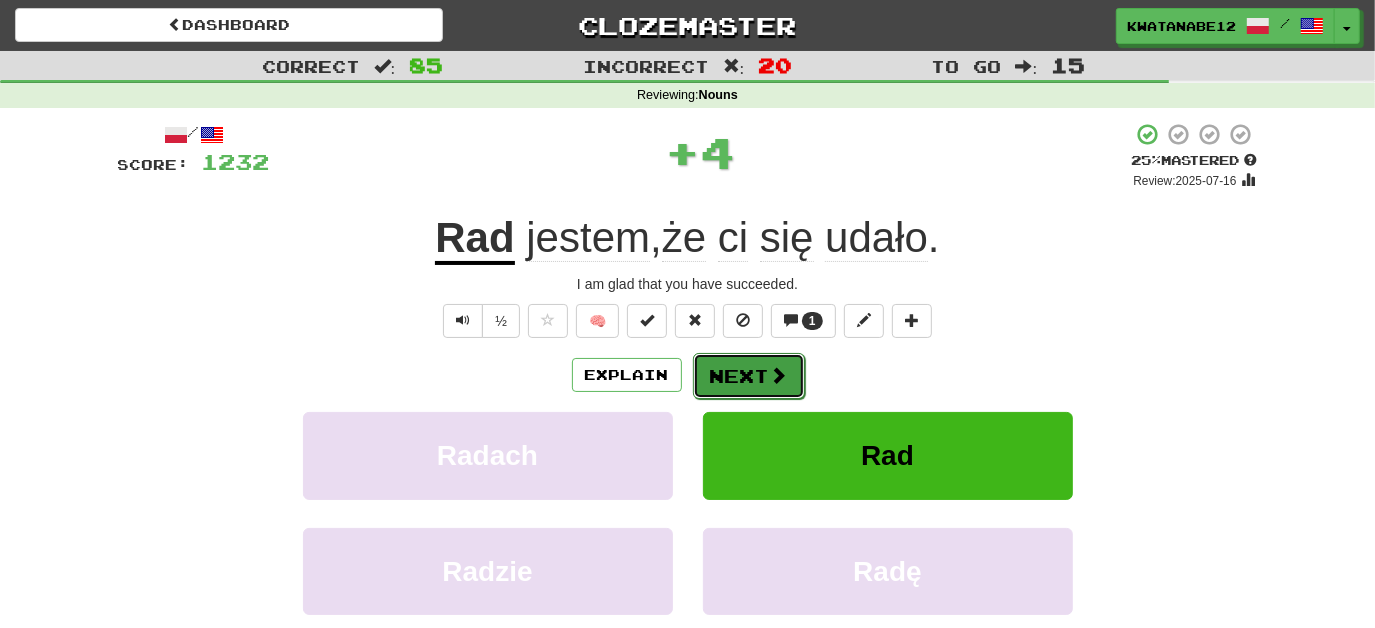 drag, startPoint x: 746, startPoint y: 374, endPoint x: 730, endPoint y: 363, distance: 19.416489 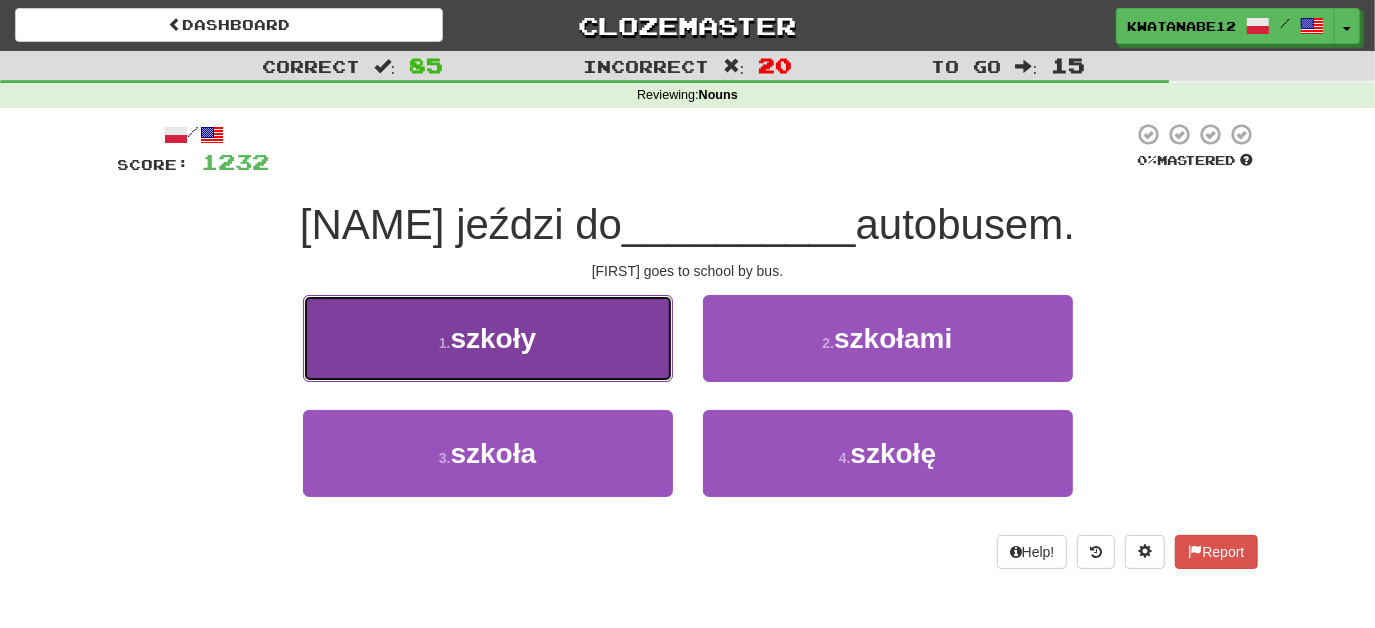 click on "1 .  szkoły" at bounding box center [488, 338] 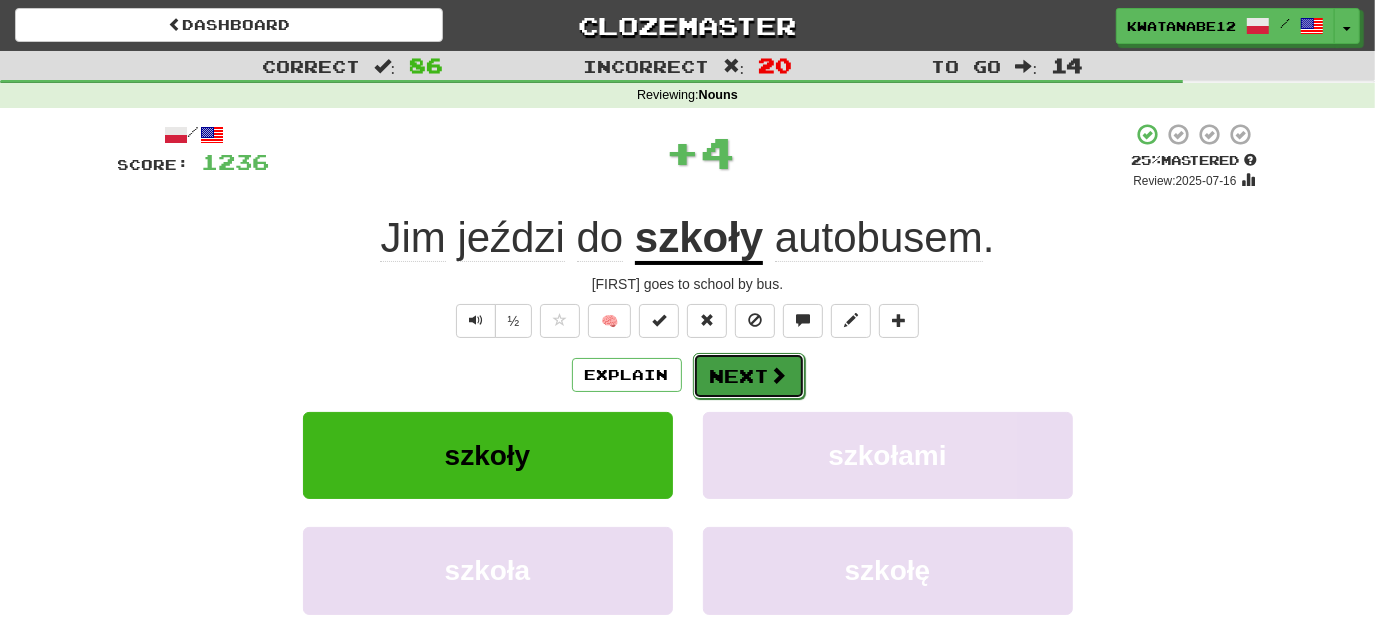 click on "Next" at bounding box center (749, 376) 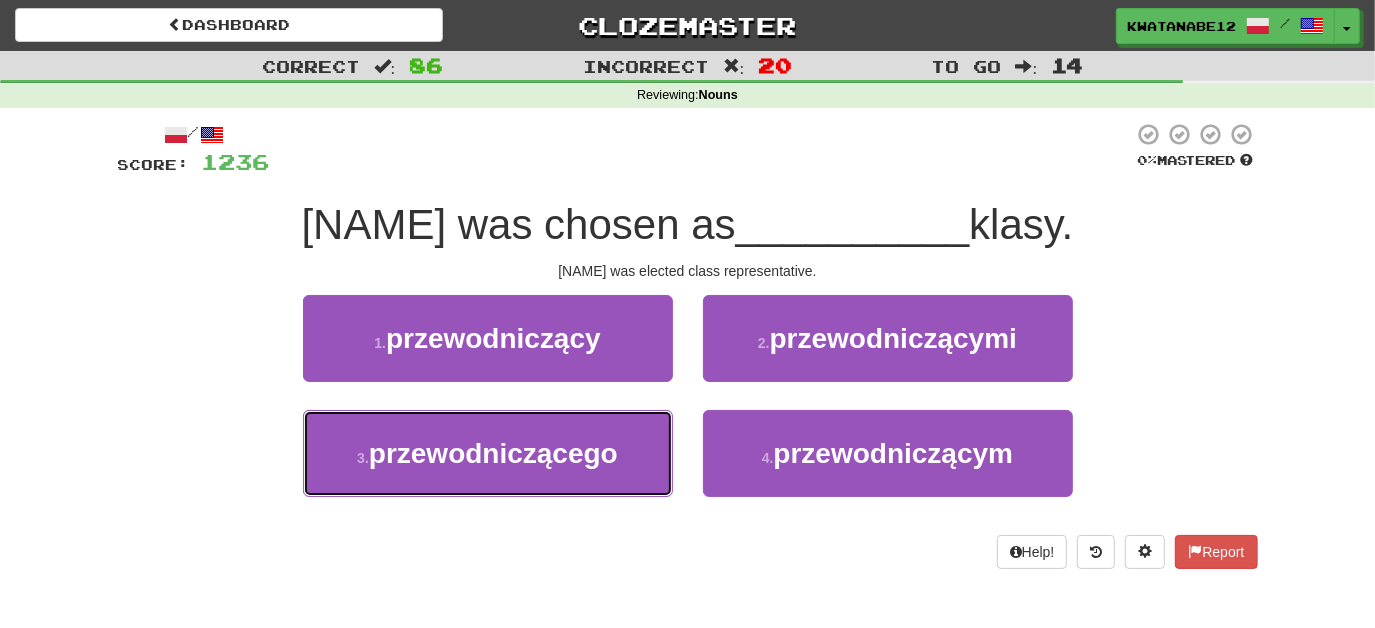 drag, startPoint x: 624, startPoint y: 460, endPoint x: 704, endPoint y: 399, distance: 100.60318 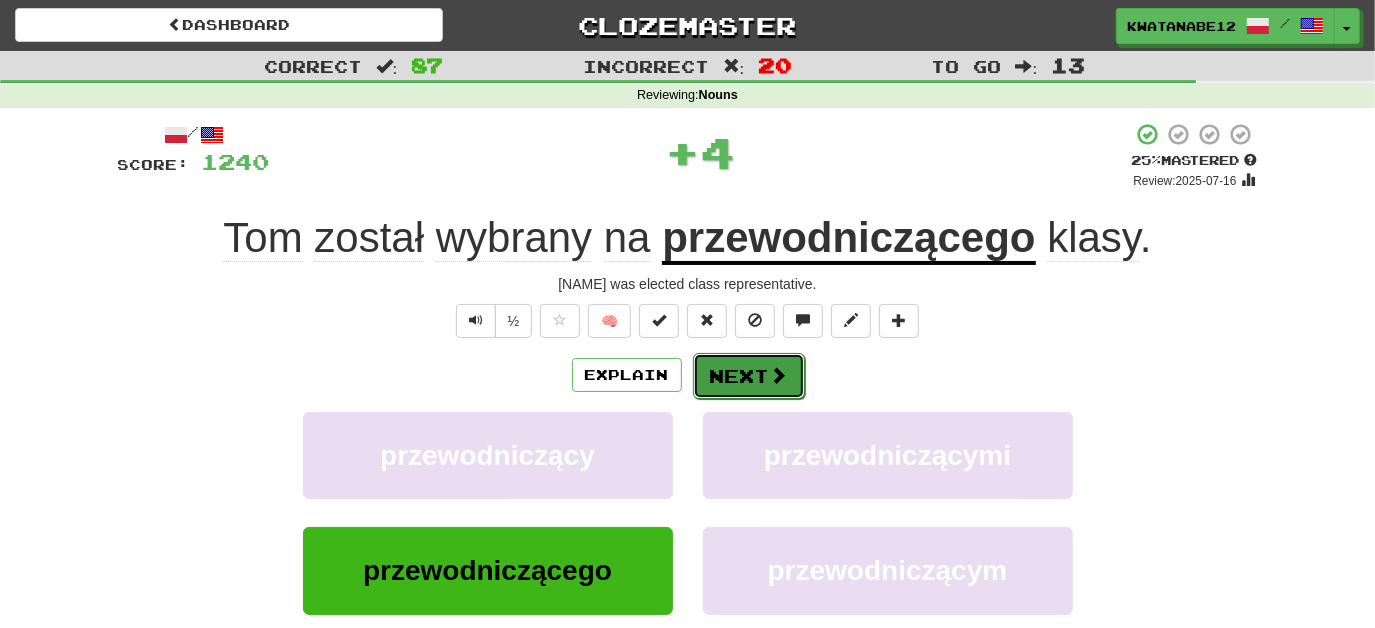 click on "Next" at bounding box center [749, 376] 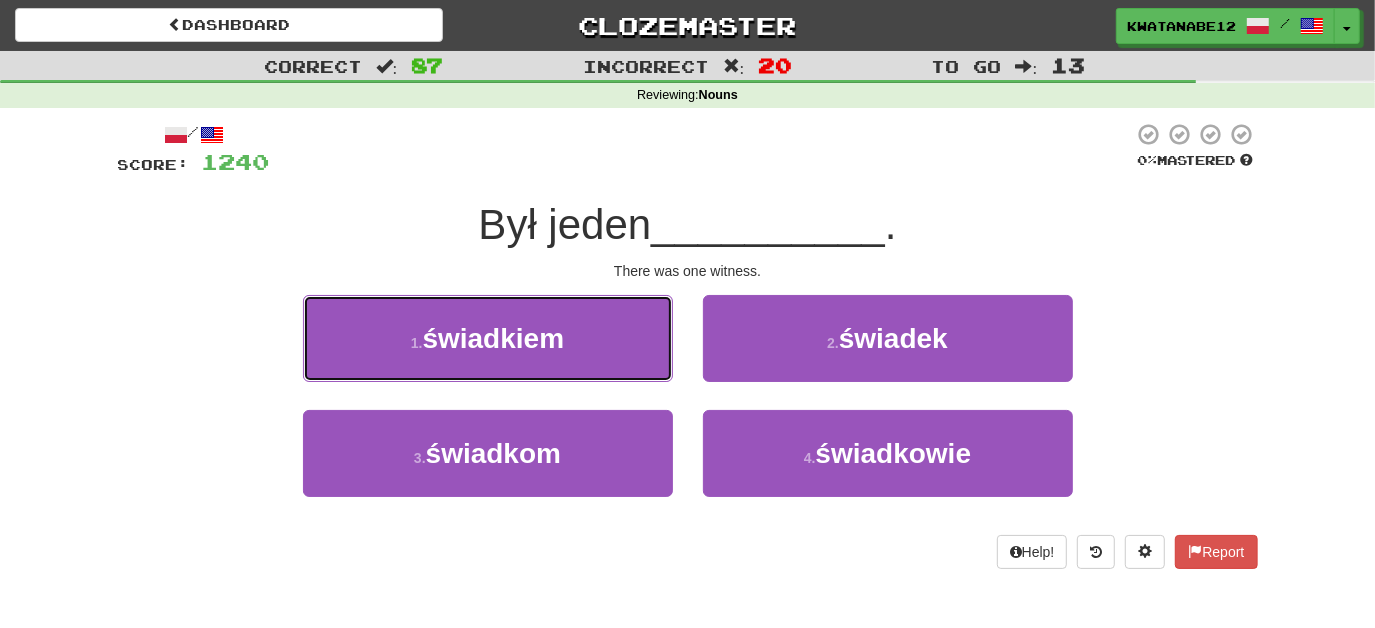 drag, startPoint x: 614, startPoint y: 322, endPoint x: 679, endPoint y: 348, distance: 70.00714 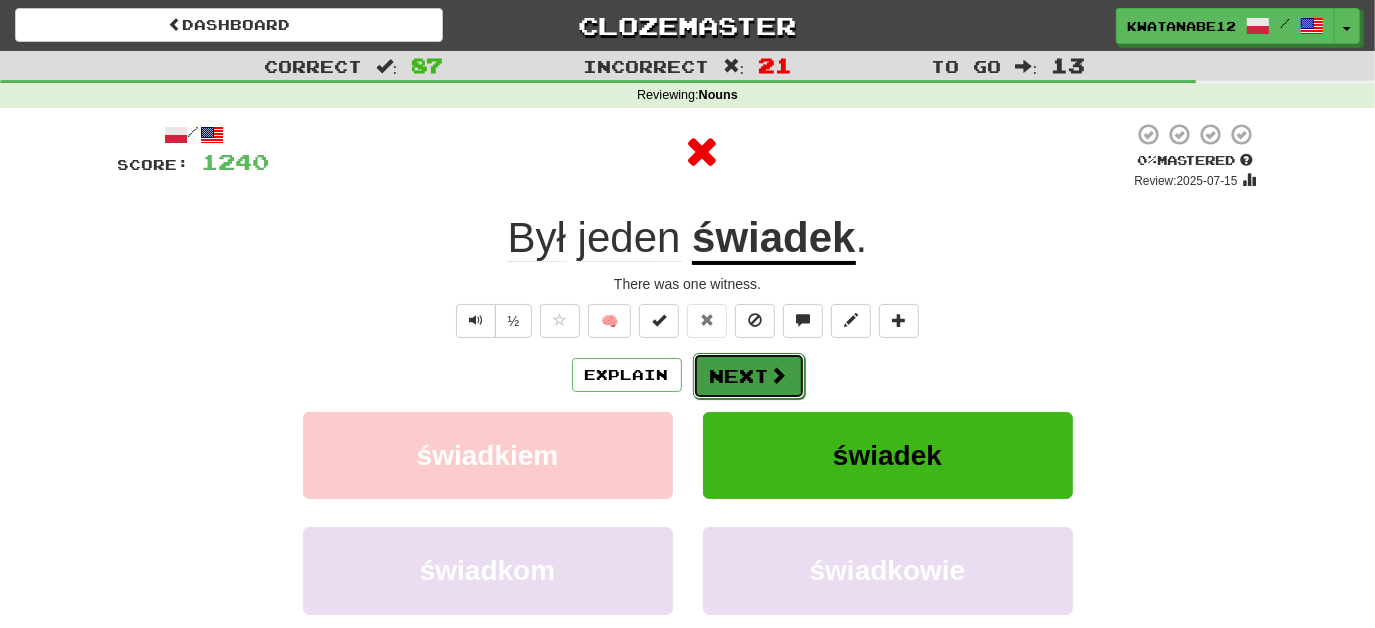 click on "Next" at bounding box center [749, 376] 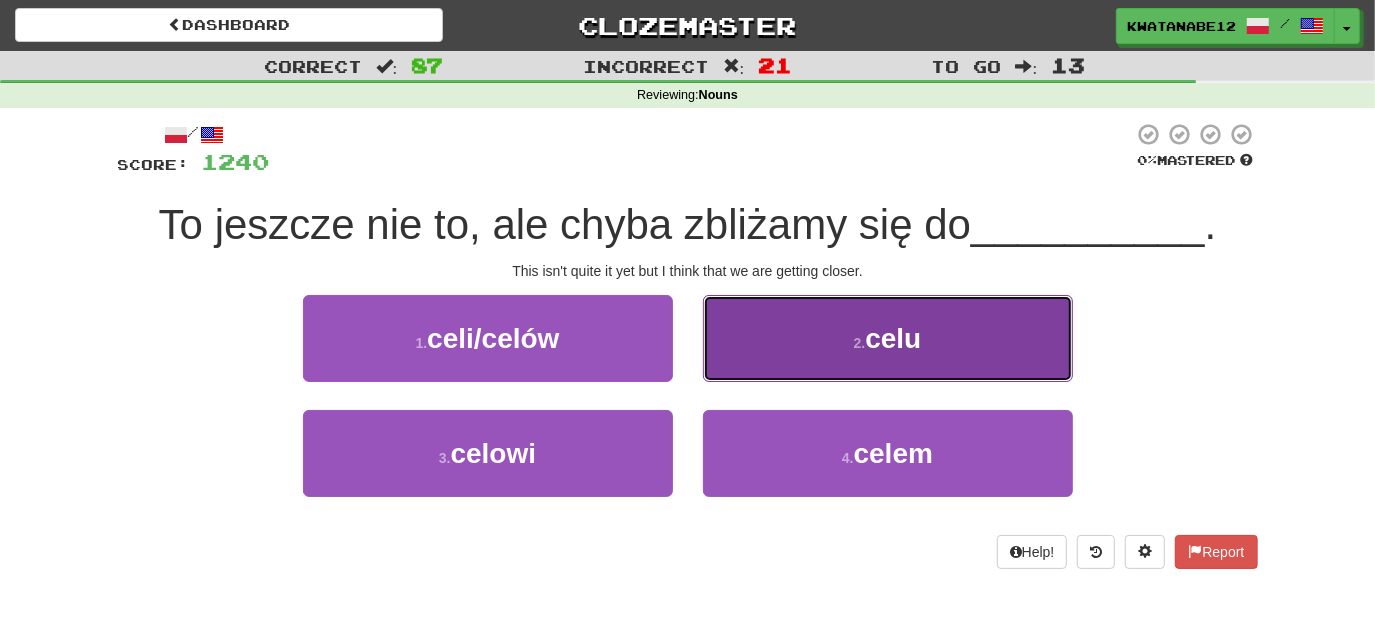 click on "[NUMBER] . celu" at bounding box center (888, 338) 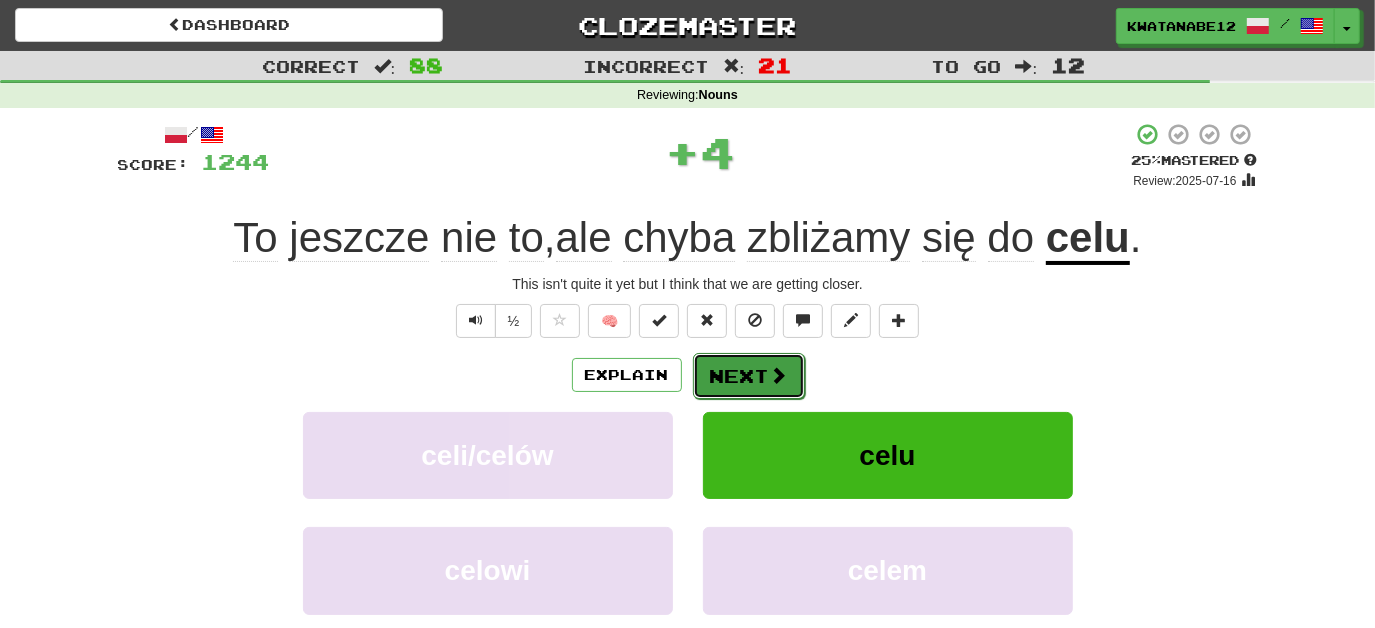 click on "Next" at bounding box center [749, 376] 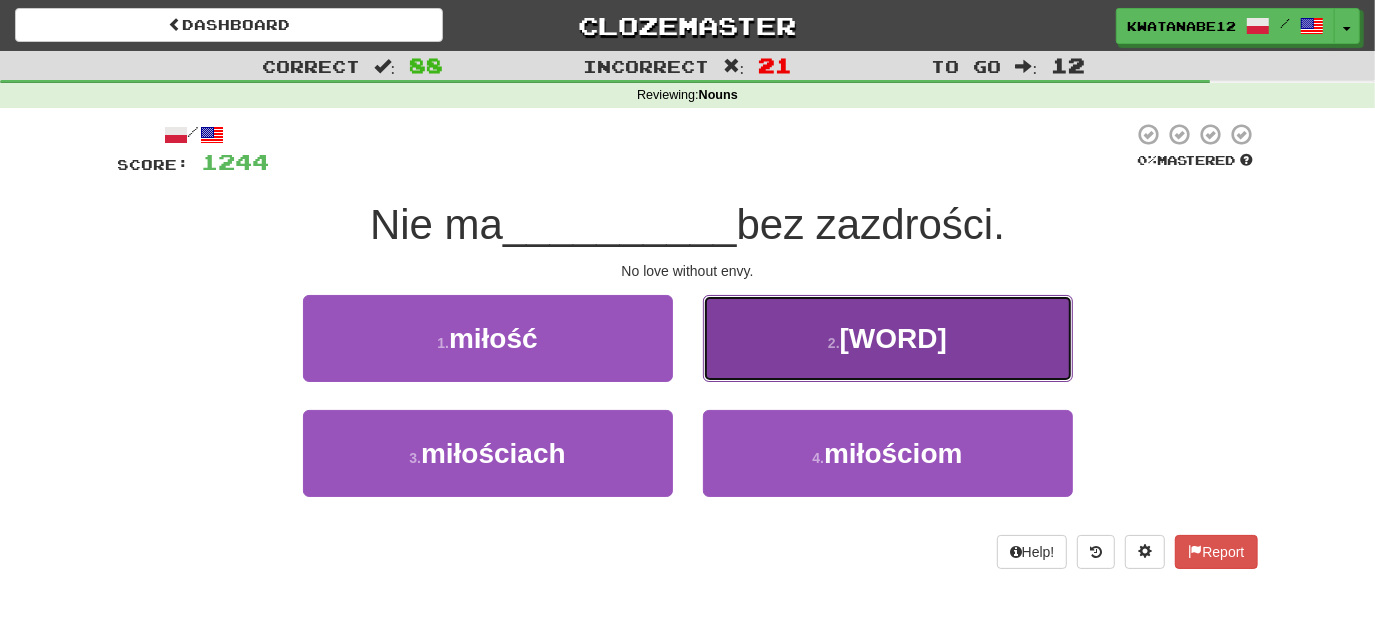 click on "2 .  miłości" at bounding box center [888, 338] 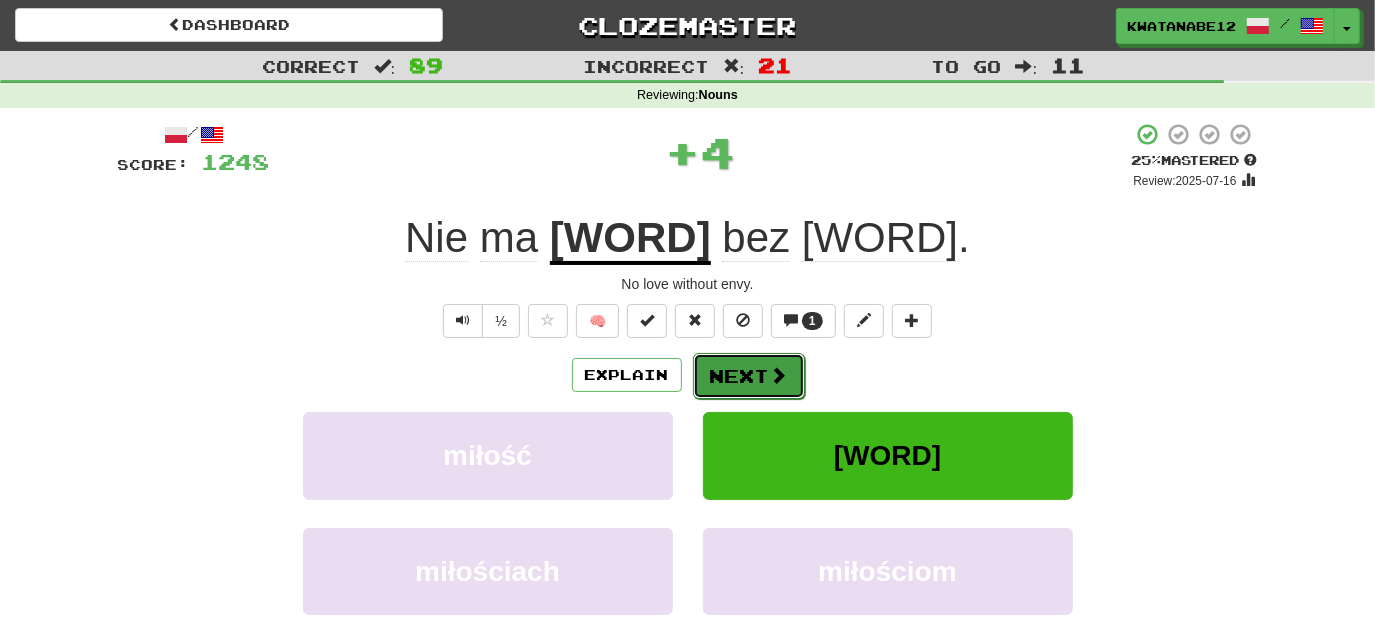 click on "Next" at bounding box center (749, 376) 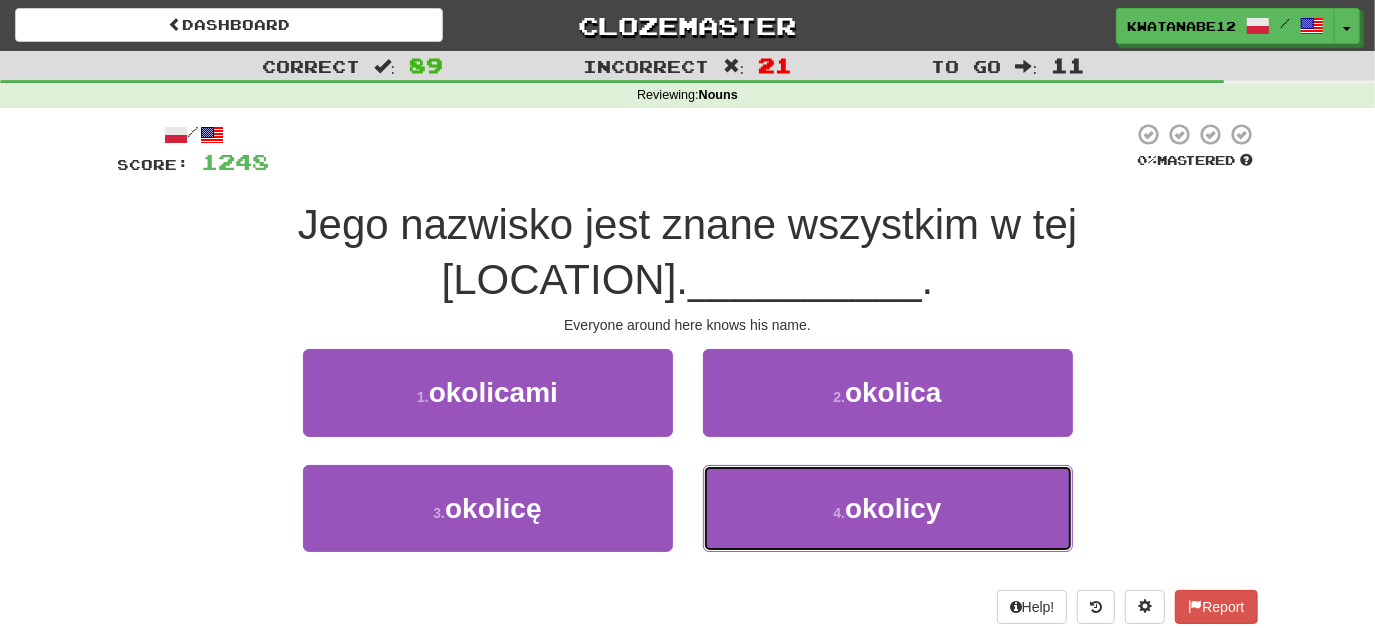 drag, startPoint x: 770, startPoint y: 423, endPoint x: 766, endPoint y: 402, distance: 21.377558 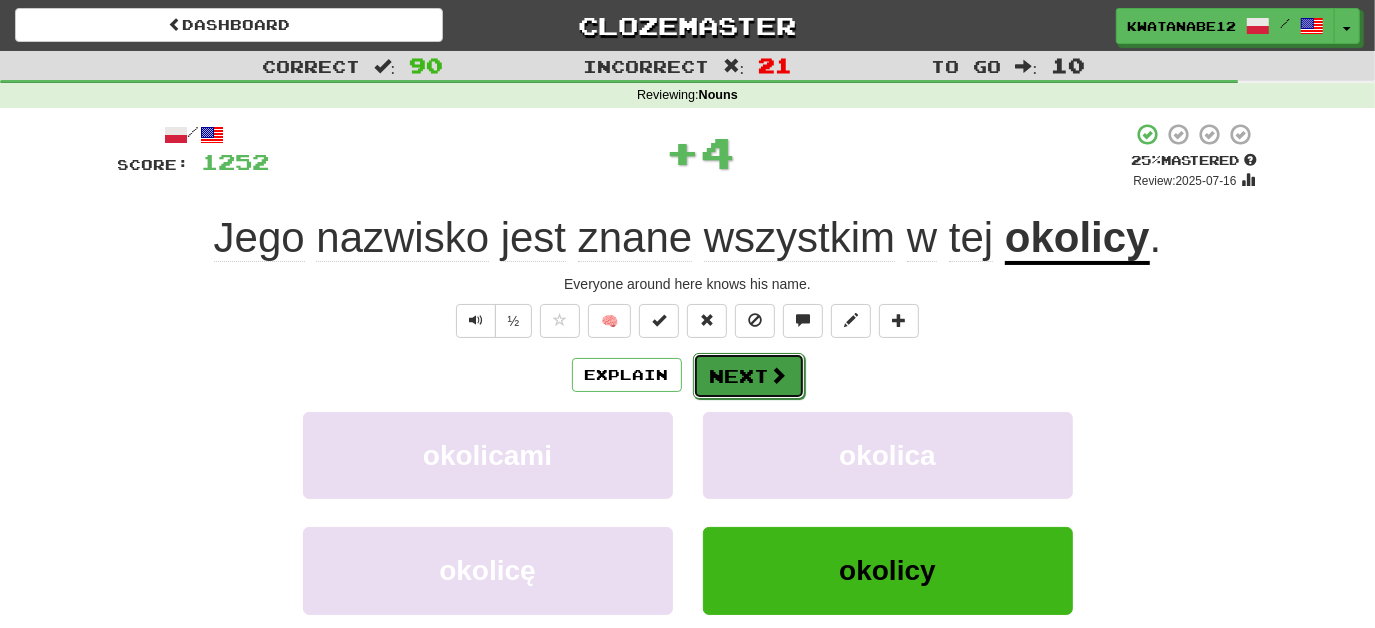click on "Next" at bounding box center (749, 376) 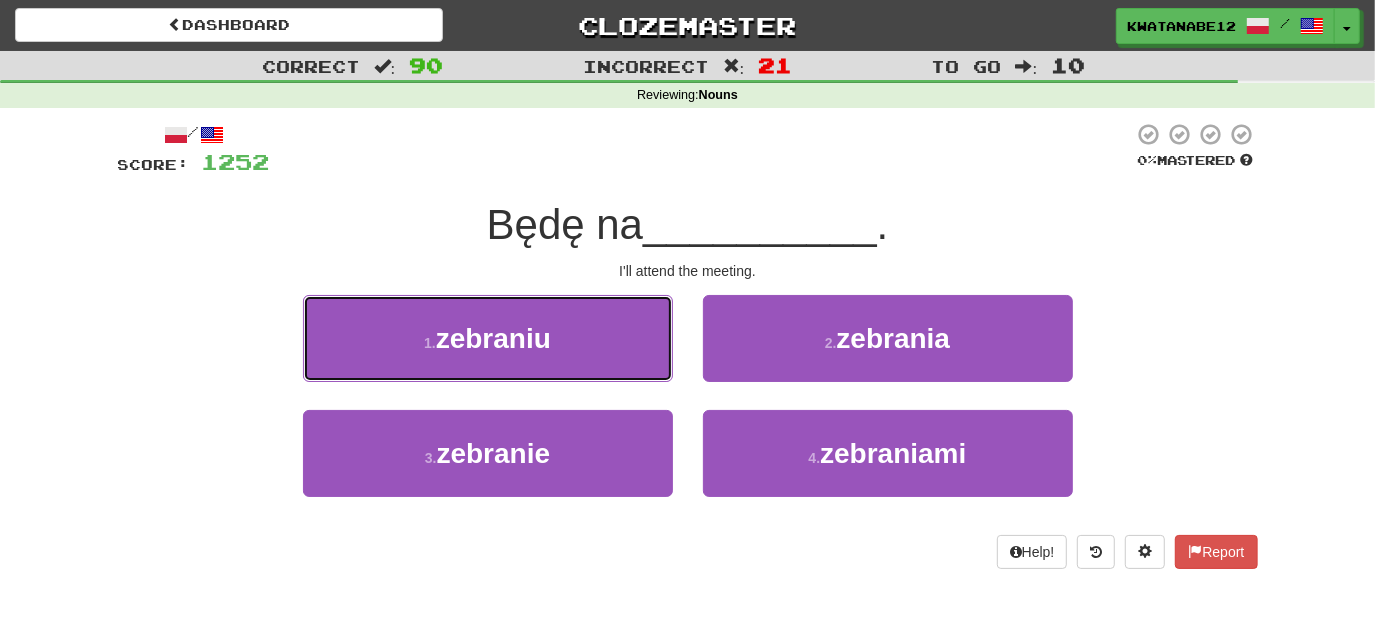 drag, startPoint x: 631, startPoint y: 343, endPoint x: 647, endPoint y: 349, distance: 17.088007 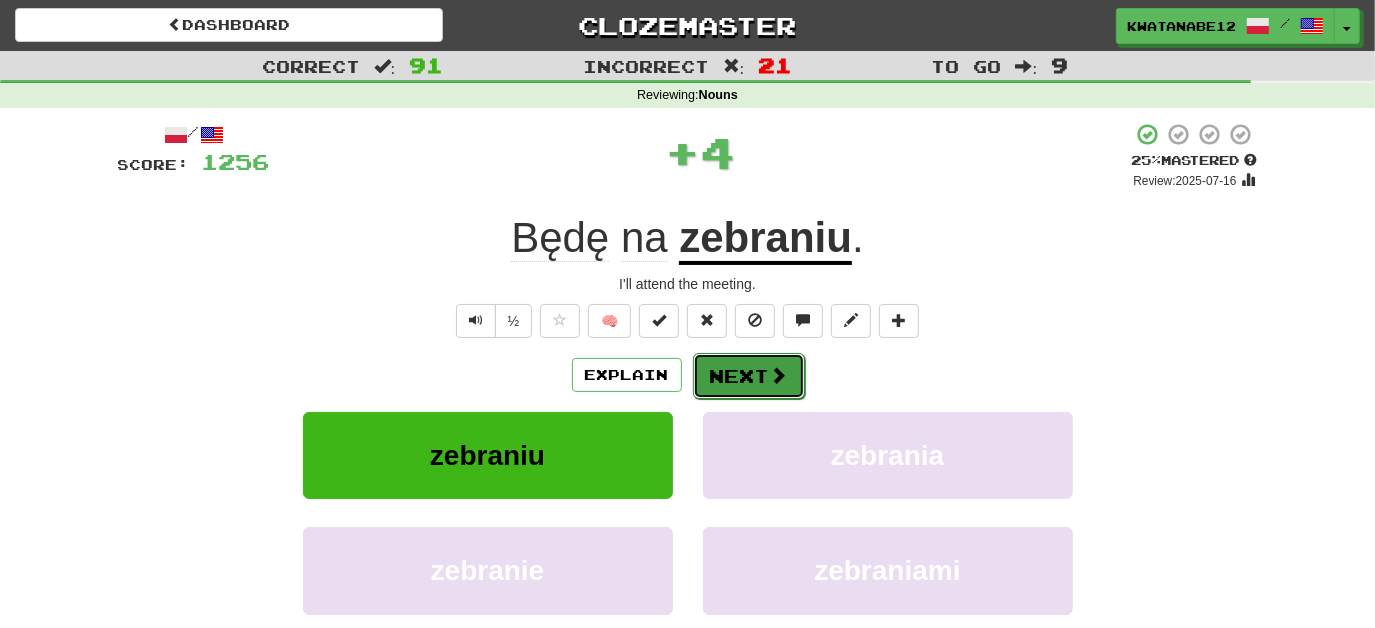 click on "Next" at bounding box center [749, 376] 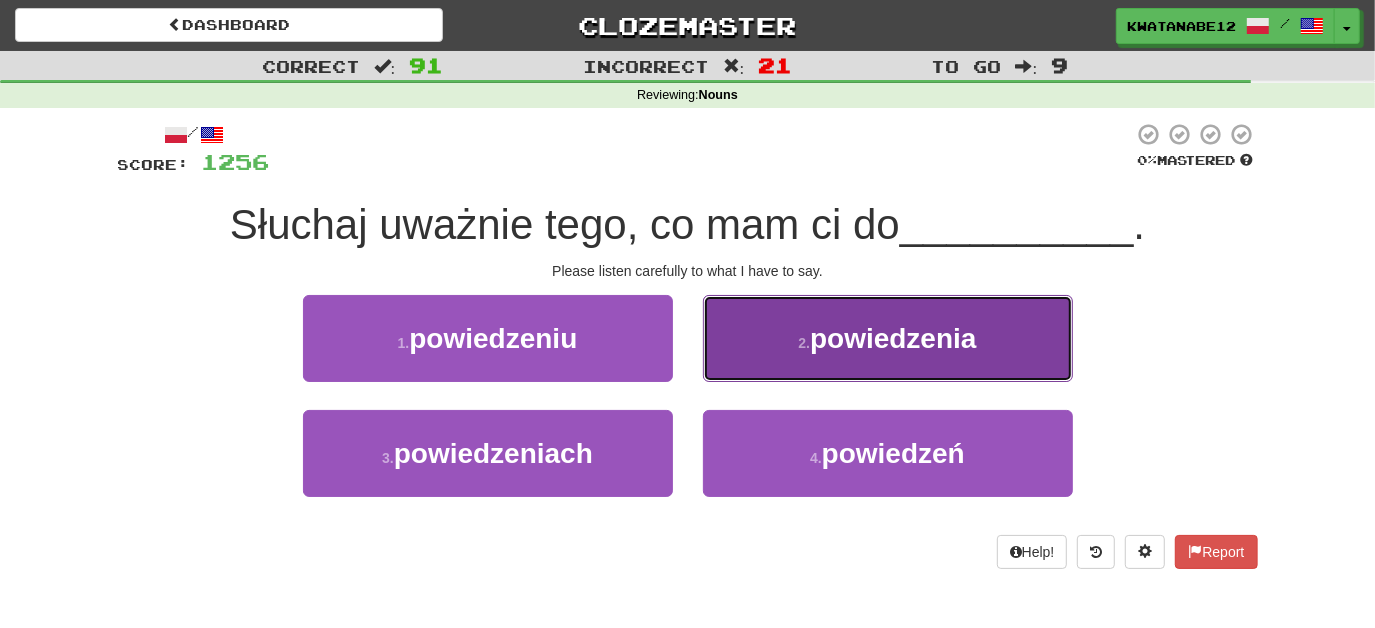 click on "2 .  [WORD]" at bounding box center (888, 338) 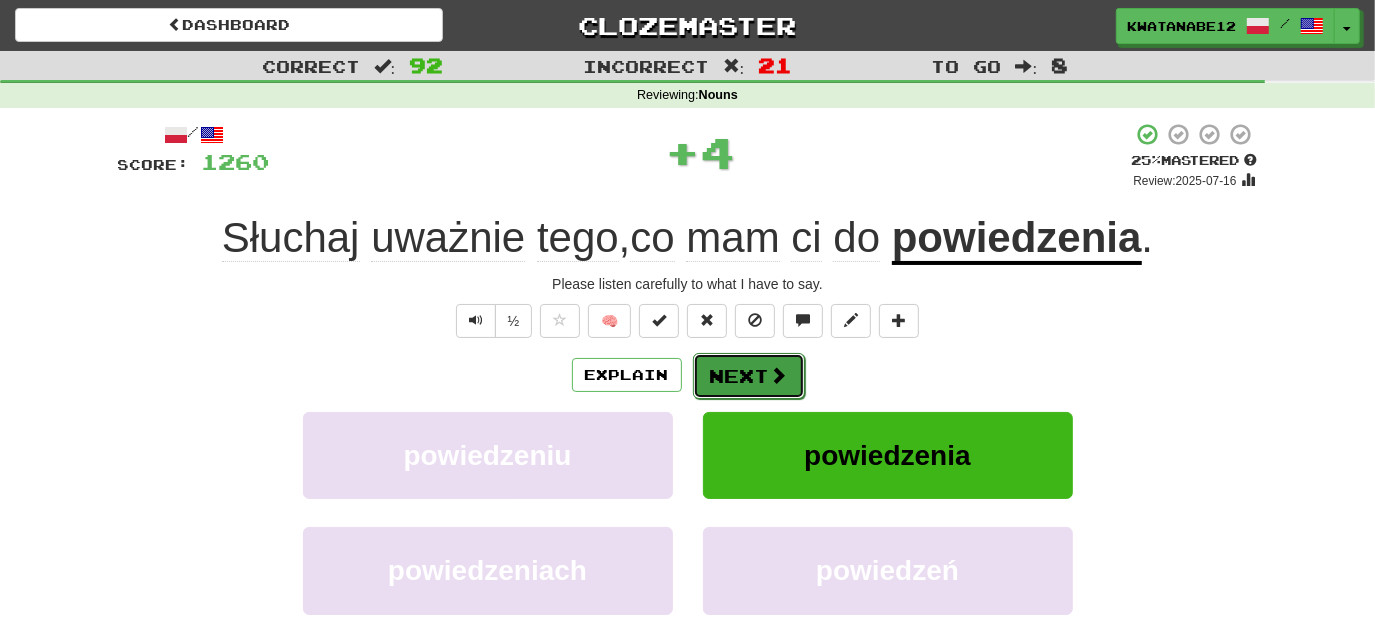 click on "Next" at bounding box center (749, 376) 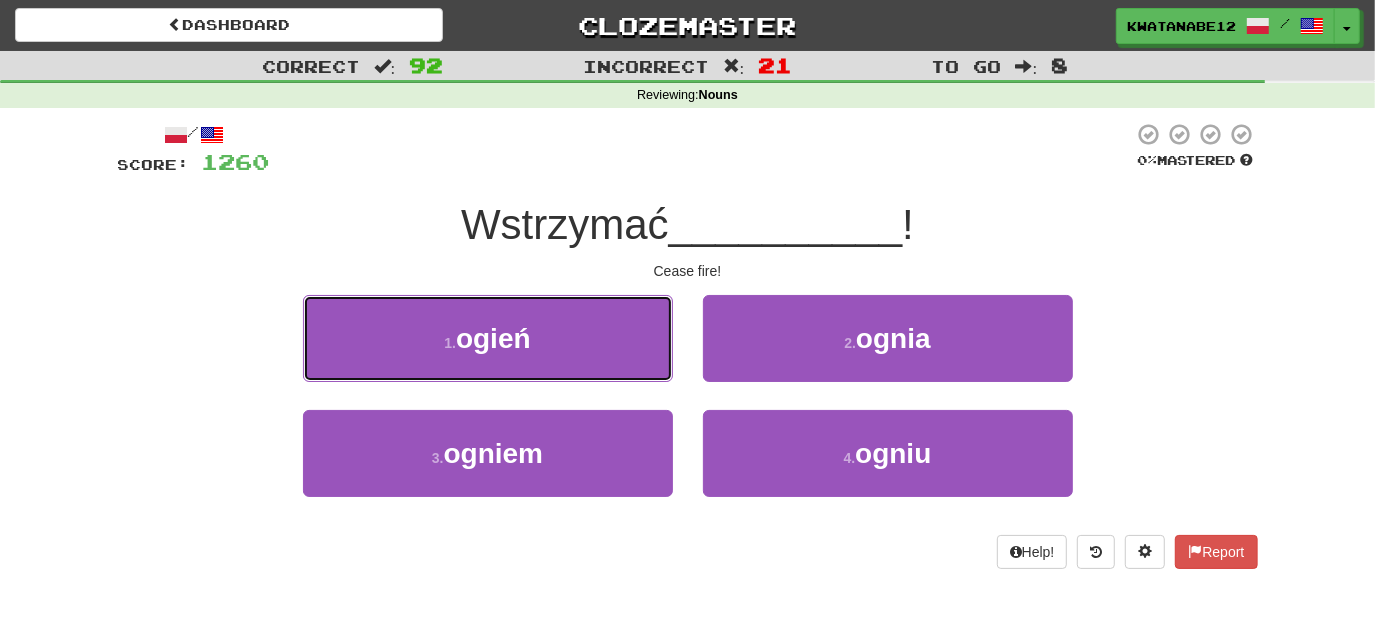 drag, startPoint x: 626, startPoint y: 344, endPoint x: 661, endPoint y: 350, distance: 35.510563 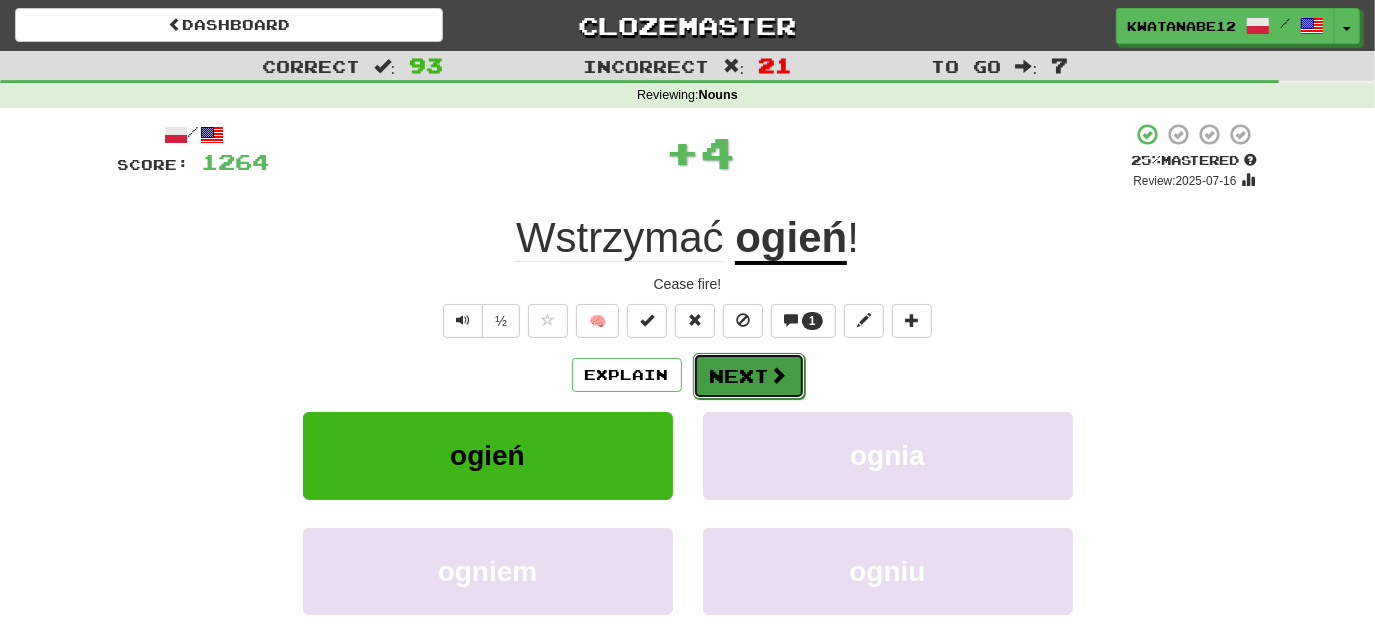 click on "Next" at bounding box center (749, 376) 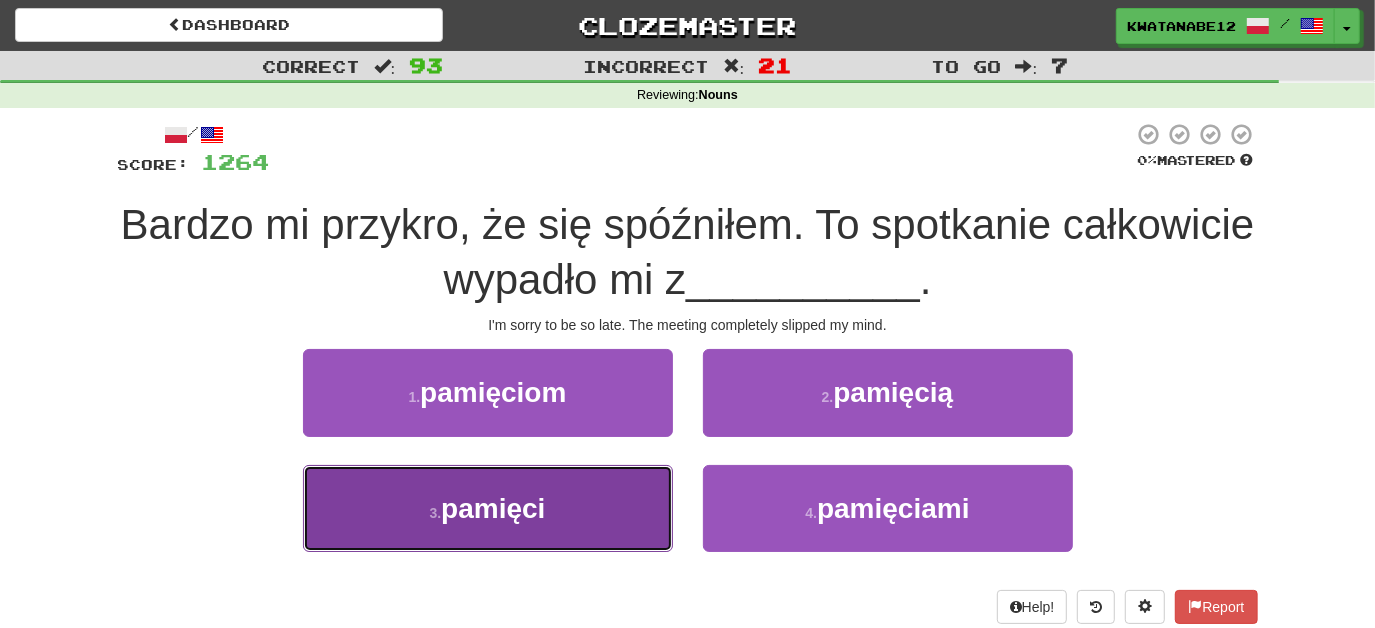 drag, startPoint x: 630, startPoint y: 487, endPoint x: 714, endPoint y: 460, distance: 88.23265 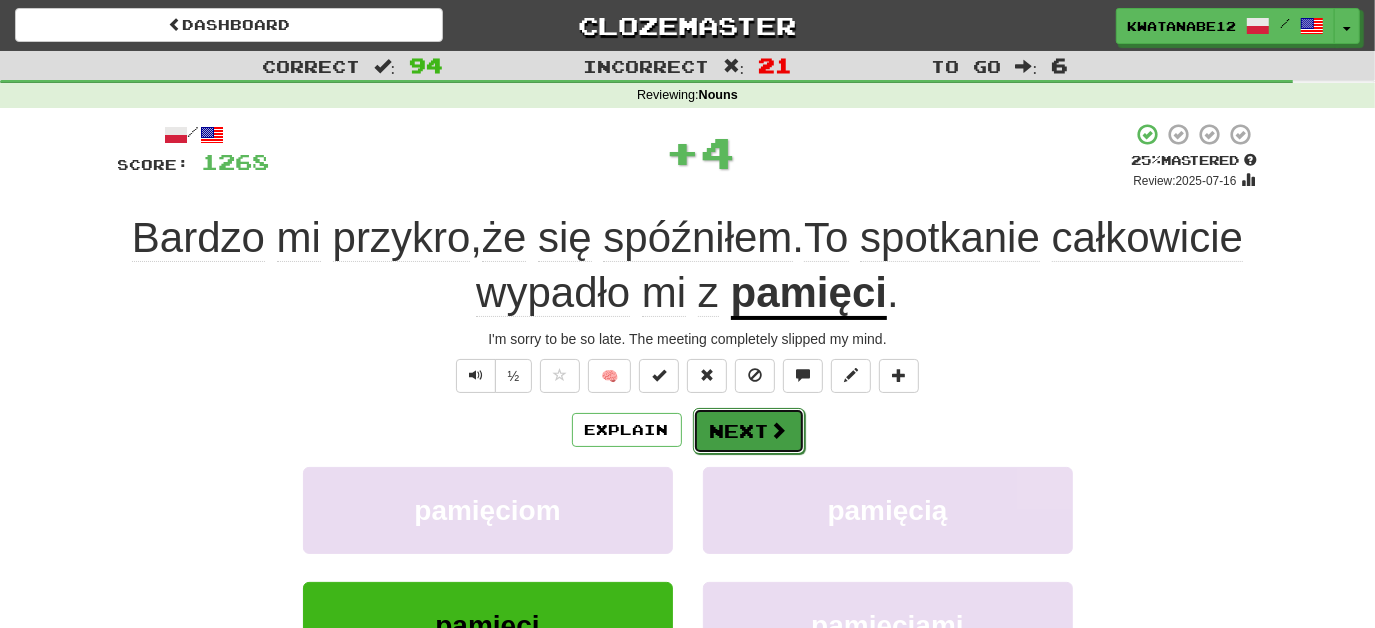 click on "Next" at bounding box center [749, 431] 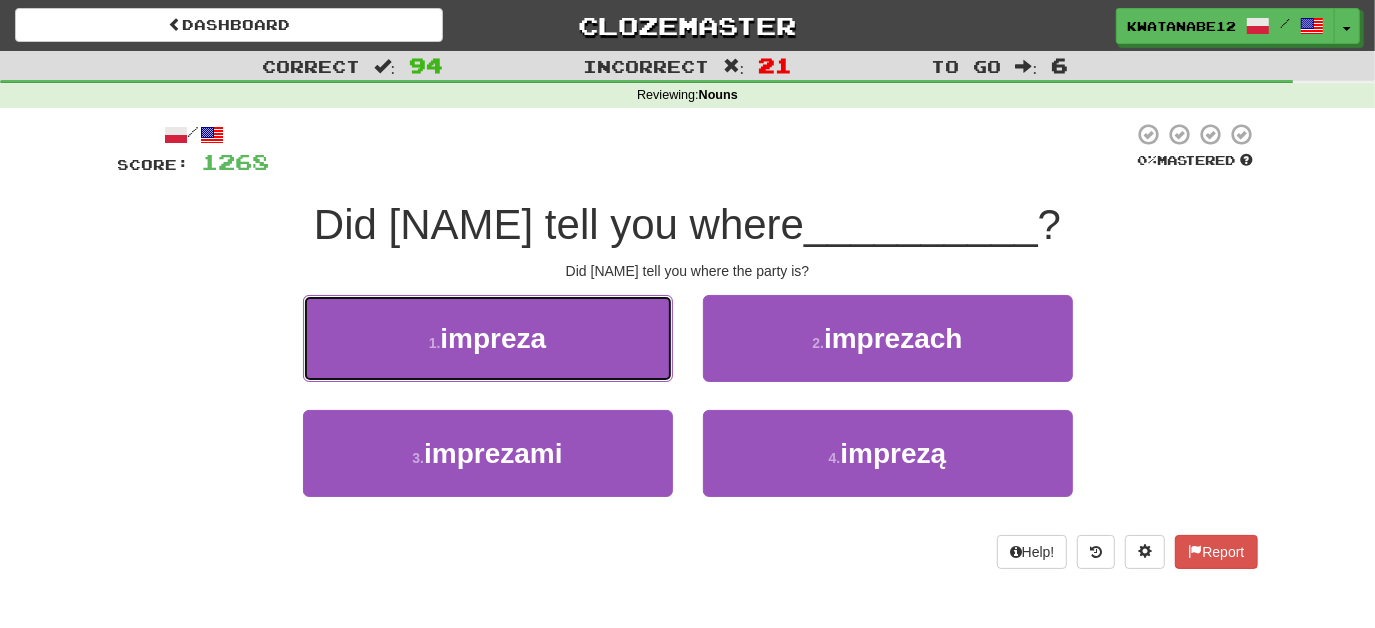 drag, startPoint x: 620, startPoint y: 337, endPoint x: 648, endPoint y: 348, distance: 30.083218 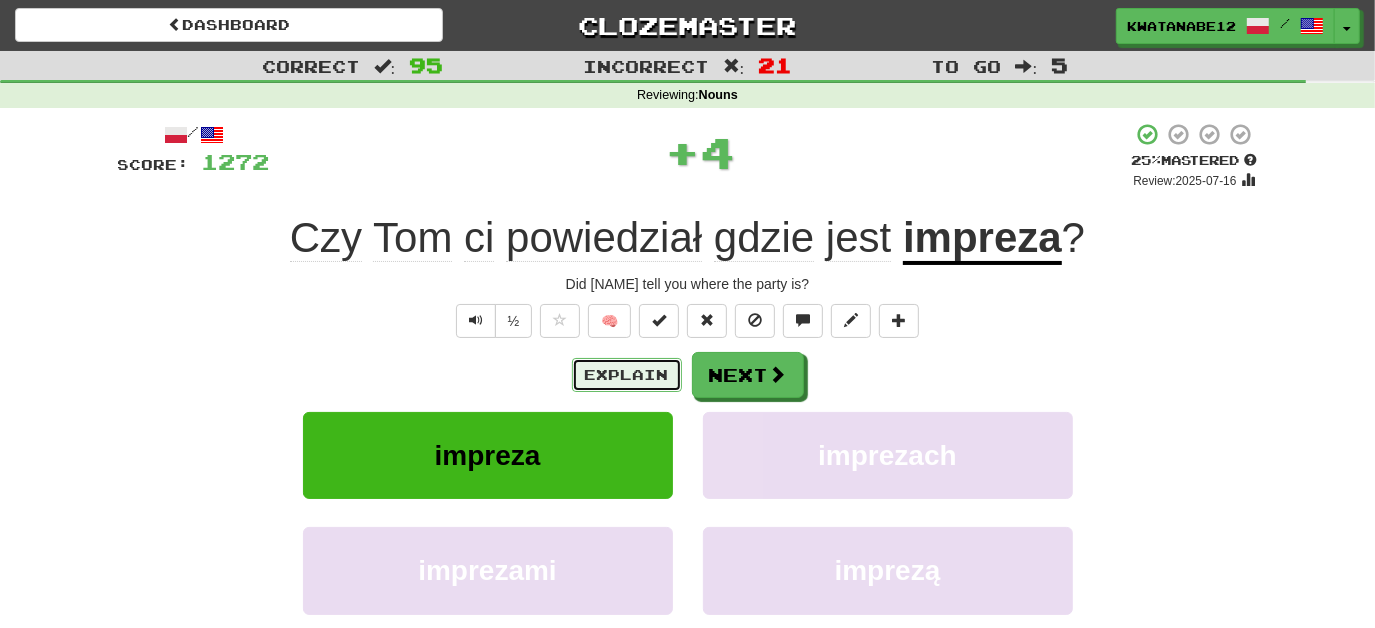 click on "Explain" at bounding box center (627, 375) 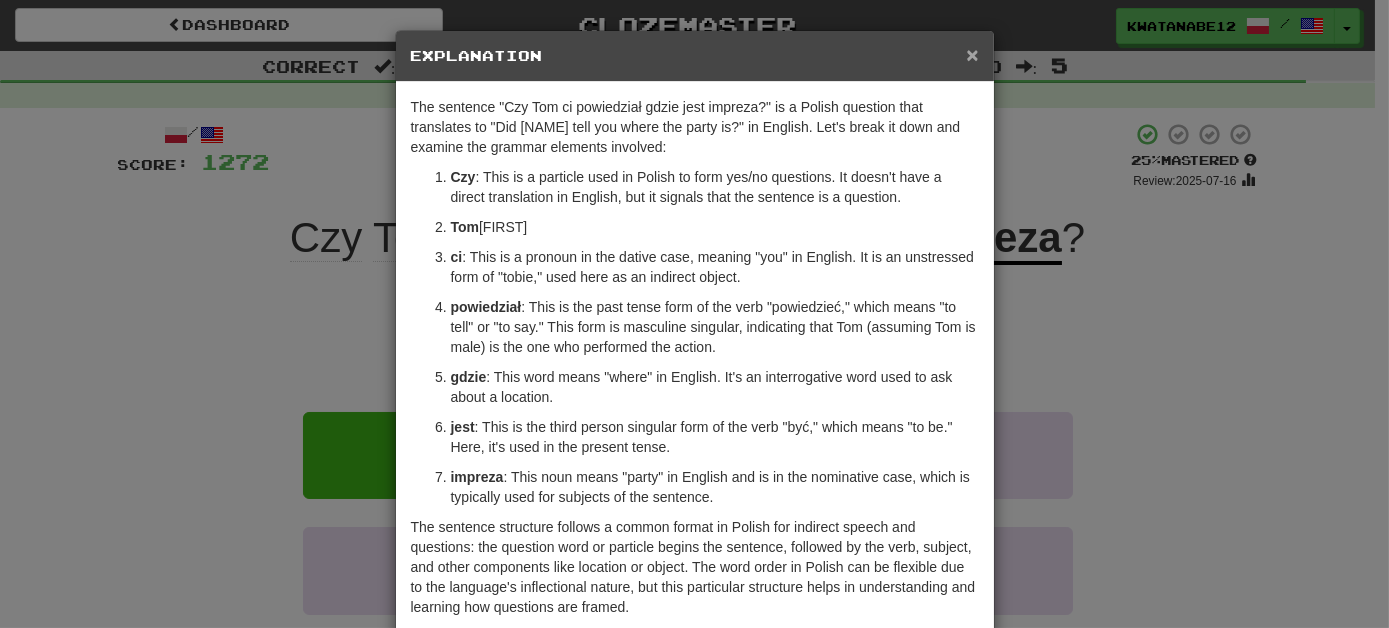 click on "×" at bounding box center (972, 54) 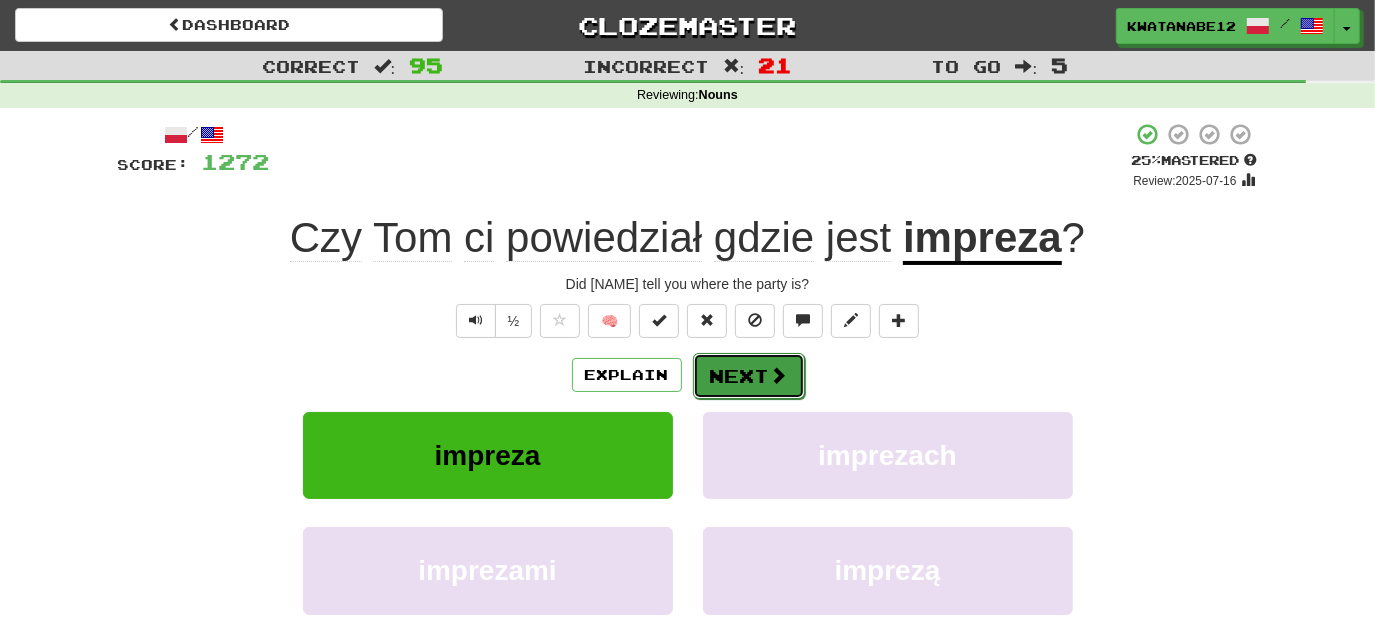 click on "Next" at bounding box center [749, 376] 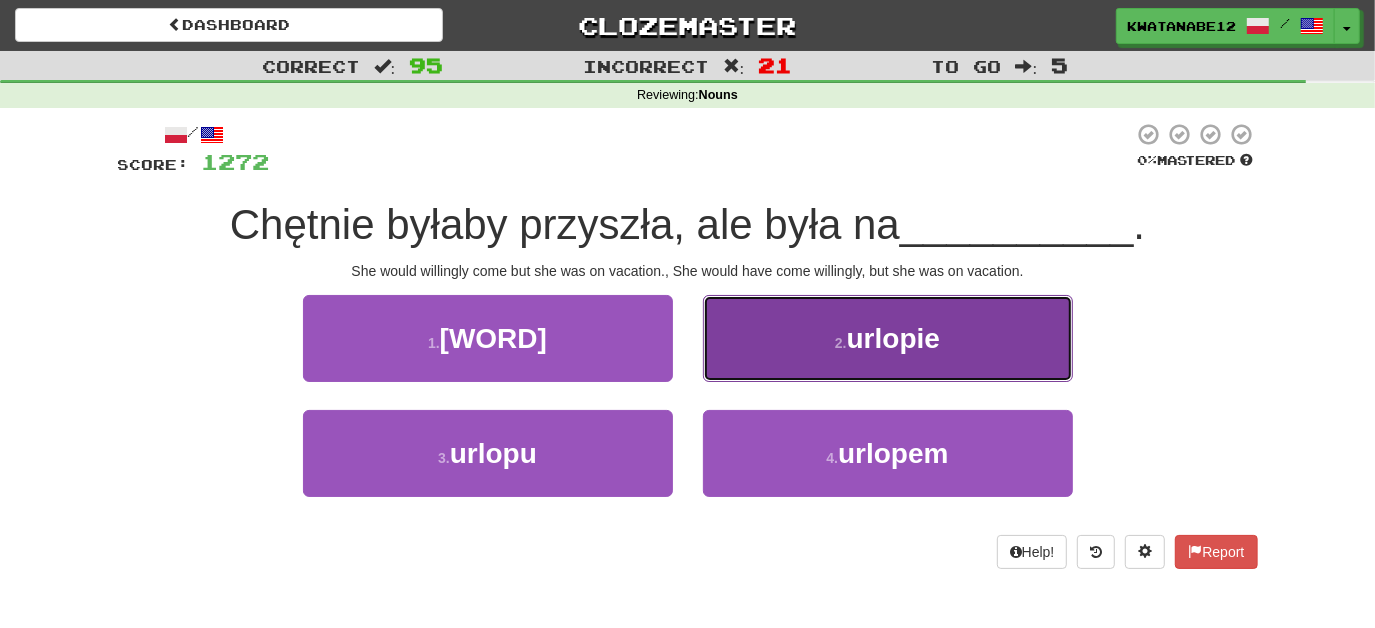 click on "2 .  urlopie" at bounding box center (888, 338) 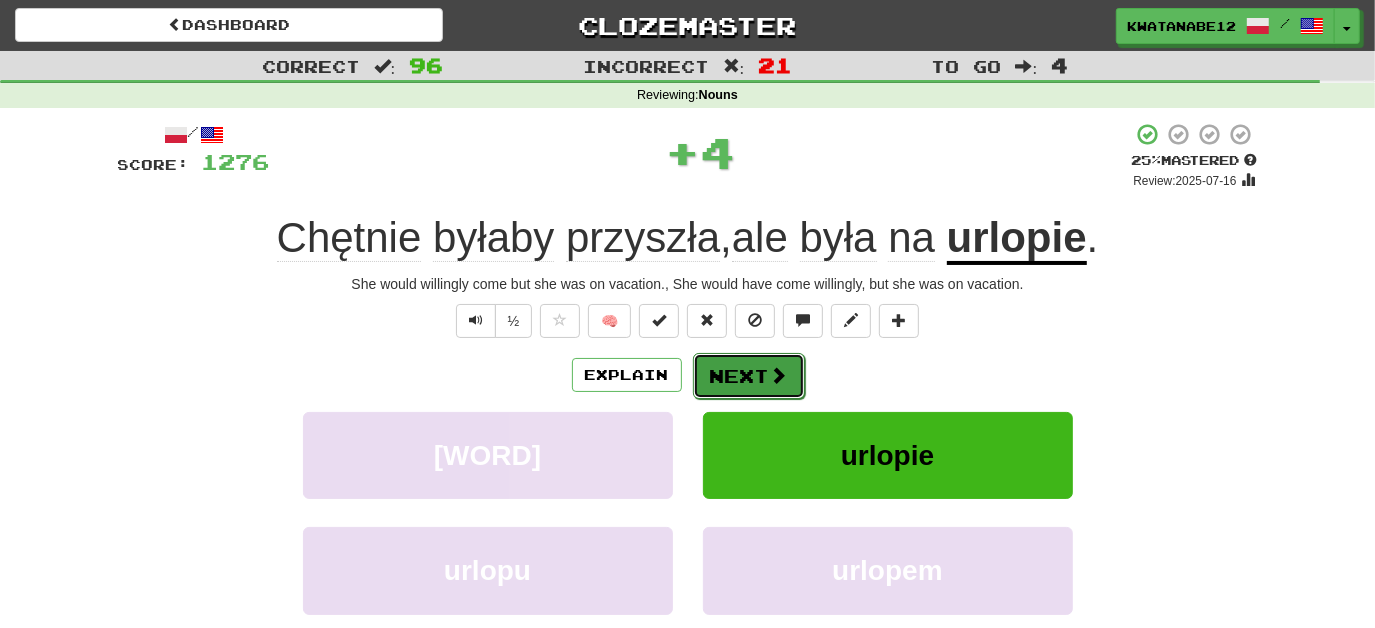 click on "Next" at bounding box center (749, 376) 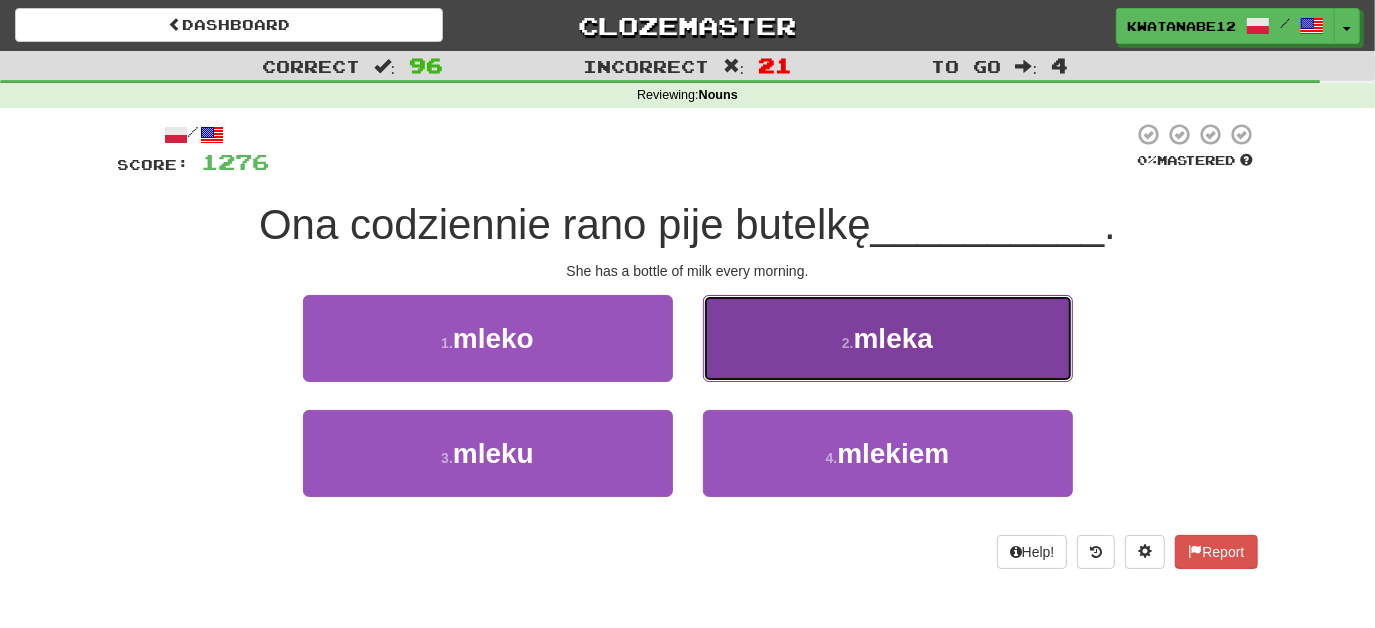 click on "2 .  [WORD]" at bounding box center [888, 338] 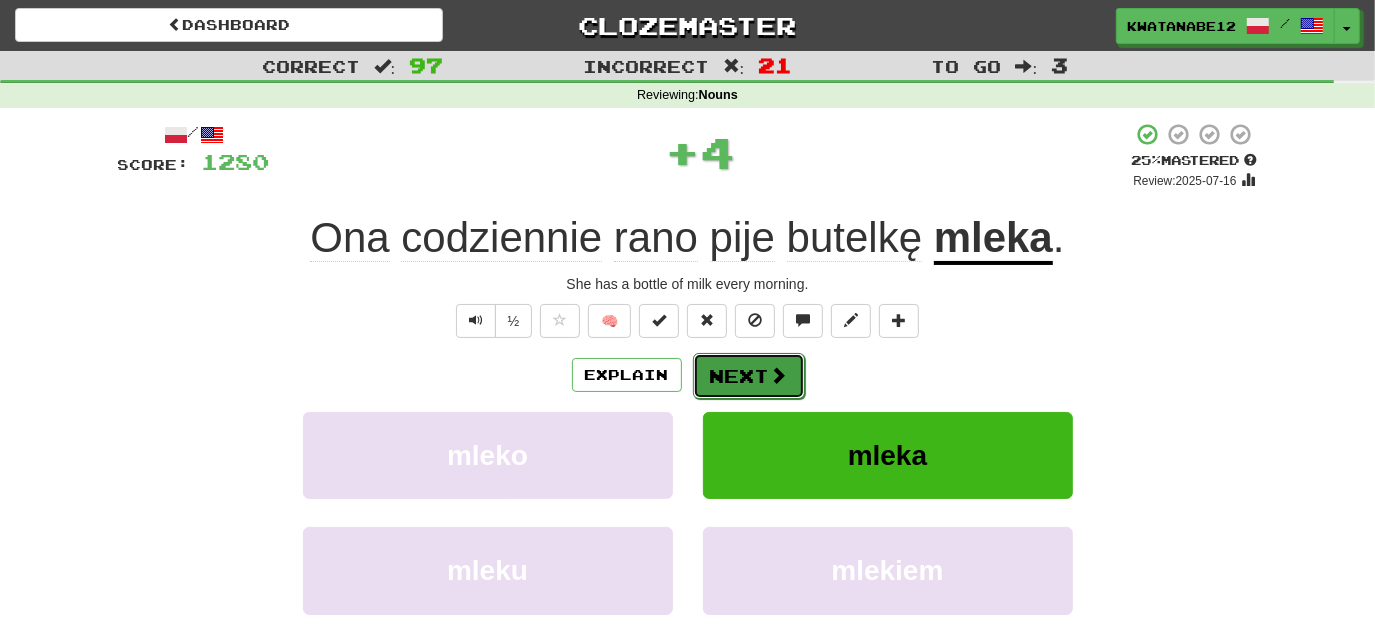 click on "Next" at bounding box center (749, 376) 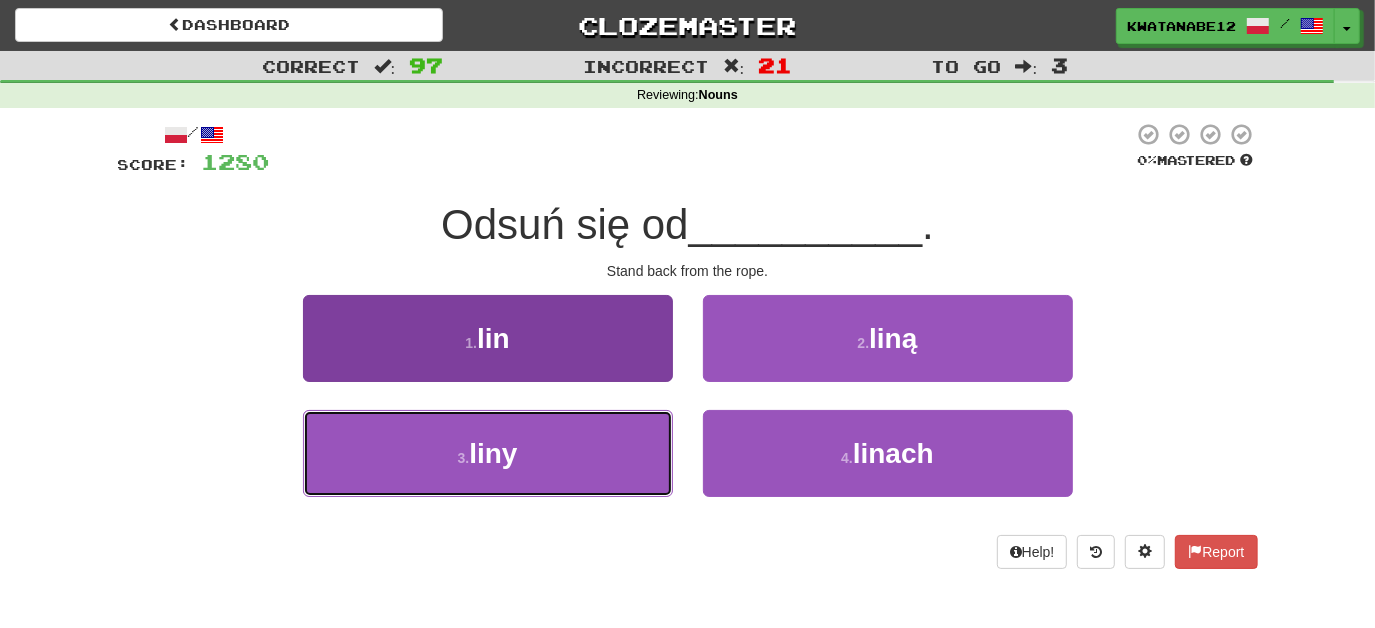 drag, startPoint x: 634, startPoint y: 450, endPoint x: 661, endPoint y: 430, distance: 33.600594 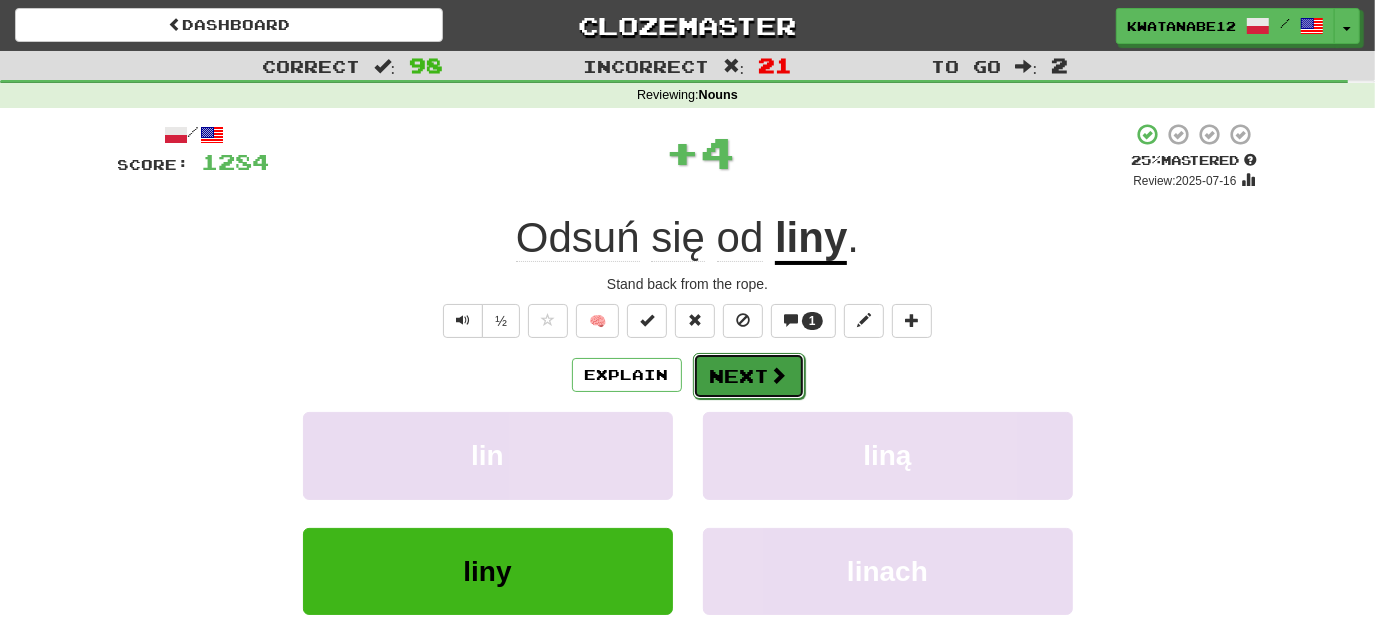 click on "Next" at bounding box center (749, 376) 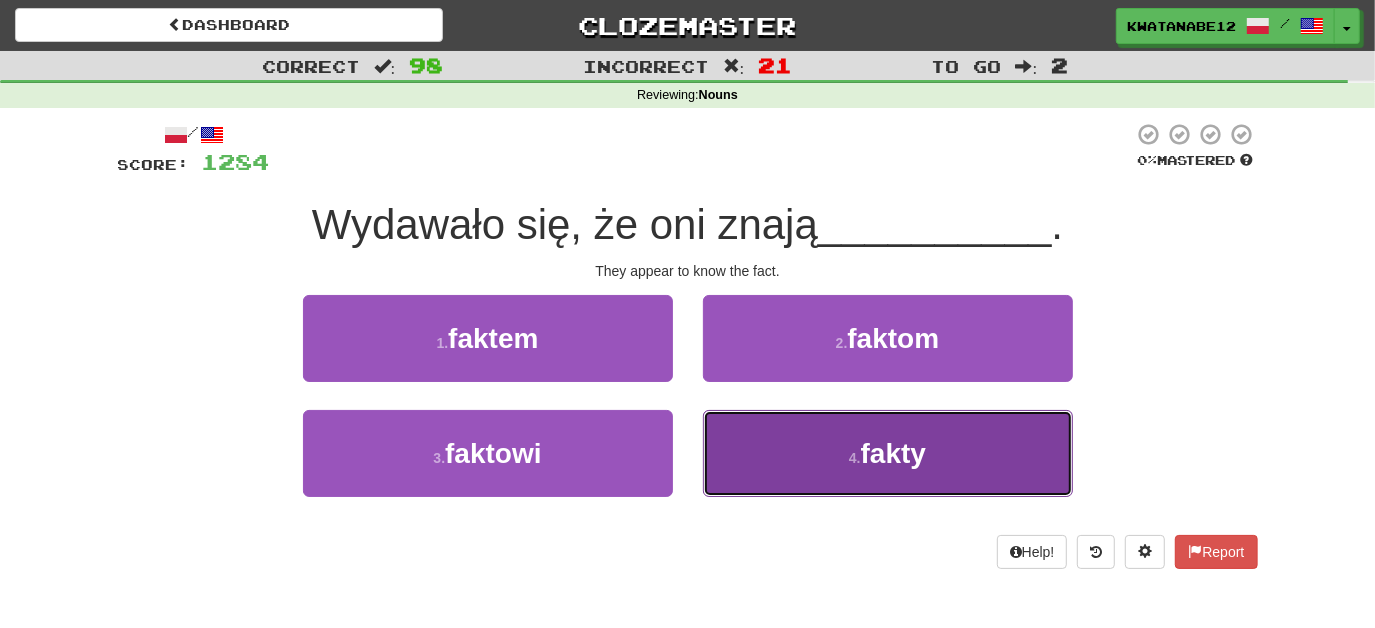 click on "4 .  fakty" at bounding box center (888, 453) 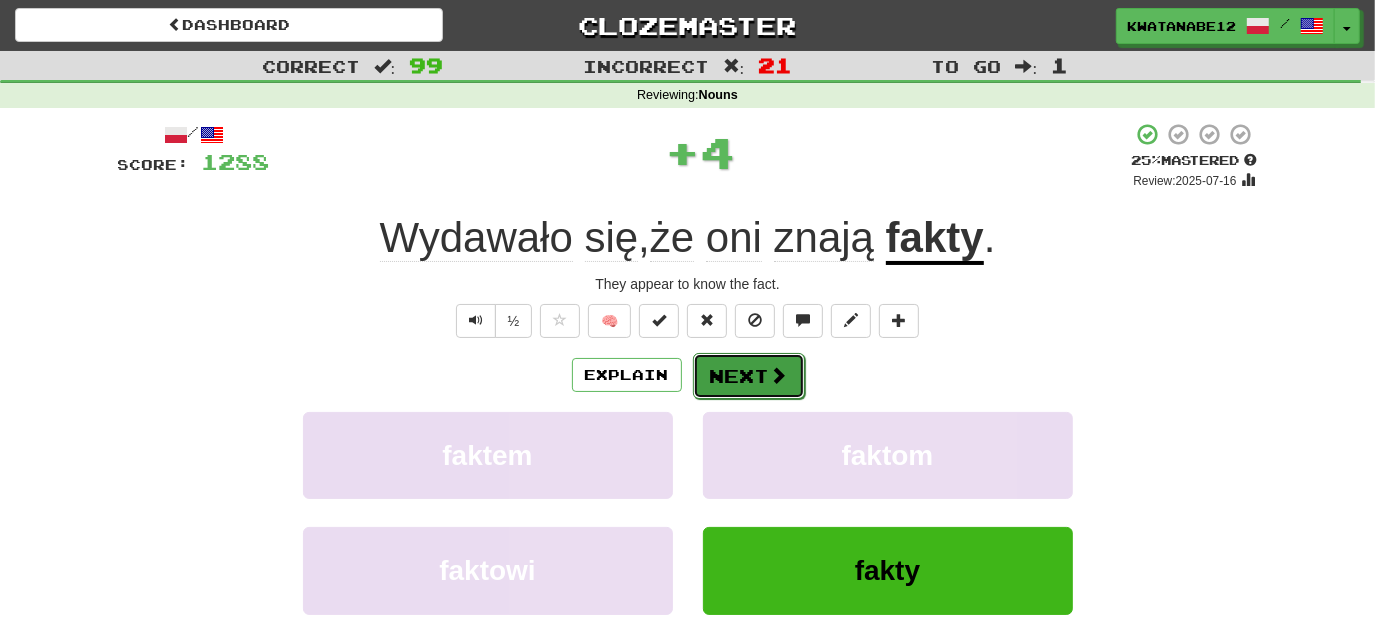 click on "Next" at bounding box center [749, 376] 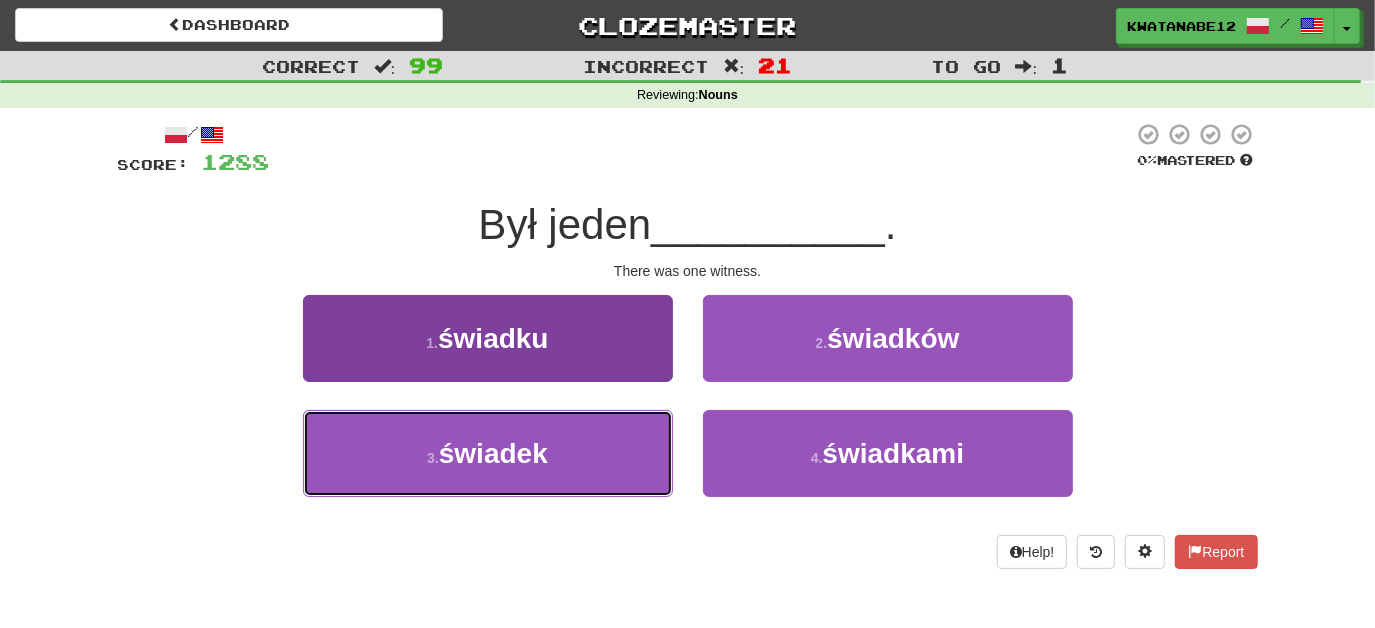 click on "3 .  świadek" at bounding box center (488, 453) 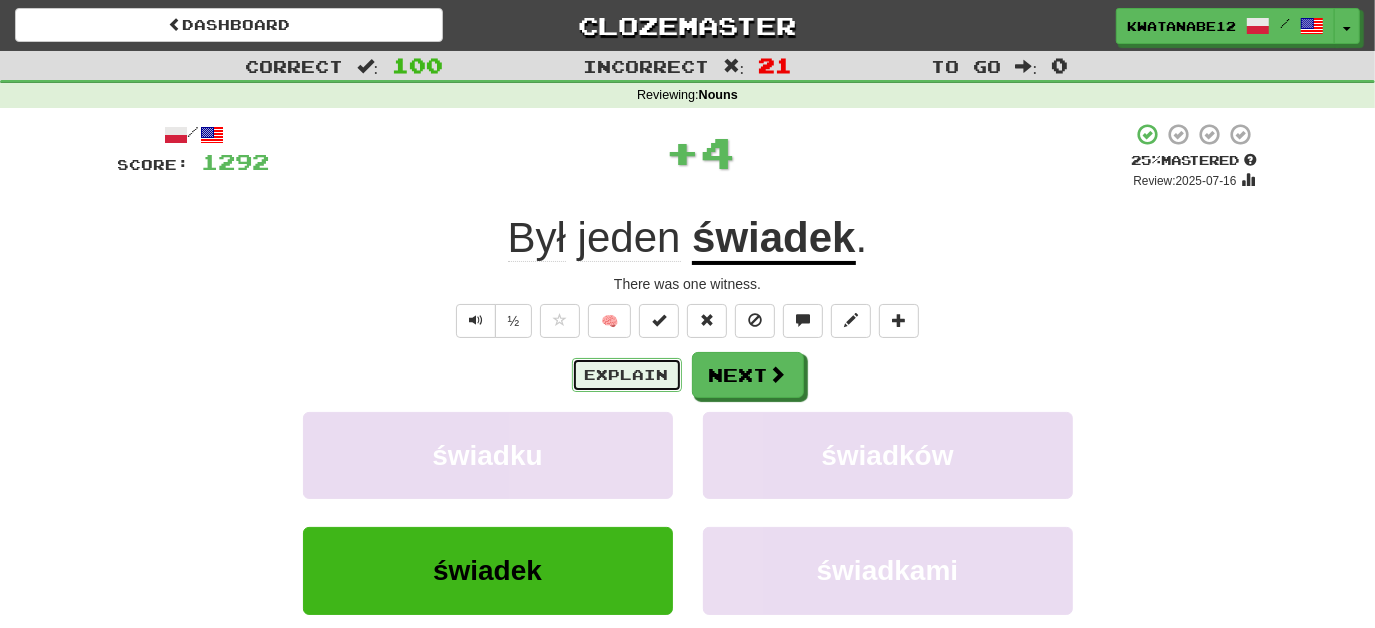 click on "Explain" at bounding box center (627, 375) 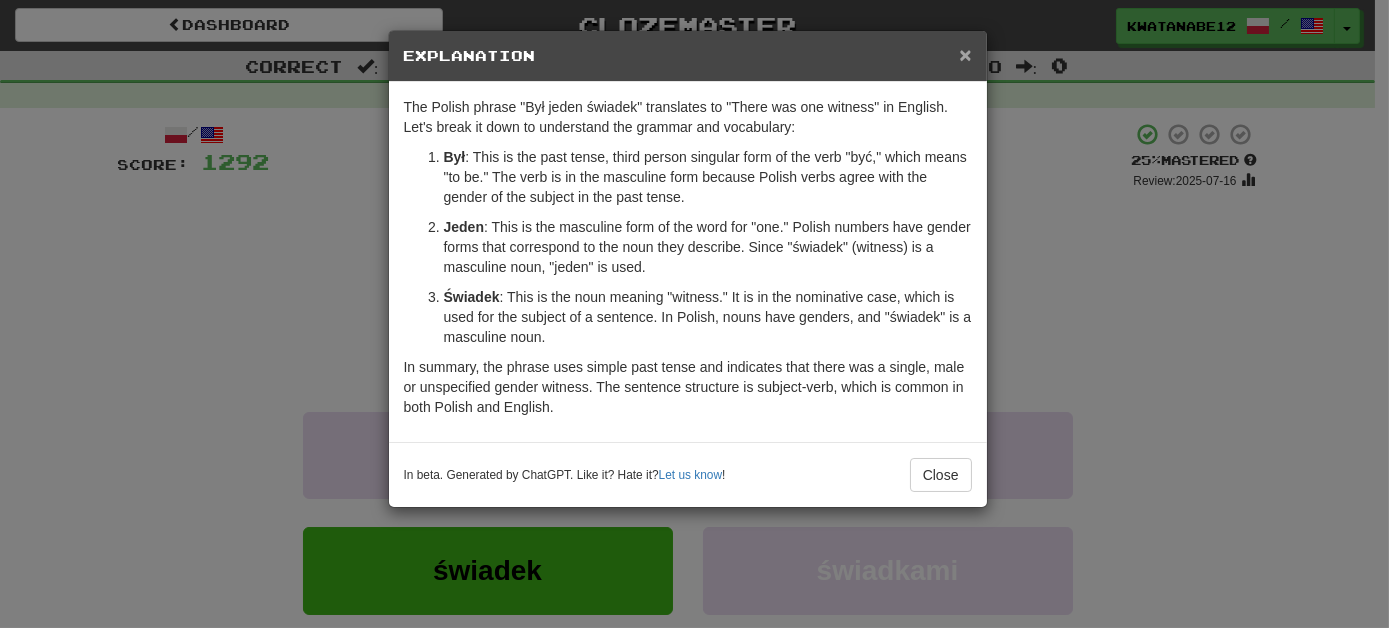 click on "×" at bounding box center (965, 54) 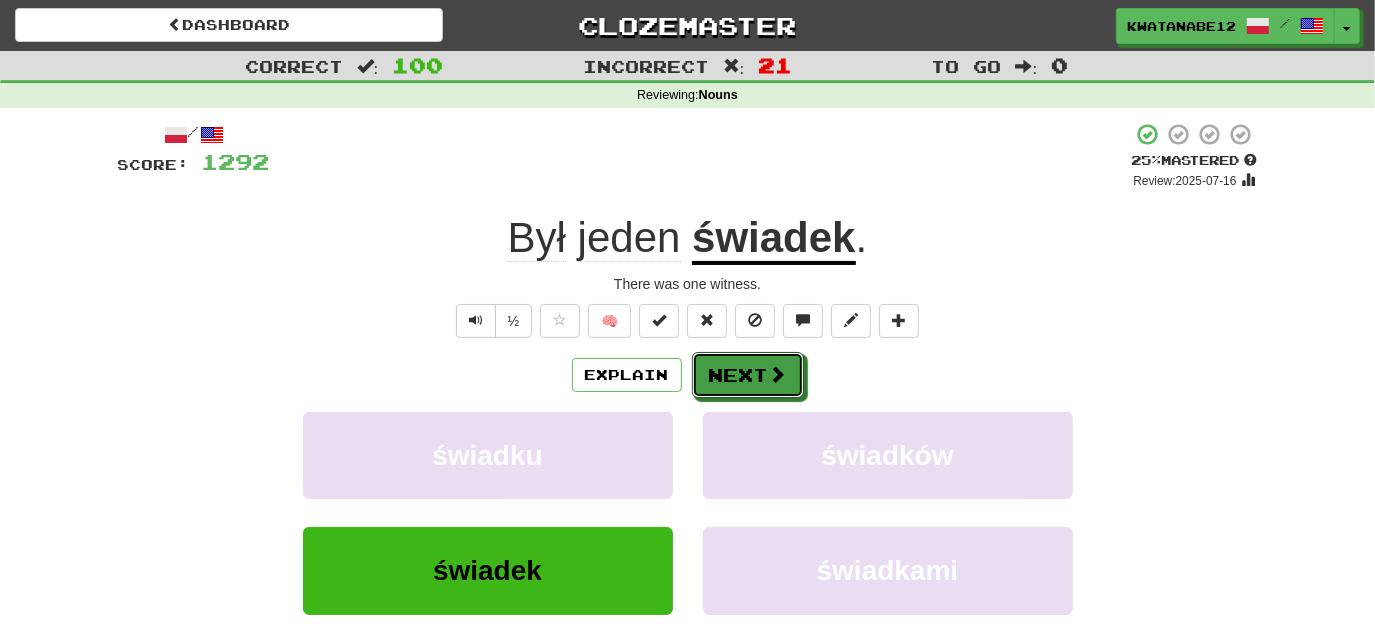 click at bounding box center (778, 374) 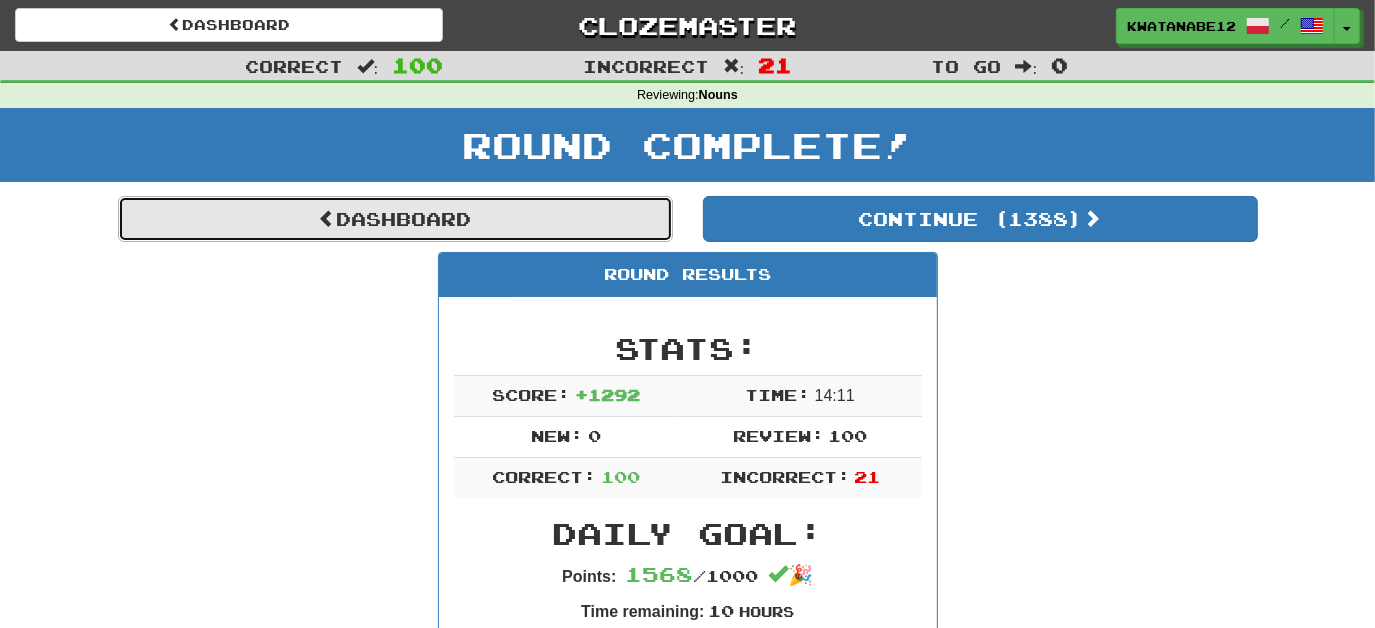 click on "Dashboard" at bounding box center (395, 219) 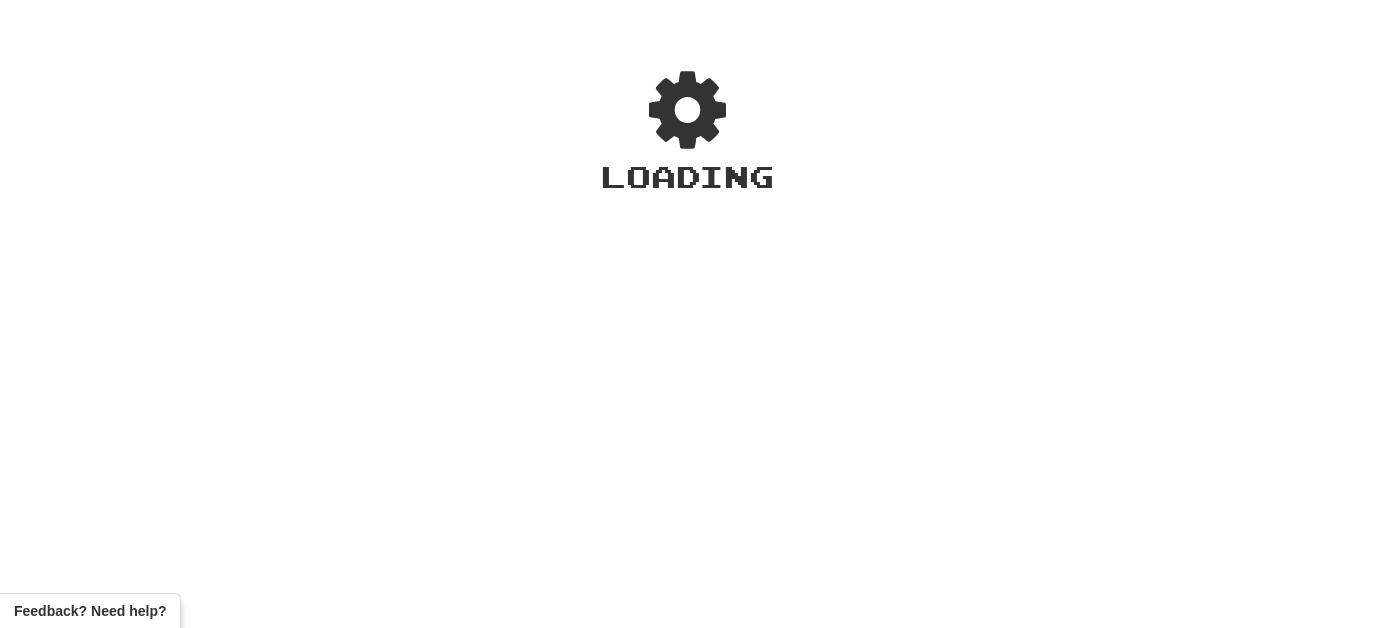 scroll, scrollTop: 0, scrollLeft: 0, axis: both 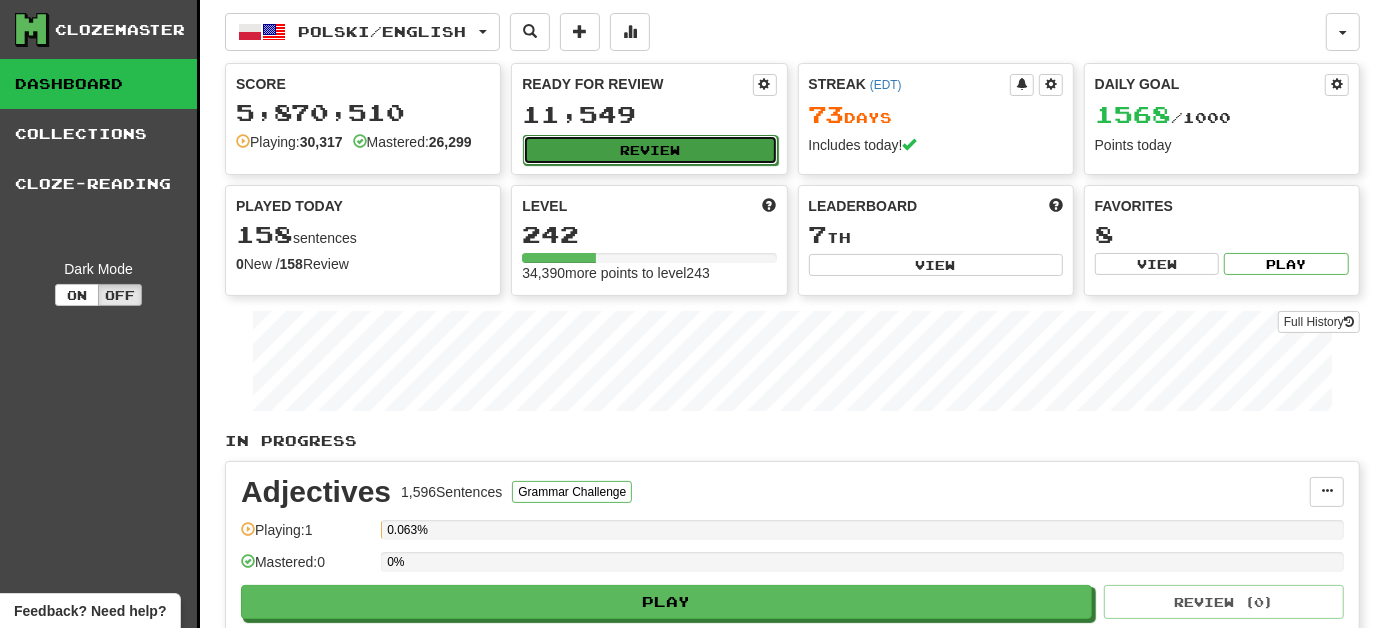 click on "Review" at bounding box center (650, 150) 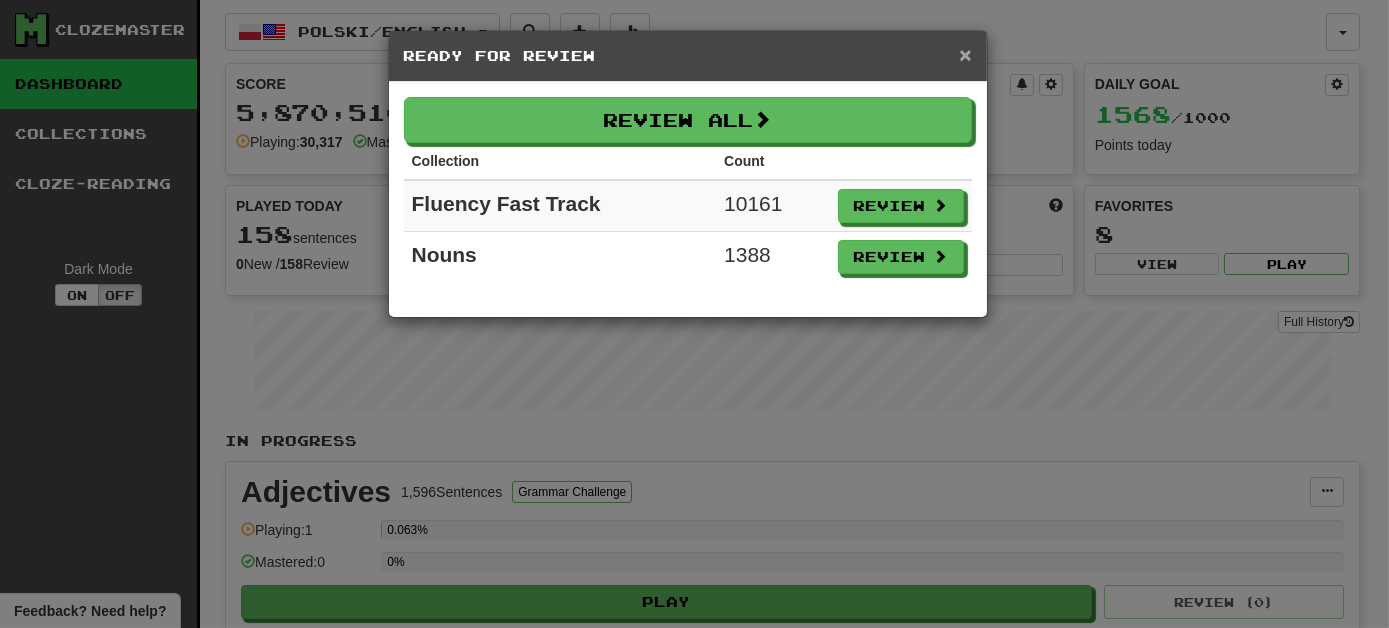 click on "×" at bounding box center (965, 54) 